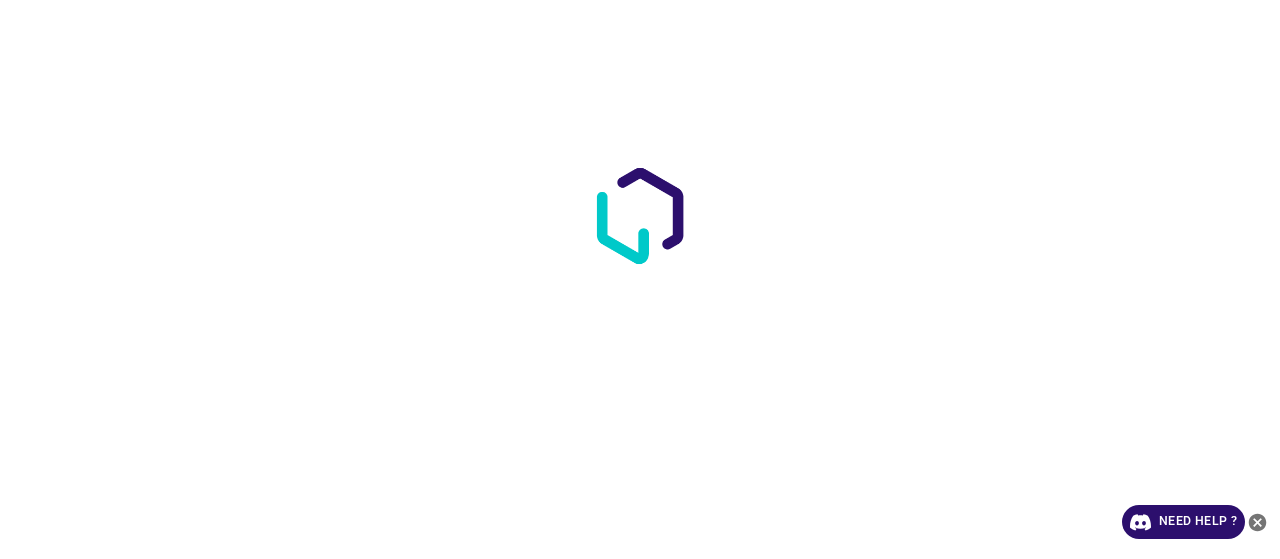scroll, scrollTop: 0, scrollLeft: 0, axis: both 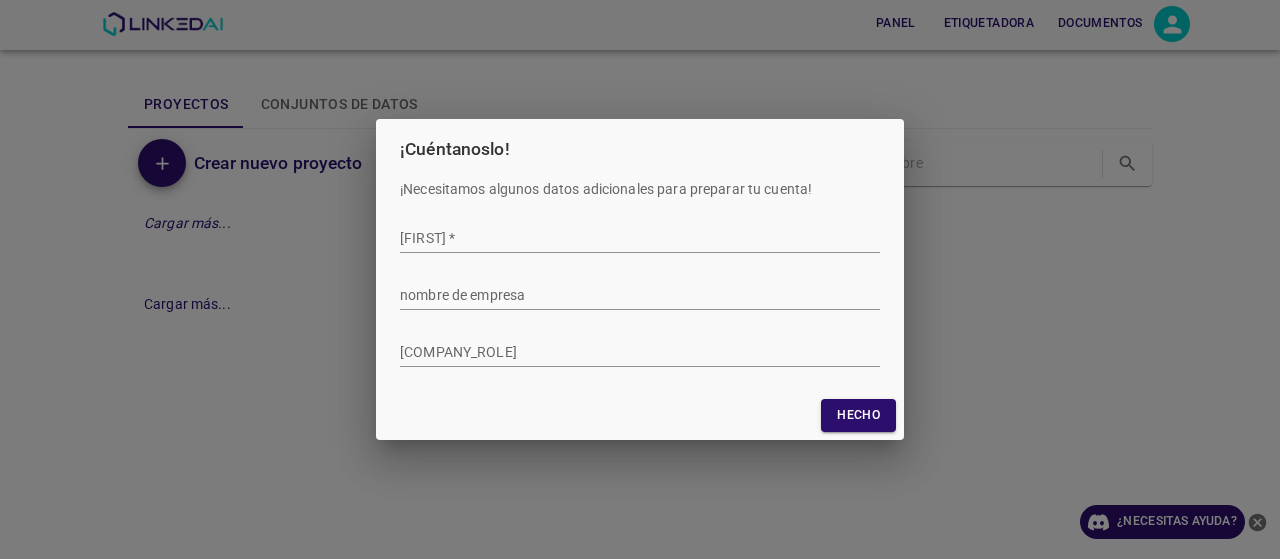 click on "Nombre    *" at bounding box center (640, 238) 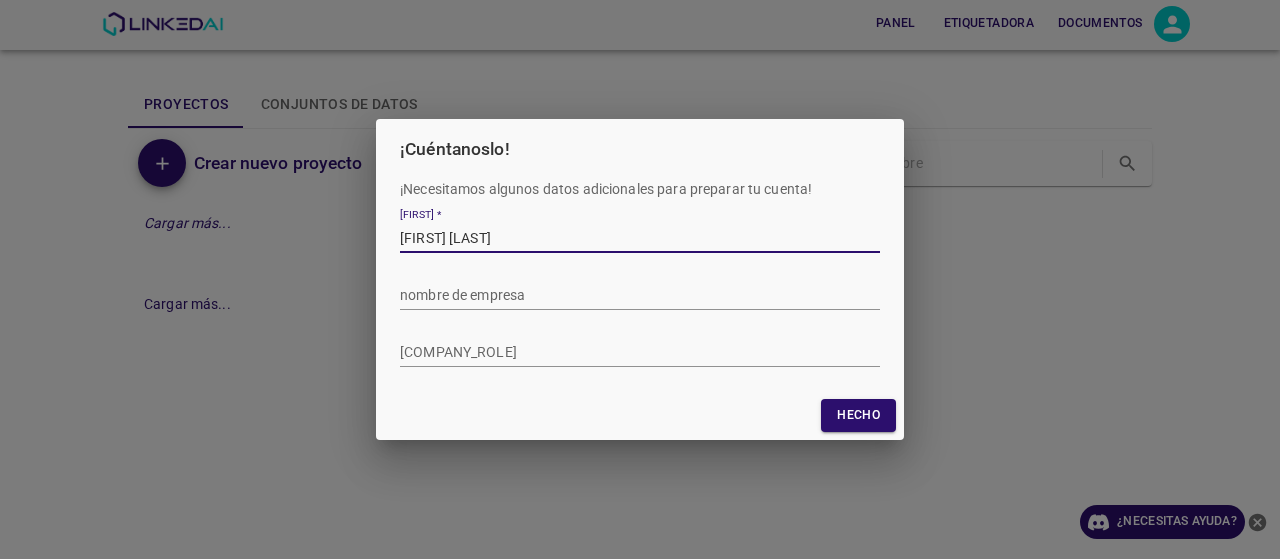 type on "Luciana Pachon" 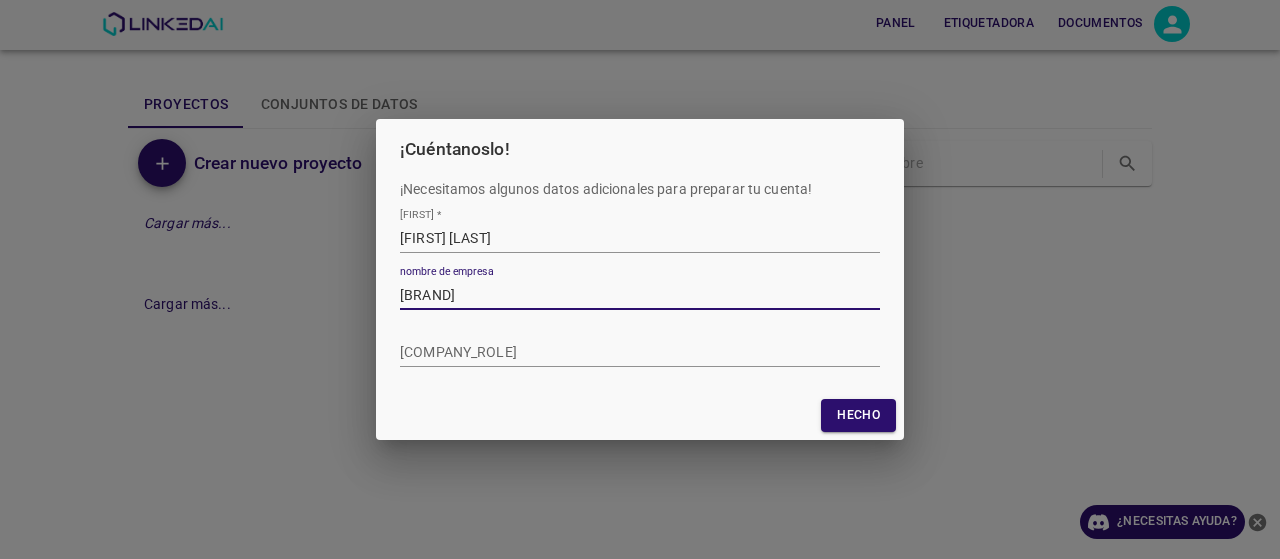 type on "LinkedAI" 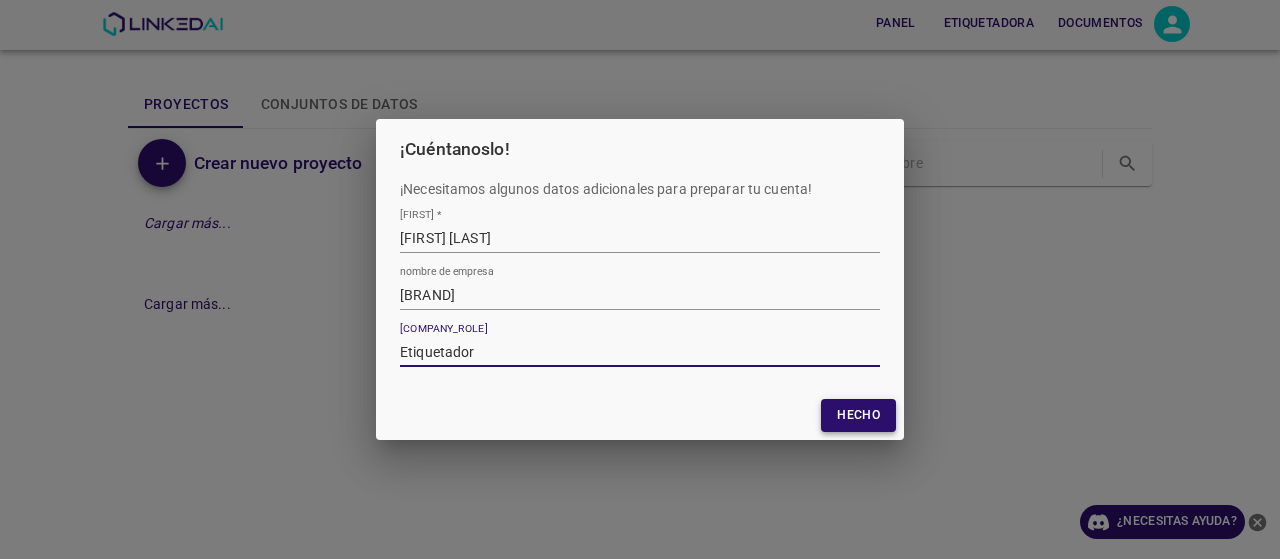 type on "Etiquetador" 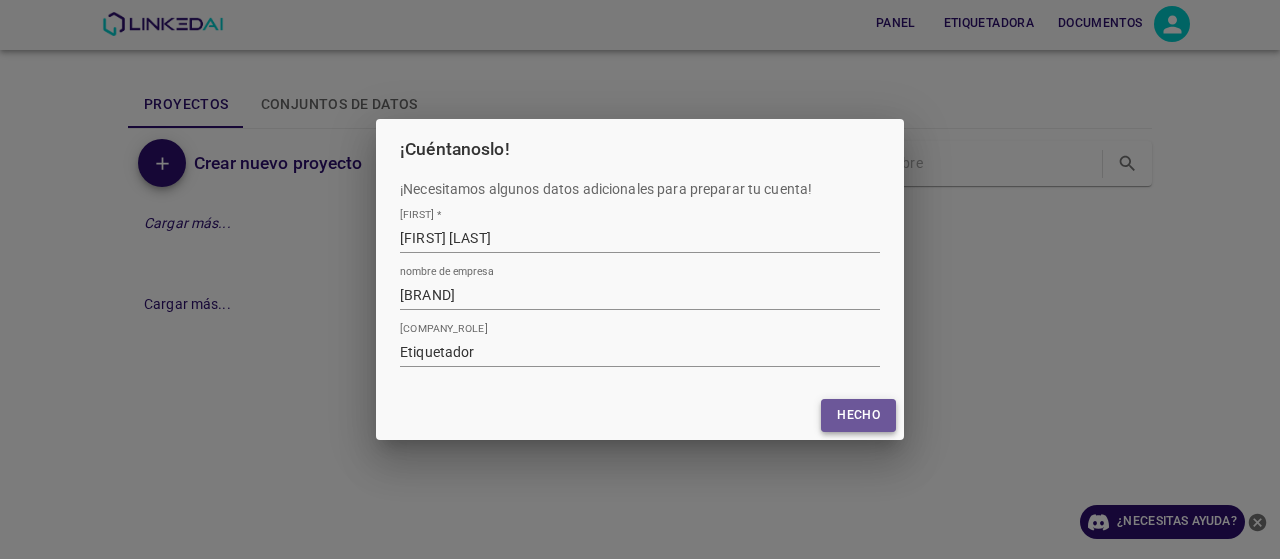 click on "Hecho" at bounding box center (858, 415) 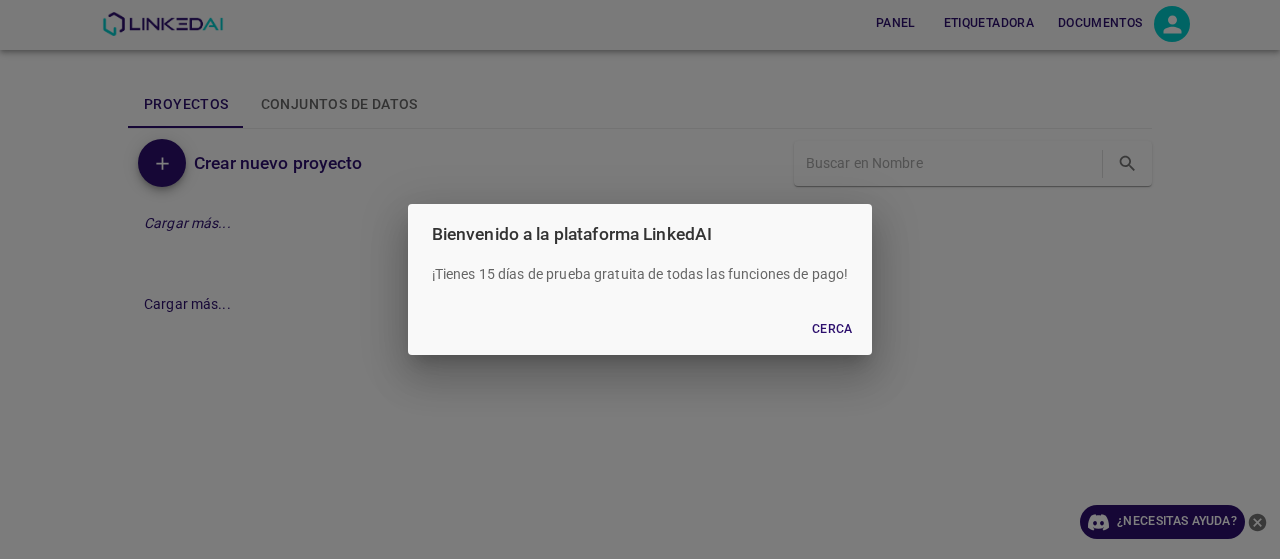 click on "Cerca" at bounding box center [832, 329] 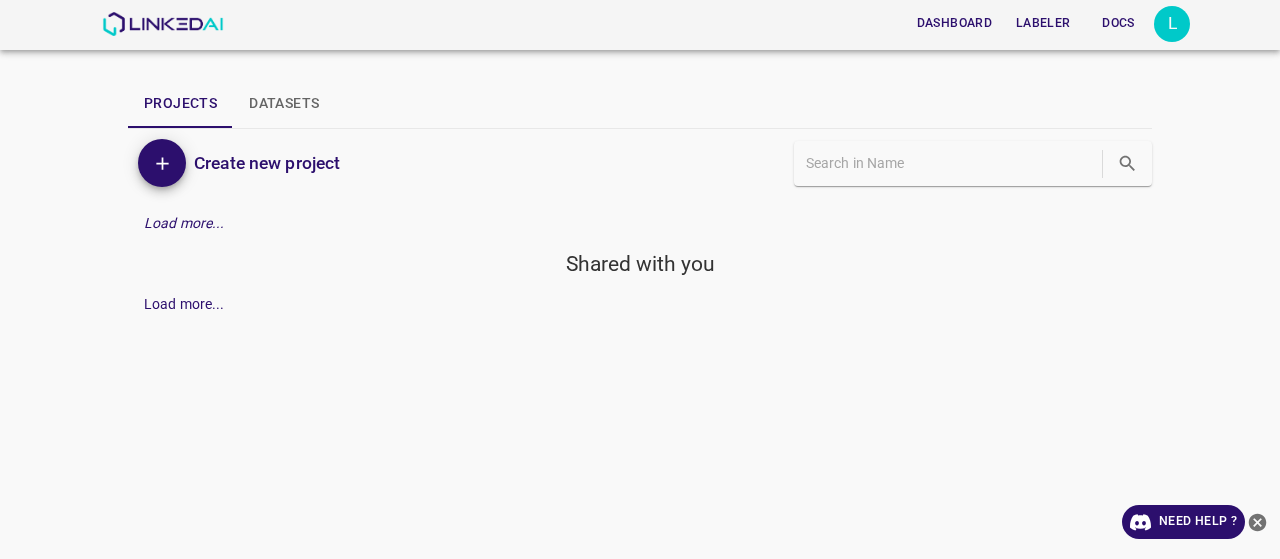 scroll, scrollTop: 0, scrollLeft: 0, axis: both 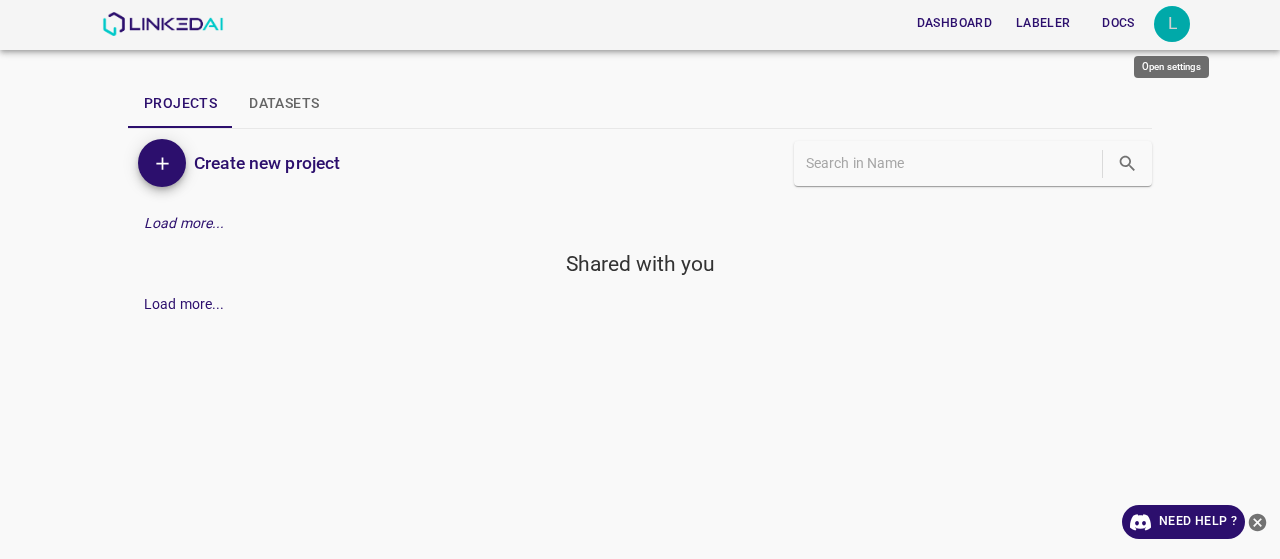 click on "L" at bounding box center [1172, 24] 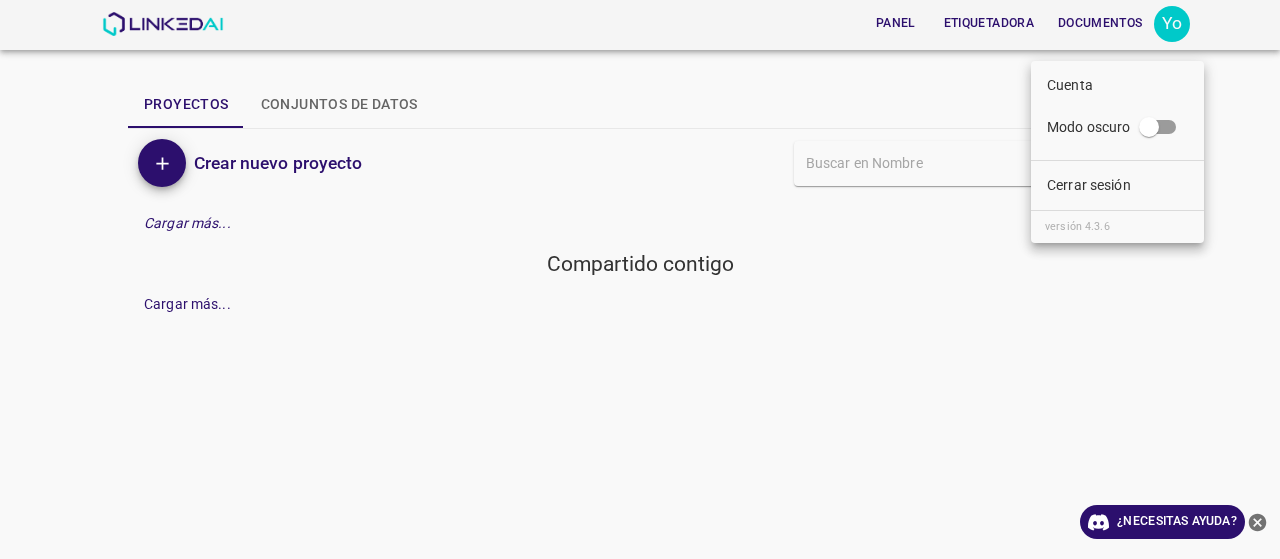 click on "Cuenta" at bounding box center (1070, 85) 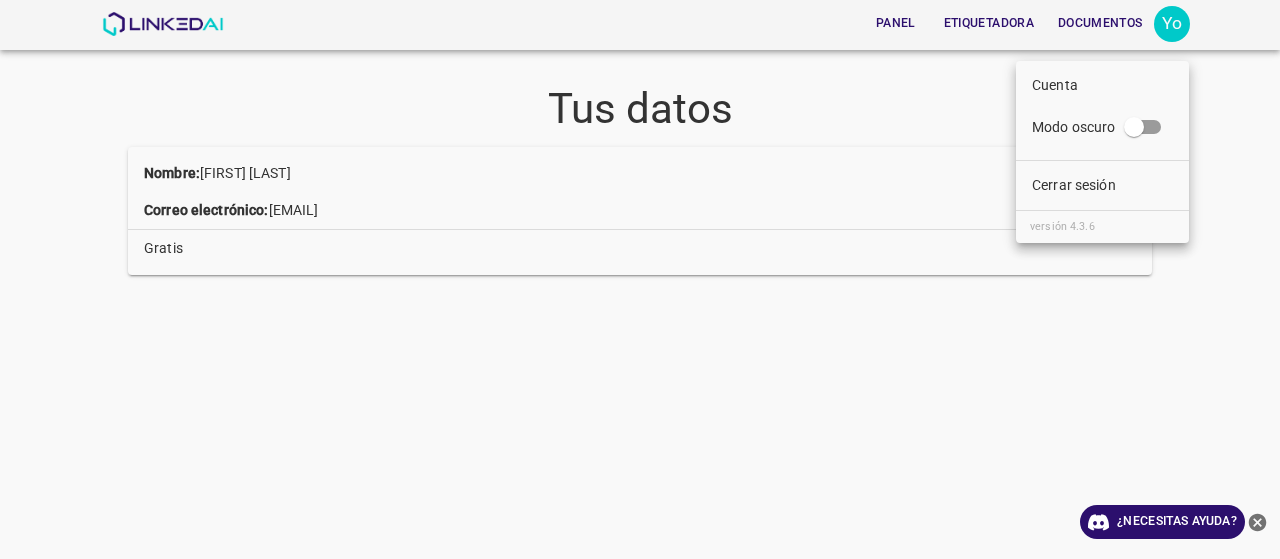 click at bounding box center [640, 279] 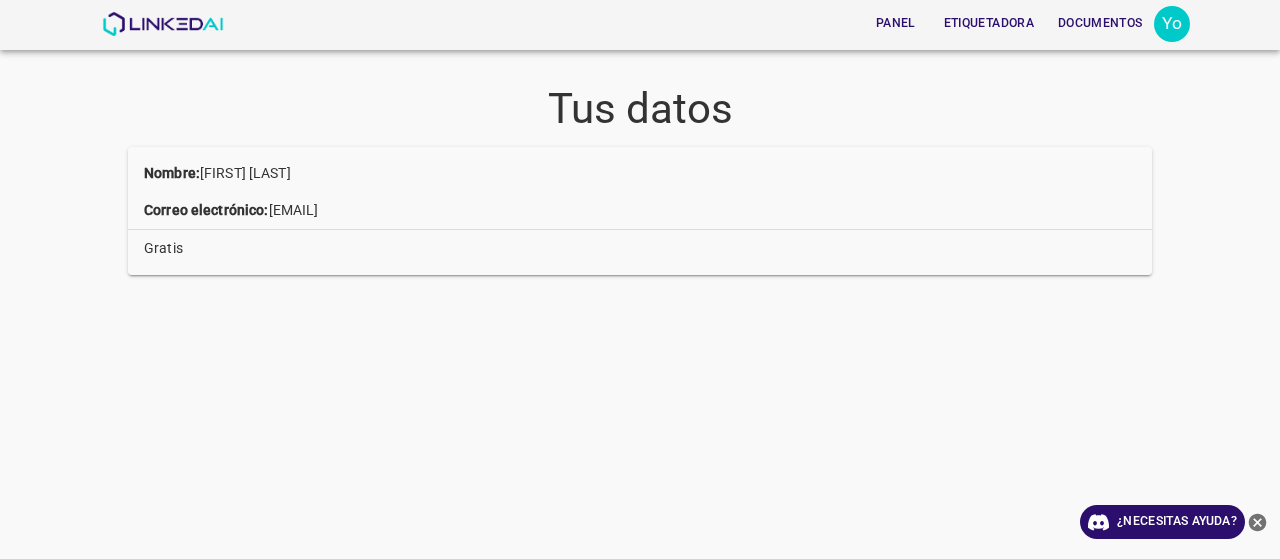 drag, startPoint x: 270, startPoint y: 209, endPoint x: 475, endPoint y: 219, distance: 205.24376 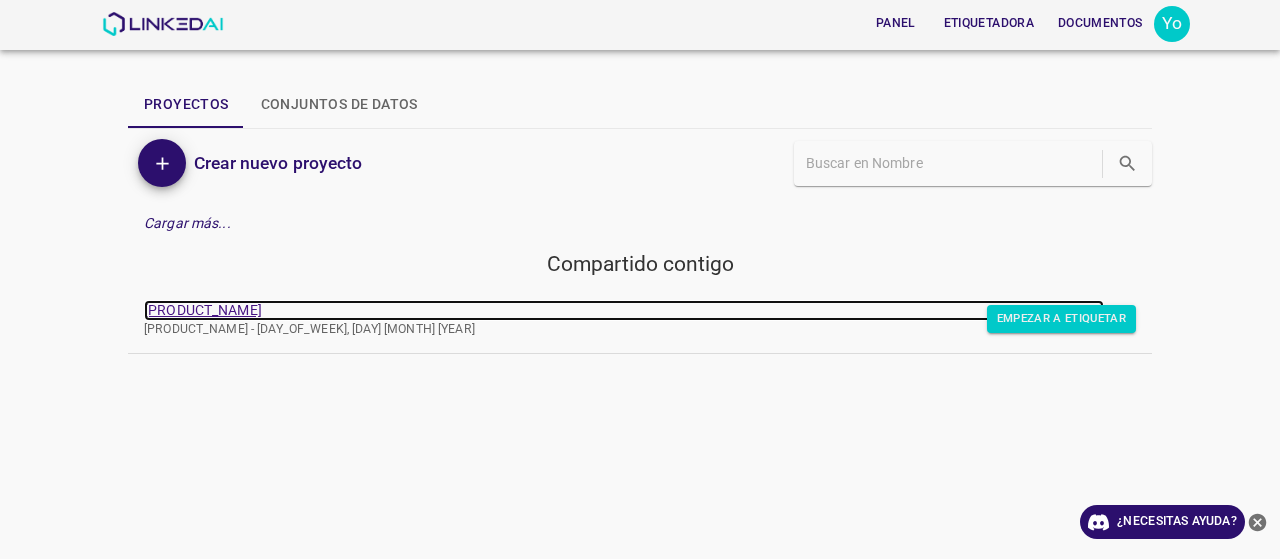 click on "Legítimo_Fitzpatrick17k_Tipo_02" at bounding box center (203, 310) 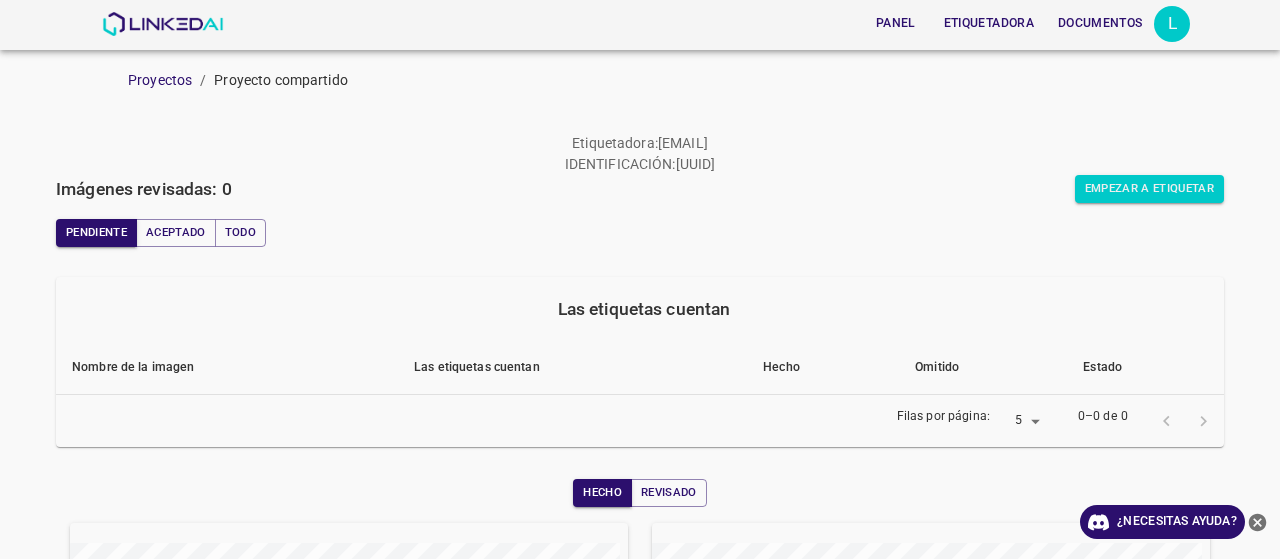 scroll, scrollTop: 0, scrollLeft: 0, axis: both 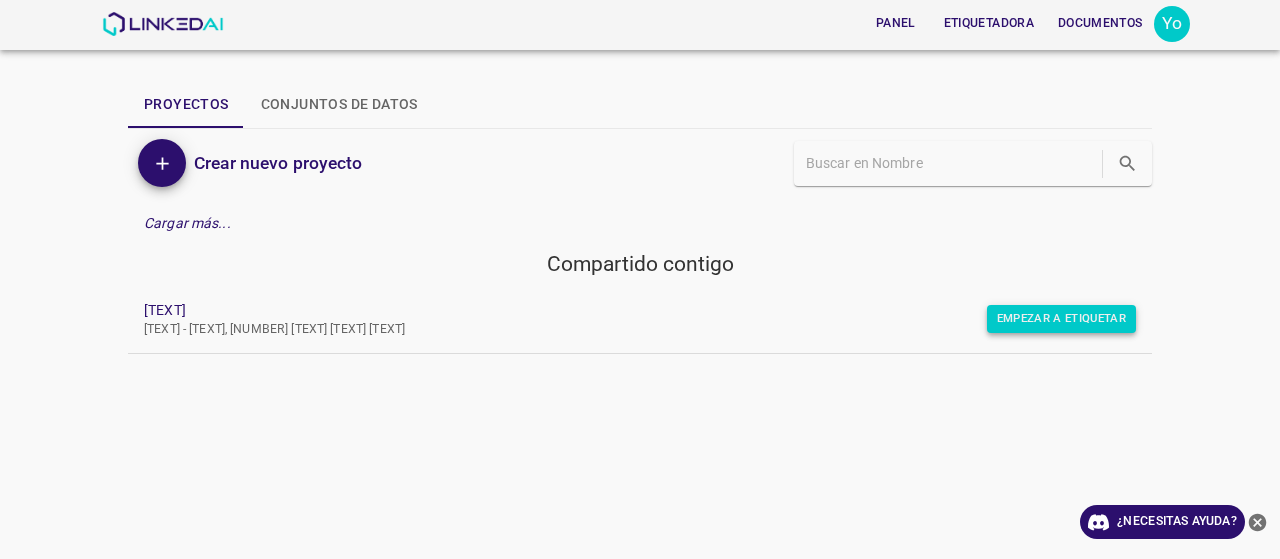click on "Empezar a etiquetar" at bounding box center (1061, 318) 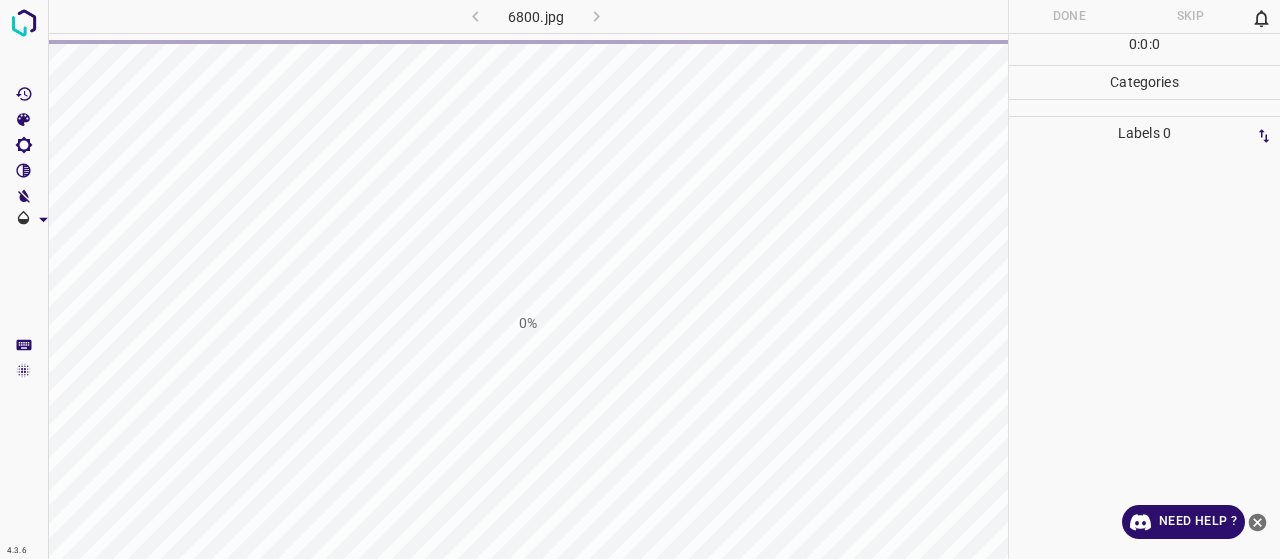 scroll, scrollTop: 0, scrollLeft: 0, axis: both 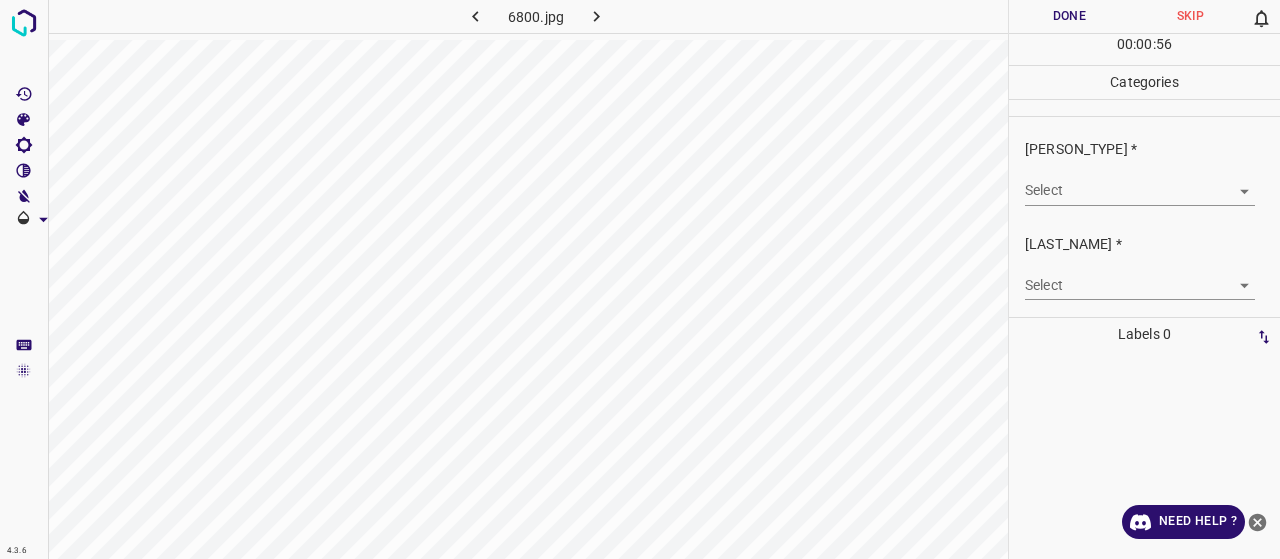 click on "4.3.6  6857.jpg Done Skip 0 00   : 00   : 40   Categories [PERSON_TYPE] *  Select ​  [LAST_NAME] *  Select ​ Labels   0 Categories 1 [PERSON_TYPE] 2  [LAST_NAME] Tools Space Change between modes (Draw & Edit) I Auto labeling R Restore zoom M Zoom in N Zoom out Delete Delete selecte label Filters Z Restore filters X Saturation filter C Brightness filter V Contrast filter B Gray scale filter General O Download Need Help ? - Text - Hide - Delete 1 2 3 4 5 6 7 8 9 10 -1" at bounding box center (640, 279) 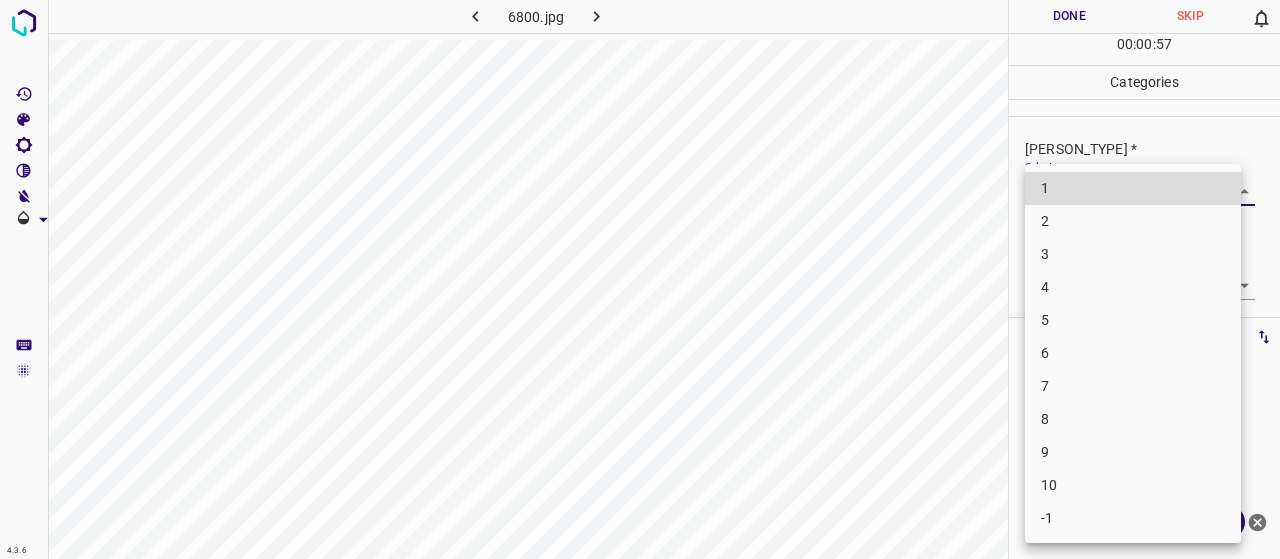 click on "4" at bounding box center [1133, 287] 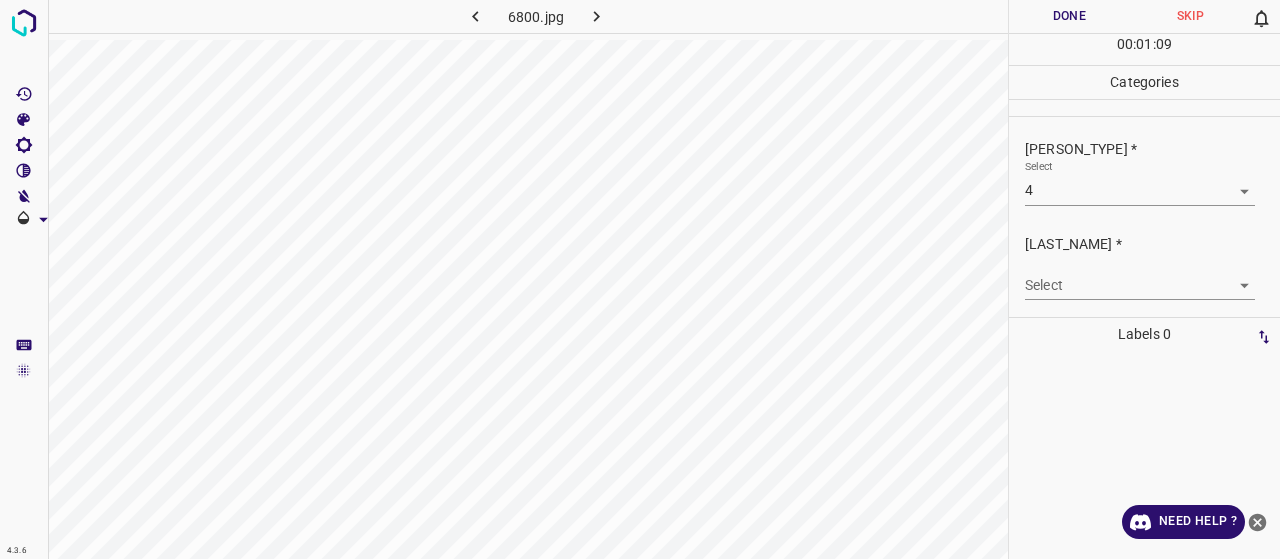 click on "4.3.6  6800.jpg Done Skip 0 00   : 01   : 09   Categories [PERSON_TYPE] *  Select 4 4  [LAST_NAME] *  Select ​ Labels   0 Categories 1 [PERSON_TYPE] 2  [LAST_NAME] Tools Space Change between modes (Draw & Edit) I Auto labeling R Restore zoom M Zoom in N Zoom out Delete Delete selecte label Filters Z Restore filters X Saturation filter C Brightness filter V Contrast filter B Gray scale filter General O Download Need Help ? - Text - Hide - Delete" at bounding box center [640, 279] 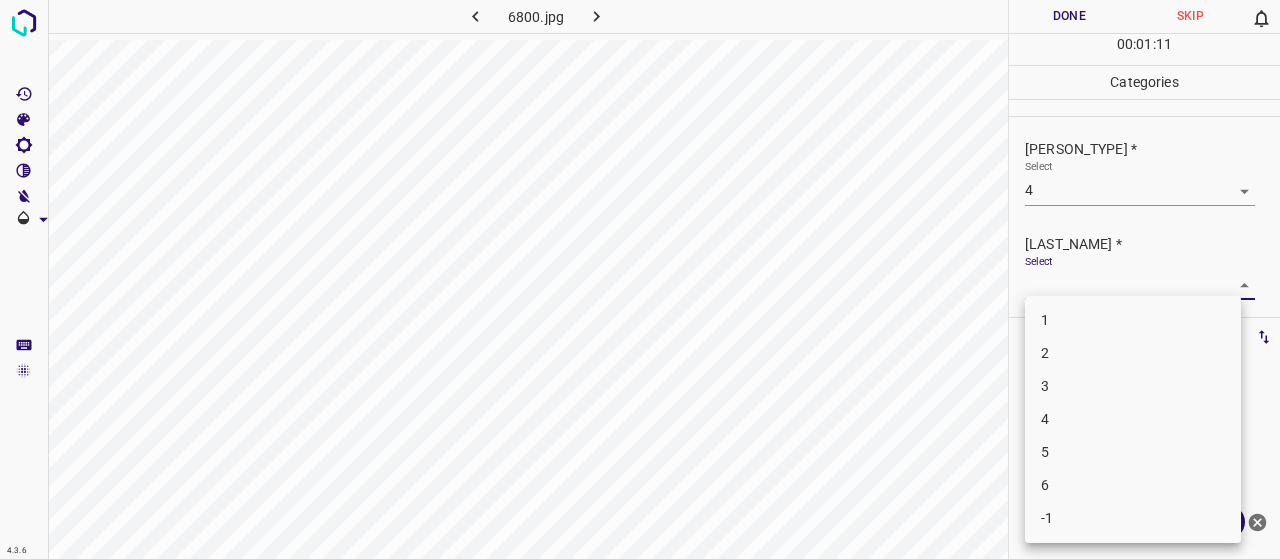 drag, startPoint x: 1078, startPoint y: 358, endPoint x: 1081, endPoint y: 336, distance: 22.203604 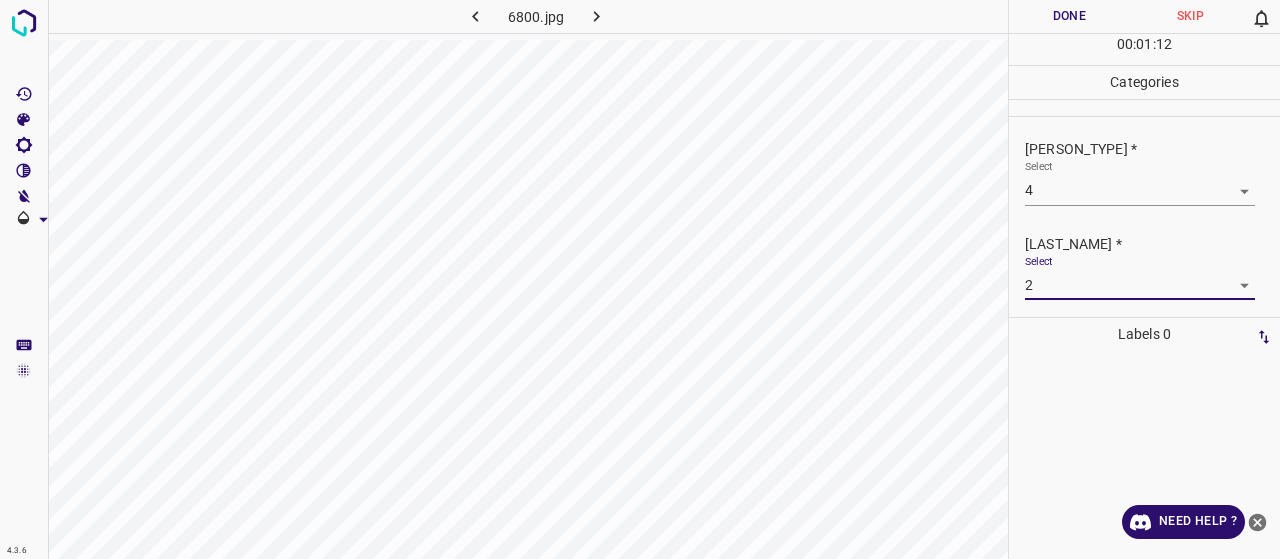 click on "Select 4 4" at bounding box center (1140, 182) 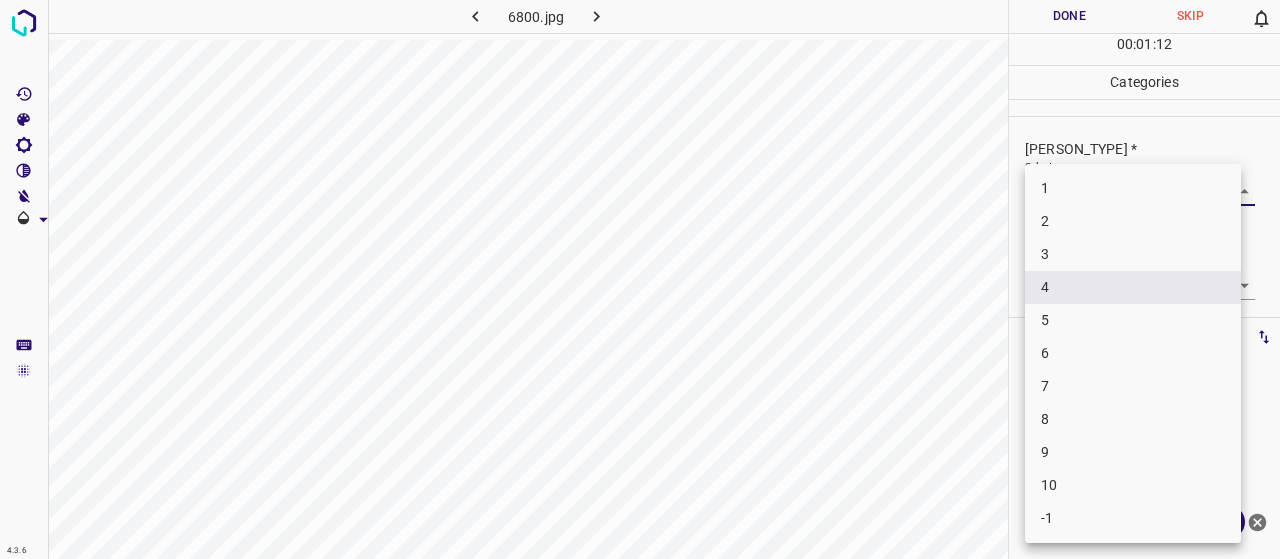 click on "4.3.6  6800.jpg Done Skip 0 00   : 01   : 12   Categories [PERSON_TYPE] *  Select 4 4  [LAST_NAME] *  Select 2 2 Labels   0 Categories 1 [PERSON_TYPE] 2  [LAST_NAME] Tools Space Change between modes (Draw & Edit) I Auto labeling R Restore zoom M Zoom in N Zoom out Delete Delete selecte label Filters Z Restore filters X Saturation filter C Brightness filter V Contrast filter B Gray scale filter General O Download Need Help ? - Text - Hide - Delete 1 2 3 4 5 6 7 8 9 10 -1" at bounding box center [640, 279] 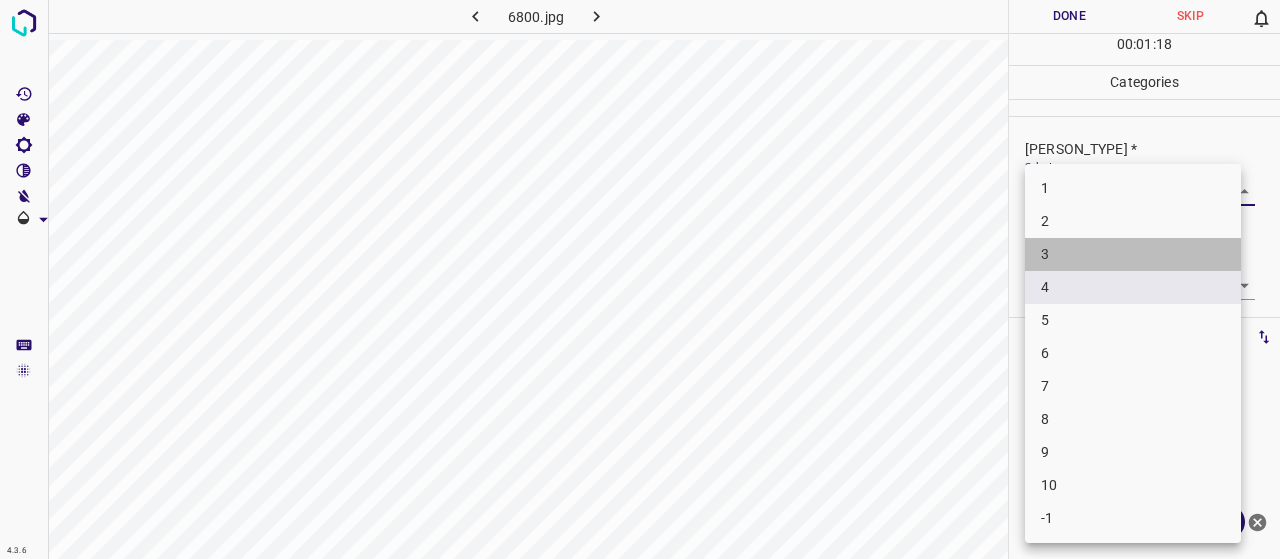 click on "3" at bounding box center [1133, 254] 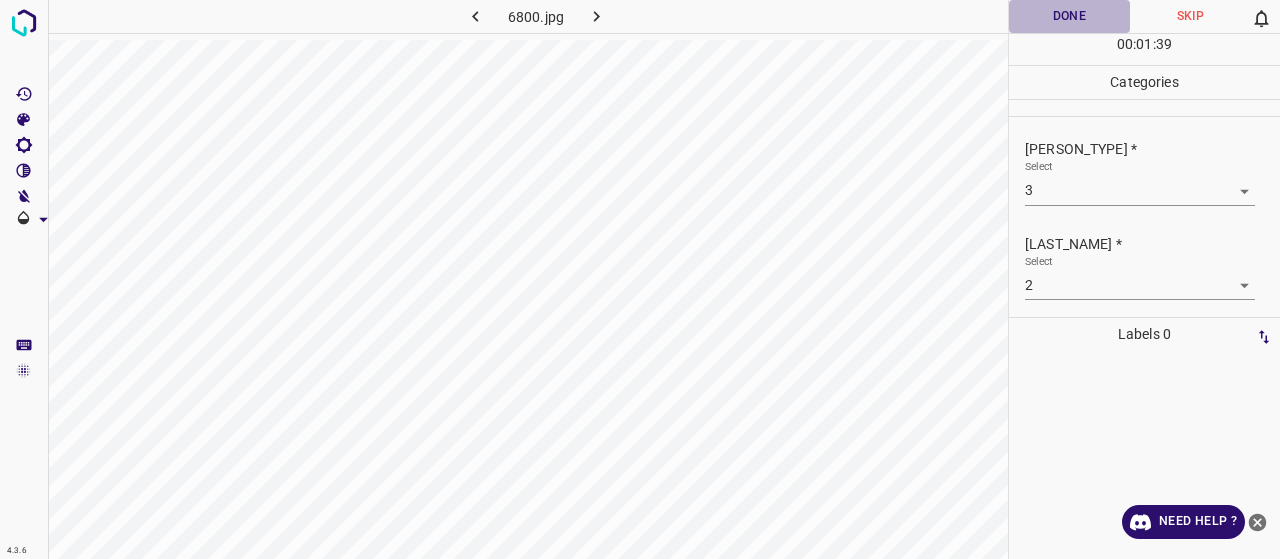 click on "Done" at bounding box center [1069, 16] 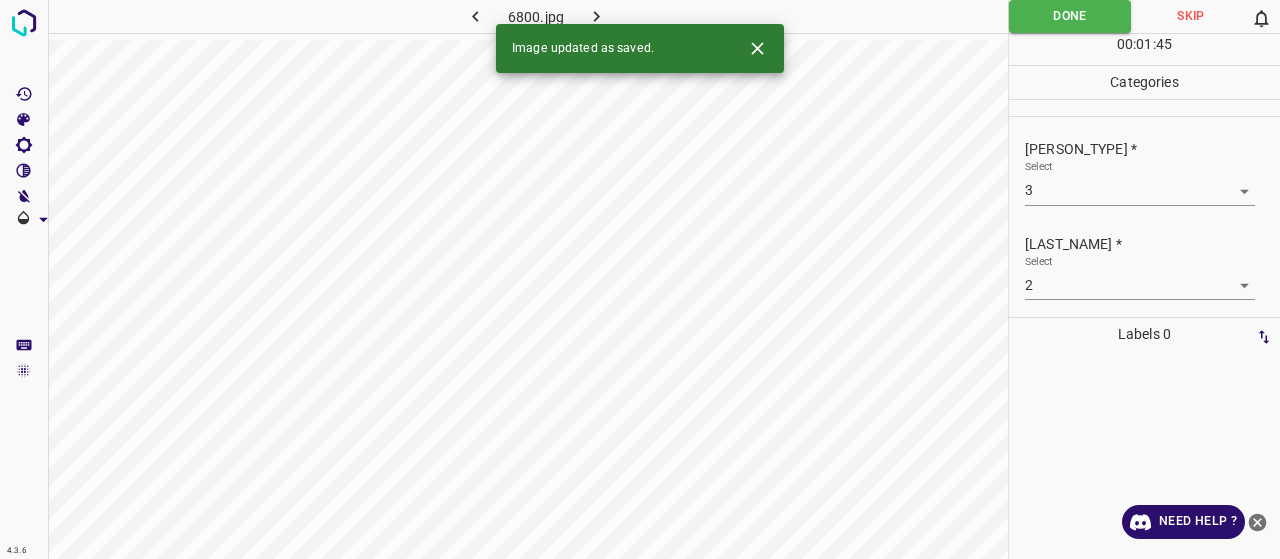 click at bounding box center [596, 16] 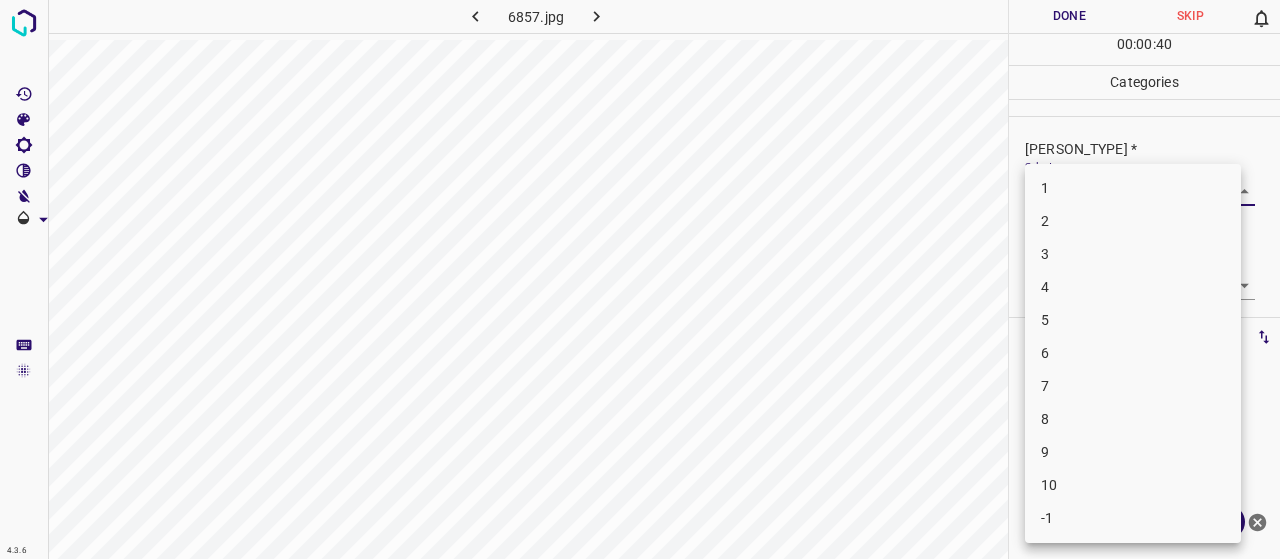 click on "4.3.6  6826.jpg Done Skip 0 00   : 00   : 11   Categories [PERSON_TYPE] *  Select ​  [LAST_NAME] *  Select ​ Labels   0 Categories 1 [PERSON_TYPE] 2  [LAST_NAME] Tools Space Change between modes (Draw & Edit) I Auto labeling R Restore zoom M Zoom in N Zoom out Delete Delete selecte label Filters Z Restore filters X Saturation filter C Brightness filter V Contrast filter B Gray scale filter General O Download Need Help ? - Text - Hide - Delete 1 2 3 4 5 6 7 8 9 10 -1" at bounding box center [640, 279] 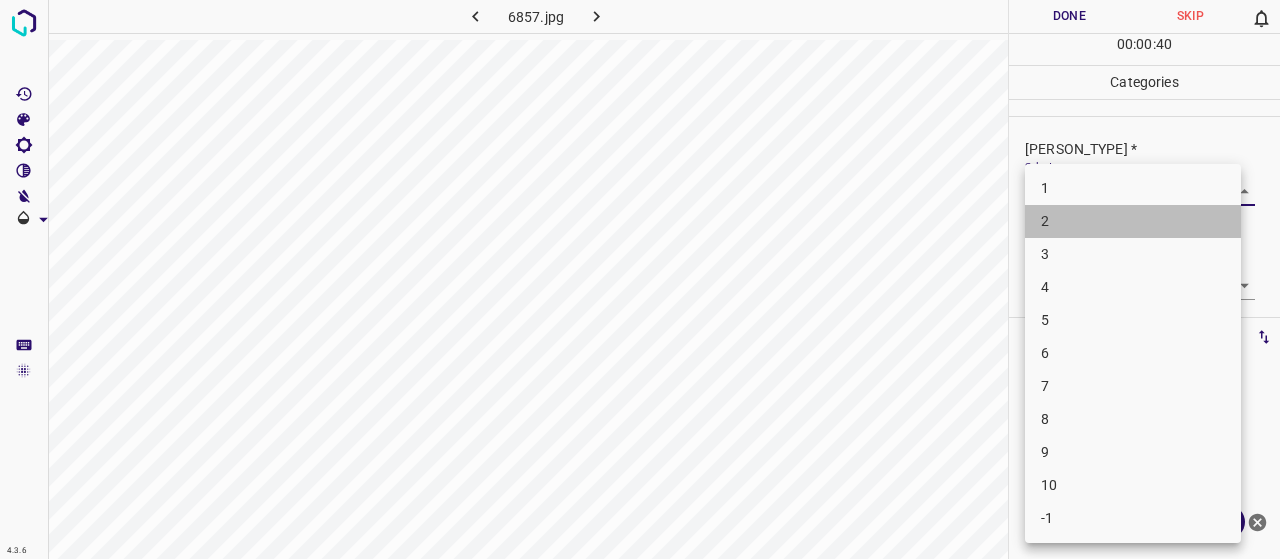 click on "2" at bounding box center (1133, 221) 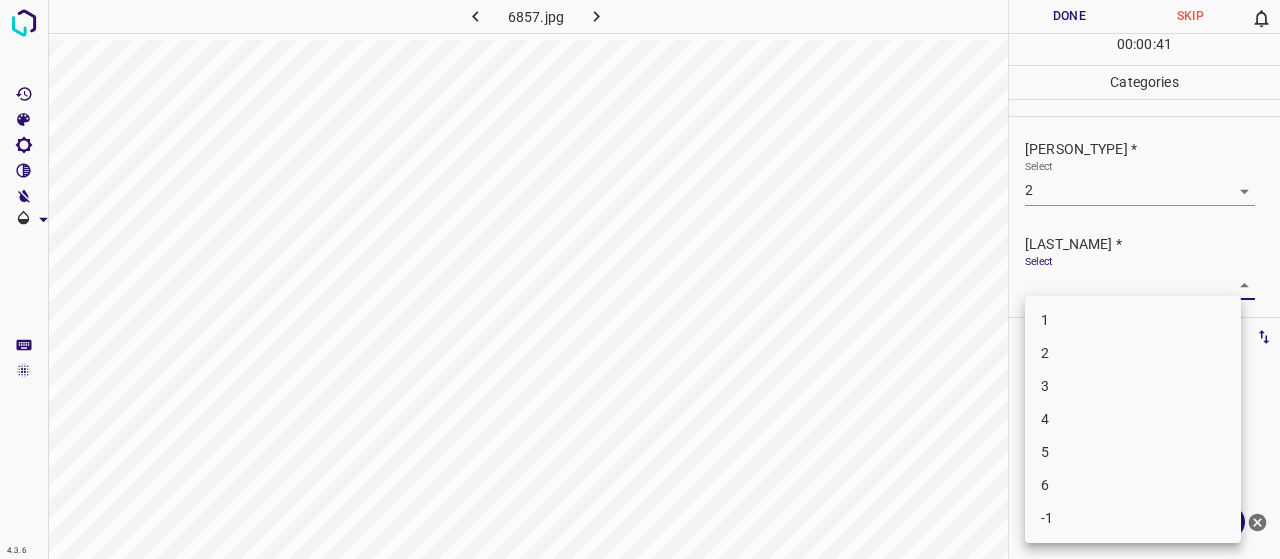 click on "4.3.6  6857.jpg Done Skip 0 00   : 00   : 41   Categories [PERSON_TYPE] *  Select 2 2  [LAST_NAME] *  Select ​ Labels   0 Categories 1 [PERSON_TYPE] 2  [LAST_NAME] Tools Space Change between modes (Draw & Edit) I Auto labeling R Restore zoom M Zoom in N Zoom out Delete Delete selecte label Filters Z Restore filters X Saturation filter C Brightness filter V Contrast filter B Gray scale filter General O Download Need Help ? - Text - Hide - Delete 1 2 3 4 5 6 -1" at bounding box center [640, 279] 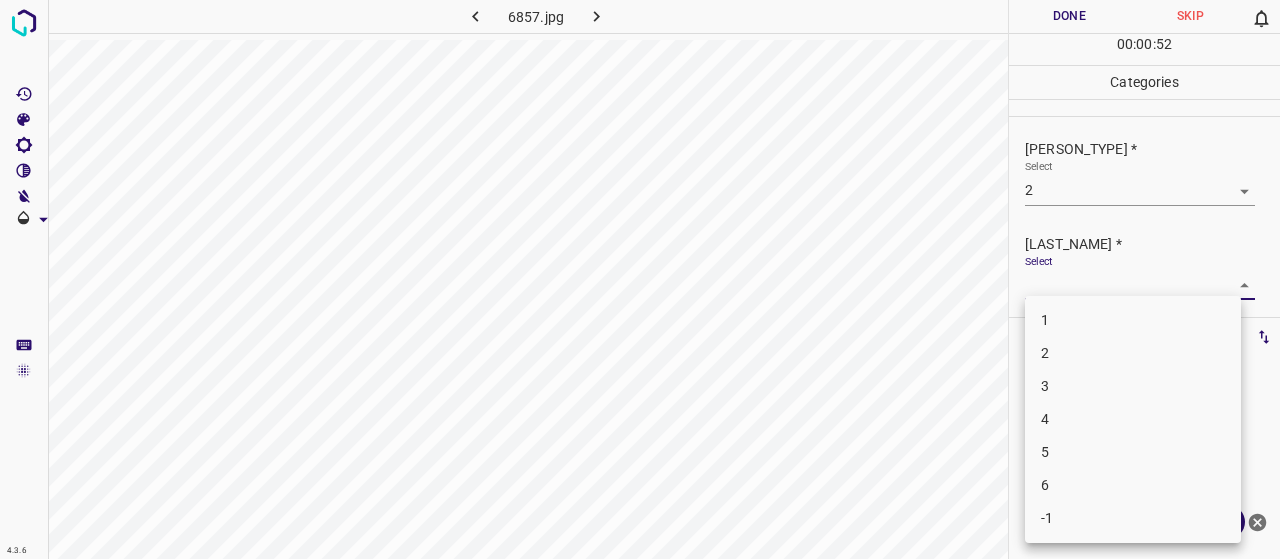 click at bounding box center (640, 279) 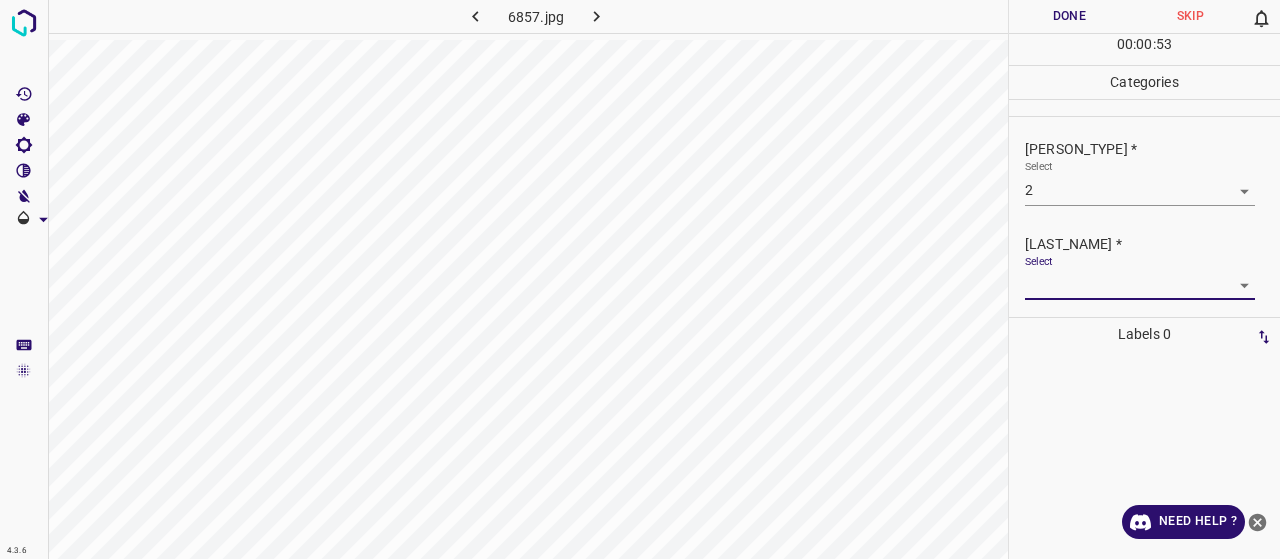 click on "4.3.6  6857.jpg Done Skip 0 00   : 00   : 53   Categories [PERSON_TYPE] *  Select 2 2  [LAST_NAME] *  Select ​ Labels   0 Categories 1 [PERSON_TYPE] 2  [LAST_NAME] Tools Space Change between modes (Draw & Edit) I Auto labeling R Restore zoom M Zoom in N Zoom out Delete Delete selecte label Filters Z Restore filters X Saturation filter C Brightness filter V Contrast filter B Gray scale filter General O Download Need Help ? - Text - Hide - Delete" at bounding box center [640, 279] 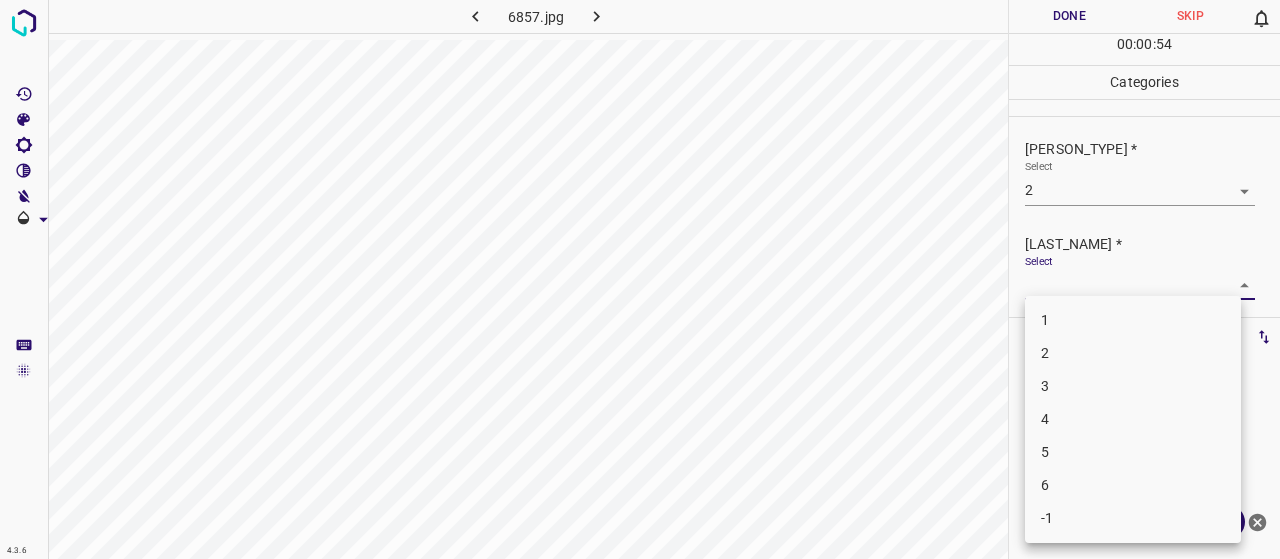 click on "1" at bounding box center (1133, 320) 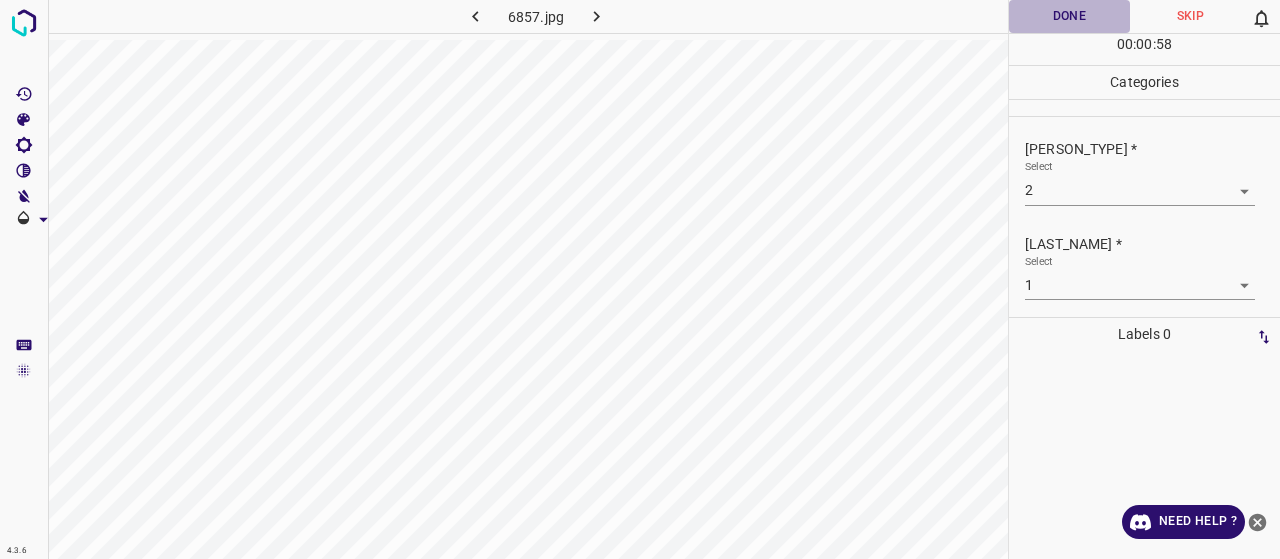 click on "Done" at bounding box center [1069, 16] 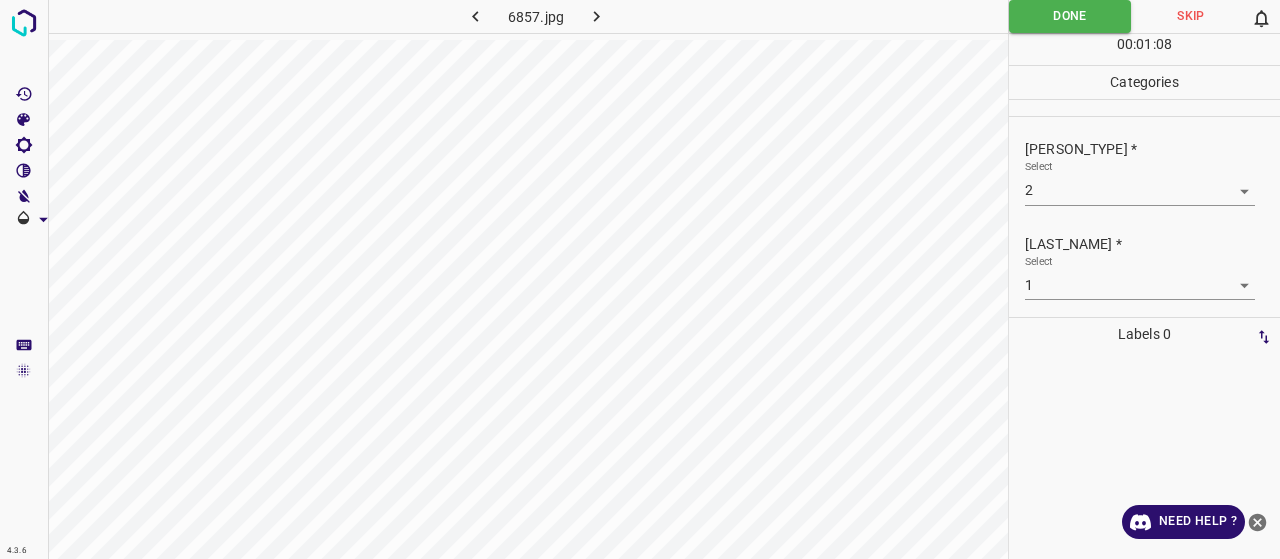 click at bounding box center [596, 16] 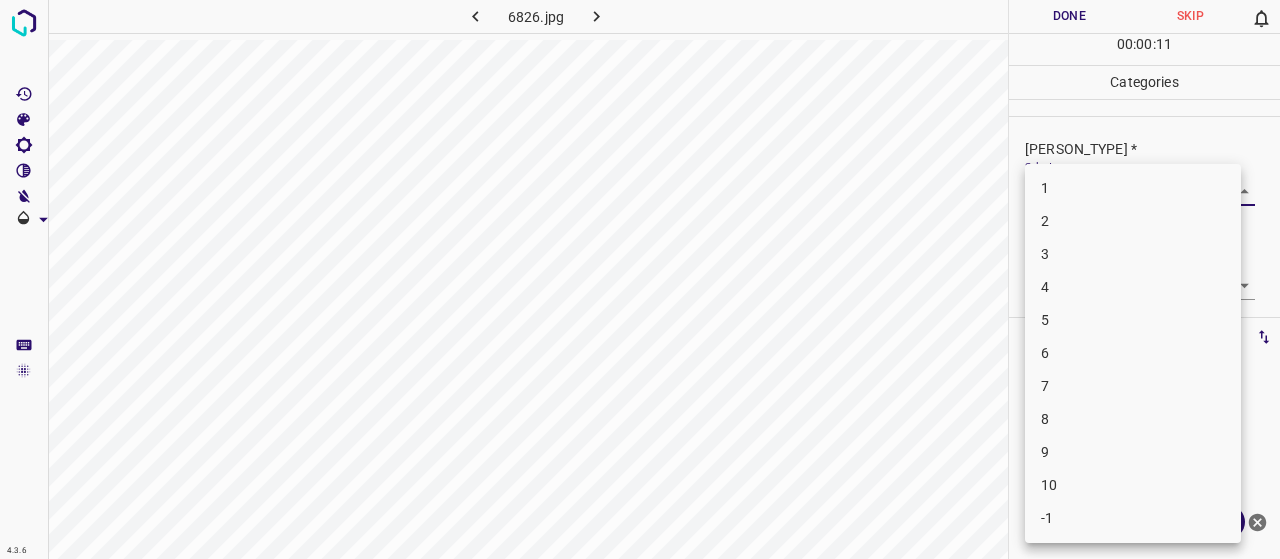 click on "4.3.6  6826.jpg Done Skip 0 00   : 00   : 11   Categories [PERSON_TYPE] *  Select ​  [LAST_NAME] *  Select ​ Labels   0 Categories 1 [PERSON_TYPE] 2  [LAST_NAME] Tools Space Change between modes (Draw & Edit) I Auto labeling R Restore zoom M Zoom in N Zoom out Delete Delete selecte label Filters Z Restore filters X Saturation filter C Brightness filter V Contrast filter B Gray scale filter General O Download Need Help ? - Text - Hide - Delete 1 2 3 4 5 6 7 8 9 10 -1" at bounding box center (640, 279) 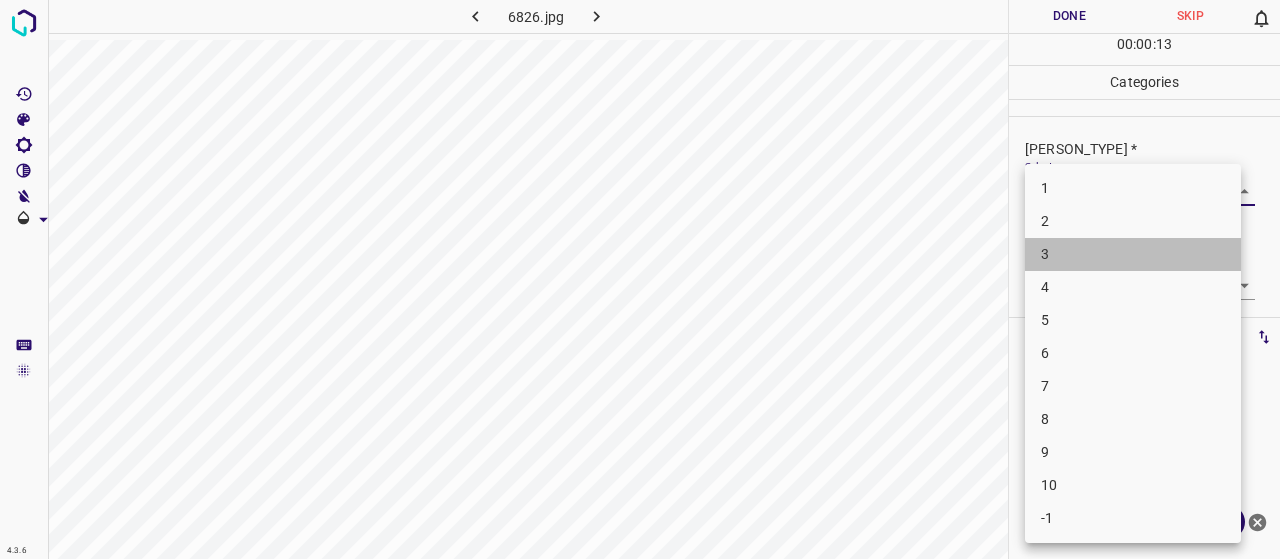click on "3" at bounding box center (1133, 254) 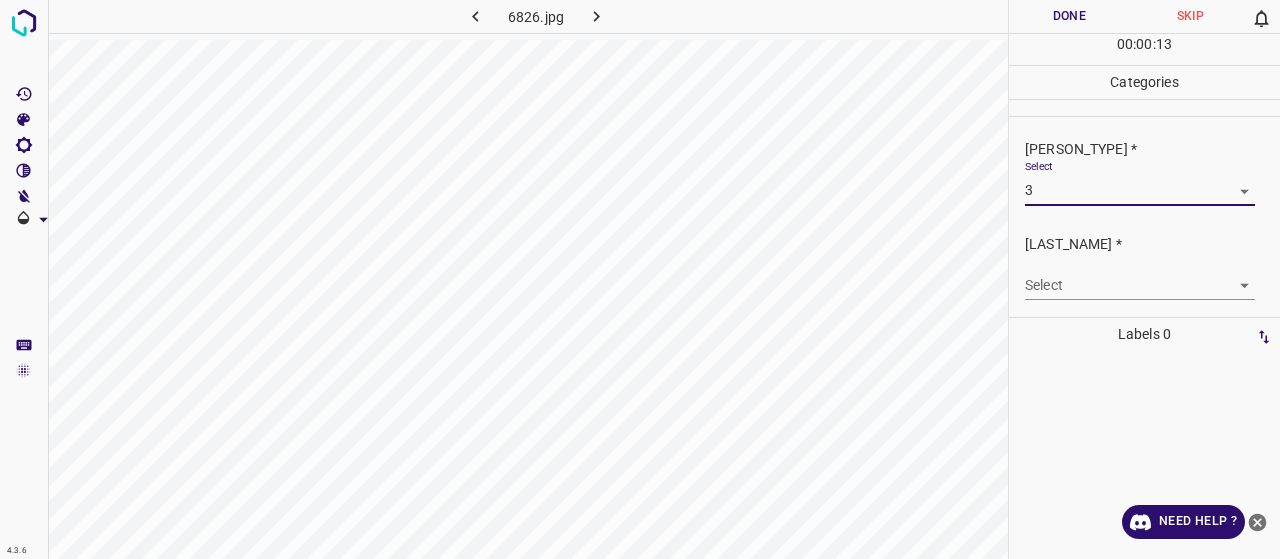 click on "4.3.6  6826.jpg Done Skip 0 00   : 00   : 13   Categories [PERSON_TYPE] *  Select 3 3  [LAST_NAME] *  Select ​ Labels   0 Categories 1 [PERSON_TYPE] 2  [LAST_NAME] Tools Space Change between modes (Draw & Edit) I Auto labeling R Restore zoom M Zoom in N Zoom out Delete Delete selecte label Filters Z Restore filters X Saturation filter C Brightness filter V Contrast filter B Gray scale filter General O Download Need Help ? - Text - Hide - Delete" at bounding box center (640, 279) 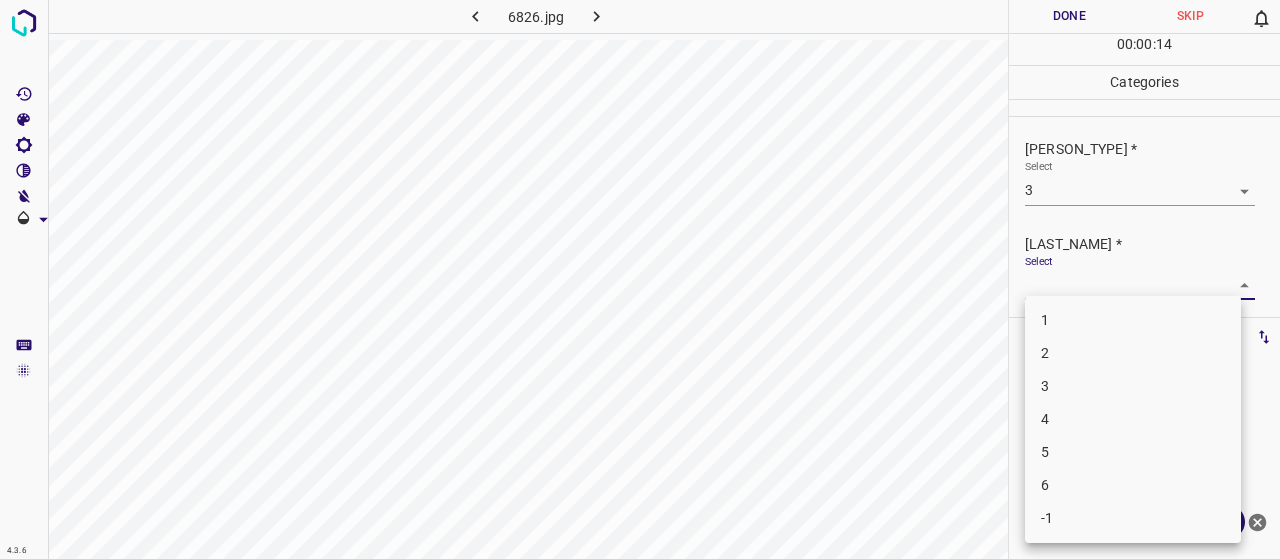click on "2" at bounding box center (1133, 353) 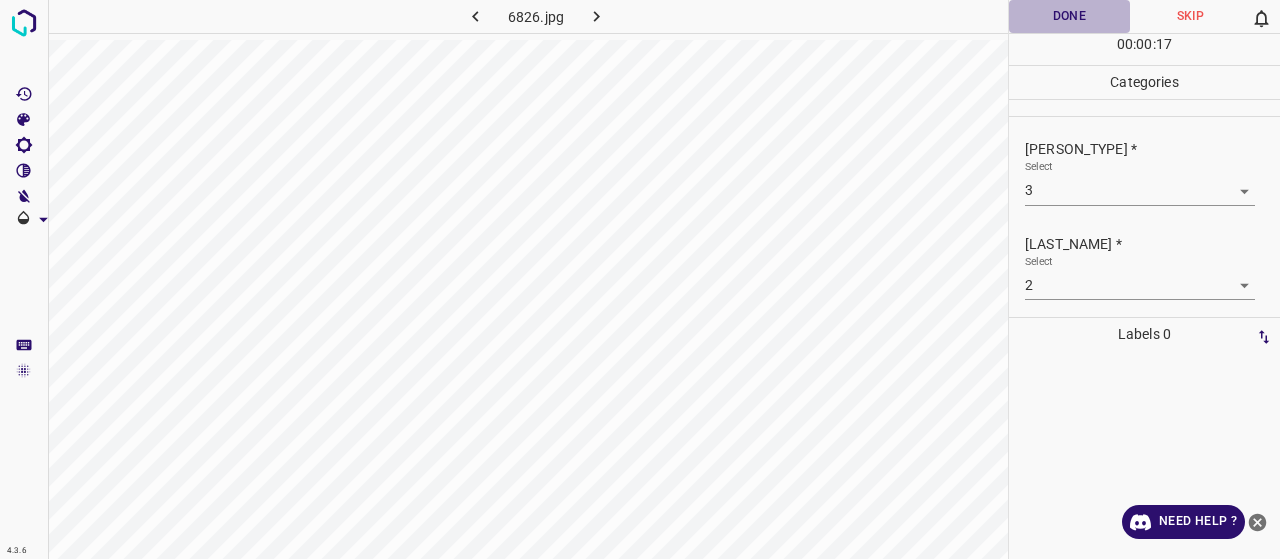 click on "Done" at bounding box center (1069, 16) 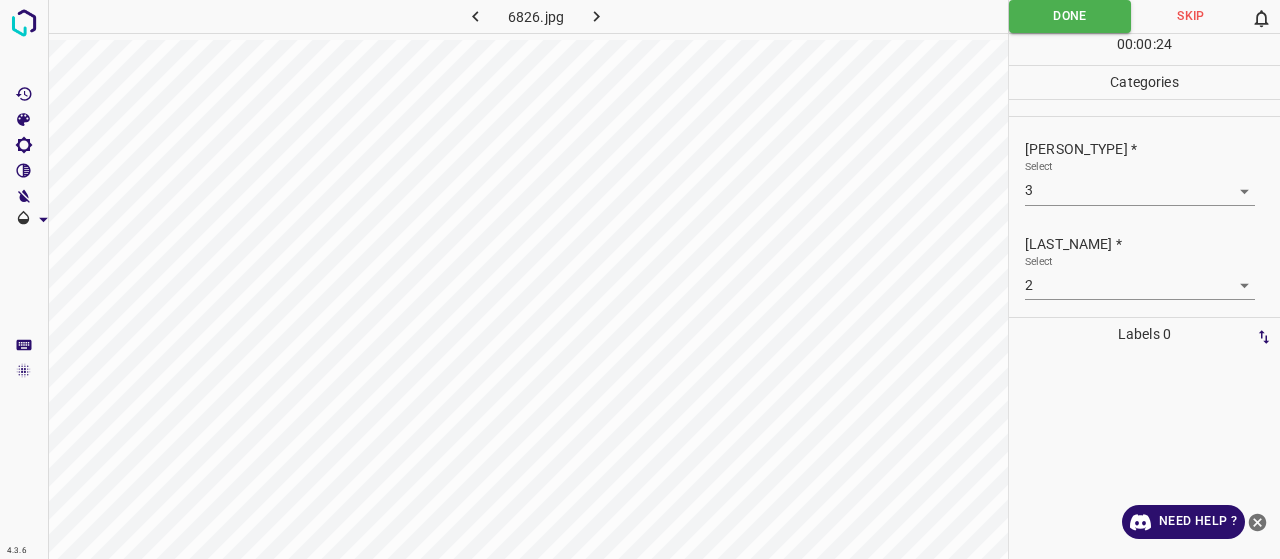 click at bounding box center (596, 16) 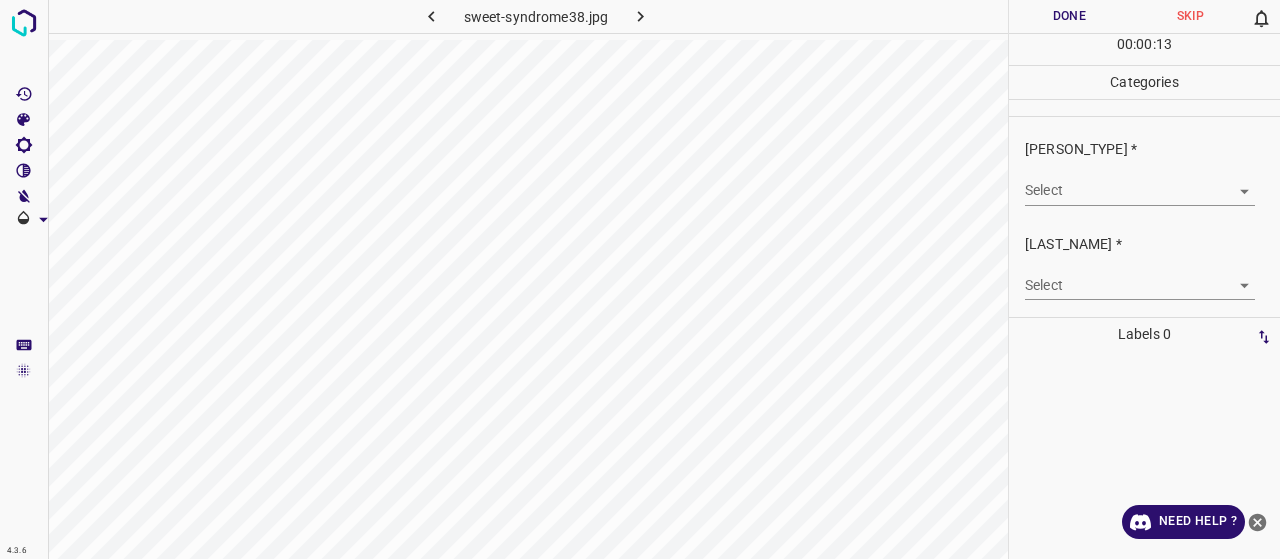 click on "Monk *  Select ​" at bounding box center (1144, 172) 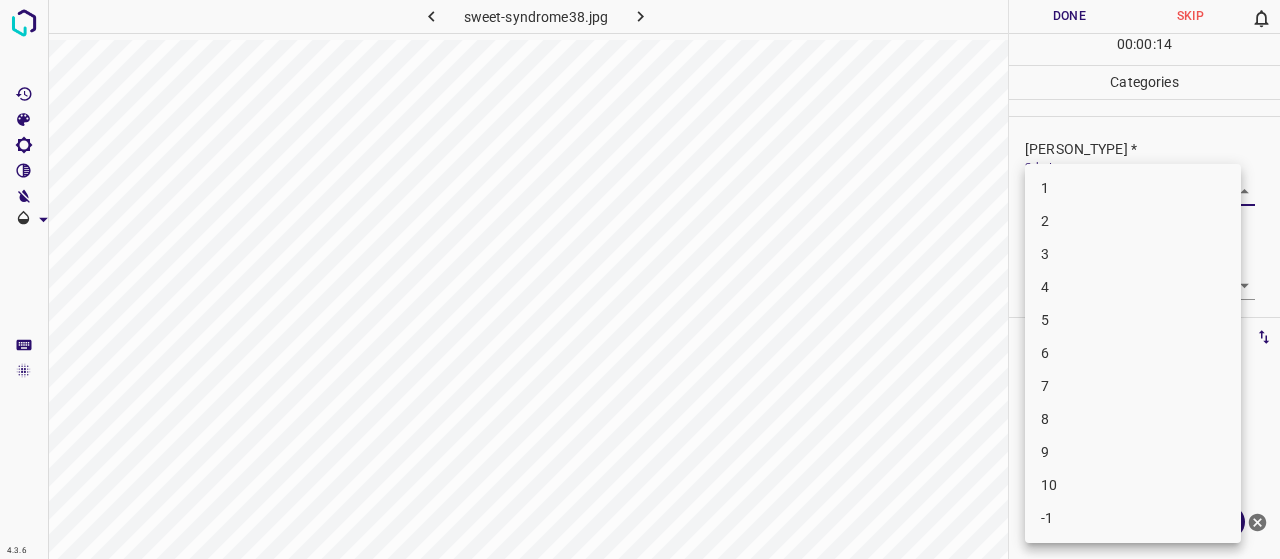 click on "4.3.6  sweet-syndrome38.jpg Done Skip 0 00   : 00   : 14   Categories Monk *  Select ​  Fitzpatrick *  Select ​ Labels   0 Categories 1 Monk 2  Fitzpatrick Tools Space Change between modes (Draw & Edit) I Auto labeling R Restore zoom M Zoom in N Zoom out Delete Delete selecte label Filters Z Restore filters X Saturation filter C Brightness filter V Contrast filter B Gray scale filter General O Download Need Help ? - Text - Hide - Delete 1 2 3 4 5 6 7 8 9 10 -1" at bounding box center (640, 279) 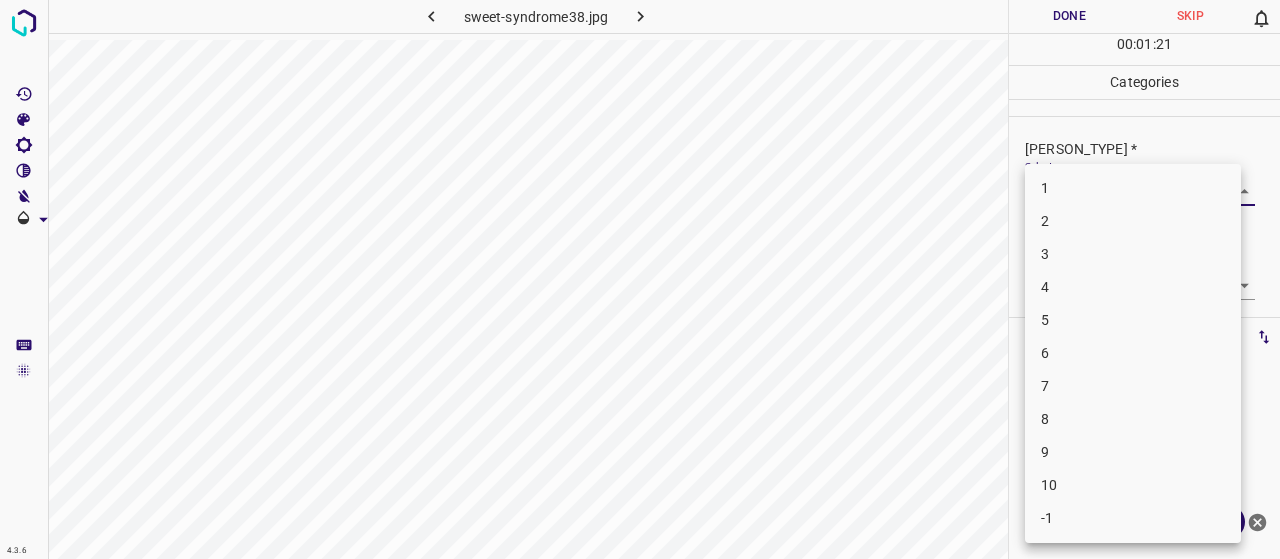 click on "4" at bounding box center [1133, 287] 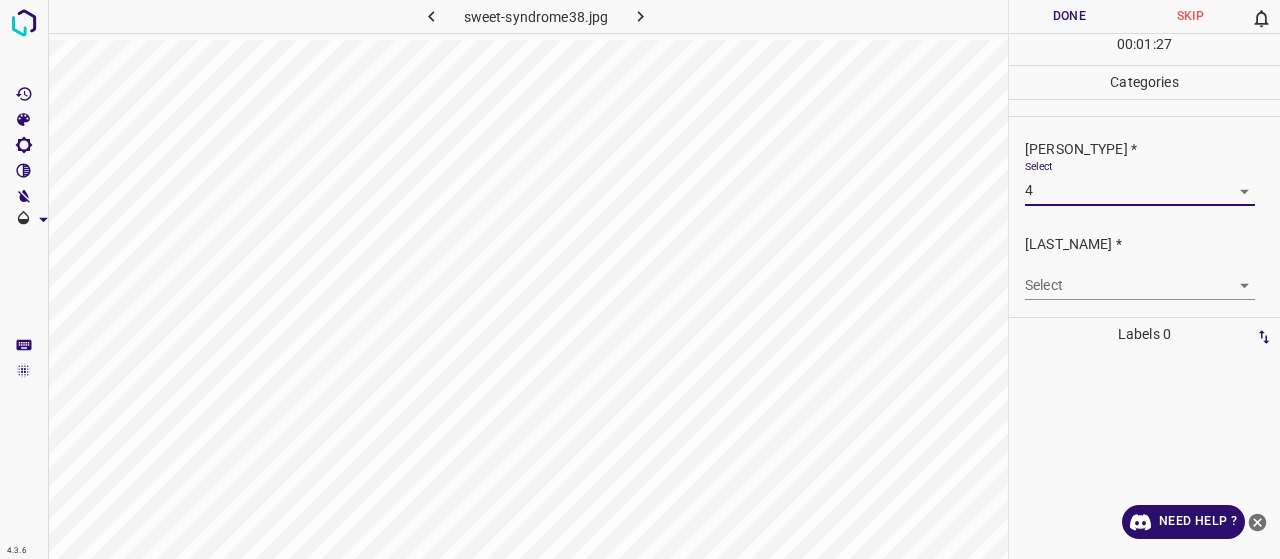 click on "4.3.6  sweet-syndrome38.jpg Done Skip 0 00   : 01   : 27   Categories Monk *  Select 4 4  Fitzpatrick *  Select ​ Labels   0 Categories 1 Monk 2  Fitzpatrick Tools Space Change between modes (Draw & Edit) I Auto labeling R Restore zoom M Zoom in N Zoom out Delete Delete selecte label Filters Z Restore filters X Saturation filter C Brightness filter V Contrast filter B Gray scale filter General O Download Need Help ? - Text - Hide - Delete" at bounding box center [640, 279] 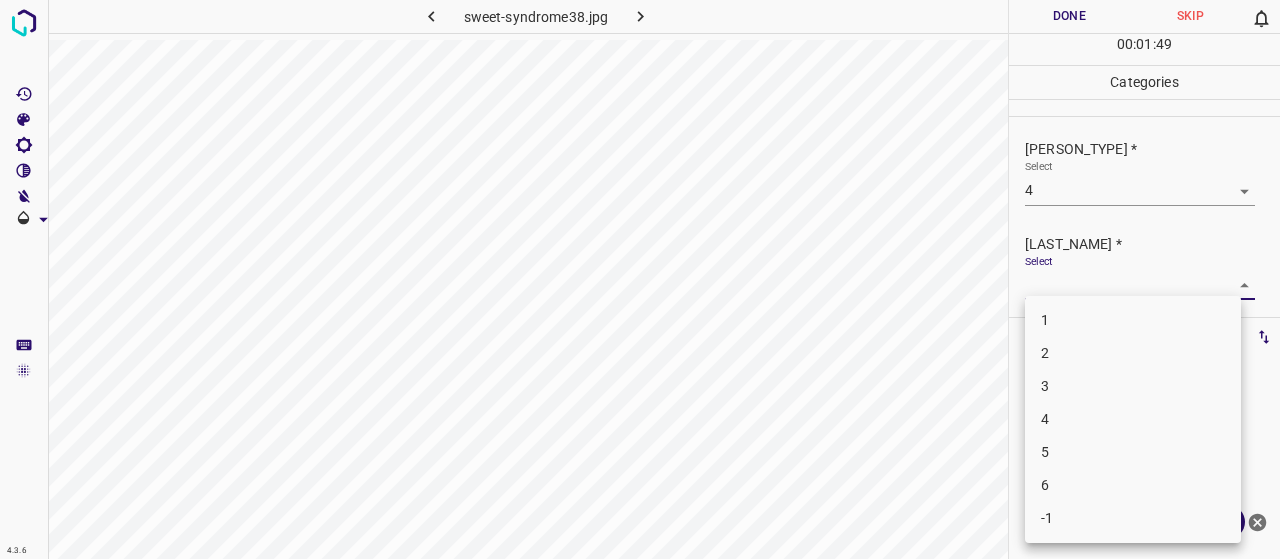 click at bounding box center (640, 279) 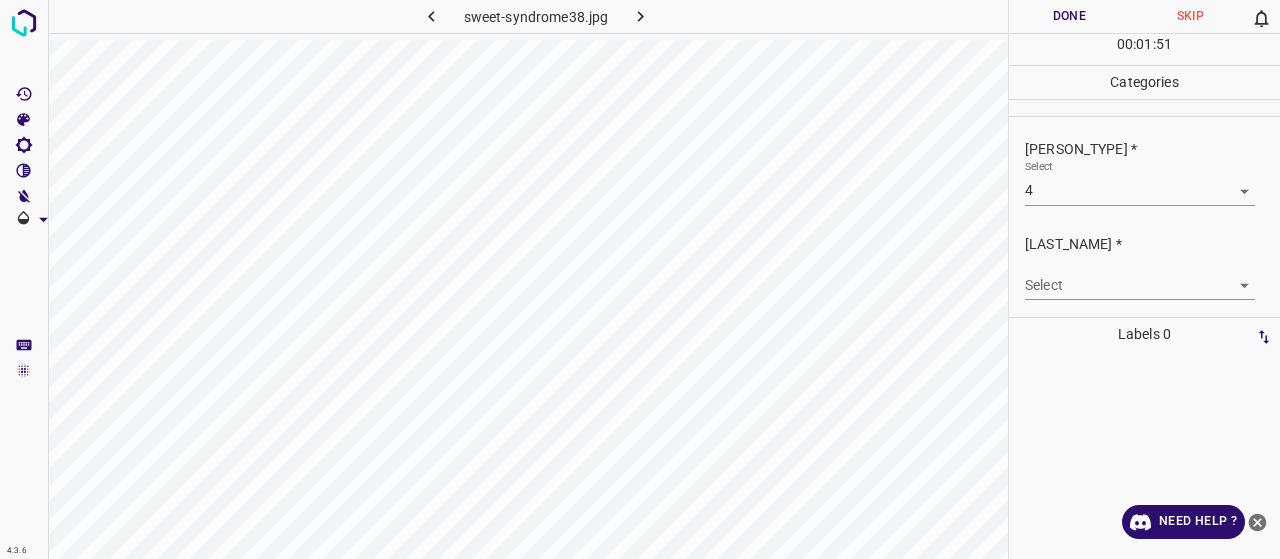 drag, startPoint x: 1056, startPoint y: 227, endPoint x: 1056, endPoint y: 252, distance: 25 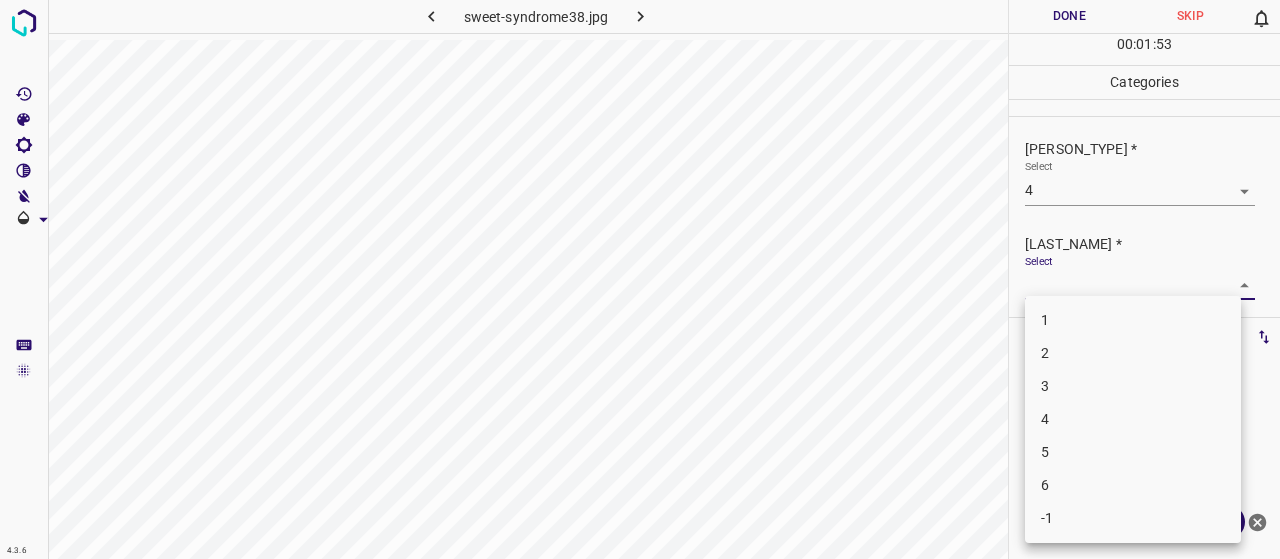 click at bounding box center [640, 279] 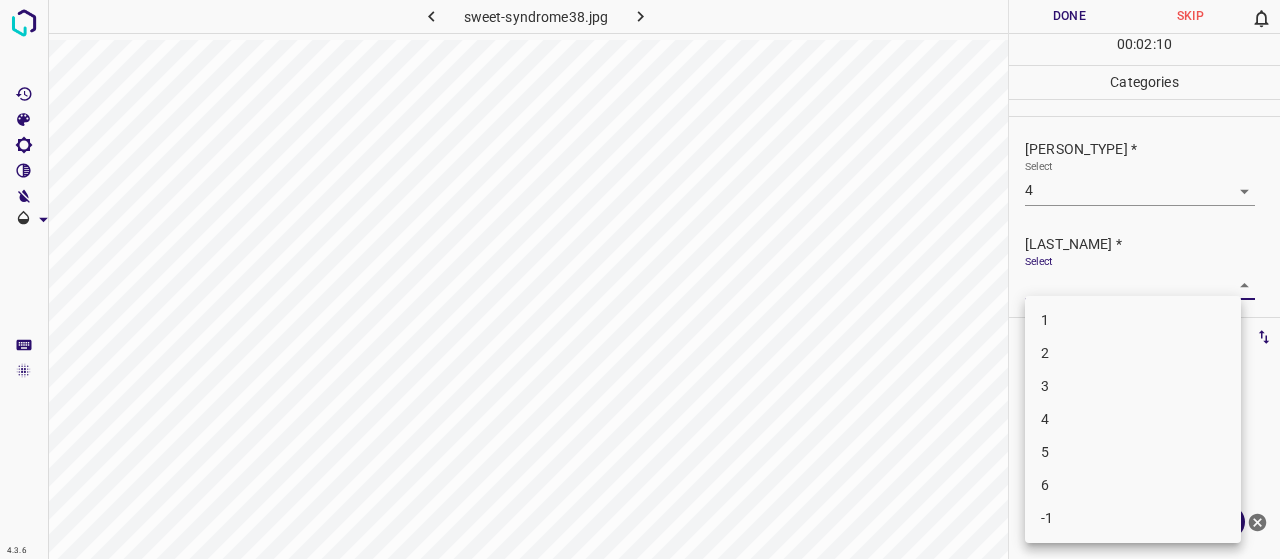 click on "4.3.6  sweet-syndrome38.jpg Done Skip 0 00   : 02   : 10   Categories Monk *  Select 4 4  Fitzpatrick *  Select ​ Labels   0 Categories 1 Monk 2  Fitzpatrick Tools Space Change between modes (Draw & Edit) I Auto labeling R Restore zoom M Zoom in N Zoom out Delete Delete selecte label Filters Z Restore filters X Saturation filter C Brightness filter V Contrast filter B Gray scale filter General O Download Need Help ? - Text - Hide - Delete 1 2 3 4 5 6 -1" at bounding box center (640, 279) 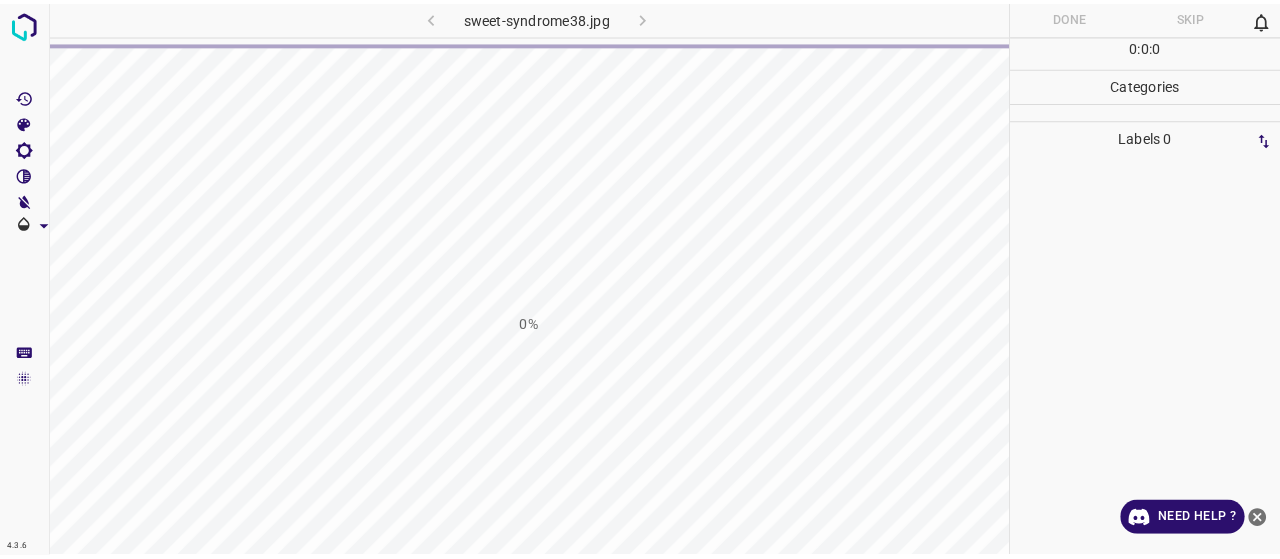 scroll, scrollTop: 0, scrollLeft: 0, axis: both 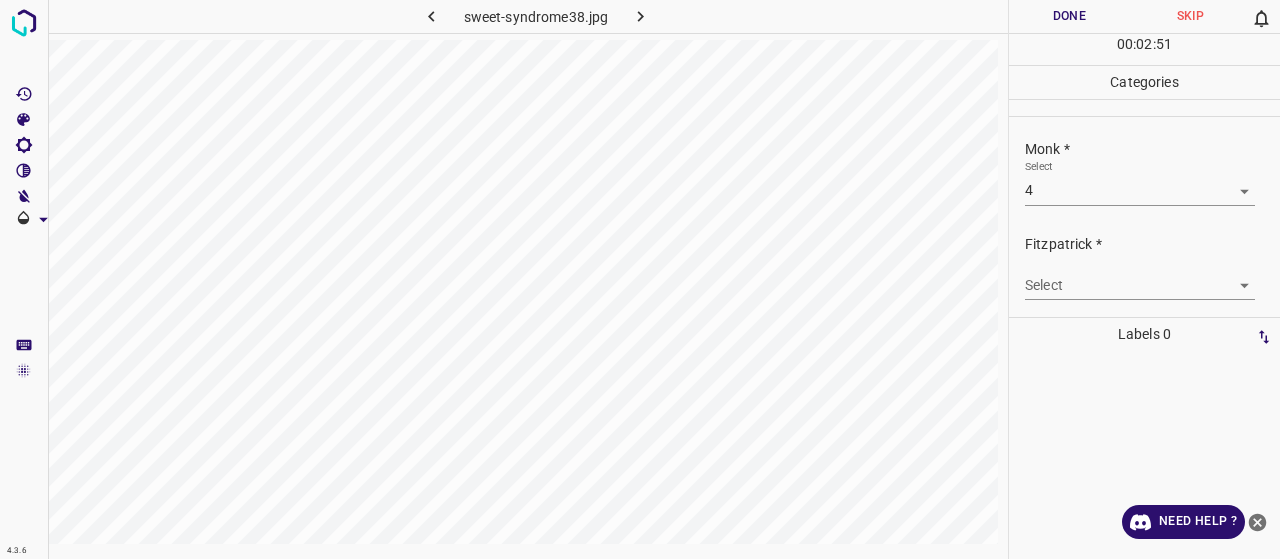 click on "4.3.6  sweet-syndrome38.jpg Done Skip 0 00   : 02   : 51   Categories Monk *  Select 4 4  Fitzpatrick *  Select ​ Labels   0 Categories 1 Monk 2  Fitzpatrick Tools Space Change between modes (Draw & Edit) I Auto labeling R Restore zoom M Zoom in N Zoom out Delete Delete selecte label Filters Z Restore filters X Saturation filter C Brightness filter V Contrast filter B Gray scale filter General O Download Need Help ? - Text - Hide - Delete" at bounding box center (640, 279) 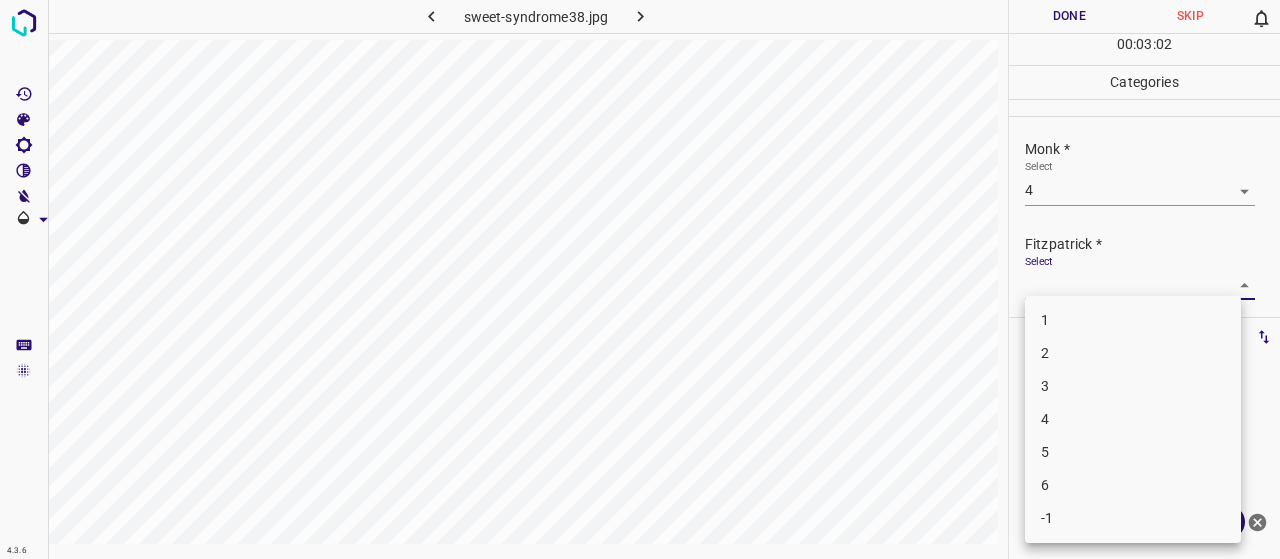 click at bounding box center [640, 279] 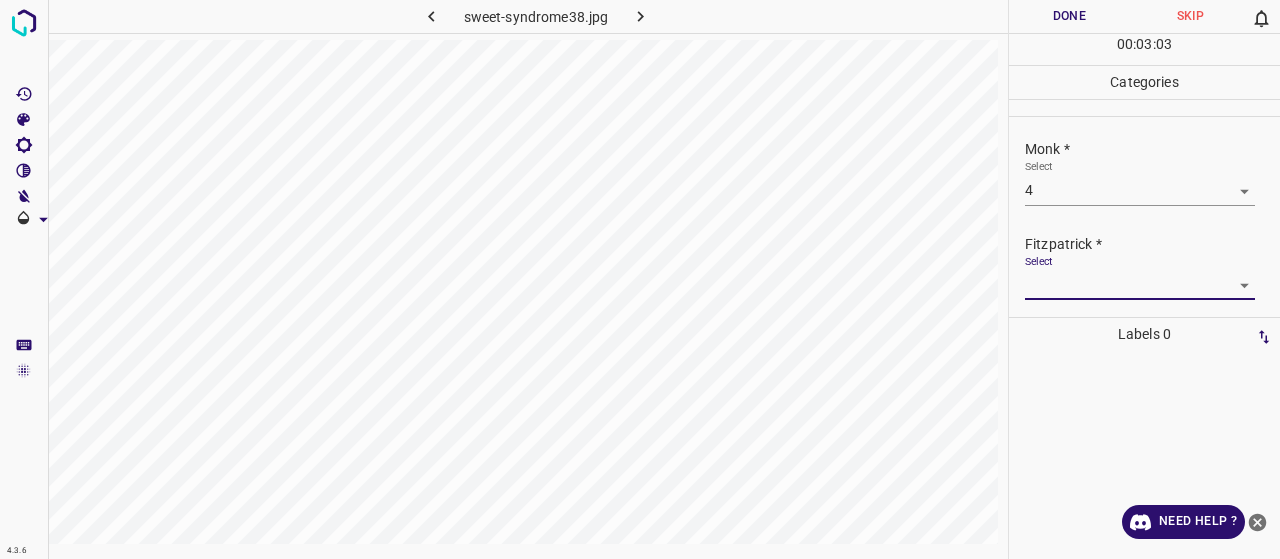 click on "4.3.6  sweet-syndrome38.jpg Done Skip 0 00   : 03   : 03   Categories Monk *  Select 4 4  Fitzpatrick *  Select ​ Labels   0 Categories 1 Monk 2  Fitzpatrick Tools Space Change between modes (Draw & Edit) I Auto labeling R Restore zoom M Zoom in N Zoom out Delete Delete selecte label Filters Z Restore filters X Saturation filter C Brightness filter V Contrast filter B Gray scale filter General O Download Need Help ? - Text - Hide - Delete" at bounding box center (640, 279) 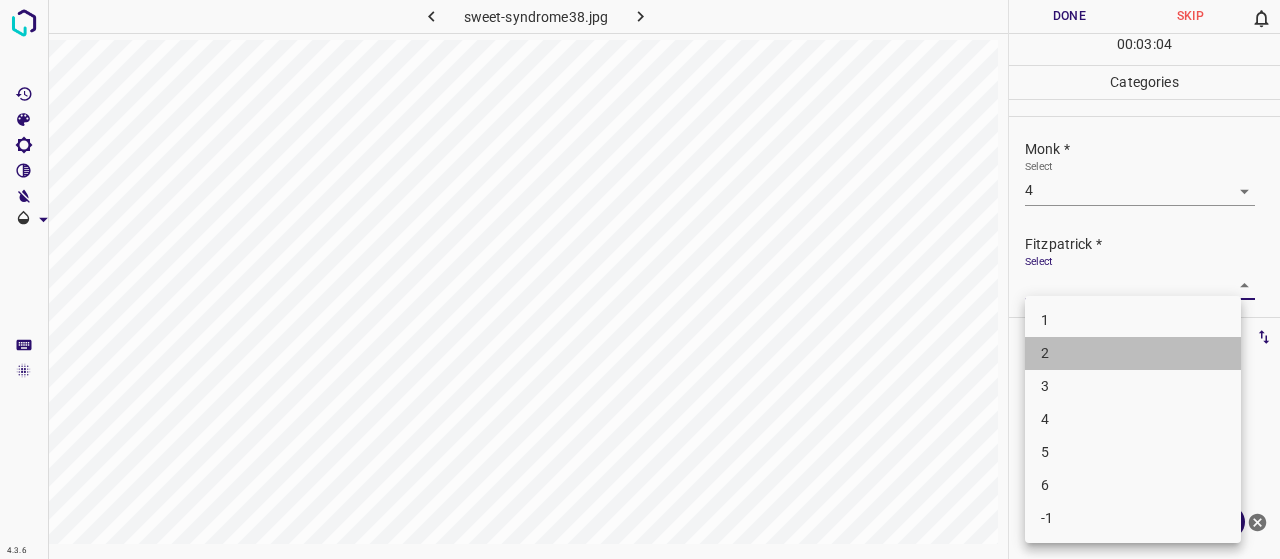 click on "2" at bounding box center [1133, 353] 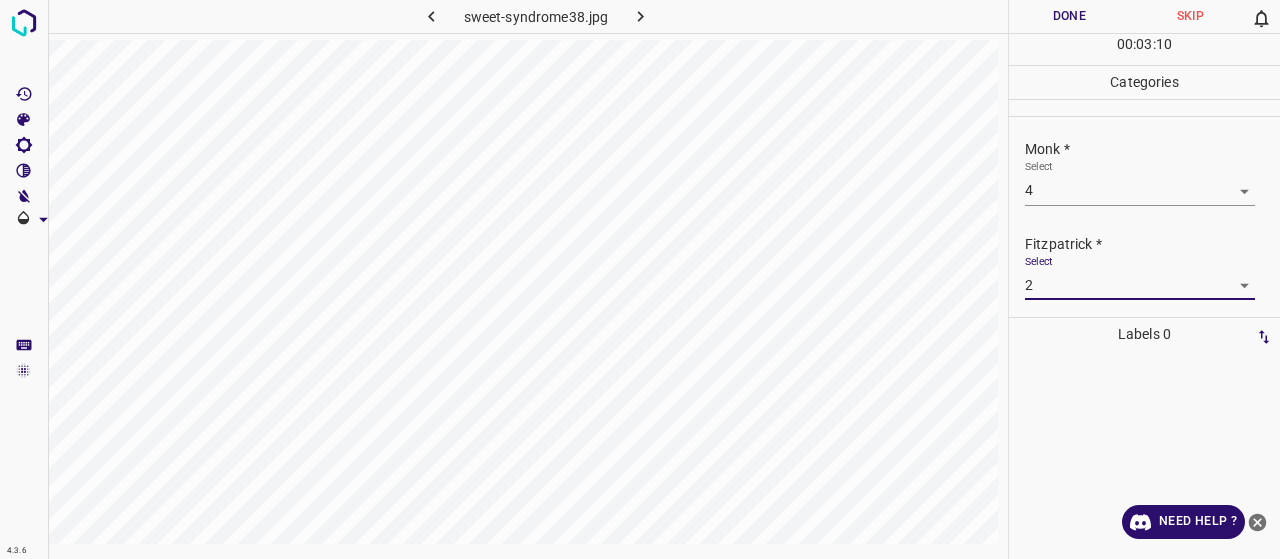 click on "Done" at bounding box center [1069, 16] 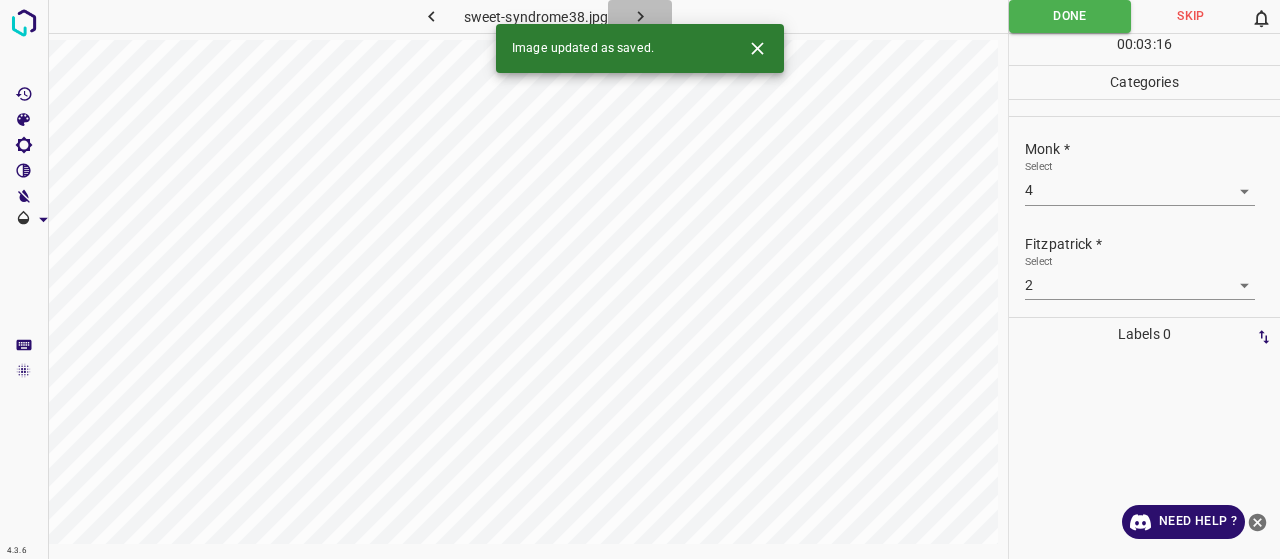 click at bounding box center [640, 16] 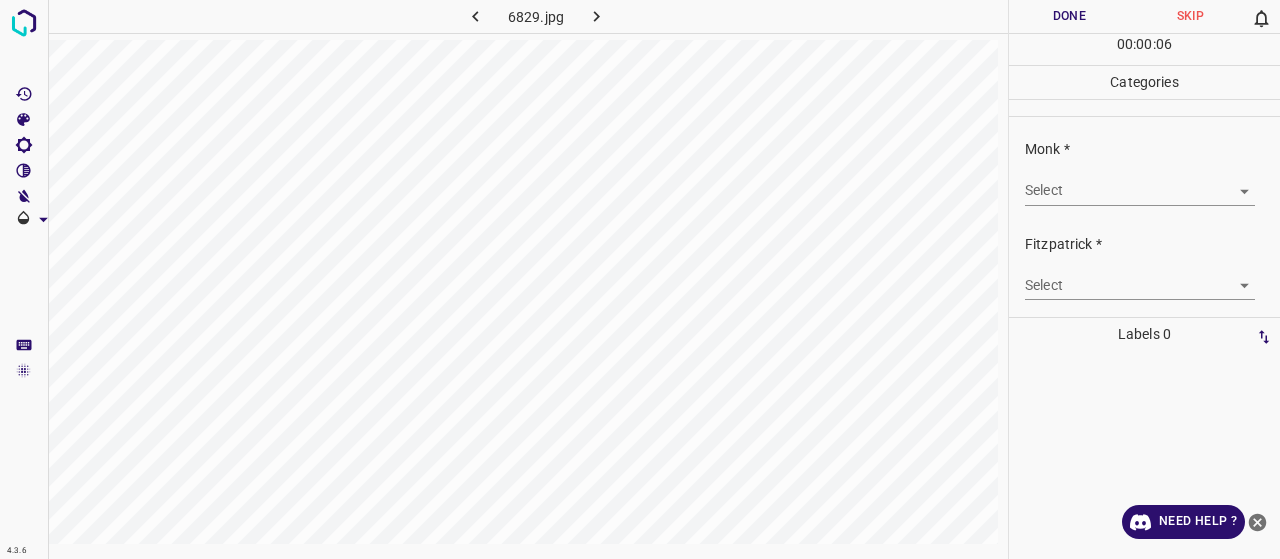 click on "4.3.6  6829.jpg Done Skip 0 00   : 00   : 06   Categories Monk *  Select ​  Fitzpatrick *  Select ​ Labels   0 Categories 1 Monk 2  Fitzpatrick Tools Space Change between modes (Draw & Edit) I Auto labeling R Restore zoom M Zoom in N Zoom out Delete Delete selecte label Filters Z Restore filters X Saturation filter C Brightness filter V Contrast filter B Gray scale filter General O Download Need Help ? - Text - Hide - Delete" at bounding box center [640, 279] 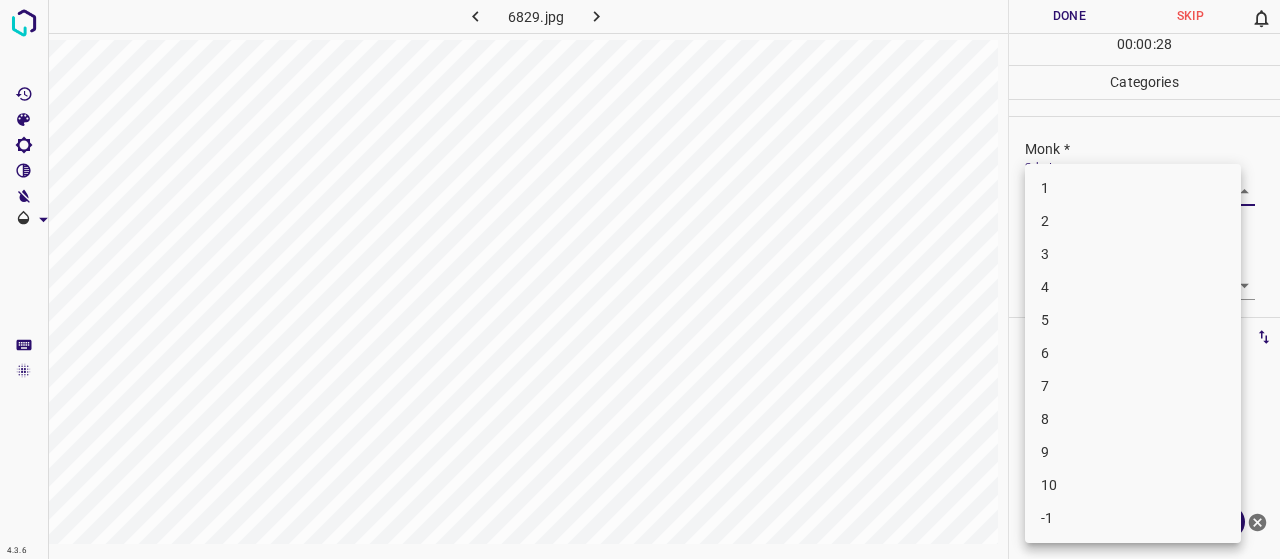 click at bounding box center (640, 279) 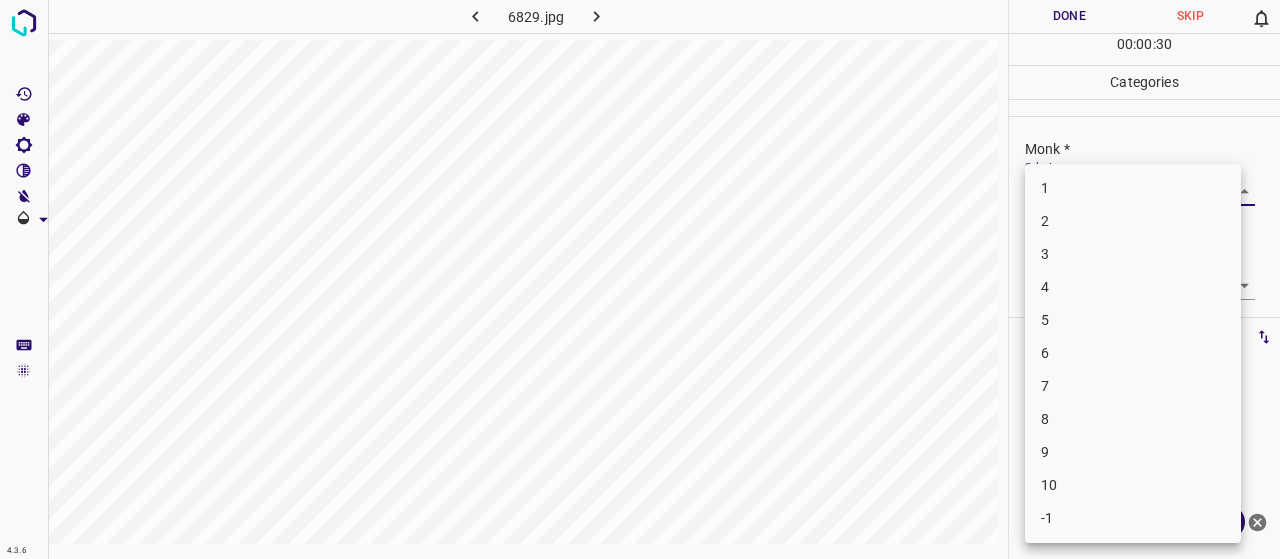 click on "4.3.6  6829.jpg Done Skip 0 00   : 00   : 30   Categories Monk *  Select ​  Fitzpatrick *  Select ​ Labels   0 Categories 1 Monk 2  Fitzpatrick Tools Space Change between modes (Draw & Edit) I Auto labeling R Restore zoom M Zoom in N Zoom out Delete Delete selecte label Filters Z Restore filters X Saturation filter C Brightness filter V Contrast filter B Gray scale filter General O Download Need Help ? - Text - Hide - Delete 1 2 3 4 5 6 7 8 9 10 -1" at bounding box center (640, 279) 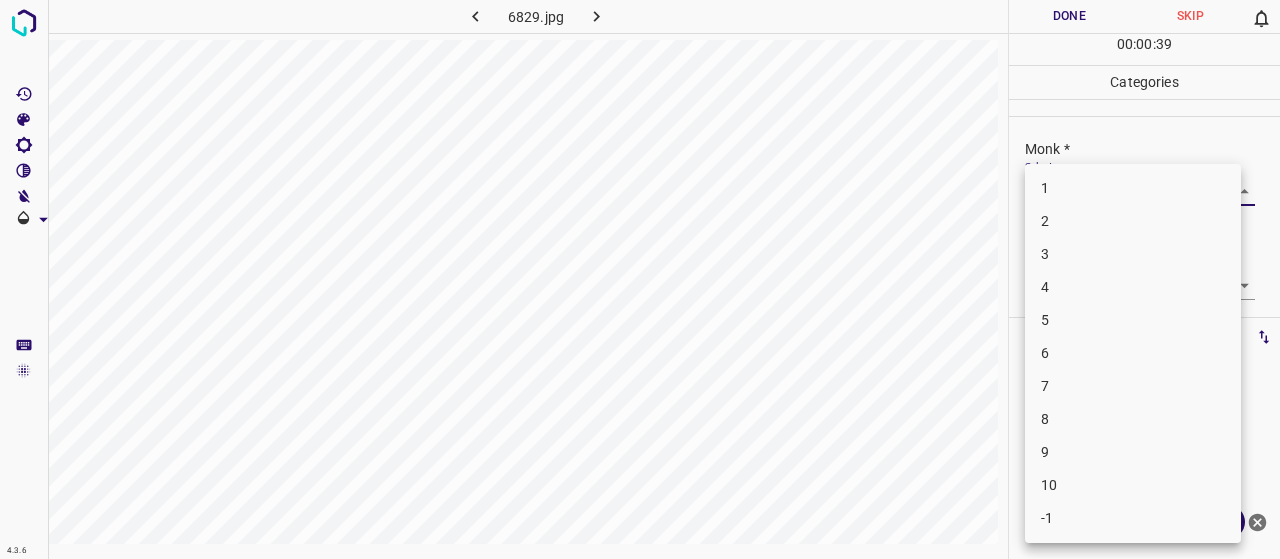 click on "3" at bounding box center (1133, 254) 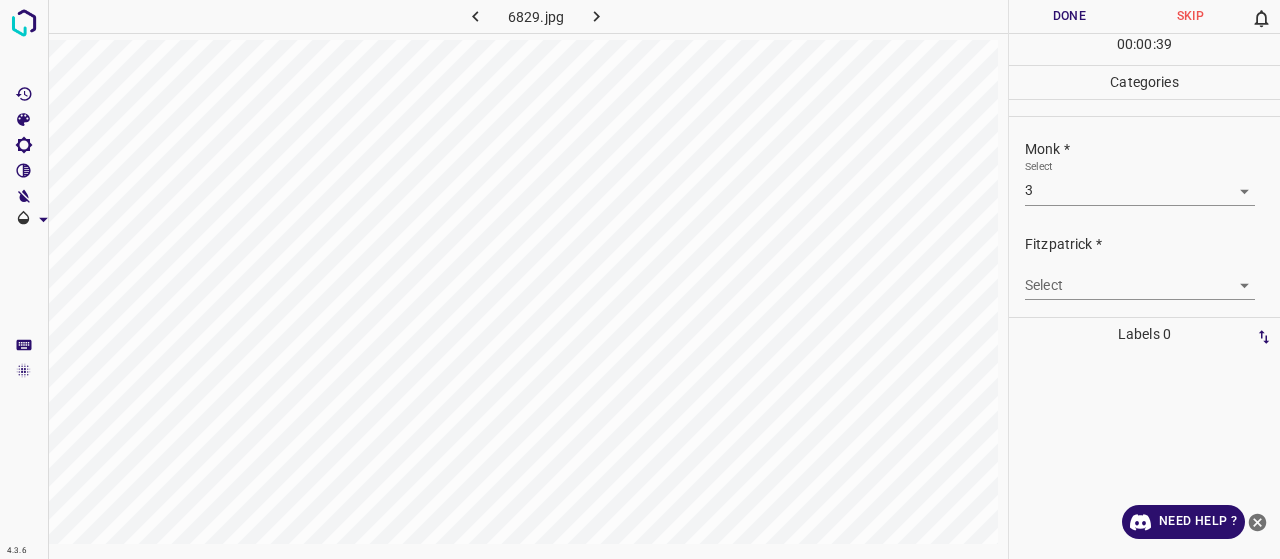 click on "Select ​" at bounding box center [1140, 182] 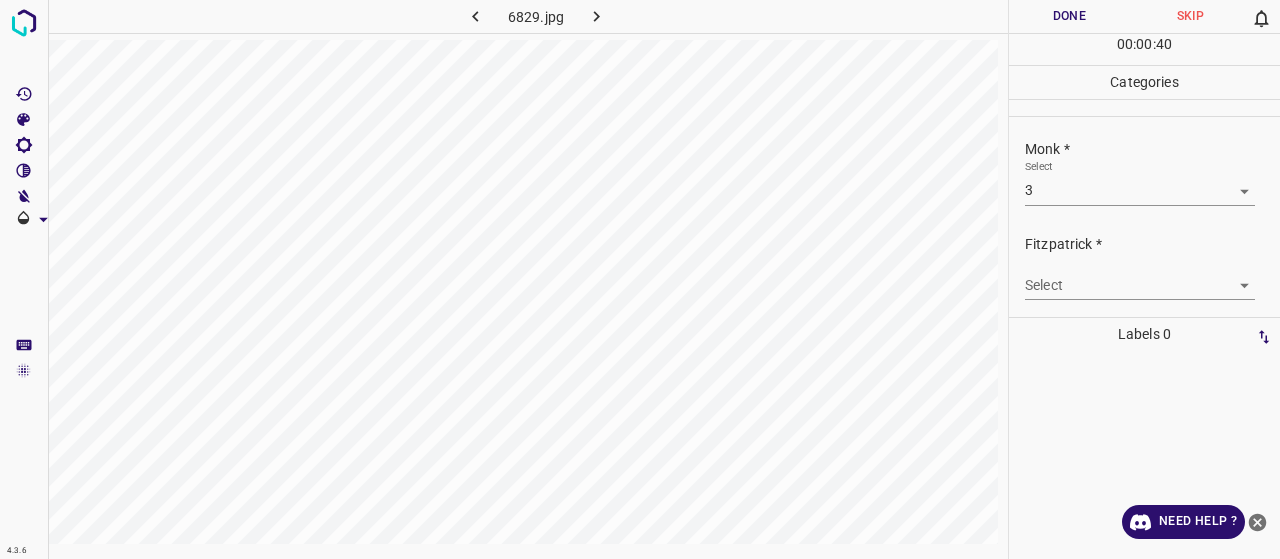 click on "4.3.6  6829.jpg Done Skip 0 00   : 00   : 40   Categories Monk *  Select 3 3  Fitzpatrick *  Select ​ Labels   0 Categories 1 Monk 2  Fitzpatrick Tools Space Change between modes (Draw & Edit) I Auto labeling R Restore zoom M Zoom in N Zoom out Delete Delete selecte label Filters Z Restore filters X Saturation filter C Brightness filter V Contrast filter B Gray scale filter General O Download Need Help ? - Text - Hide - Delete" at bounding box center [640, 279] 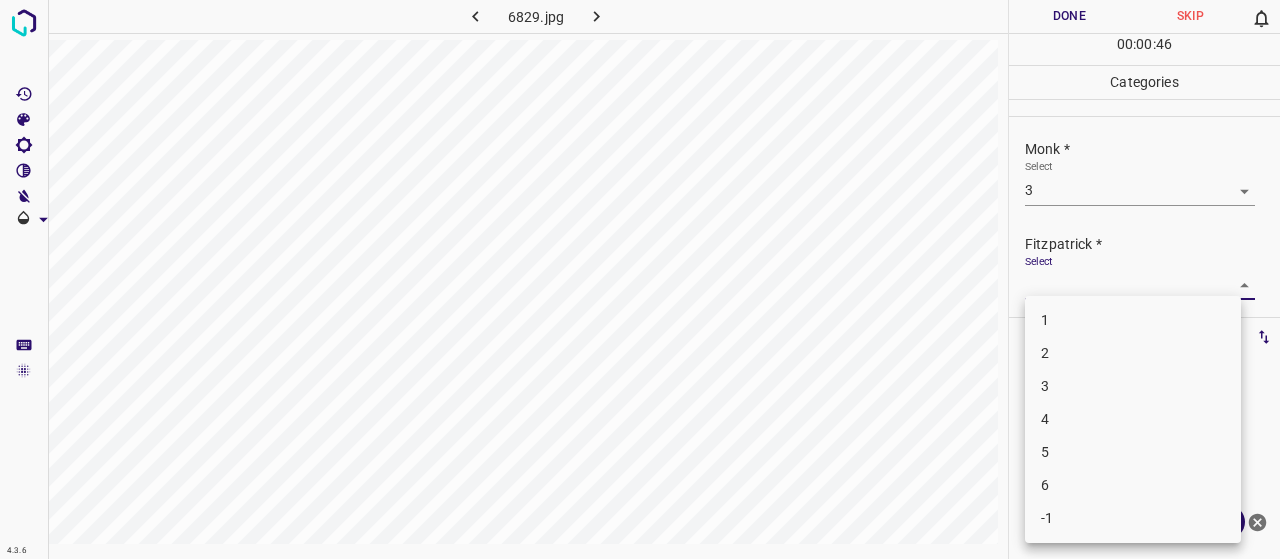 click at bounding box center [640, 279] 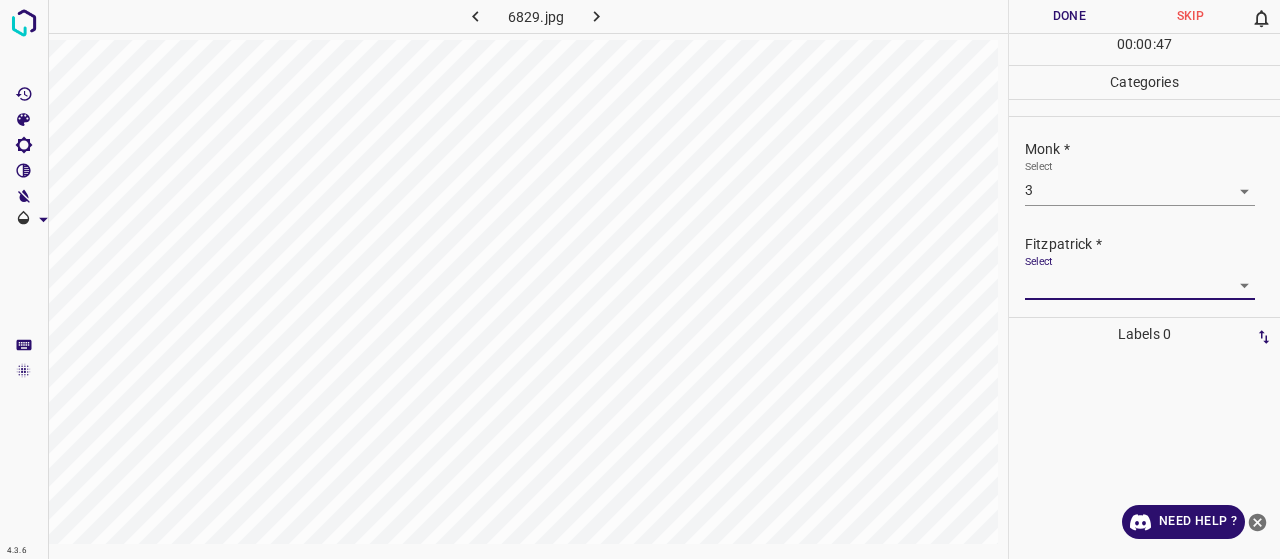 click on "4.3.6  6829.jpg Done Skip 0 00   : 00   : 47   Categories Monk *  Select 3 3  Fitzpatrick *  Select ​ Labels   0 Categories 1 Monk 2  Fitzpatrick Tools Space Change between modes (Draw & Edit) I Auto labeling R Restore zoom M Zoom in N Zoom out Delete Delete selecte label Filters Z Restore filters X Saturation filter C Brightness filter V Contrast filter B Gray scale filter General O Download Need Help ? - Text - Hide - Delete" at bounding box center [640, 279] 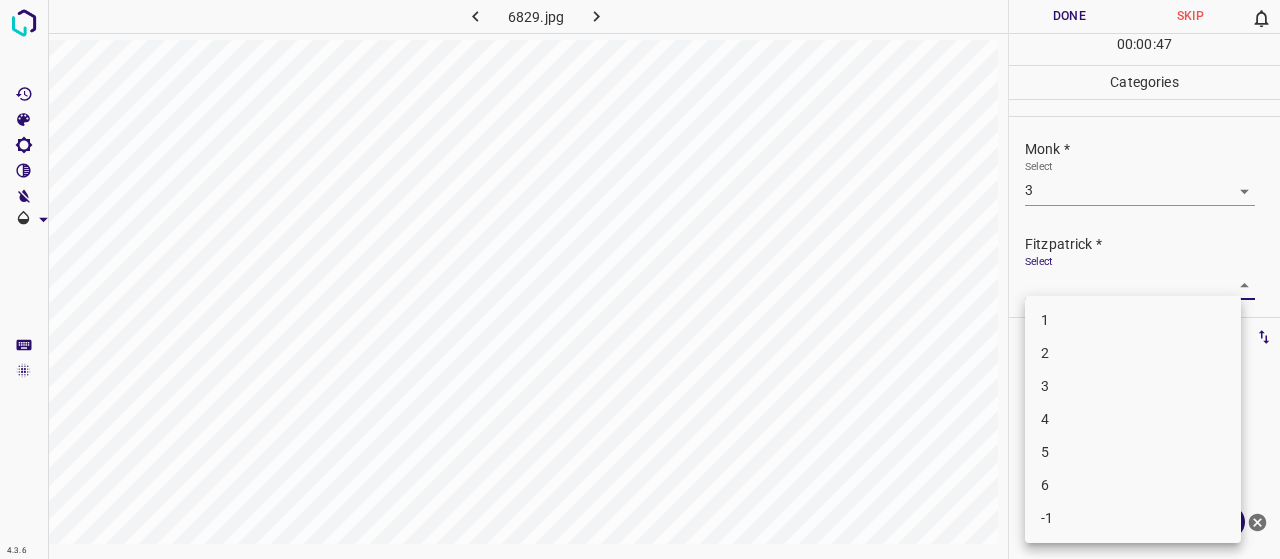 click on "2" at bounding box center [1133, 353] 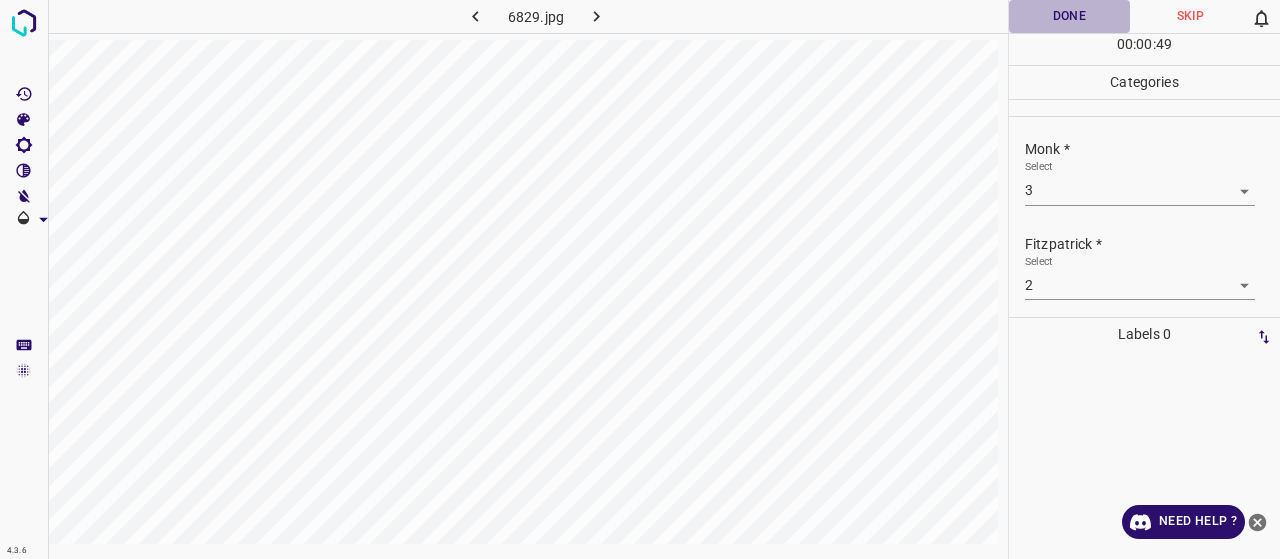 click on "Done" at bounding box center [1069, 16] 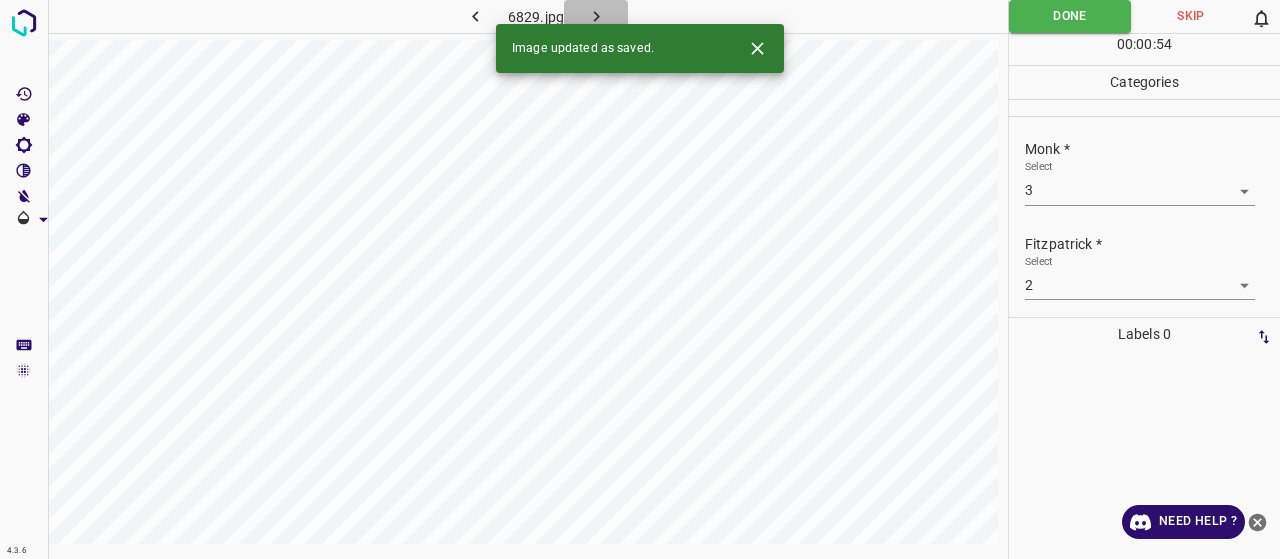 click at bounding box center (596, 16) 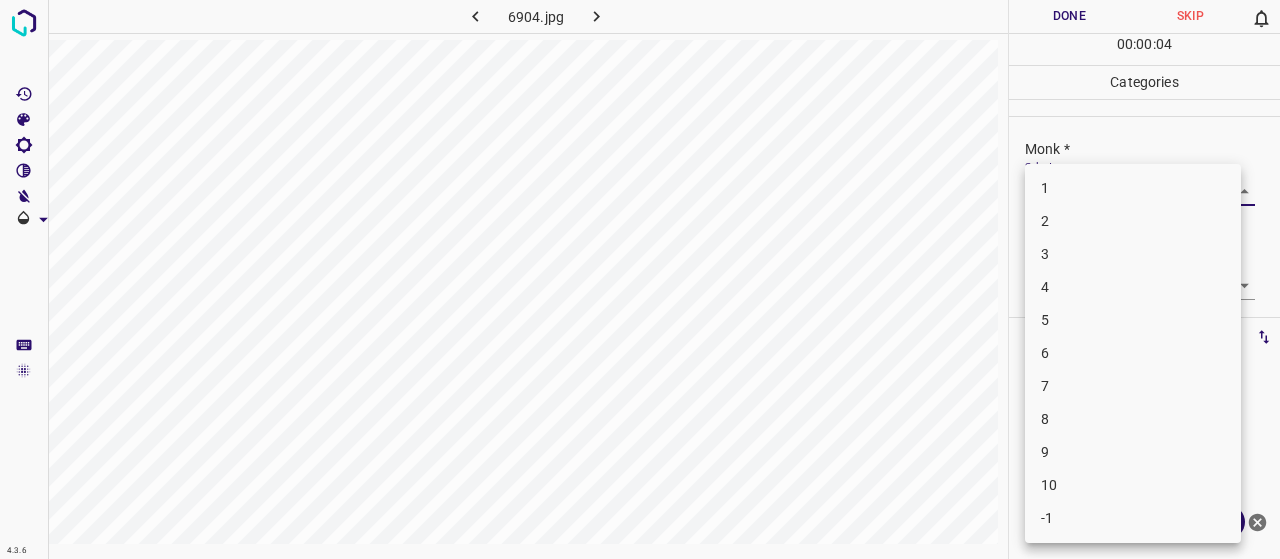 click on "4.3.6  6904.jpg Done Skip 0 00   : 00   : 04   Categories Monk *  Select ​  Fitzpatrick *  Select ​ Labels   0 Categories 1 Monk 2  Fitzpatrick Tools Space Change between modes (Draw & Edit) I Auto labeling R Restore zoom M Zoom in N Zoom out Delete Delete selecte label Filters Z Restore filters X Saturation filter C Brightness filter V Contrast filter B Gray scale filter General O Download Need Help ? - Text - Hide - Delete 1 2 3 4 5 6 7 8 9 10 -1" at bounding box center [640, 279] 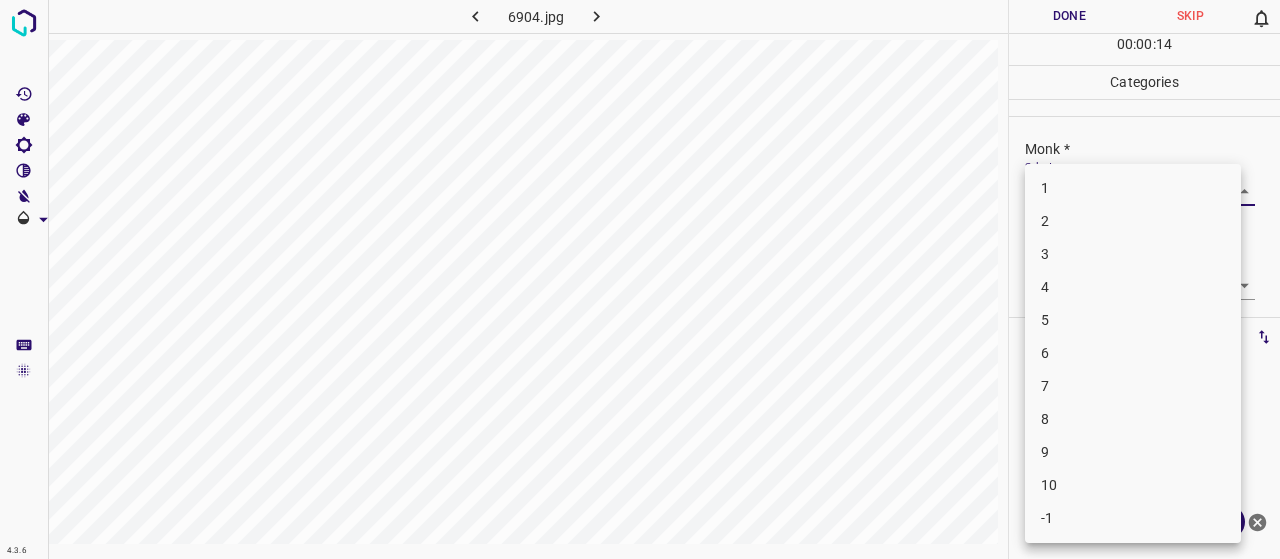 click on "5" at bounding box center [1133, 320] 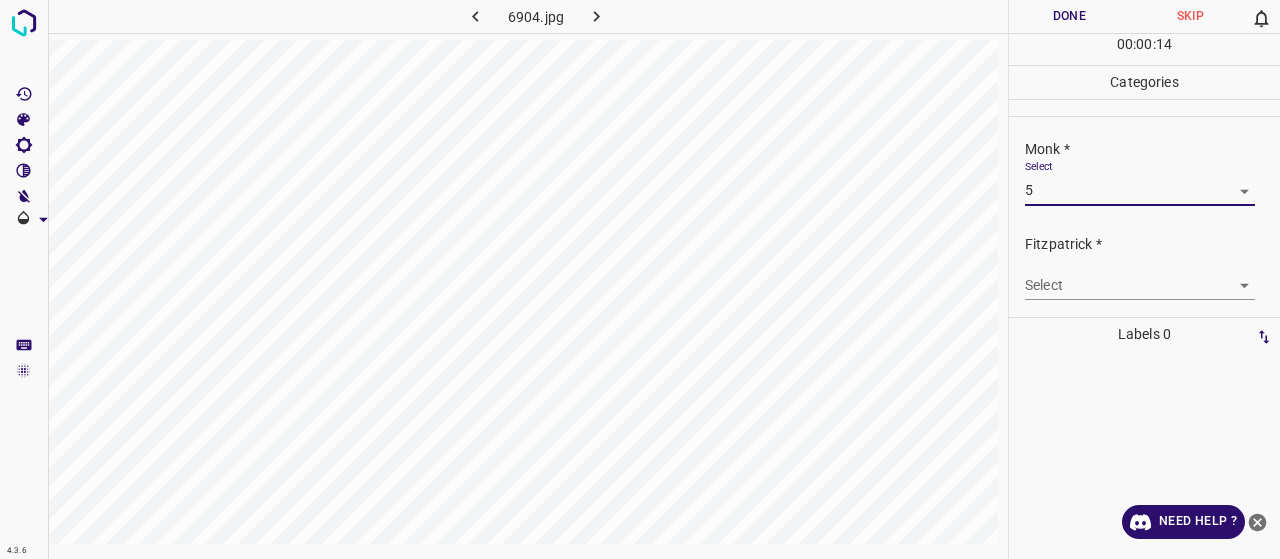 click on "4.3.6  6904.jpg Done Skip 0 00   : 00   : 14   Categories Monk *  Select 5 5  Fitzpatrick *  Select ​ Labels   0 Categories 1 Monk 2  Fitzpatrick Tools Space Change between modes (Draw & Edit) I Auto labeling R Restore zoom M Zoom in N Zoom out Delete Delete selecte label Filters Z Restore filters X Saturation filter C Brightness filter V Contrast filter B Gray scale filter General O Download Need Help ? - Text - Hide - Delete" at bounding box center [640, 279] 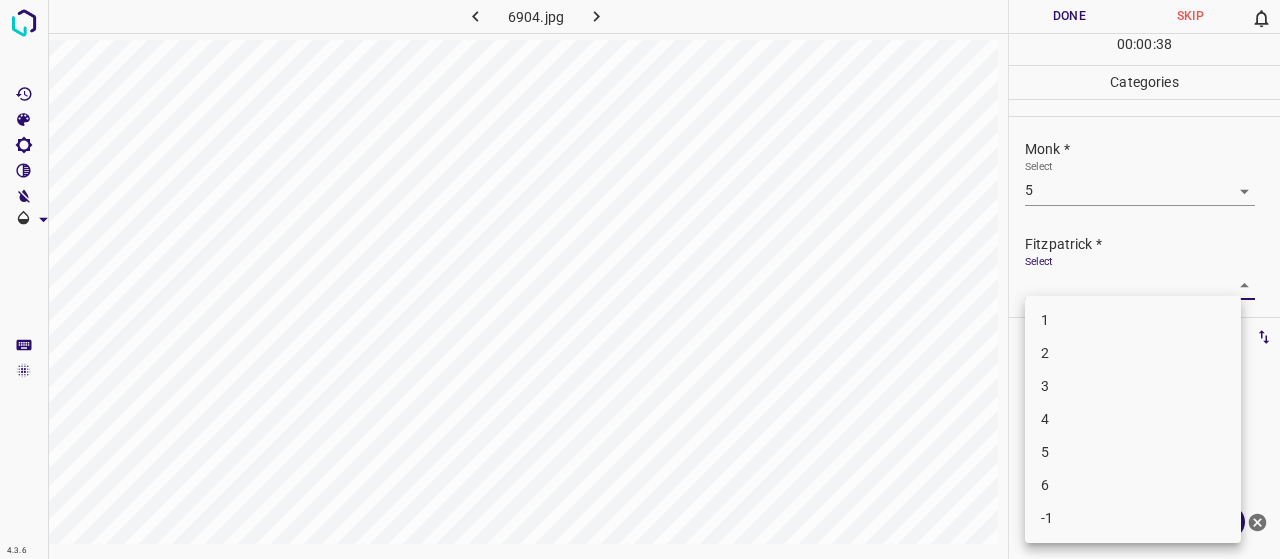 click on "3" at bounding box center (1133, 386) 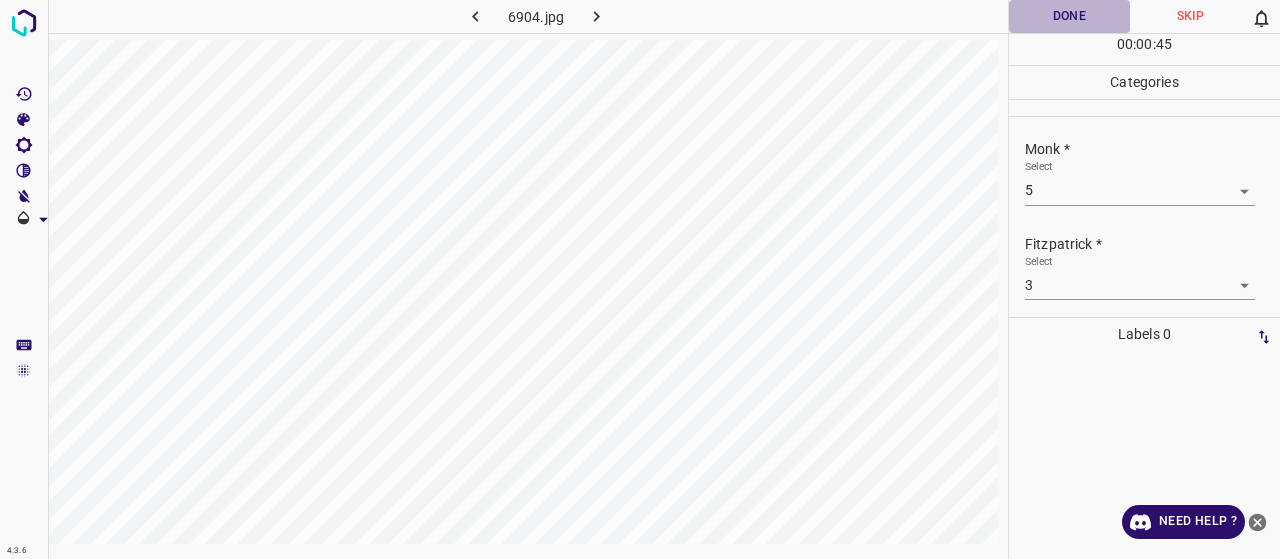 click on "Done" at bounding box center (1069, 16) 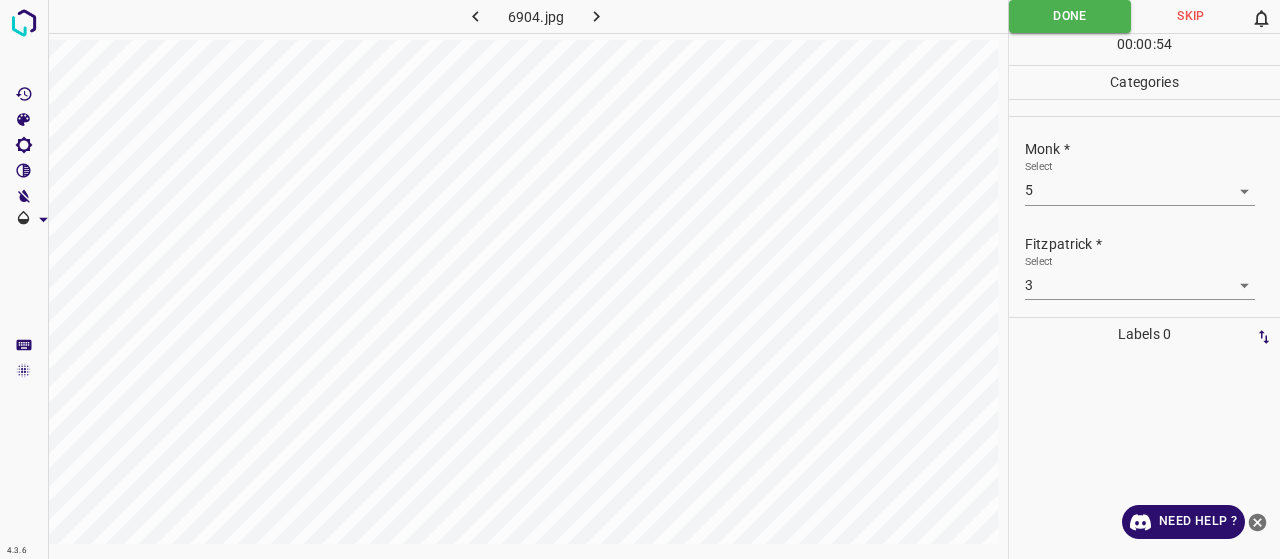 click at bounding box center [596, 16] 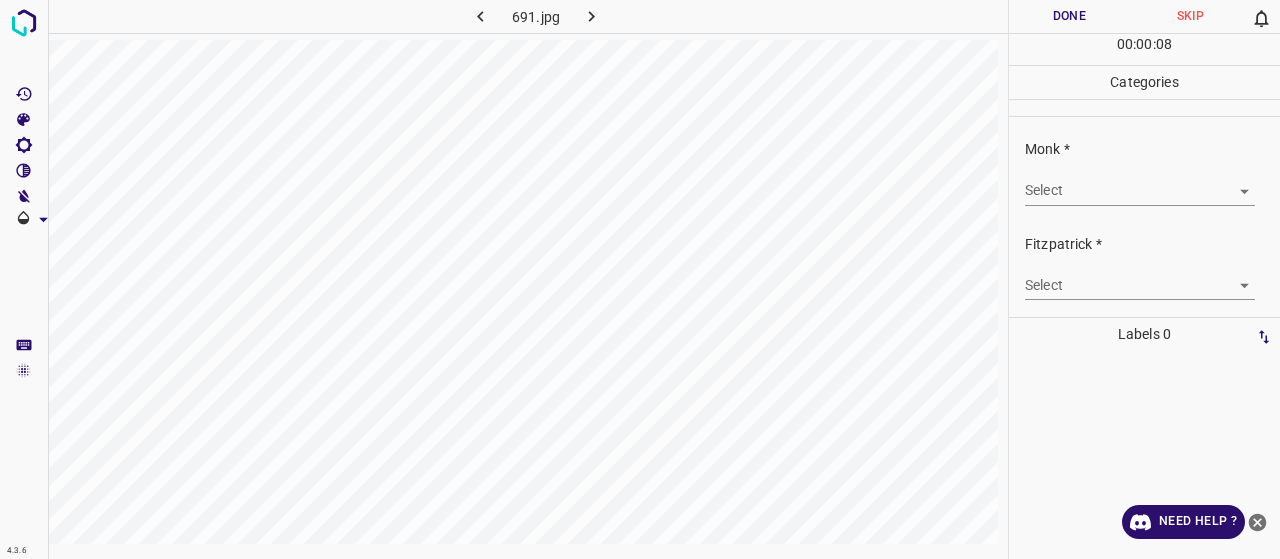 click on "4.3.6  691.jpg Done Skip 0 00   : 00   : 08   Categories Monk *  Select ​  Fitzpatrick *  Select ​ Labels   0 Categories 1 Monk 2  Fitzpatrick Tools Space Change between modes (Draw & Edit) I Auto labeling R Restore zoom M Zoom in N Zoom out Delete Delete selecte label Filters Z Restore filters X Saturation filter C Brightness filter V Contrast filter B Gray scale filter General O Download Need Help ? - Text - Hide - Delete" at bounding box center [640, 279] 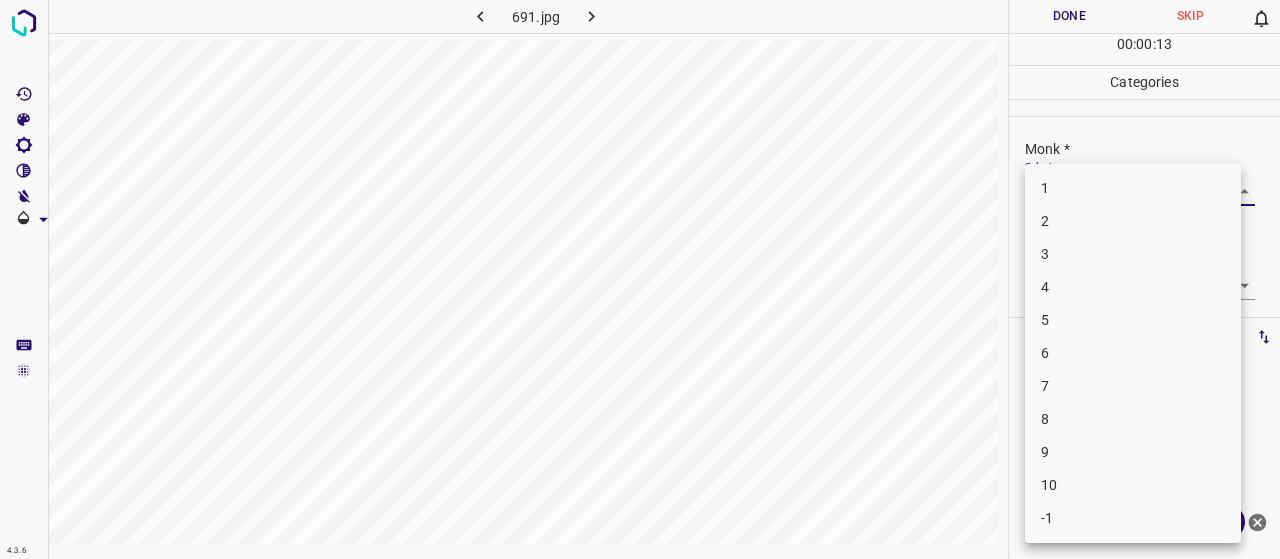 click at bounding box center (640, 279) 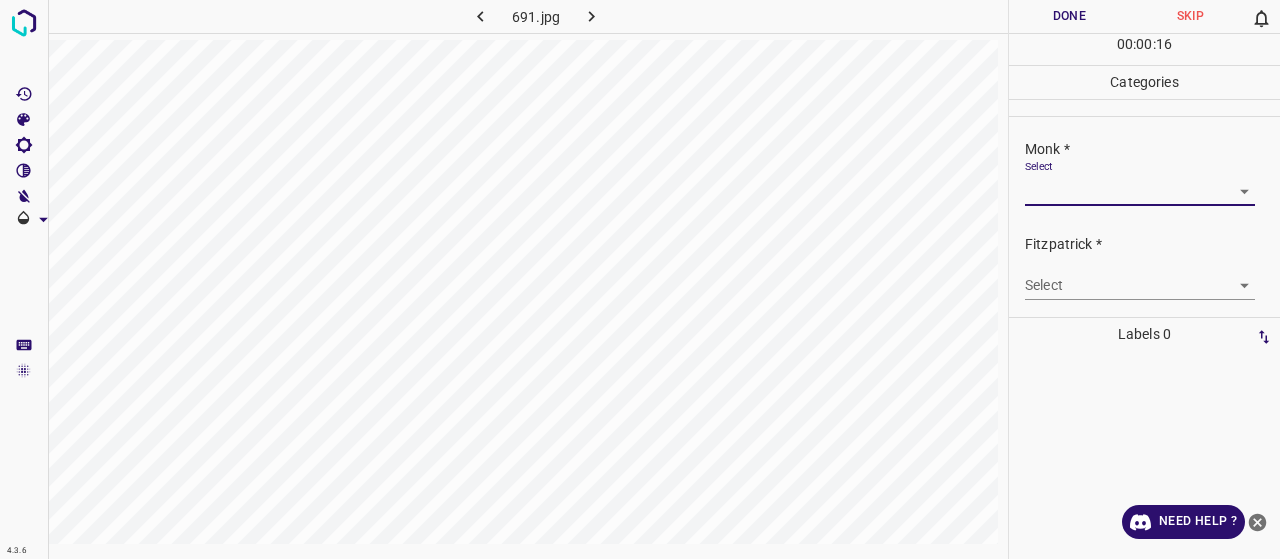 click on "4.3.6  691.jpg Done Skip 0 00   : 00   : 16   Categories Monk *  Select ​  Fitzpatrick *  Select ​ Labels   0 Categories 1 Monk 2  Fitzpatrick Tools Space Change between modes (Draw & Edit) I Auto labeling R Restore zoom M Zoom in N Zoom out Delete Delete selecte label Filters Z Restore filters X Saturation filter C Brightness filter V Contrast filter B Gray scale filter General O Download Need Help ? - Text - Hide - Delete" at bounding box center (640, 279) 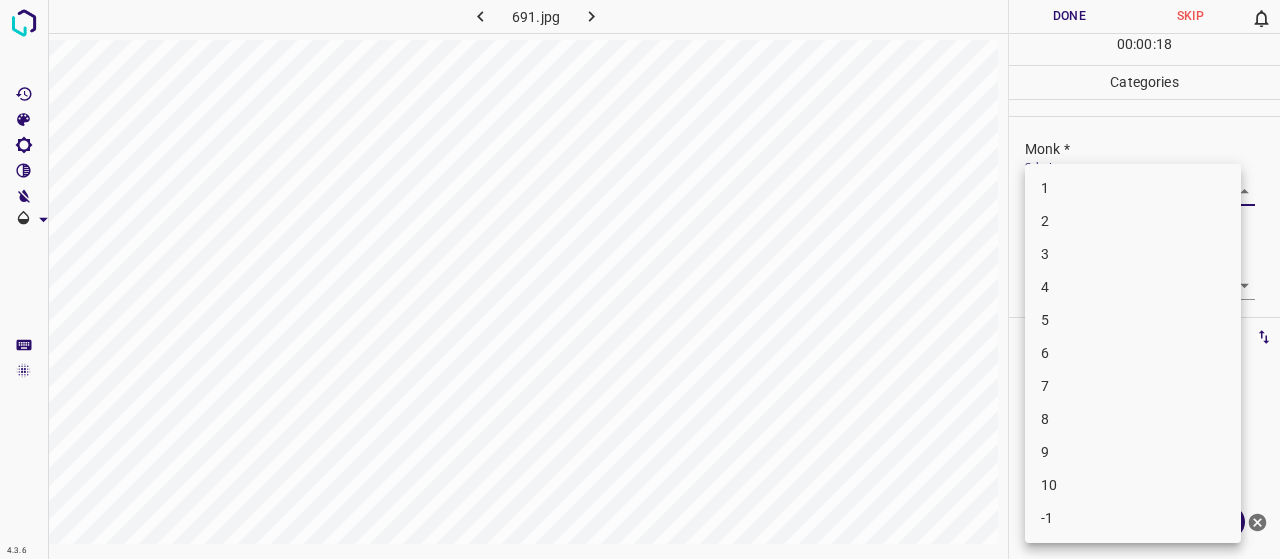 click on "[NUMBER]" at bounding box center [1133, 221] 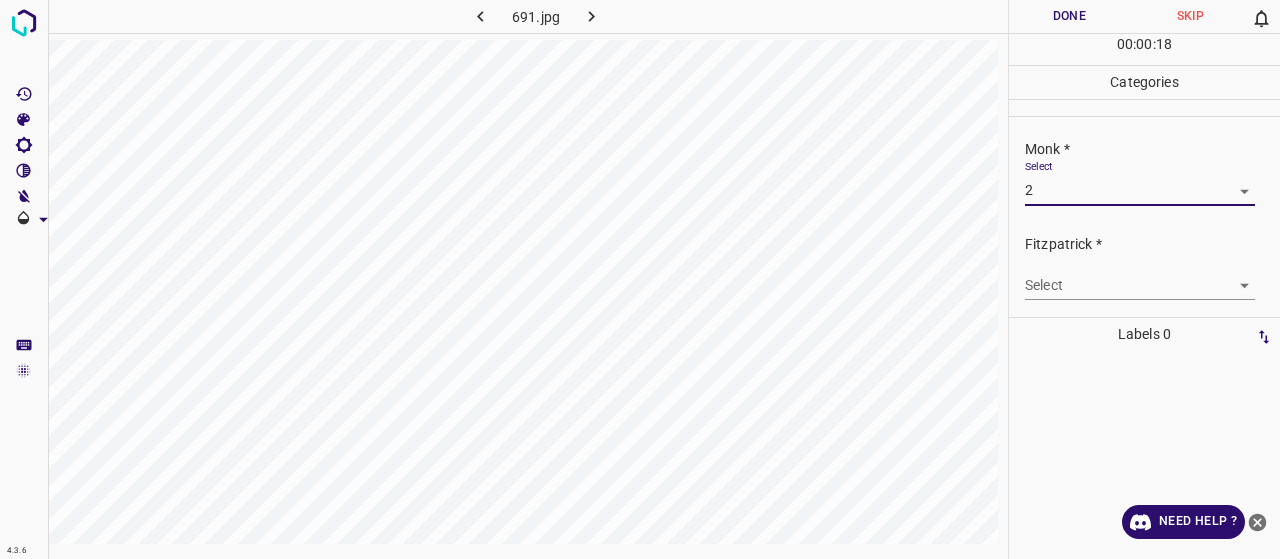 click on "4.3.6  691.jpg Done Skip 0 00   : 00   : 18   Categories Monk *  Select 2 2  Fitzpatrick *  Select ​ Labels   0 Categories 1 Monk 2  Fitzpatrick Tools Space Change between modes (Draw & Edit) I Auto labeling R Restore zoom M Zoom in N Zoom out Delete Delete selecte label Filters Z Restore filters X Saturation filter C Brightness filter V Contrast filter B Gray scale filter General O Download Need Help ? - Text - Hide - Delete" at bounding box center (640, 279) 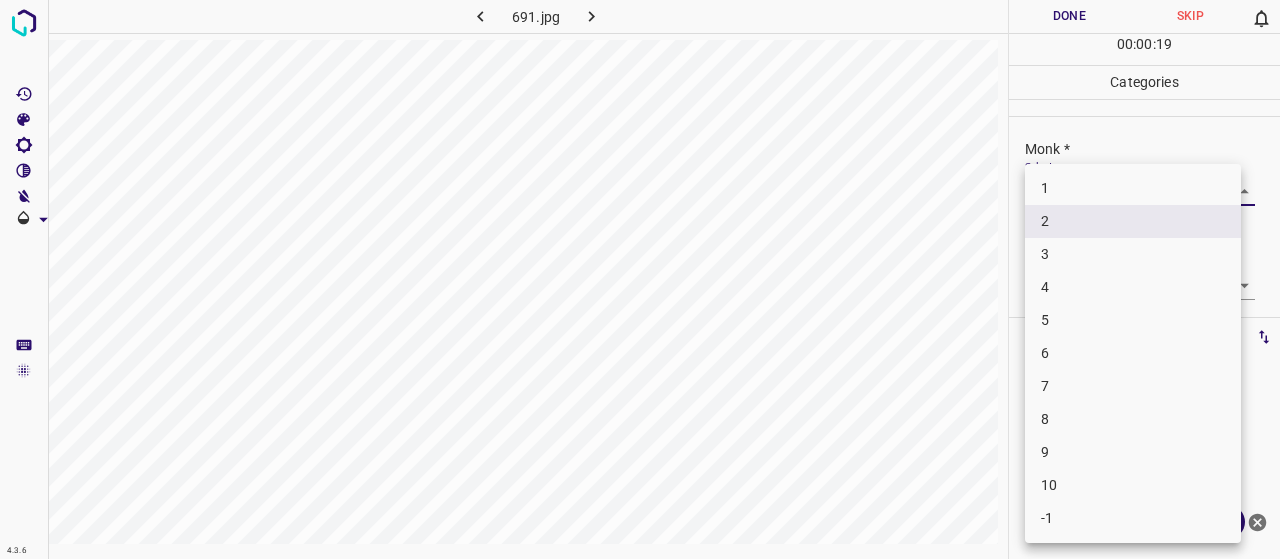 click on "3" at bounding box center [1133, 254] 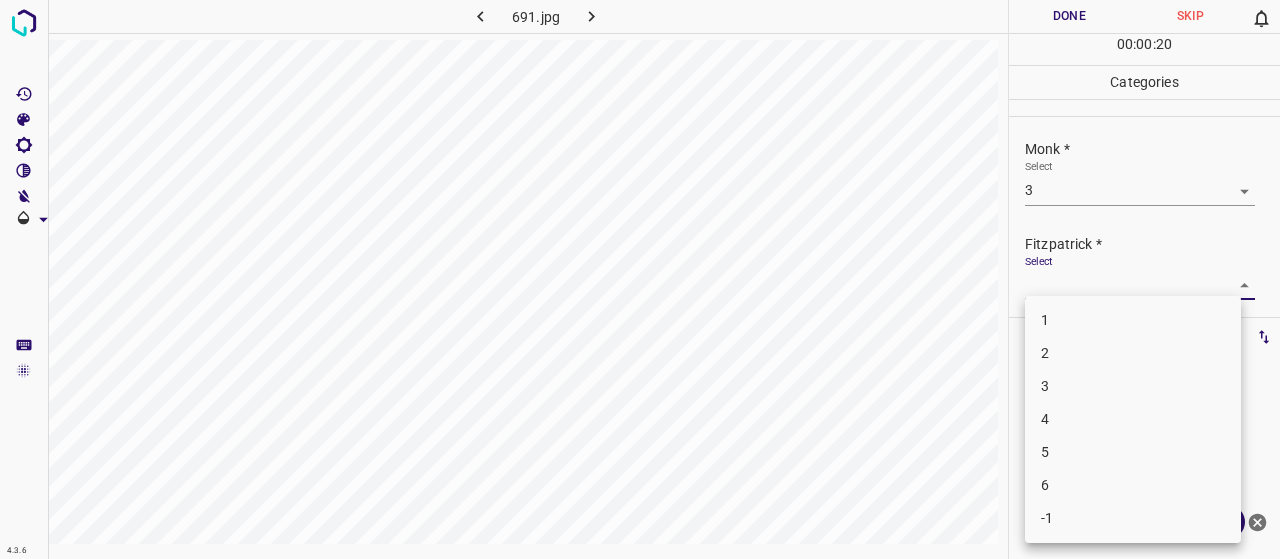click on "4.3.6  691.jpg Done Skip 0 00   : 00   : 20   Categories Monk *  Select 3 3  Fitzpatrick *  Select ​ Labels   0 Categories 1 Monk 2  Fitzpatrick Tools Space Change between modes (Draw & Edit) I Auto labeling R Restore zoom M Zoom in N Zoom out Delete Delete selecte label Filters Z Restore filters X Saturation filter C Brightness filter V Contrast filter B Gray scale filter General O Download Need Help ? - Text - Hide - Delete 1 2 3 4 5 6 -1" at bounding box center [640, 279] 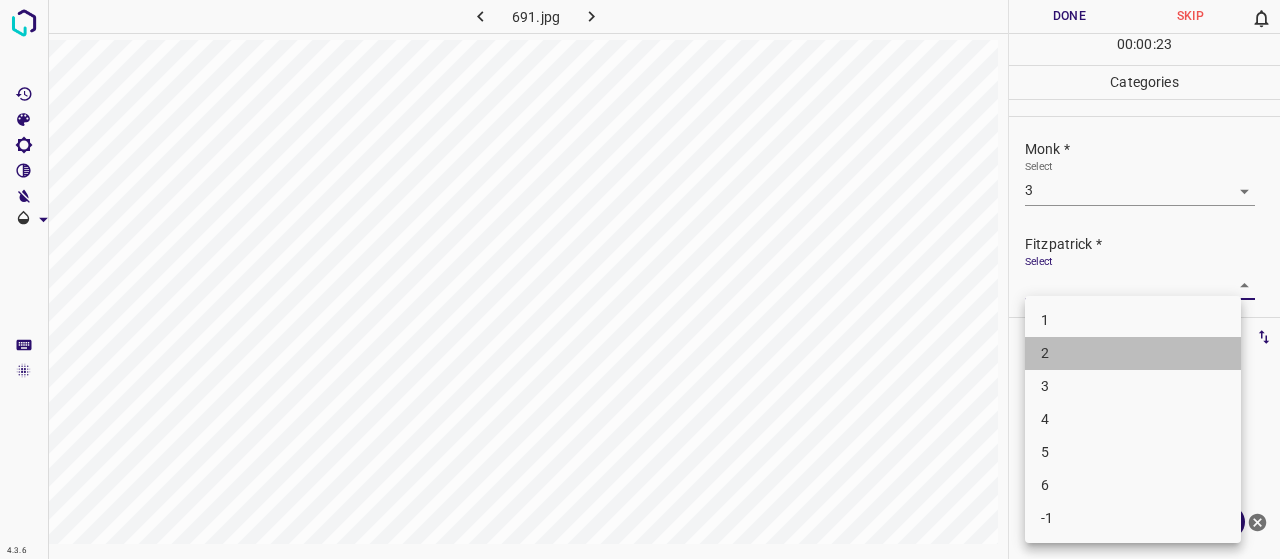 click on "[NUMBER]" at bounding box center [1133, 353] 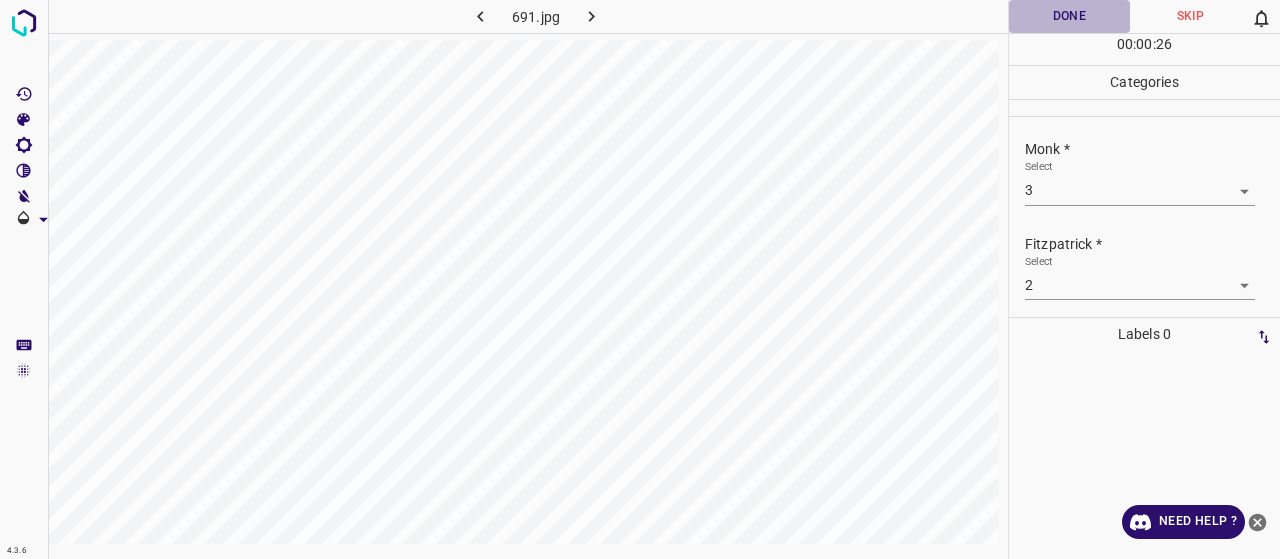 click on "Done" at bounding box center [1069, 16] 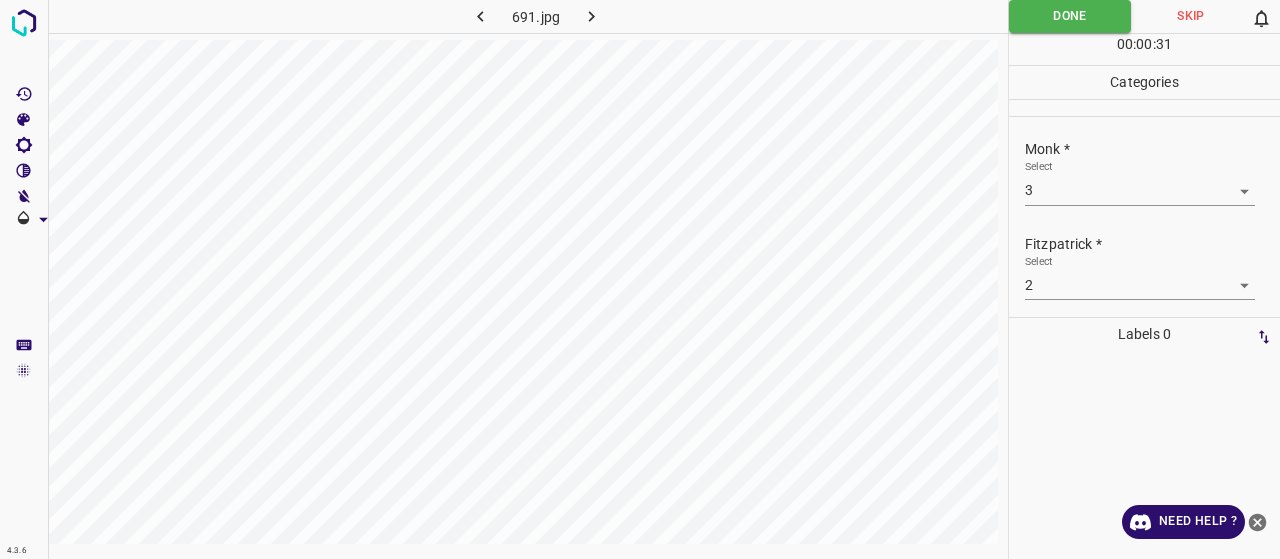 click at bounding box center [591, 16] 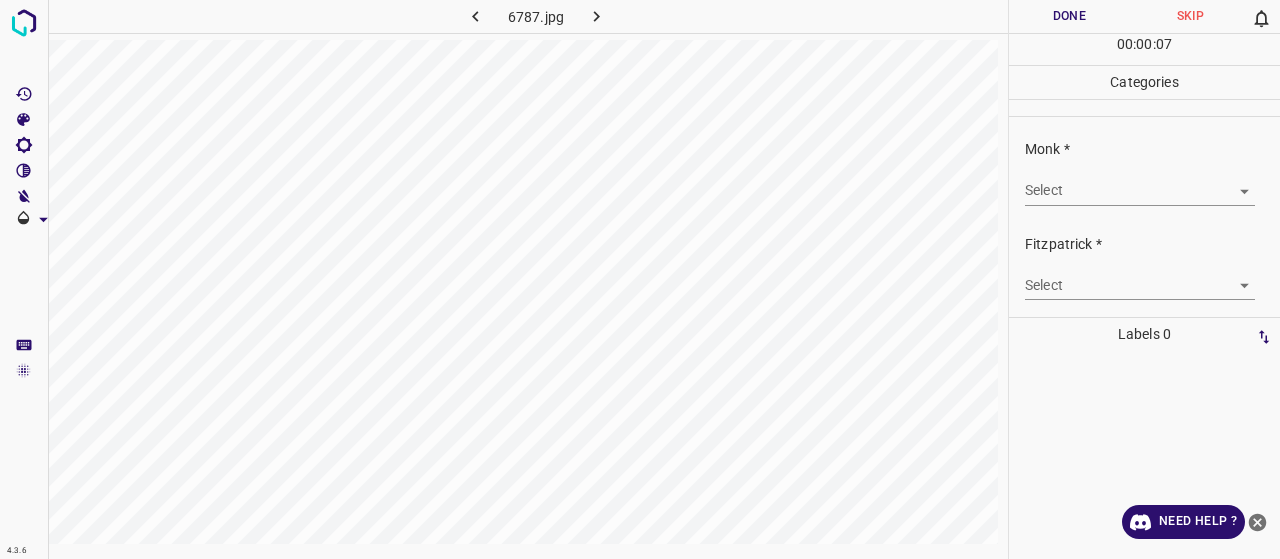 click on "4.3.6  6787.jpg Done Skip 0 00   : 00   : 07   Categories Monk *  Select ​  Fitzpatrick *  Select ​ Labels   0 Categories 1 Monk 2  Fitzpatrick Tools Space Change between modes (Draw & Edit) I Auto labeling R Restore zoom M Zoom in N Zoom out Delete Delete selecte label Filters Z Restore filters X Saturation filter C Brightness filter V Contrast filter B Gray scale filter General O Download Need Help ? - Text - Hide - Delete" at bounding box center (640, 279) 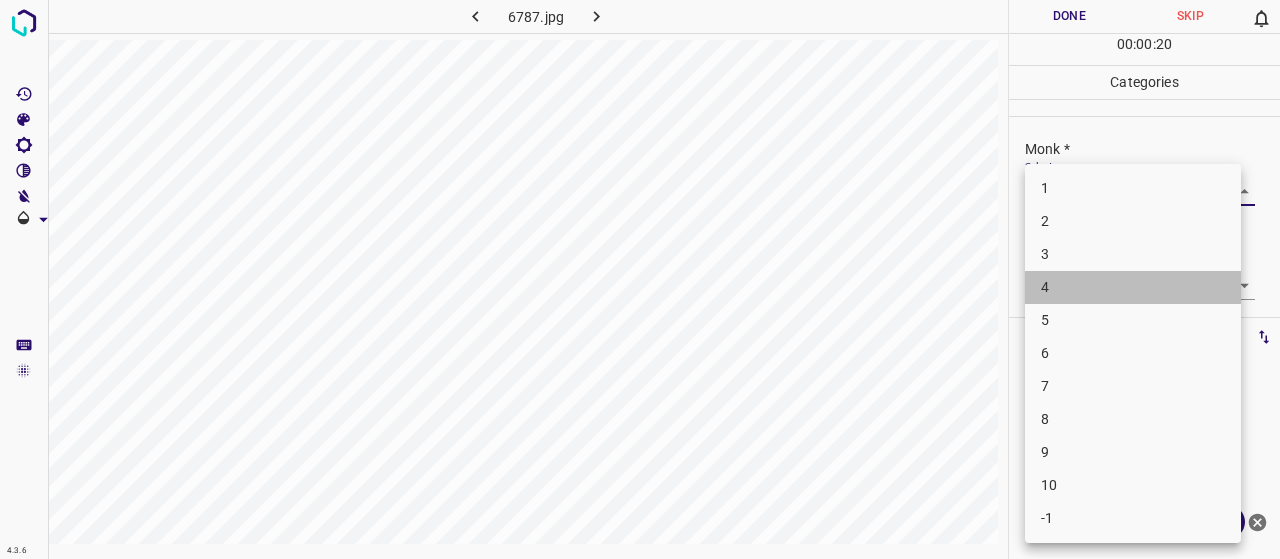 click on "4" at bounding box center (1133, 287) 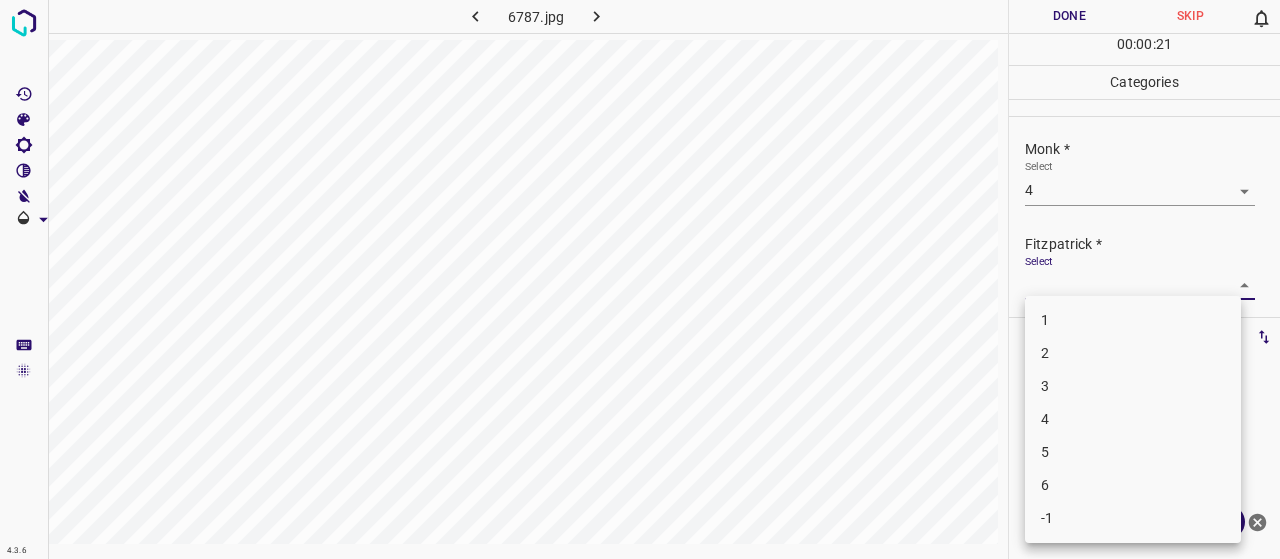 click on "4.3.6  6787.jpg Done Skip 0 00   : 00   : 21   Categories Monk *  Select 4 4  Fitzpatrick *  Select ​ Labels   0 Categories 1 Monk 2  Fitzpatrick Tools Space Change between modes (Draw & Edit) I Auto labeling R Restore zoom M Zoom in N Zoom out Delete Delete selecte label Filters Z Restore filters X Saturation filter C Brightness filter V Contrast filter B Gray scale filter General O Download Need Help ? - Text - Hide - Delete 1 2 3 4 5 6 -1" at bounding box center (640, 279) 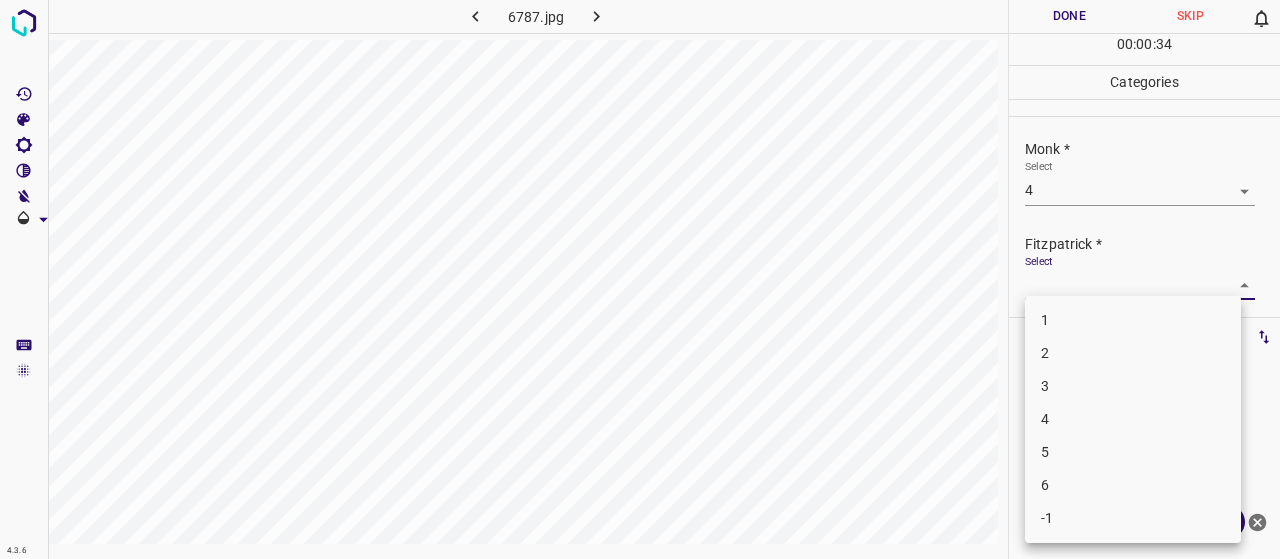 click at bounding box center [640, 279] 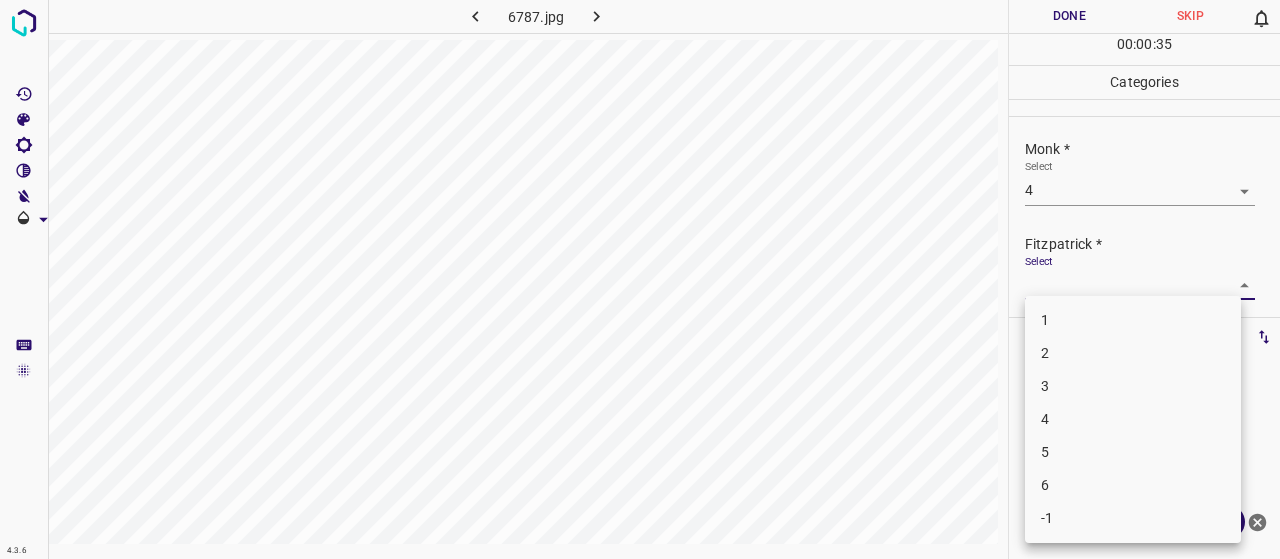 click on "4.3.6  6787.jpg Done Skip 0 00   : 00   : 35   Categories Monk *  Select 4 4  Fitzpatrick *  Select ​ Labels   0 Categories 1 Monk 2  Fitzpatrick Tools Space Change between modes (Draw & Edit) I Auto labeling R Restore zoom M Zoom in N Zoom out Delete Delete selecte label Filters Z Restore filters X Saturation filter C Brightness filter V Contrast filter B Gray scale filter General O Download Need Help ? - Text - Hide - Delete 1 2 3 4 5 6 -1" at bounding box center (640, 279) 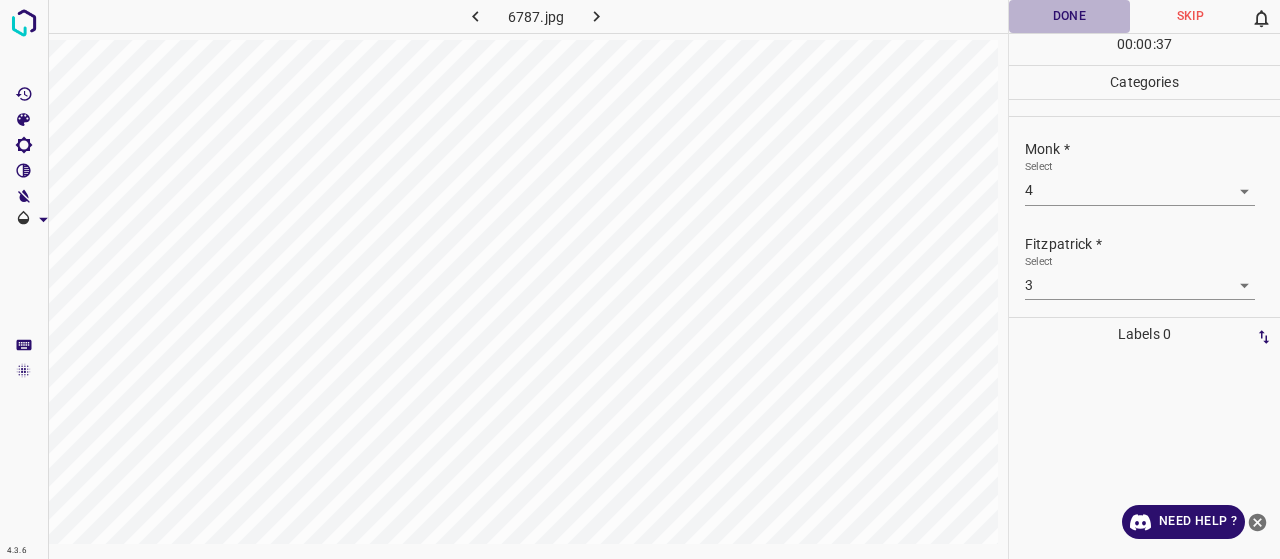 click on "Done" at bounding box center (1069, 16) 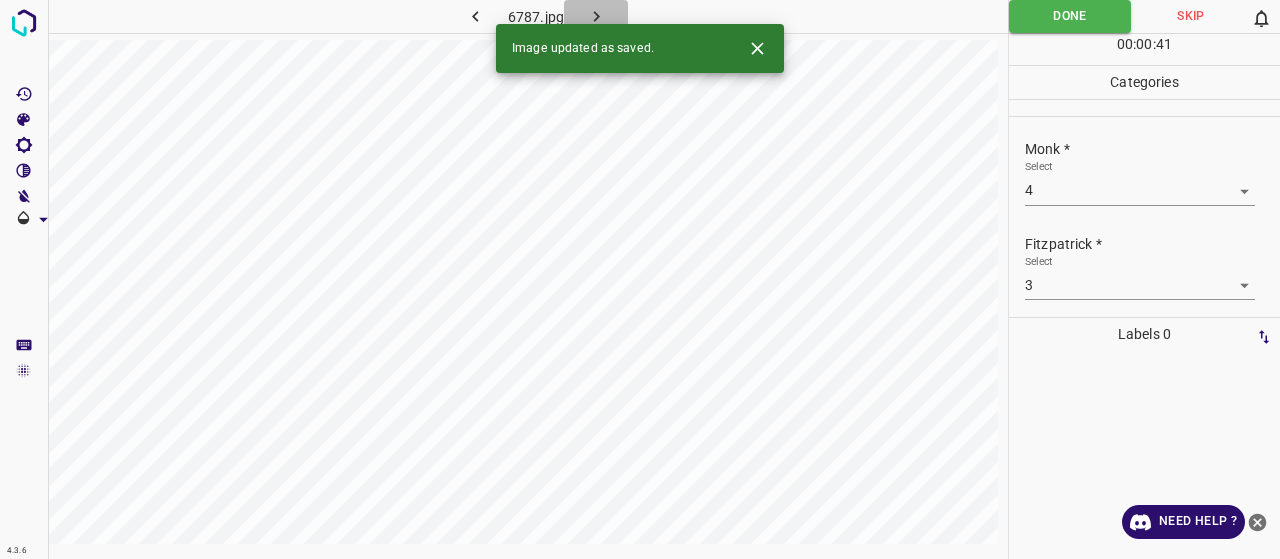 click at bounding box center (596, 16) 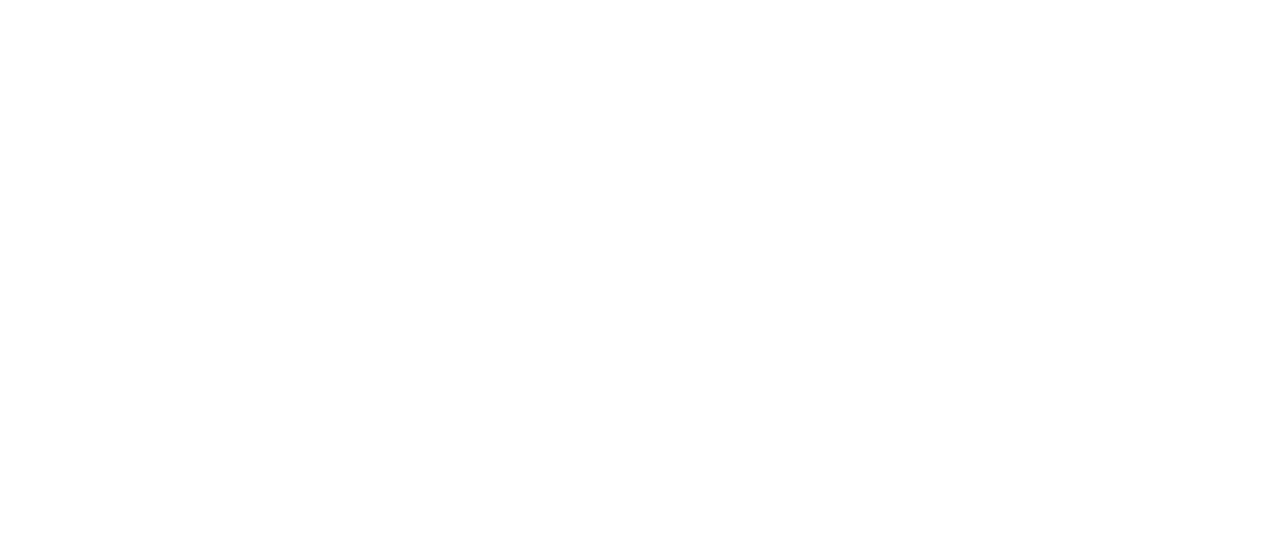 scroll, scrollTop: 0, scrollLeft: 0, axis: both 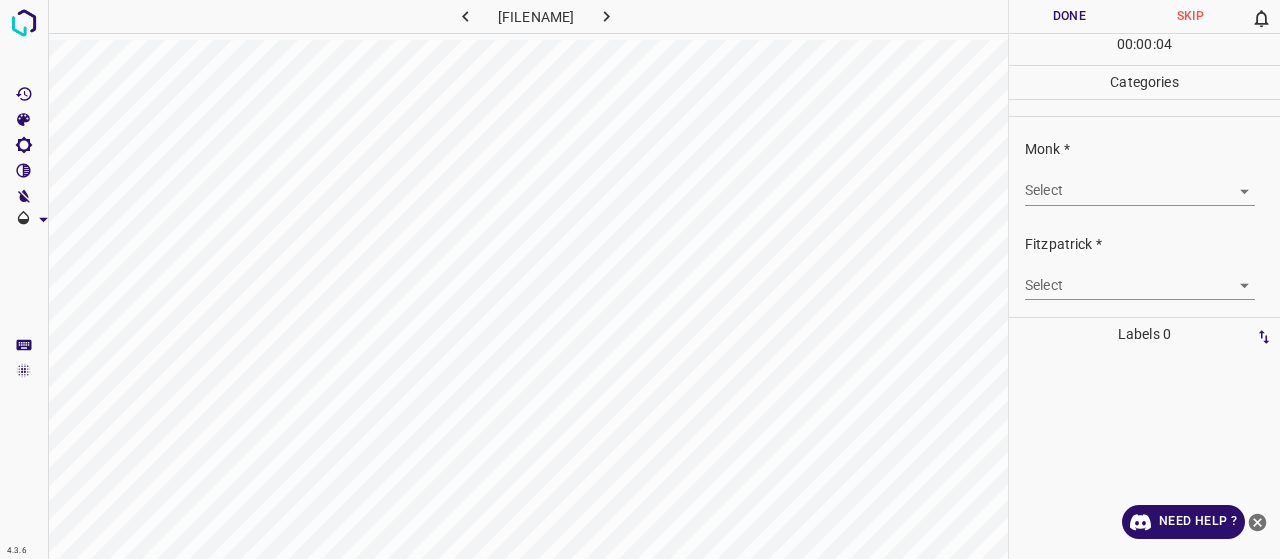 click on "4.3.6  6786.jpg Done Skip 0 00   : 00   : 04   Categories Monk *  Select ​  Fitzpatrick *  Select ​ Labels   0 Categories 1 Monk 2  Fitzpatrick Tools Space Change between modes (Draw & Edit) I Auto labeling R Restore zoom M Zoom in N Zoom out Delete Delete selecte label Filters Z Restore filters X Saturation filter C Brightness filter V Contrast filter B Gray scale filter General O Download Need Help ? - Text - Hide - Delete" at bounding box center [640, 279] 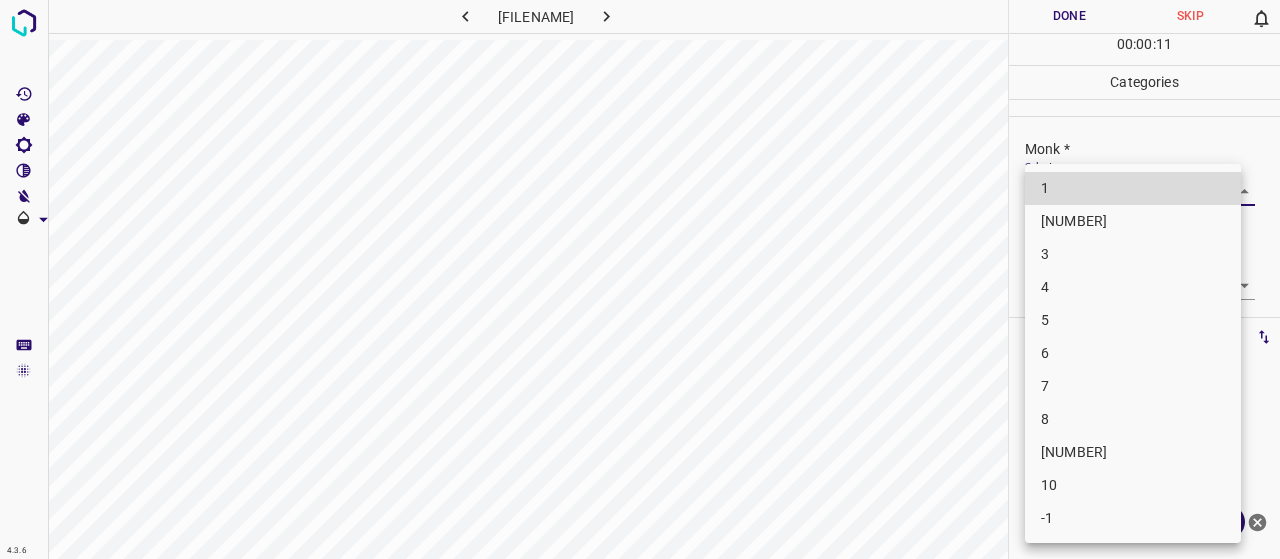 click on "4" at bounding box center [1133, 287] 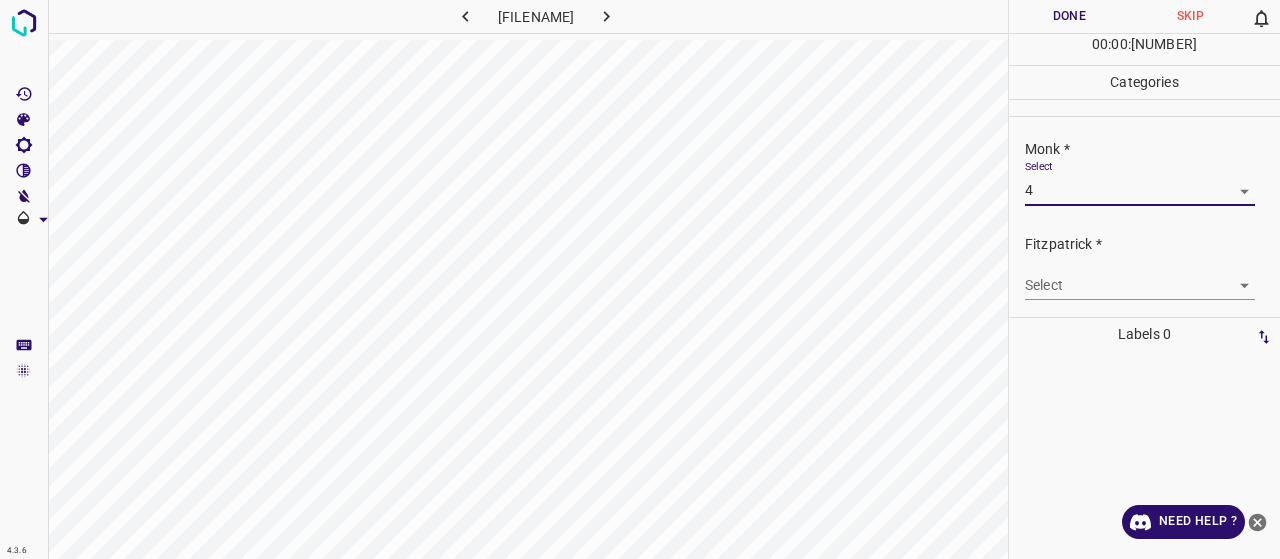click on "4.3.6  [FILENAME] Done Skip 0 00   : 00   : 12   Categories Monk *  Select 4 4  Fitzpatrick *  Select ​ Labels   0 Categories 1 Monk 2  Fitzpatrick Tools Space Change between modes (Draw & Edit) I Auto labeling R Restore zoom M Zoom in N Zoom out Delete Delete selecte label Filters Z Restore filters X Saturation filter C Brightness filter V Contrast filter B Gray scale filter General O Download Need Help ? - Text - Hide - Delete" at bounding box center [640, 279] 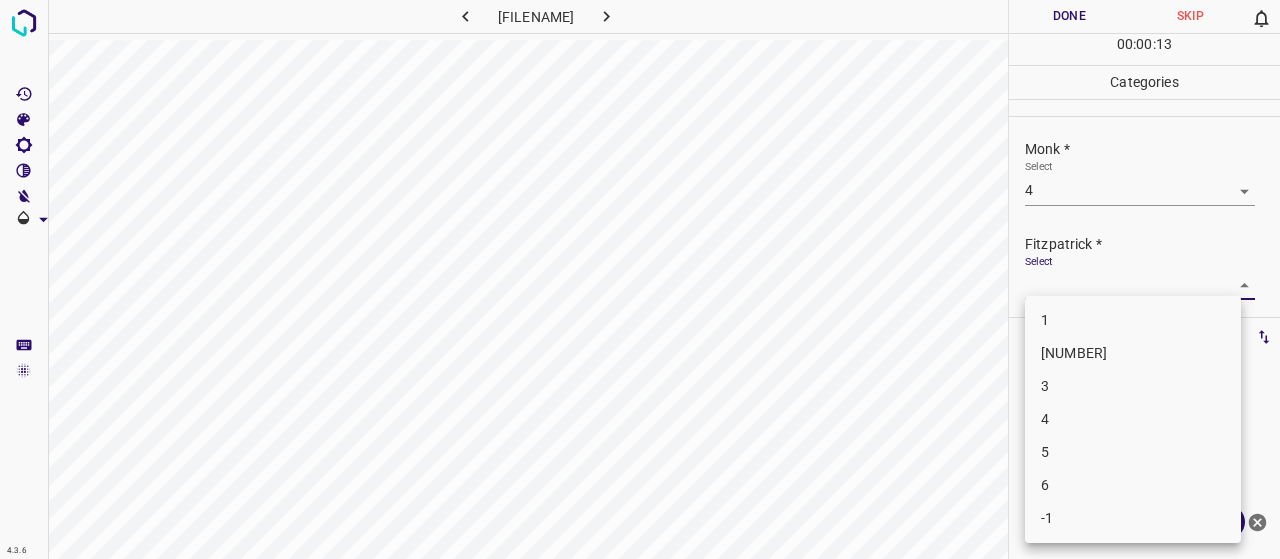 click on "3" at bounding box center (1133, 386) 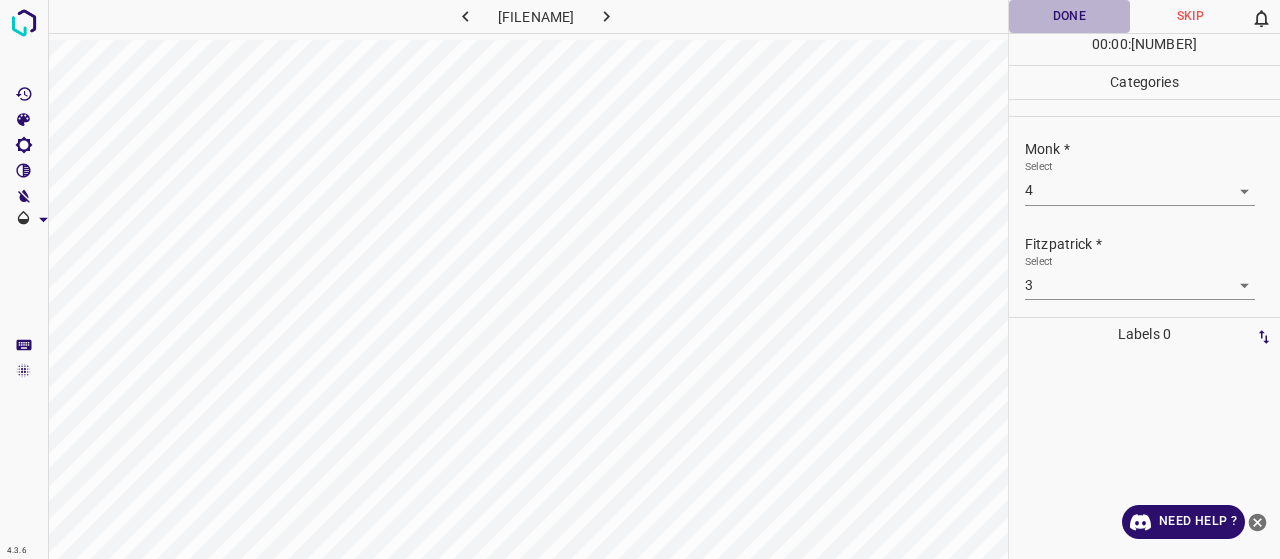 click on "Done" at bounding box center (1069, 16) 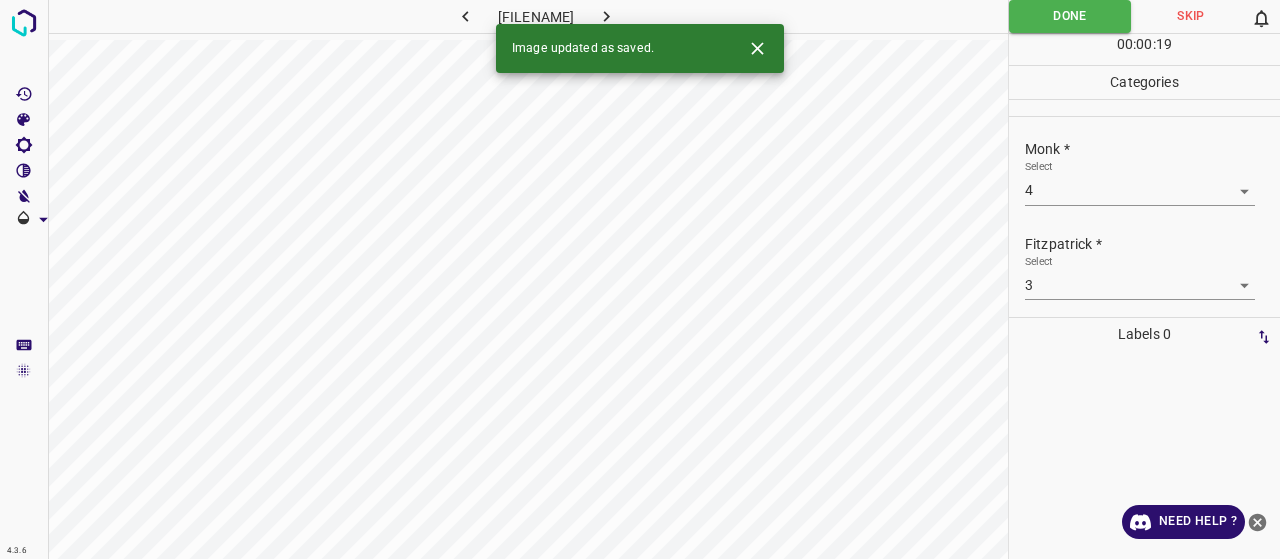 click at bounding box center [606, 16] 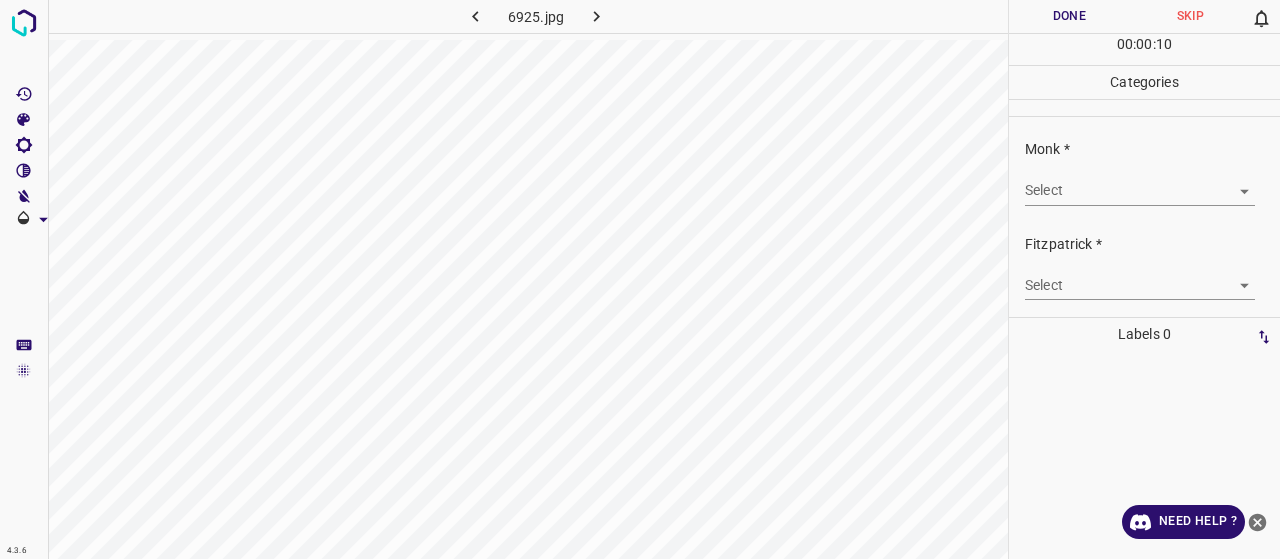 click on "Monk *  Select ​" at bounding box center (1144, 172) 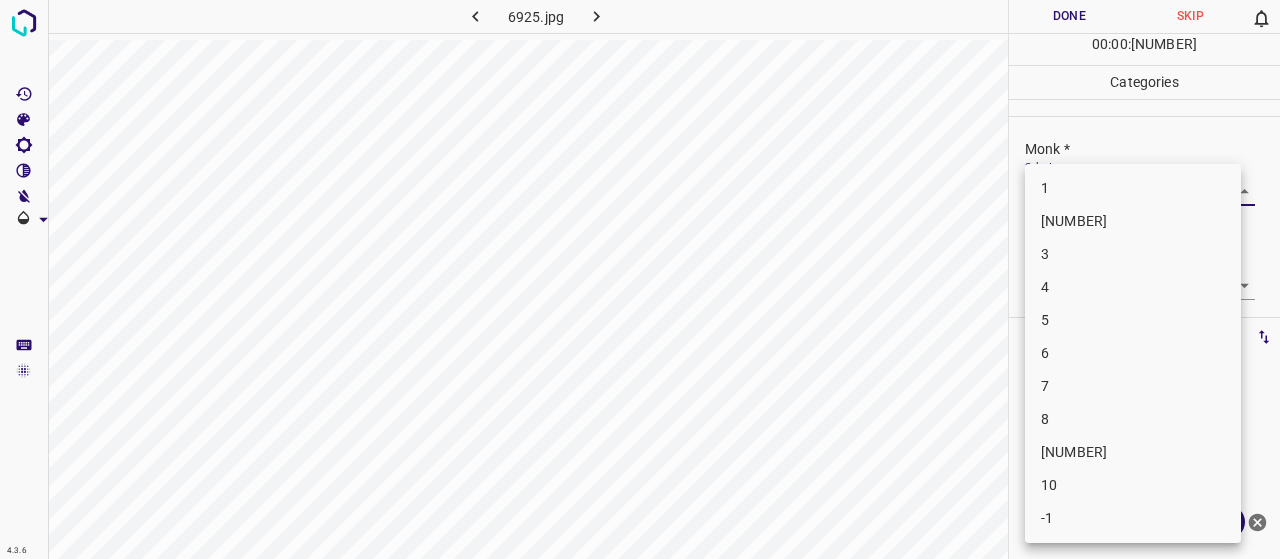 click on "4.3.6  6925.jpg Done Skip 0 00   : 00   : 12   Categories Monk *  Select ​  Fitzpatrick *  Select ​ Labels   0 Categories 1 Monk 2  Fitzpatrick Tools Space Change between modes (Draw & Edit) I Auto labeling R Restore zoom M Zoom in N Zoom out Delete Delete selecte label Filters Z Restore filters X Saturation filter C Brightness filter V Contrast filter B Gray scale filter General O Download Need Help ? - Text - Hide - Delete 1 2 3 4 5 6 7 8 9 10 -1" at bounding box center (640, 279) 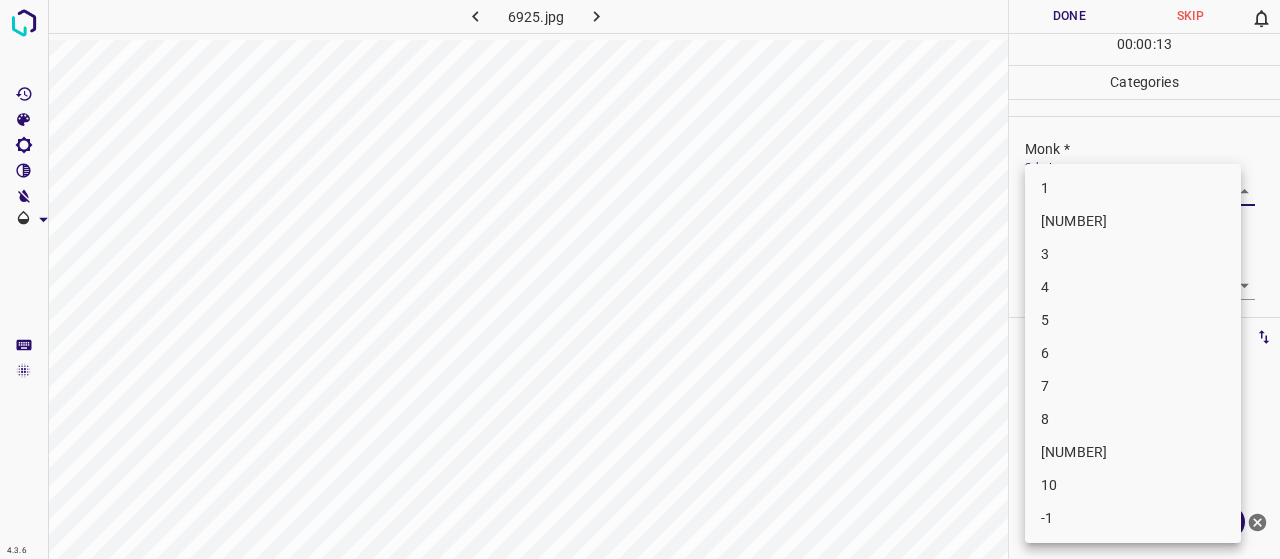 click on "4" at bounding box center (1133, 287) 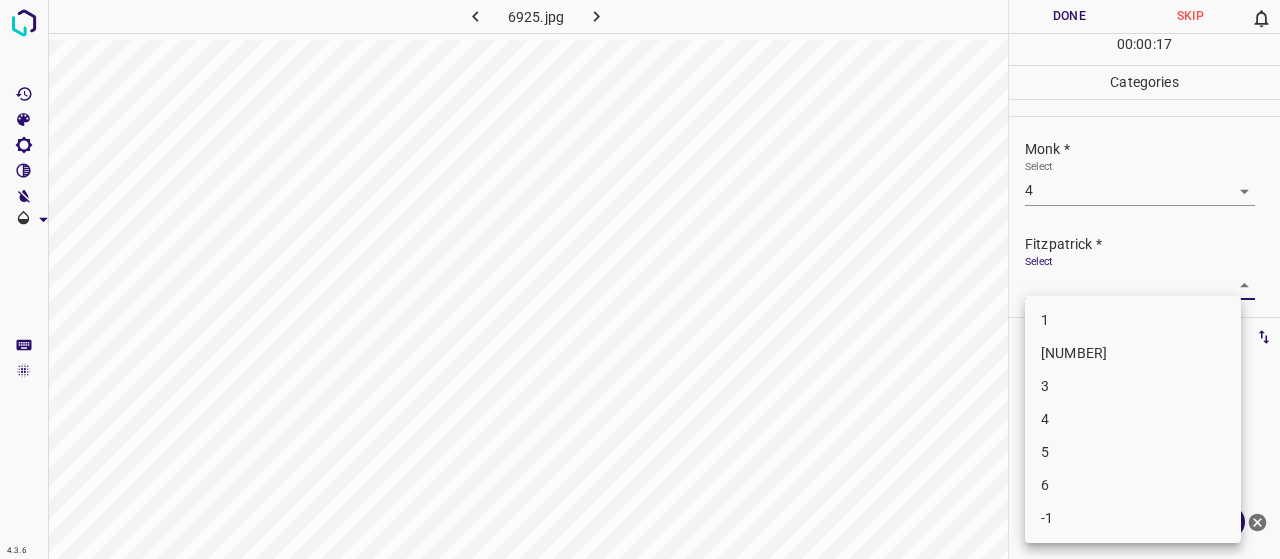 click on "4.3.6  6925.jpg Done Skip 0 00   : 00   : 17   Categories Monk *  Select 4 4  Fitzpatrick *  Select ​ Labels   0 Categories 1 Monk 2  Fitzpatrick Tools Space Change between modes (Draw & Edit) I Auto labeling R Restore zoom M Zoom in N Zoom out Delete Delete selecte label Filters Z Restore filters X Saturation filter C Brightness filter V Contrast filter B Gray scale filter General O Download Need Help ? - Text - Hide - Delete 1 2 3 4 5 6 -1" at bounding box center [640, 279] 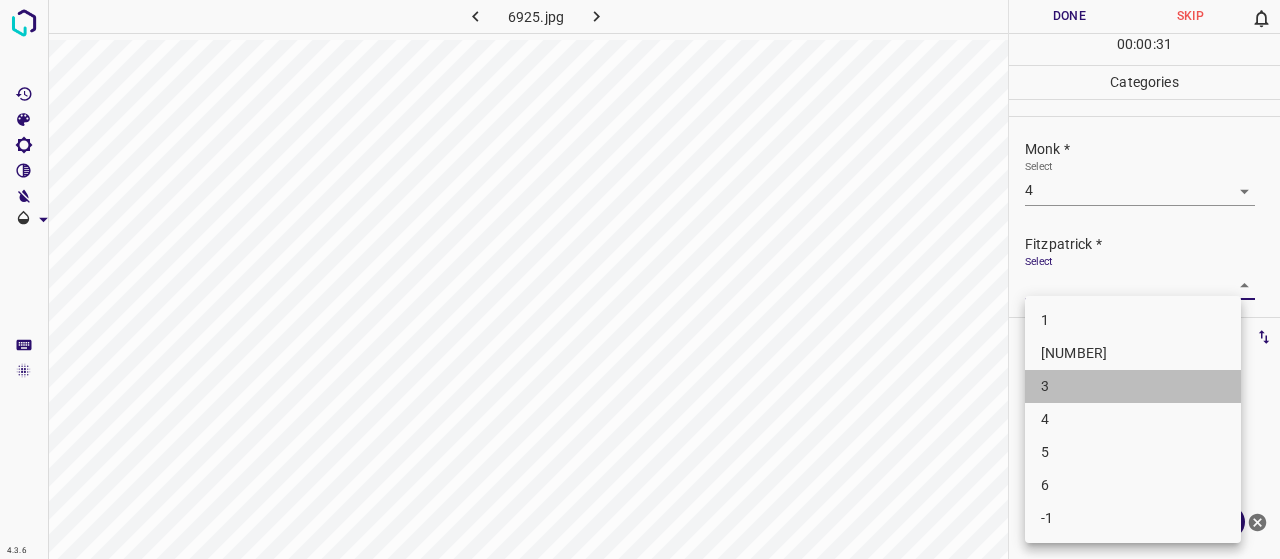 click on "3" at bounding box center (1133, 386) 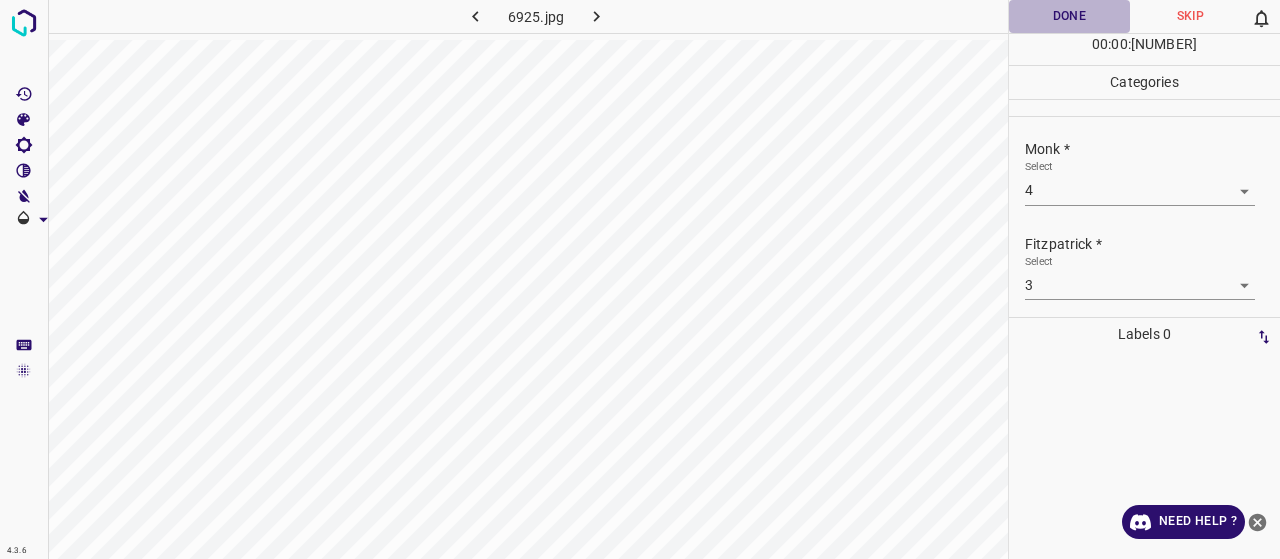 click on "Done" at bounding box center [1069, 16] 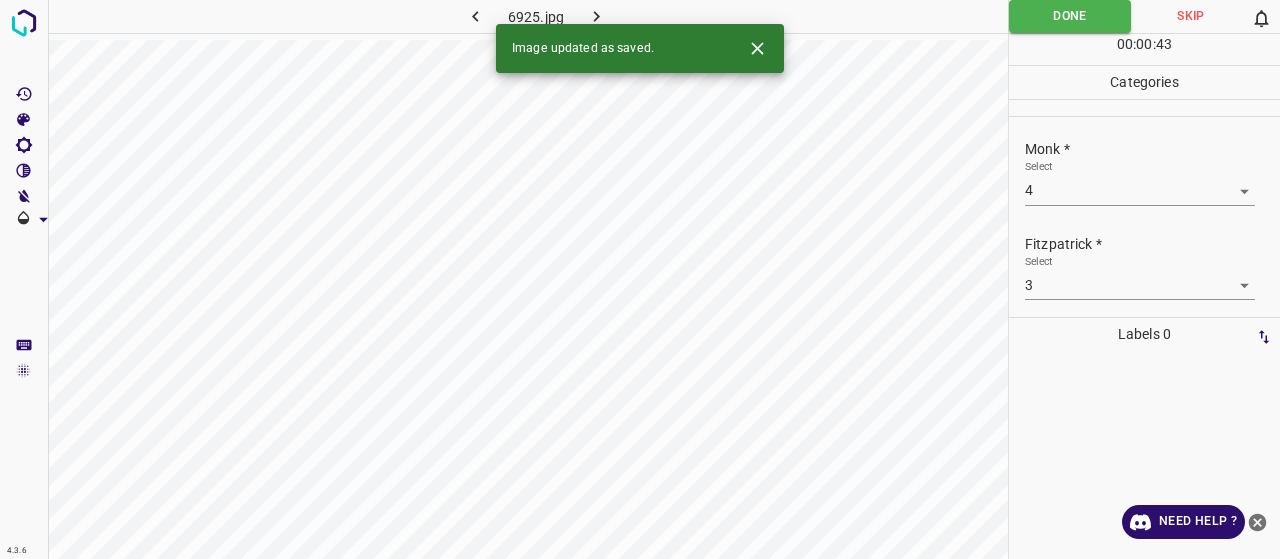 click at bounding box center [596, 16] 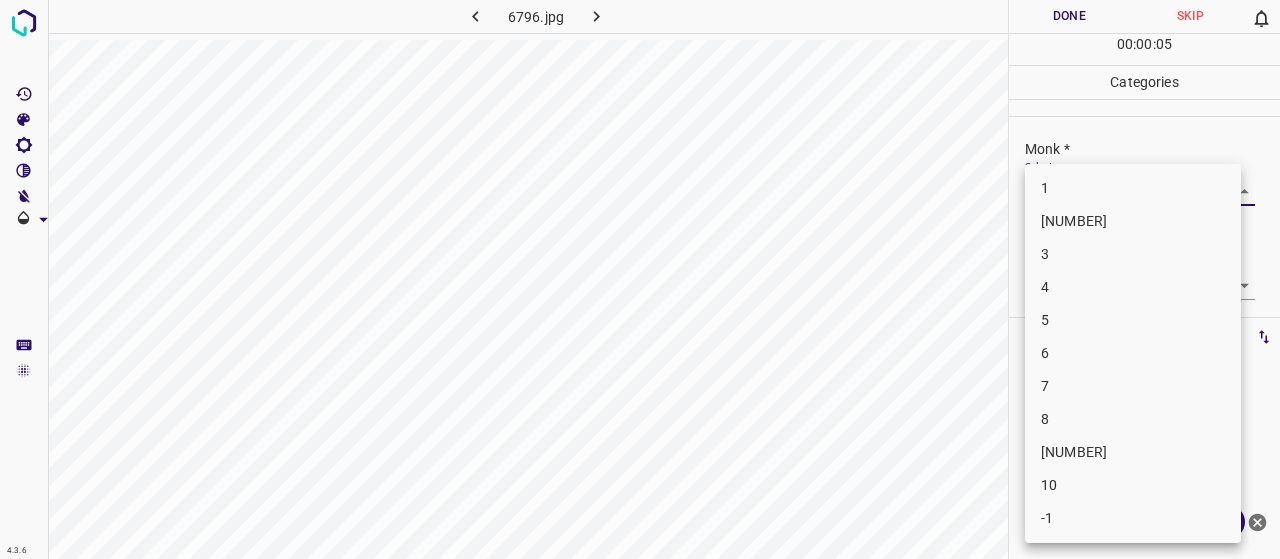 click on "4.3.6  [FILENAME] Done Skip 0 00   : 00   : 05   Categories [PERSON] *  Select ​  [PERSON] *  Select ​ Labels   0 Categories 1 [PERSON] 2  [PERSON] Tools Space Change between modes (Draw & Edit) I Auto labeling R Restore zoom M Zoom in N Zoom out Delete Delete selecte label Filters Z Restore filters X Saturation filter C Brightness filter V Contrast filter B Gray scale filter General O Download Need Help ? - Text - Hide - Delete 1 2 3 4 5 6 7 8 9 10 -1" at bounding box center (640, 279) 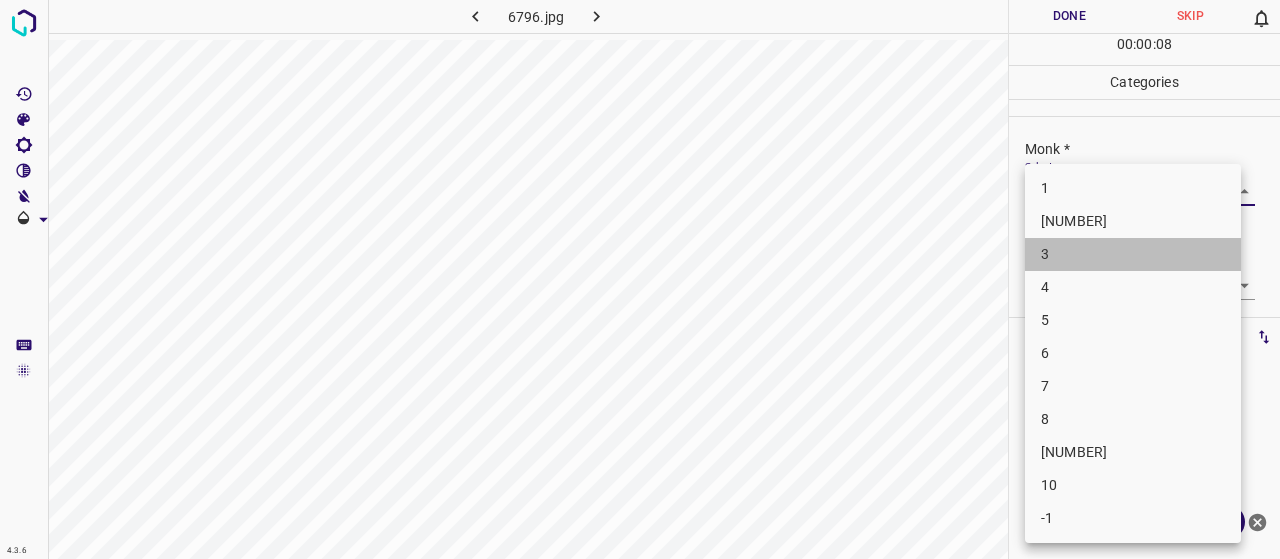 click on "3" at bounding box center (1133, 254) 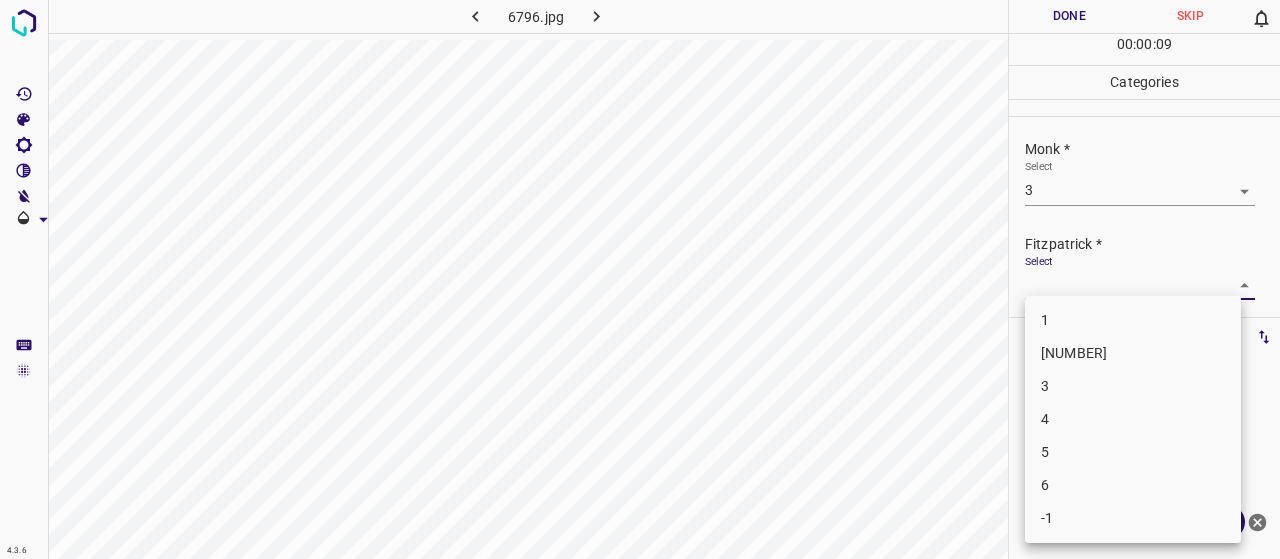 click on "4.3.6  6796.jpg Done Skip 0 00   : 00   : 09   Categories Monk *  Select 3 3  Fitzpatrick *  Select ​ Labels   0 Categories 1 Monk 2  Fitzpatrick Tools Space Change between modes (Draw & Edit) I Auto labeling R Restore zoom M Zoom in N Zoom out Delete Delete selecte label Filters Z Restore filters X Saturation filter C Brightness filter V Contrast filter B Gray scale filter General O Download Need Help ? - Text - Hide - Delete 1 2 3 4 5 6 -1" at bounding box center (640, 279) 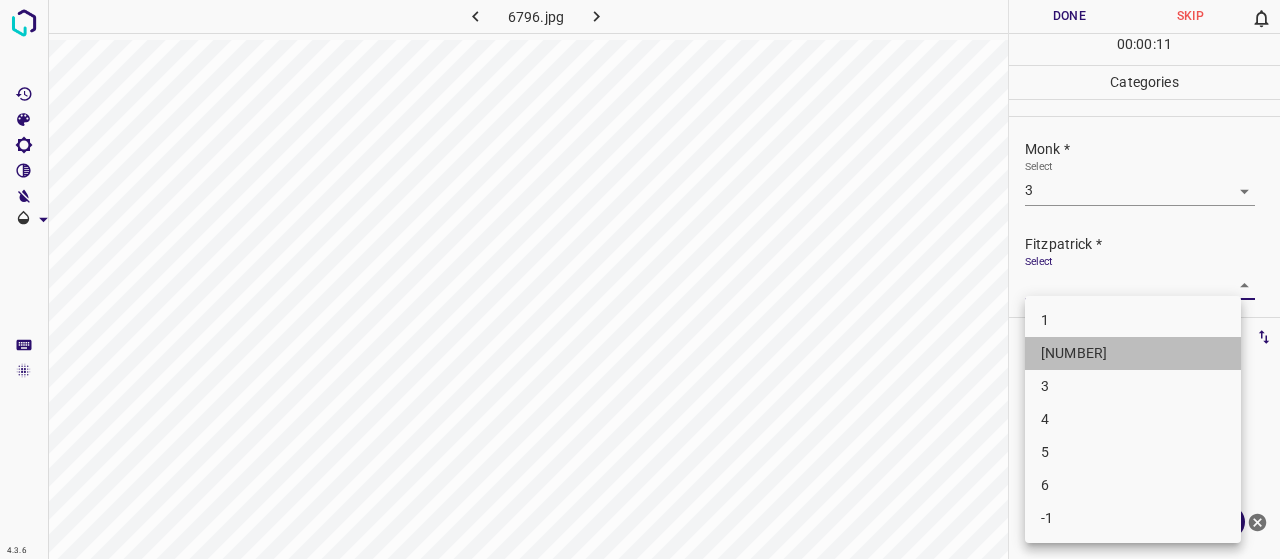 click on "[NUMBER]" at bounding box center (1133, 353) 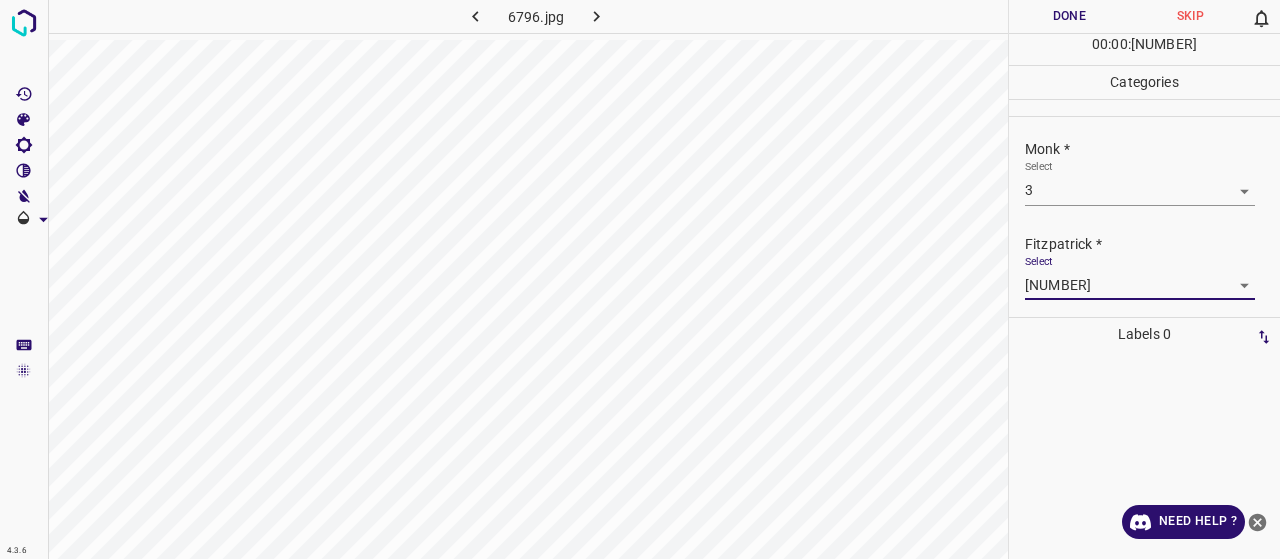 click on "Done" at bounding box center [1069, 16] 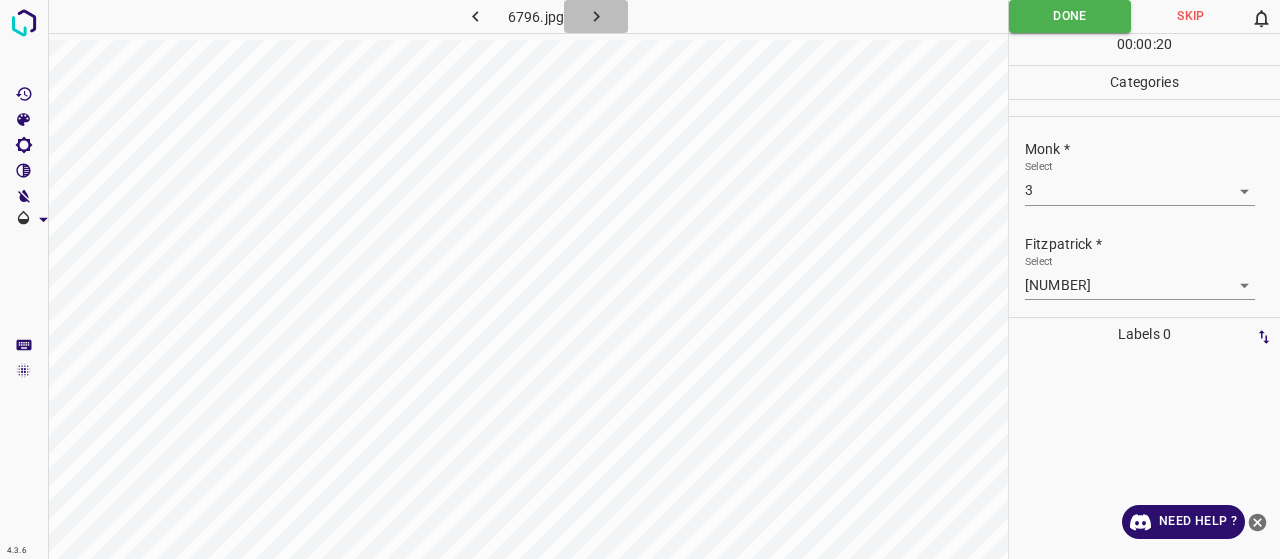 click at bounding box center [596, 16] 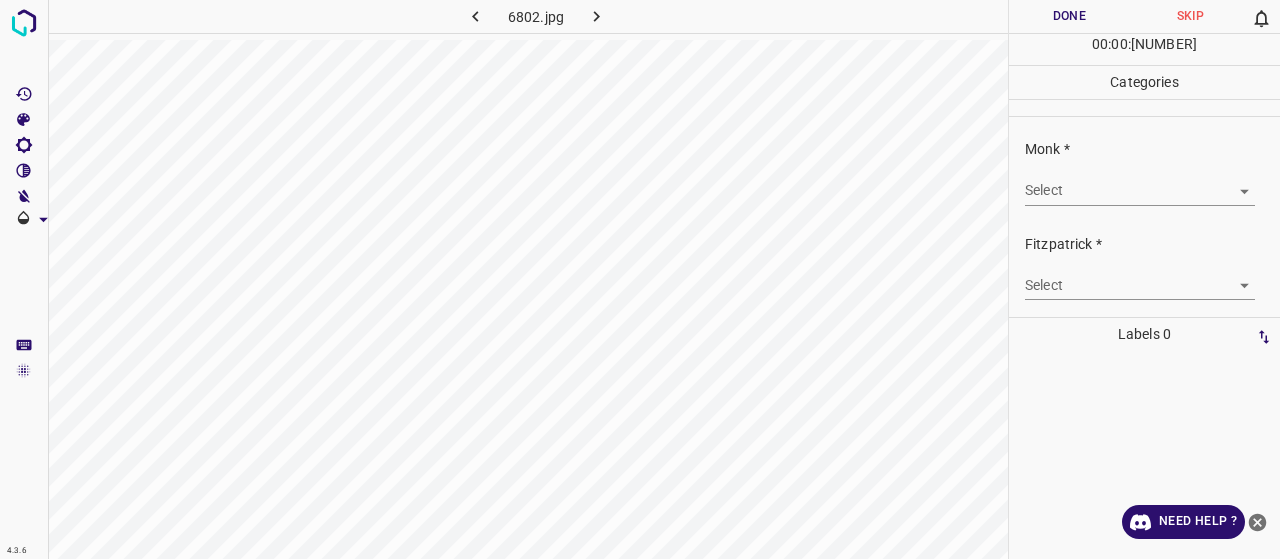 click on "Monk *  Select ​" at bounding box center [1144, 172] 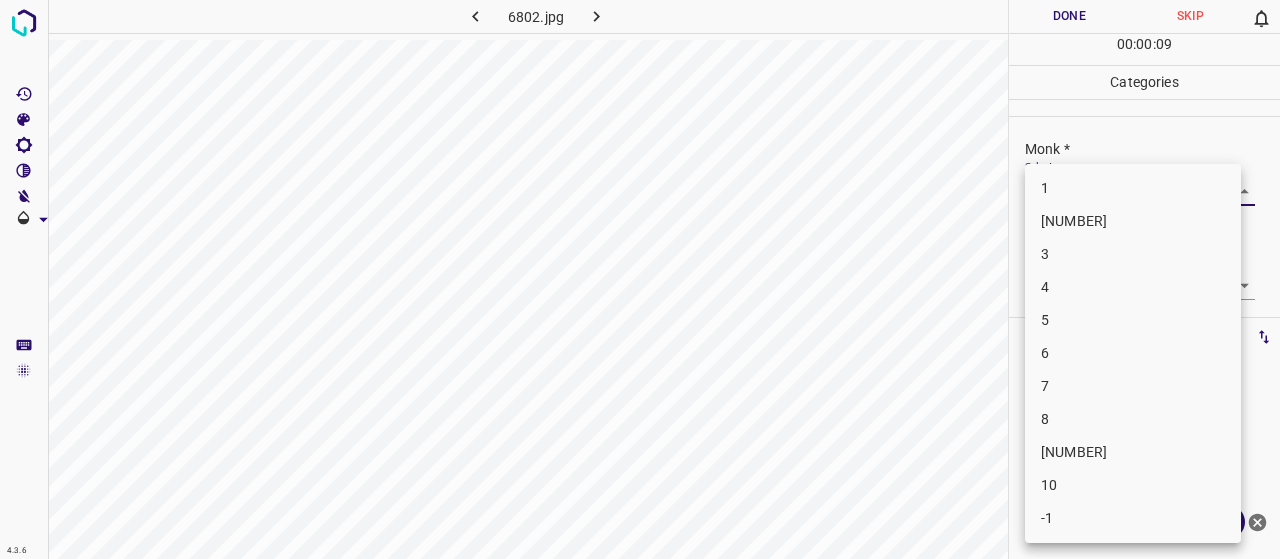 click on "-1" at bounding box center [1133, 518] 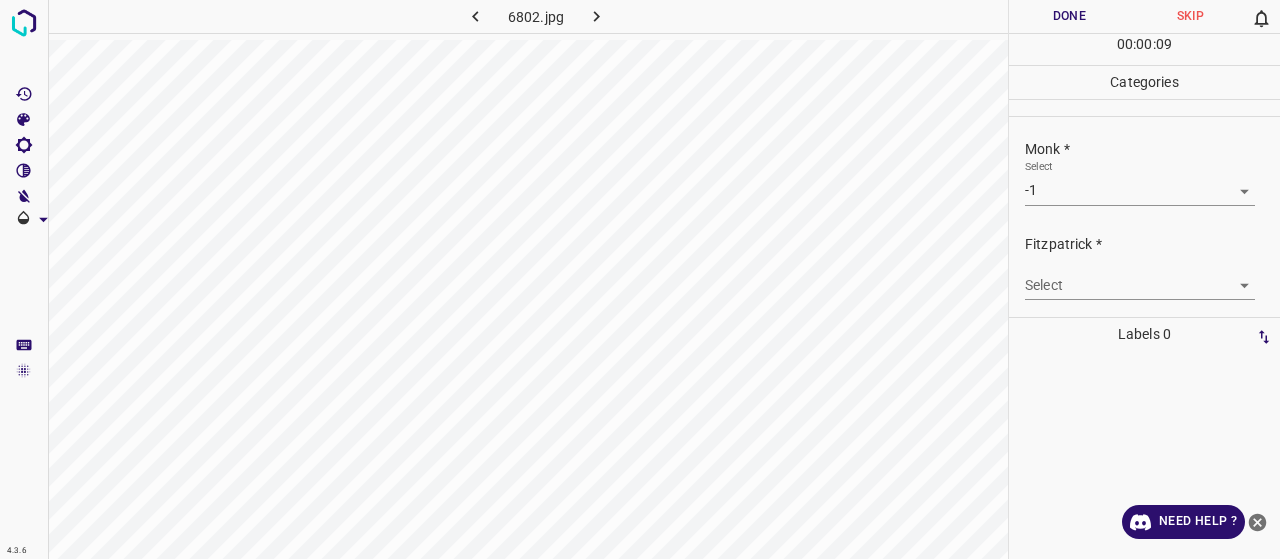 click on "Select ​" at bounding box center (1140, 182) 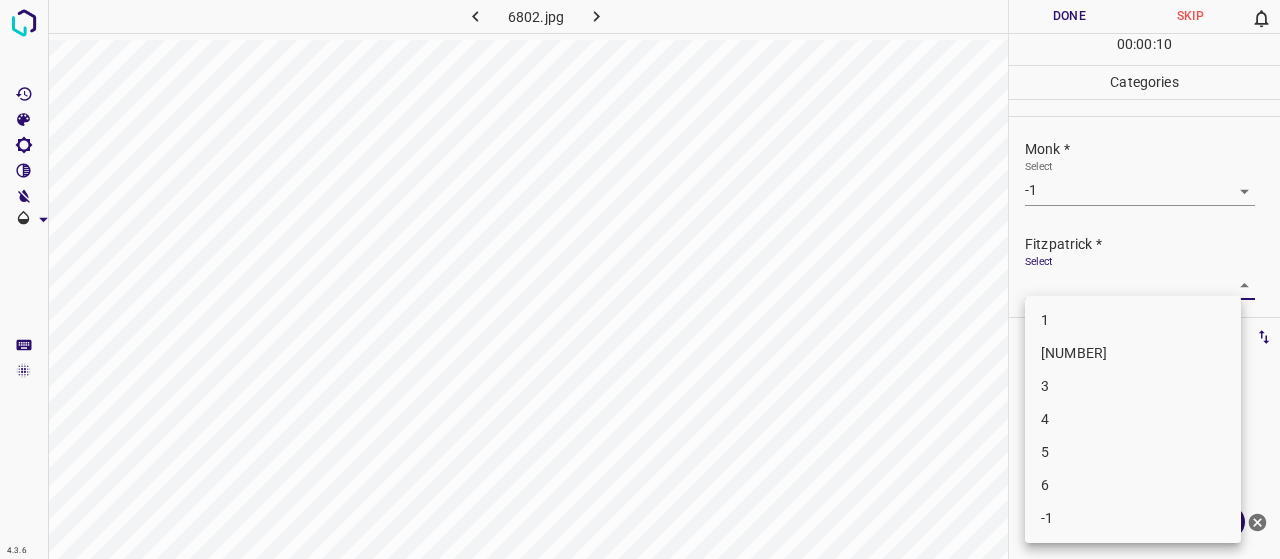 click on "4.3.6  6802.jpg Done Skip 0 00   : 00   : 10   Categories Monk *  Select -1 -1  Fitzpatrick *  Select ​ Labels   0 Categories 1 Monk 2  Fitzpatrick Tools Space Change between modes (Draw & Edit) I Auto labeling R Restore zoom M Zoom in N Zoom out Delete Delete selecte label Filters Z Restore filters X Saturation filter C Brightness filter V Contrast filter B Gray scale filter General O Download Need Help ? - Text - Hide - Delete 1 2 3 4 5 6 -1" at bounding box center (640, 279) 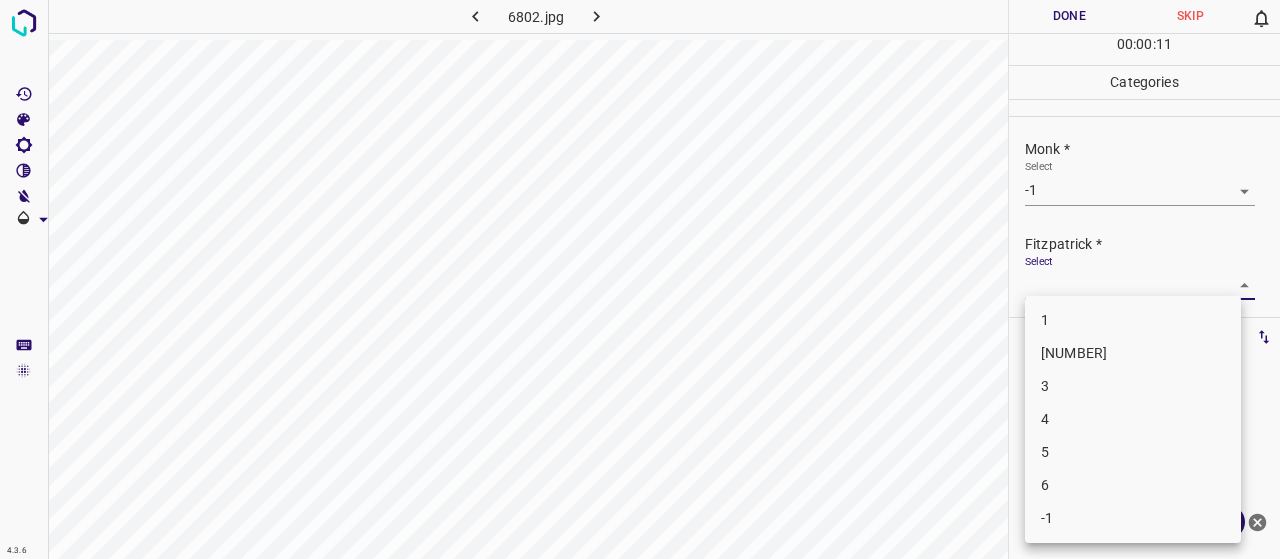 click on "-1" at bounding box center (1133, 518) 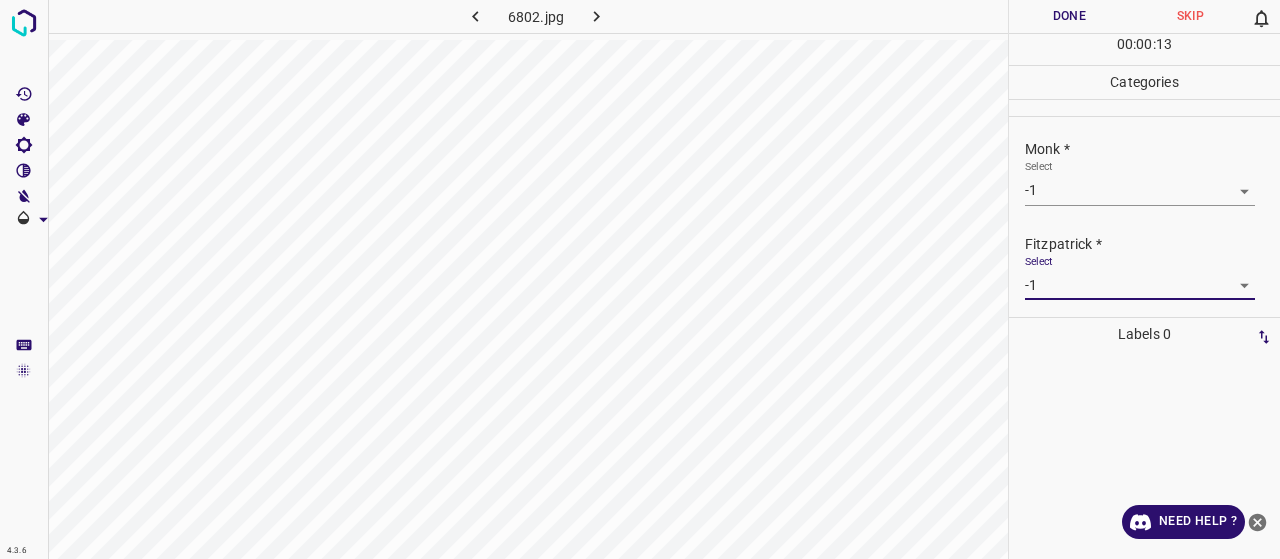 click on "Done" at bounding box center (1069, 16) 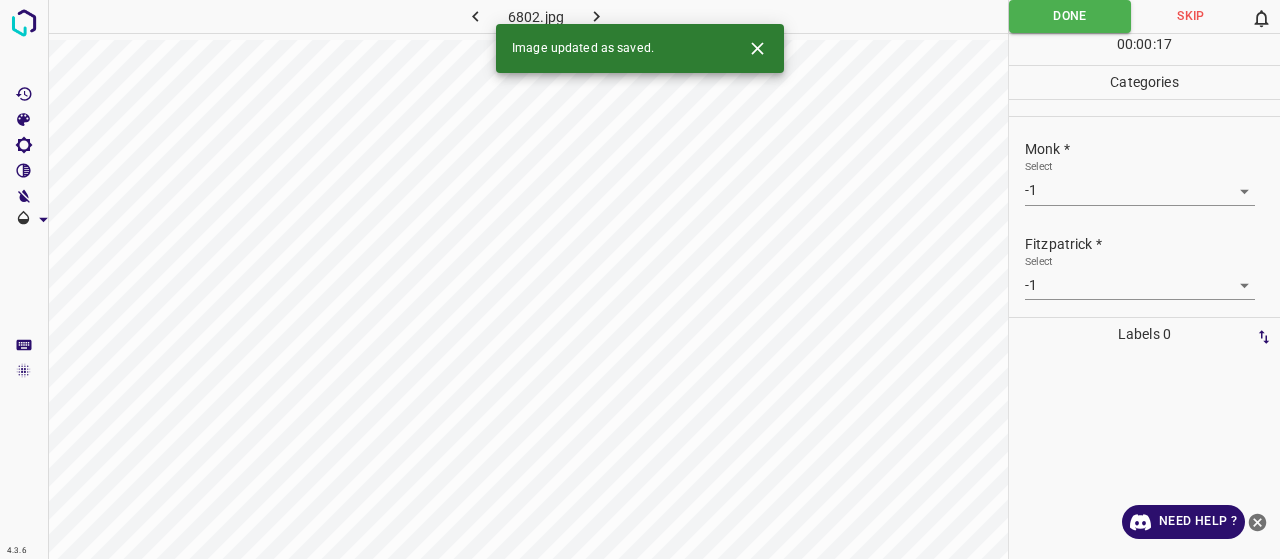 click at bounding box center (596, 16) 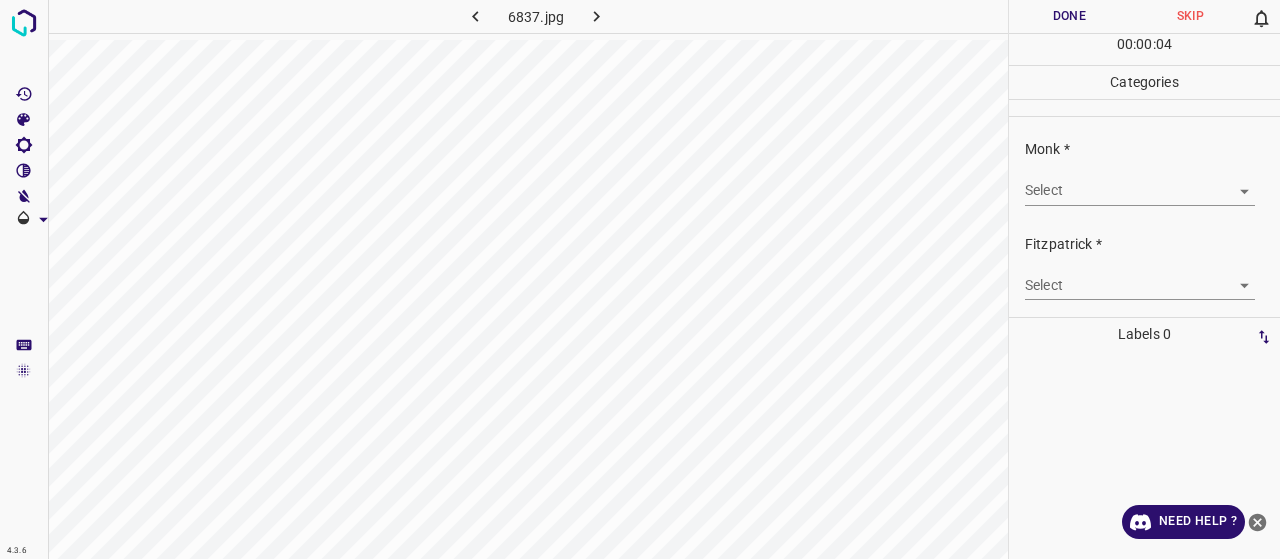 click on "4.3.6  6837.jpg Done Skip 0 00   : 00   : 04   Categories Monk *  Select ​  Fitzpatrick *  Select ​ Labels   0 Categories 1 Monk 2  Fitzpatrick Tools Space Change between modes (Draw & Edit) I Auto labeling R Restore zoom M Zoom in N Zoom out Delete Delete selecte label Filters Z Restore filters X Saturation filter C Brightness filter V Contrast filter B Gray scale filter General O Download Need Help ? - Text - Hide - Delete" at bounding box center (640, 279) 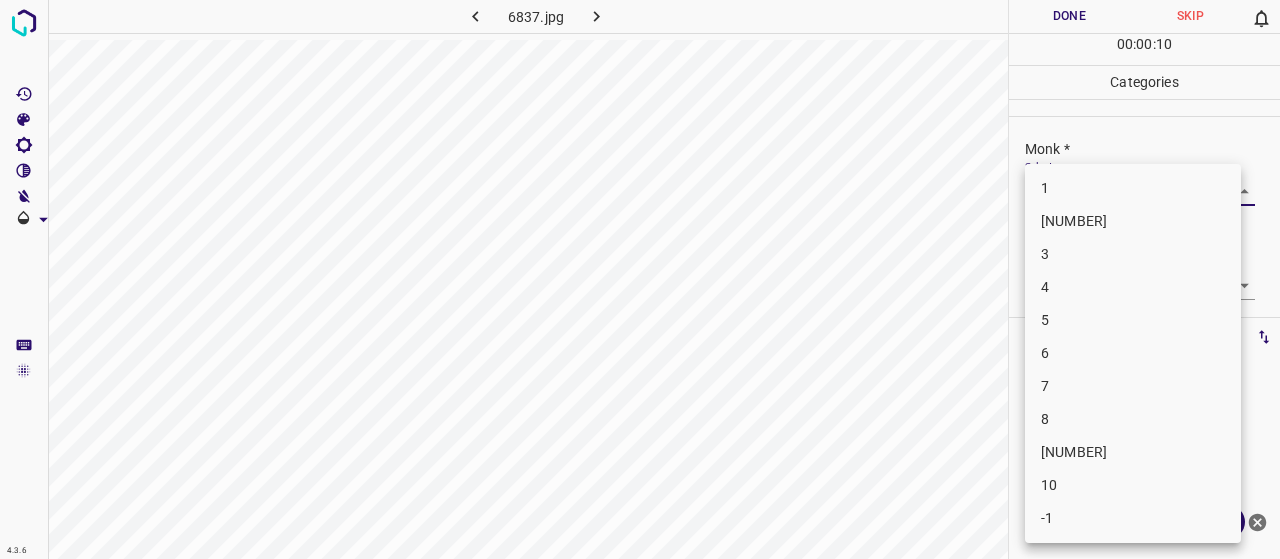 click at bounding box center [640, 279] 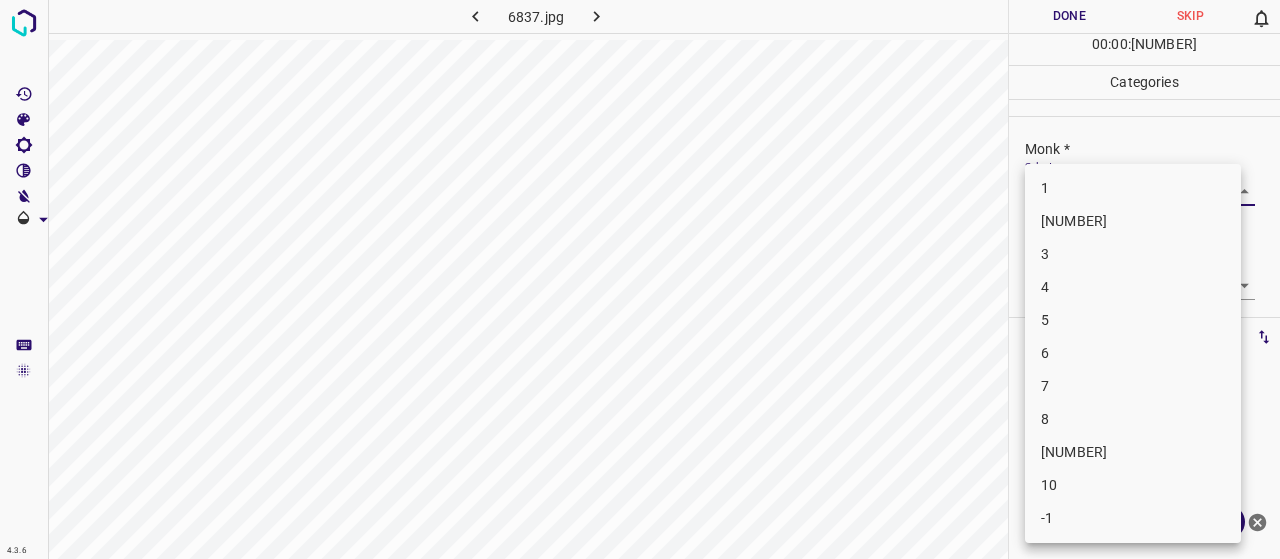 click on "4.3.6  6837.jpg Done Skip 0 00   : 00   : 12   Categories Monk *  Select ​  Fitzpatrick *  Select ​ Labels   0 Categories 1 Monk 2  Fitzpatrick Tools Space Change between modes (Draw & Edit) I Auto labeling R Restore zoom M Zoom in N Zoom out Delete Delete selecte label Filters Z Restore filters X Saturation filter C Brightness filter V Contrast filter B Gray scale filter General O Download Need Help ? - Text - Hide - Delete 1 2 3 4 5 6 7 8 9 10 -1" at bounding box center [640, 279] 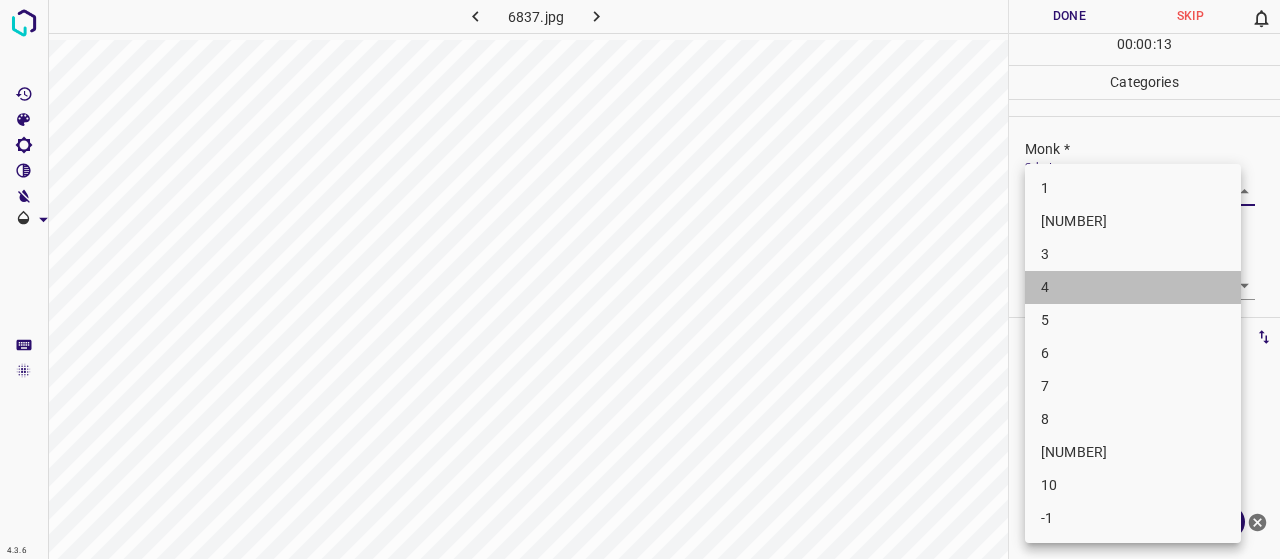 click on "4" at bounding box center (1133, 287) 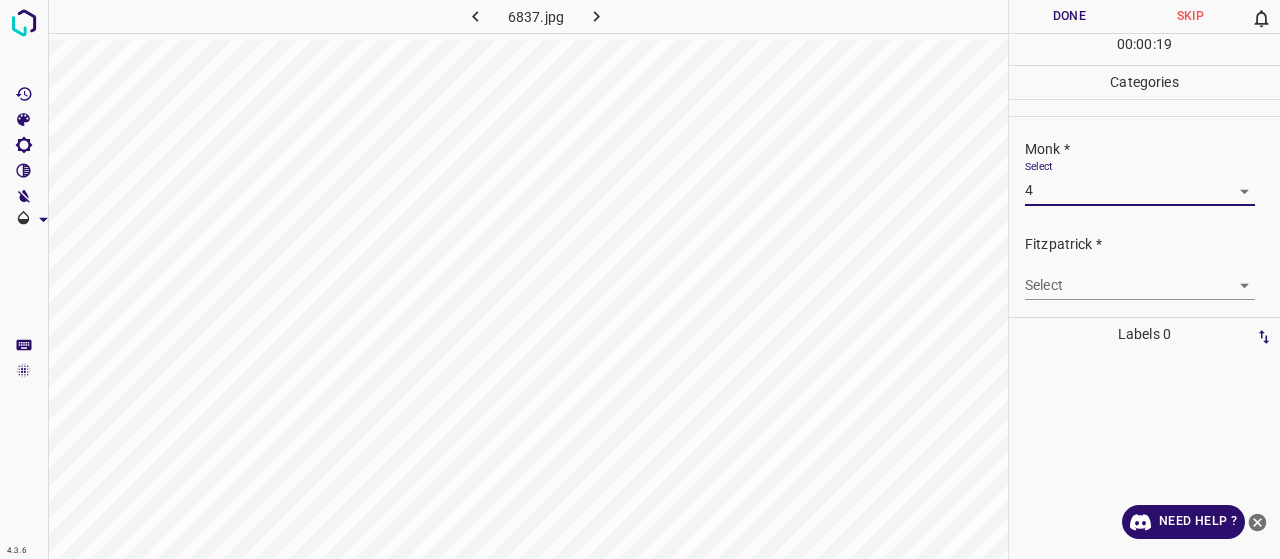 click on "4.3.6  6837.jpg Done Skip 0 00   : 00   : 19   Categories Monk *  Select 4 4  Fitzpatrick *  Select ​ Labels   0 Categories 1 Monk 2  Fitzpatrick Tools Space Change between modes (Draw & Edit) I Auto labeling R Restore zoom M Zoom in N Zoom out Delete Delete selecte label Filters Z Restore filters X Saturation filter C Brightness filter V Contrast filter B Gray scale filter General O Download Need Help ? - Text - Hide - Delete" at bounding box center [640, 279] 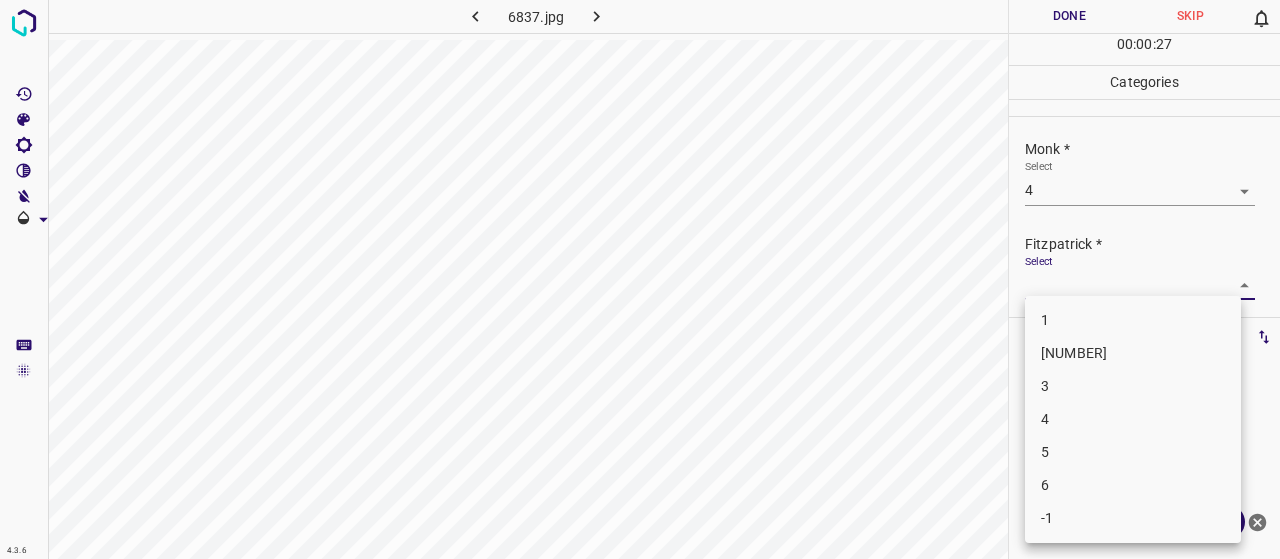click on "[NUMBER]" at bounding box center (1133, 353) 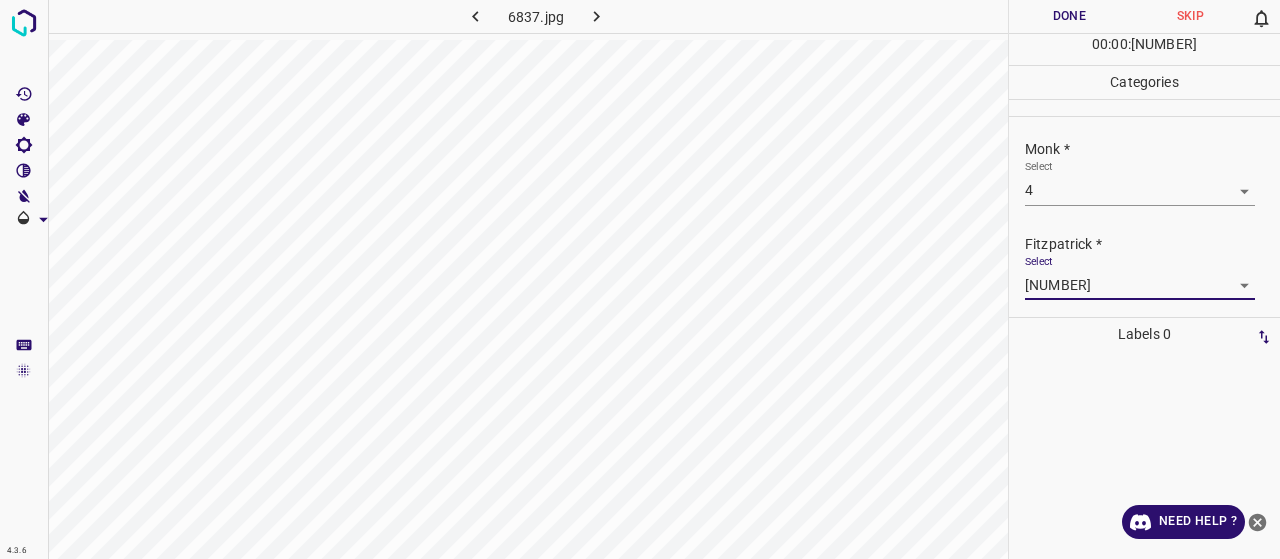 click on "4.3.6  [FILENAME] Done Skip 0 00   : 00   : 33   Categories Monk *  Select 4 4  Fitzpatrick *  Select 2 2 Labels   0 Categories 1 Monk 2  Fitzpatrick Tools Space Change between modes (Draw & Edit) I Auto labeling R Restore zoom M Zoom in N Zoom out Delete Delete selecte label Filters Z Restore filters X Saturation filter C Brightness filter V Contrast filter B Gray scale filter General O Download Need Help ? - Text - Hide - Delete" at bounding box center [640, 279] 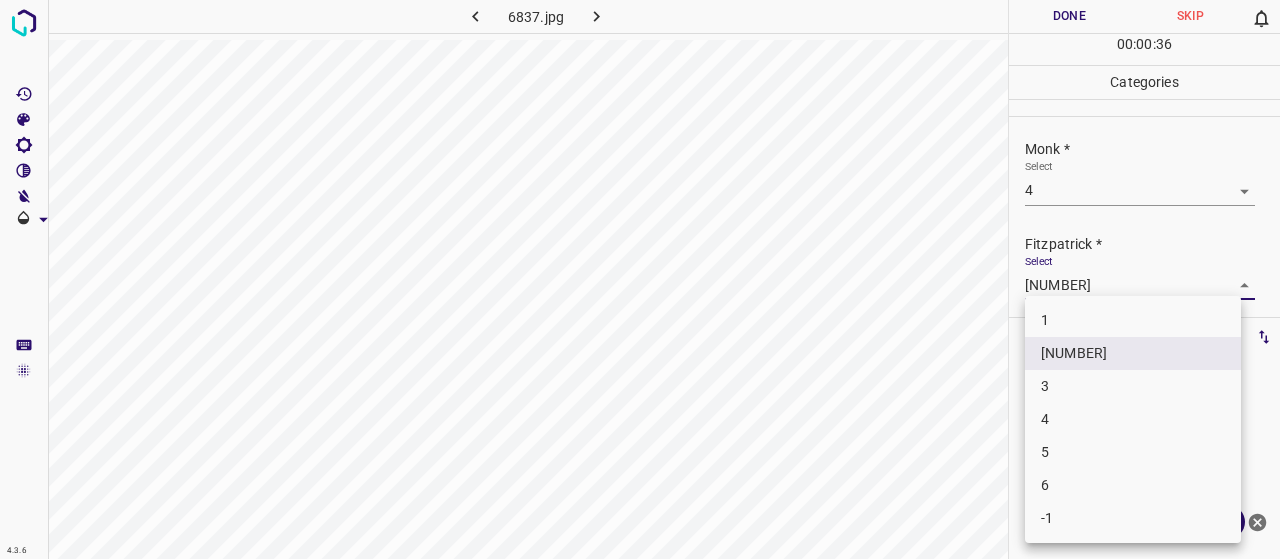click at bounding box center [640, 279] 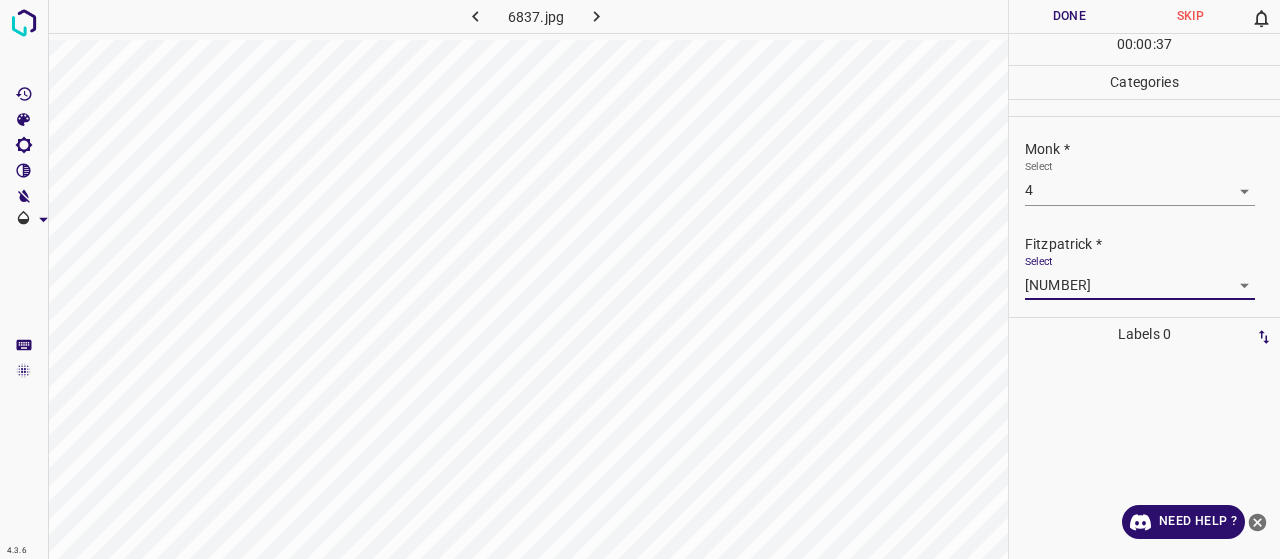click on "Done" at bounding box center (1069, 16) 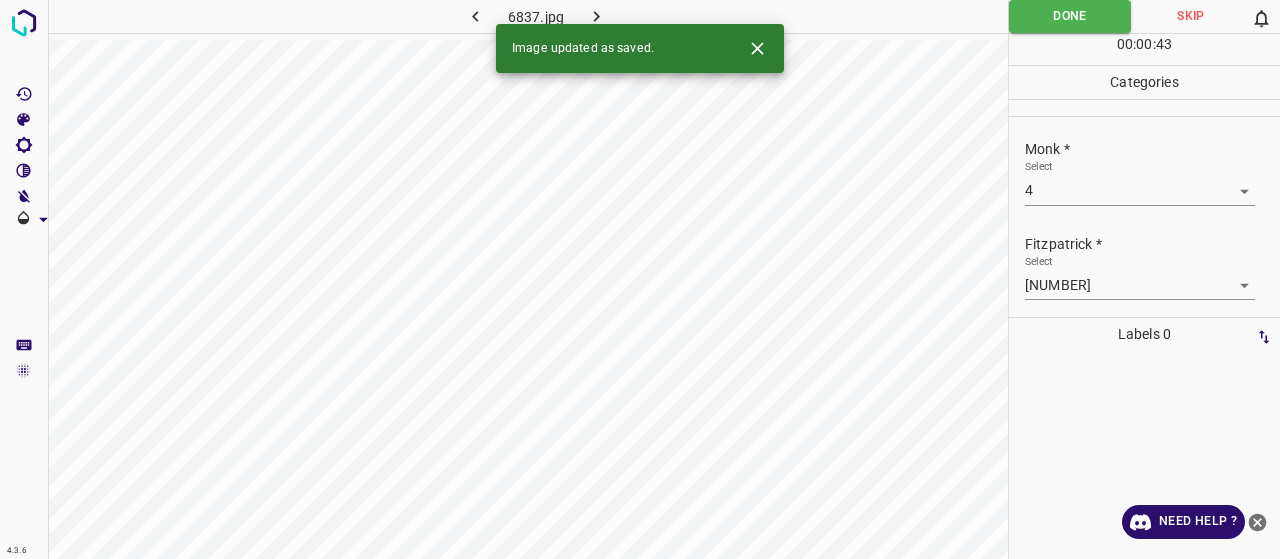 click at bounding box center [596, 16] 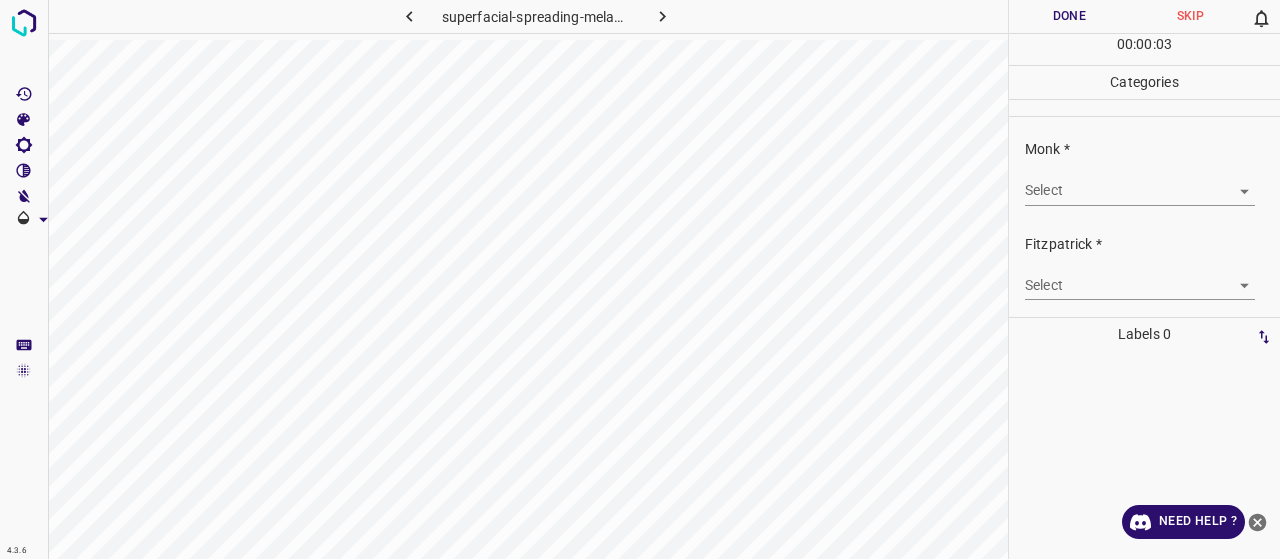 click on "4.3.6  superfacial-spreading-melanoma38.jpg Done Skip 0 00   : 00   : 03   Categories Monk *  Select ​  Fitzpatrick *  Select ​ Labels   0 Categories 1 Monk 2  Fitzpatrick Tools Space Change between modes (Draw & Edit) I Auto labeling R Restore zoom M Zoom in N Zoom out Delete Delete selecte label Filters Z Restore filters X Saturation filter C Brightness filter V Contrast filter B Gray scale filter General O Download Need Help ? - Text - Hide - Delete" at bounding box center (640, 279) 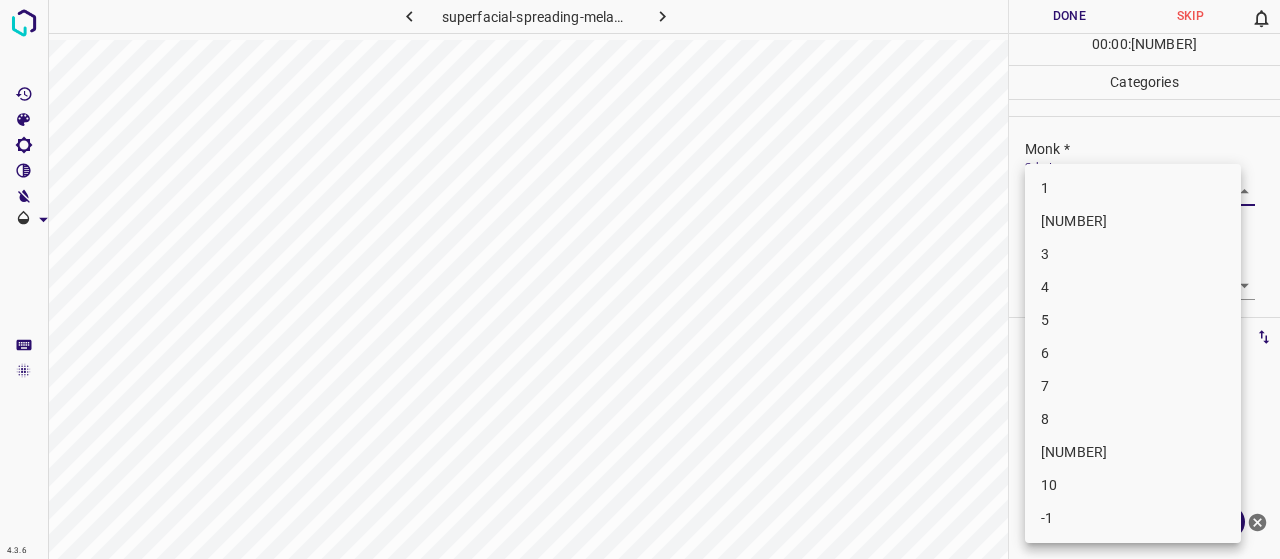 click on "[NUMBER]" at bounding box center [1133, 221] 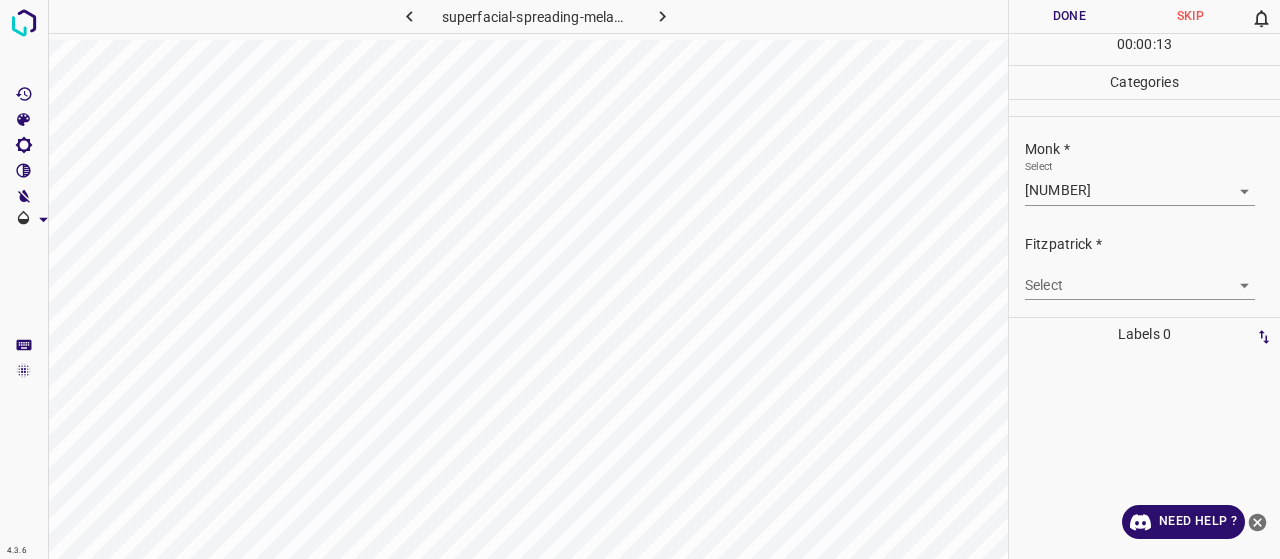 click on "Fitzpatrick *" at bounding box center [1152, 149] 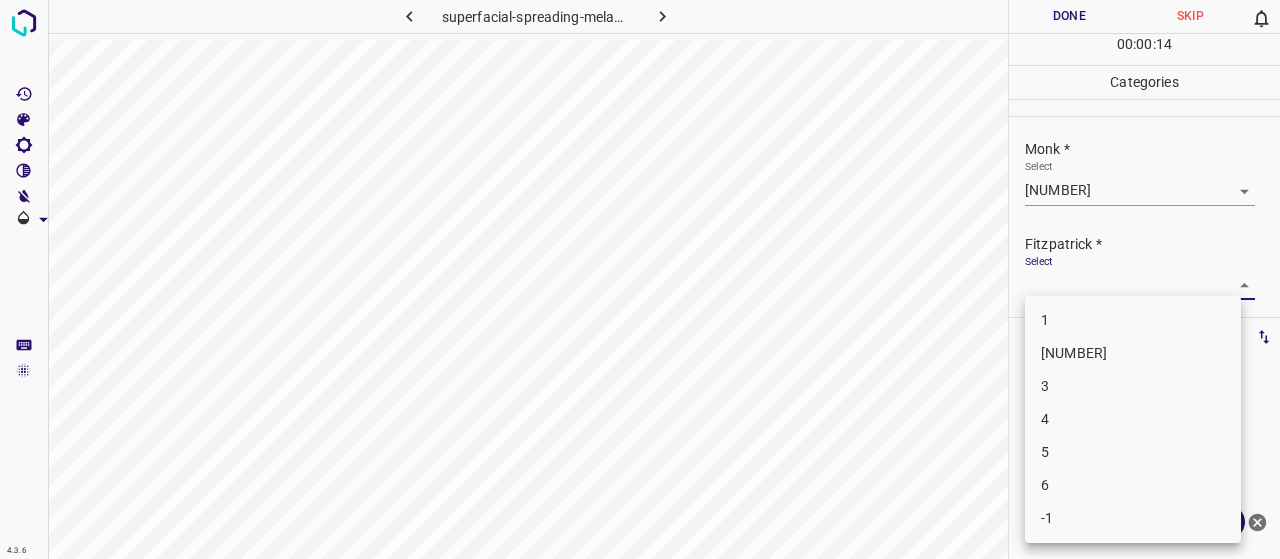 click on "1" at bounding box center (1133, 320) 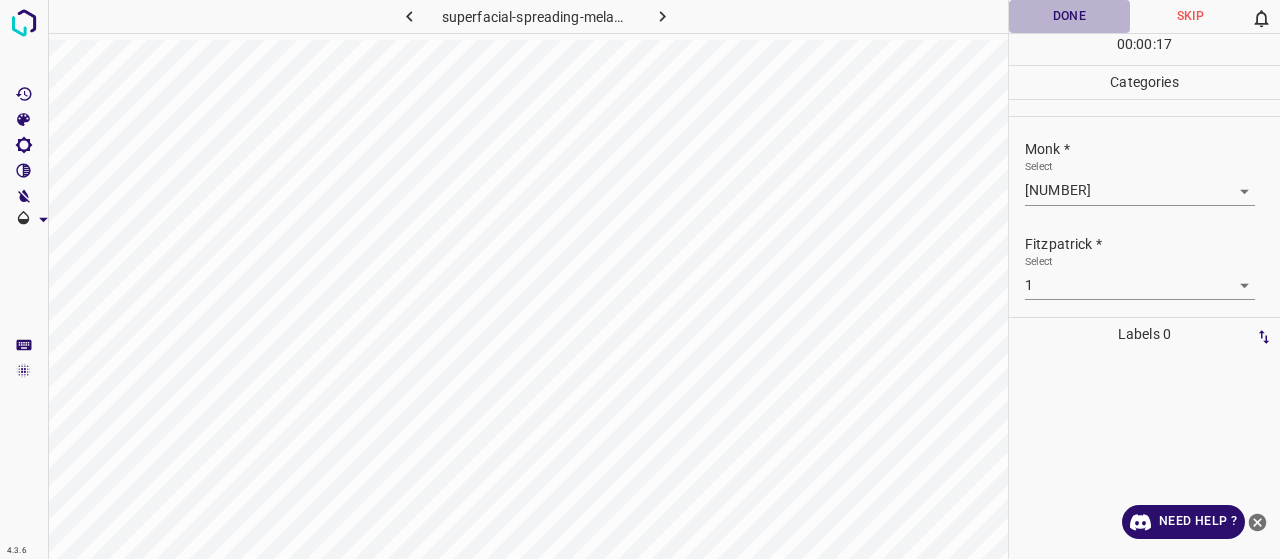 click on "Done" at bounding box center (1069, 16) 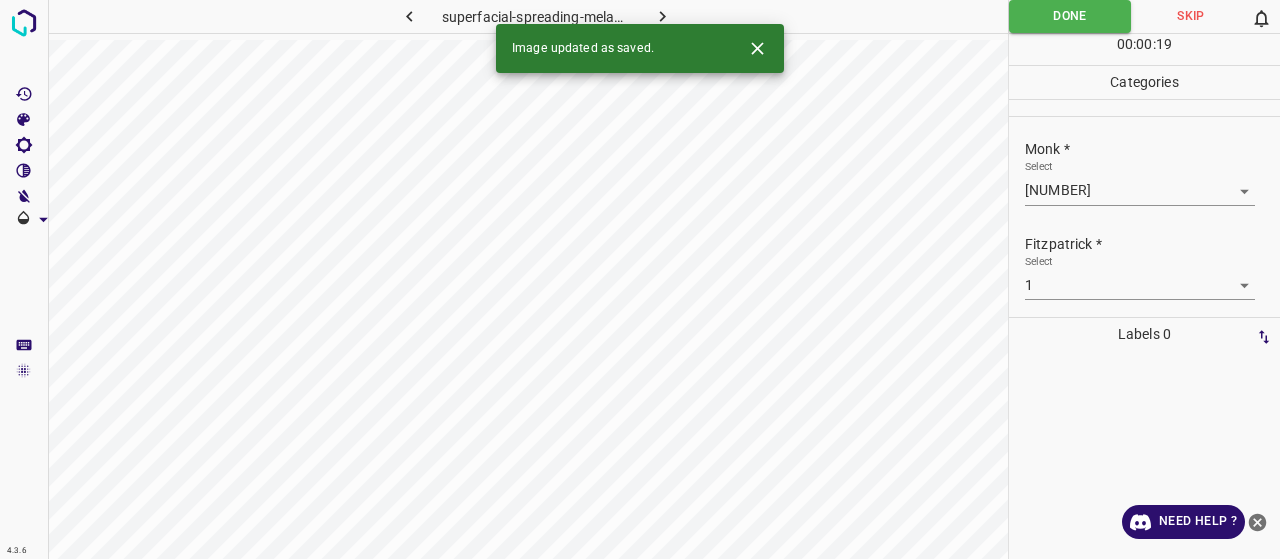 click at bounding box center (662, 16) 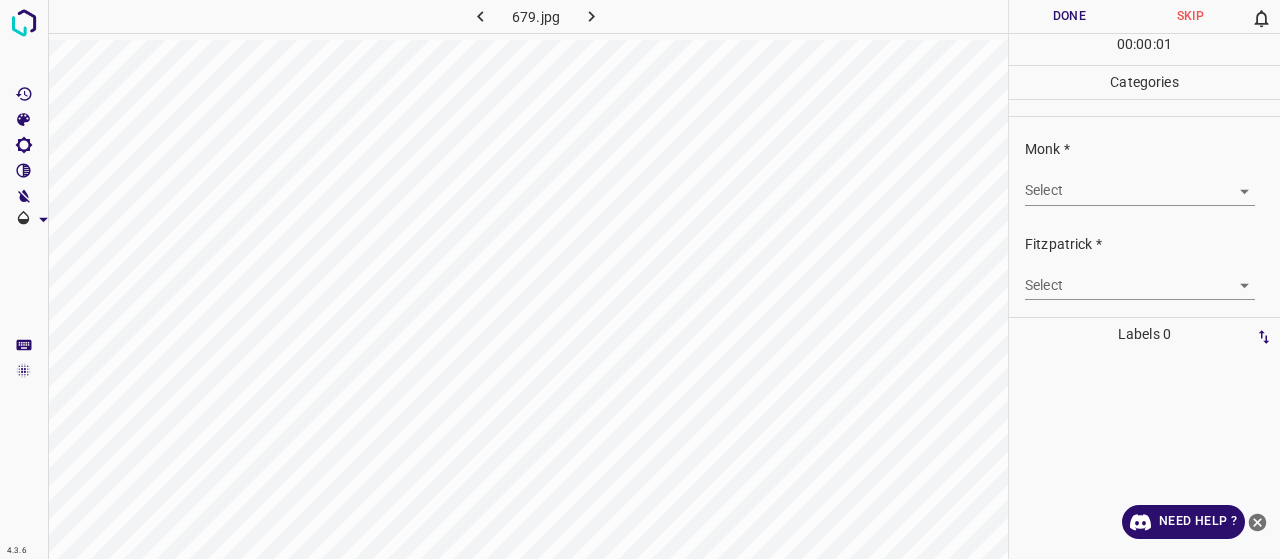 click on "4.3.6  679.jpg Done Skip 0 00   : 00   : 01   Categories Monk *  Select ​  Fitzpatrick *  Select ​ Labels   0 Categories 1 Monk 2  Fitzpatrick Tools Space Change between modes (Draw & Edit) I Auto labeling R Restore zoom M Zoom in N Zoom out Delete Delete selecte label Filters Z Restore filters X Saturation filter C Brightness filter V Contrast filter B Gray scale filter General O Download Need Help ? - Text - Hide - Delete" at bounding box center [640, 279] 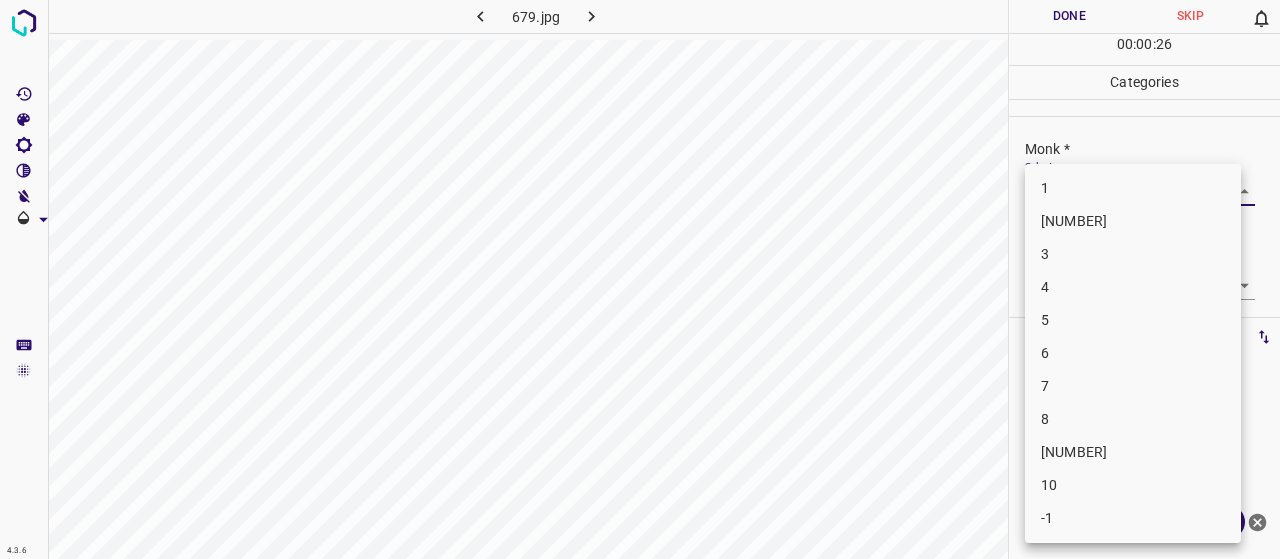click on "5" at bounding box center (1133, 320) 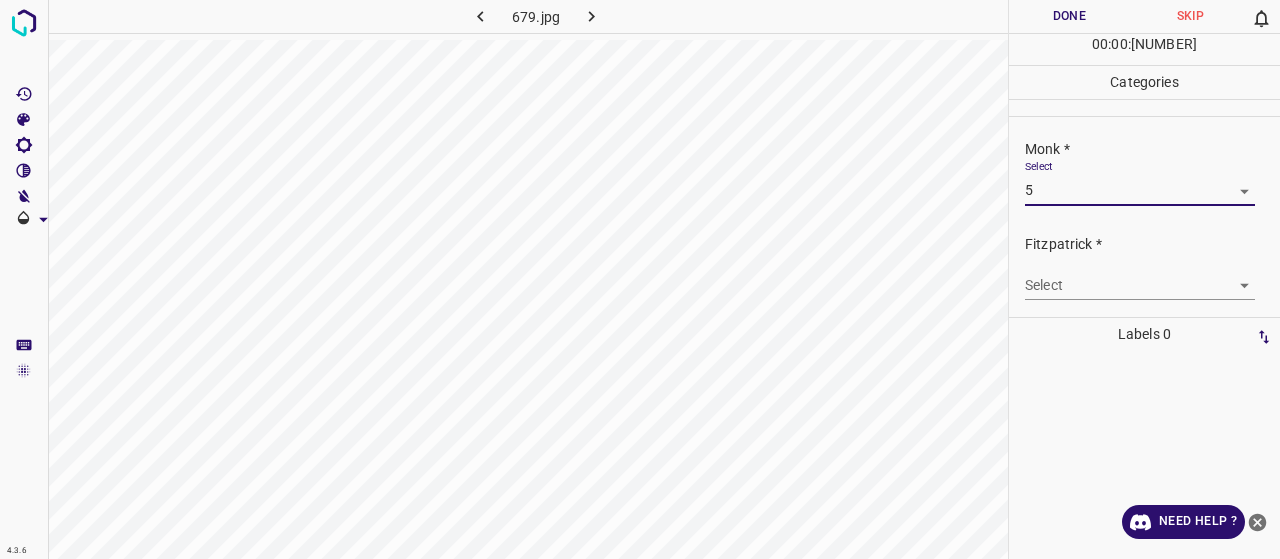 click on "Select ​" at bounding box center [1140, 182] 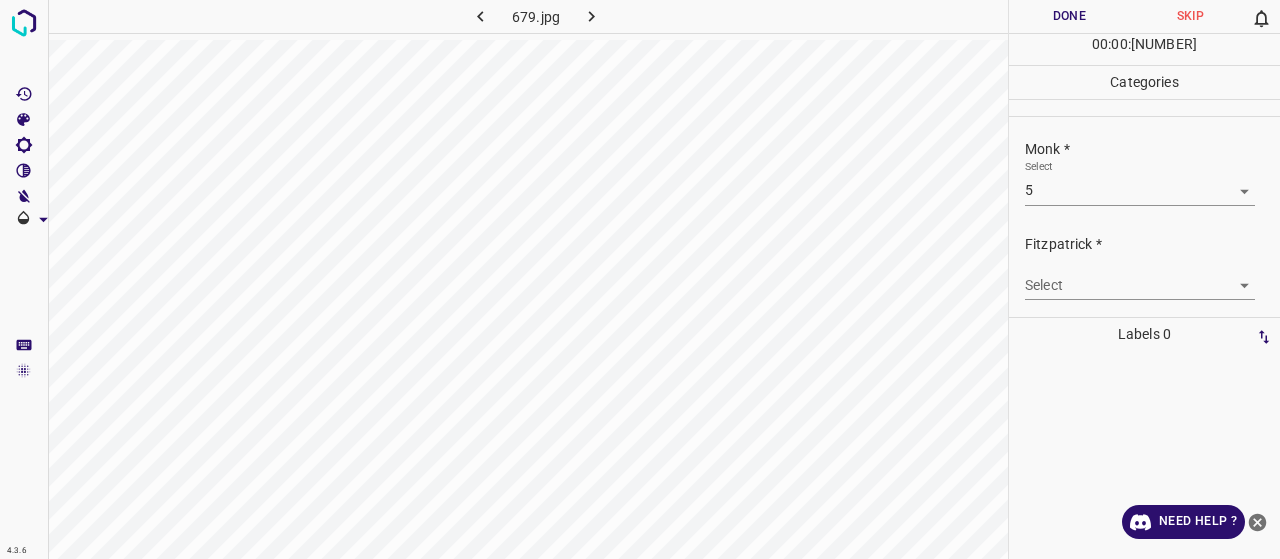 click on "4.3.6  [FILENAME] Done Skip 0 00   : 00   : 33   Categories [PERSON] *  Select 5 5  [PERSON] *  Select ​ Labels   0 Categories 1 [PERSON] 2  [PERSON] Tools Space Change between modes (Draw & Edit) I Auto labeling R Restore zoom M Zoom in N Zoom out Delete Delete selecte label Filters Z Restore filters X Saturation filter C Brightness filter V Contrast filter B Gray scale filter General O Download Need Help ? - Text - Hide - Delete" at bounding box center [640, 279] 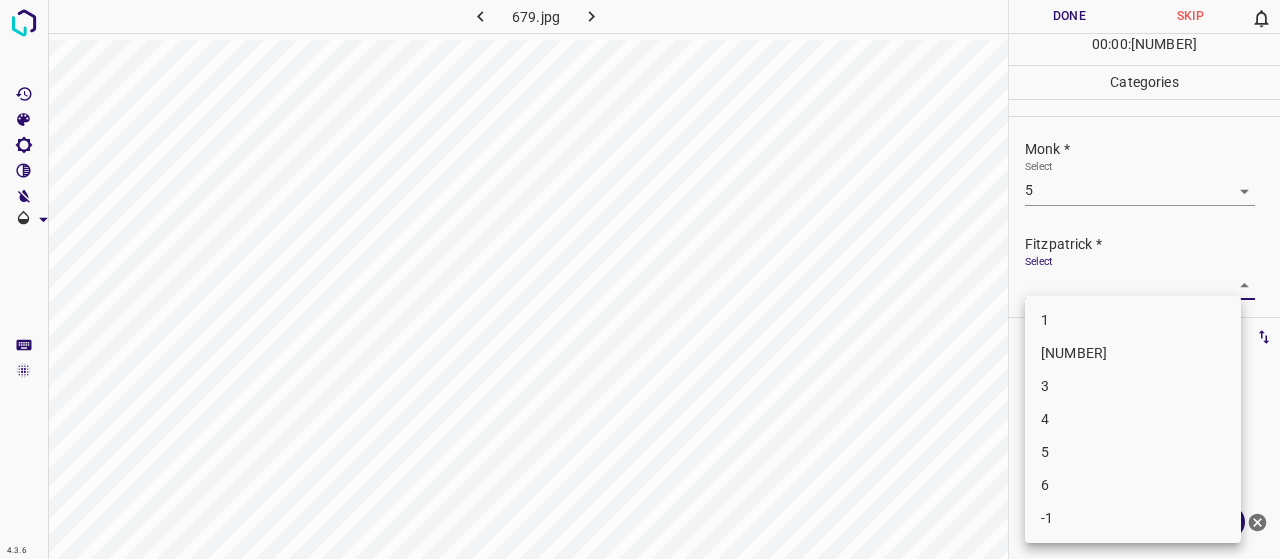 click on "3" at bounding box center [1133, 386] 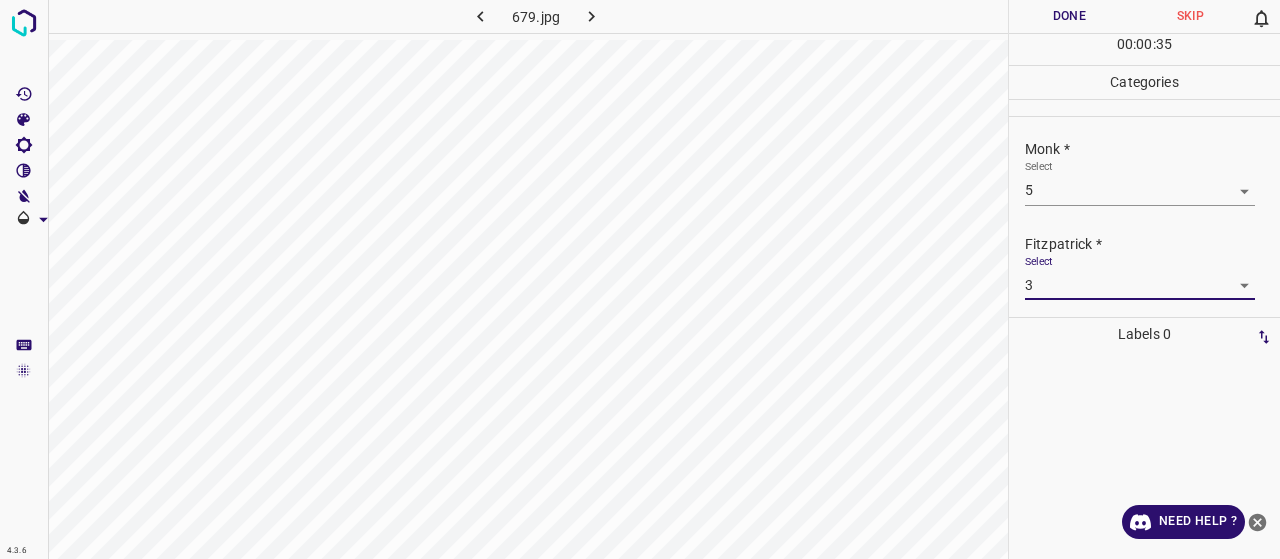 click on "Done" at bounding box center (1069, 16) 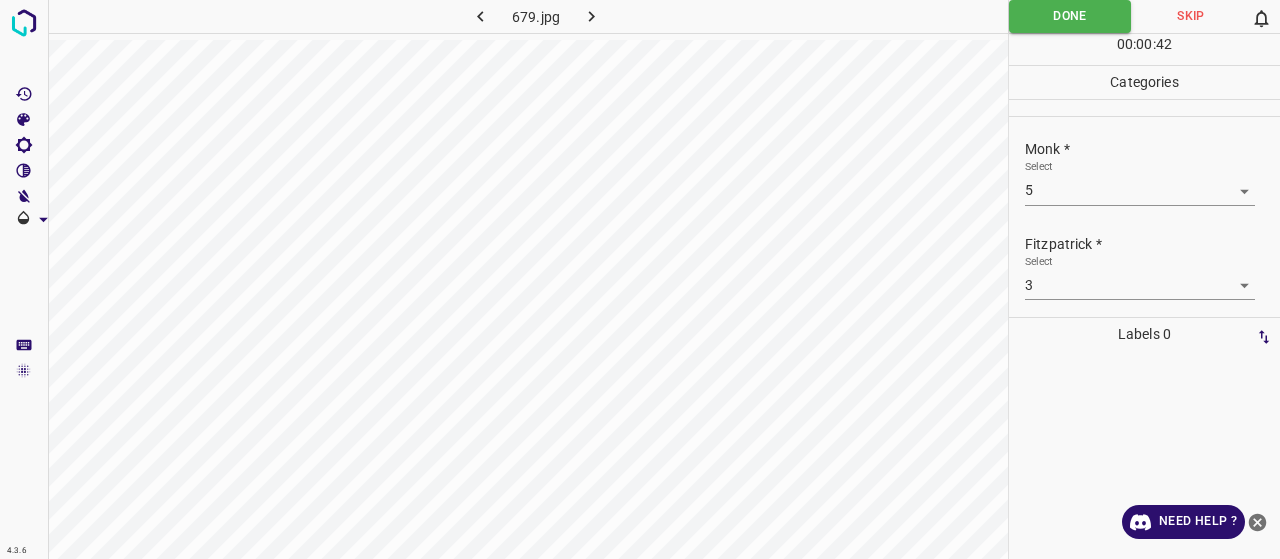 click at bounding box center [591, 16] 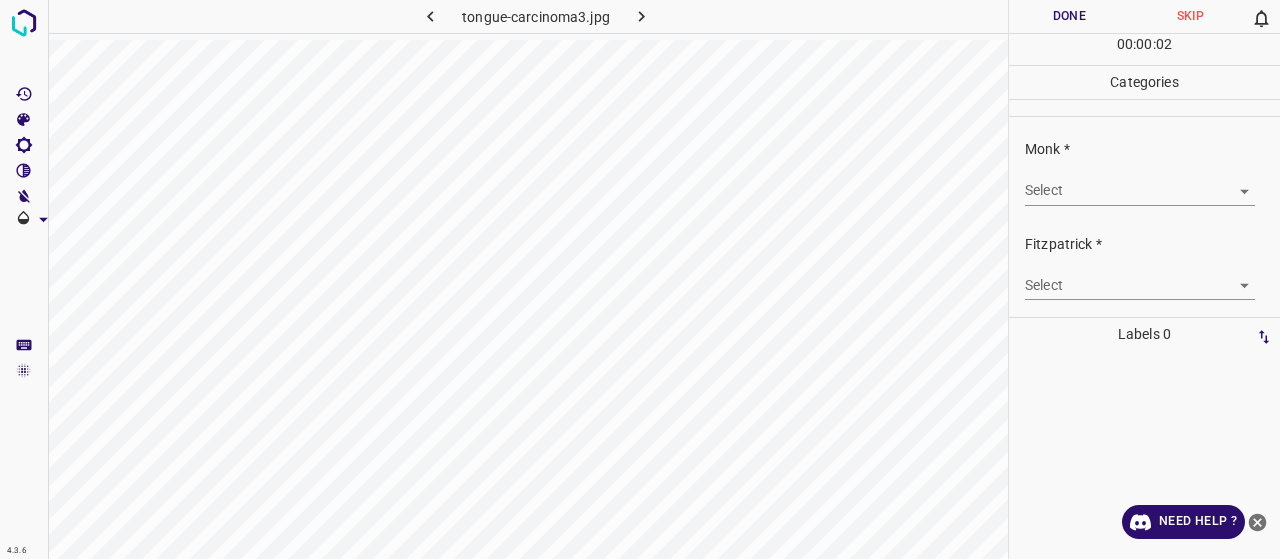 click on "4.3.6  superfacial-spreading-melanoma45.jpg Done Skip 0 00   : 00   : 02   Categories Monk *  Select ​  Fitzpatrick *  Select ​ Labels   0 Categories 1 Monk 2  Fitzpatrick Tools Space Change between modes (Draw & Edit) I Auto labeling R Restore zoom M Zoom in N Zoom out Delete Delete selecte label Filters Z Restore filters X Saturation filter C Brightness filter V Contrast filter B Gray scale filter General O Download Need Help ? - Text - Hide - Delete" at bounding box center (640, 279) 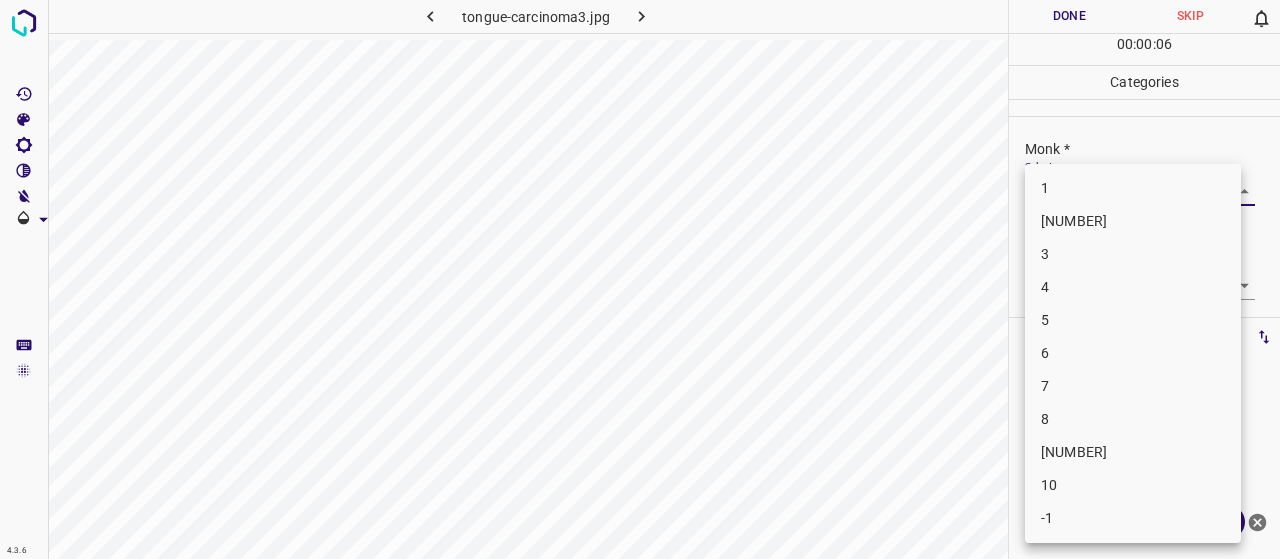 click on "[NUMBER]" at bounding box center (1133, 221) 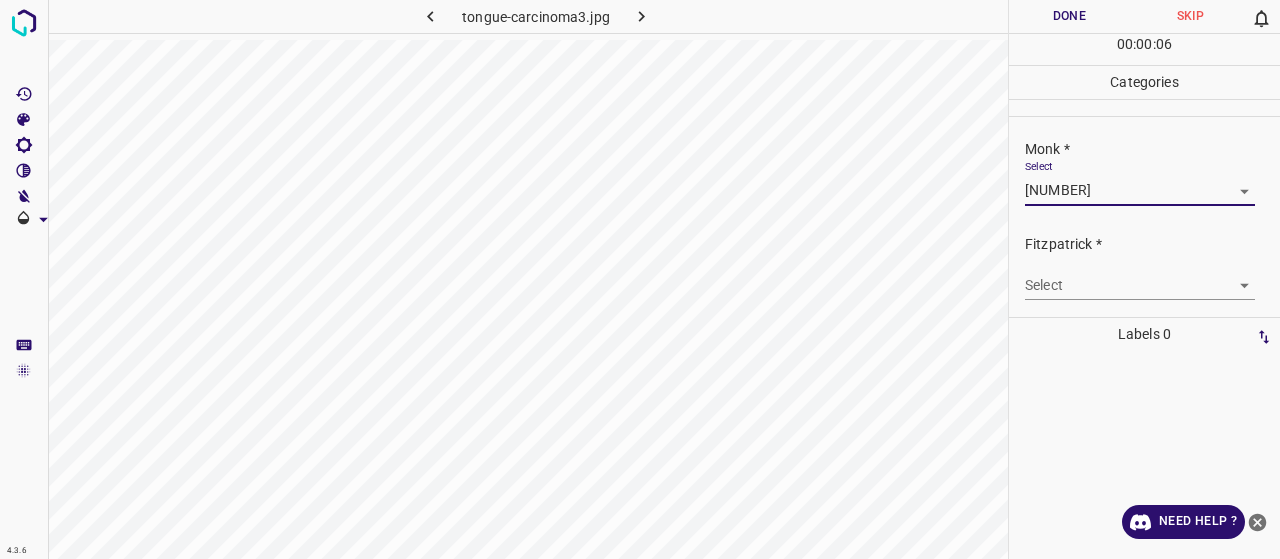 click on "4.3.6  superfacial-spreading-melanoma45.jpg Done Skip 0 00   : 00   : 06   Categories Monk *  Select 2 2  Fitzpatrick *  Select ​ Labels   0 Categories 1 Monk 2  Fitzpatrick Tools Space Change between modes (Draw & Edit) I Auto labeling R Restore zoom M Zoom in N Zoom out Delete Delete selecte label Filters Z Restore filters X Saturation filter C Brightness filter V Contrast filter B Gray scale filter General O Download Need Help ? - Text - Hide - Delete" at bounding box center [640, 279] 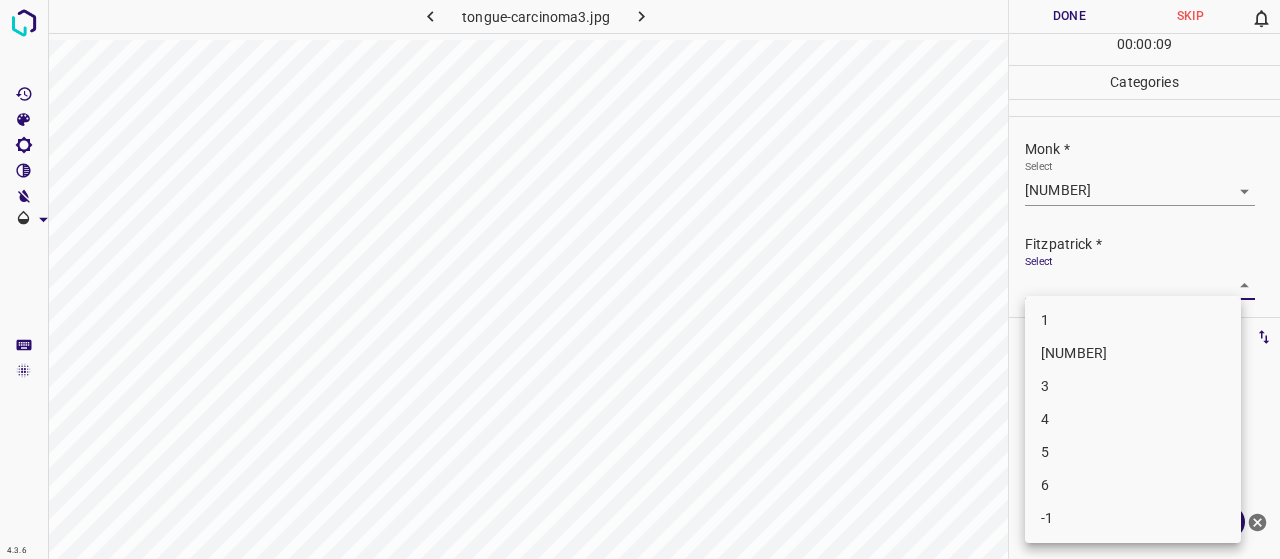 click on "1" at bounding box center [1133, 320] 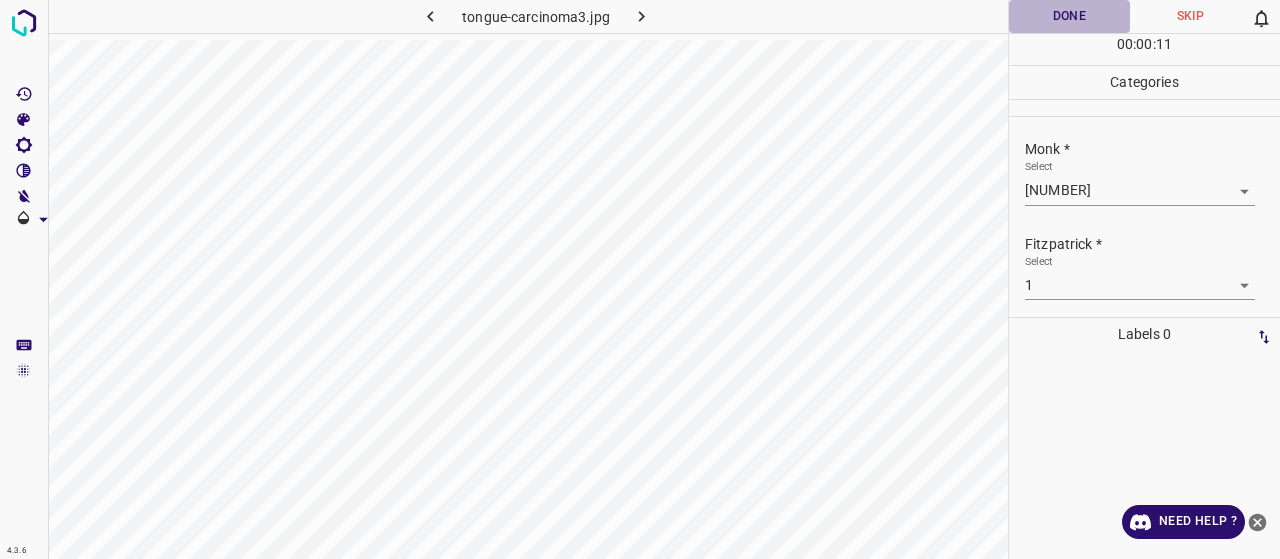 click on "Done" at bounding box center (1069, 16) 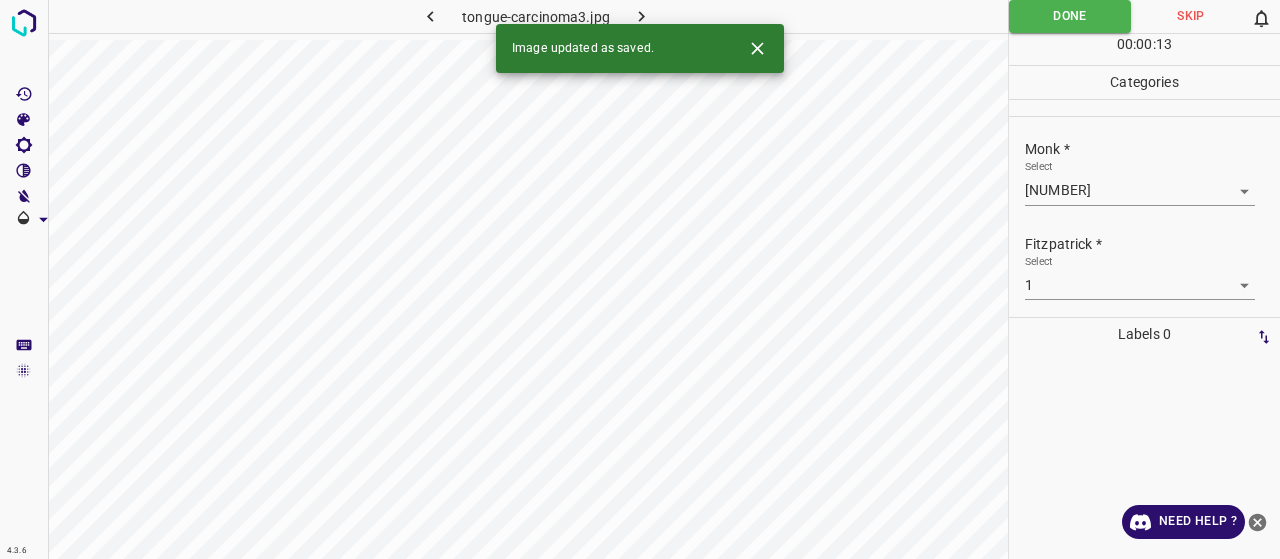 click at bounding box center (641, 16) 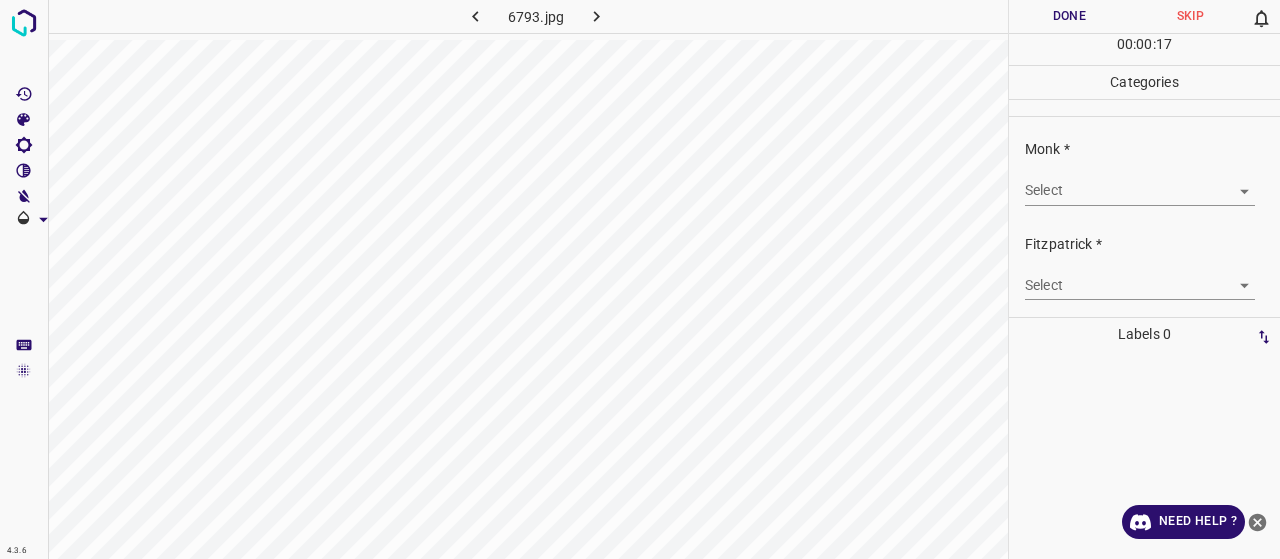 click on "4.3.6  6793.jpg Done Skip 0 00   : 00   : 17   Categories Monk *  Select ​  Fitzpatrick *  Select ​ Labels   0 Categories 1 Monk 2  Fitzpatrick Tools Space Change between modes (Draw & Edit) I Auto labeling R Restore zoom M Zoom in N Zoom out Delete Delete selecte label Filters Z Restore filters X Saturation filter C Brightness filter V Contrast filter B Gray scale filter General O Download Need Help ? - Text - Hide - Delete" at bounding box center [640, 279] 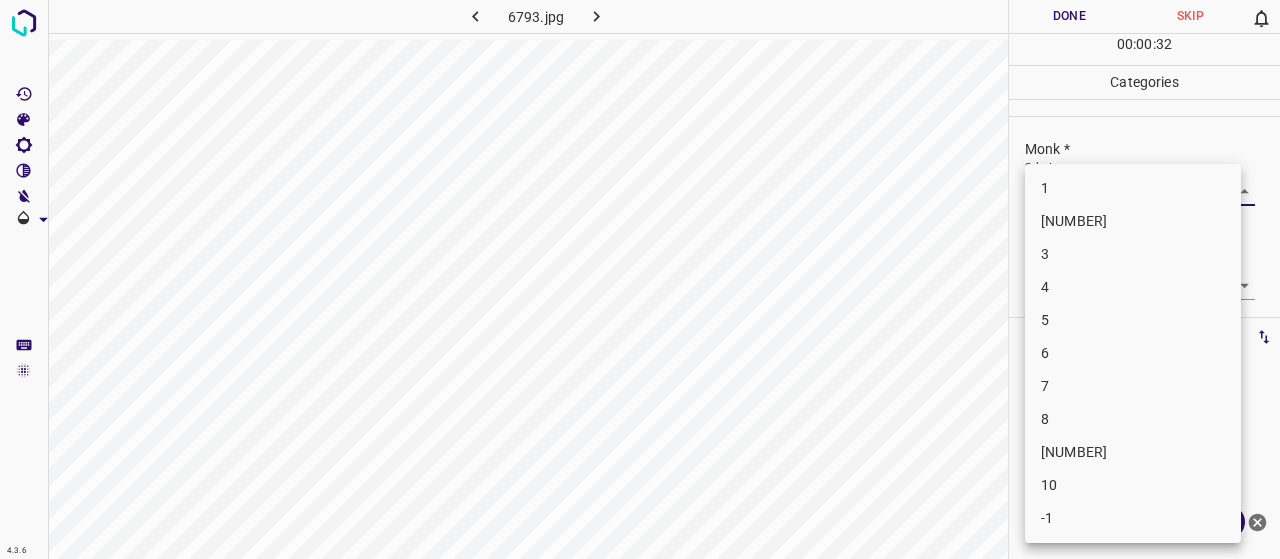 click at bounding box center (640, 279) 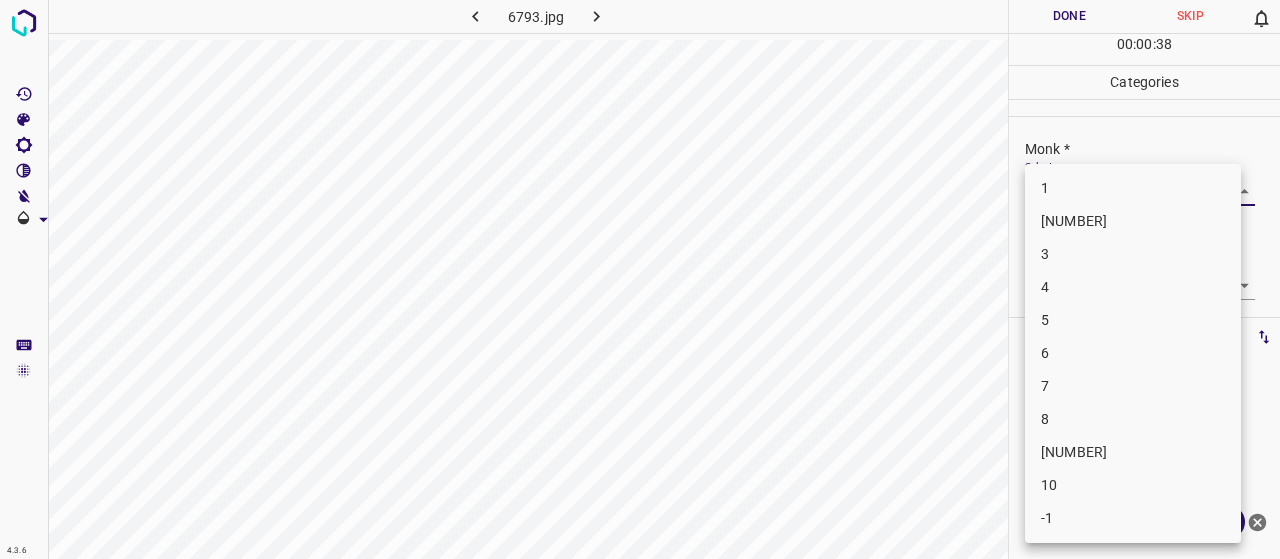 click on "4.3.6  6793.jpg Done Skip 0 00   : 00   : 38   Categories Monk *  Select ​  Fitzpatrick *  Select ​ Labels   0 Categories 1 Monk 2  Fitzpatrick Tools Space Change between modes (Draw & Edit) I Auto labeling R Restore zoom M Zoom in N Zoom out Delete Delete selecte label Filters Z Restore filters X Saturation filter C Brightness filter V Contrast filter B Gray scale filter General O Download Need Help ? - Text - Hide - Delete 1 2 3 4 5 6 7 8 9 10 -1" at bounding box center [640, 279] 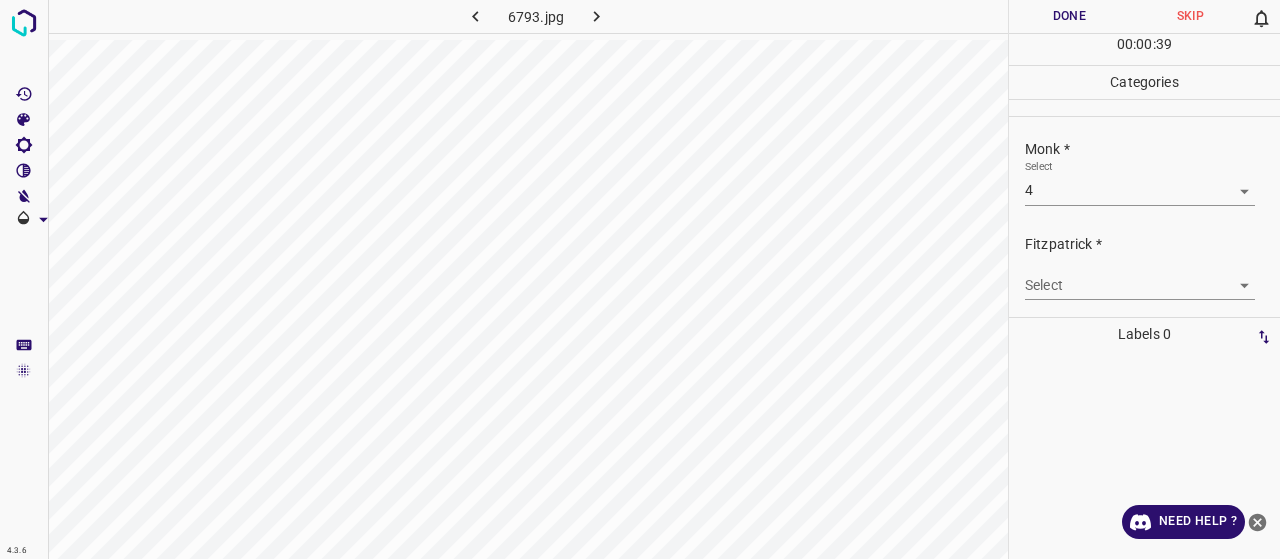 click on "4.3.6  6793.jpg Done Skip 0 00   : 00   : 39   Categories Monk *  Select 4 4  Fitzpatrick *  Select ​ Labels   0 Categories 1 Monk 2  Fitzpatrick Tools Space Change between modes (Draw & Edit) I Auto labeling R Restore zoom M Zoom in N Zoom out Delete Delete selecte label Filters Z Restore filters X Saturation filter C Brightness filter V Contrast filter B Gray scale filter General O Download Need Help ? - Text - Hide - Delete" at bounding box center [640, 279] 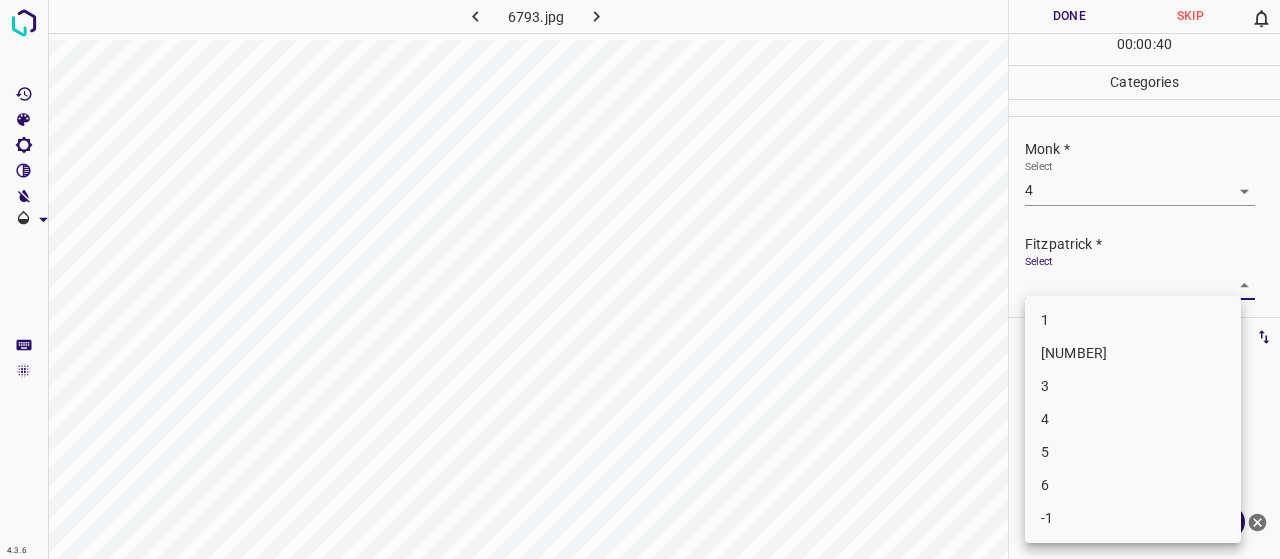 click on "[NUMBER]" at bounding box center (1133, 353) 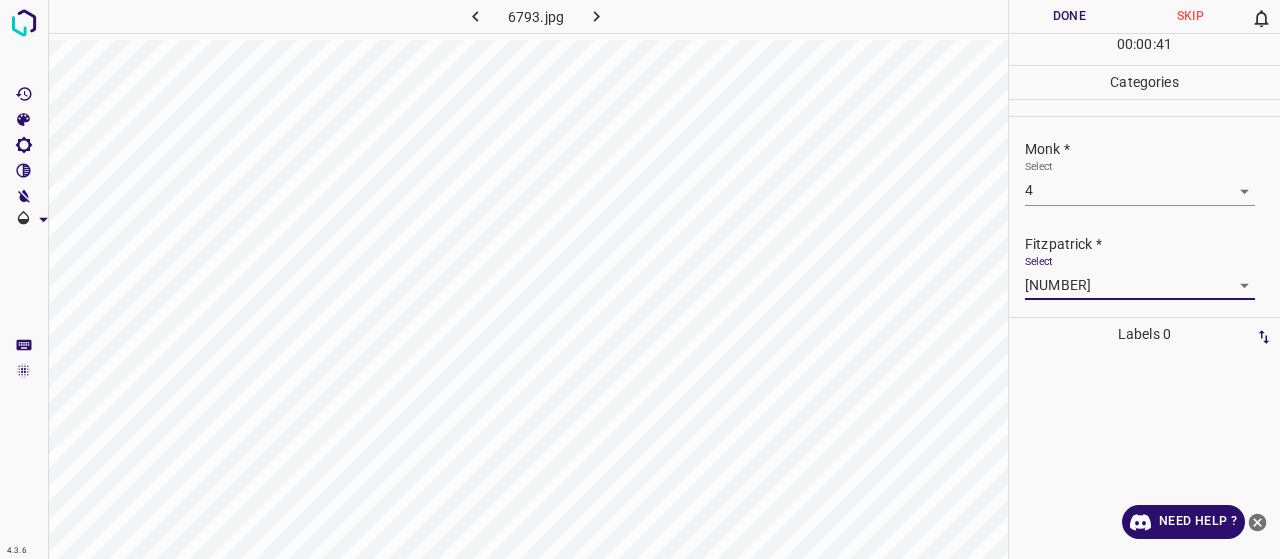 click on "Done" at bounding box center [1069, 16] 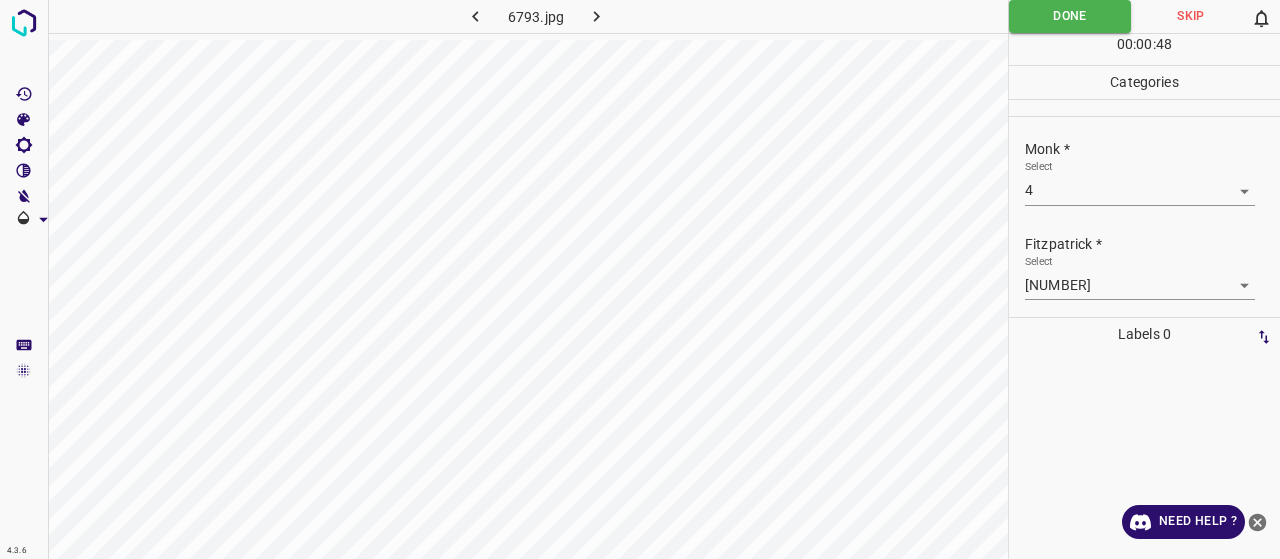 click at bounding box center [596, 16] 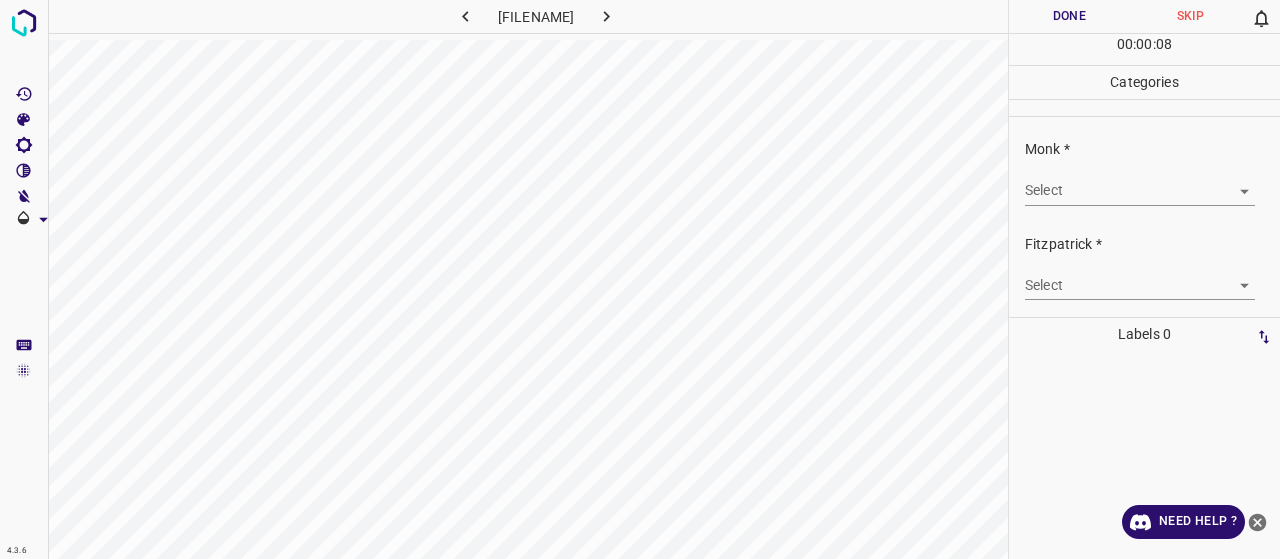 click on "[FILENAME]" at bounding box center (536, 16) 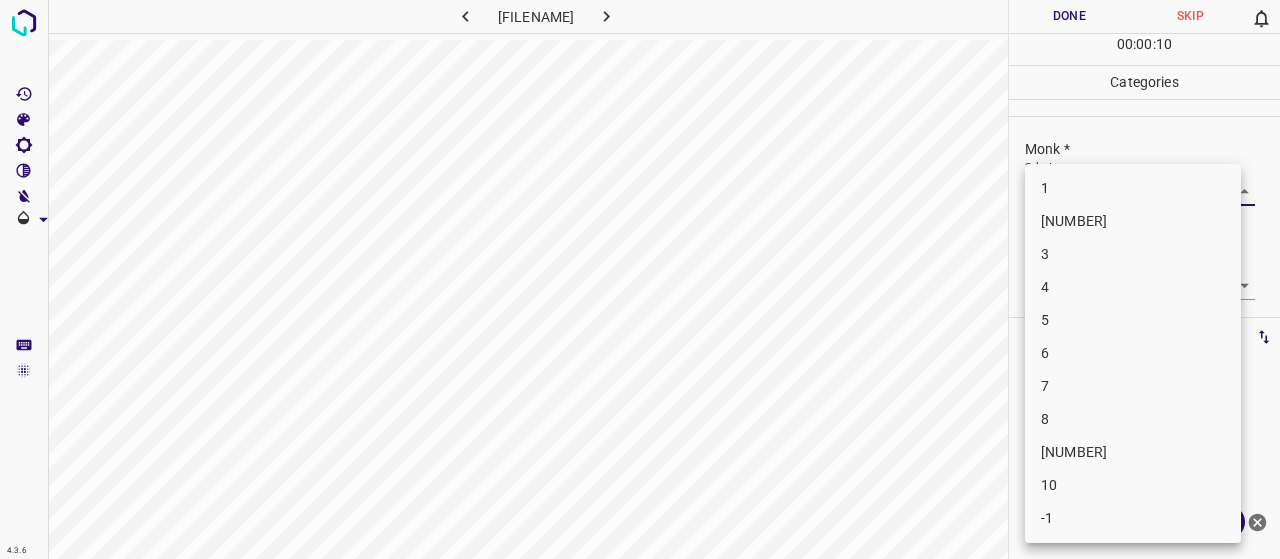 click on "4.3.6  superfacial-spreading-melanoma5.jpg Done Skip 0 00   : 00   : 10   Categories Monk *  Select ​  Fitzpatrick *  Select ​ Labels   0 Categories 1 Monk 2  Fitzpatrick Tools Space Change between modes (Draw & Edit) I Auto labeling R Restore zoom M Zoom in N Zoom out Delete Delete selecte label Filters Z Restore filters X Saturation filter C Brightness filter V Contrast filter B Gray scale filter General O Download Need Help ? - Text - Hide - Delete 1 2 3 4 5 6 7 8 9 10 -1" at bounding box center [640, 279] 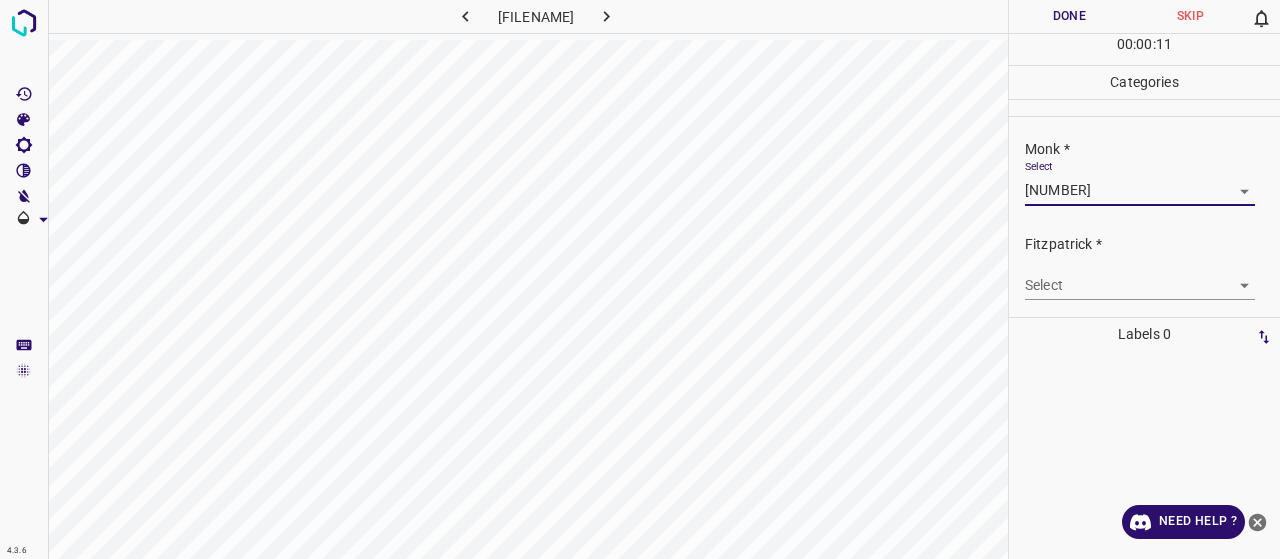 click on "4.3.6  [FILENAME] Done Skip 0 00   : 00   : 11   Categories Monk *  Select 2 2  Fitzpatrick *  Select ​ Labels   0 Categories 1 Monk 2  Fitzpatrick Tools Space Change between modes (Draw & Edit) I Auto labeling R Restore zoom M Zoom in N Zoom out Delete Delete selecte label Filters Z Restore filters X Saturation filter C Brightness filter V Contrast filter B Gray scale filter General O Download Need Help ? - Text - Hide - Delete" at bounding box center [640, 279] 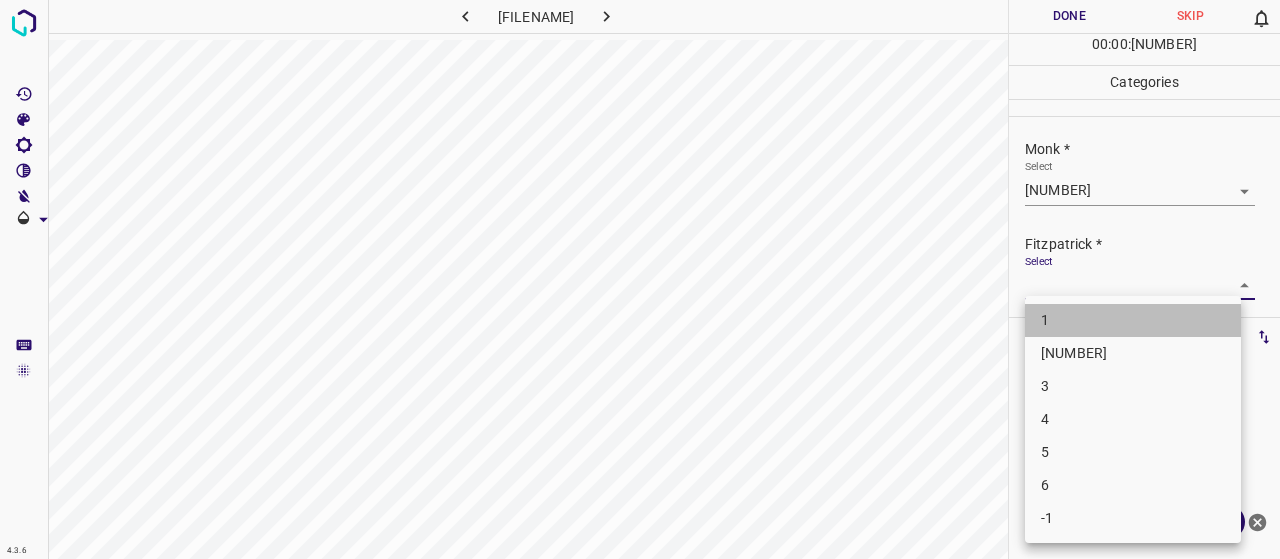 click on "1" at bounding box center [1133, 320] 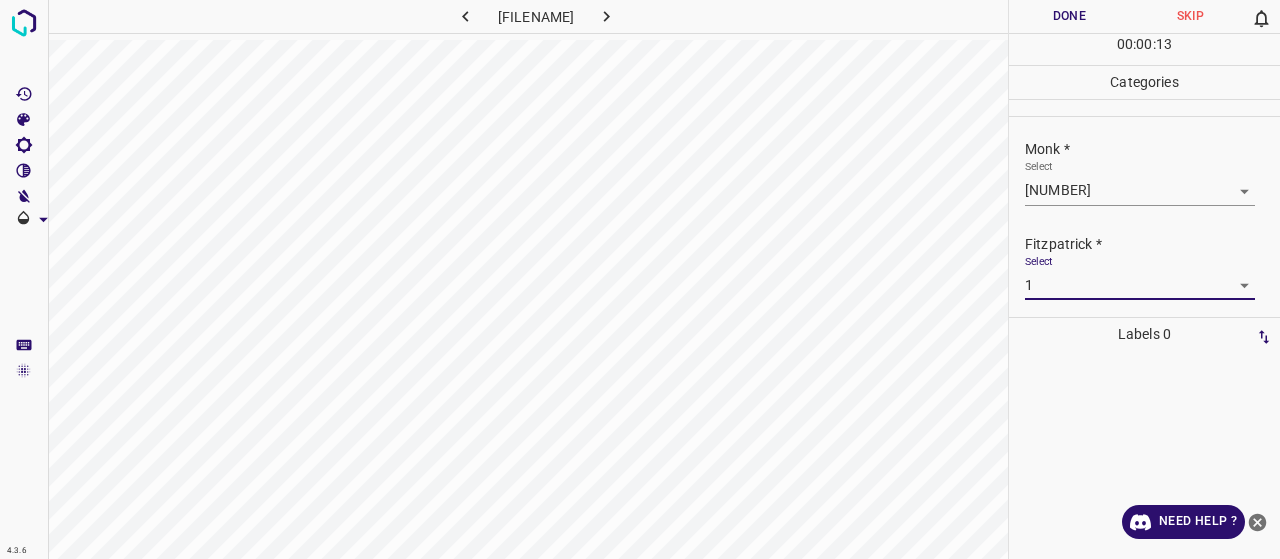 click on "Done" at bounding box center [1069, 16] 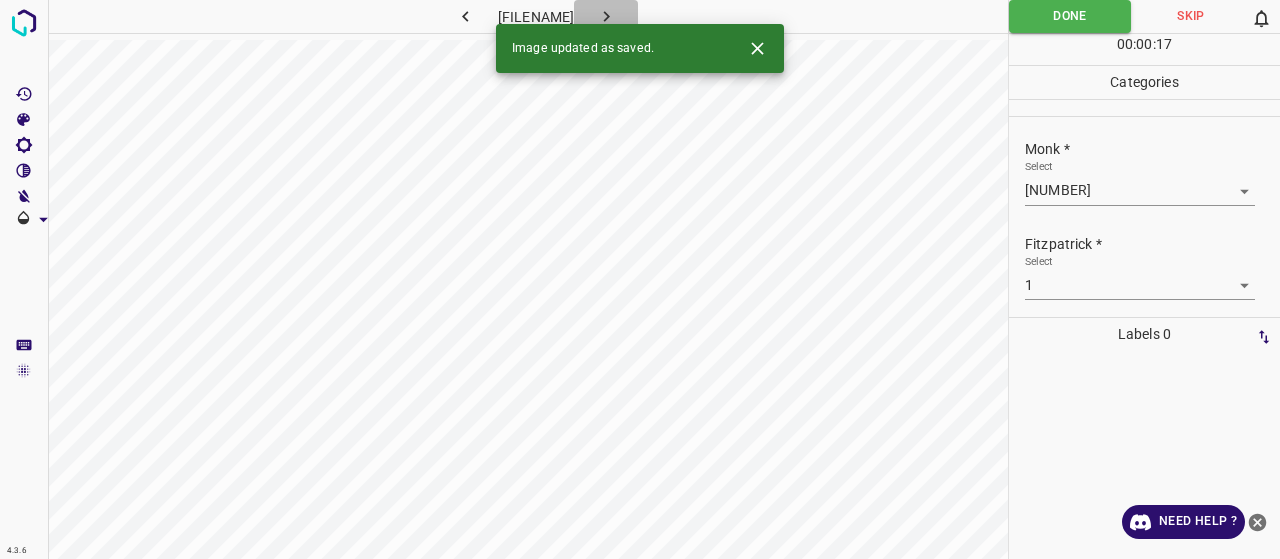 click at bounding box center [606, 16] 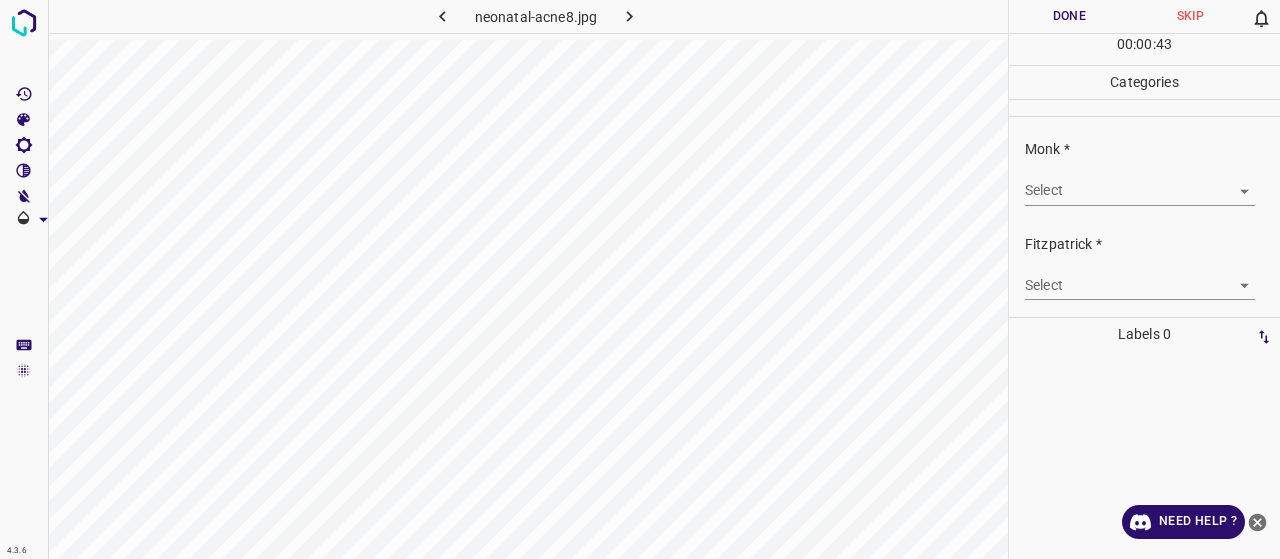click at bounding box center [850, 16] 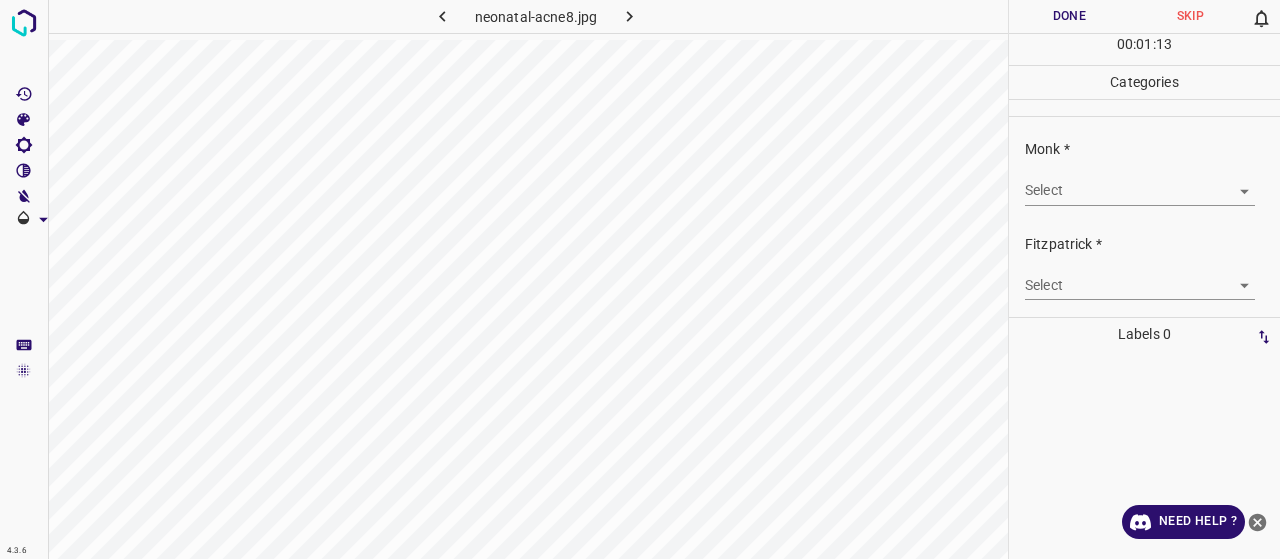 click on "4.3.6  neonatal-acne8.jpg Done Skip 0 00   : 01   : 13   Categories Monk *  Select ​  Fitzpatrick *  Select ​ Labels   0 Categories 1 Monk 2  Fitzpatrick Tools Space Change between modes (Draw & Edit) I Auto labeling R Restore zoom M Zoom in N Zoom out Delete Delete selecte label Filters Z Restore filters X Saturation filter C Brightness filter V Contrast filter B Gray scale filter General O Download Need Help ? - Text - Hide - Delete" at bounding box center (640, 279) 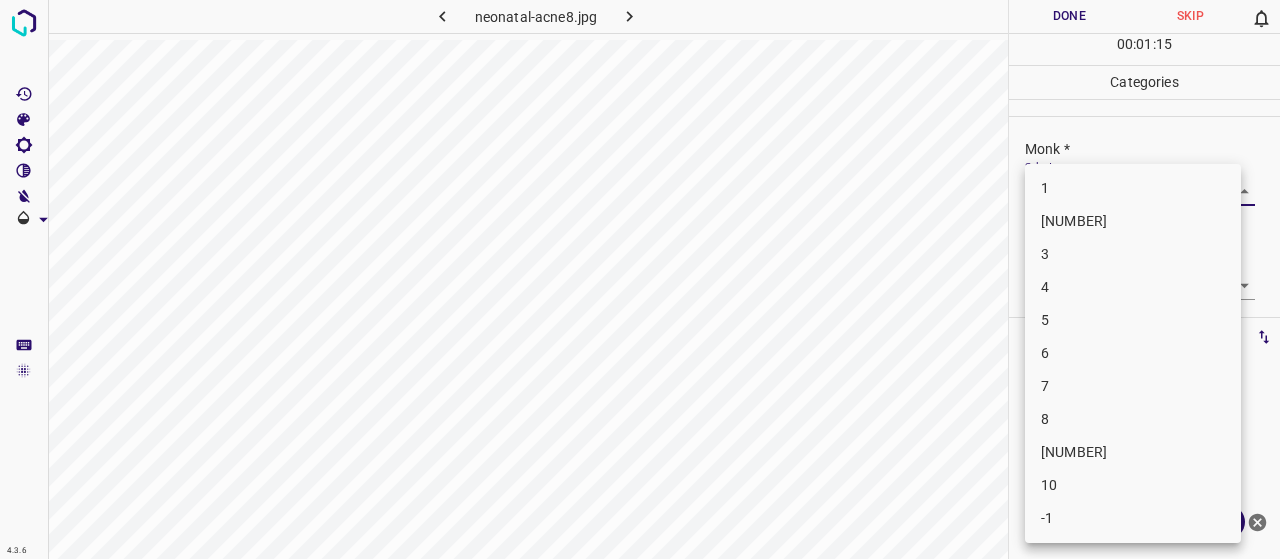 click on "5" at bounding box center [1133, 320] 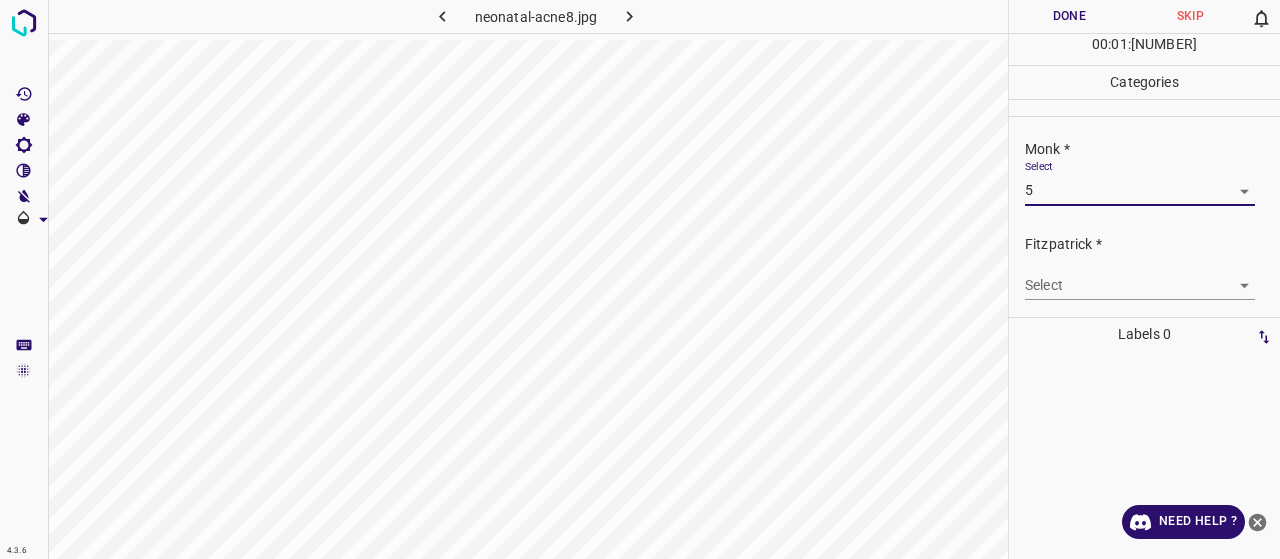 click on "4.3.6  neonatal-acne8.jpg Done Skip 0 00   : 01   : 23   Categories Monk *  Select 5 5  Fitzpatrick *  Select ​ Labels   0 Categories 1 Monk 2  Fitzpatrick Tools Space Change between modes (Draw & Edit) I Auto labeling R Restore zoom M Zoom in N Zoom out Delete Delete selecte label Filters Z Restore filters X Saturation filter C Brightness filter V Contrast filter B Gray scale filter General O Download Need Help ? - Text - Hide - Delete" at bounding box center [640, 279] 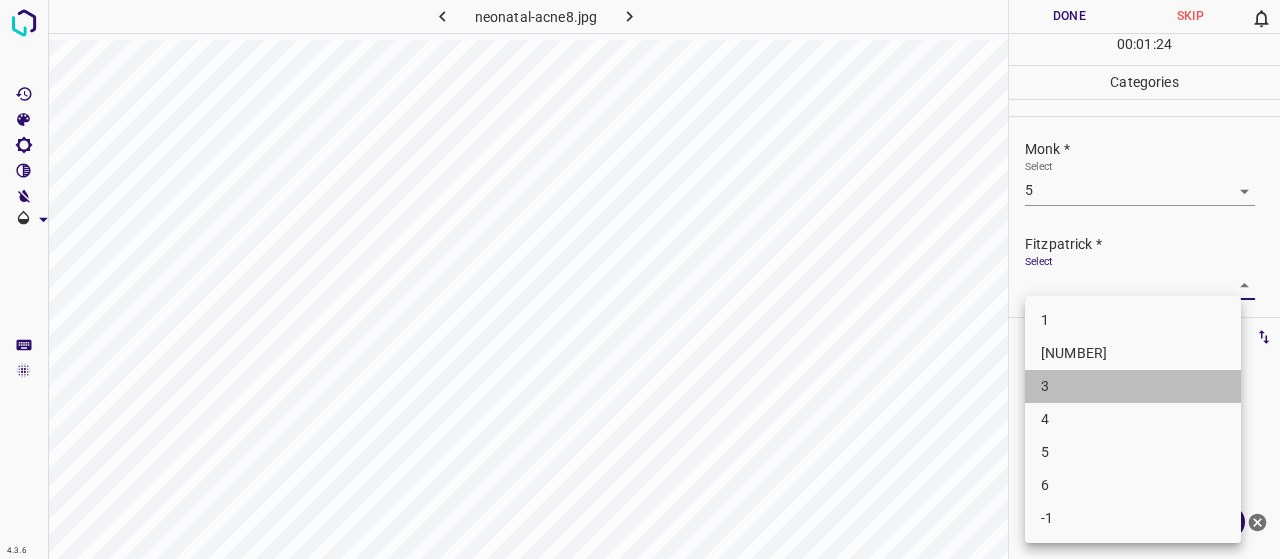 click on "3" at bounding box center (1133, 386) 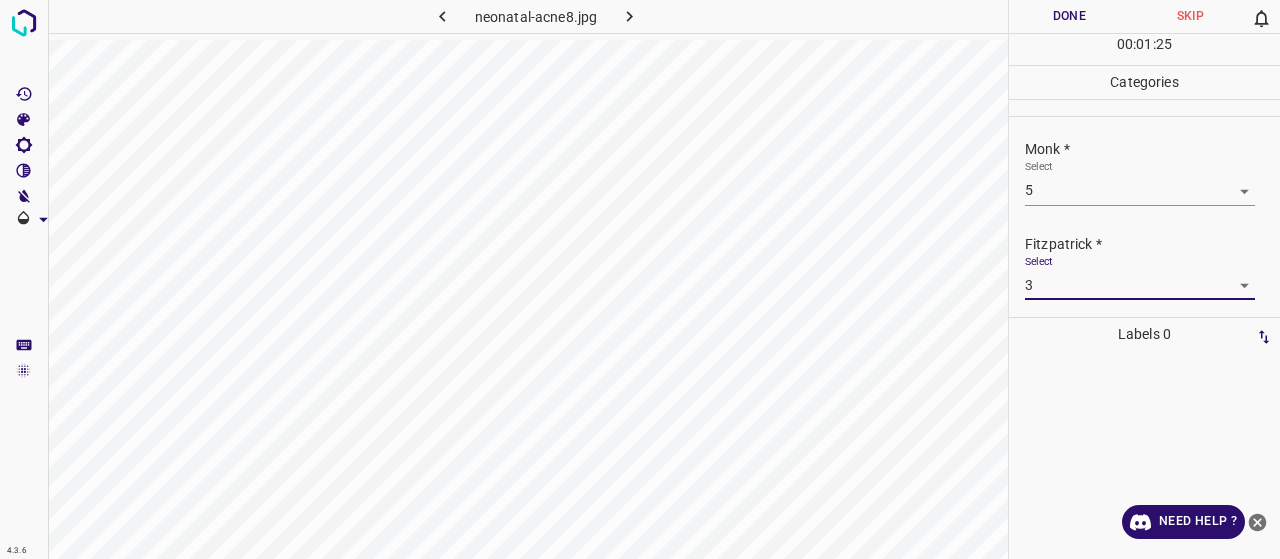 click on "Done" at bounding box center (1069, 16) 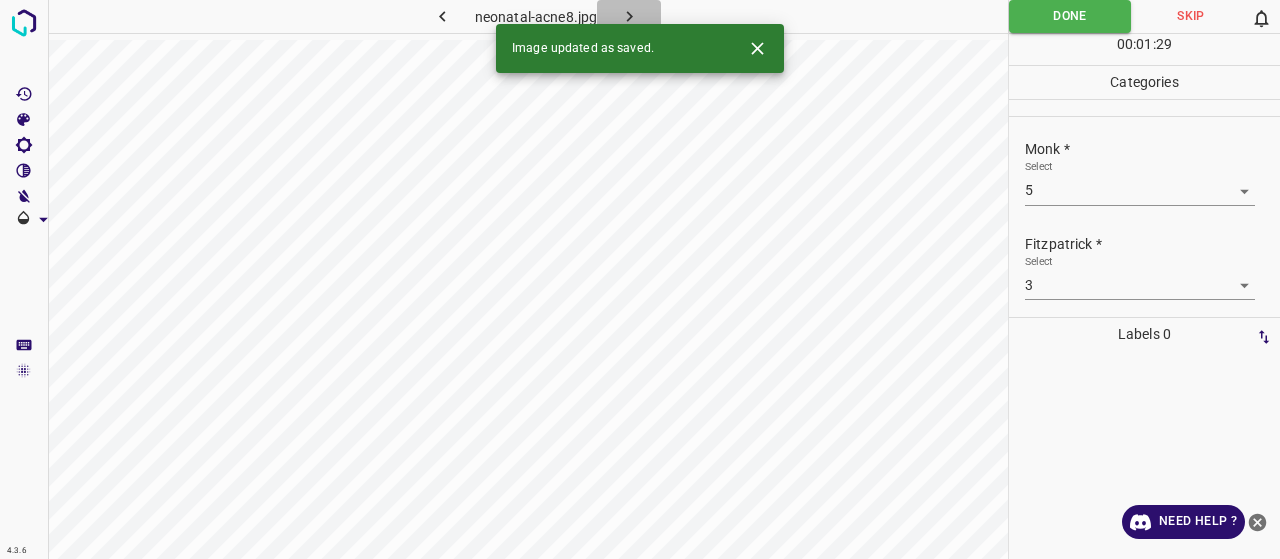 click at bounding box center [629, 16] 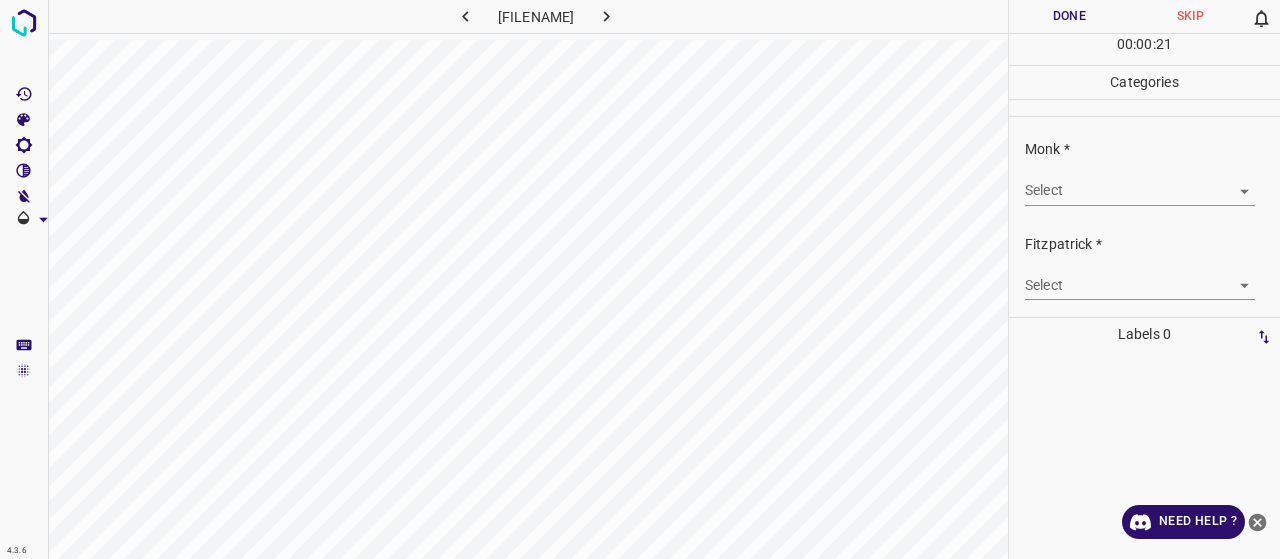 click on "4.3.6  sweet-syndrome29.jpg Done Skip 0 00   : 00   : 21   Categories Monk *  Select ​  Fitzpatrick *  Select ​ Labels   0 Categories 1 Monk 2  Fitzpatrick Tools Space Change between modes (Draw & Edit) I Auto labeling R Restore zoom M Zoom in N Zoom out Delete Delete selecte label Filters Z Restore filters X Saturation filter C Brightness filter V Contrast filter B Gray scale filter General O Download Need Help ? - Text - Hide - Delete" at bounding box center [640, 279] 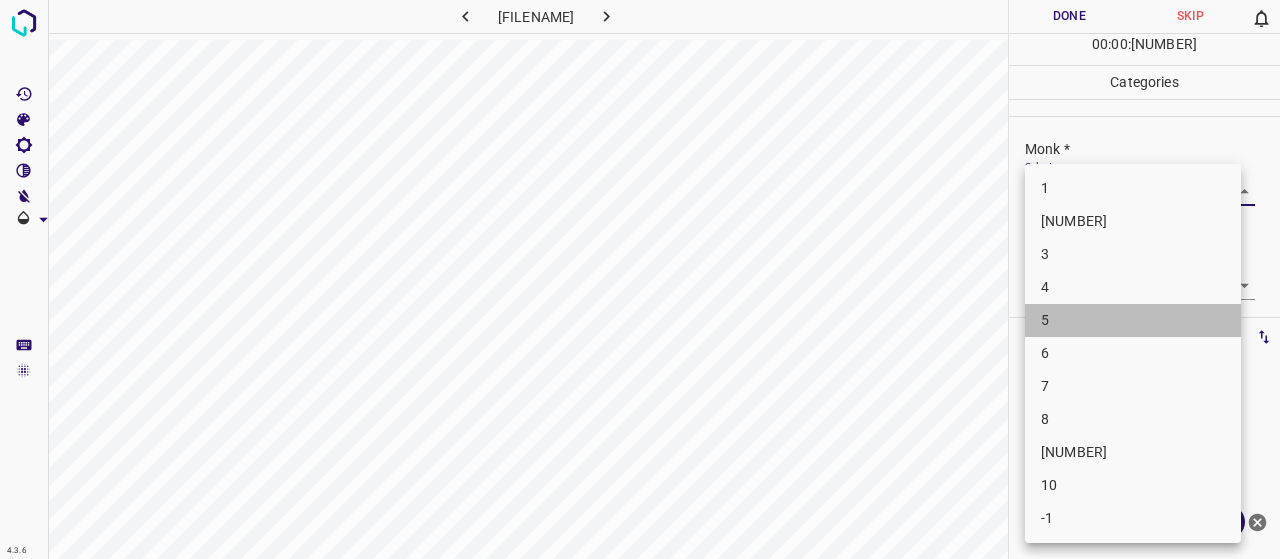 click on "5" at bounding box center (1133, 320) 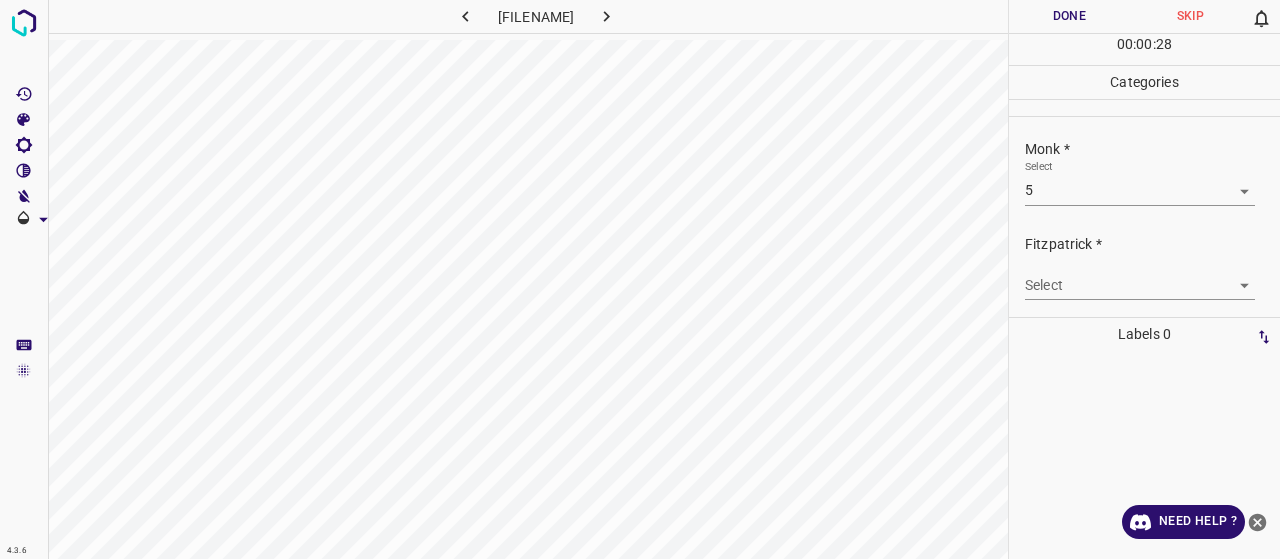 click on "Select ​" at bounding box center [1140, 182] 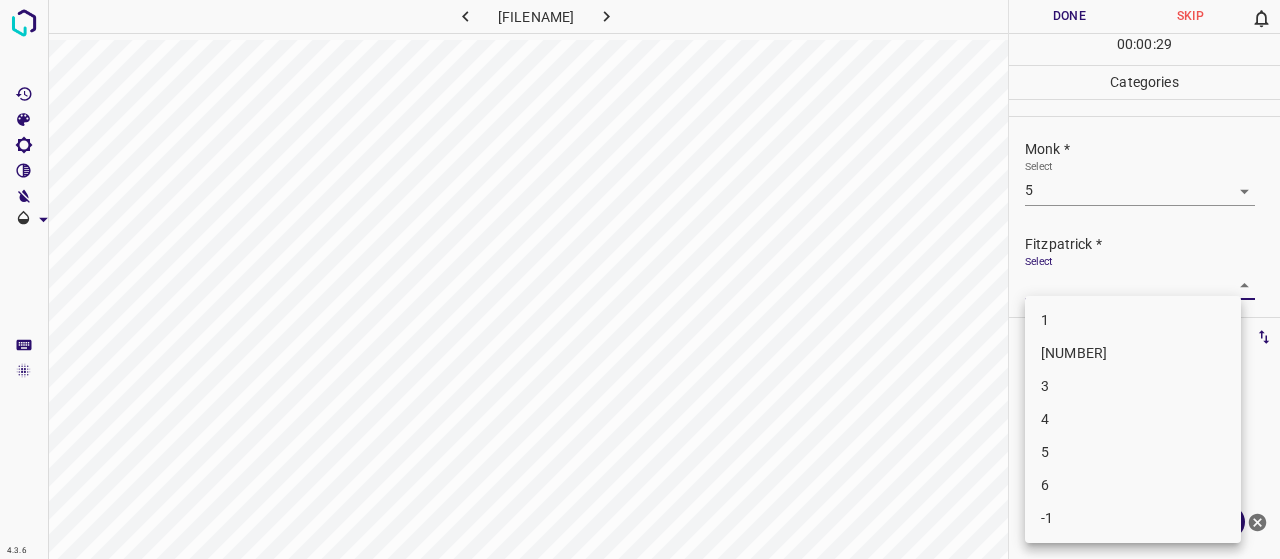 click on "3" at bounding box center [1133, 386] 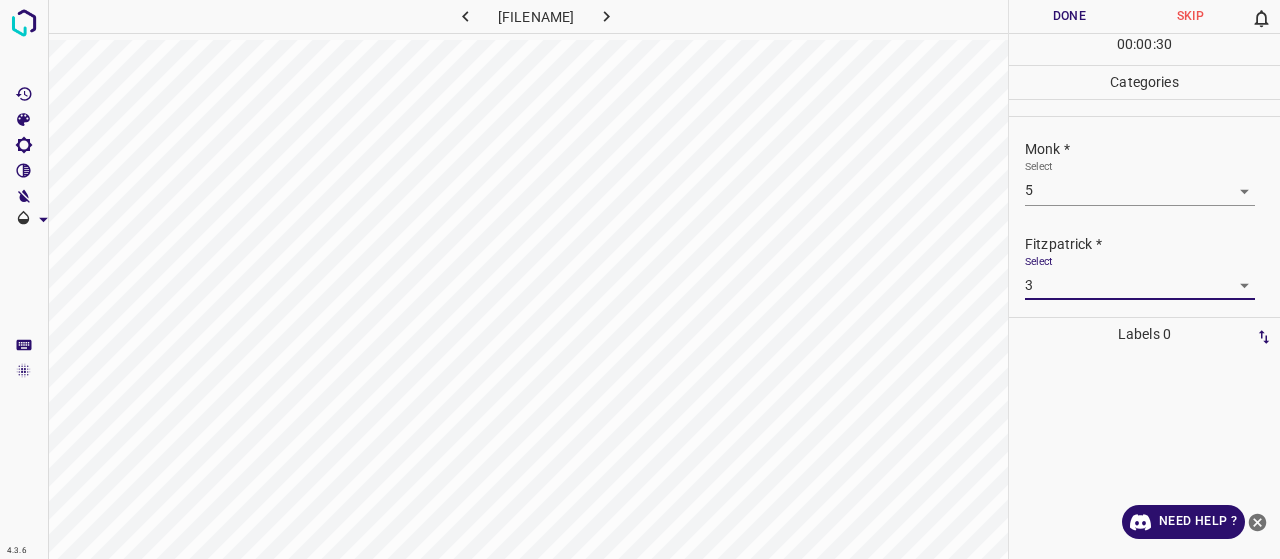 click on "Done" at bounding box center (1069, 16) 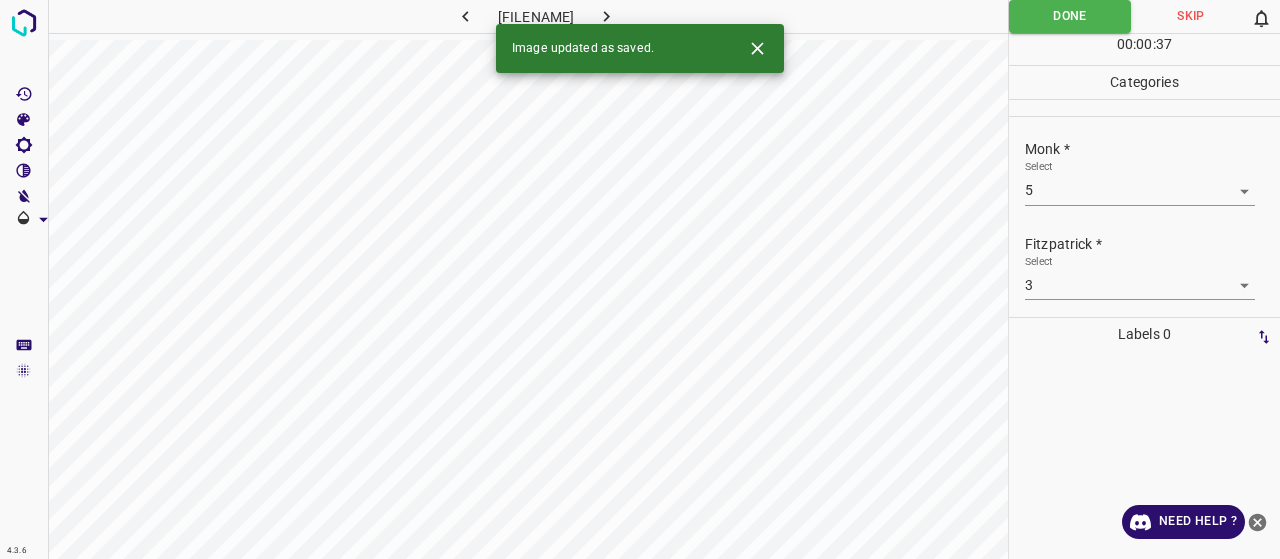 click at bounding box center [606, 16] 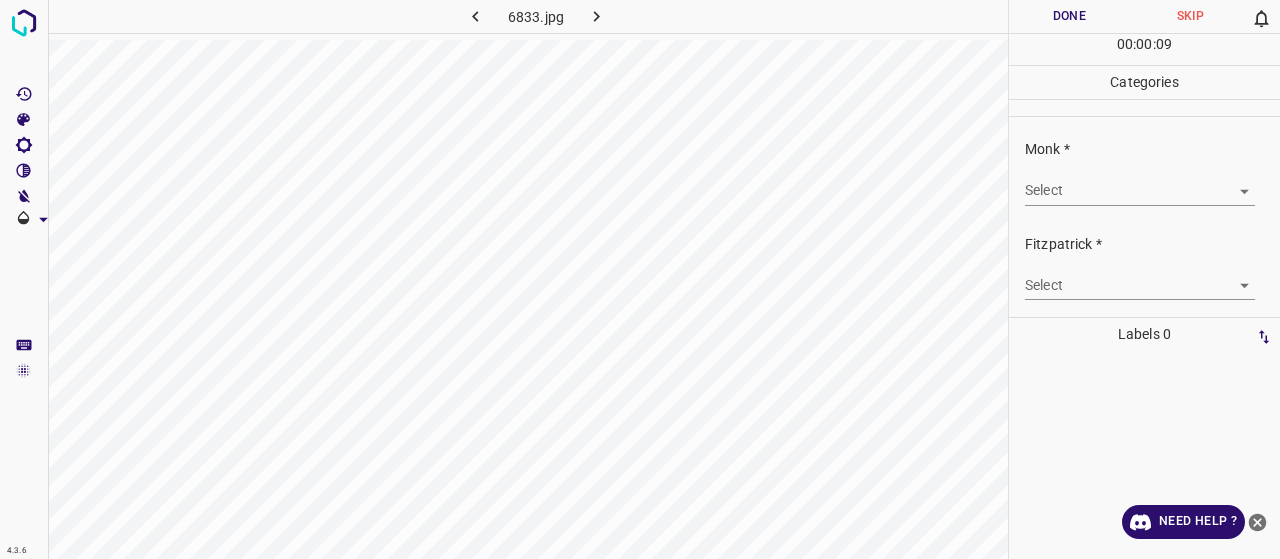 click on "4.3.6  [FILENAME] Done Skip 0 00   : 00   : 09   Categories [PERSON] *  Select ​  [PERSON] *  Select ​ Labels   0 Categories 1 [PERSON] 2  [PERSON] Tools Space Change between modes (Draw & Edit) I Auto labeling R Restore zoom M Zoom in N Zoom out Delete Delete selecte label Filters Z Restore filters X Saturation filter C Brightness filter V Contrast filter B Gray scale filter General O Download Need Help ? - Text - Hide - Delete" at bounding box center (640, 279) 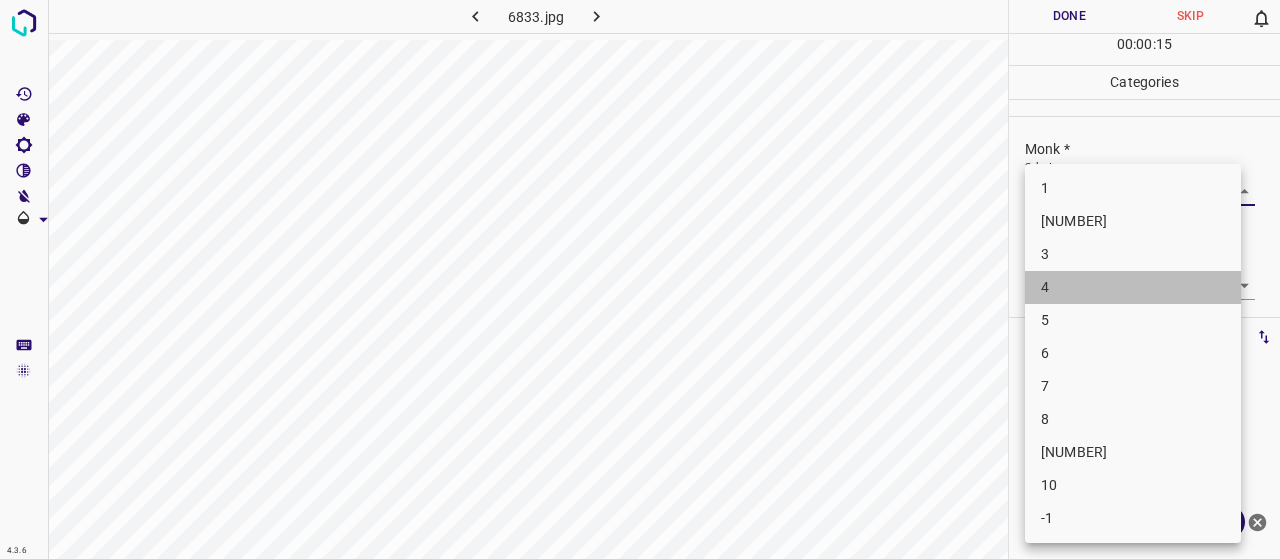 click on "4" at bounding box center [1133, 287] 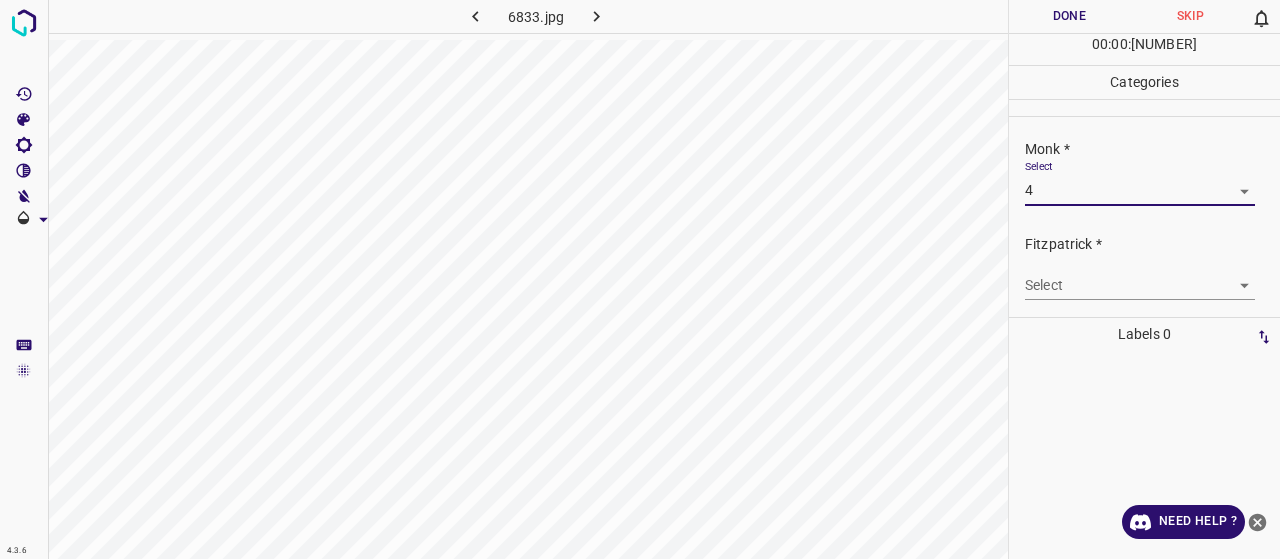 click on "4.3.6  6833.jpg Done Skip 0 00   : 00   : 16   Categories Monk *  Select 4 4  Fitzpatrick *  Select ​ Labels   0 Categories 1 Monk 2  Fitzpatrick Tools Space Change between modes (Draw & Edit) I Auto labeling R Restore zoom M Zoom in N Zoom out Delete Delete selecte label Filters Z Restore filters X Saturation filter C Brightness filter V Contrast filter B Gray scale filter General O Download Need Help ? - Text - Hide - Delete" at bounding box center (640, 279) 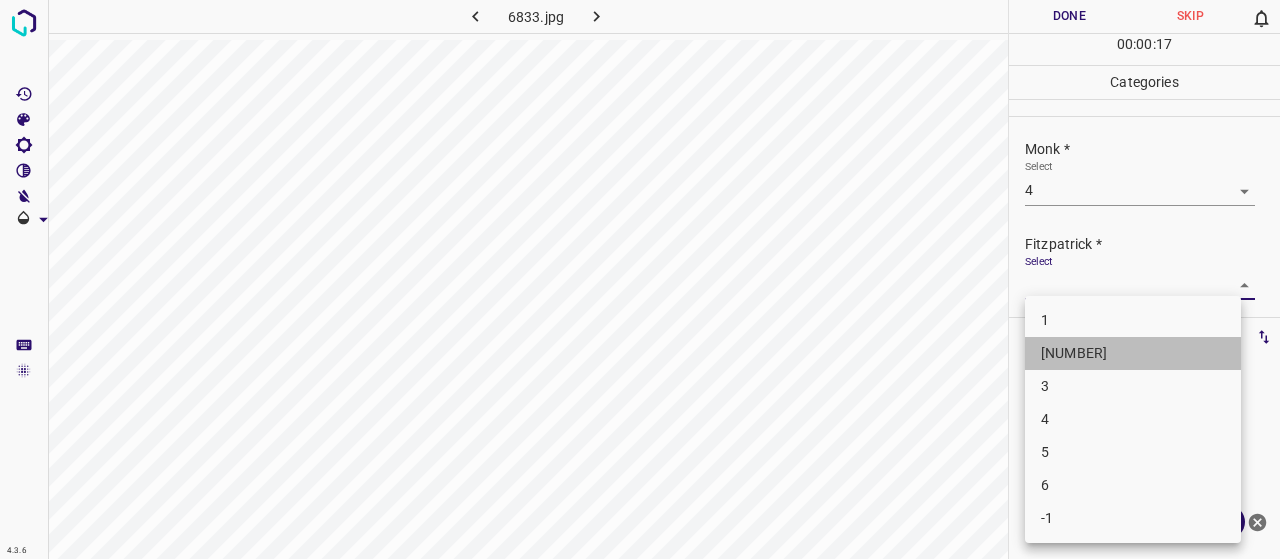 click on "[NUMBER]" at bounding box center [1133, 353] 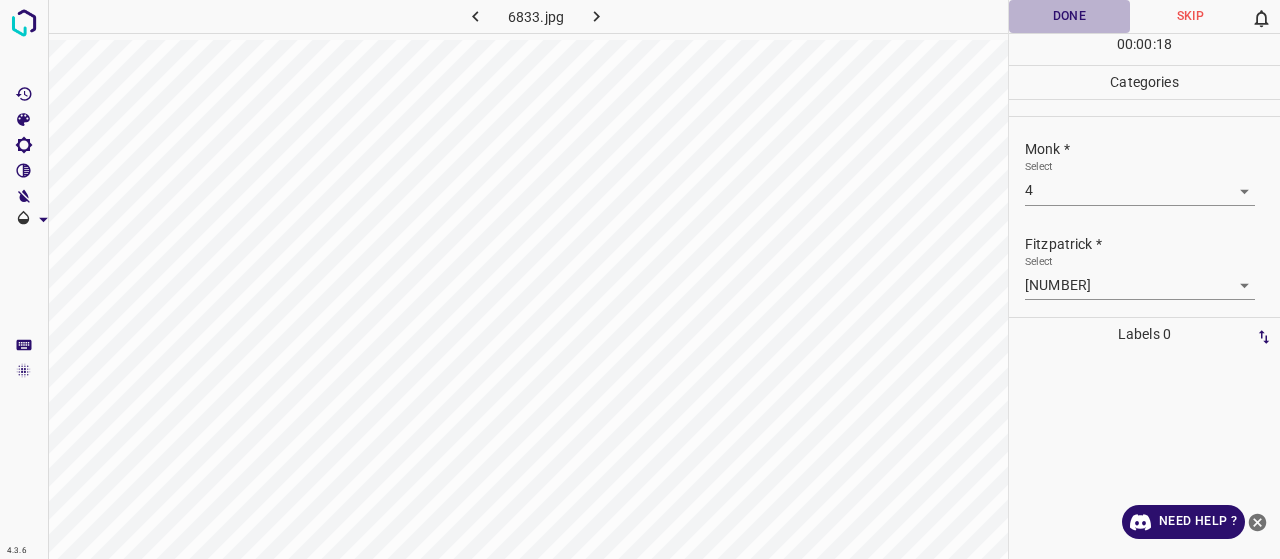 click on "Done" at bounding box center (1069, 16) 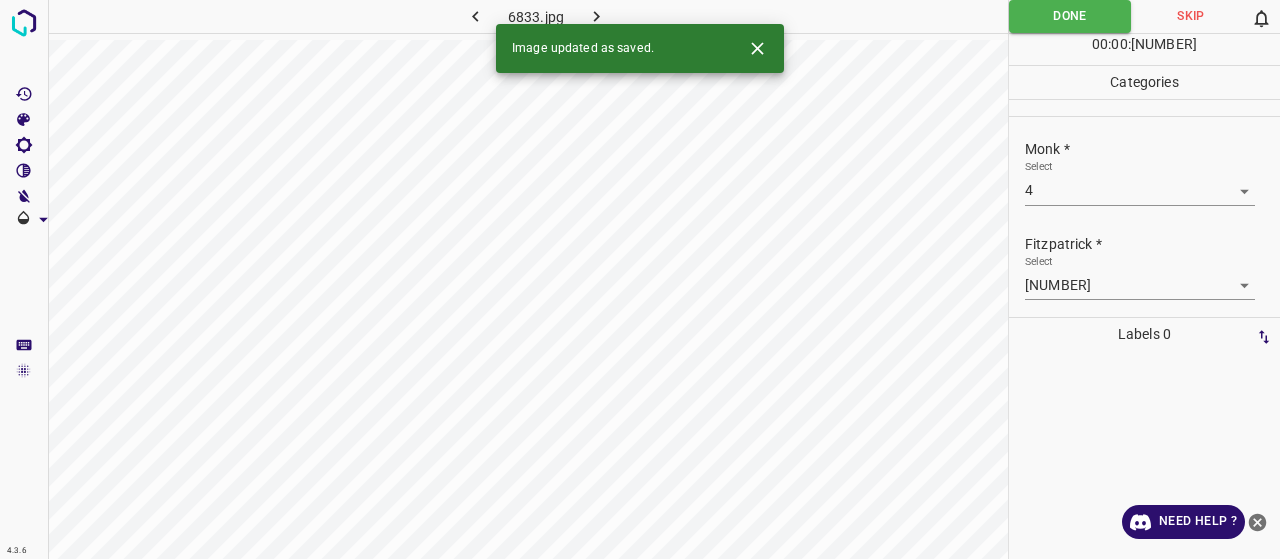 click at bounding box center (596, 16) 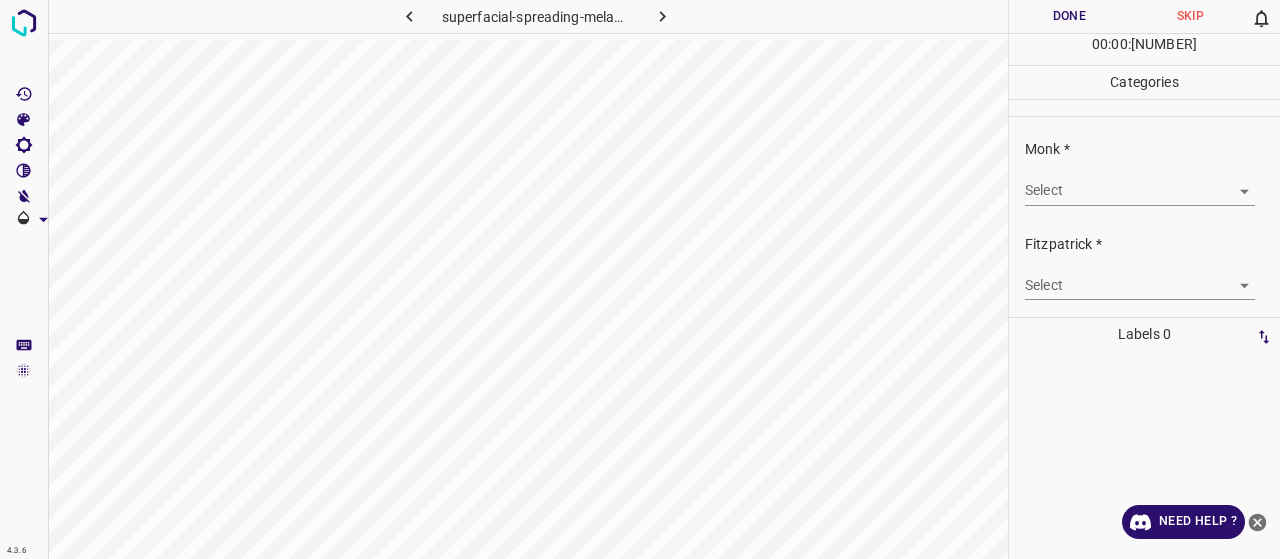 click on "4.3.6  superfacial-spreading-melanoma95.jpg Done Skip 0 00   : 00   : 22   Categories Monk *  Select ​  Fitzpatrick *  Select ​ Labels   0 Categories 1 Monk 2  Fitzpatrick Tools Space Change between modes (Draw & Edit) I Auto labeling R Restore zoom M Zoom in N Zoom out Delete Delete selecte label Filters Z Restore filters X Saturation filter C Brightness filter V Contrast filter B Gray scale filter General O Download Need Help ? - Text - Hide - Delete" at bounding box center [640, 279] 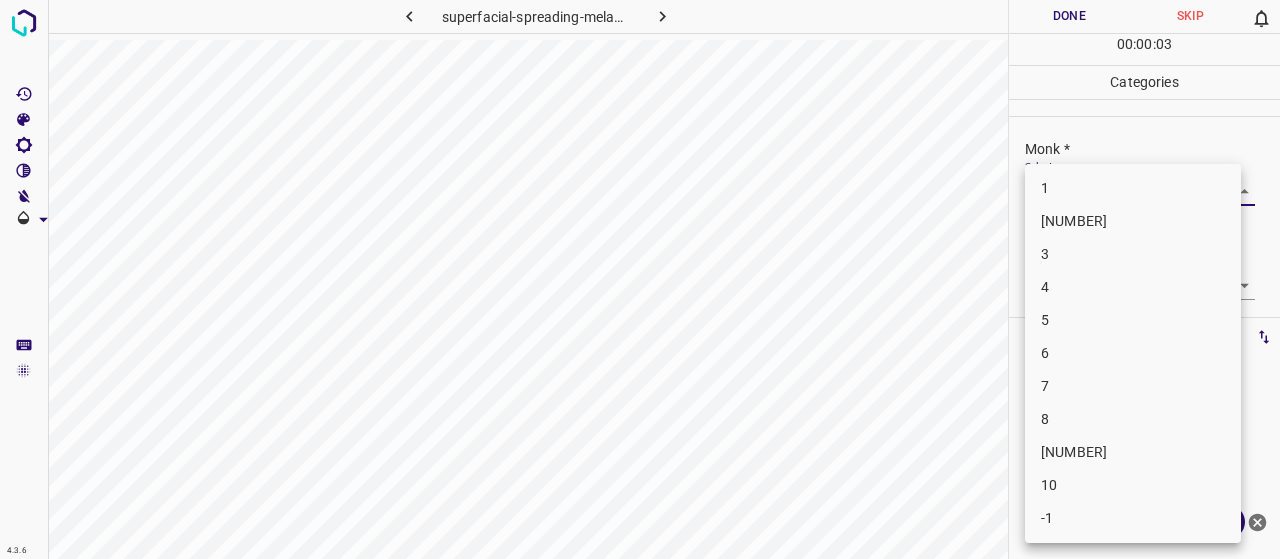 click on "[NUMBER]" at bounding box center [1133, 221] 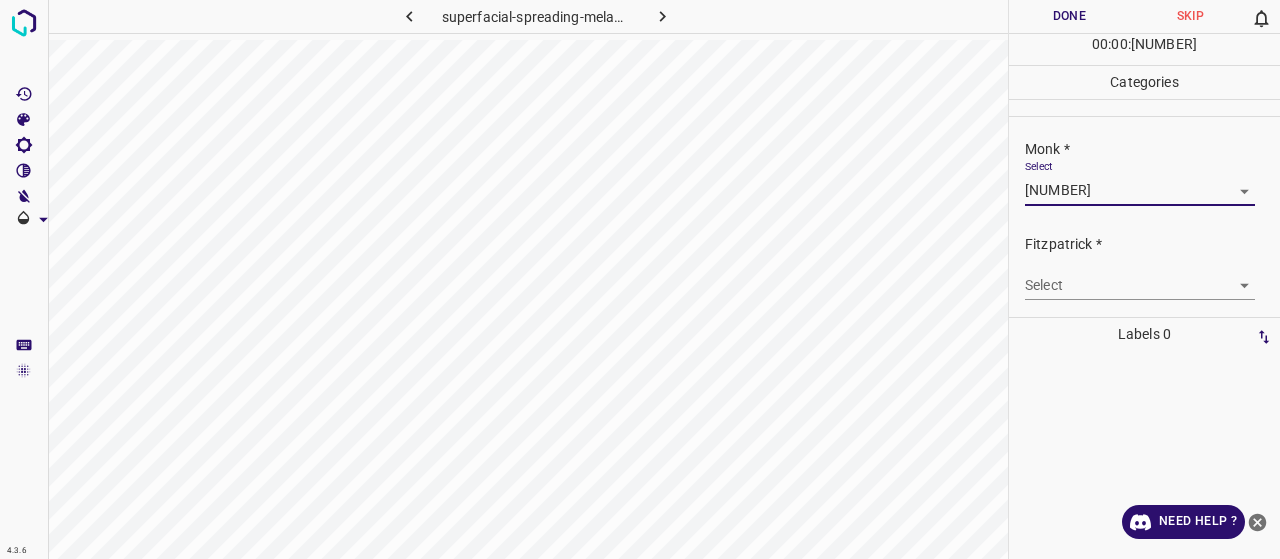 click on "4.3.6  [FILENAME] Done Skip 0 00   : 00   : 16   Categories [PERSON] *  Select 2 2  [PERSON] *  Select ​ Labels   0 Categories 1 [PERSON] 2  [PERSON] Tools Space Change between modes (Draw & Edit) I Auto labeling R Restore zoom M Zoom in N Zoom out Delete Delete selecte label Filters Z Restore filters X Saturation filter C Brightness filter V Contrast filter B Gray scale filter General O Download Need Help ? - Text - Hide - Delete" at bounding box center (640, 279) 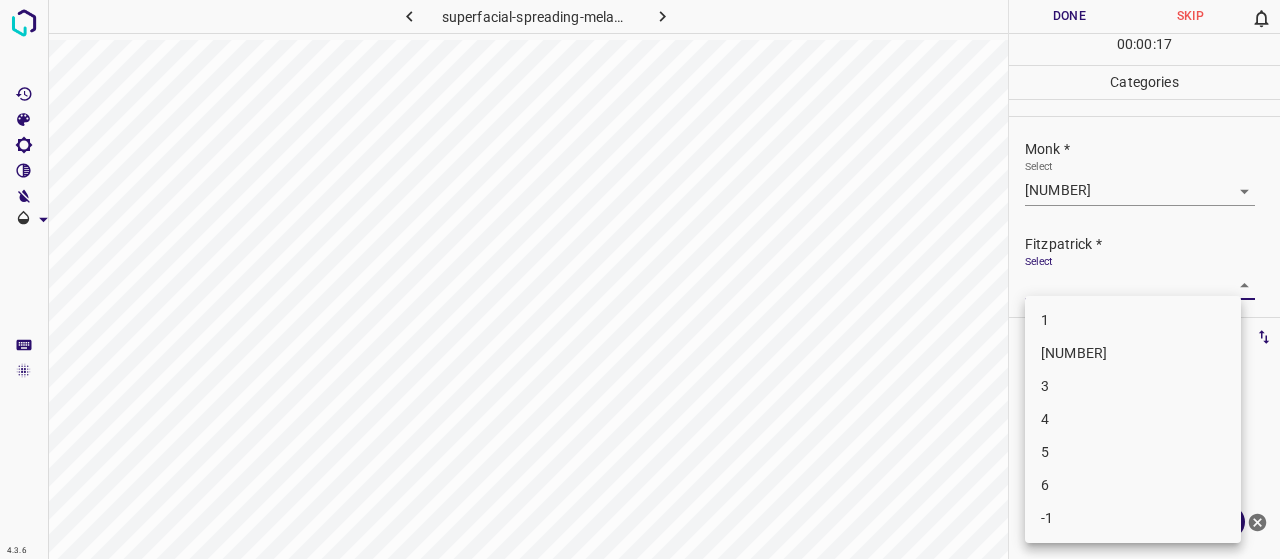 click on "1" at bounding box center (1133, 320) 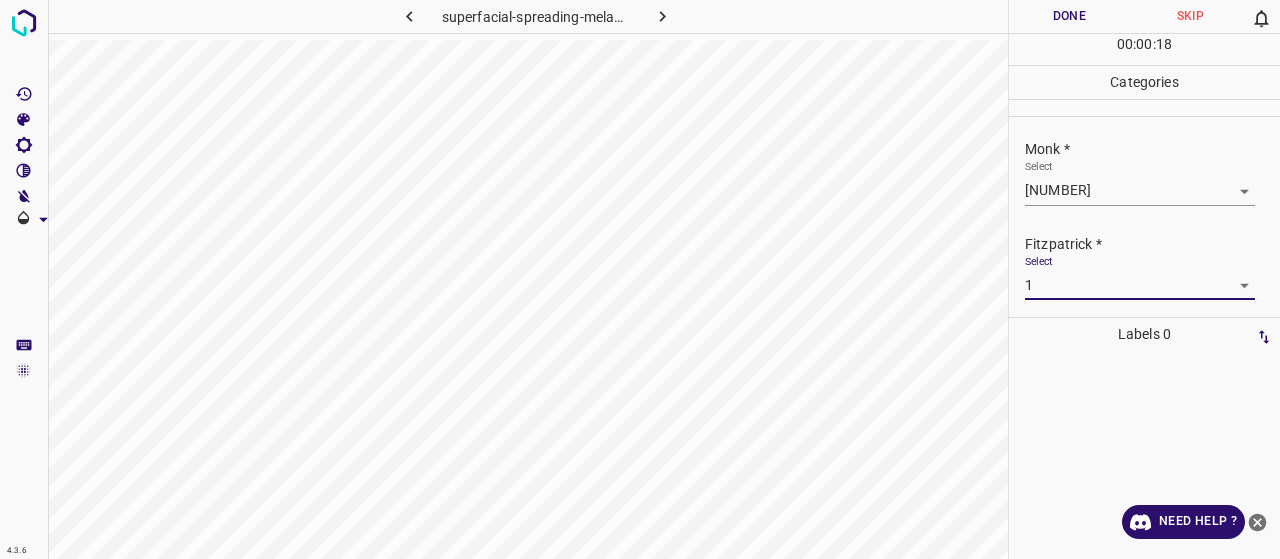 click on "Done" at bounding box center [1069, 16] 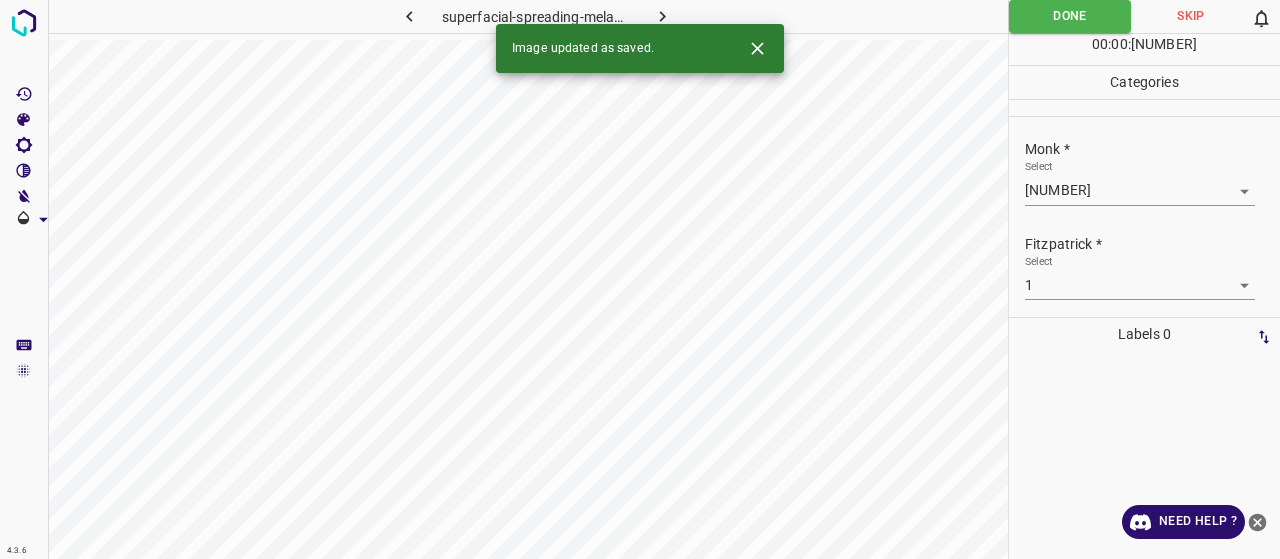 click at bounding box center (662, 16) 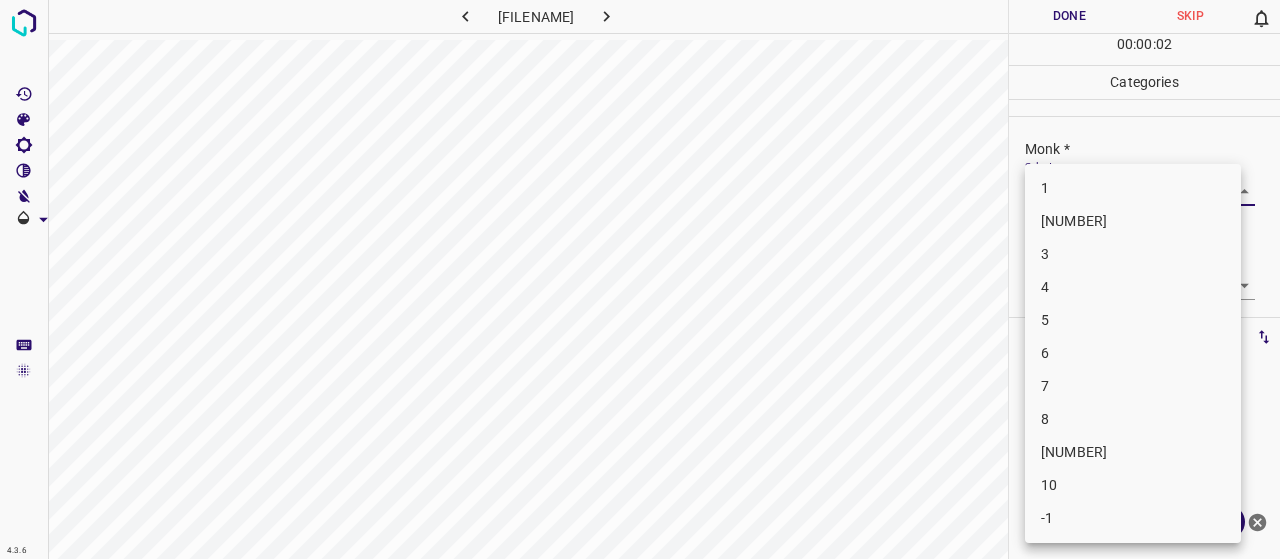 click on "4.3.6  [FILENAME] Done Skip 0 00   : 00   : 02   Categories Monk *  Select ​  Fitzpatrick *  Select ​ Labels   0 Categories 1 Monk 2  Fitzpatrick Tools Space Change between modes (Draw & Edit) I Auto labeling R Restore zoom M Zoom in N Zoom out Delete Delete selecte label Filters Z Restore filters X Saturation filter C Brightness filter V Contrast filter B Gray scale filter General O Download Need Help ? - Text - Hide - Delete 1 2 3 4 5 6 7 8 9 10 -1" at bounding box center [640, 279] 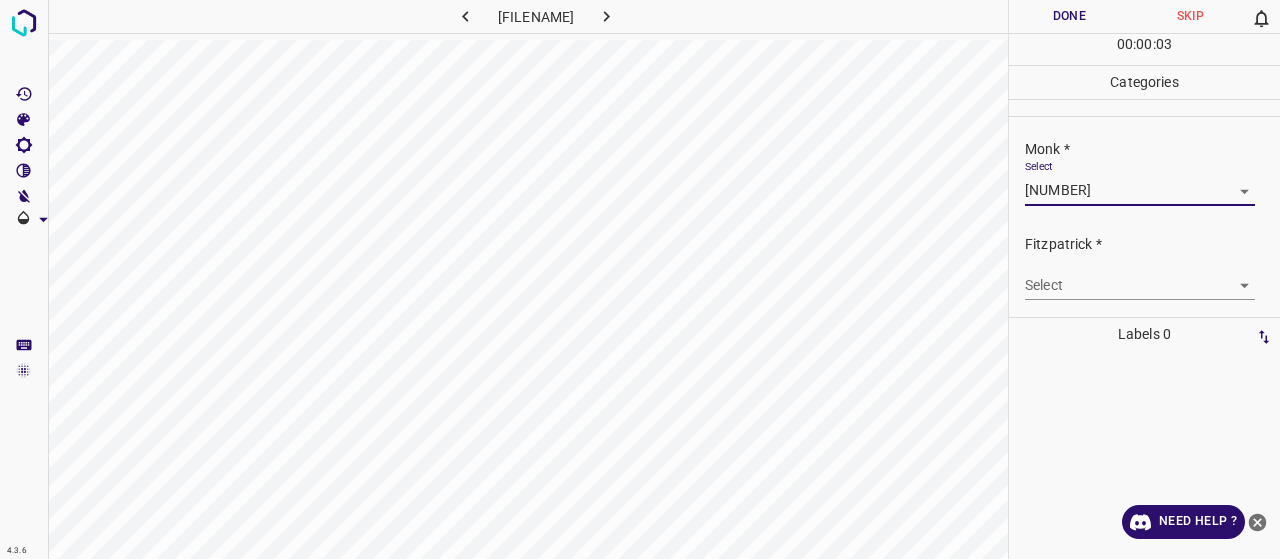 click on "Select ​" at bounding box center (1140, 182) 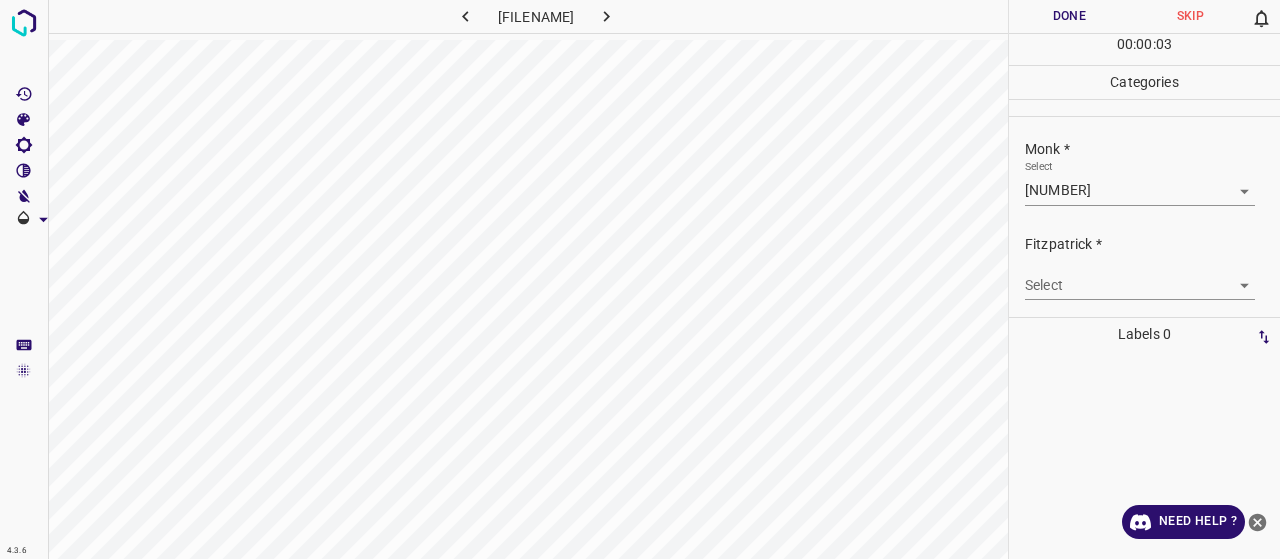 click on "Fitzpatrick *  Select ​" at bounding box center [1144, 172] 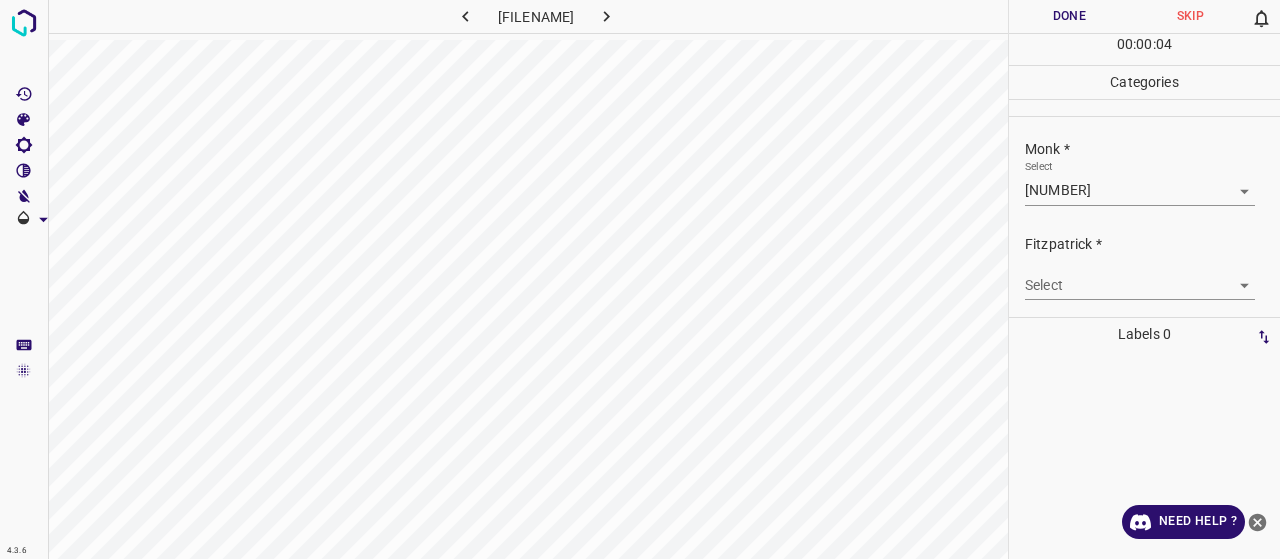 click on "4.3.6  sweet-syndrome78.jpg Done Skip 0 00   : 00   : 04   Categories Monk *  Select 2 2  Fitzpatrick *  Select ​ Labels   0 Categories 1 Monk 2  Fitzpatrick Tools Space Change between modes (Draw & Edit) I Auto labeling R Restore zoom M Zoom in N Zoom out Delete Delete selecte label Filters Z Restore filters X Saturation filter C Brightness filter V Contrast filter B Gray scale filter General O Download Need Help ? - Text - Hide - Delete" at bounding box center [640, 279] 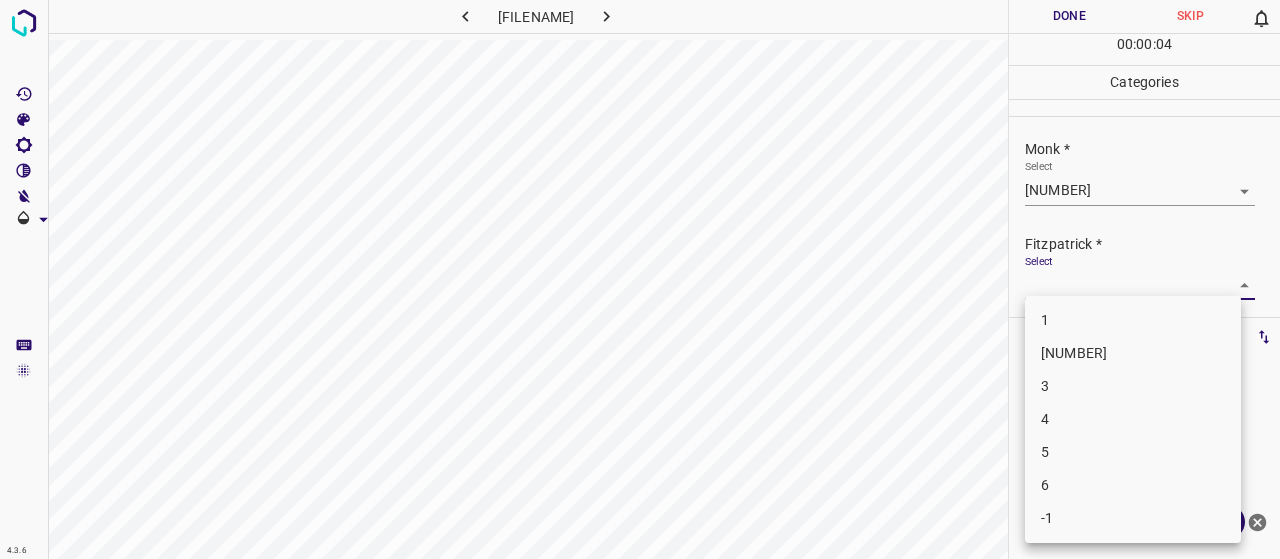 click on "1" at bounding box center (1133, 320) 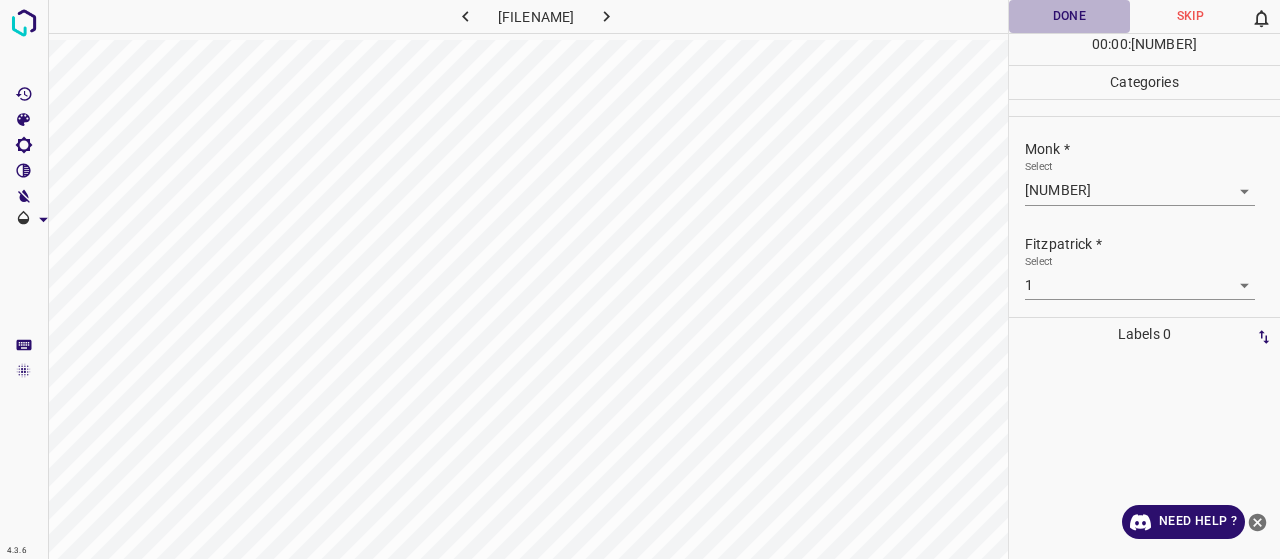 click on "Done" at bounding box center (1069, 16) 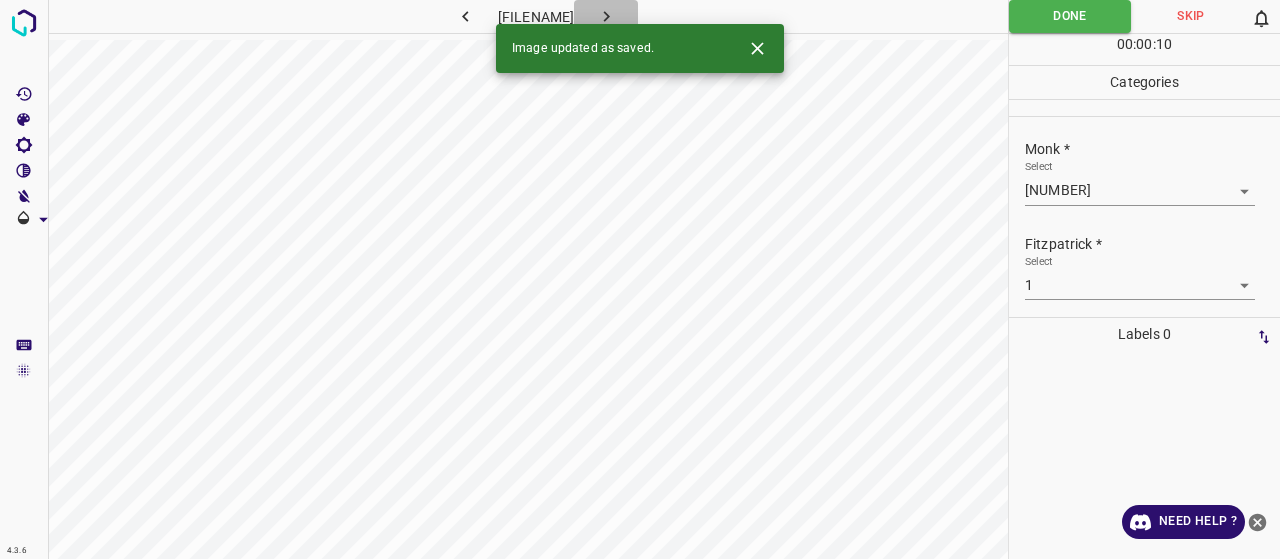 click at bounding box center (606, 16) 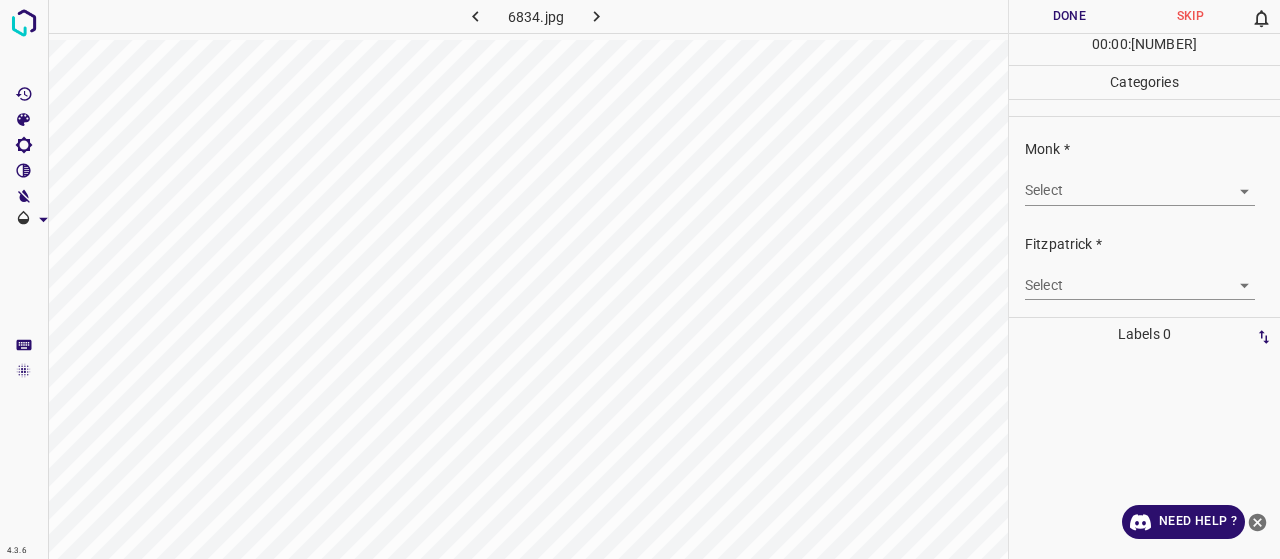 click on "4.3.6  [FILENAME] Done Skip 0 00   : 00   : 33   Categories [PERSON] *  Select ​  [PERSON] *  Select ​ Labels   0 Categories 1 [PERSON] 2  [PERSON] Tools Space Change between modes (Draw & Edit) I Auto labeling R Restore zoom M Zoom in N Zoom out Delete Delete selecte label Filters Z Restore filters X Saturation filter C Brightness filter V Contrast filter B Gray scale filter General O Download Need Help ? - Text - Hide - Delete" at bounding box center [640, 279] 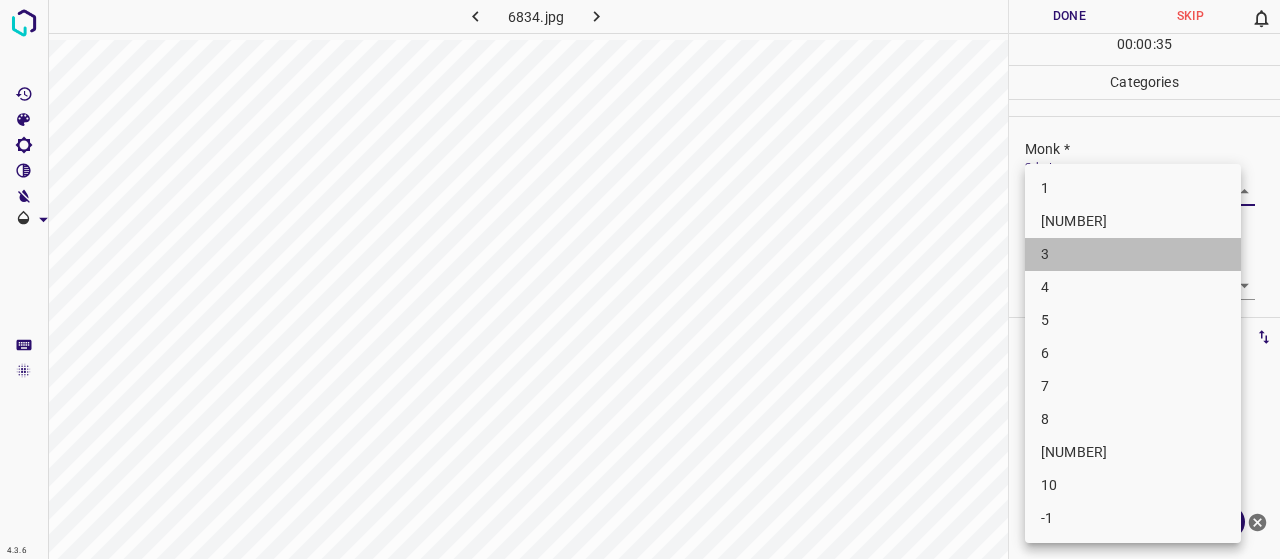 click on "3" at bounding box center (1133, 254) 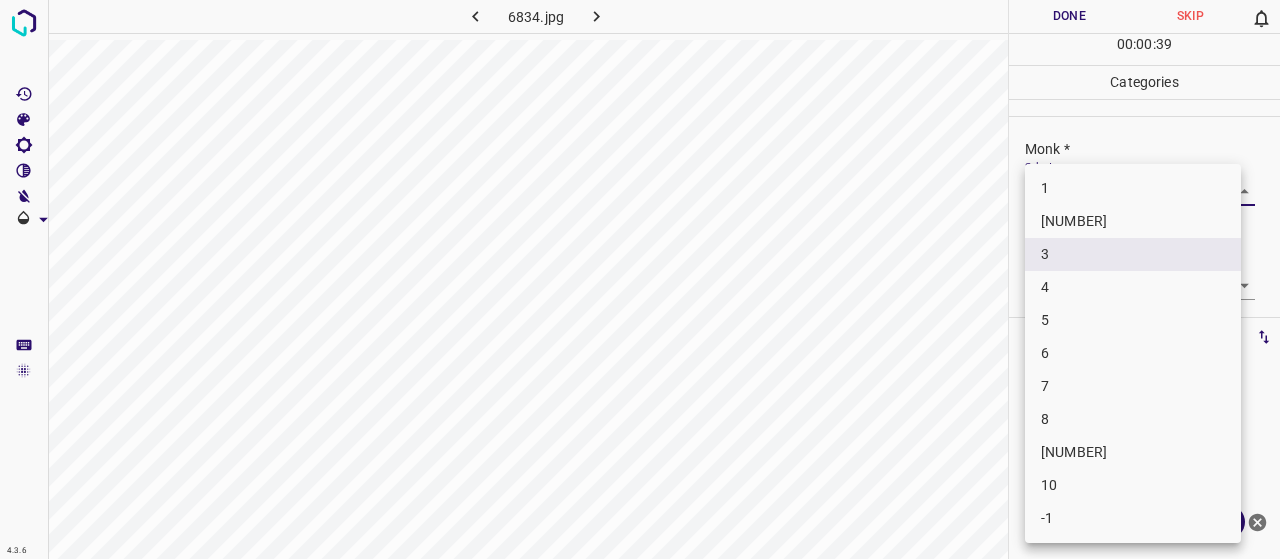 click on "4.3.6  6834.jpg Done Skip 0 00   : 00   : 39   Categories Monk *  Select 3 3  Fitzpatrick *  Select ​ Labels   0 Categories 1 Monk 2  Fitzpatrick Tools Space Change between modes (Draw & Edit) I Auto labeling R Restore zoom M Zoom in N Zoom out Delete Delete selecte label Filters Z Restore filters X Saturation filter C Brightness filter V Contrast filter B Gray scale filter General O Download Need Help ? - Text - Hide - Delete 1 2 3 4 5 6 7 8 9 10 -1" at bounding box center [640, 279] 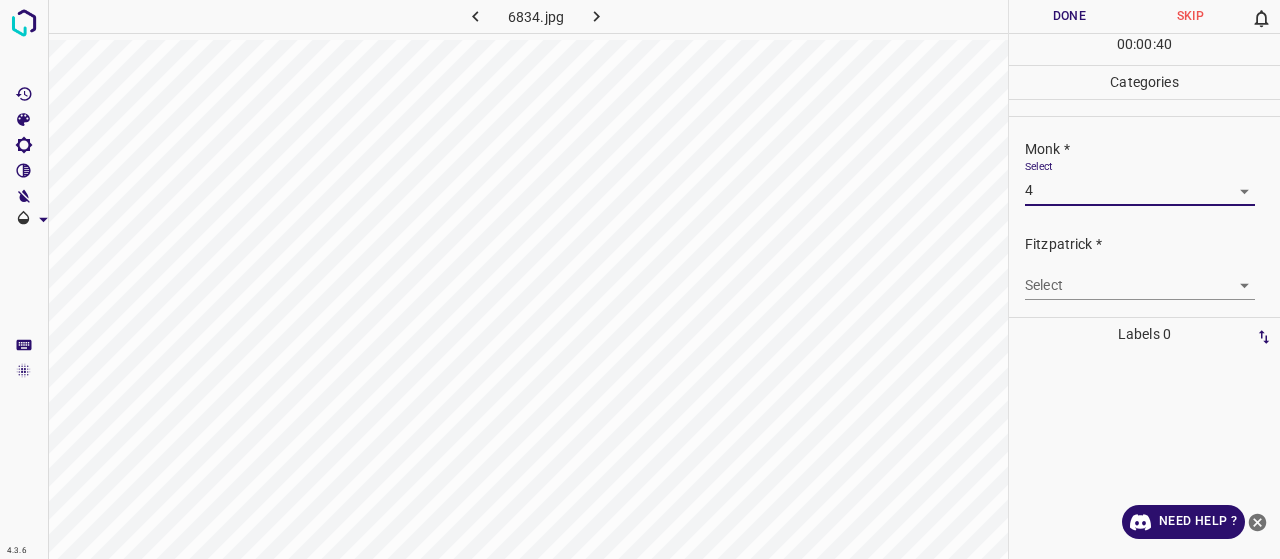 click on "4.3.6  6834.jpg Done Skip 0 00   : 00   : 40   Categories Monk *  Select 4 4  Fitzpatrick *  Select ​ Labels   0 Categories 1 Monk 2  Fitzpatrick Tools Space Change between modes (Draw & Edit) I Auto labeling R Restore zoom M Zoom in N Zoom out Delete Delete selecte label Filters Z Restore filters X Saturation filter C Brightness filter V Contrast filter B Gray scale filter General O Download Need Help ? - Text - Hide - Delete" at bounding box center [640, 279] 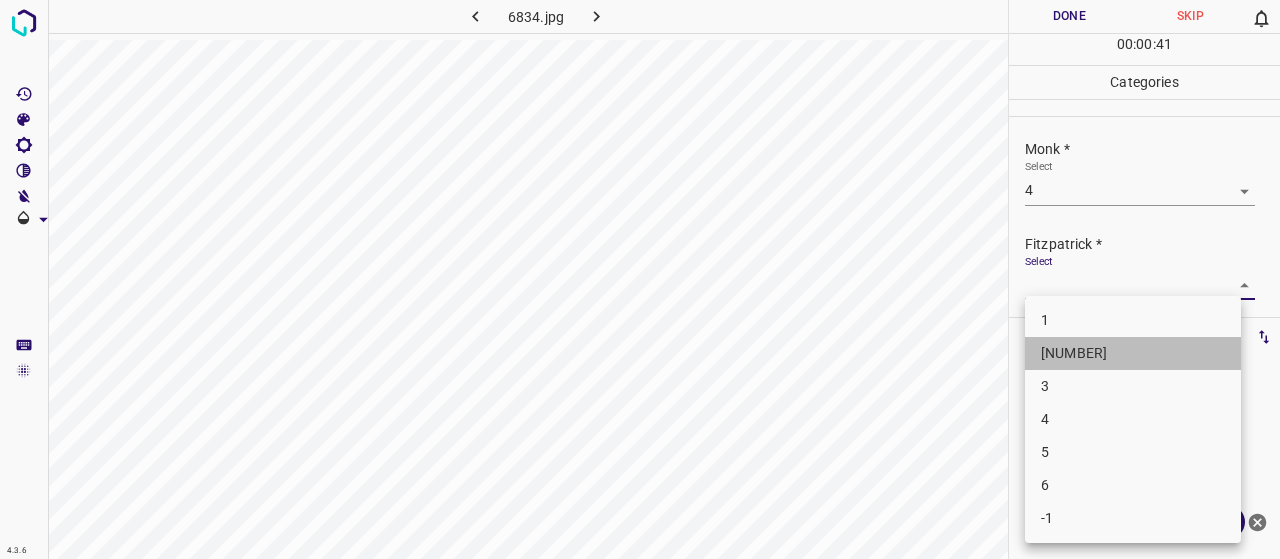 click on "[NUMBER]" at bounding box center [1133, 353] 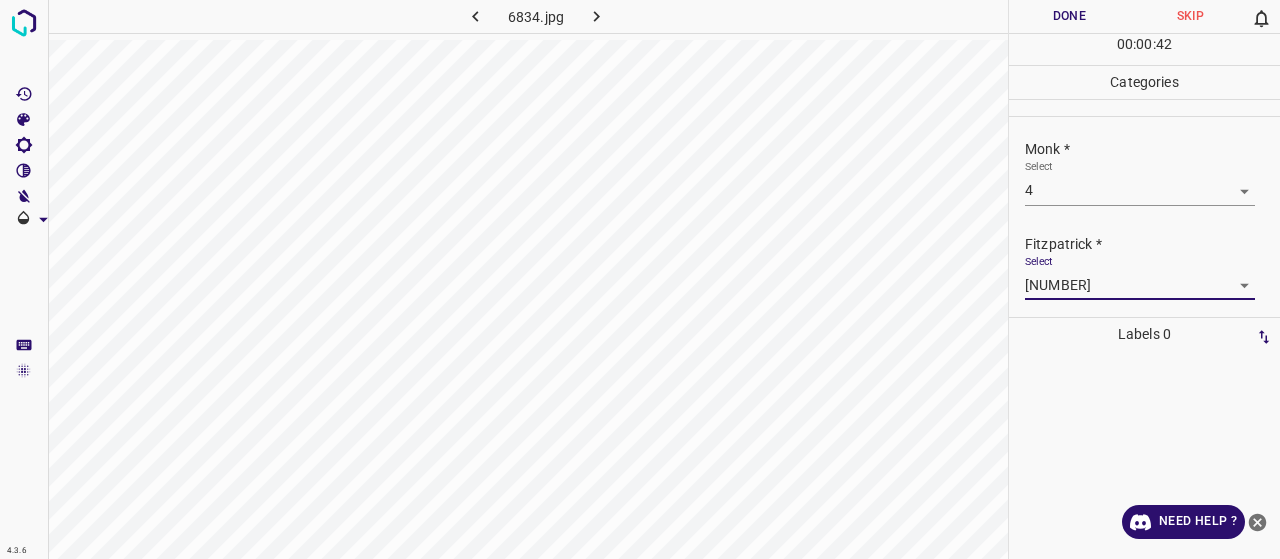 click on "Done" at bounding box center [1069, 16] 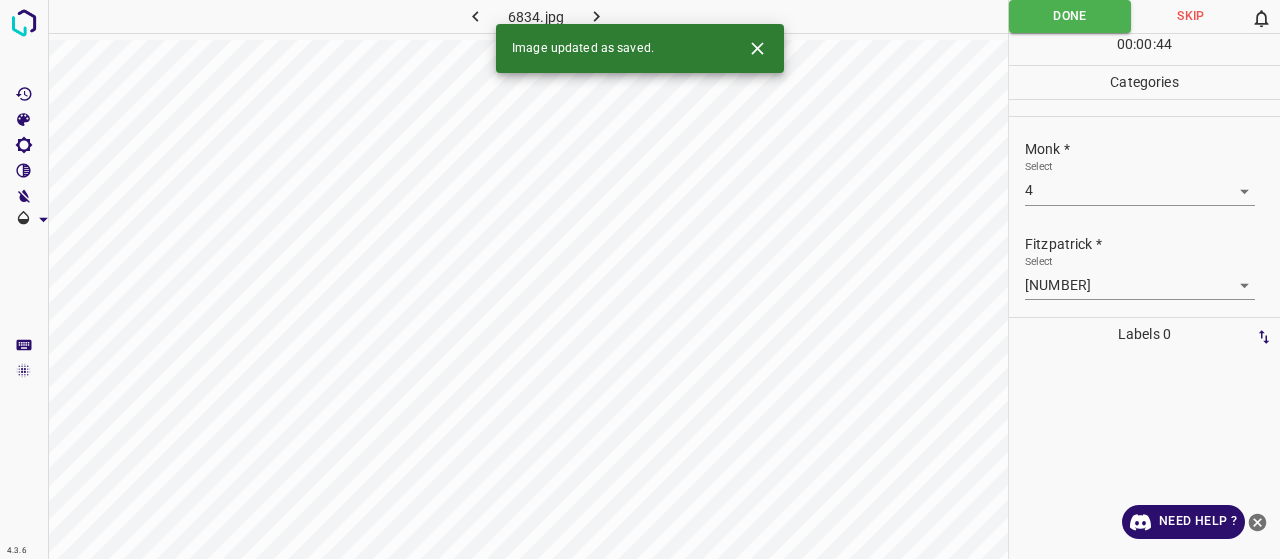 click at bounding box center [596, 16] 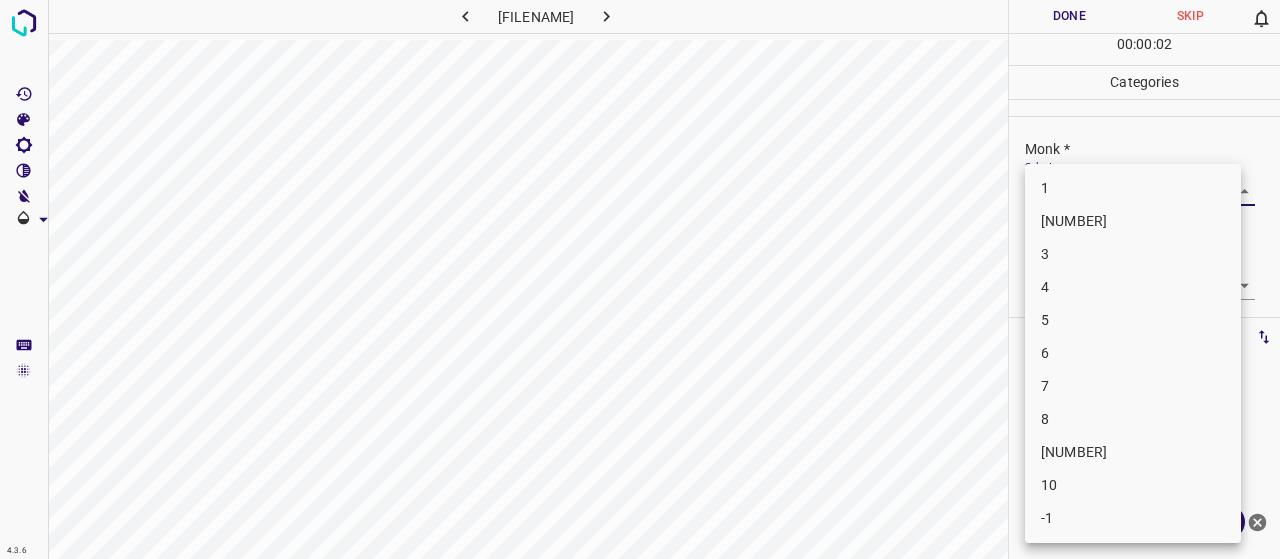click on "4.3.6  [FILENAME] Done Skip 0 00   : 00   : 02   Categories Monk *  Select ​  Fitzpatrick *  Select ​ Labels   0 Categories 1 Monk 2  Fitzpatrick Tools Space Change between modes (Draw & Edit) I Auto labeling R Restore zoom M Zoom in N Zoom out Delete Delete selecte label Filters Z Restore filters X Saturation filter C Brightness filter V Contrast filter B Gray scale filter General O Download Need Help ? - Text - Hide - Delete 1 2 3 4 5 6 7 8 9 10 -1" at bounding box center [640, 279] 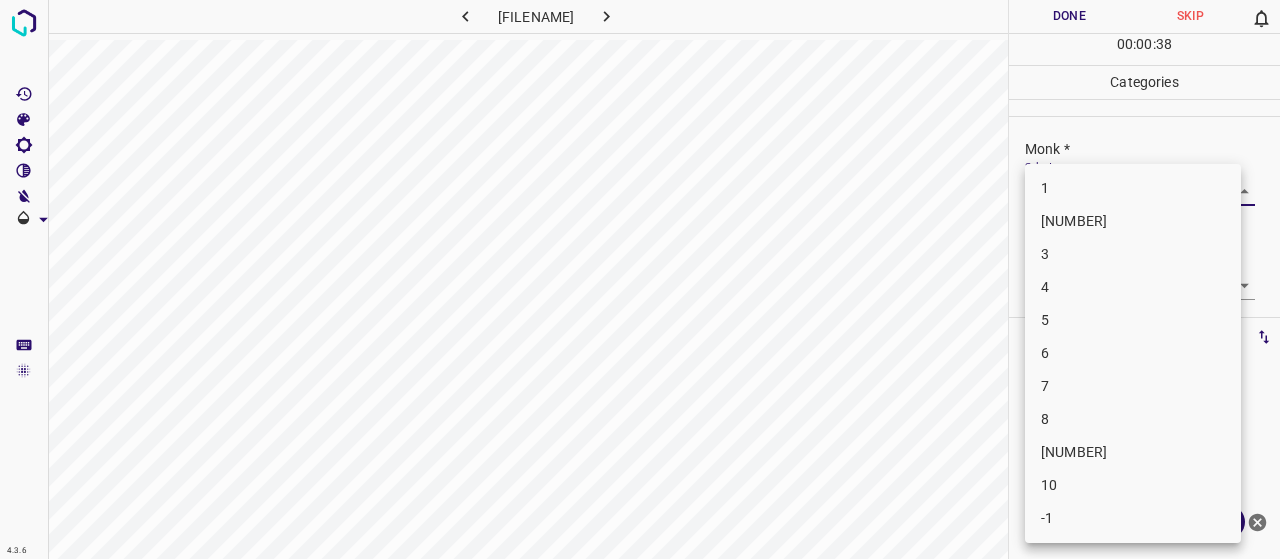 click at bounding box center (640, 279) 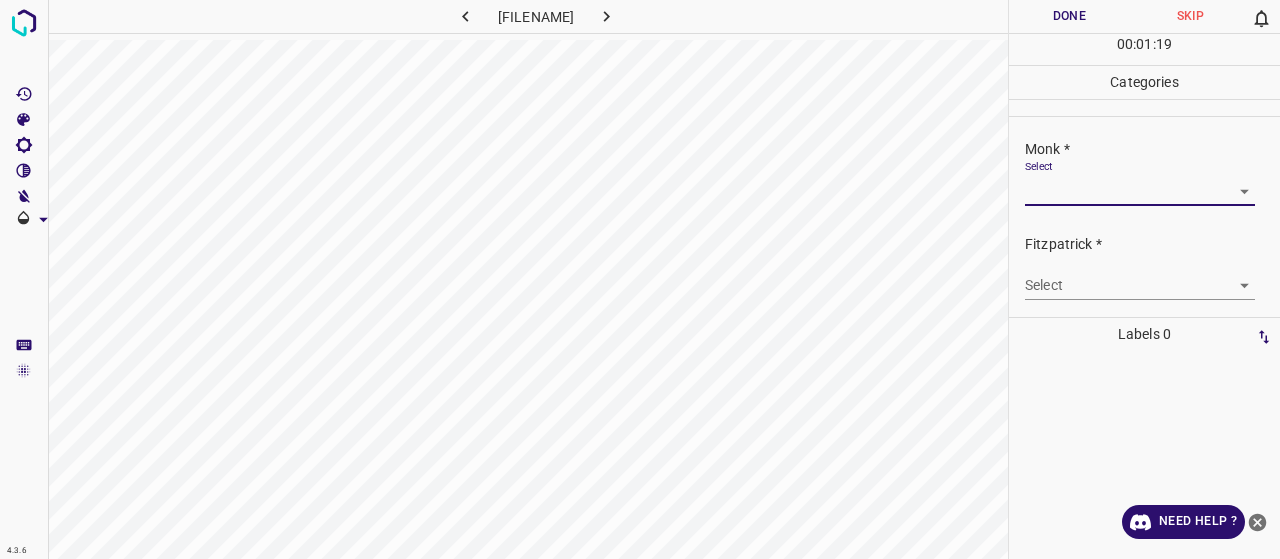 click on "4.3.6  [FILENAME] Done Skip 0 00   : 01   : 19   Categories [PERSON] *  Select ​  [PERSON] *  Select ​ Labels   0 Categories 1 [PERSON] 2  [PERSON] Tools Space Change between modes (Draw & Edit) I Auto labeling R Restore zoom M Zoom in N Zoom out Delete Delete selecte label Filters Z Restore filters X Saturation filter C Brightness filter V Contrast filter B Gray scale filter General O Download Need Help ? - Text - Hide - Delete" at bounding box center (640, 279) 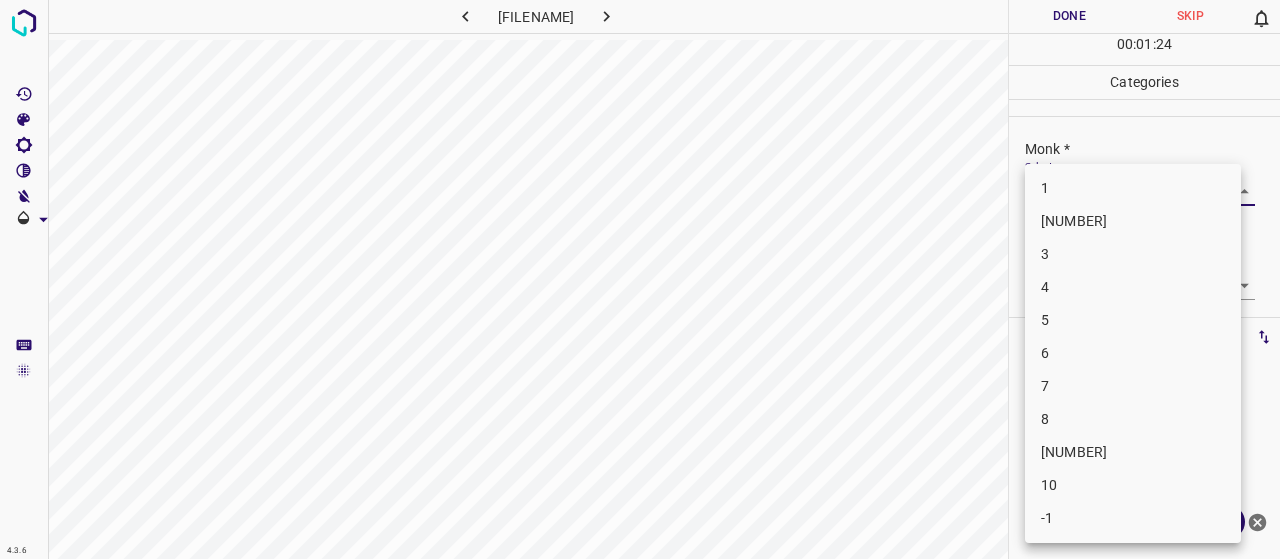 click at bounding box center (640, 279) 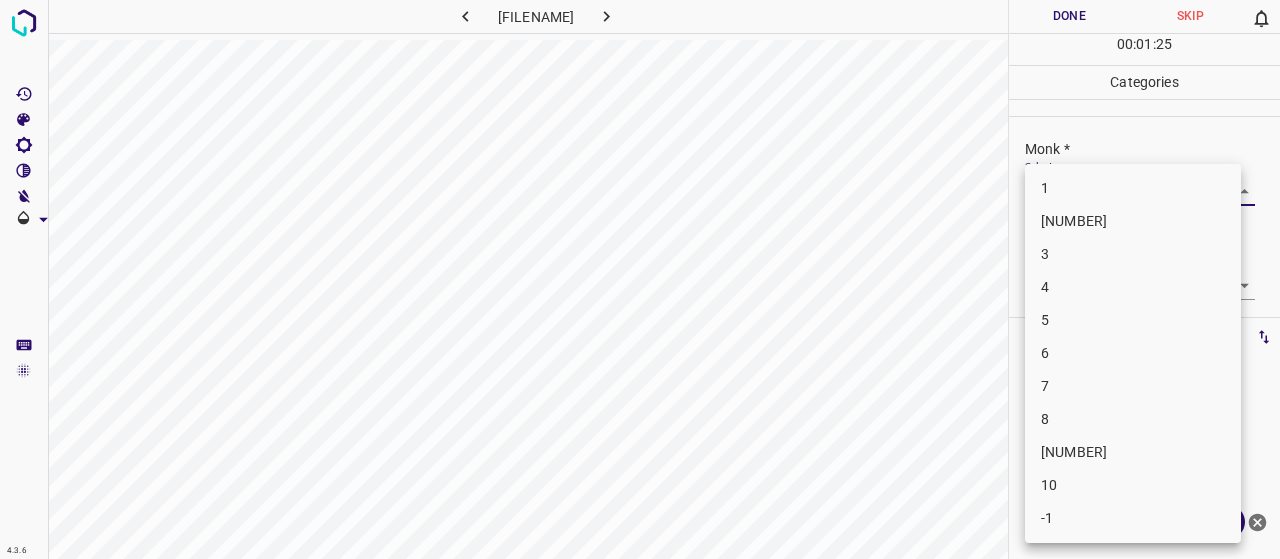 click on "4.3.6  sweaty_sock_syndrome6.jpg Done Skip 0 00   : 00   : 25   Categories Monk *  Select ​  Fitzpatrick *  Select ​ Labels   0 Categories 1 Monk 2  Fitzpatrick Tools Space Change between modes (Draw & Edit) I Auto labeling R Restore zoom M Zoom in N Zoom out Delete Delete selecte label Filters Z Restore filters X Saturation filter C Brightness filter V Contrast filter B Gray scale filter General O Download Need Help ? - Text - Hide - Delete 1 2 3 4 5 6 7 8 9 10 -1" at bounding box center (640, 279) 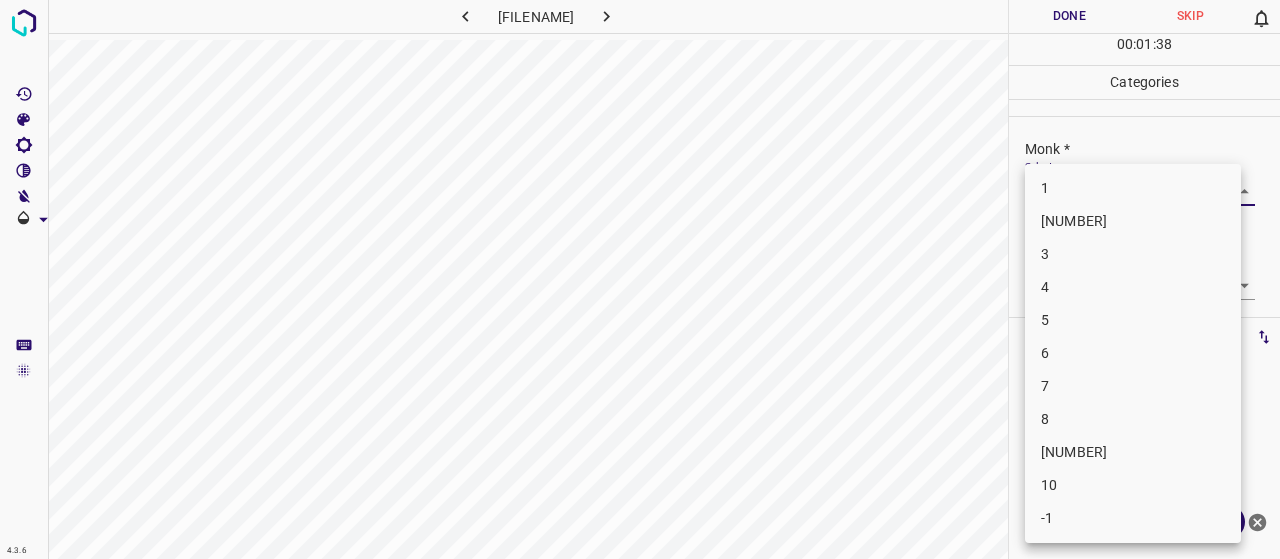 click at bounding box center [640, 279] 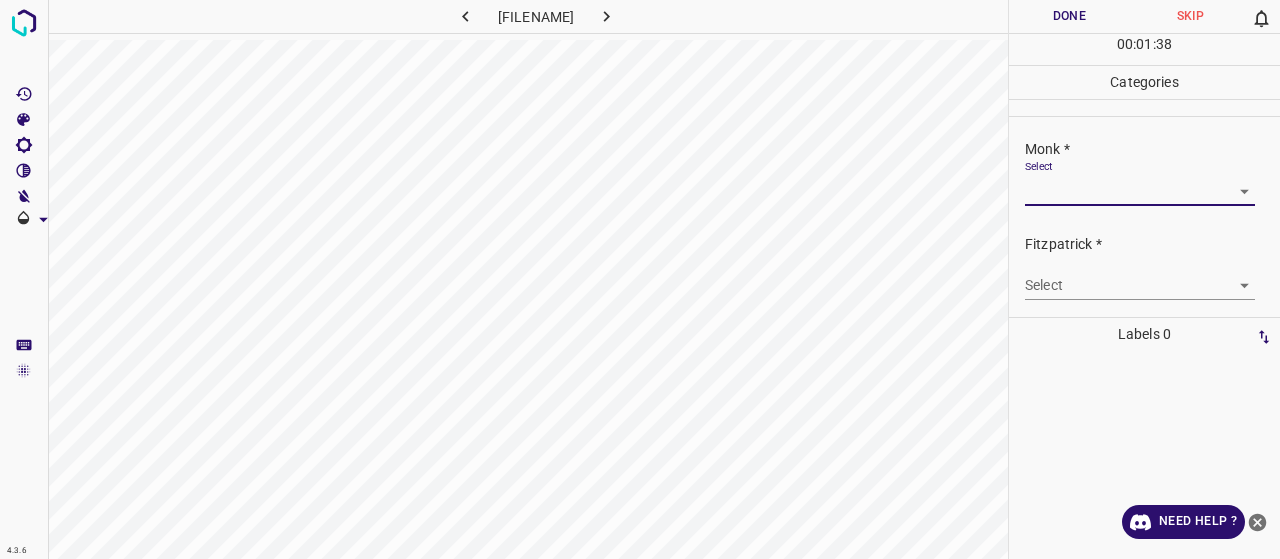 click on "4.3.6  [FILENAME] Done Skip 0 00   : 01   : 38   Categories [PERSON] *  Select ​  [PERSON] *  Select ​ Labels   0 Categories 1 [PERSON] 2  [PERSON] Tools Space Change between modes (Draw & Edit) I Auto labeling R Restore zoom M Zoom in N Zoom out Delete Delete selecte label Filters Z Restore filters X Saturation filter C Brightness filter V Contrast filter B Gray scale filter General O Download Need Help ? - Text - Hide - Delete" at bounding box center (640, 279) 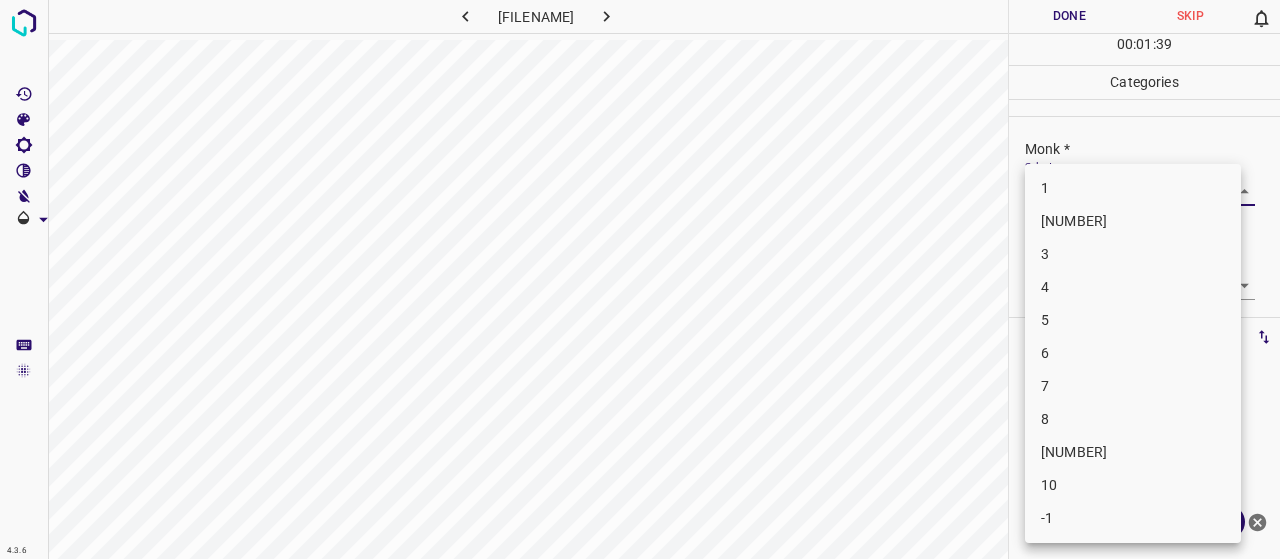 click on "4" at bounding box center (1133, 287) 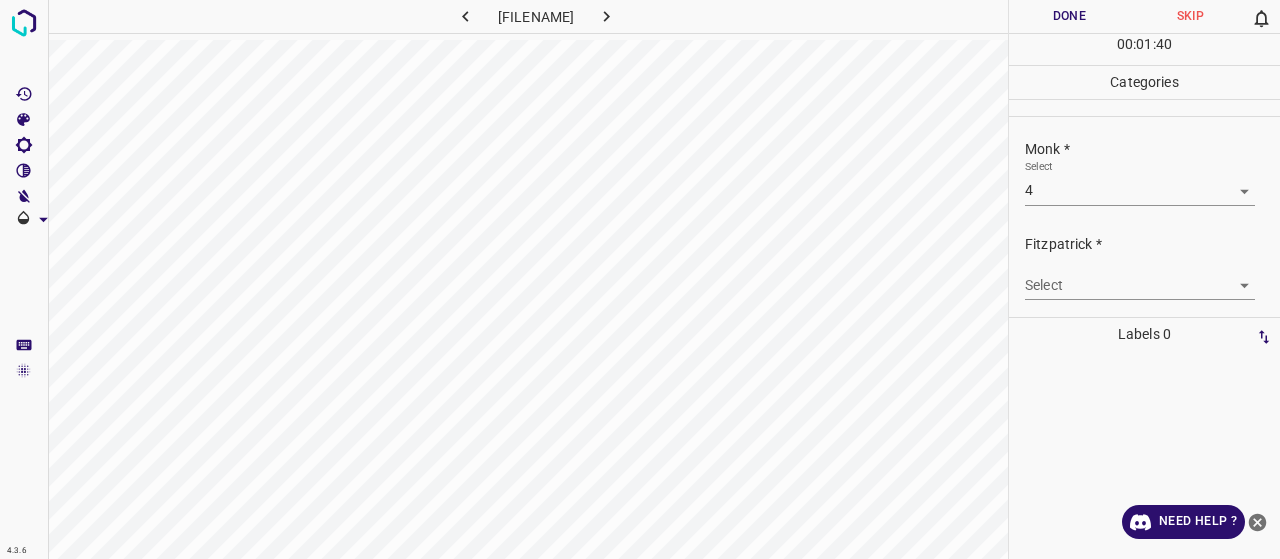 click on "4.3.6  sweaty_sock_syndrome6.jpg Done Skip 0 00   : 01   : 40   Categories Monk *  Select 4 4  Fitzpatrick *  Select ​ Labels   0 Categories 1 Monk 2  Fitzpatrick Tools Space Change between modes (Draw & Edit) I Auto labeling R Restore zoom M Zoom in N Zoom out Delete Delete selecte label Filters Z Restore filters X Saturation filter C Brightness filter V Contrast filter B Gray scale filter General O Download Need Help ? - Text - Hide - Delete" at bounding box center (640, 279) 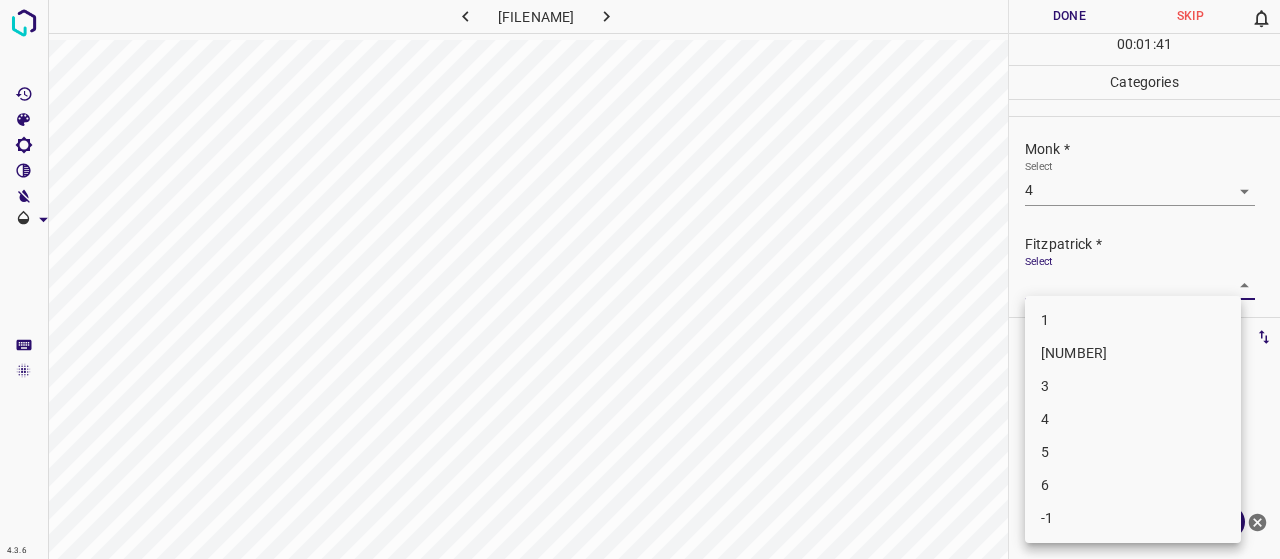 click on "[NUMBER]" at bounding box center [1133, 353] 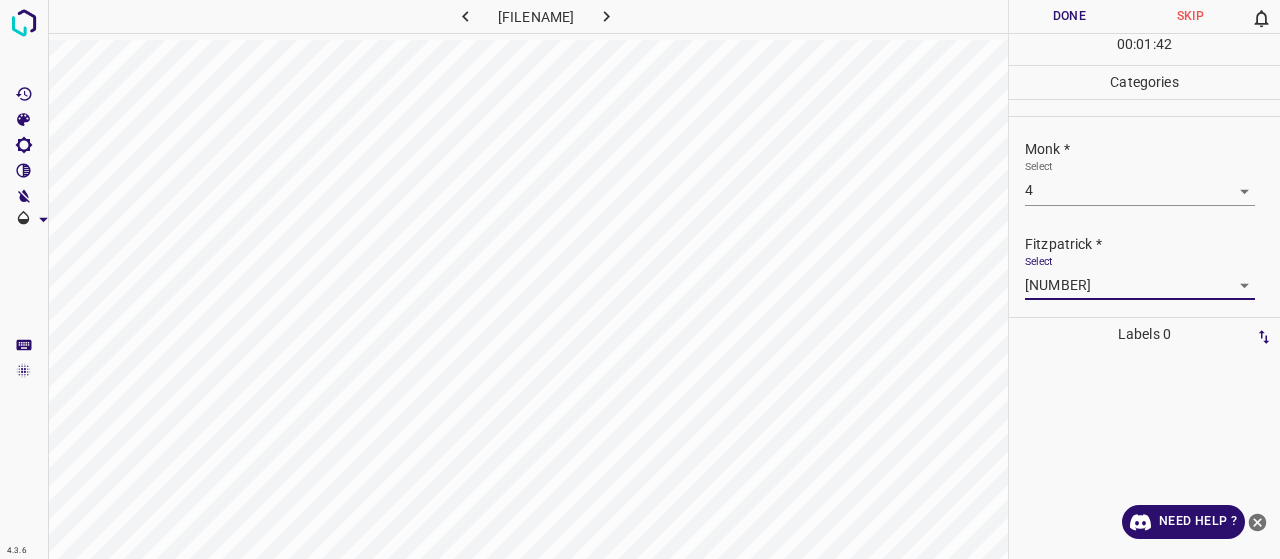 click on "Done" at bounding box center [1069, 16] 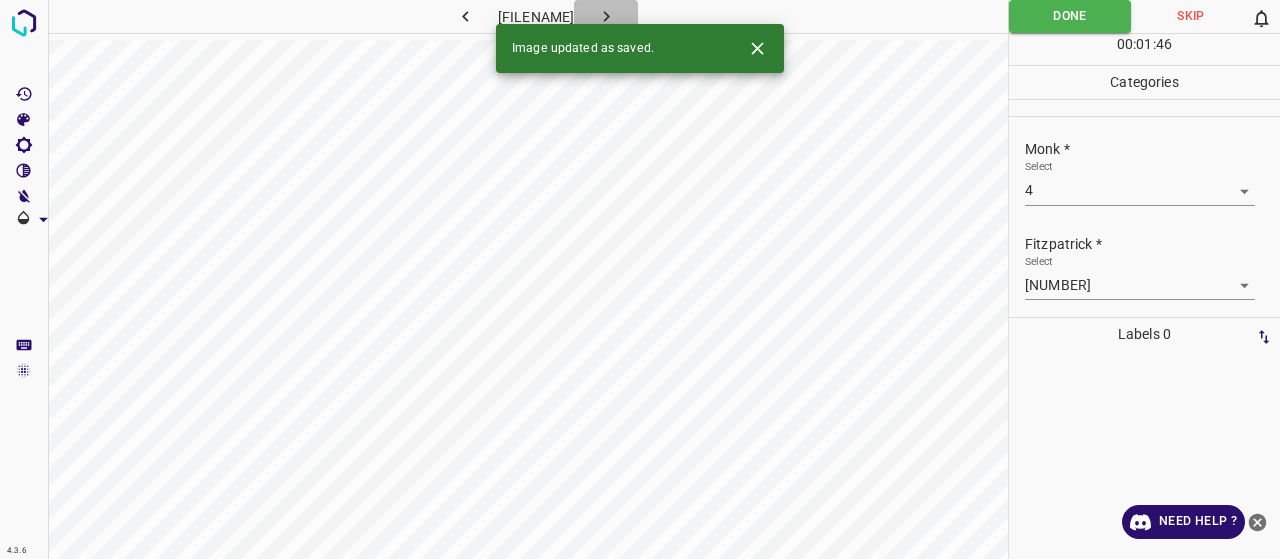 click at bounding box center [606, 16] 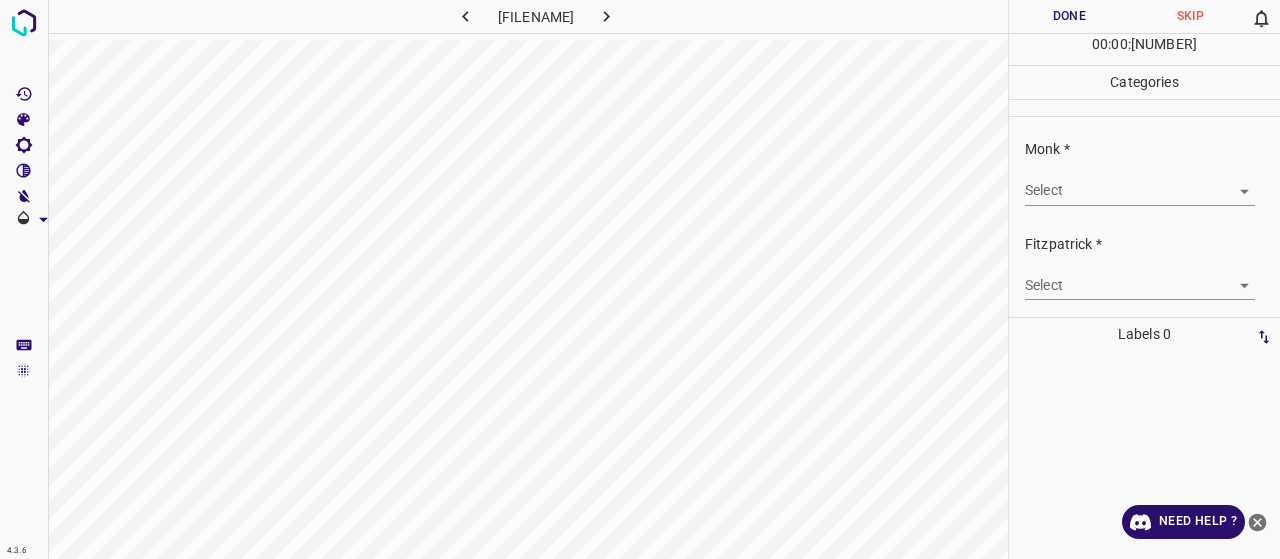 click on "Monk *  Select ​" at bounding box center [1144, 172] 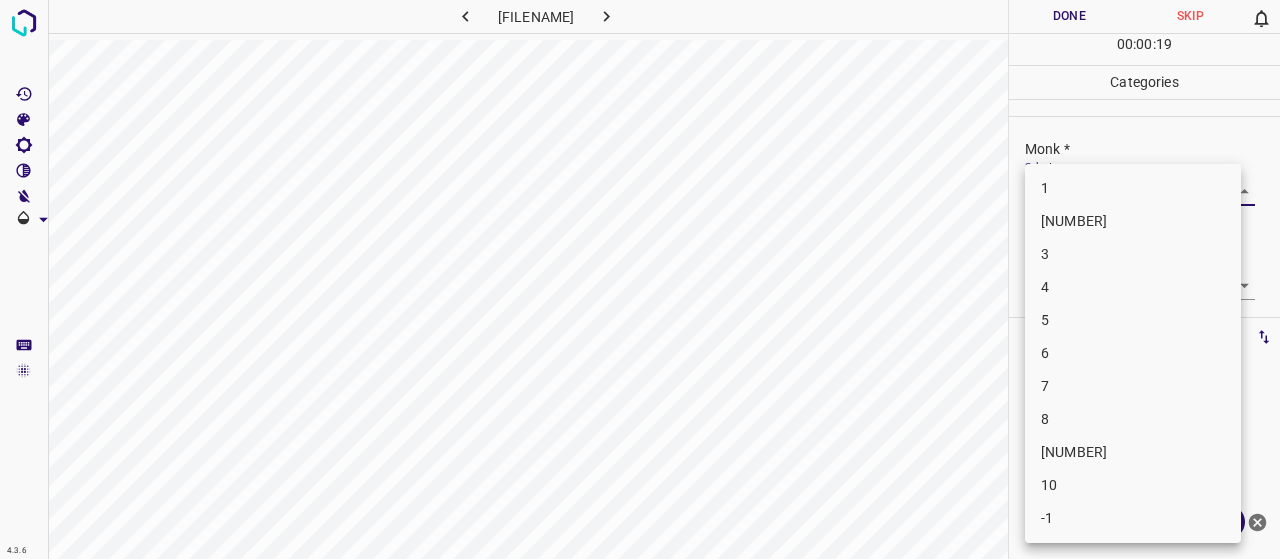 click on "6" at bounding box center [1133, 353] 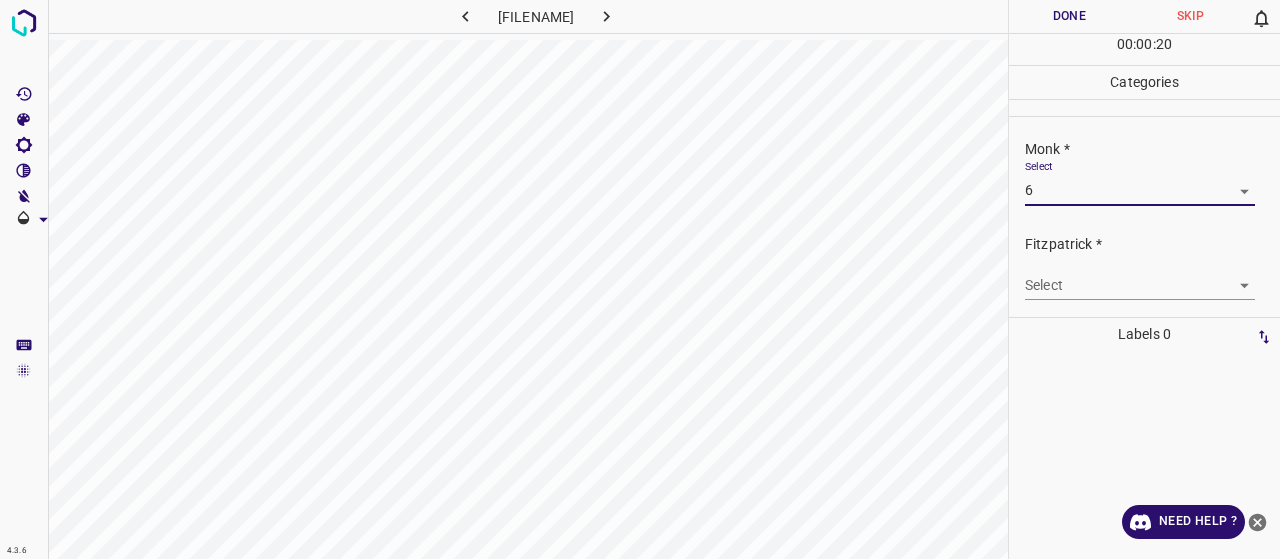 click on "4.3.6  neurofibromatosis-von-reckling-hausen-syndrome55.jpg Done Skip 0 00   : 00   : 20   Categories Monk *  Select 6 6  Fitzpatrick *  Select ​ Labels   0 Categories 1 Monk 2  Fitzpatrick Tools Space Change between modes (Draw & Edit) I Auto labeling R Restore zoom M Zoom in N Zoom out Delete Delete selecte label Filters Z Restore filters X Saturation filter C Brightness filter V Contrast filter B Gray scale filter General O Download Need Help ? - Text - Hide - Delete" at bounding box center (640, 279) 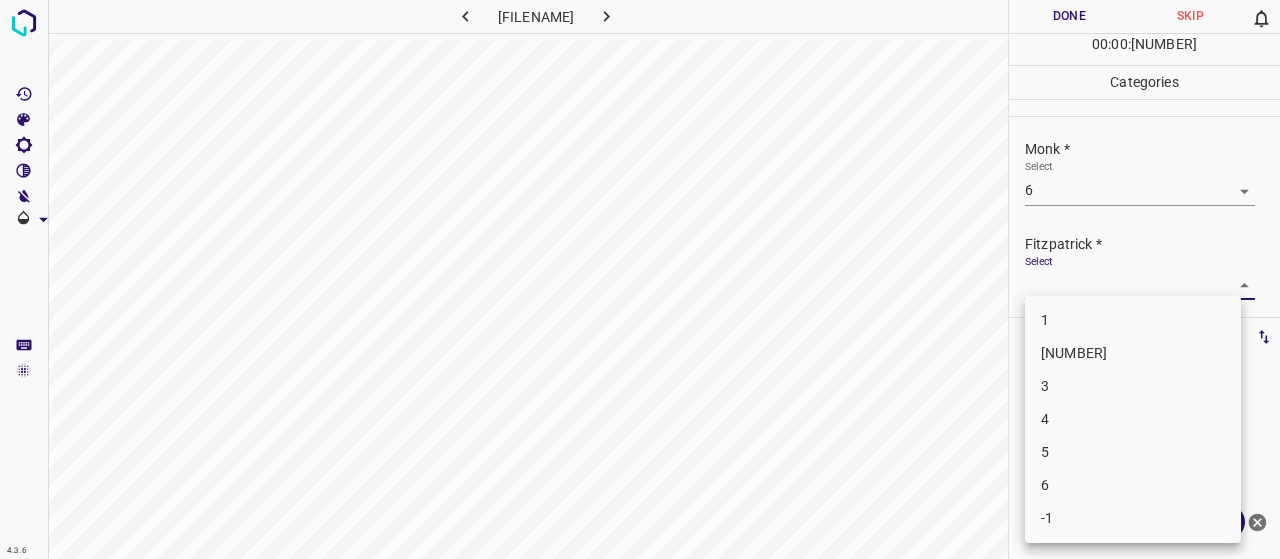 click at bounding box center [640, 279] 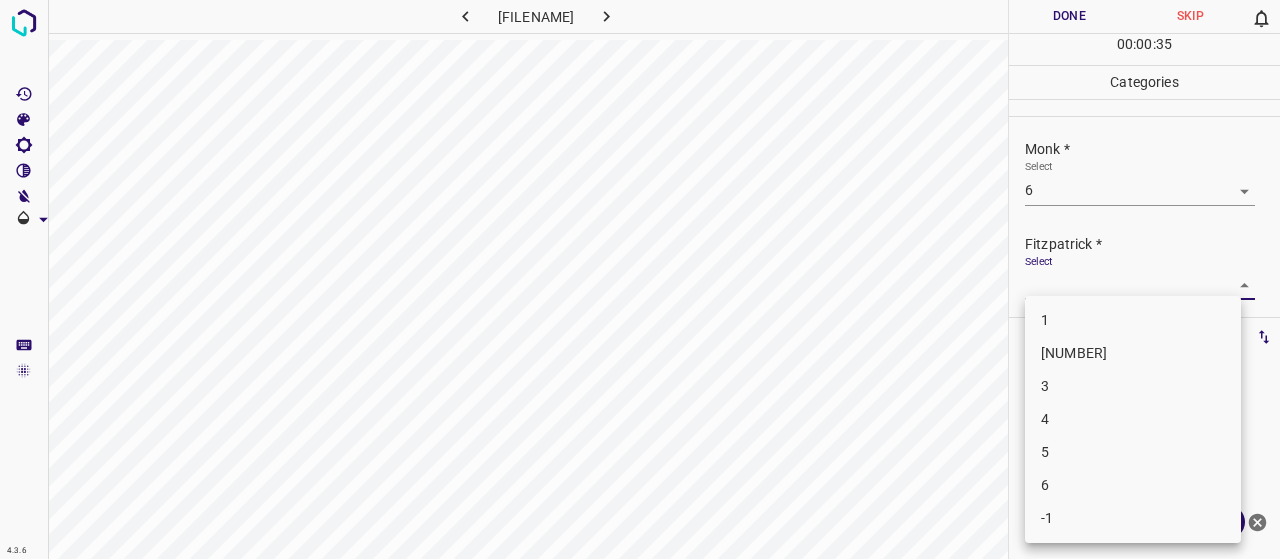 click on "4.3.6  neurofibromatosis-von-reckling-hausen-syndrome55.jpg Done Skip 0 00   : 00   : 35   Categories Monk *  Select 6 6  Fitzpatrick *  Select ​ Labels   0 Categories 1 Monk 2  Fitzpatrick Tools Space Change between modes (Draw & Edit) I Auto labeling R Restore zoom M Zoom in N Zoom out Delete Delete selecte label Filters Z Restore filters X Saturation filter C Brightness filter V Contrast filter B Gray scale filter General O Download Need Help ? - Text - Hide - Delete 1 2 3 4 5 6 -1" at bounding box center (640, 279) 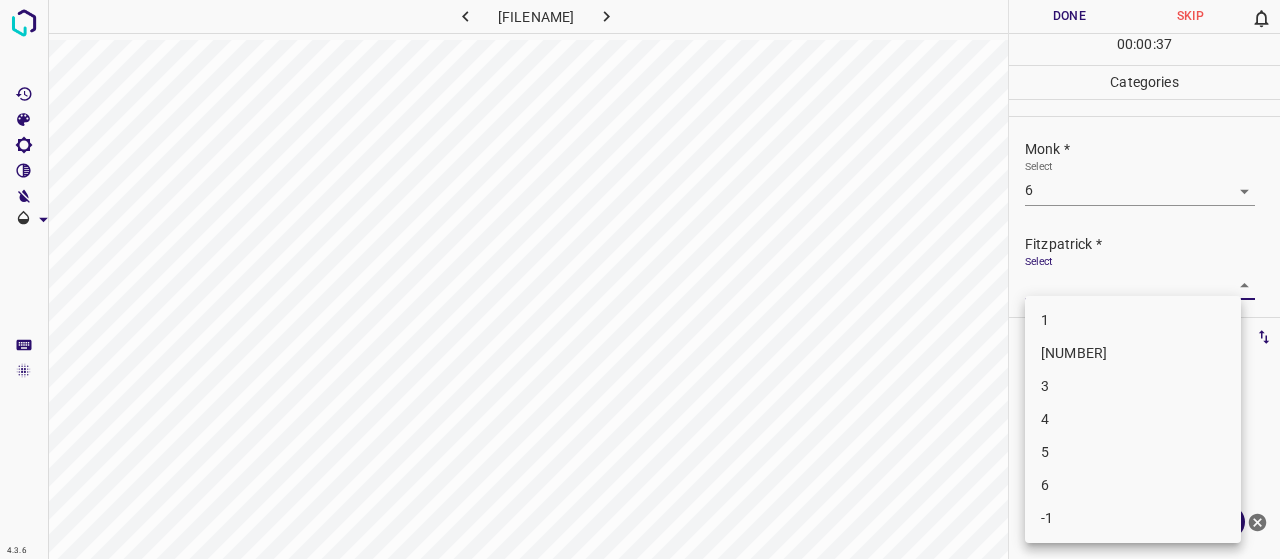 click on "5" at bounding box center [1133, 452] 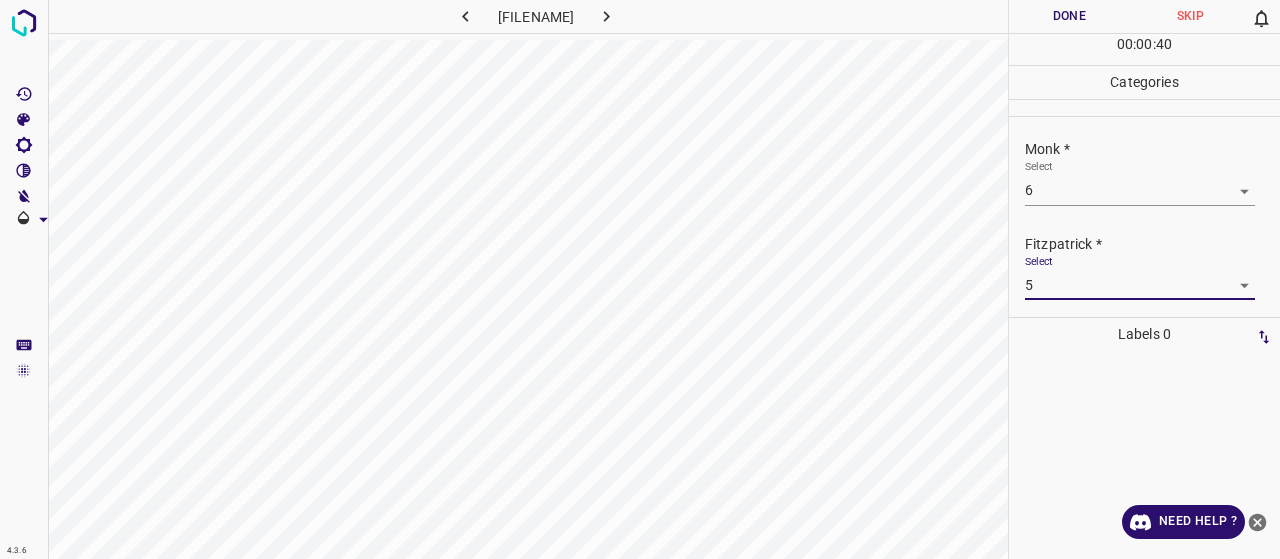 click on "Done" at bounding box center (1069, 16) 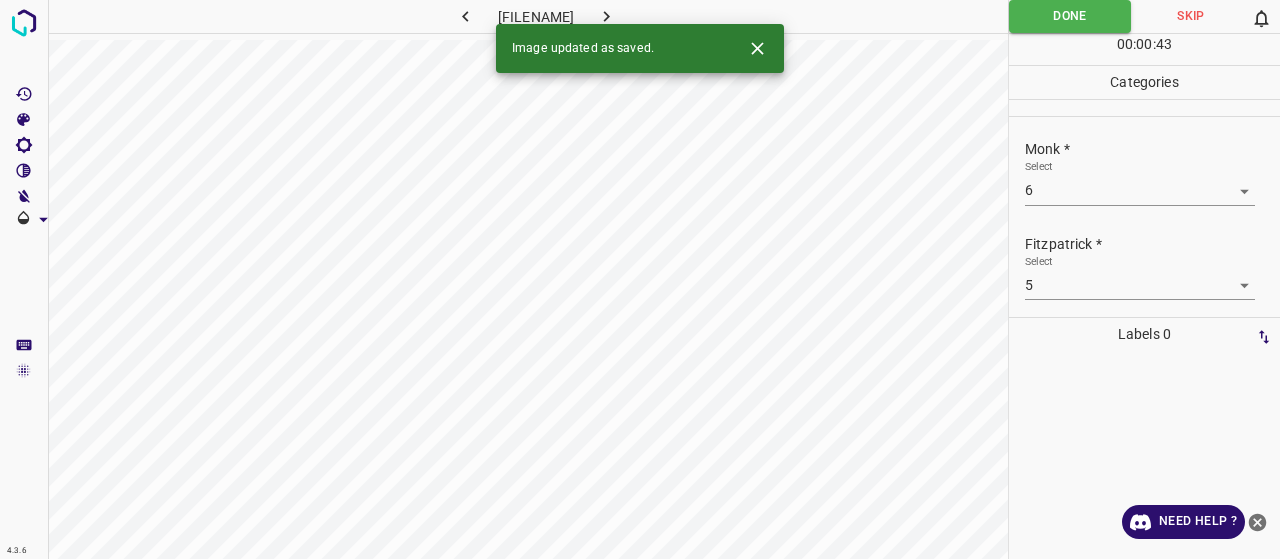click at bounding box center (606, 16) 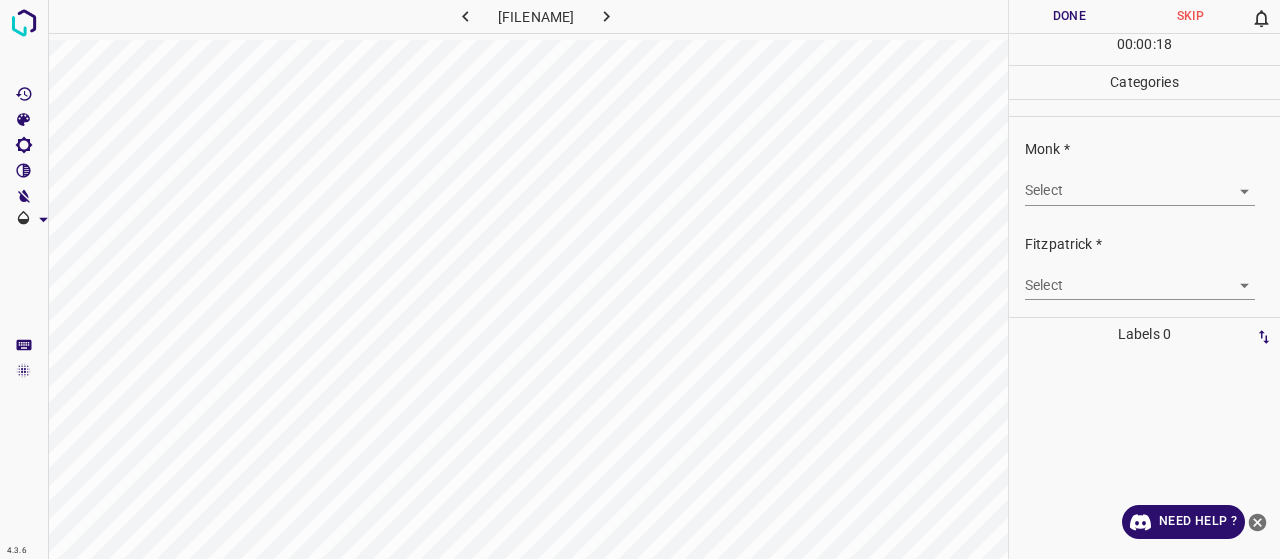 click on "4.3.6  syringocystadenoma-papilliferum7.jpg Done Skip 0 00   : 00   : 18   Categories Monk *  Select ​  Fitzpatrick *  Select ​ Labels   0 Categories 1 Monk 2  Fitzpatrick Tools Space Change between modes (Draw & Edit) I Auto labeling R Restore zoom M Zoom in N Zoom out Delete Delete selecte label Filters Z Restore filters X Saturation filter C Brightness filter V Contrast filter B Gray scale filter General O Download Need Help ? - Text - Hide - Delete" at bounding box center (640, 279) 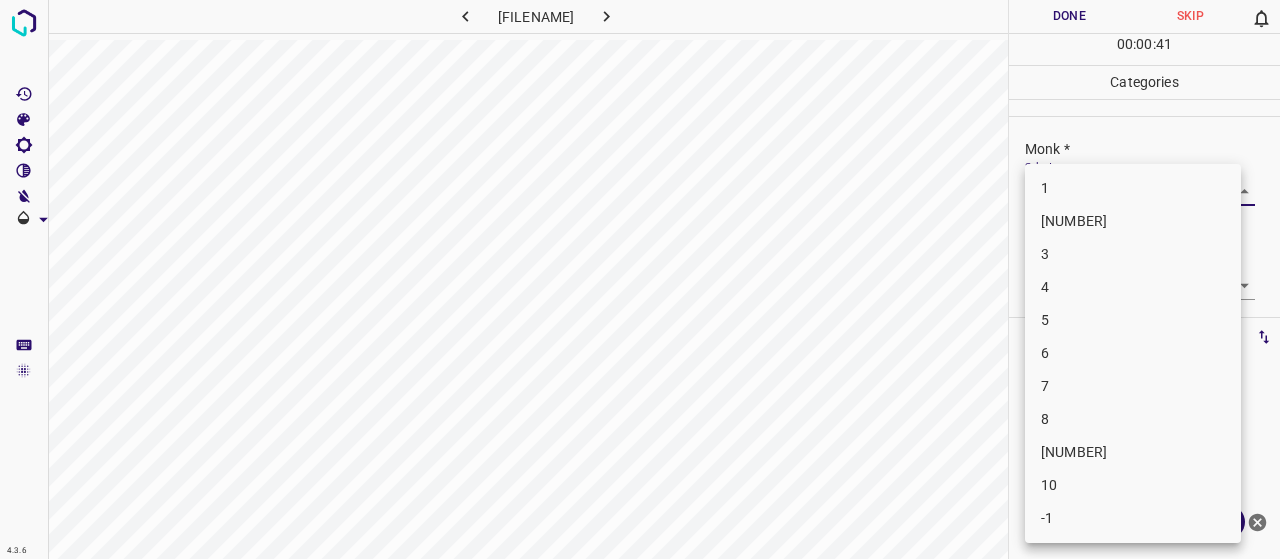 click at bounding box center [640, 279] 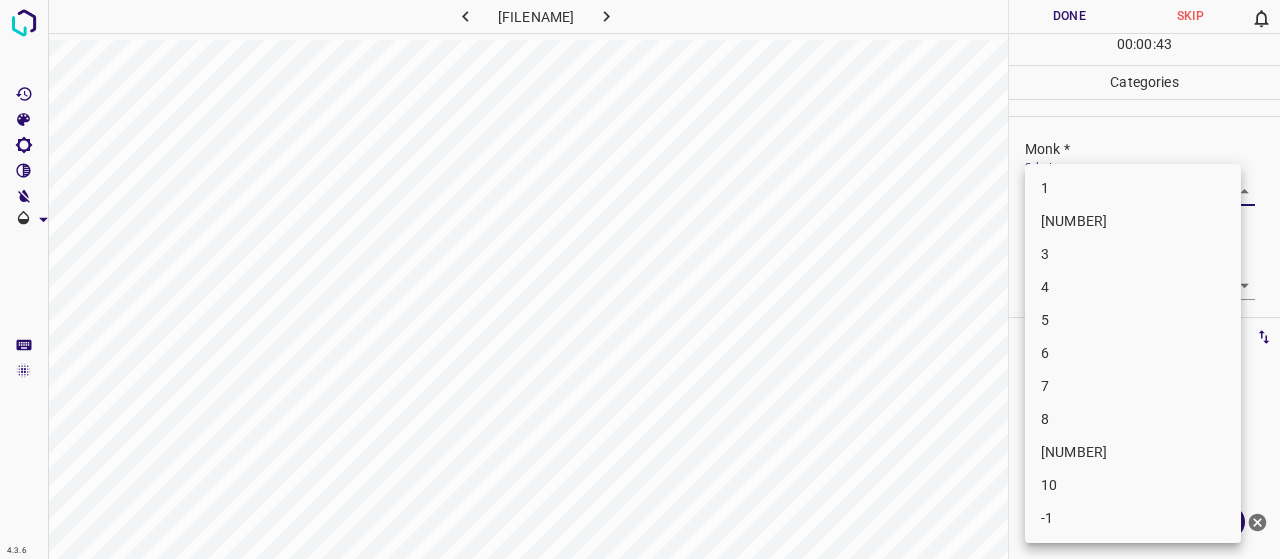 click on "4.3.6  syringocystadenoma-papilliferum7.jpg Done Skip 0 00   : 00   : 43   Categories Monk *  Select ​  Fitzpatrick *  Select ​ Labels   0 Categories 1 Monk 2  Fitzpatrick Tools Space Change between modes (Draw & Edit) I Auto labeling R Restore zoom M Zoom in N Zoom out Delete Delete selecte label Filters Z Restore filters X Saturation filter C Brightness filter V Contrast filter B Gray scale filter General O Download Need Help ? - Text - Hide - Delete 1 2 3 4 5 6 7 8 9 10 -1" at bounding box center [640, 279] 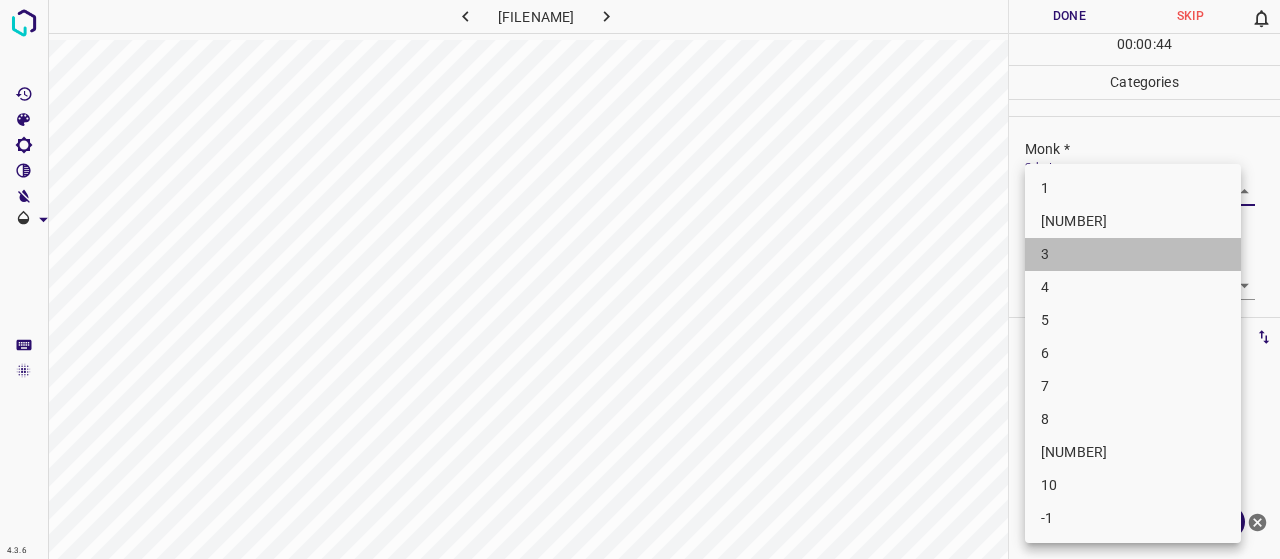 click on "3" at bounding box center (1133, 254) 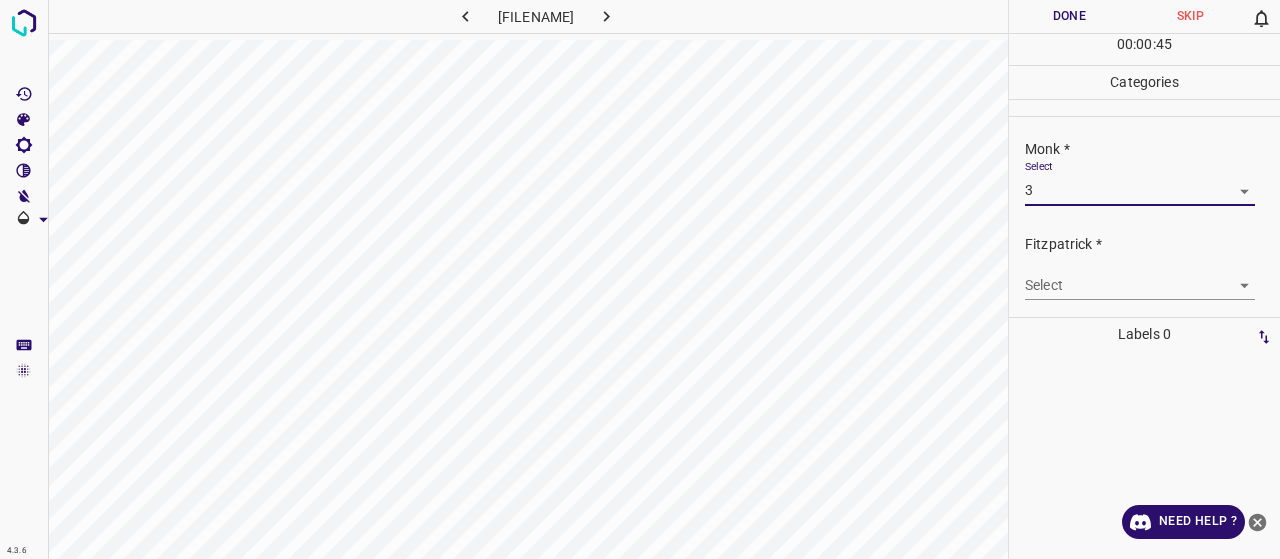 click on "4.3.6  syringocystadenoma-papilliferum7.jpg Done Skip 0 00   : 00   : 45   Categories Monk *  Select 3 3  Fitzpatrick *  Select ​ Labels   0 Categories 1 Monk 2  Fitzpatrick Tools Space Change between modes (Draw & Edit) I Auto labeling R Restore zoom M Zoom in N Zoom out Delete Delete selecte label Filters Z Restore filters X Saturation filter C Brightness filter V Contrast filter B Gray scale filter General O Download Need Help ? - Text - Hide - Delete" at bounding box center [640, 279] 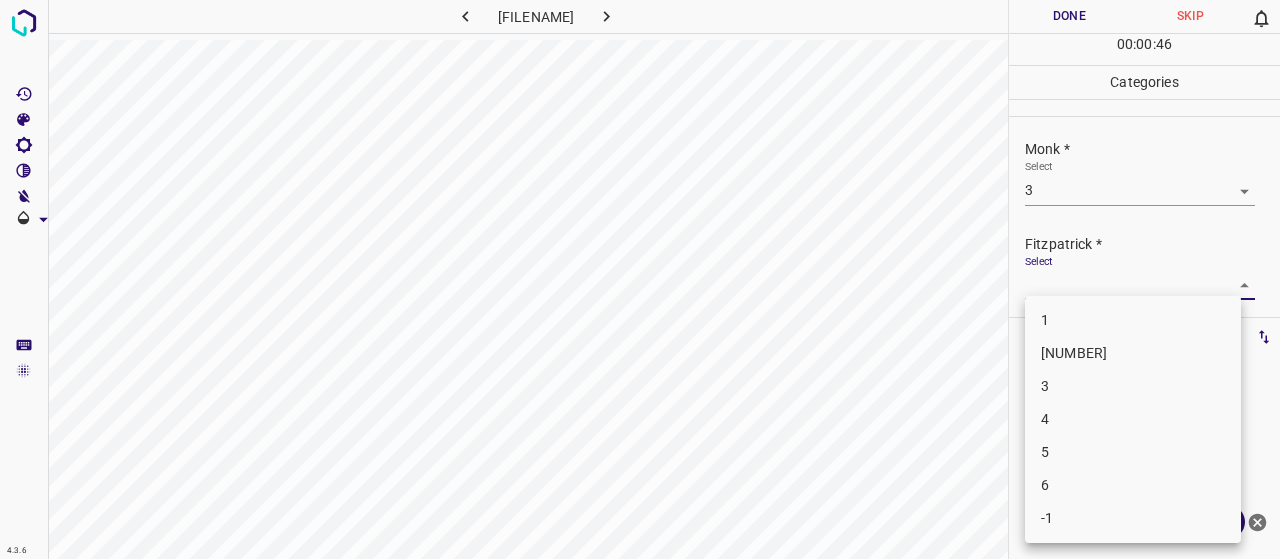 click on "[NUMBER]" at bounding box center (1133, 353) 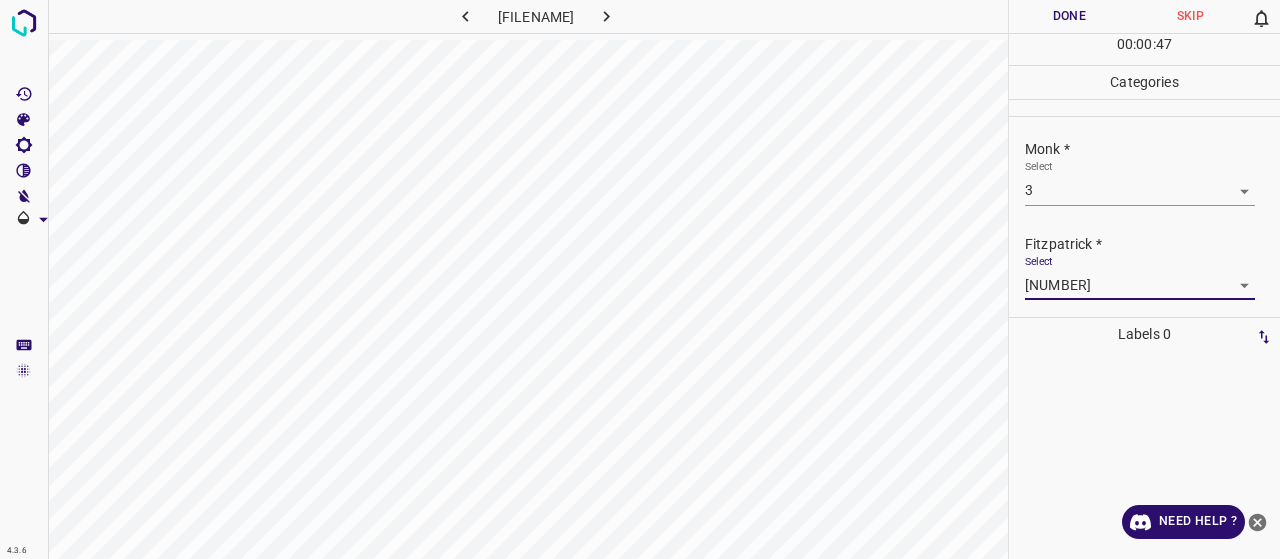 click on "Done" at bounding box center (1069, 16) 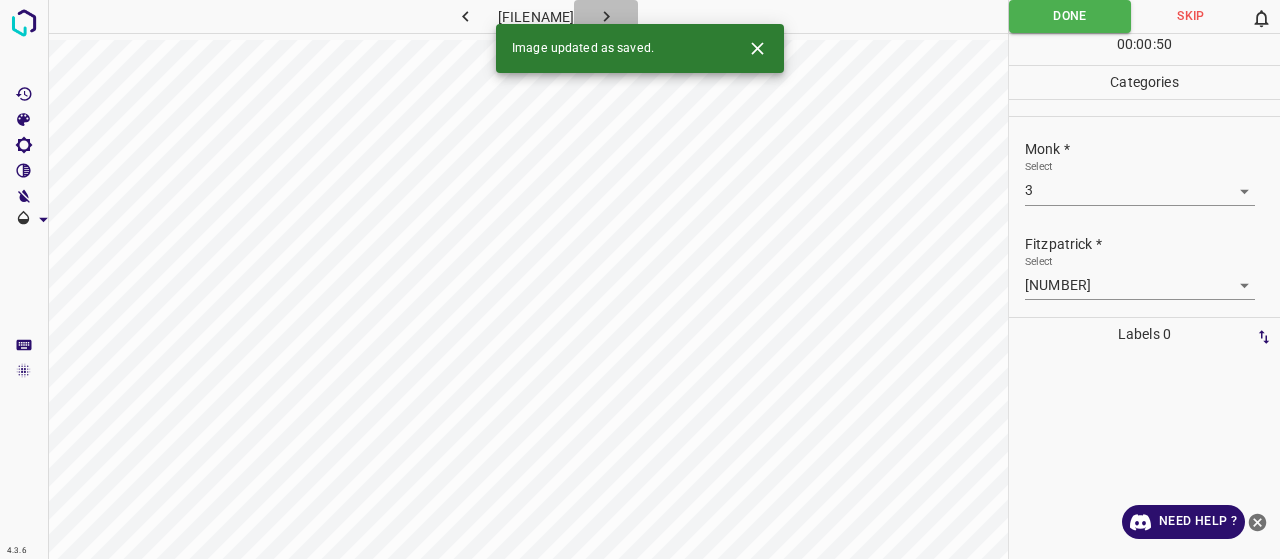 click at bounding box center [606, 16] 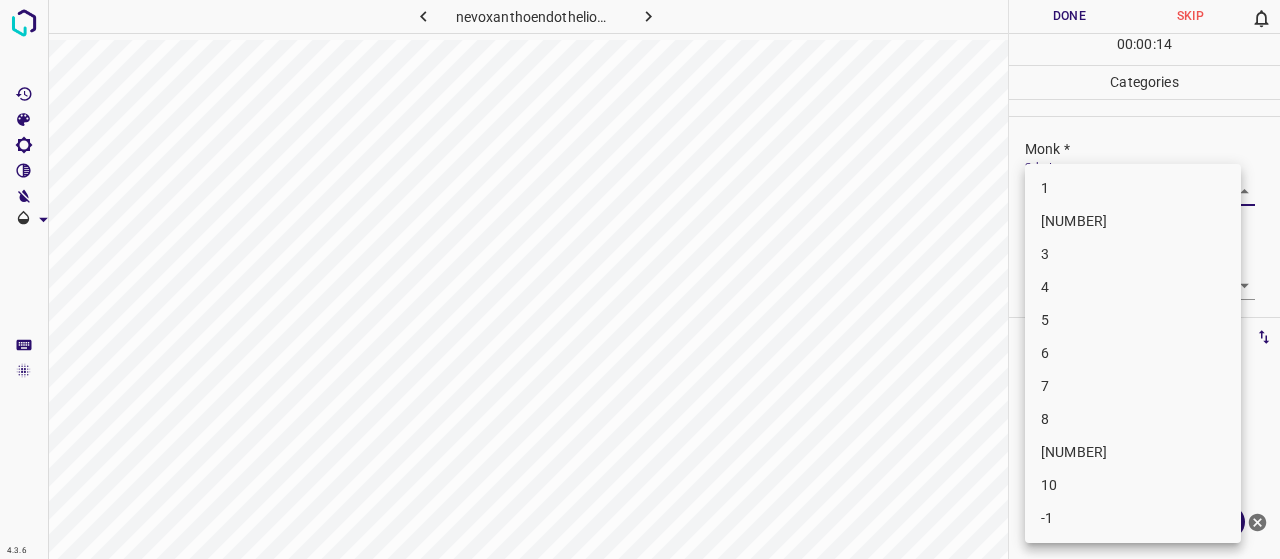 click on "4.3.6  [FILENAME] Done Skip 0 00   : 00   : 14   Categories Monk *  Select ​  Fitzpatrick *  Select ​ Labels   0 Categories 1 Monk 2  Fitzpatrick Tools Space Change between modes (Draw & Edit) I Auto labeling R Restore zoom M Zoom in N Zoom out Delete Delete selecte label Filters Z Restore filters X Saturation filter C Brightness filter V Contrast filter B Gray scale filter General O Download Need Help ? - Text - Hide - Delete 1 2 3 4 5 6 7 8 9 10 -1" at bounding box center (640, 279) 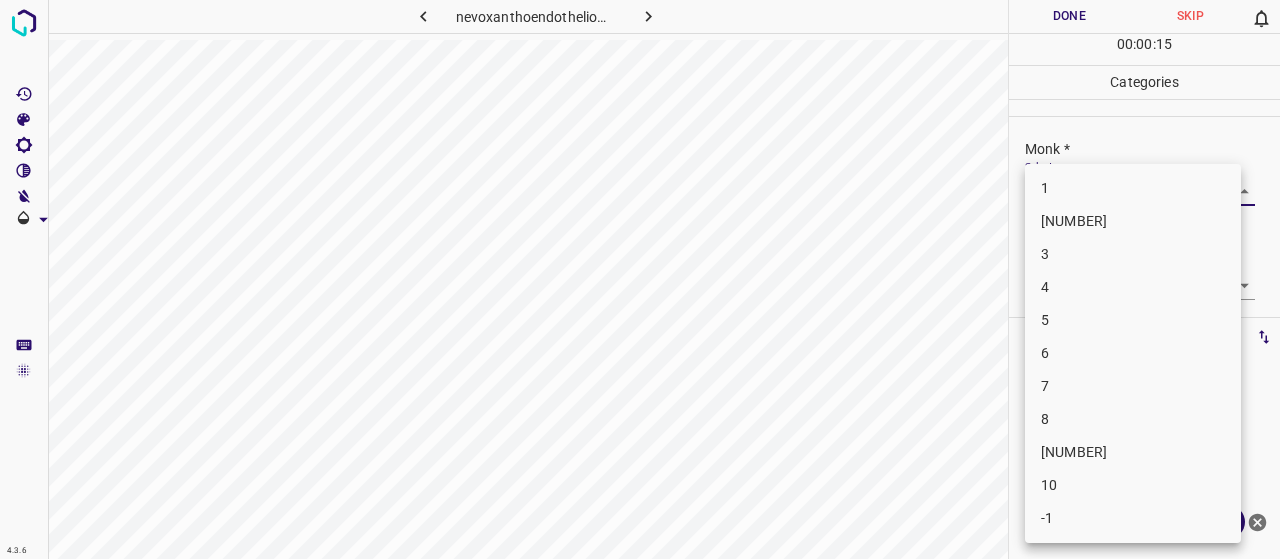 click on "3" at bounding box center (1133, 254) 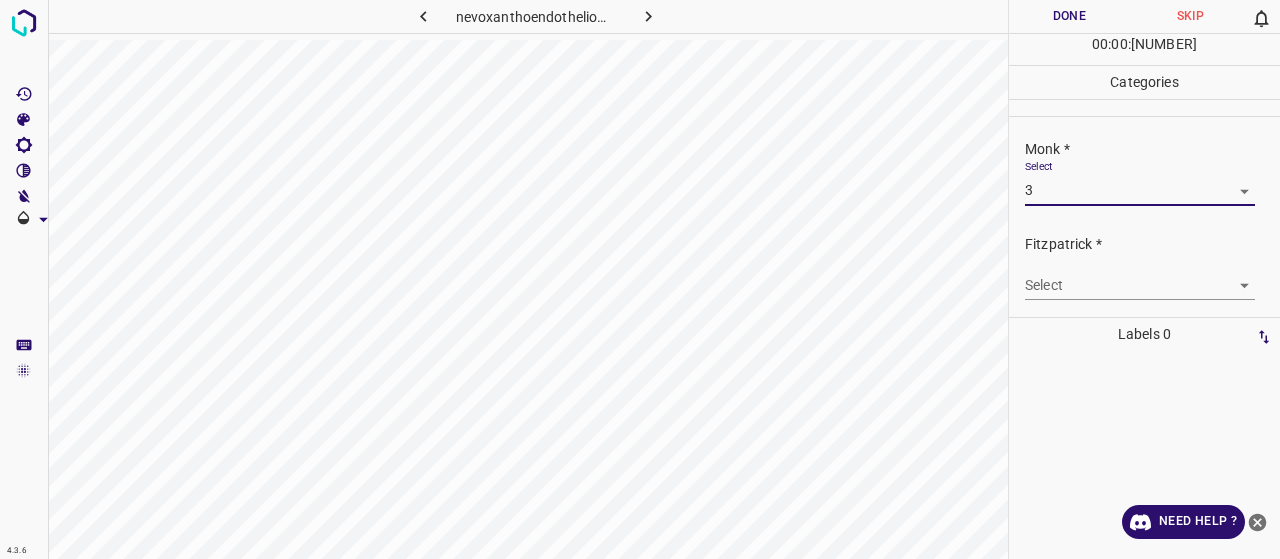 click on "4.3.6  [FILENAME] Done Skip 0 00   : 00   : 16   Categories [PERSON] *  Select 3 3  [PERSON] *  Select ​ Labels   0 Categories 1 [PERSON] 2  [PERSON] Tools Space Change between modes (Draw & Edit) I Auto labeling R Restore zoom M Zoom in N Zoom out Delete Delete selecte label Filters Z Restore filters X Saturation filter C Brightness filter V Contrast filter B Gray scale filter General O Download Need Help ? - Text - Hide - Delete 1 2 3 4 5 6 7 8 9 10 -1" at bounding box center [640, 279] 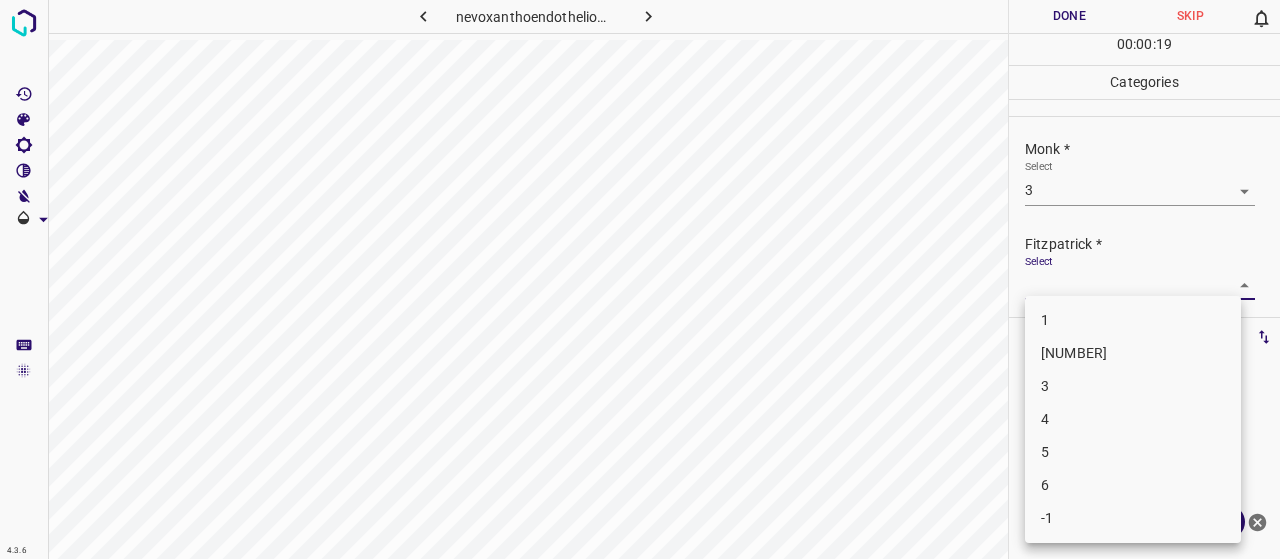 click on "[NUMBER]" at bounding box center [1133, 353] 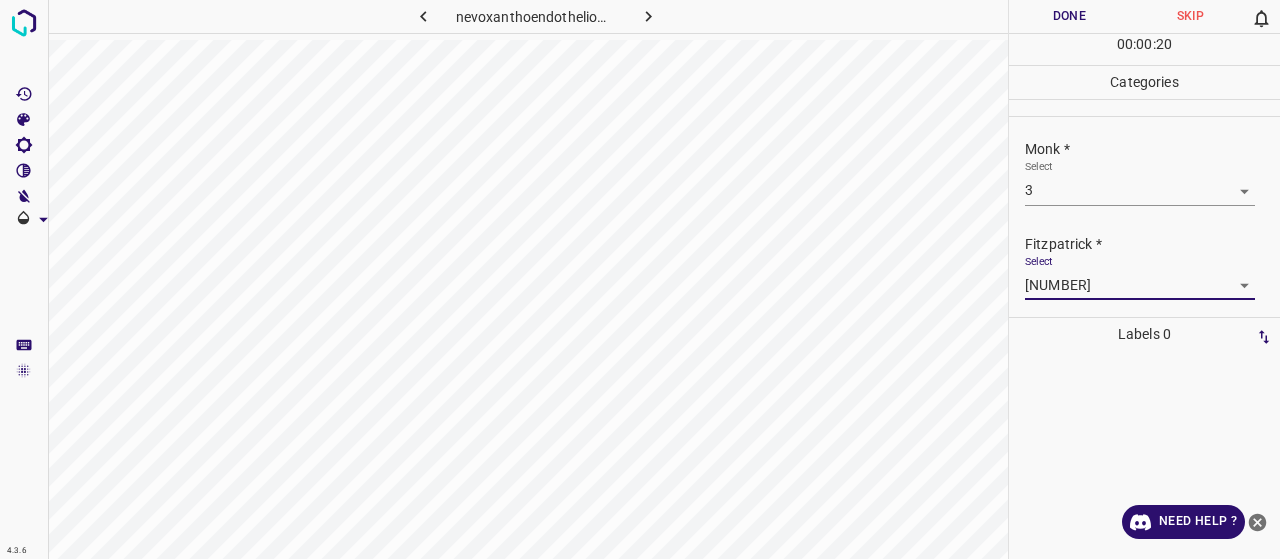 click on "Done" at bounding box center [1069, 16] 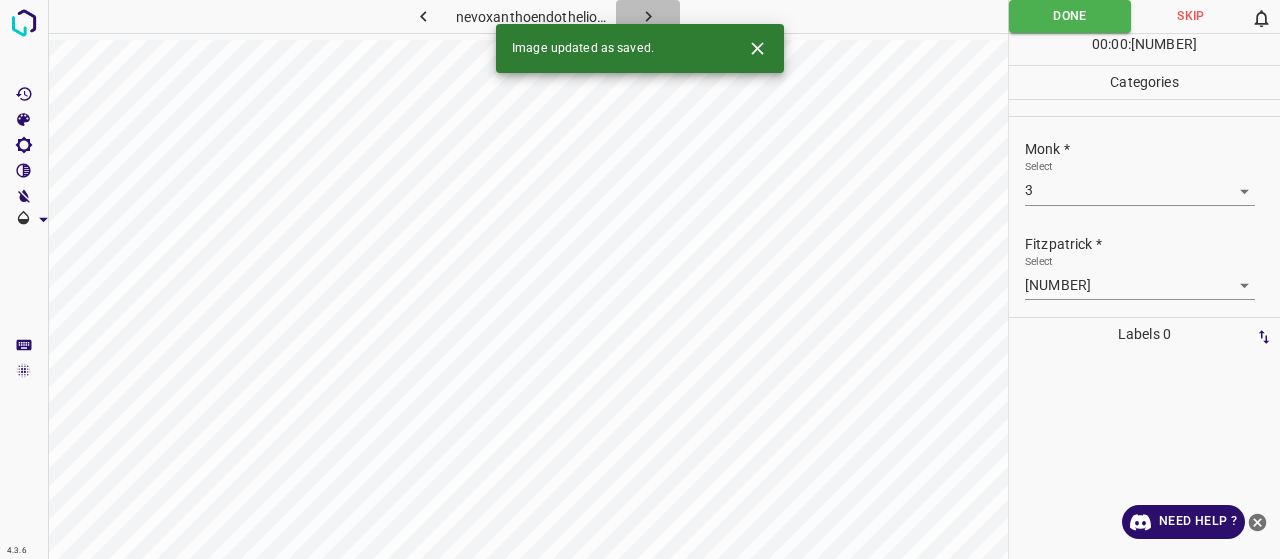 click at bounding box center (648, 16) 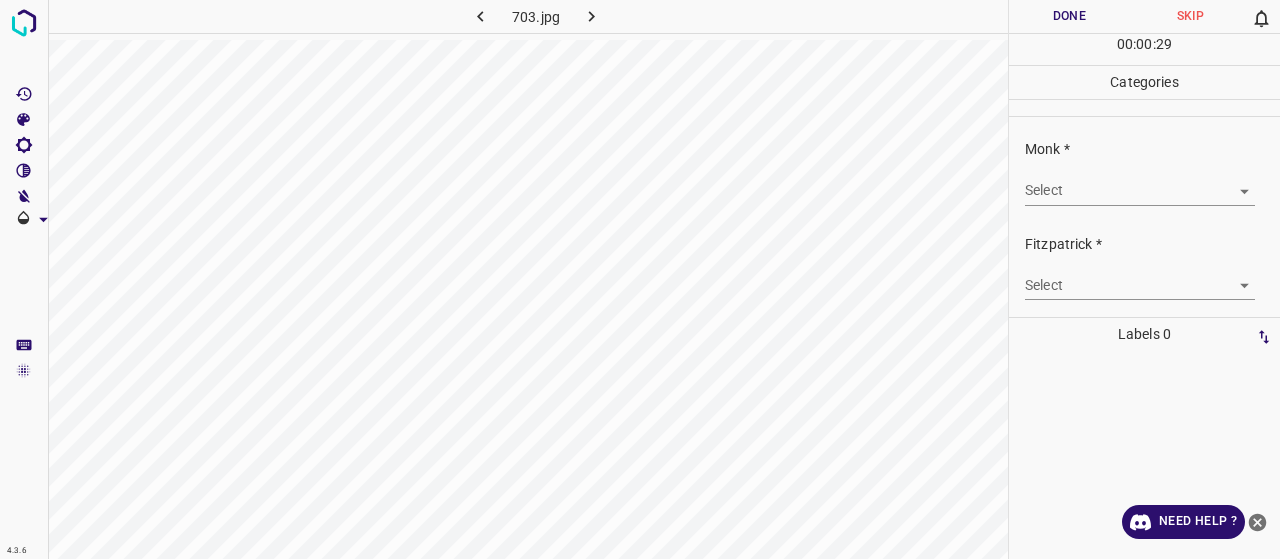 click on "4.3.6  703.jpg Done Skip 0 00   : 00   : 29   Categories Monk *  Select ​  Fitzpatrick *  Select ​ Labels   0 Categories 1 Monk 2  Fitzpatrick Tools Space Change between modes (Draw & Edit) I Auto labeling R Restore zoom M Zoom in N Zoom out Delete Delete selecte label Filters Z Restore filters X Saturation filter C Brightness filter V Contrast filter B Gray scale filter General O Download Need Help ? - Text - Hide - Delete" at bounding box center (640, 279) 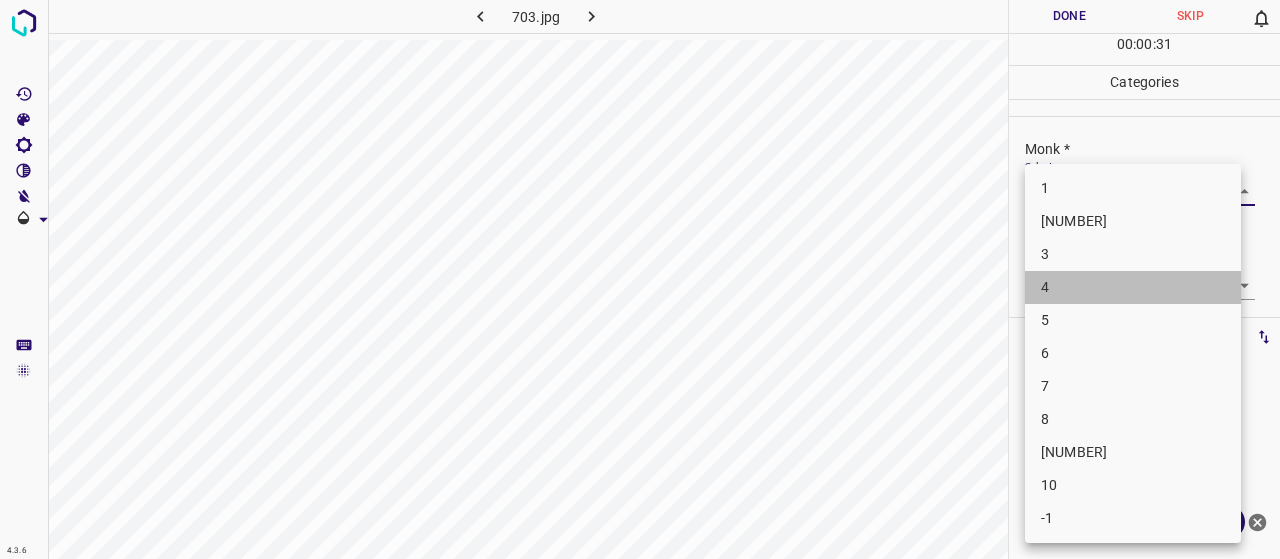 click on "4" at bounding box center [1133, 287] 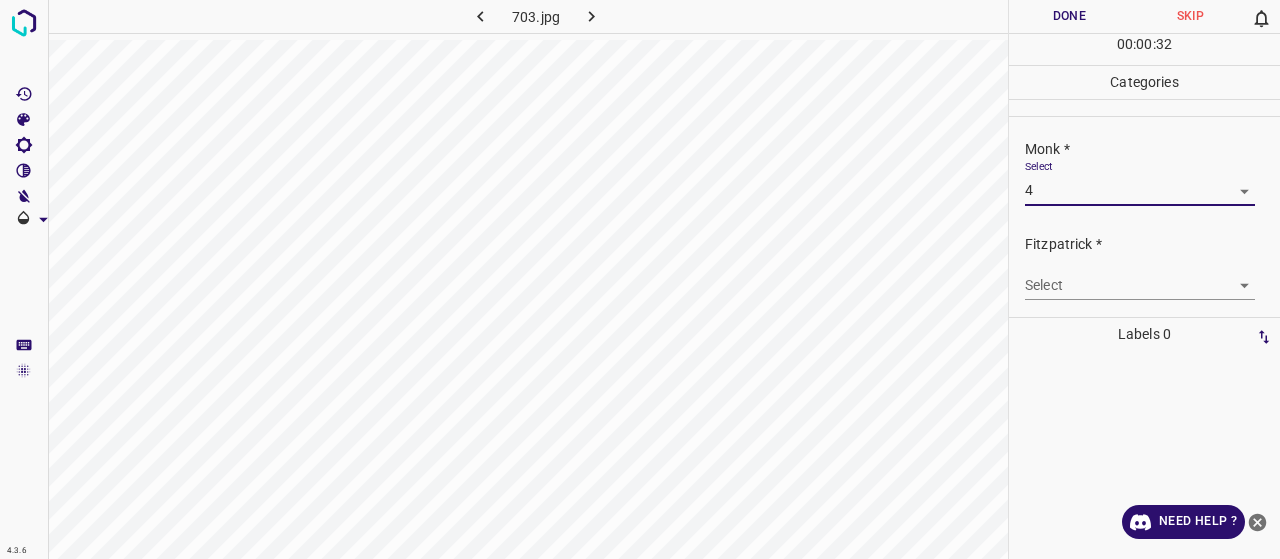 click on "4.3.6  703.jpg Done Skip 0 00   : 00   : 32   Categories Monk *  Select 4 4  Fitzpatrick *  Select ​ Labels   0 Categories 1 Monk 2  Fitzpatrick Tools Space Change between modes (Draw & Edit) I Auto labeling R Restore zoom M Zoom in N Zoom out Delete Delete selecte label Filters Z Restore filters X Saturation filter C Brightness filter V Contrast filter B Gray scale filter General O Download Need Help ? - Text - Hide - Delete" at bounding box center [640, 279] 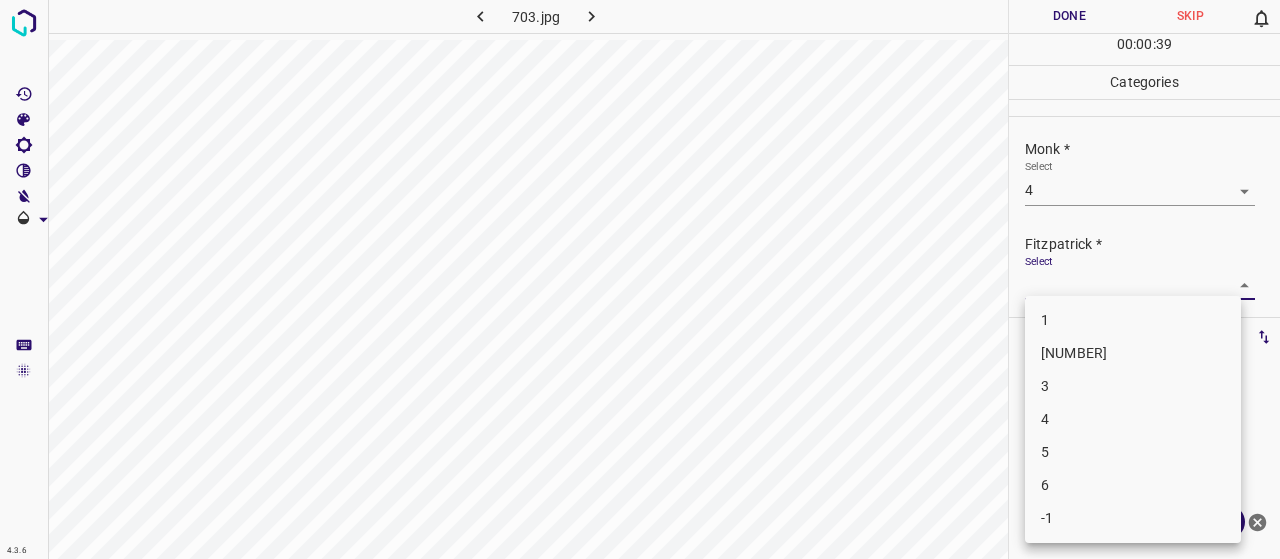 click at bounding box center (640, 279) 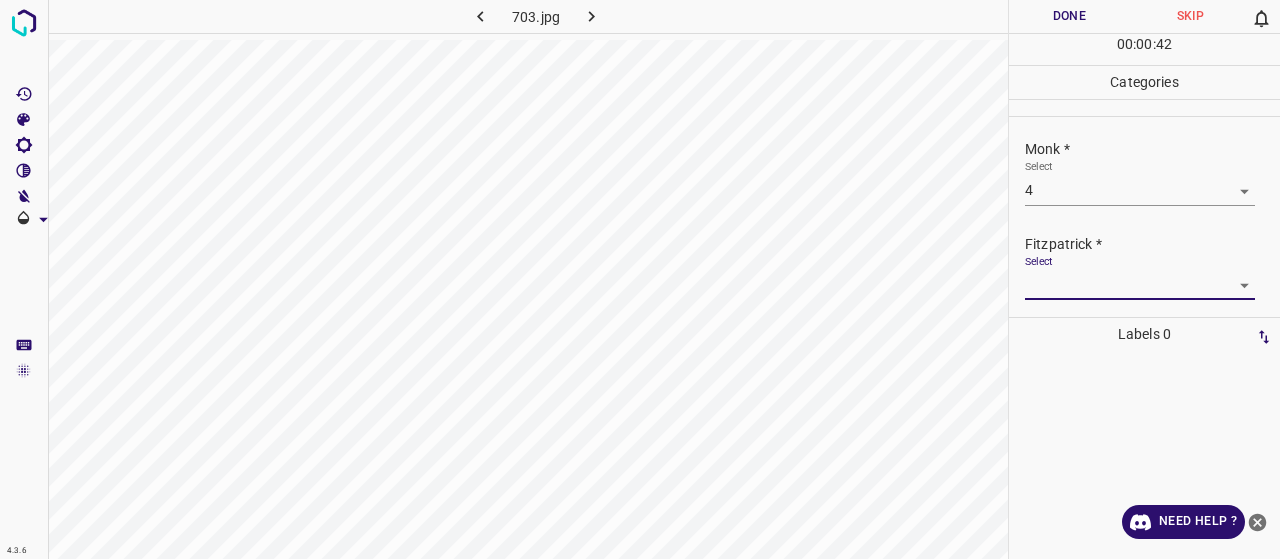 click on "Fitzpatrick *  Select ​" at bounding box center [1144, 172] 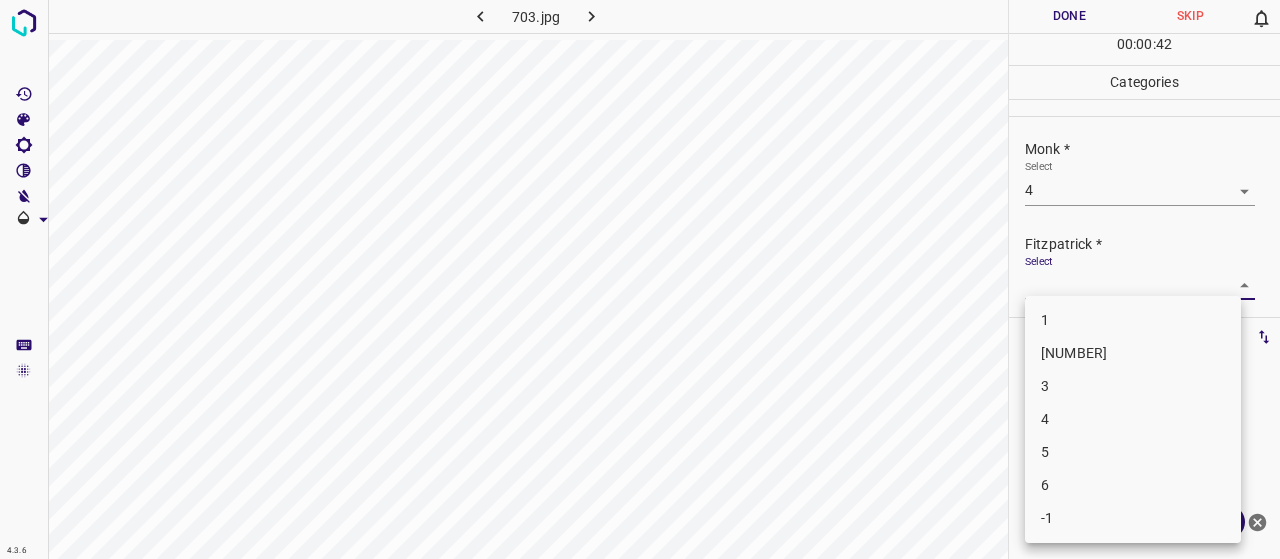 click on "4.3.6  [FILENAME] Done Skip 0 00   : 00   : 42   Categories [PERSON] *  Select 4 4  [PERSON] *  Select ​ Labels   0 Categories 1 [PERSON] 2  [PERSON] Tools Space Change between modes (Draw & Edit) I Auto labeling R Restore zoom M Zoom in N Zoom out Delete Delete selecte label Filters Z Restore filters X Saturation filter C Brightness filter V Contrast filter B Gray scale filter General O Download Need Help ? - Text - Hide - Delete 1 2 3 4 5 6 -1" at bounding box center [640, 279] 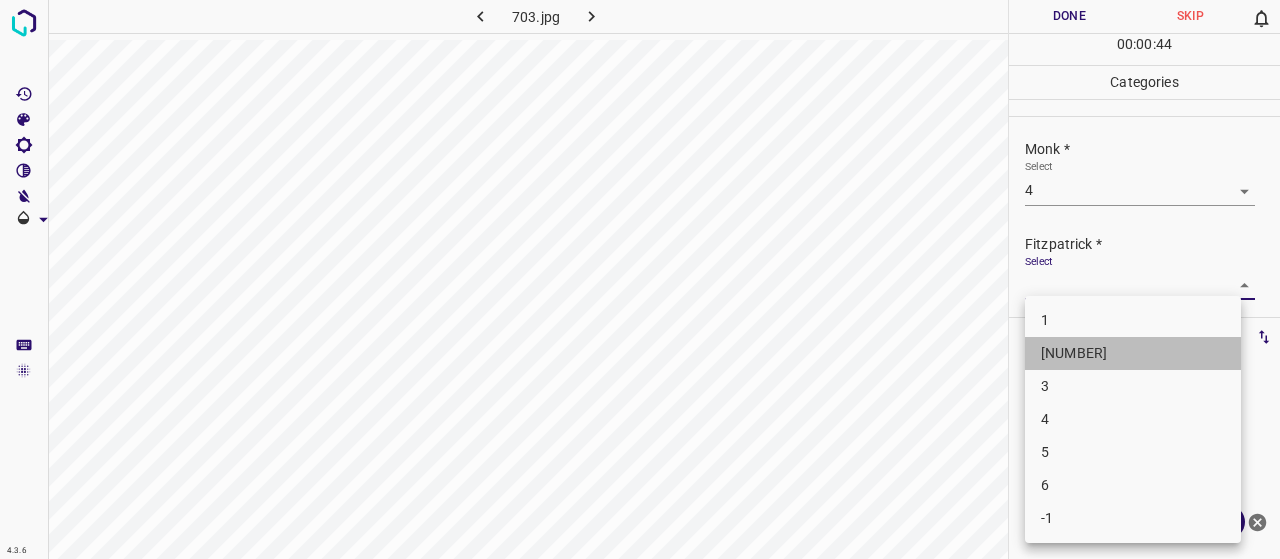 click on "[NUMBER]" at bounding box center (1133, 353) 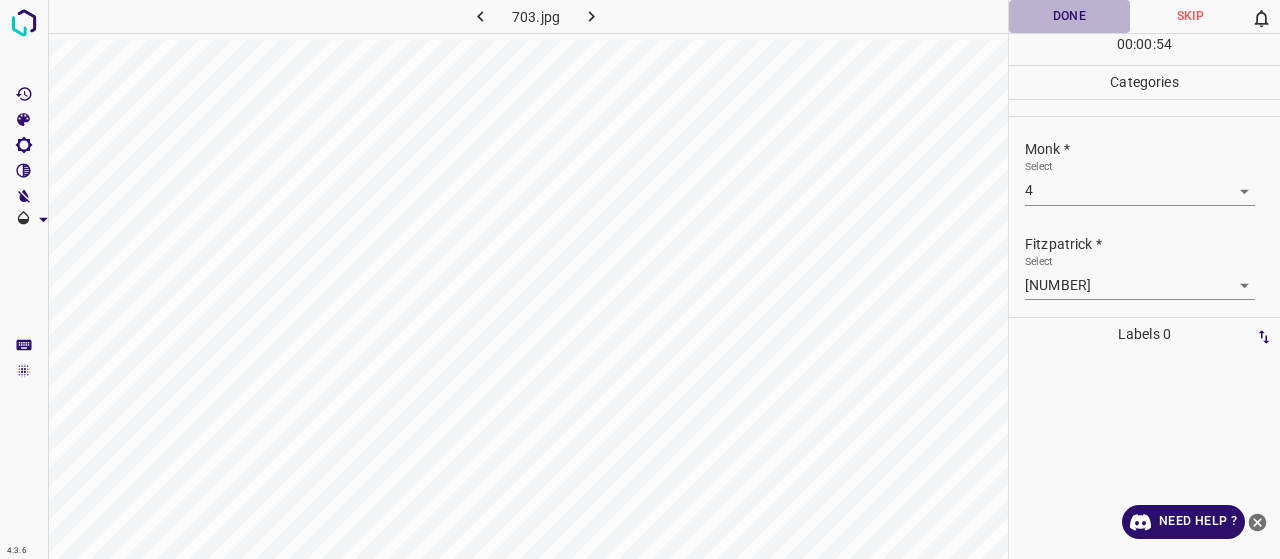 click on "Done" at bounding box center [1069, 16] 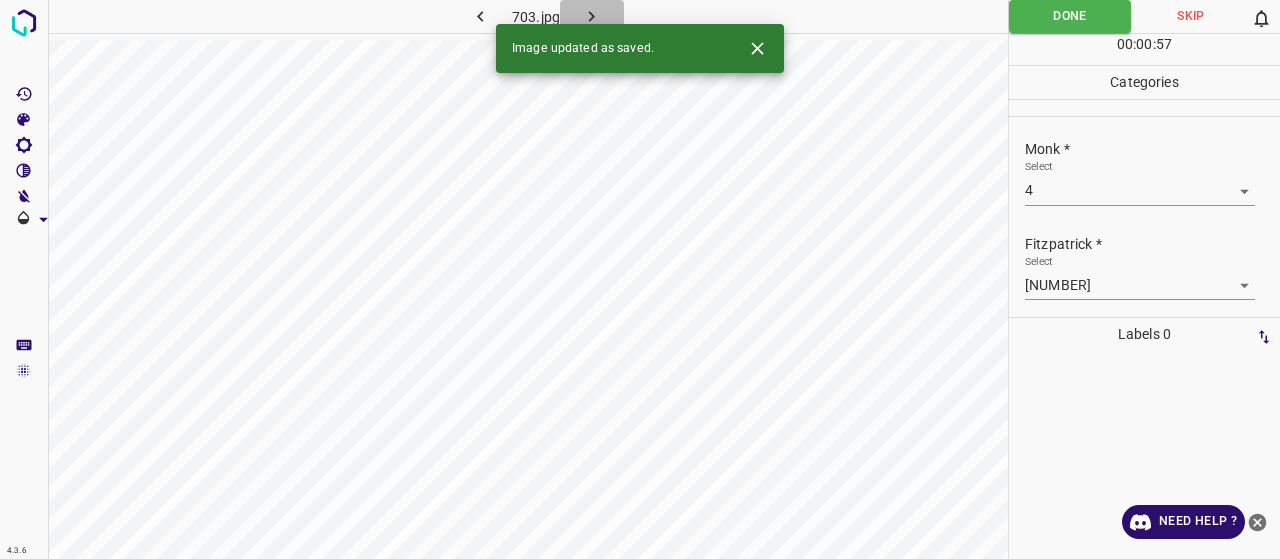 click at bounding box center [592, 16] 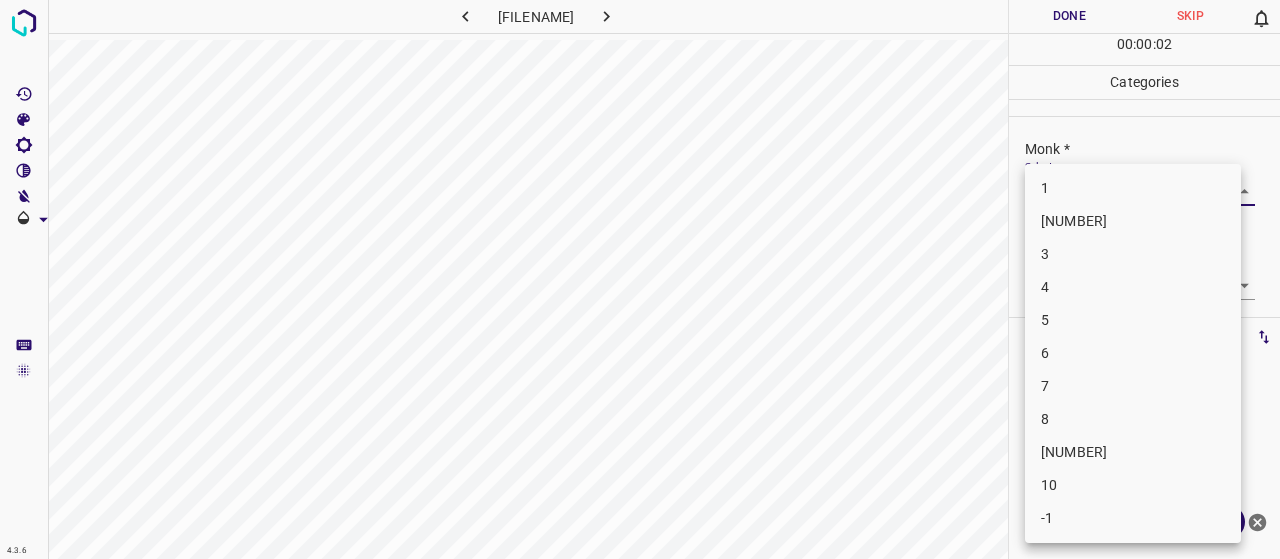 click on "4.3.6  [FILENAME] Done Skip 0 00   : 00   : 02   Categories Monk *  Select ​  Fitzpatrick *  Select ​ Labels   0 Categories 1 Monk 2  Fitzpatrick Tools Space Change between modes (Draw & Edit) I Auto labeling R Restore zoom M Zoom in N Zoom out Delete Delete selecte label Filters Z Restore filters X Saturation filter C Brightness filter V Contrast filter B Gray scale filter General O Download Need Help ? - Text - Hide - Delete 1 2 3 4 5 6 7 8 9 10 -1" at bounding box center (640, 279) 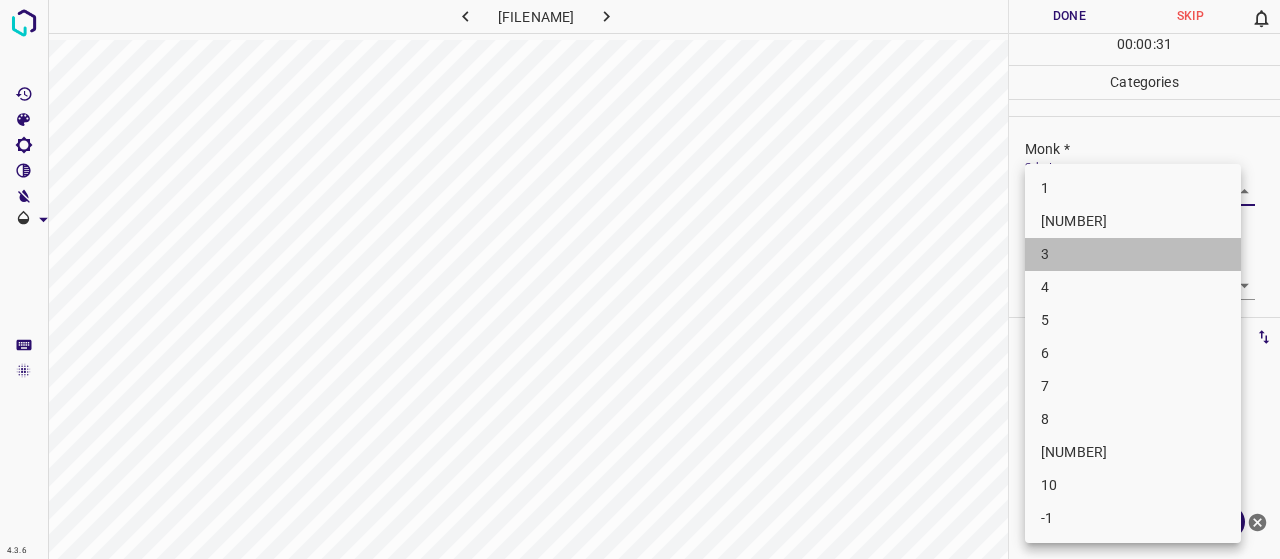 click on "3" at bounding box center (1133, 254) 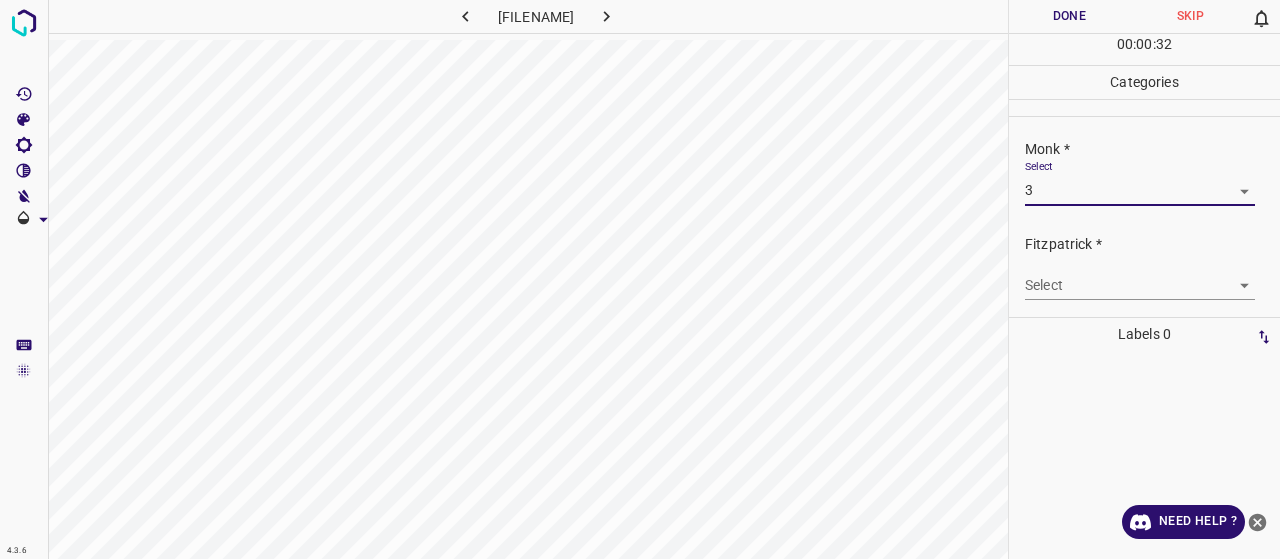 click on "4.3.6  syringoma72.jpg Done Skip 0 00   : 00   : 32   Categories Monk *  Select 3 3  Fitzpatrick *  Select ​ Labels   0 Categories 1 Monk 2  Fitzpatrick Tools Space Change between modes (Draw & Edit) I Auto labeling R Restore zoom M Zoom in N Zoom out Delete Delete selecte label Filters Z Restore filters X Saturation filter C Brightness filter V Contrast filter B Gray scale filter General O Download Need Help ? - Text - Hide - Delete" at bounding box center (640, 279) 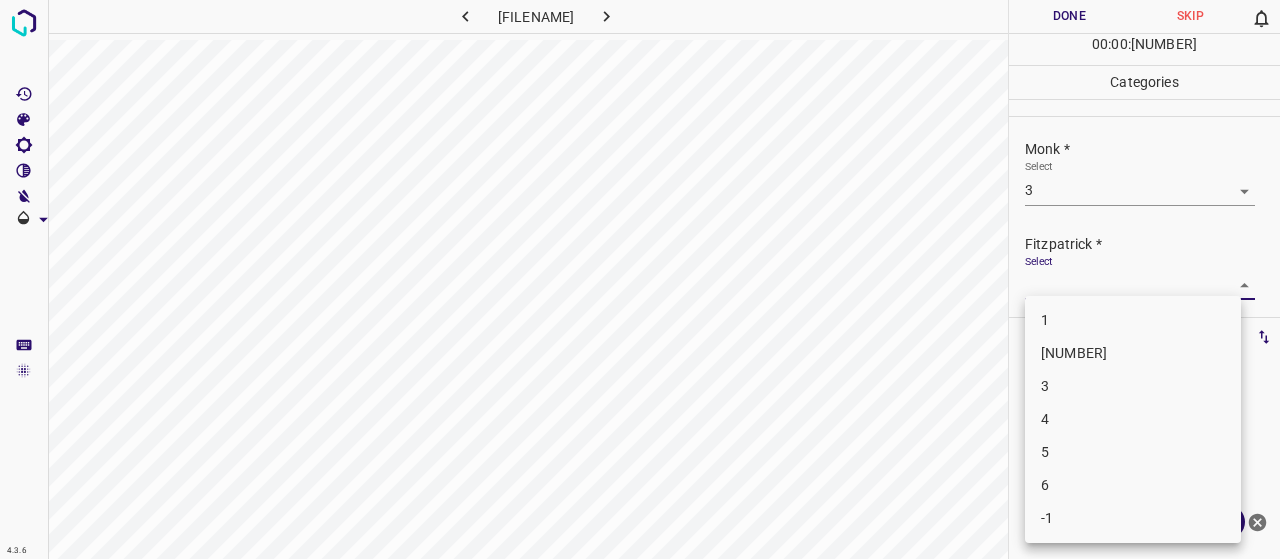 click on "[NUMBER]" at bounding box center [1133, 353] 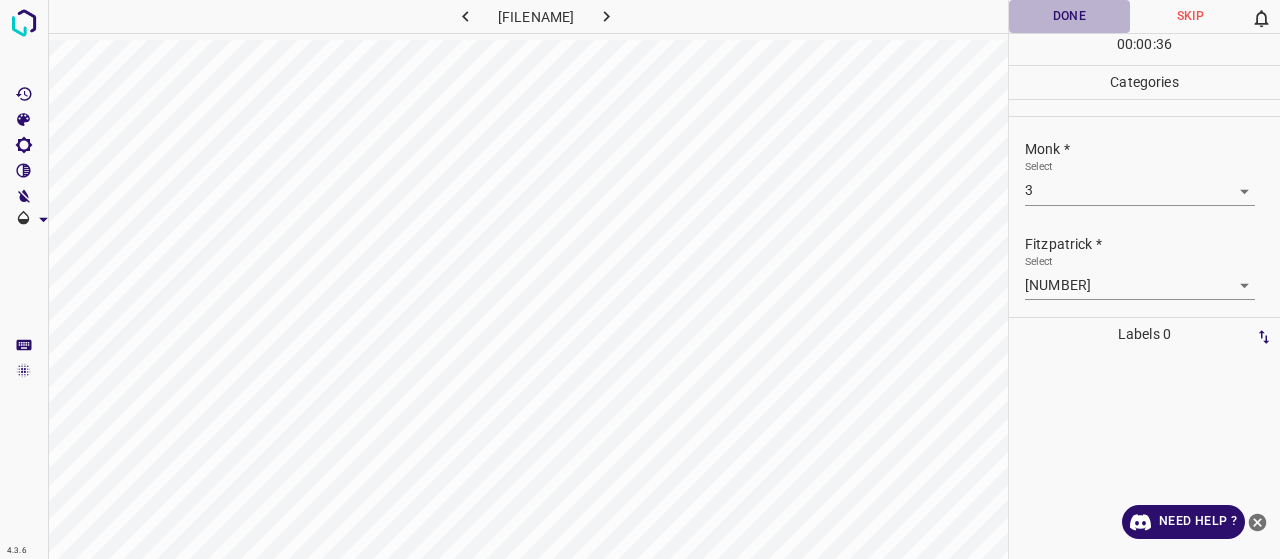 click on "Done" at bounding box center (1069, 16) 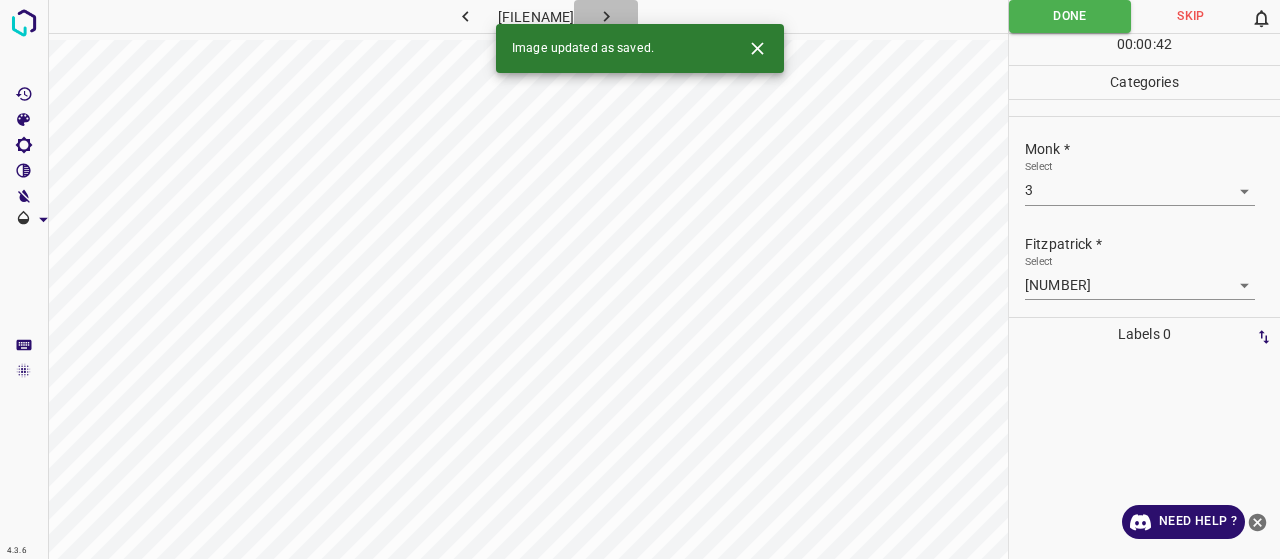 click at bounding box center (606, 16) 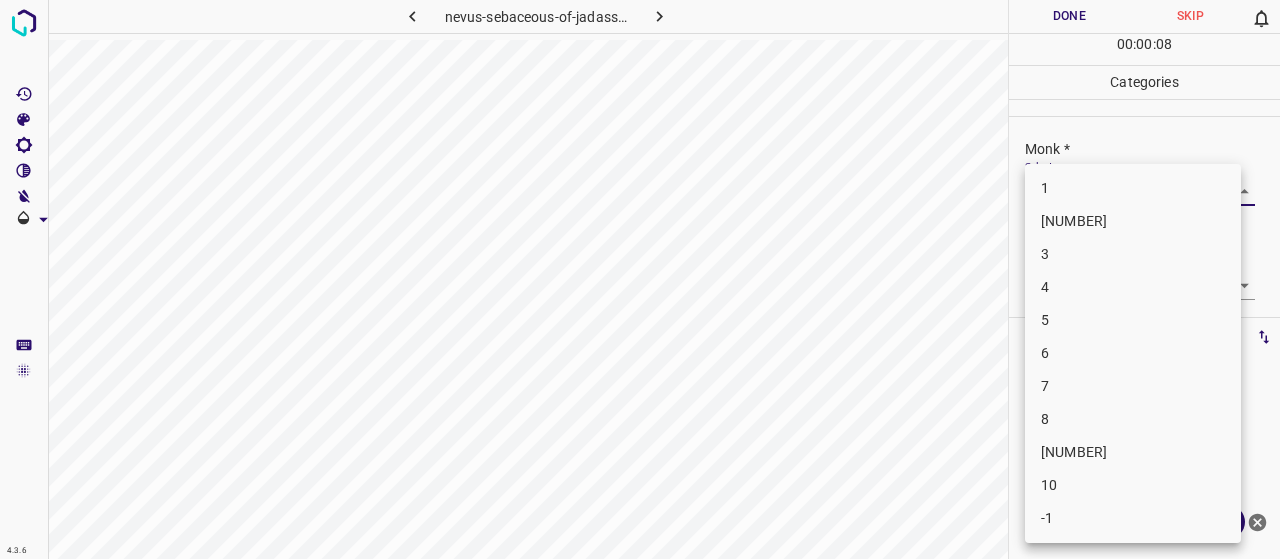 click on "4.3.6  [FILENAME] Done Skip 0 00   : 00   : 08   Categories [PERSON] *  Select ​  [PERSON] *  Select ​ Labels   0 Categories 1 [PERSON] 2  [PERSON] Tools Space Change between modes (Draw & Edit) I Auto labeling R Restore zoom M Zoom in N Zoom out Delete Delete selecte label Filters Z Restore filters X Saturation filter C Brightness filter V Contrast filter B Gray scale filter General O Download Need Help ? - Text - Hide - Delete 1 2 3 4 5 6 7 8 9 10 -1" at bounding box center [640, 279] 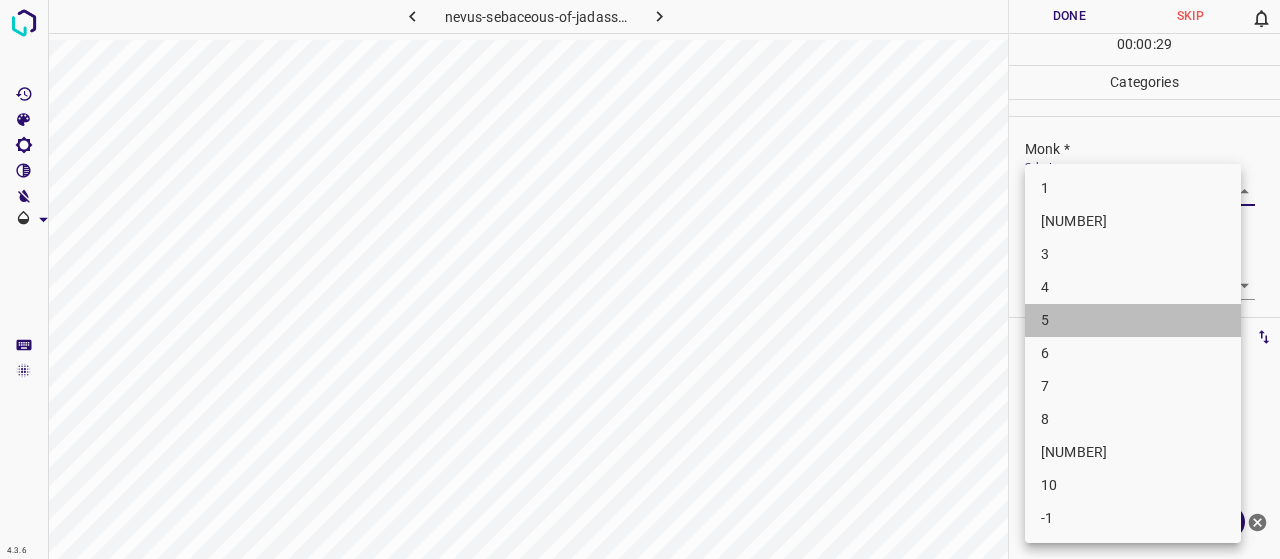 click on "5" at bounding box center (1133, 320) 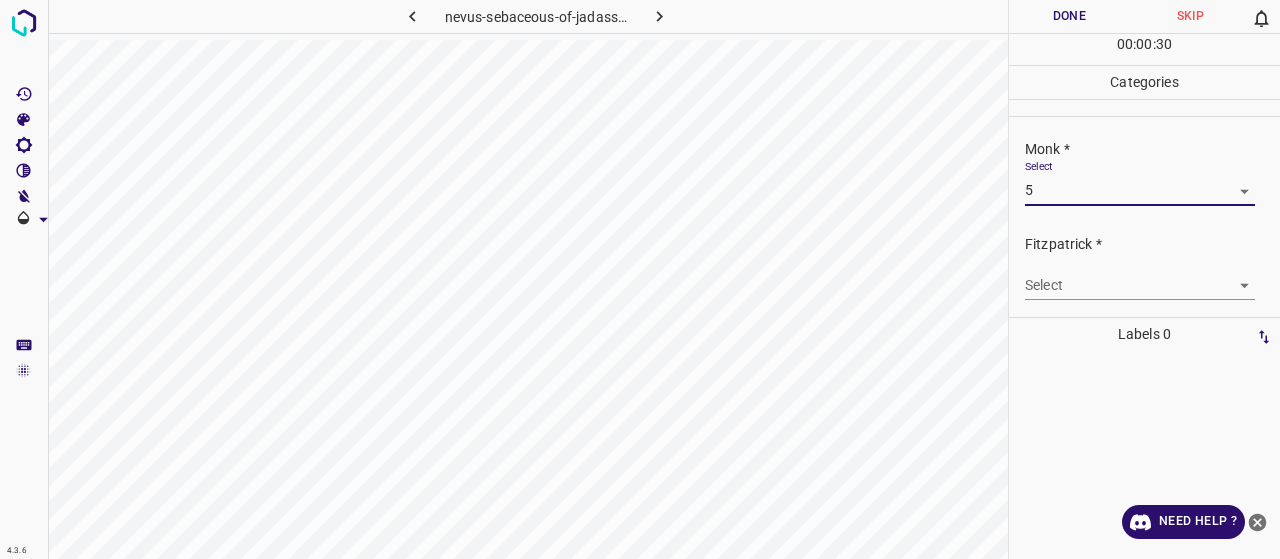click on "4.3.6  nevus-sebaceous-of-jadassohn10.jpg Done Skip 0 00   : 00   : 30   Categories Monk *  Select 5 5  Fitzpatrick *  Select ​ Labels   0 Categories 1 Monk 2  Fitzpatrick Tools Space Change between modes (Draw & Edit) I Auto labeling R Restore zoom M Zoom in N Zoom out Delete Delete selecte label Filters Z Restore filters X Saturation filter C Brightness filter V Contrast filter B Gray scale filter General O Download Need Help ? - Text - Hide - Delete" at bounding box center [640, 279] 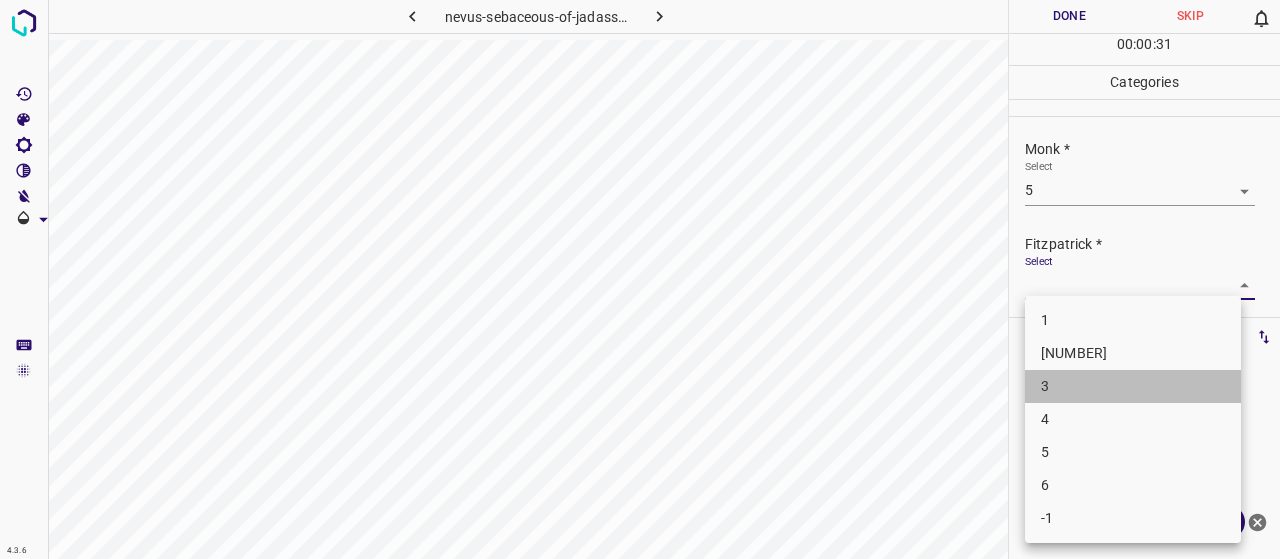 click on "3" at bounding box center [1133, 386] 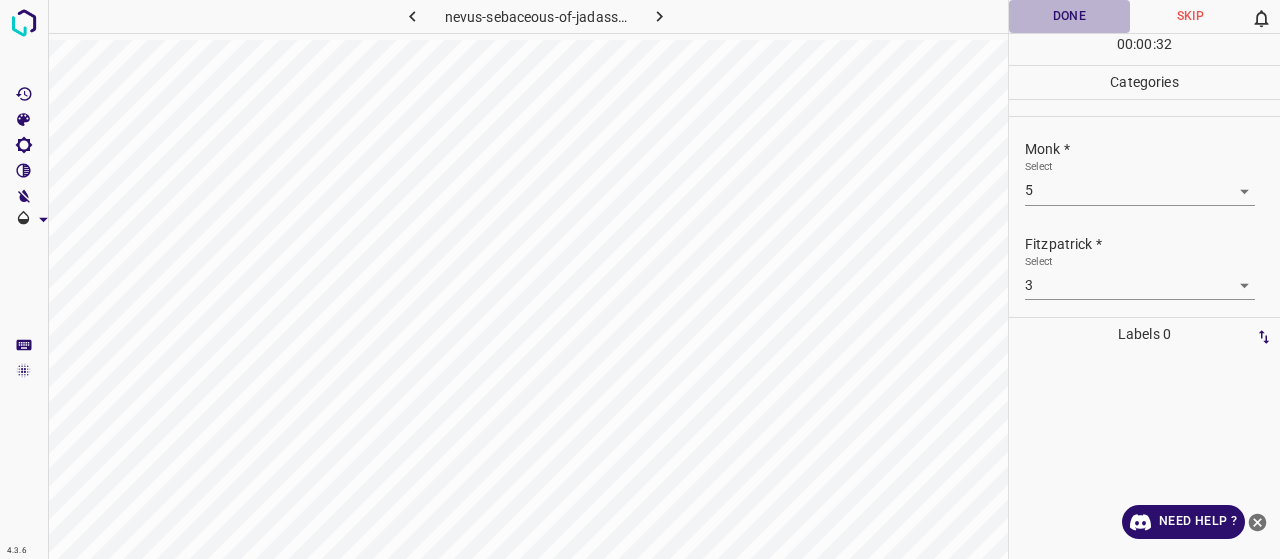 click on "Done" at bounding box center [1069, 16] 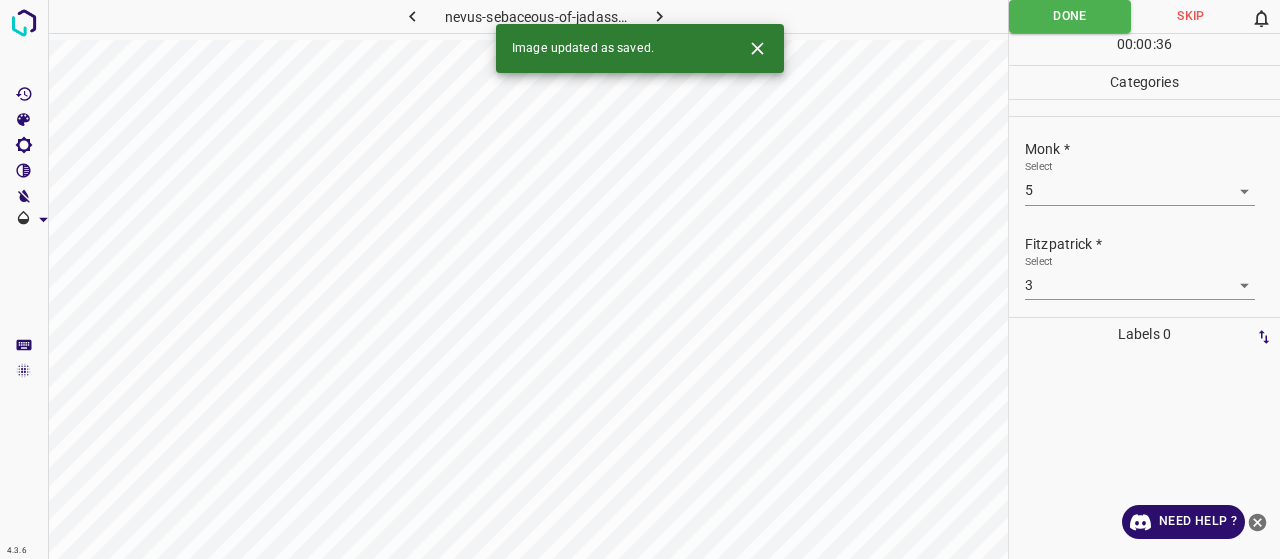 click at bounding box center [659, 16] 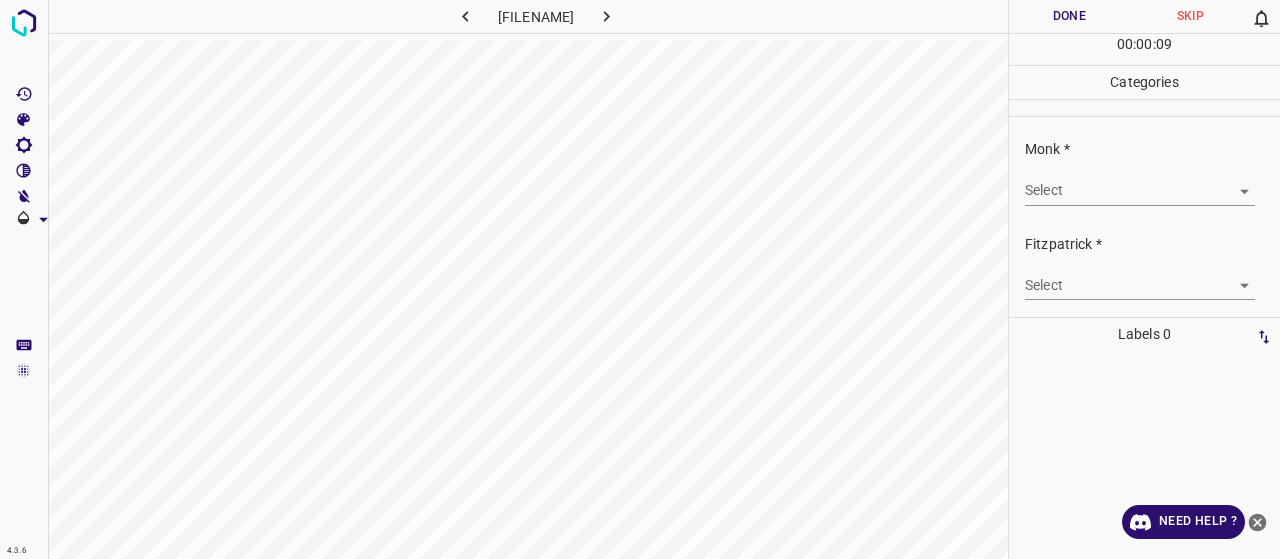 click on "4.3.6  sweet-syndrome32.jpg Done Skip 0 00   : 00   : 09   Categories Monk *  Select ​  Fitzpatrick *  Select ​ Labels   0 Categories 1 Monk 2  Fitzpatrick Tools Space Change between modes (Draw & Edit) I Auto labeling R Restore zoom M Zoom in N Zoom out Delete Delete selecte label Filters Z Restore filters X Saturation filter C Brightness filter V Contrast filter B Gray scale filter General O Download Need Help ? - Text - Hide - Delete" at bounding box center (640, 279) 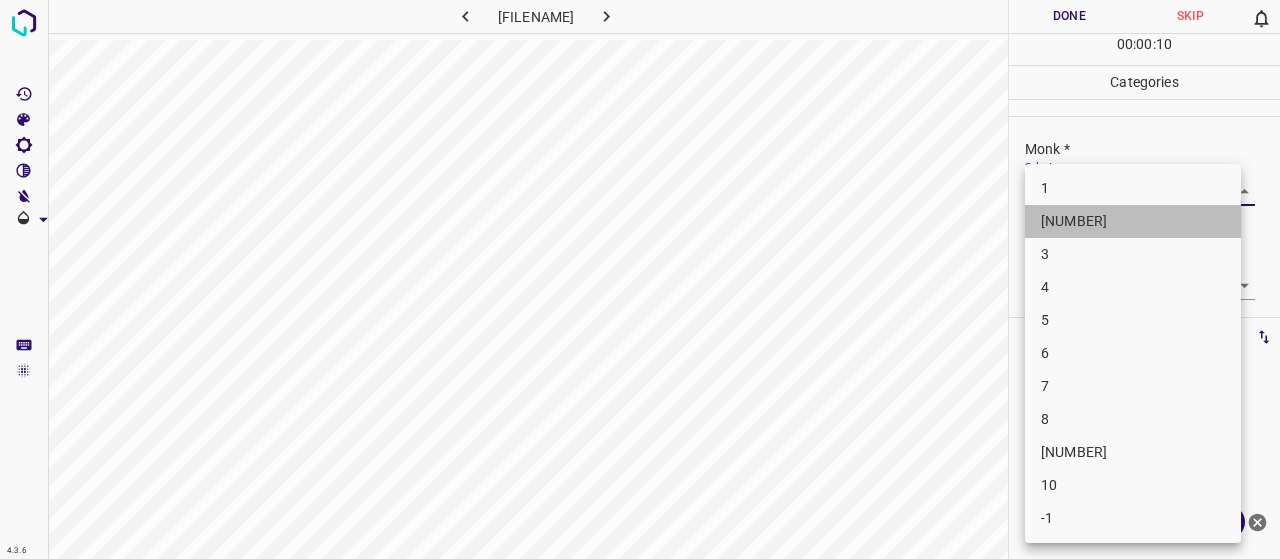 click on "[NUMBER]" at bounding box center (1133, 221) 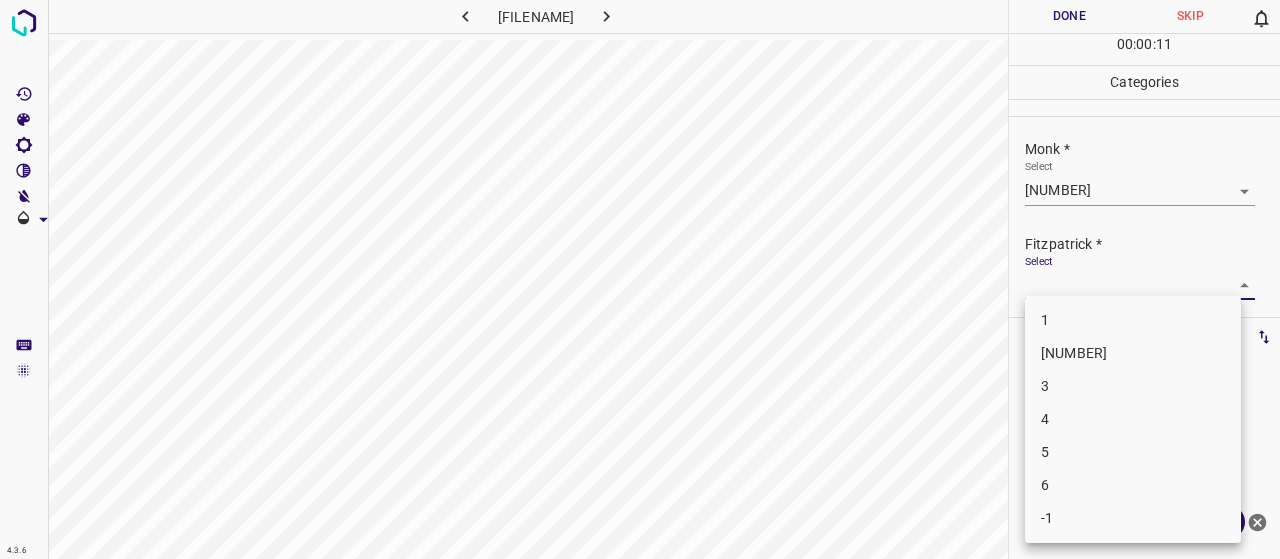 click on "4.3.6  sweet-syndrome32.jpg Done Skip 0 00   : 00   : 11   Categories Monk *  Select 2 2  Fitzpatrick *  Select ​ Labels   0 Categories 1 Monk 2  Fitzpatrick Tools Space Change between modes (Draw & Edit) I Auto labeling R Restore zoom M Zoom in N Zoom out Delete Delete selecte label Filters Z Restore filters X Saturation filter C Brightness filter V Contrast filter B Gray scale filter General O Download Need Help ? - Text - Hide - Delete 1 2 3 4 5 6 -1" at bounding box center (640, 279) 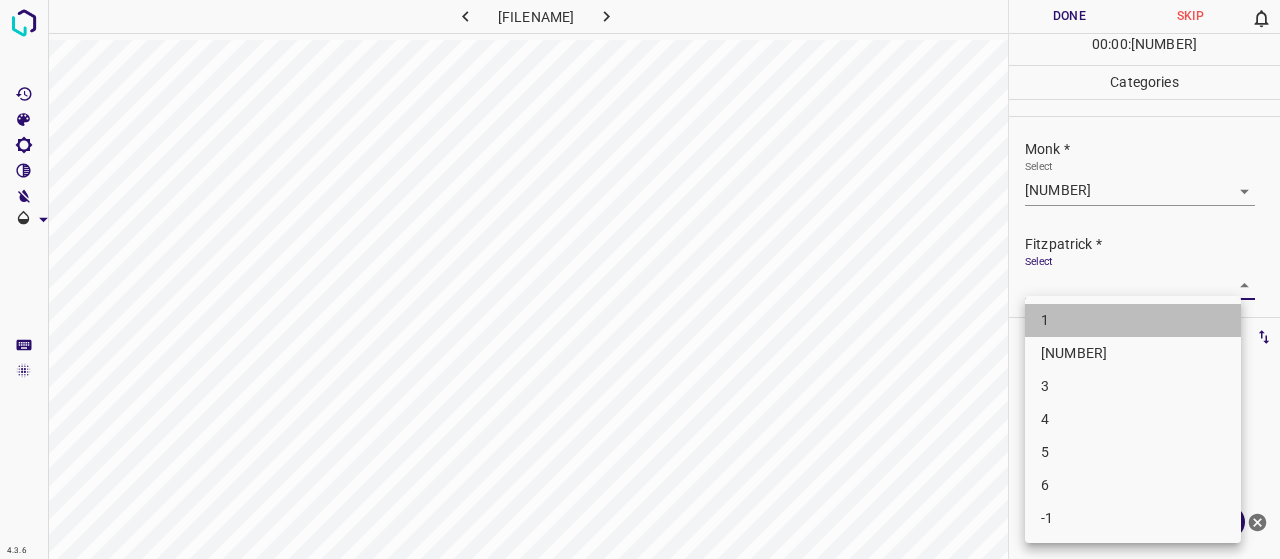 click on "1" at bounding box center (1133, 320) 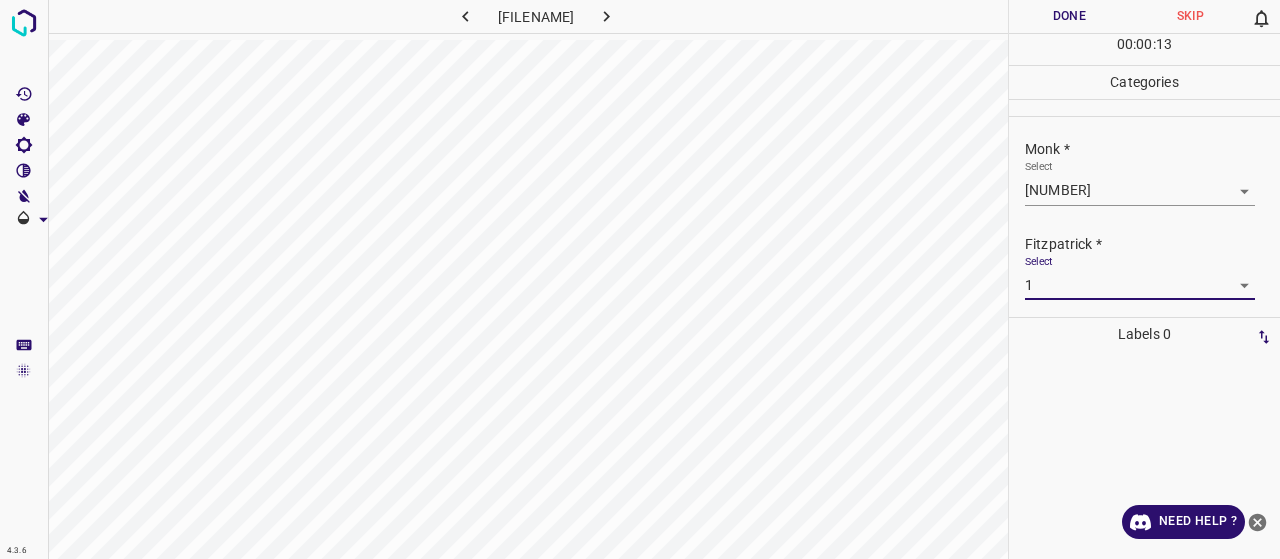 click on "Done" at bounding box center [1069, 16] 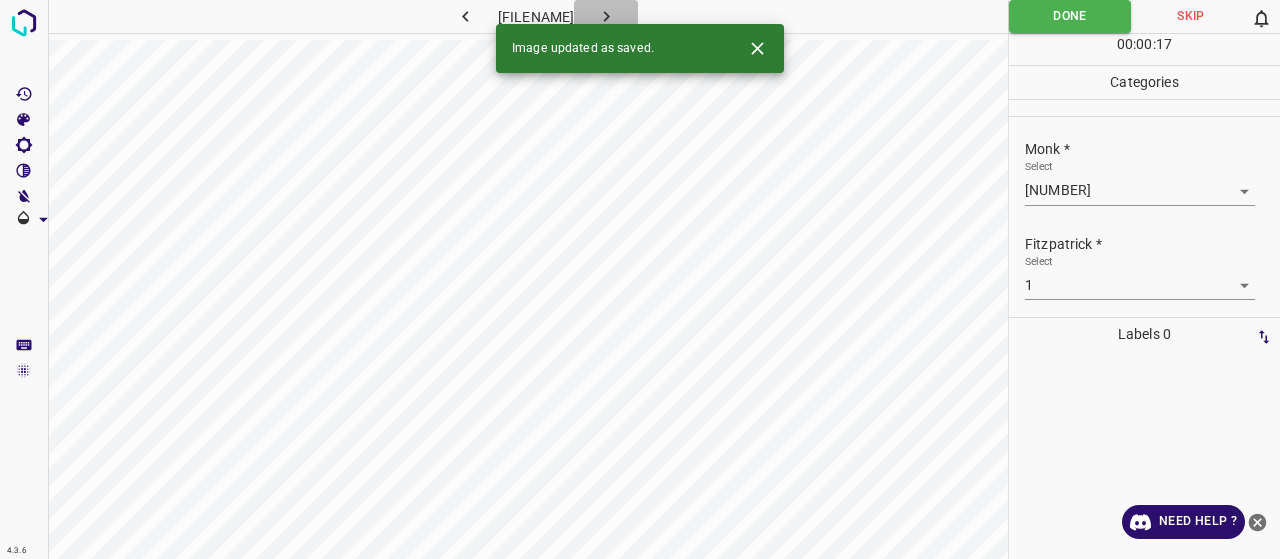 click at bounding box center [606, 16] 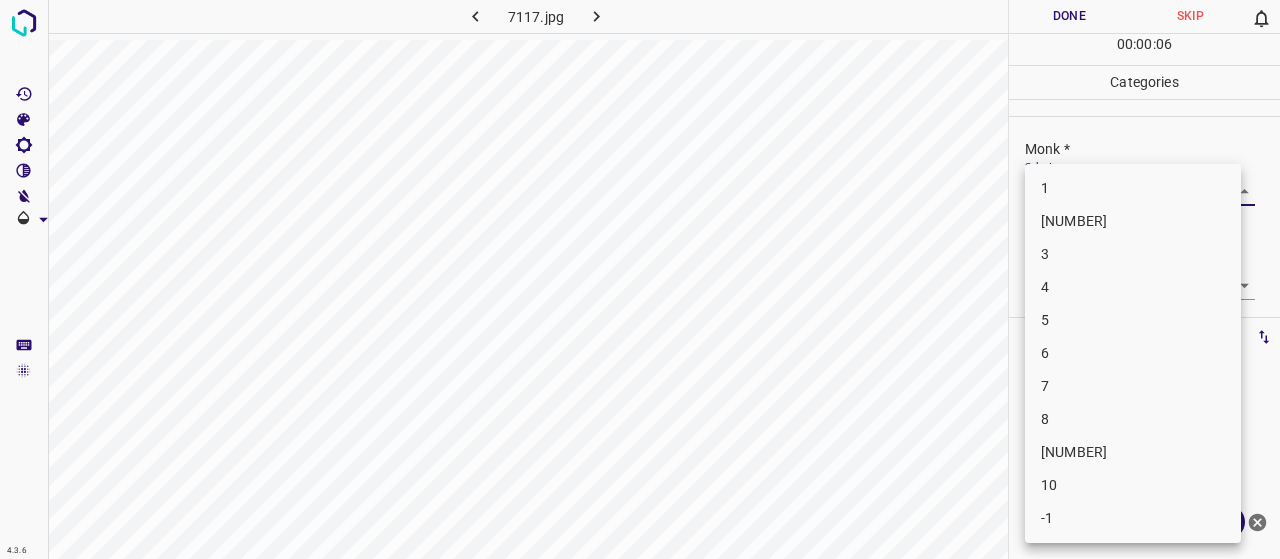 click on "4.3.6  [FILENAME] Done Skip 0 00   : 00   : 06   Categories [PERSON] *  Select ​  [PERSON] *  Select ​ Labels   0 Categories 1 [PERSON] 2  [PERSON] Tools Space Change between modes (Draw & Edit) I Auto labeling R Restore zoom M Zoom in N Zoom out Delete Delete selecte label Filters Z Restore filters X Saturation filter C Brightness filter V Contrast filter B Gray scale filter General O Download Need Help ? - Text - Hide - Delete 1 2 3 4 5 6 7 8 9 10 -1" at bounding box center [640, 279] 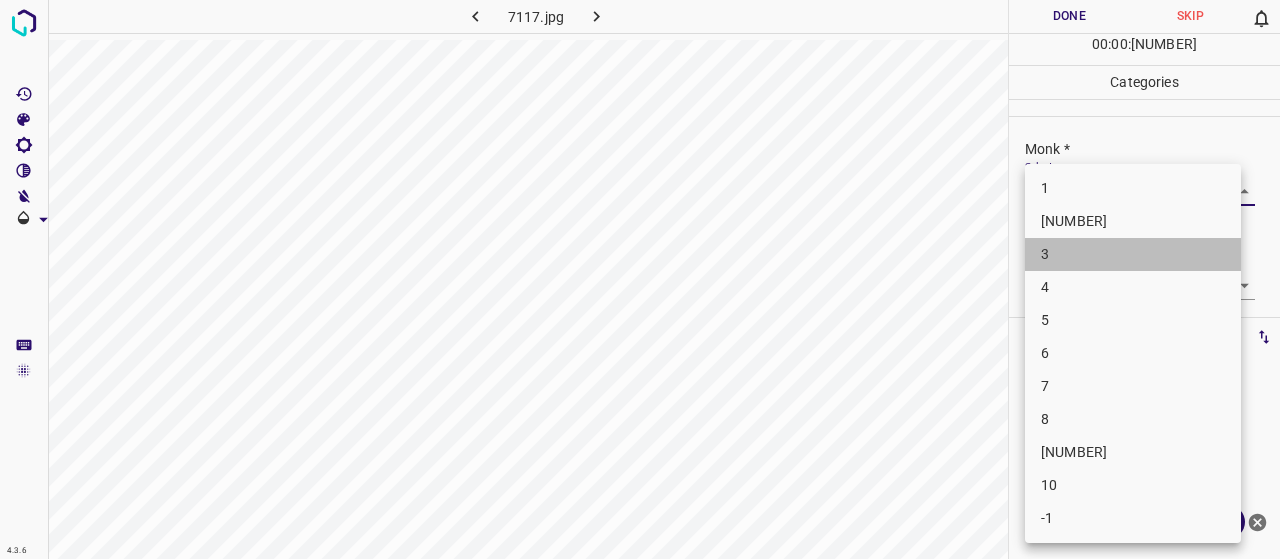 click on "3" at bounding box center [1133, 254] 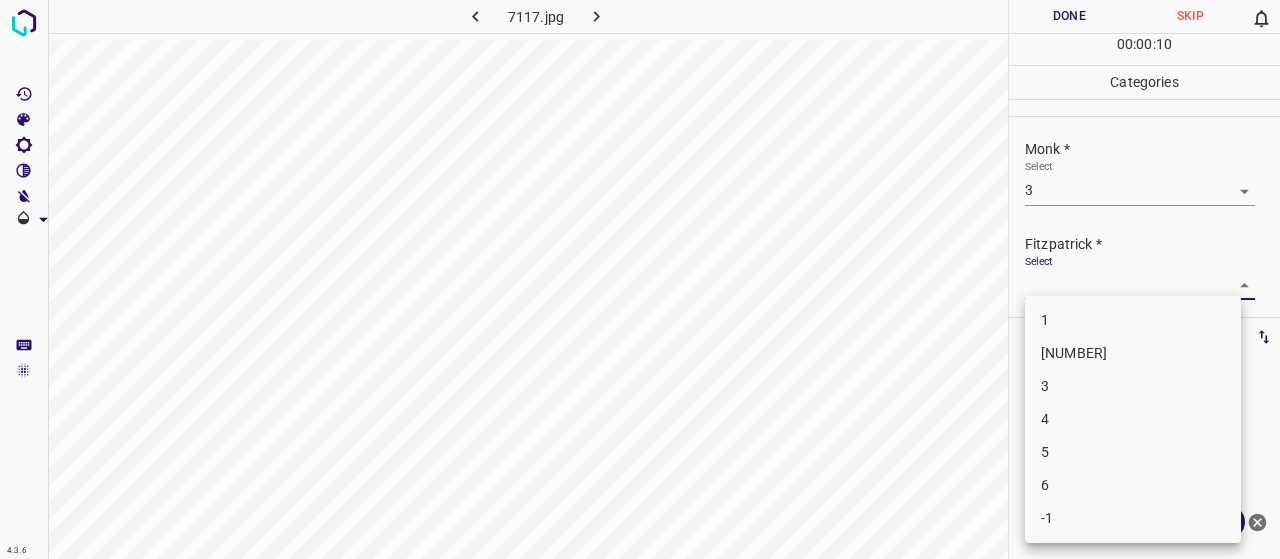 click on "4.3.6  7117.jpg Done Skip 0 00   : 00   : 10   Categories Monk *  Select 3 3  Fitzpatrick *  Select ​ Labels   0 Categories 1 Monk 2  Fitzpatrick Tools Space Change between modes (Draw & Edit) I Auto labeling R Restore zoom M Zoom in N Zoom out Delete Delete selecte label Filters Z Restore filters X Saturation filter C Brightness filter V Contrast filter B Gray scale filter General O Download Need Help ? - Text - Hide - Delete 1 2 3 4 5 6 -1" at bounding box center (640, 279) 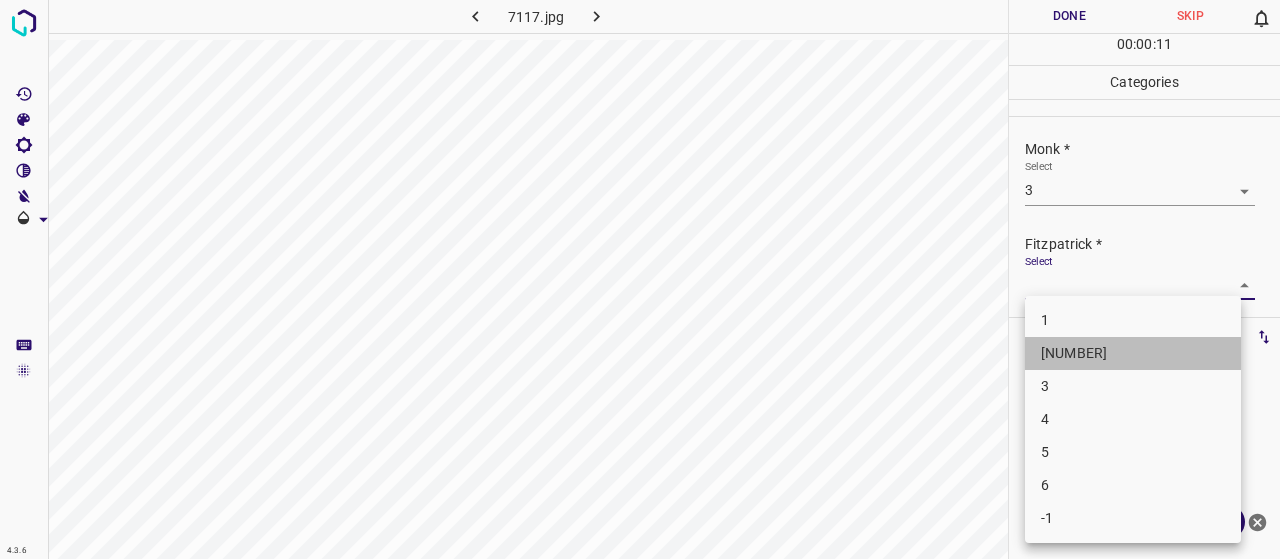 click on "[NUMBER]" at bounding box center (1133, 353) 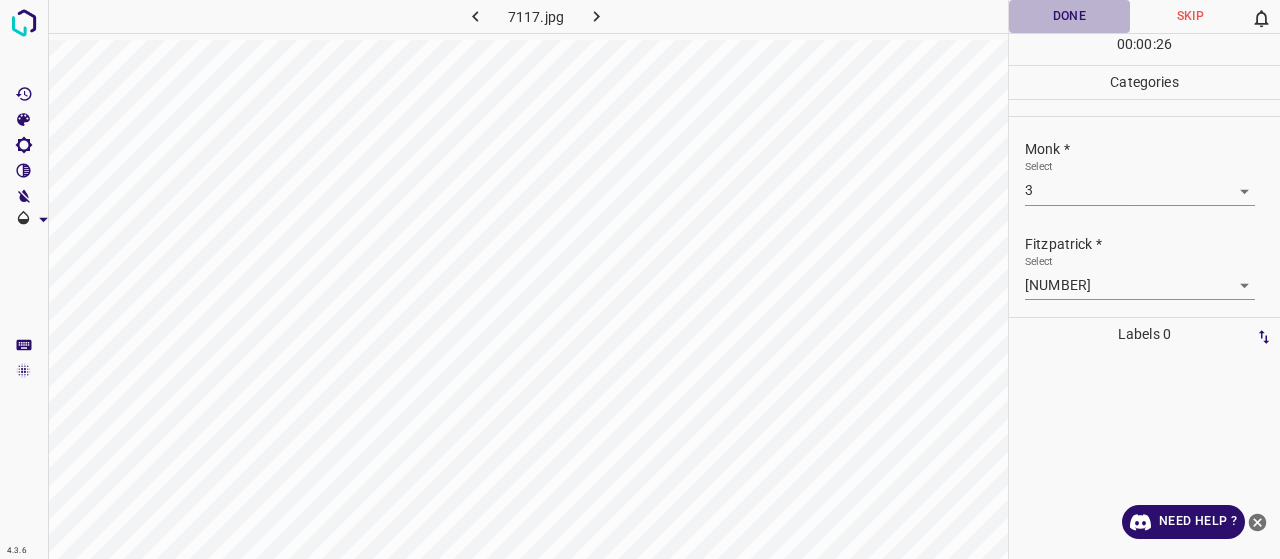 click on "Done" at bounding box center (1069, 16) 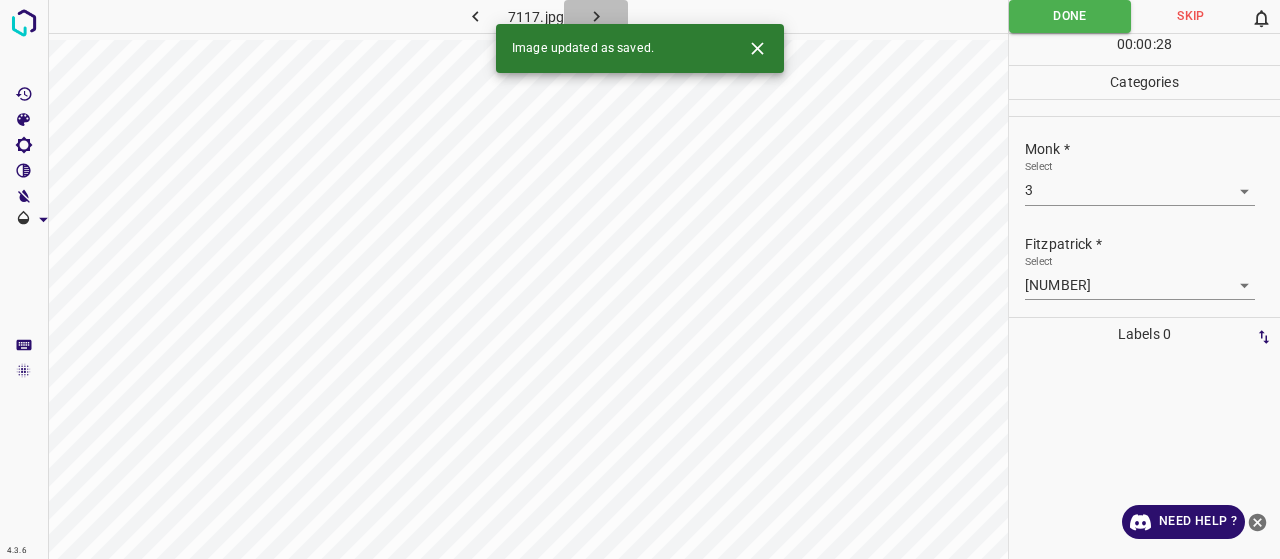 click at bounding box center (596, 16) 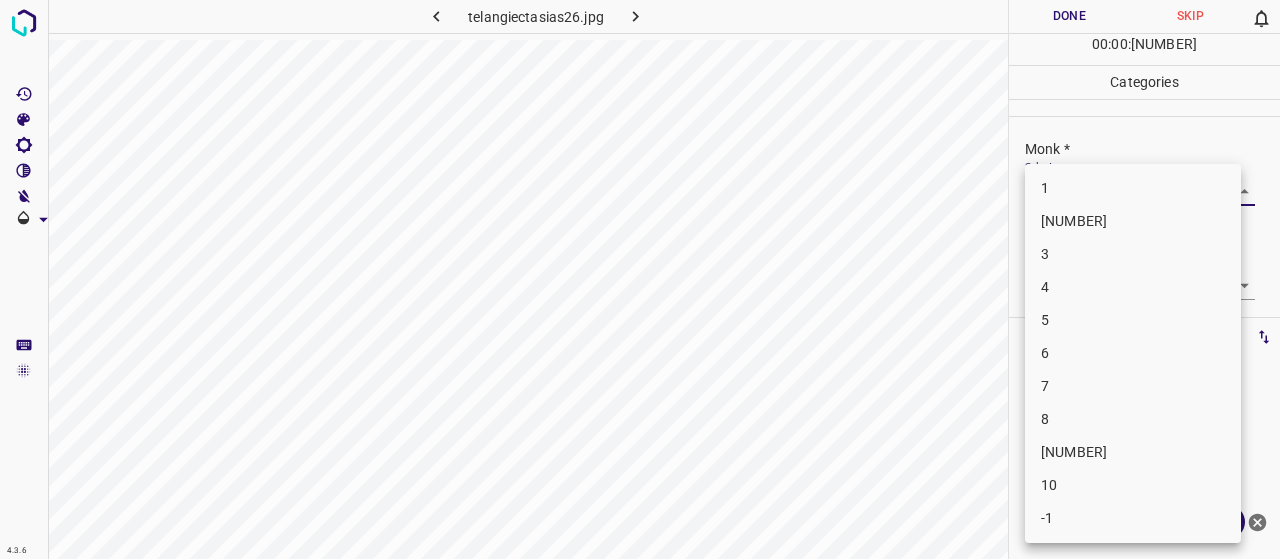 click on "4.3.6  [FILENAME] Done Skip 0 00   : 00   : 16   Categories Monk *  Select ​  Fitzpatrick *  Select ​ Labels   0 Categories 1 Monk 2  Fitzpatrick Tools Space Change between modes (Draw & Edit) I Auto labeling R Restore zoom M Zoom in N Zoom out Delete Delete selecte label Filters Z Restore filters X Saturation filter C Brightness filter V Contrast filter B Gray scale filter General O Download Need Help ? - Text - Hide - Delete 1 2 3 4 5 6 7 8 9 10 -1" at bounding box center [640, 279] 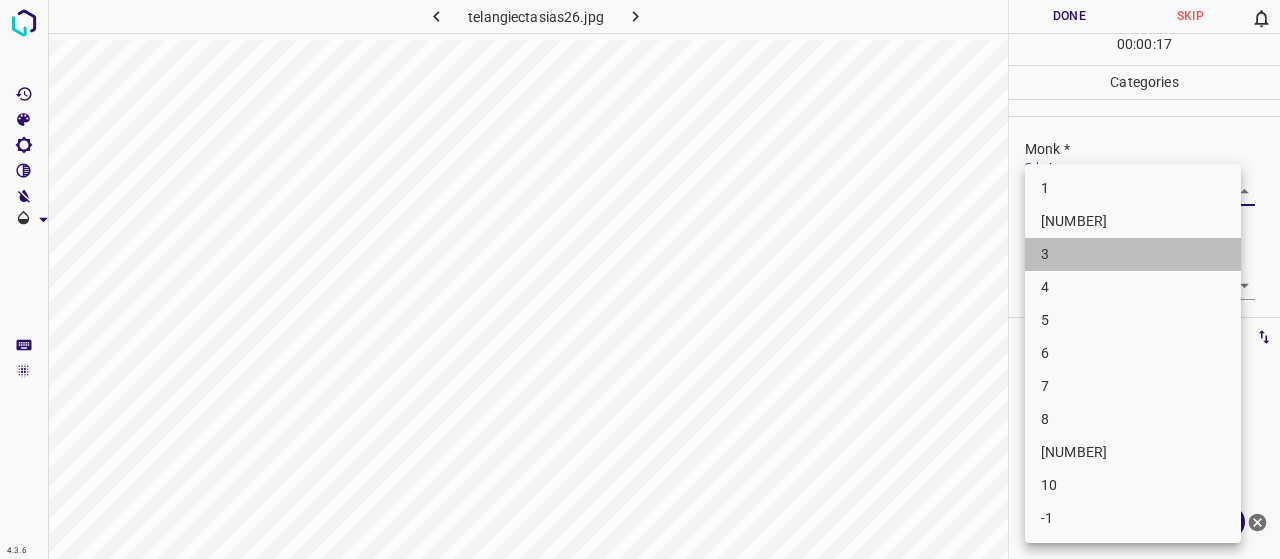 click on "3" at bounding box center [1133, 254] 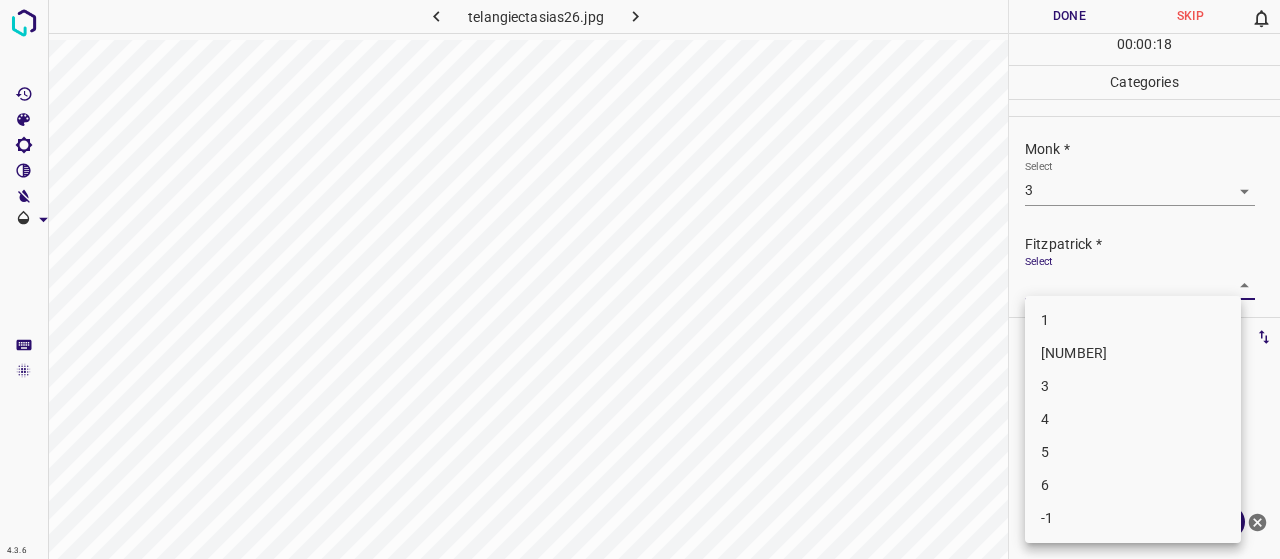click on "4.3.6  telangiectasias26.jpg Done Skip 0 00   : 00   : 18   Categories Monk *  Select 3 3  Fitzpatrick *  Select ​ Labels   0 Categories 1 Monk 2  Fitzpatrick Tools Space Change between modes (Draw & Edit) I Auto labeling R Restore zoom M Zoom in N Zoom out Delete Delete selecte label Filters Z Restore filters X Saturation filter C Brightness filter V Contrast filter B Gray scale filter General O Download Need Help ? - Text - Hide - Delete 1 2 3 4 5 6 -1" at bounding box center [640, 279] 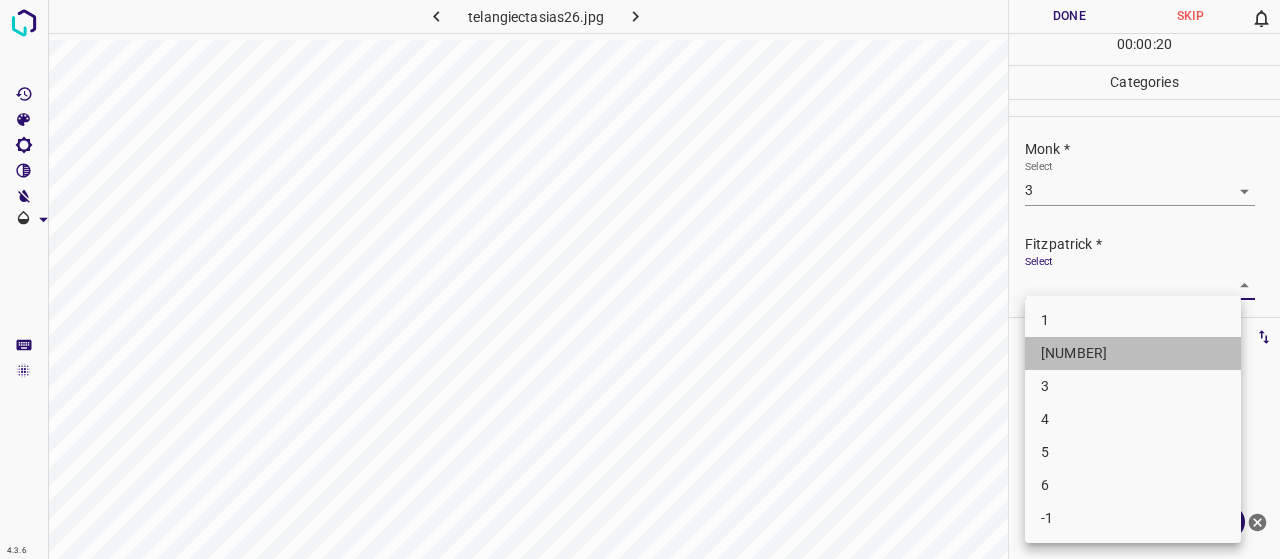 click on "[NUMBER]" at bounding box center [1133, 353] 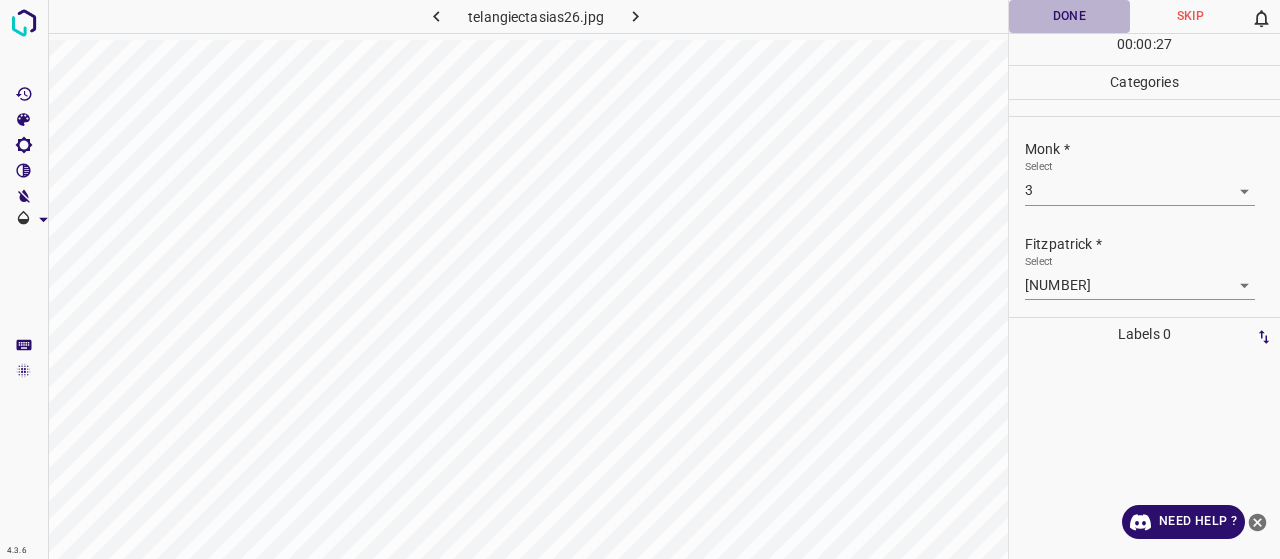 click on "Done" at bounding box center [1069, 16] 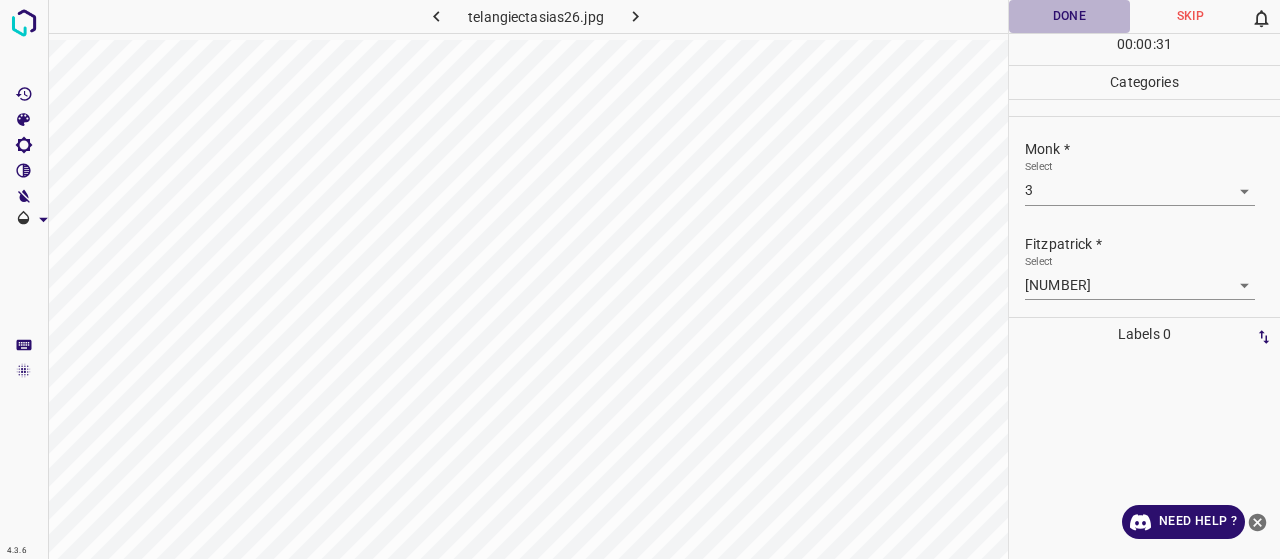 click on "Done" at bounding box center (1069, 16) 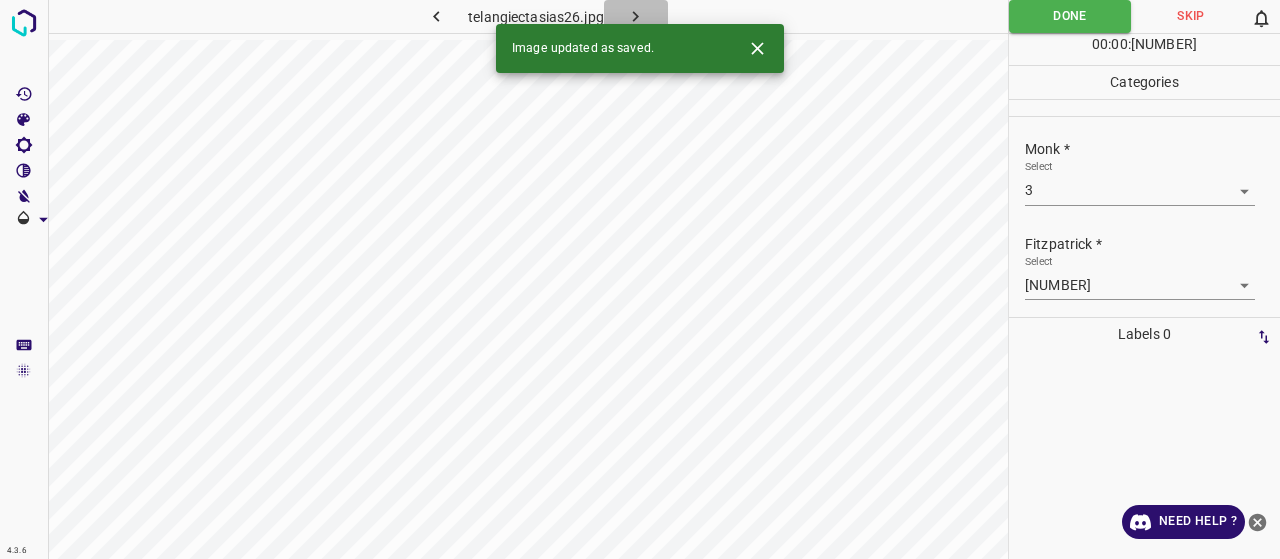 click at bounding box center [635, 16] 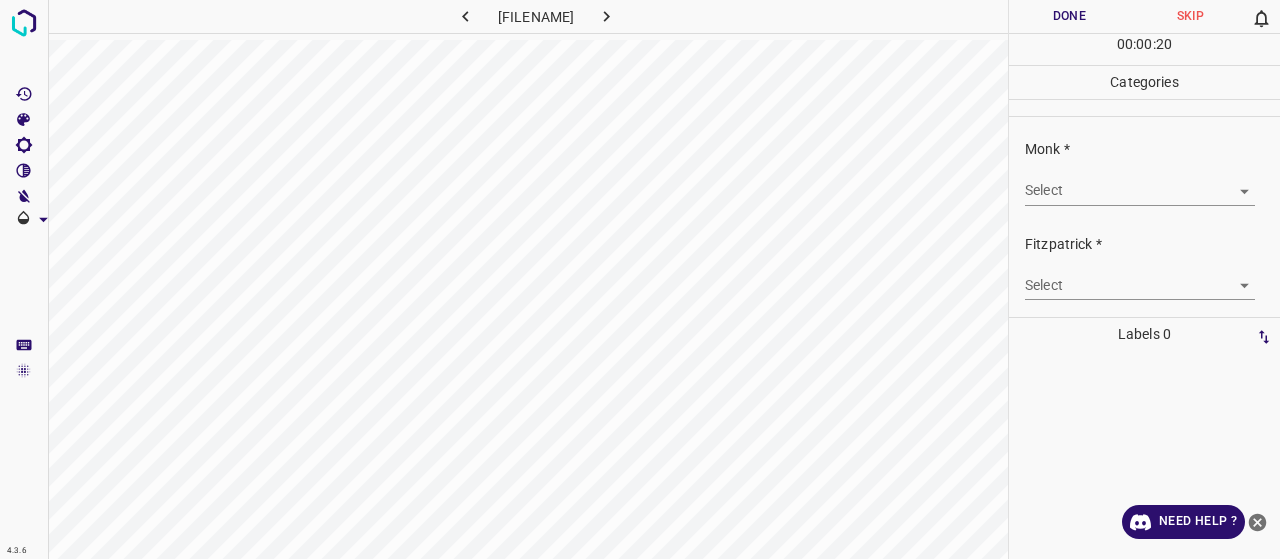 click on "4.3.6  neurofibromatosis-von-reckling-hausen-syndrome90.jpg Done Skip 0 00   : 00   : 20   Categories Monk *  Select ​  Fitzpatrick *  Select ​ Labels   0 Categories 1 Monk 2  Fitzpatrick Tools Space Change between modes (Draw & Edit) I Auto labeling R Restore zoom M Zoom in N Zoom out Delete Delete selecte label Filters Z Restore filters X Saturation filter C Brightness filter V Contrast filter B Gray scale filter General O Download Need Help ? - Text - Hide - Delete" at bounding box center [640, 279] 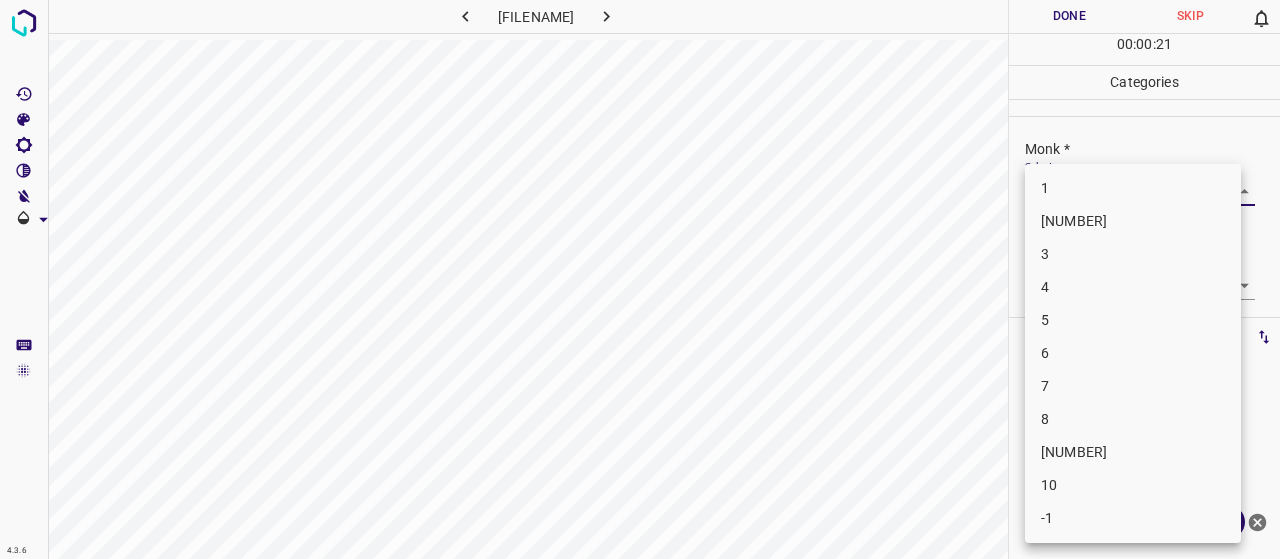 click on "[NUMBER]" at bounding box center [1133, 221] 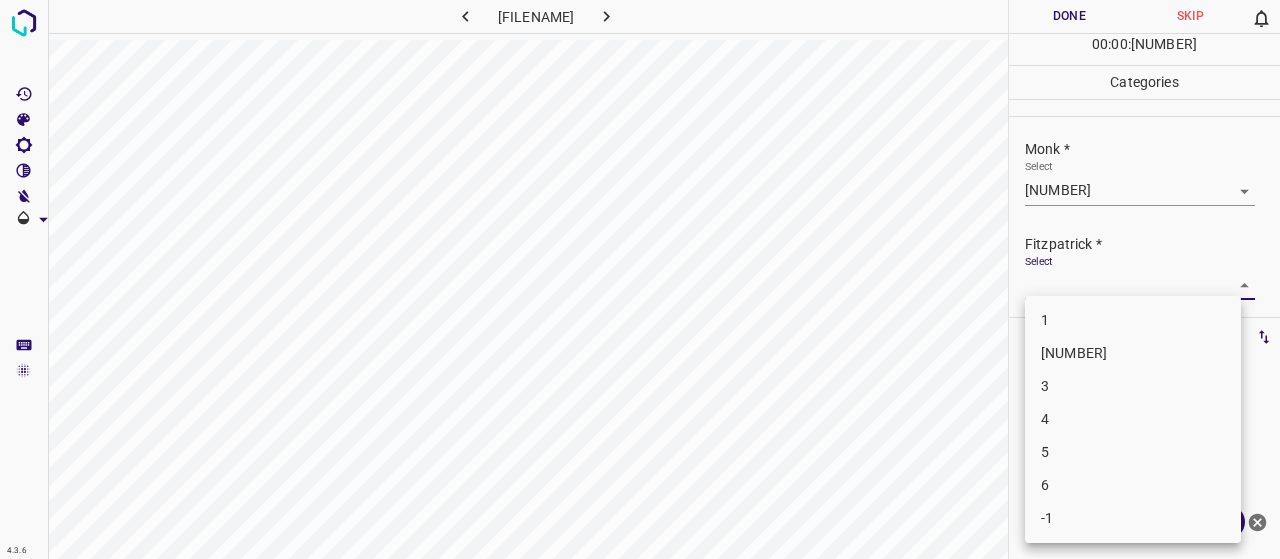 click on "4.3.6  neurofibromatosis-von-reckling-hausen-syndrome90.jpg Done Skip 0 00   : 00   : 22   Categories Monk *  Select 2 2  Fitzpatrick *  Select ​ Labels   0 Categories 1 Monk 2  Fitzpatrick Tools Space Change between modes (Draw & Edit) I Auto labeling R Restore zoom M Zoom in N Zoom out Delete Delete selecte label Filters Z Restore filters X Saturation filter C Brightness filter V Contrast filter B Gray scale filter General O Download Need Help ? - Text - Hide - Delete 1 2 3 4 5 6 -1" at bounding box center [640, 279] 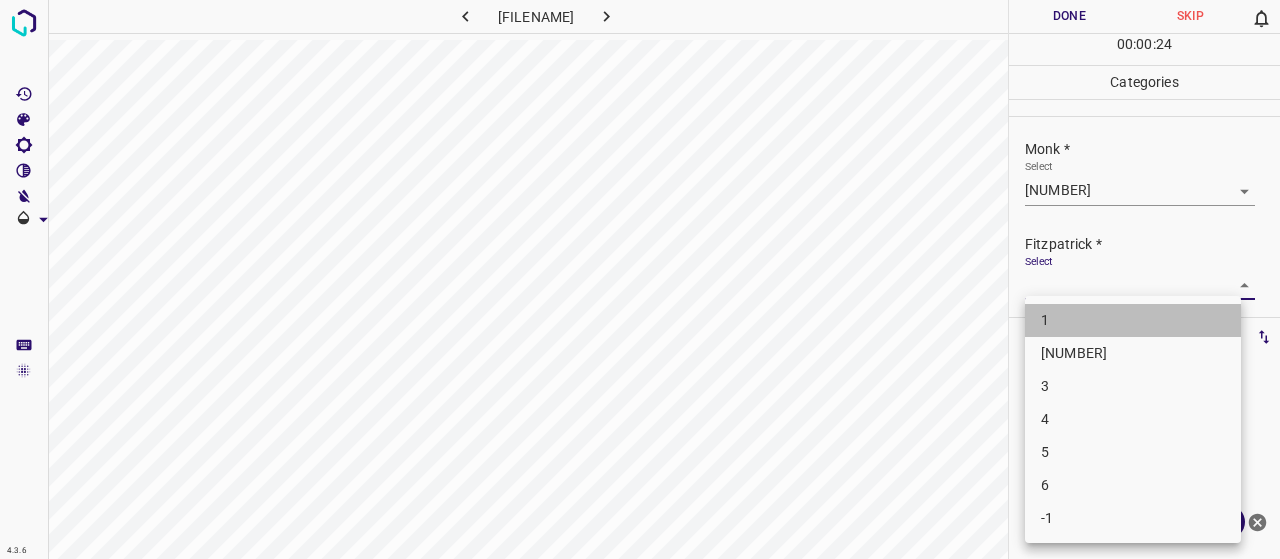 click on "1" at bounding box center [1133, 320] 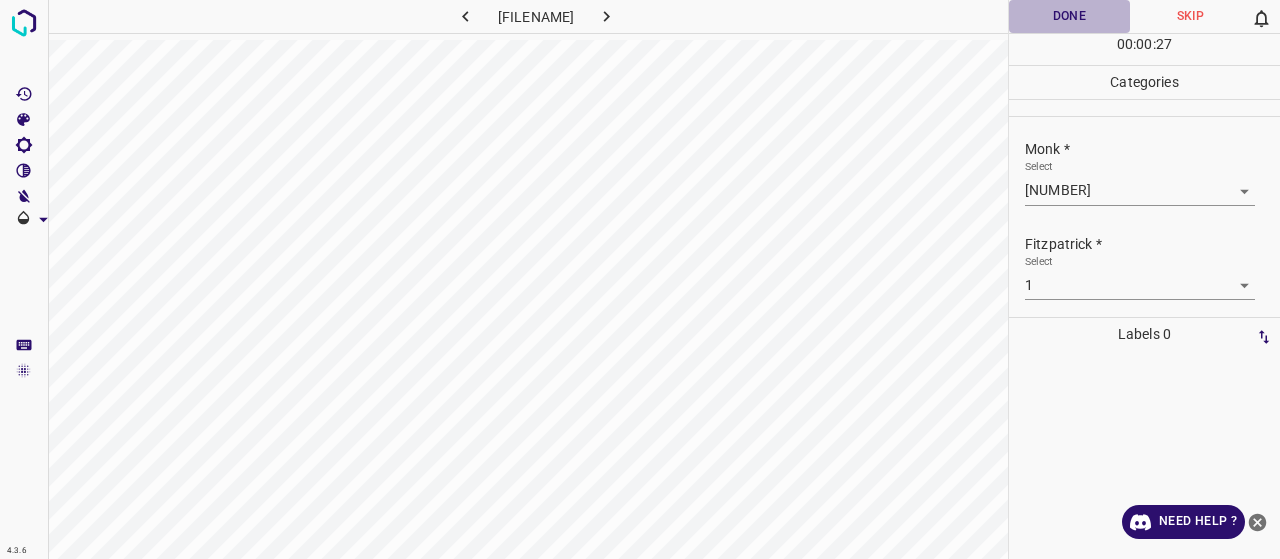 click on "Done" at bounding box center [1069, 16] 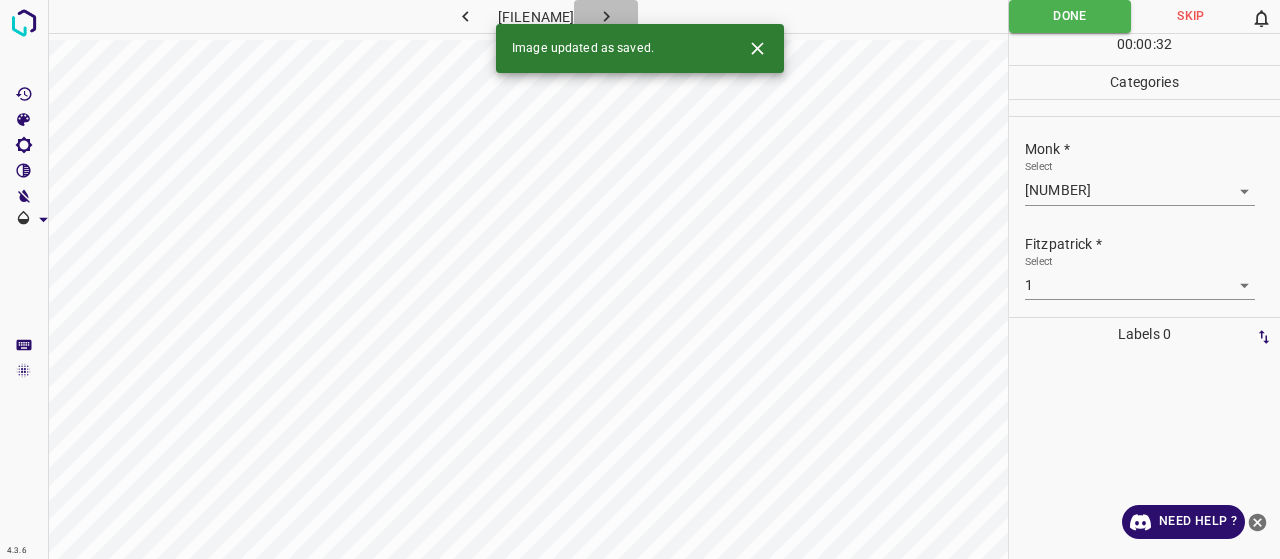 click at bounding box center (606, 16) 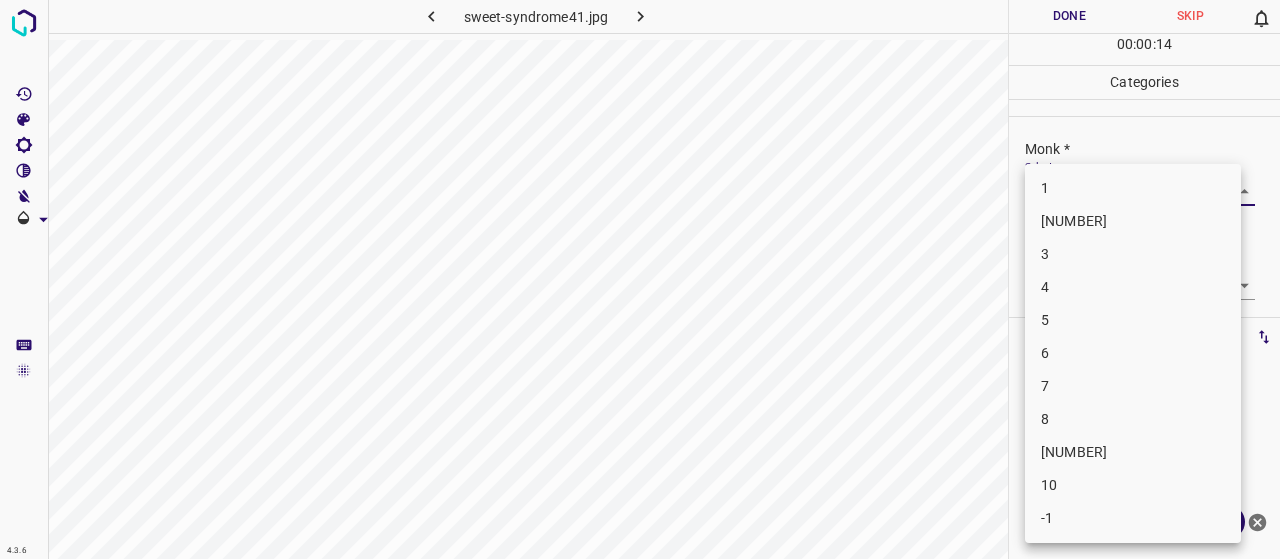 click on "4.3.6  [FILENAME] Done Skip 0 00   : 00   : 14   Categories [PERSON] *  Select ​  [PERSON] *  Select ​ Labels   0 Categories 1 [PERSON] 2  [PERSON] Tools Space Change between modes (Draw & Edit) I Auto labeling R Restore zoom M Zoom in N Zoom out Delete Delete selecte label Filters Z Restore filters X Saturation filter C Brightness filter V Contrast filter B Gray scale filter General O Download Need Help ? - Text - Hide - Delete 1 2 3 4 5 6 7 8 9 10 -1" at bounding box center (640, 279) 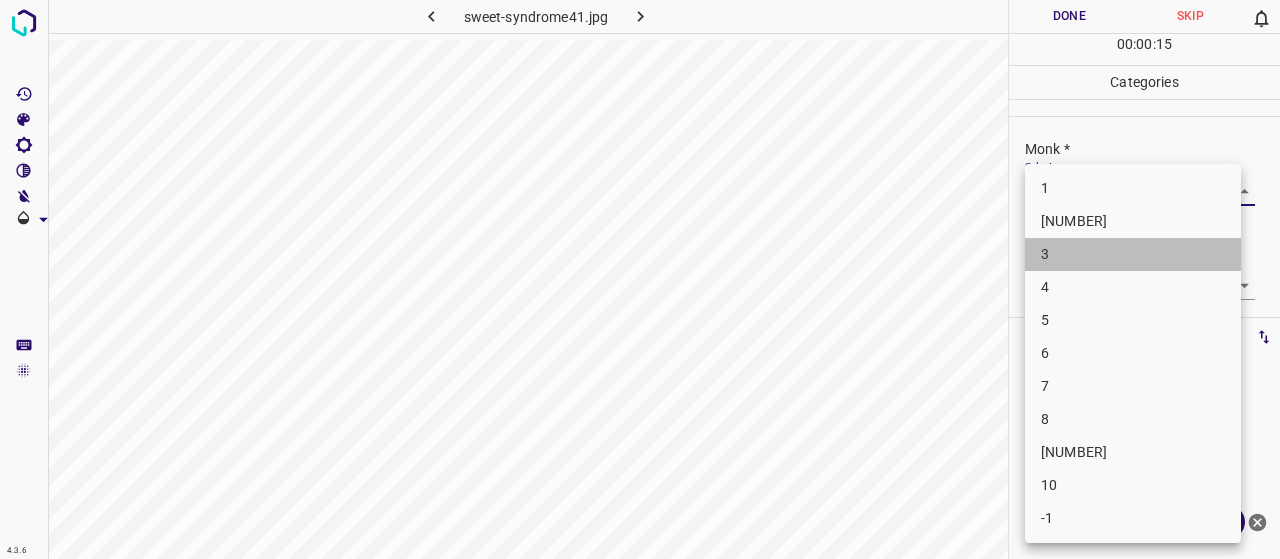 click on "3" at bounding box center (1133, 254) 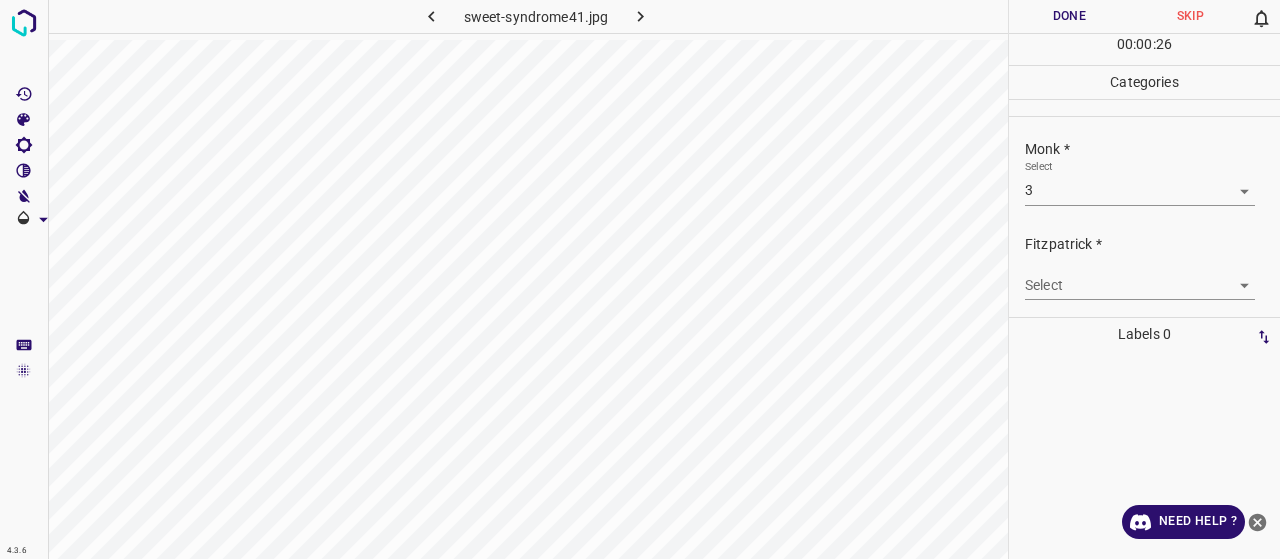 click on "Select ​" at bounding box center [1140, 182] 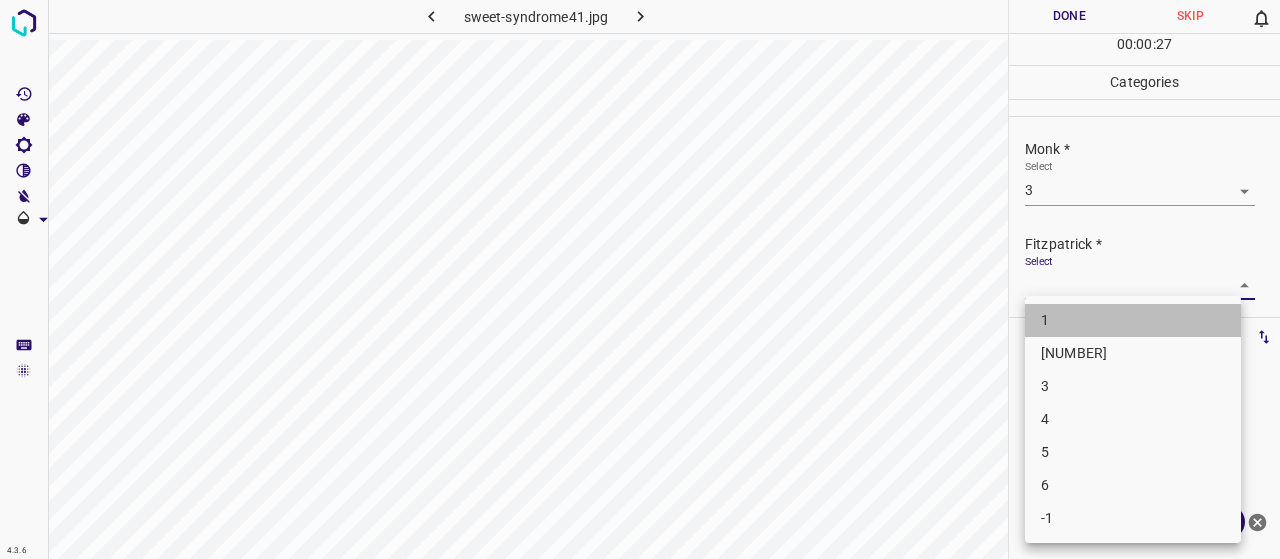 click on "1" at bounding box center (1133, 320) 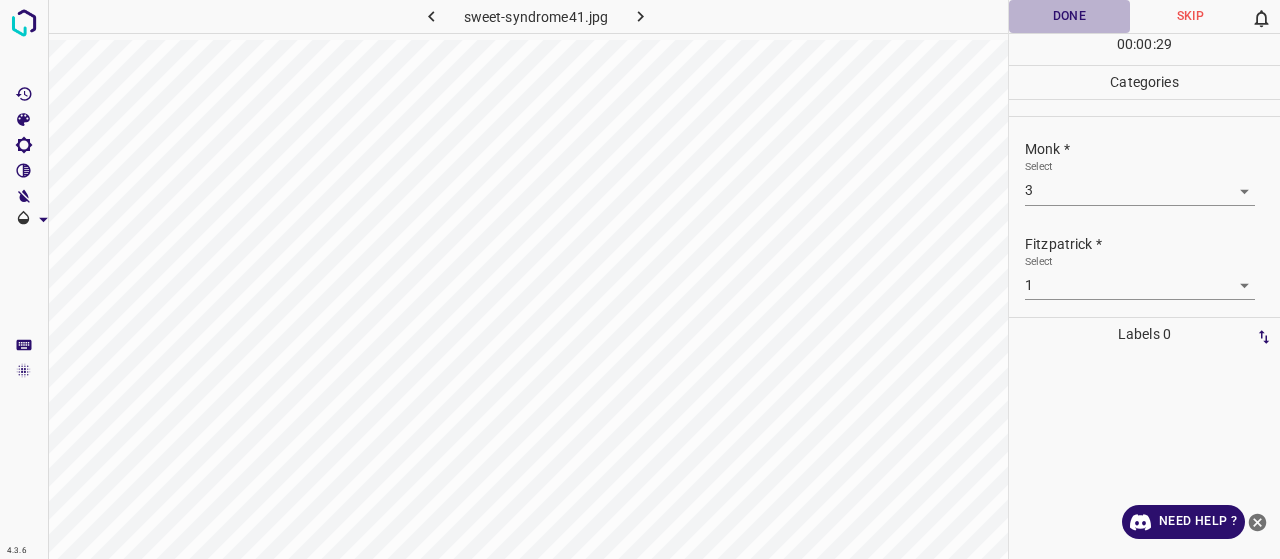 click on "Done" at bounding box center [1069, 16] 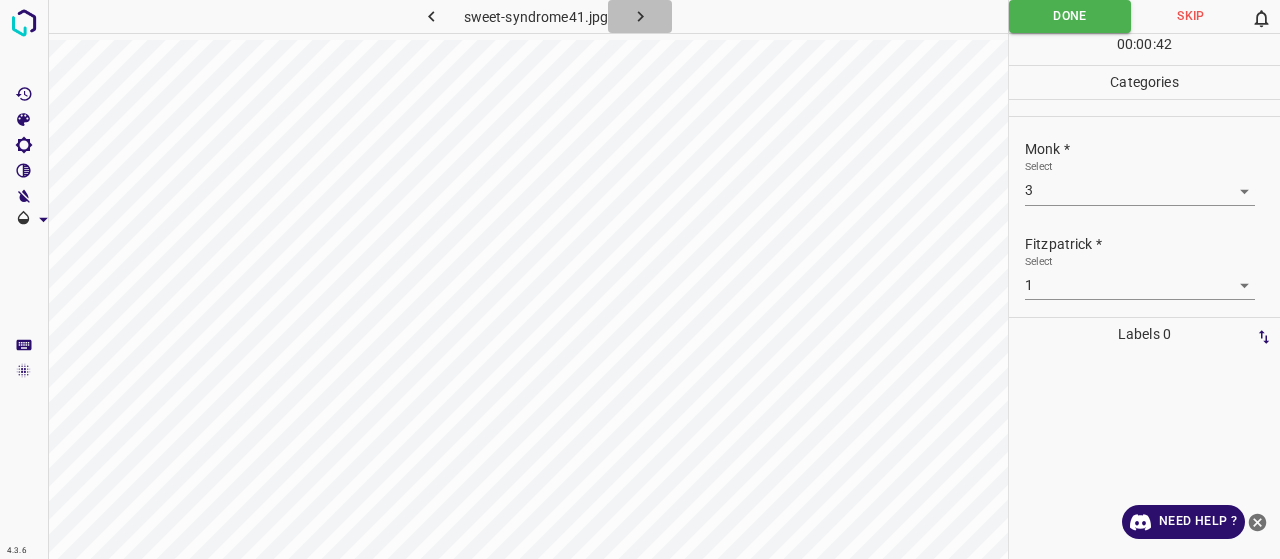 click at bounding box center [640, 16] 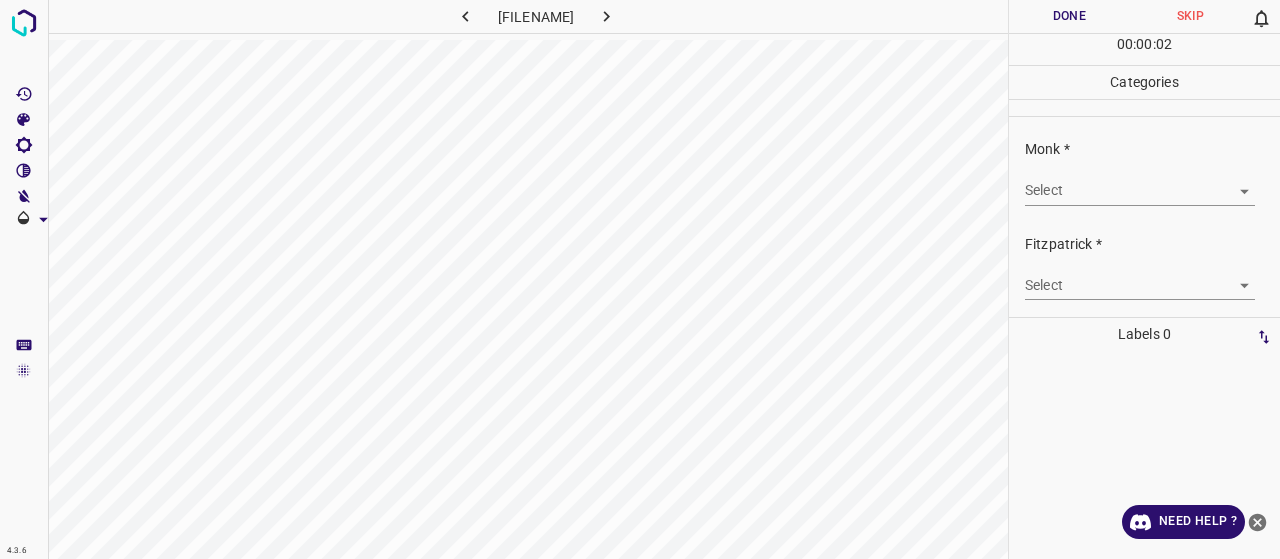 click on "4.3.6  6901.jpg Done Skip 0 00   : 00   : 02   Categories Monk *  Select ​  Fitzpatrick *  Select ​ Labels   0 Categories 1 Monk 2  Fitzpatrick Tools Space Change between modes (Draw & Edit) I Auto labeling R Restore zoom M Zoom in N Zoom out Delete Delete selecte label Filters Z Restore filters X Saturation filter C Brightness filter V Contrast filter B Gray scale filter General O Download Need Help ? - Text - Hide - Delete" at bounding box center [640, 279] 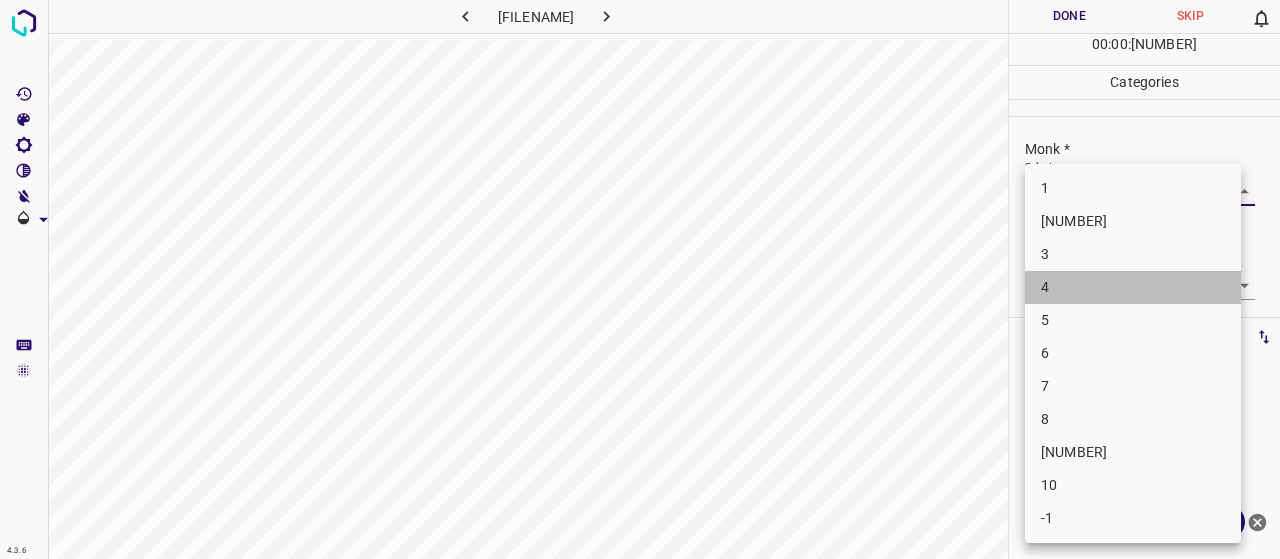 click on "4" at bounding box center [1133, 287] 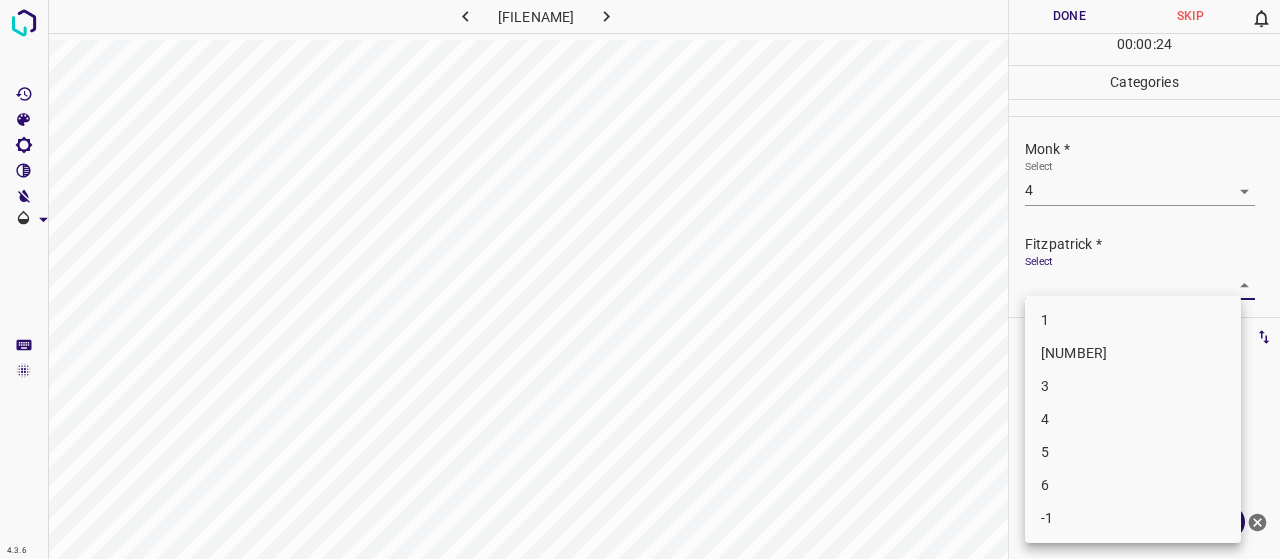 click on "4.3.6  [FILENAME] Done Skip 0 00   : 00   : 24   Categories Monk *  Select 4 4  Fitzpatrick *  Select ​ Labels   0 Categories 1 Monk 2  Fitzpatrick Tools Space Change between modes (Draw & Edit) I Auto labeling R Restore zoom M Zoom in N Zoom out Delete Delete selecte label Filters Z Restore filters X Saturation filter C Brightness filter V Contrast filter B Gray scale filter General O Download Need Help ? - Text - Hide - Delete 1 2 3 4 5 6 -1" at bounding box center [640, 279] 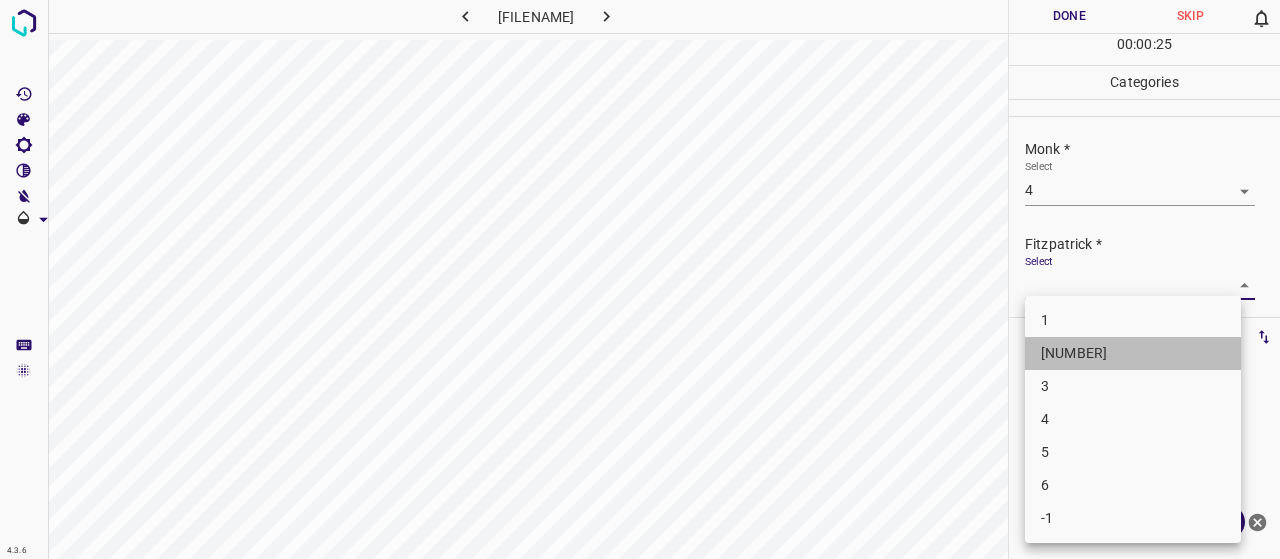 click on "[NUMBER]" at bounding box center (1133, 353) 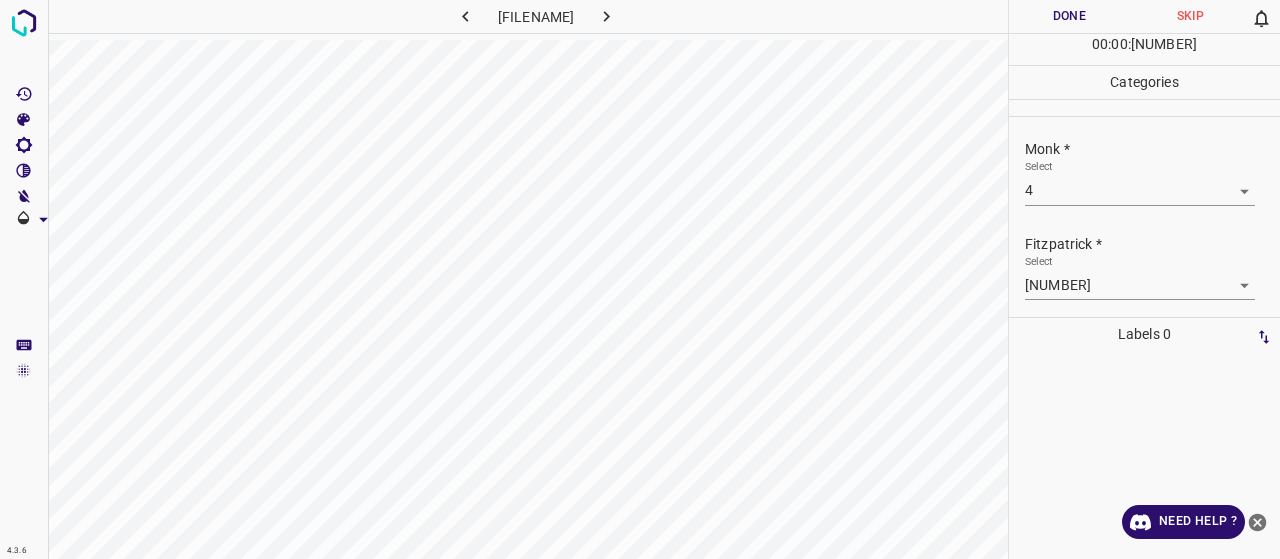 click on "00   : 00   : 33" at bounding box center (1144, 49) 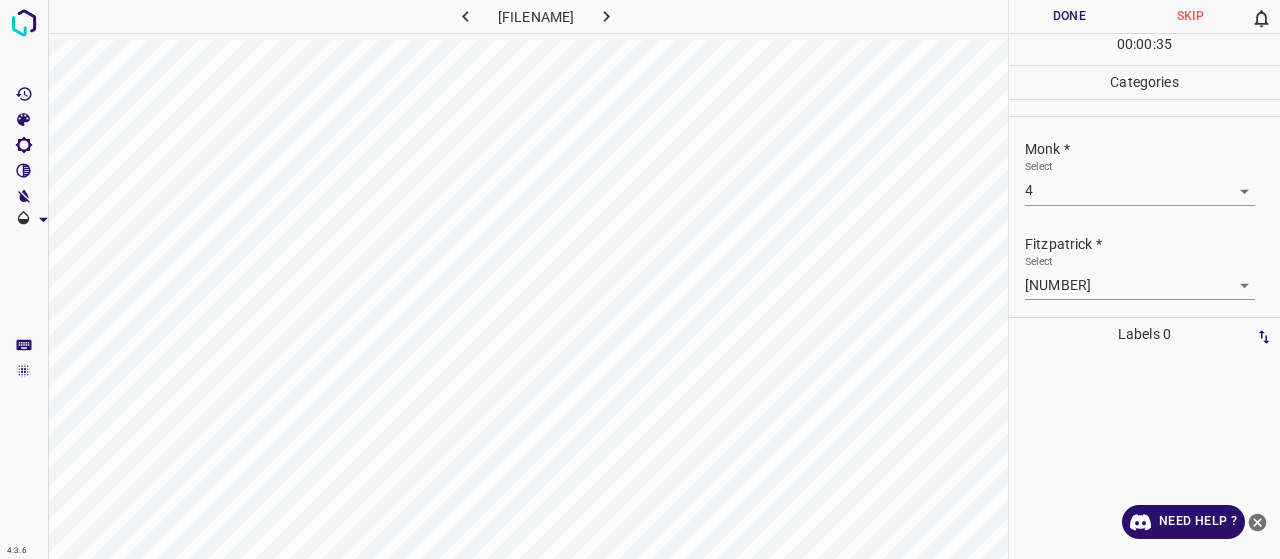 click on "Done" at bounding box center (1069, 16) 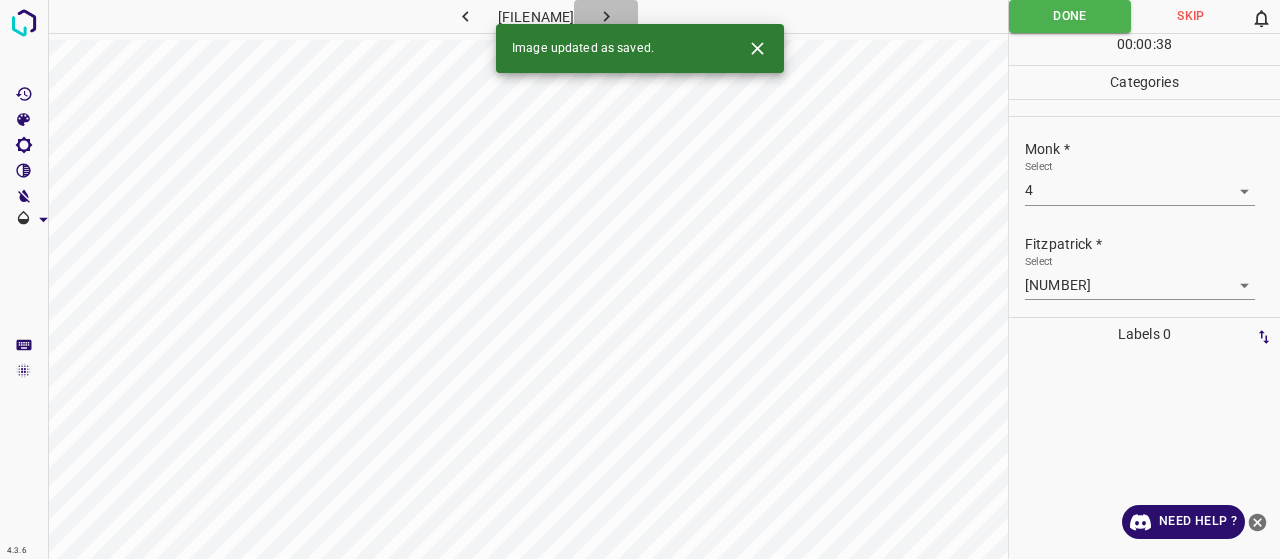 click at bounding box center [606, 16] 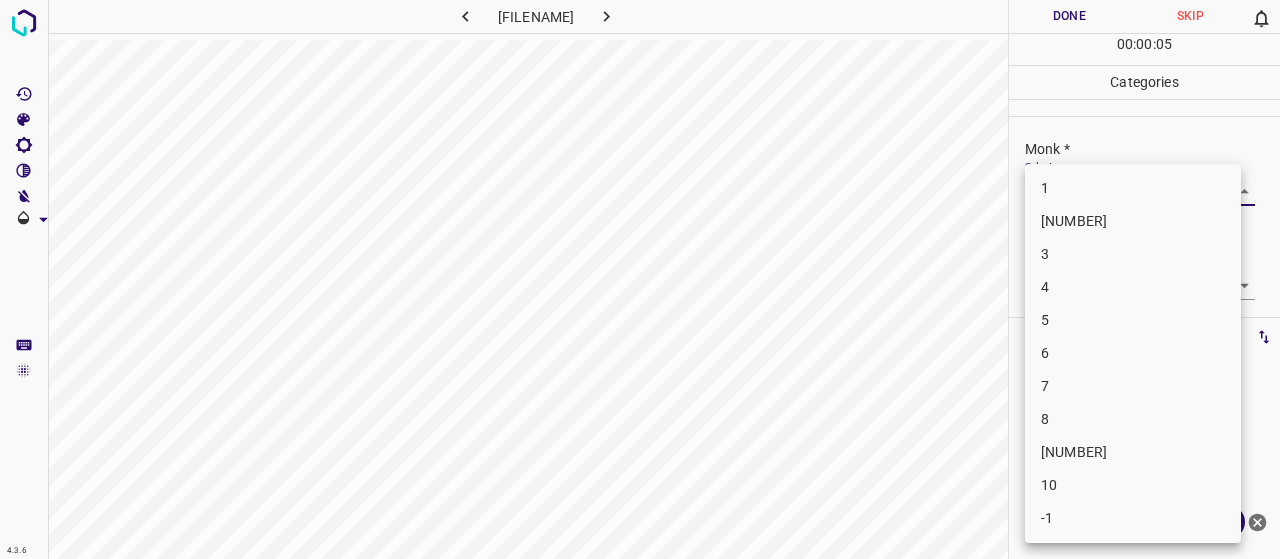 click on "4.3.6  syringoma31.jpg Done Skip 0 00   : 00   : 05   Categories Monk *  Select ​  Fitzpatrick *  Select ​ Labels   0 Categories 1 Monk 2  Fitzpatrick Tools Space Change between modes (Draw & Edit) I Auto labeling R Restore zoom M Zoom in N Zoom out Delete Delete selecte label Filters Z Restore filters X Saturation filter C Brightness filter V Contrast filter B Gray scale filter General O Download Need Help ? - Text - Hide - Delete 1 2 3 4 5 6 7 8 9 10 -1" at bounding box center [640, 279] 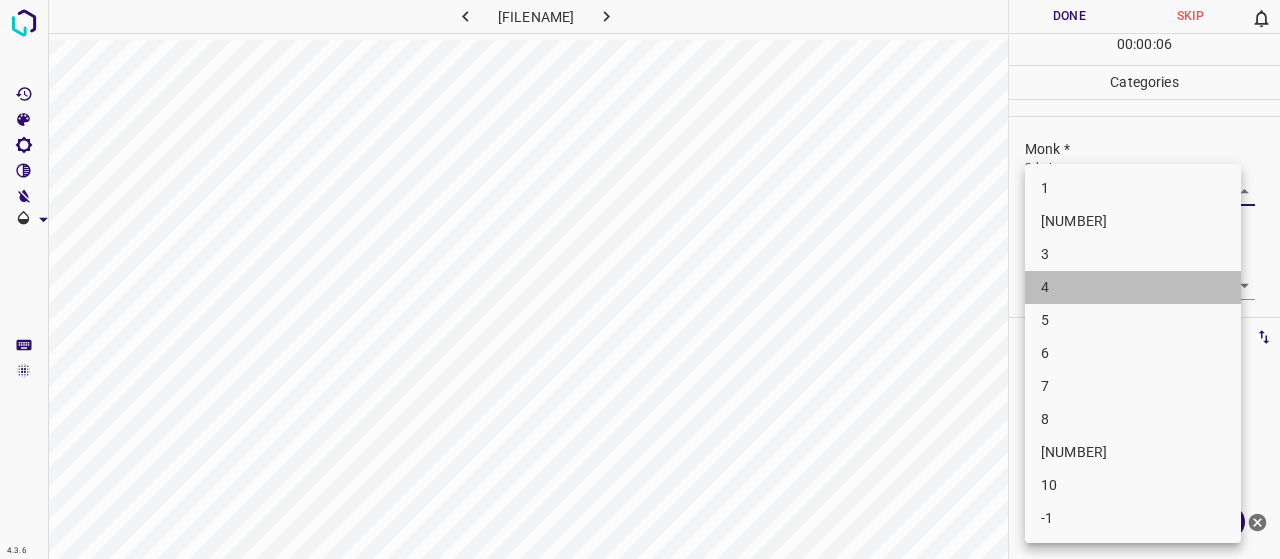 click on "4" at bounding box center (1133, 287) 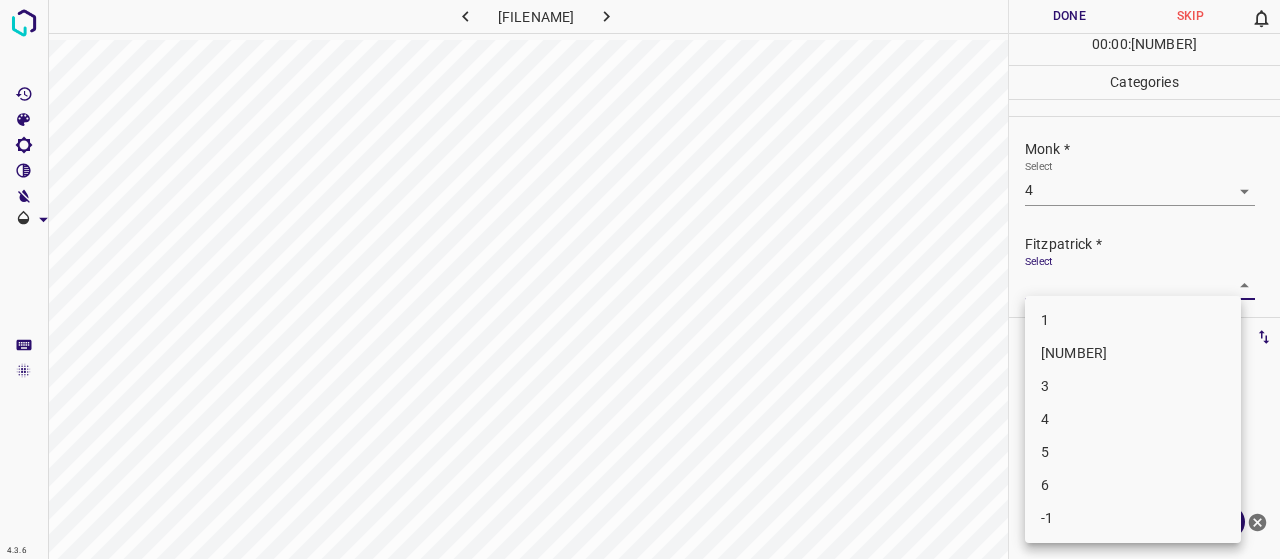 click on "4.3.6  syringoma31.jpg Done Skip 0 00   : 00   : 07   Categories Monk *  Select 4 4  Fitzpatrick *  Select ​ Labels   0 Categories 1 Monk 2  Fitzpatrick Tools Space Change between modes (Draw & Edit) I Auto labeling R Restore zoom M Zoom in N Zoom out Delete Delete selecte label Filters Z Restore filters X Saturation filter C Brightness filter V Contrast filter B Gray scale filter General O Download Need Help ? - Text - Hide - Delete 1 2 3 4 5 6 -1" at bounding box center (640, 279) 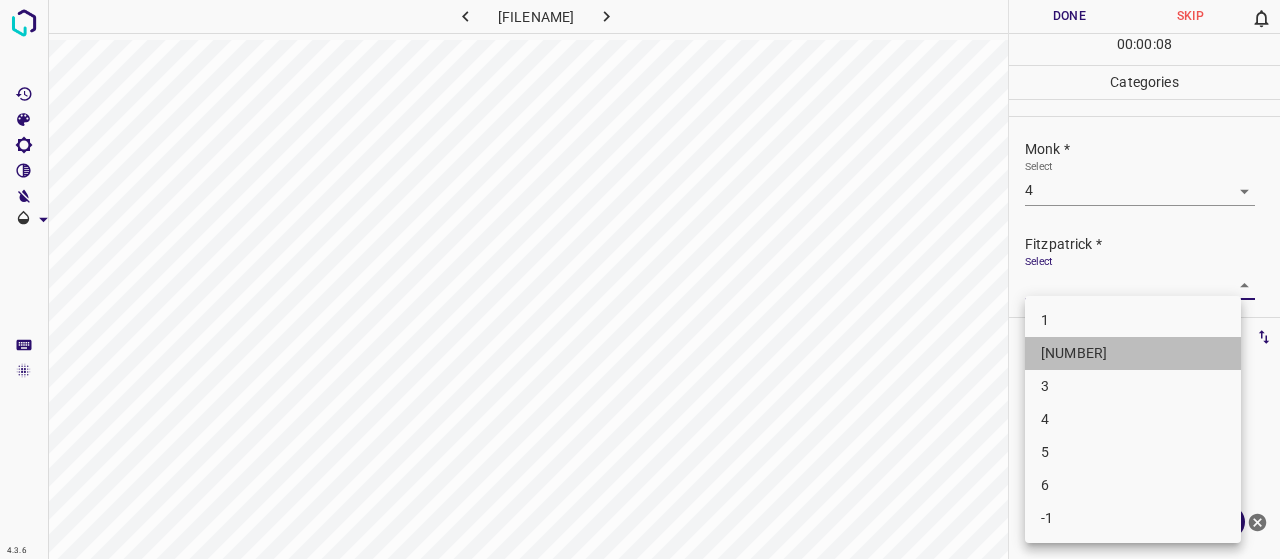 click on "[NUMBER]" at bounding box center (1133, 353) 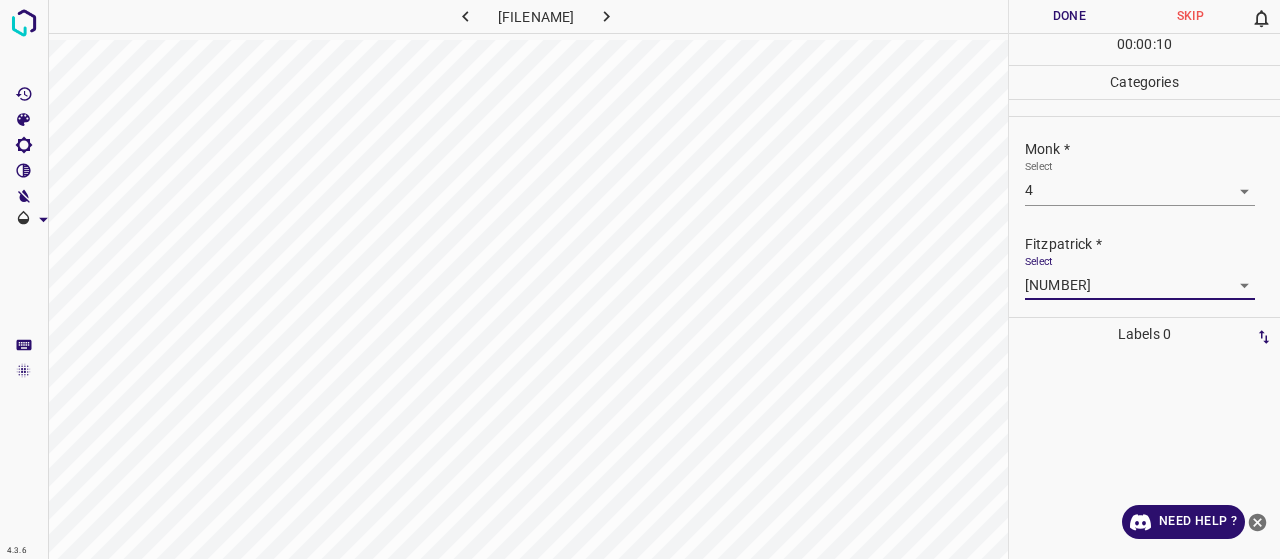 click on "Done" at bounding box center (1069, 16) 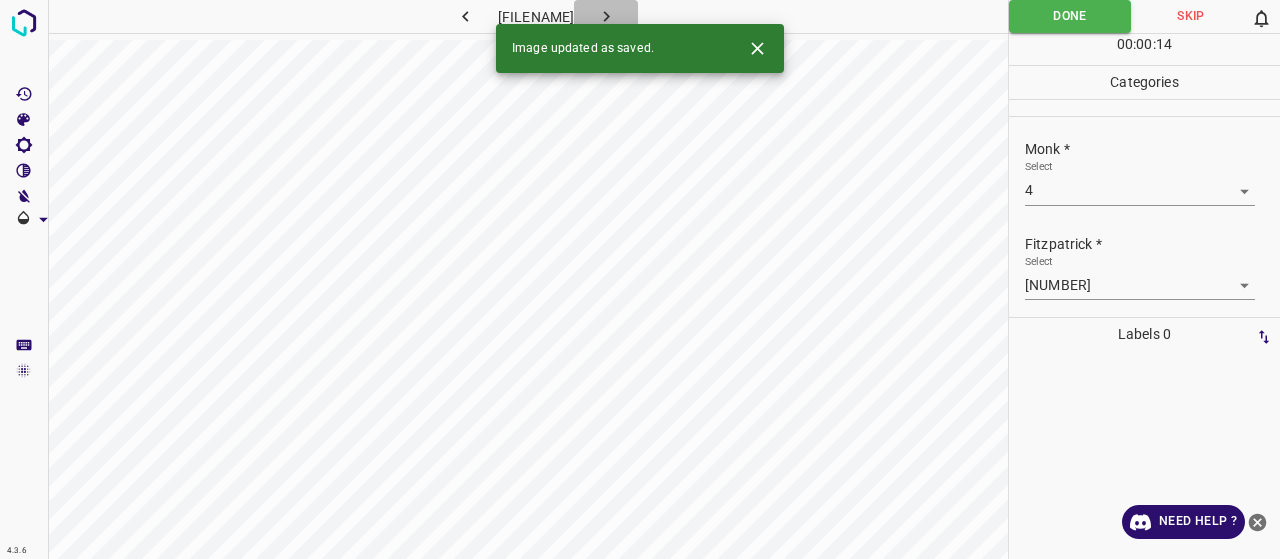 click at bounding box center [606, 16] 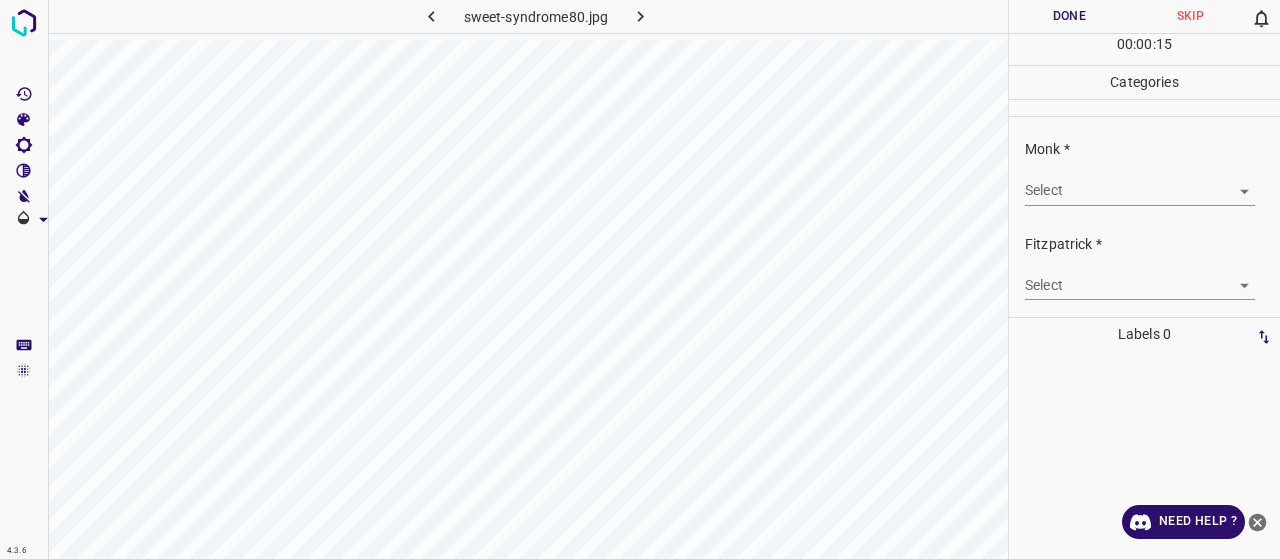click on "4.3.6  [FILENAME] Done Skip 0 00   : 00   : 15   Categories Monk *  Select ​  Fitzpatrick *  Select ​ Labels   0 Categories 1 Monk 2  Fitzpatrick Tools Space Change between modes (Draw & Edit) I Auto labeling R Restore zoom M Zoom in N Zoom out Delete Delete selecte label Filters Z Restore filters X Saturation filter C Brightness filter V Contrast filter B Gray scale filter General O Download Need Help ? - Text - Hide - Delete" at bounding box center [640, 279] 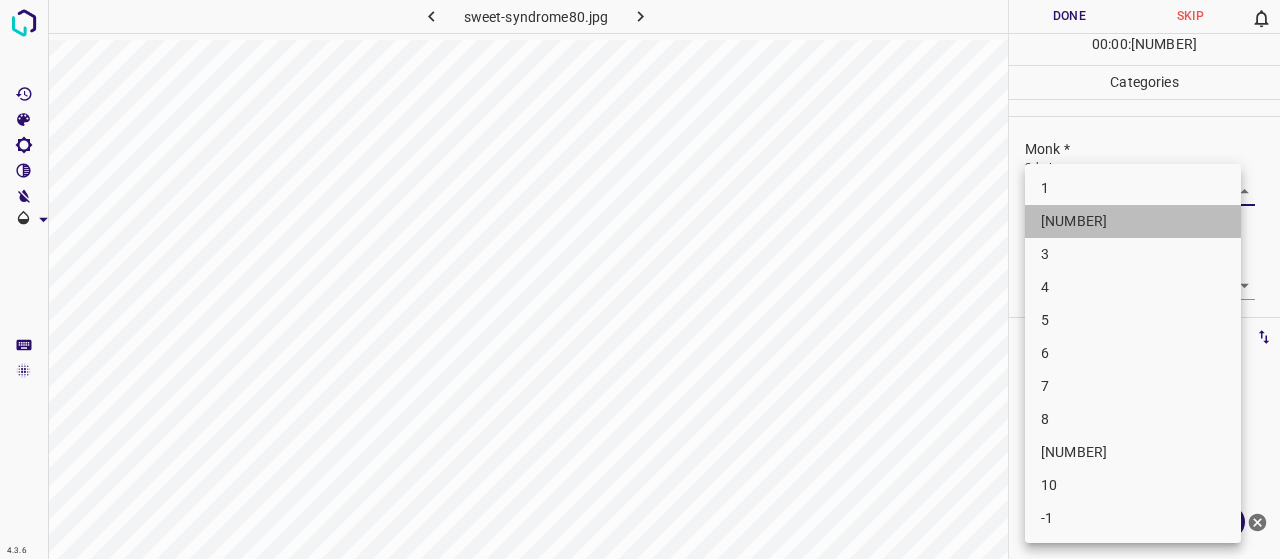 click on "[NUMBER]" at bounding box center [1133, 221] 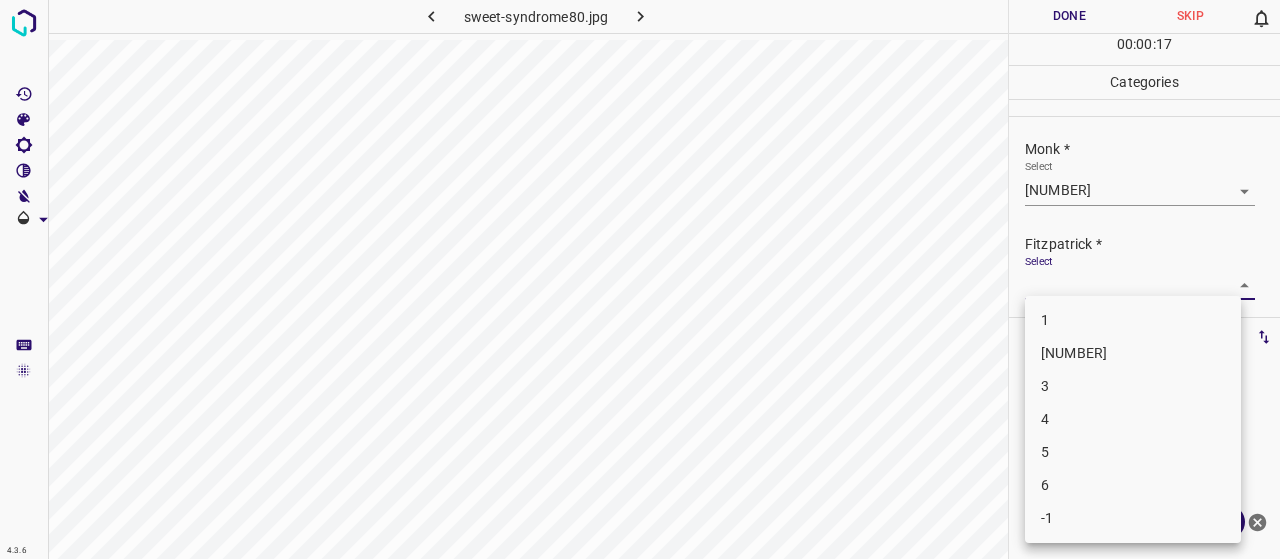 click on "4.3.6  sweet-syndrome80.jpg Done Skip 0 00   : 00   : 17   Categories Monk *  Select 2 2  Fitzpatrick *  Select ​ Labels   0 Categories 1 Monk 2  Fitzpatrick Tools Space Change between modes (Draw & Edit) I Auto labeling R Restore zoom M Zoom in N Zoom out Delete Delete selecte label Filters Z Restore filters X Saturation filter C Brightness filter V Contrast filter B Gray scale filter General O Download Need Help ? - Text - Hide - Delete 1 2 3 4 5 6 -1" at bounding box center (640, 279) 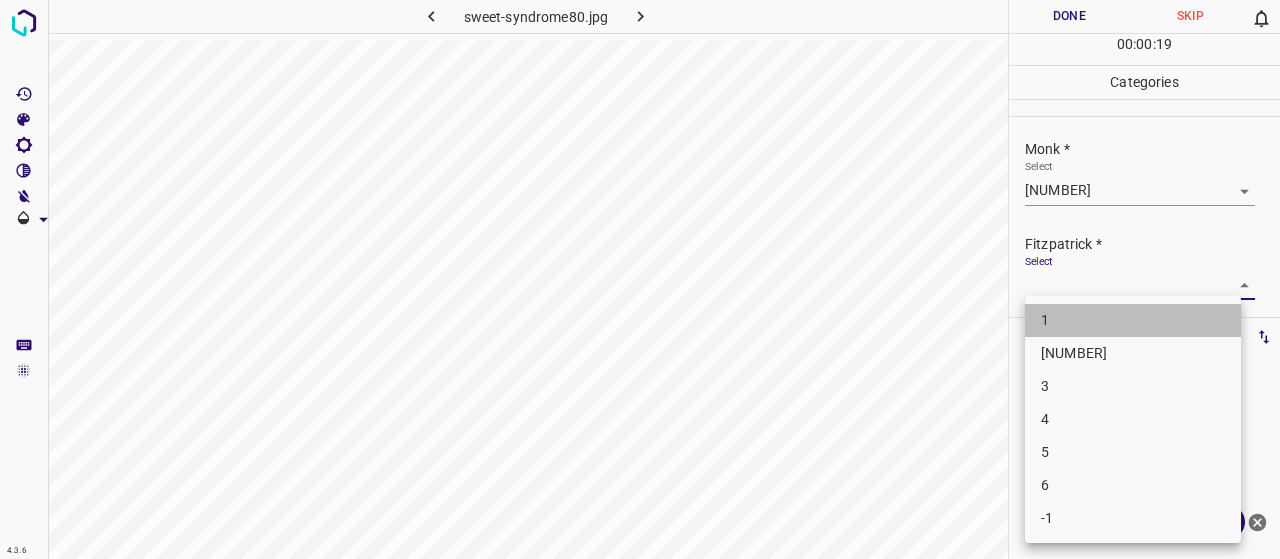 click on "1" at bounding box center (1133, 320) 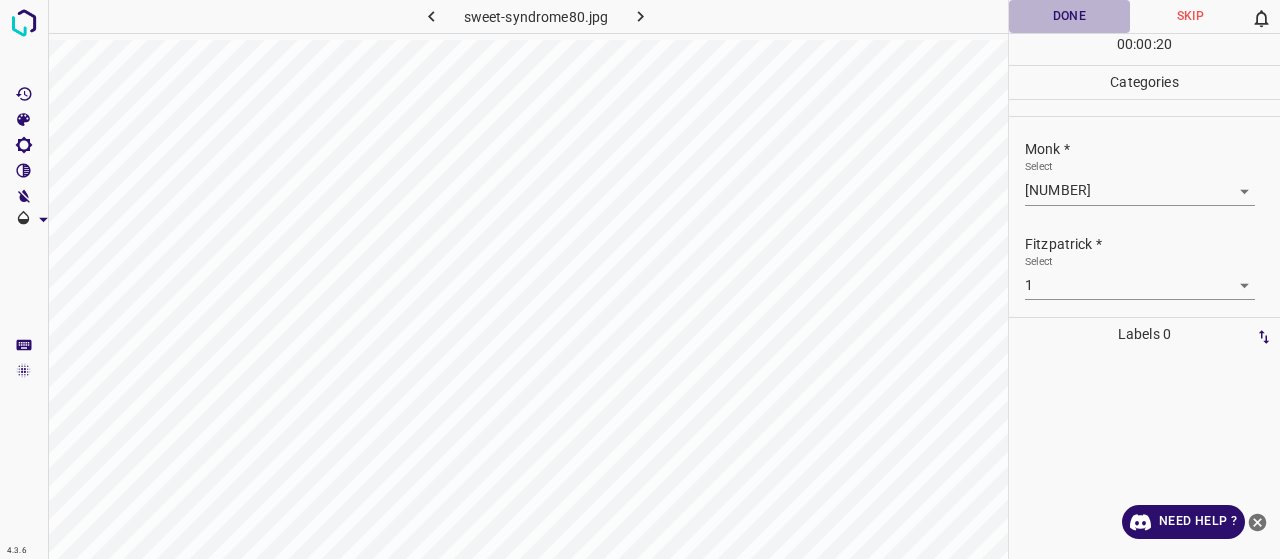 click on "Done" at bounding box center (1069, 16) 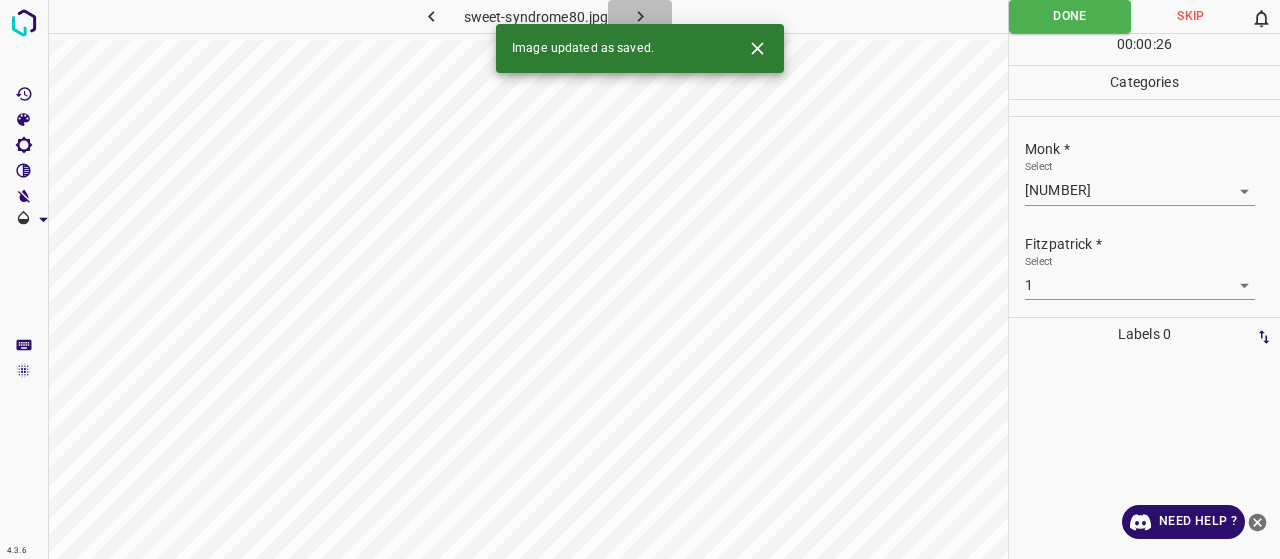 click at bounding box center (640, 16) 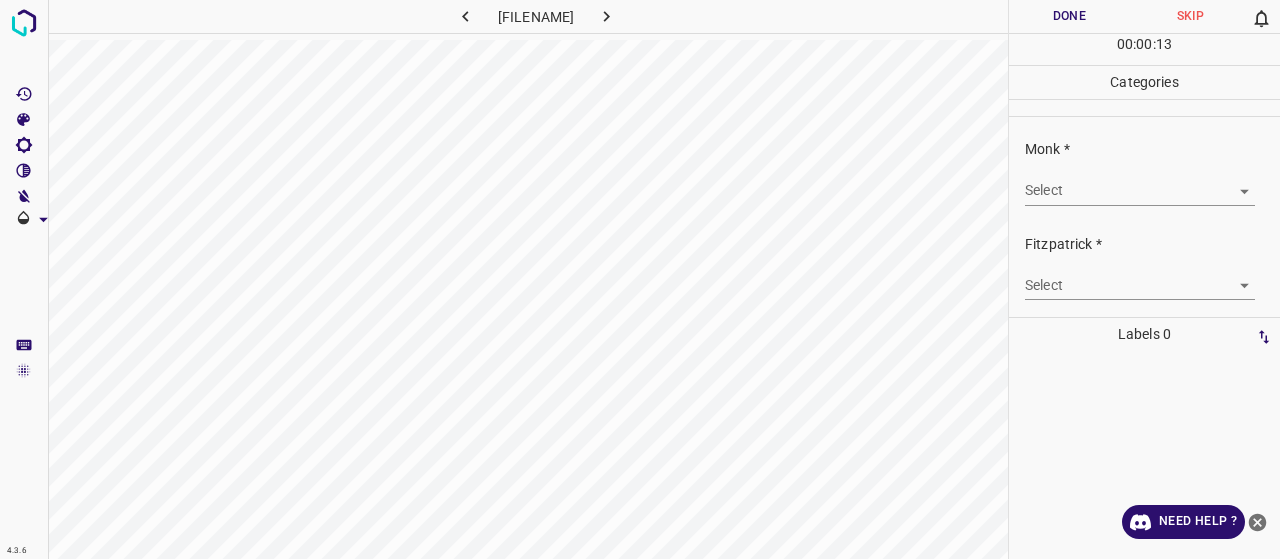 click on "4.3.6  7101.jpg Done Skip 0 00   : 00   : 13   Categories Monk *  Select ​  Fitzpatrick *  Select ​ Labels   0 Categories 1 Monk 2  Fitzpatrick Tools Space Change between modes (Draw & Edit) I Auto labeling R Restore zoom M Zoom in N Zoom out Delete Delete selecte label Filters Z Restore filters X Saturation filter C Brightness filter V Contrast filter B Gray scale filter General O Download Need Help ? - Text - Hide - Delete" at bounding box center [640, 279] 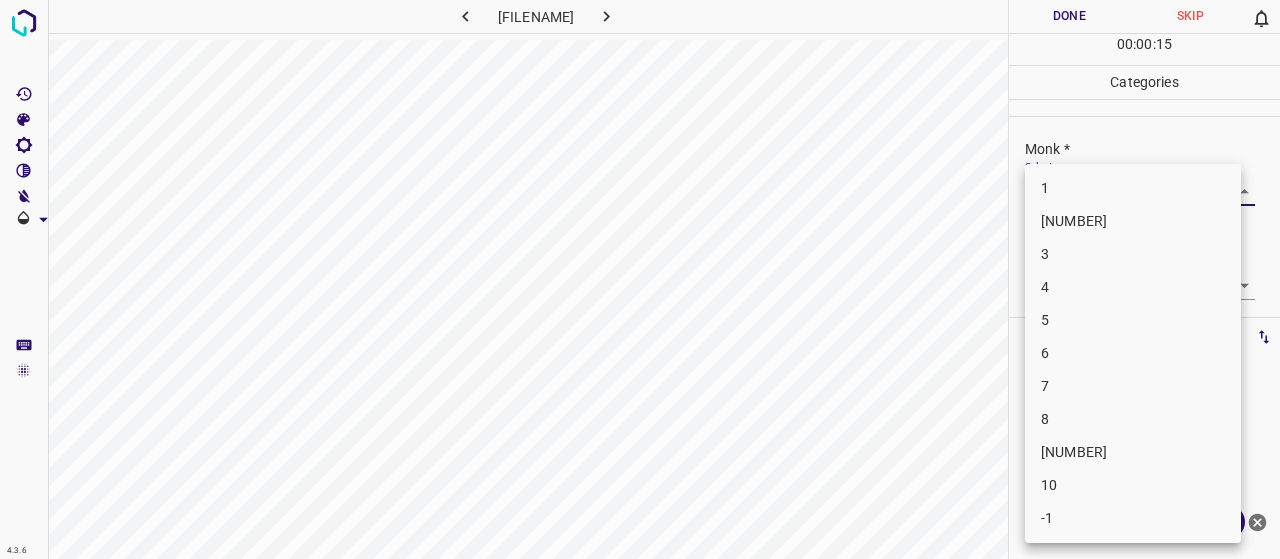 click on "5" at bounding box center (1133, 320) 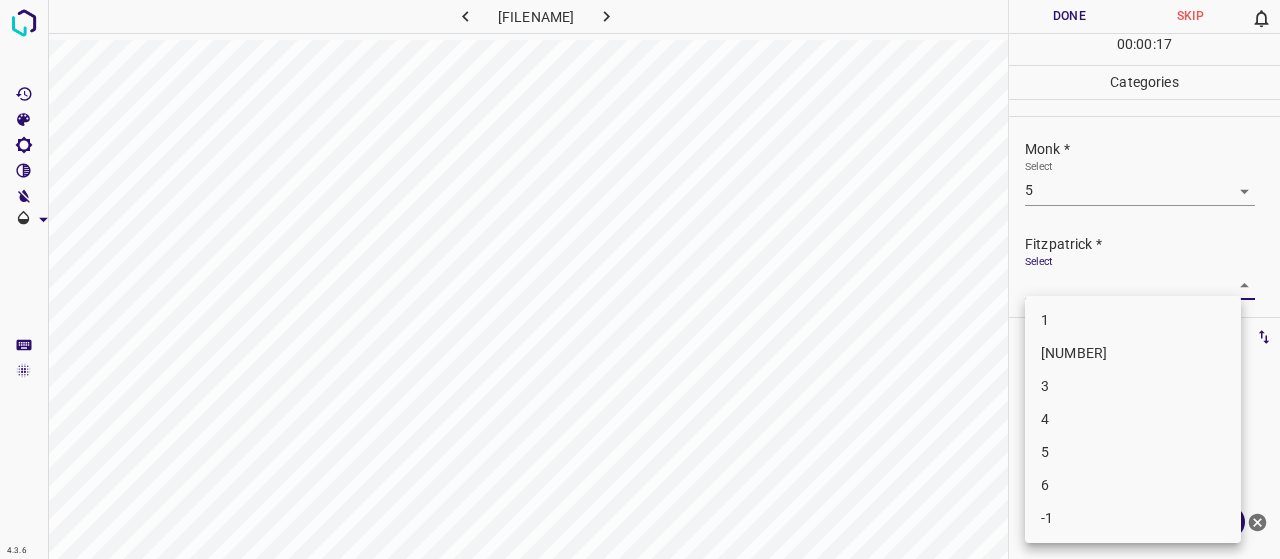 click on "4.3.6  [FILENAME] Done Skip 0 00   : 00   : 17   Categories Monk *  Select 5 5  Fitzpatrick *  Select ​ Labels   0 Categories 1 Monk 2  Fitzpatrick Tools Space Change between modes (Draw & Edit) I Auto labeling R Restore zoom M Zoom in N Zoom out Delete Delete selecte label Filters Z Restore filters X Saturation filter C Brightness filter V Contrast filter B Gray scale filter General O Download Need Help ? - Text - Hide - Delete 1 2 3 4 5 6 -1" at bounding box center [640, 279] 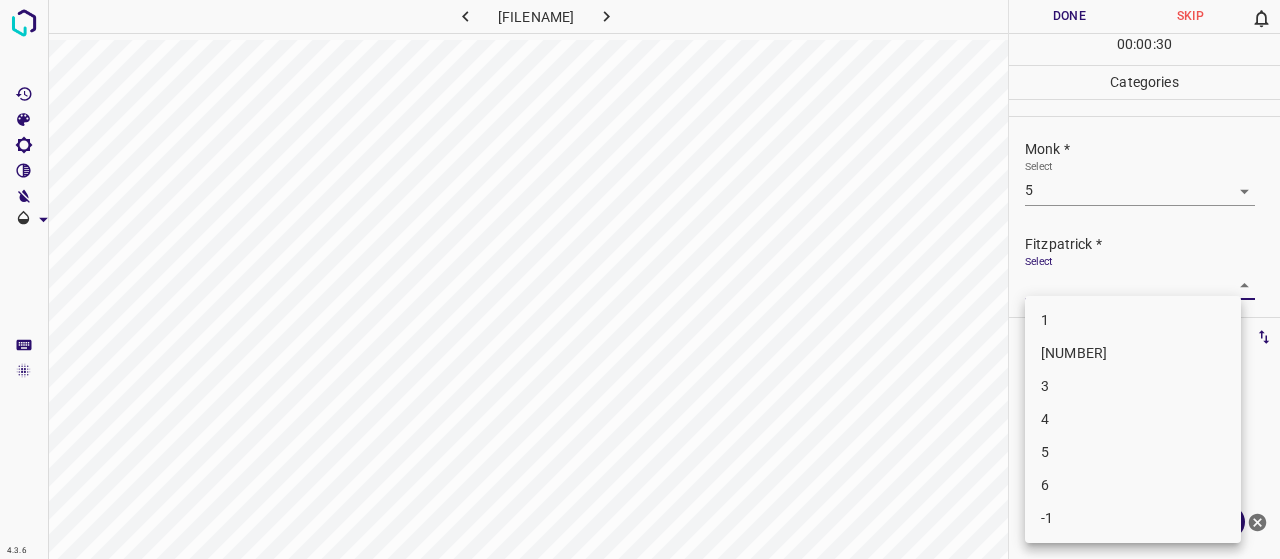 click at bounding box center (640, 279) 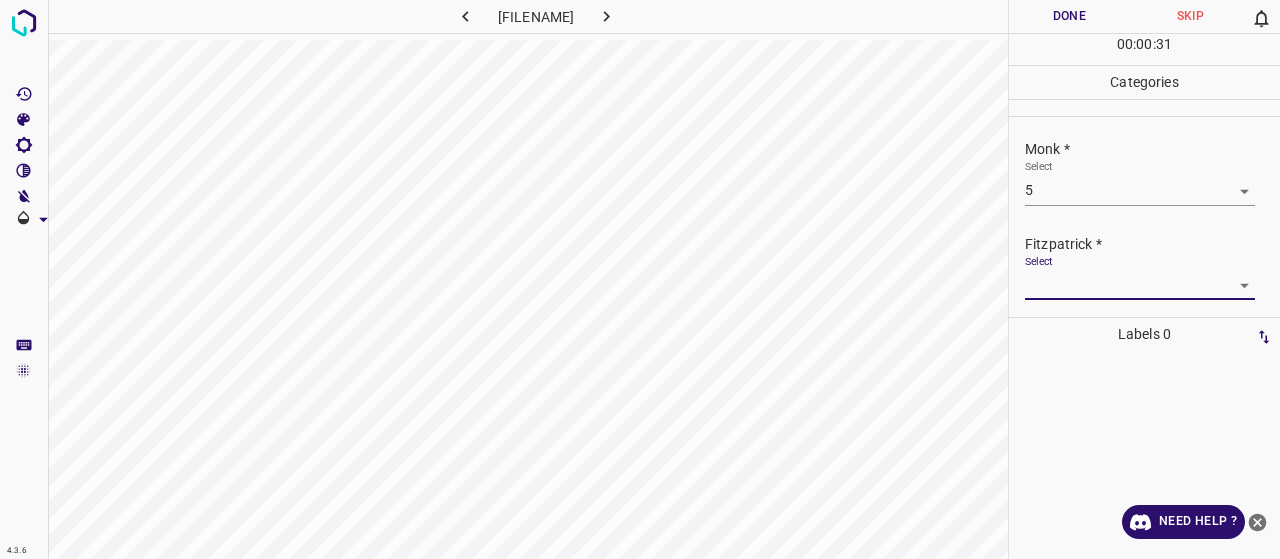 click on "4.3.6  [FILENAME] Done Skip 0 00   : 00   : 31   Categories [PERSON] *  Select 5 5  [PERSON] *  Select ​ Labels   0 Categories 1 [PERSON] 2  [PERSON] Tools Space Change between modes (Draw & Edit) I Auto labeling R Restore zoom M Zoom in N Zoom out Delete Delete selecte label Filters Z Restore filters X Saturation filter C Brightness filter V Contrast filter B Gray scale filter General O Download Need Help ? - Text - Hide - Delete" at bounding box center (640, 279) 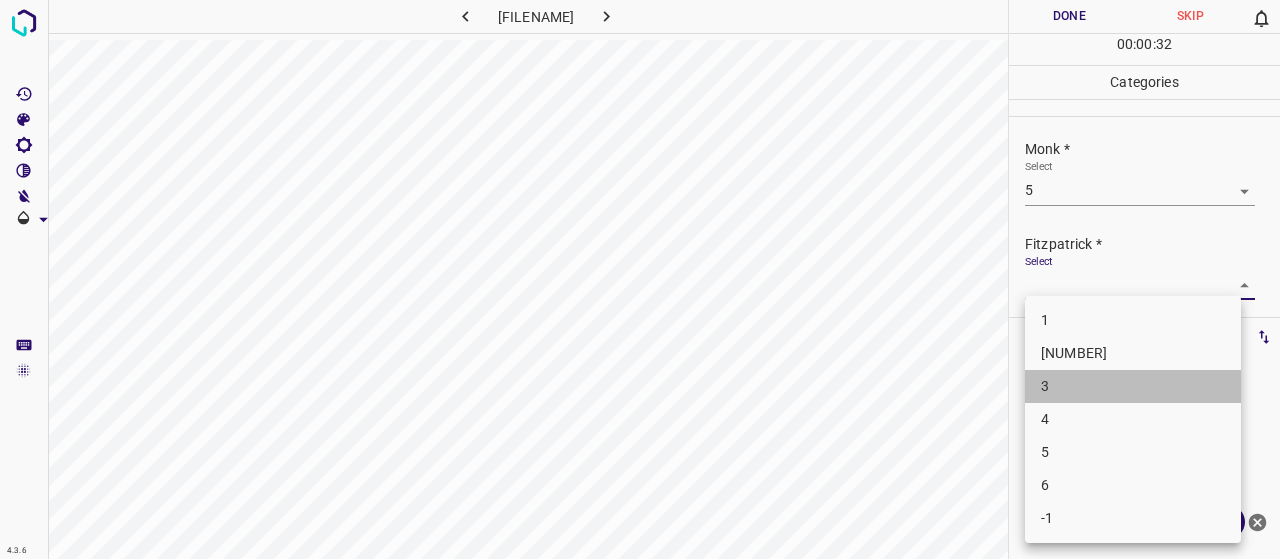 click on "3" at bounding box center (1133, 386) 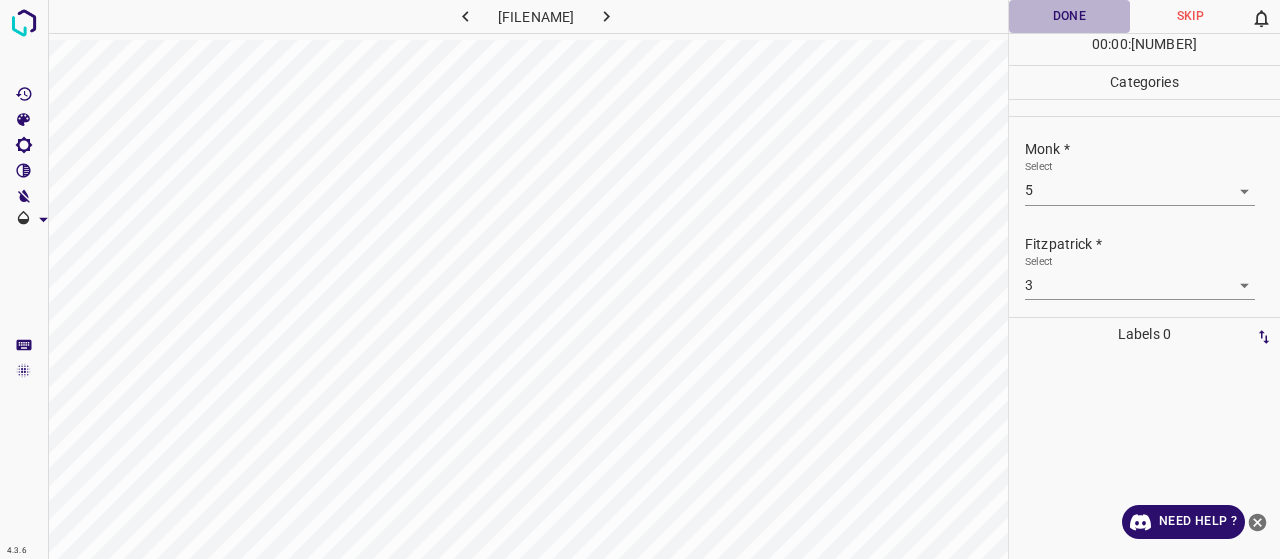 click on "Done" at bounding box center [1069, 16] 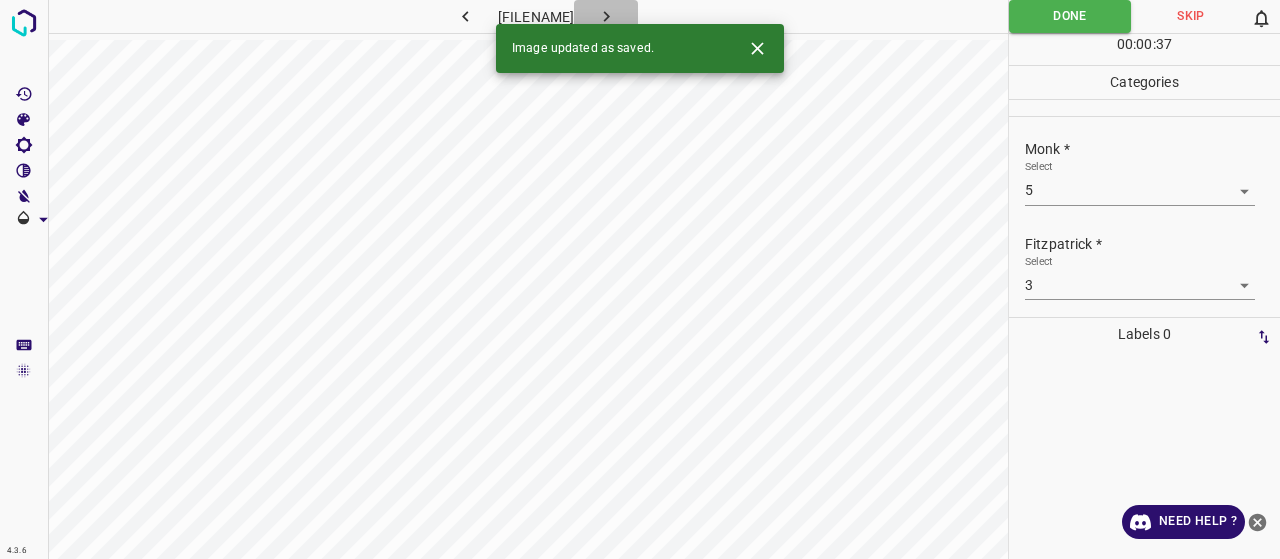 click at bounding box center [606, 16] 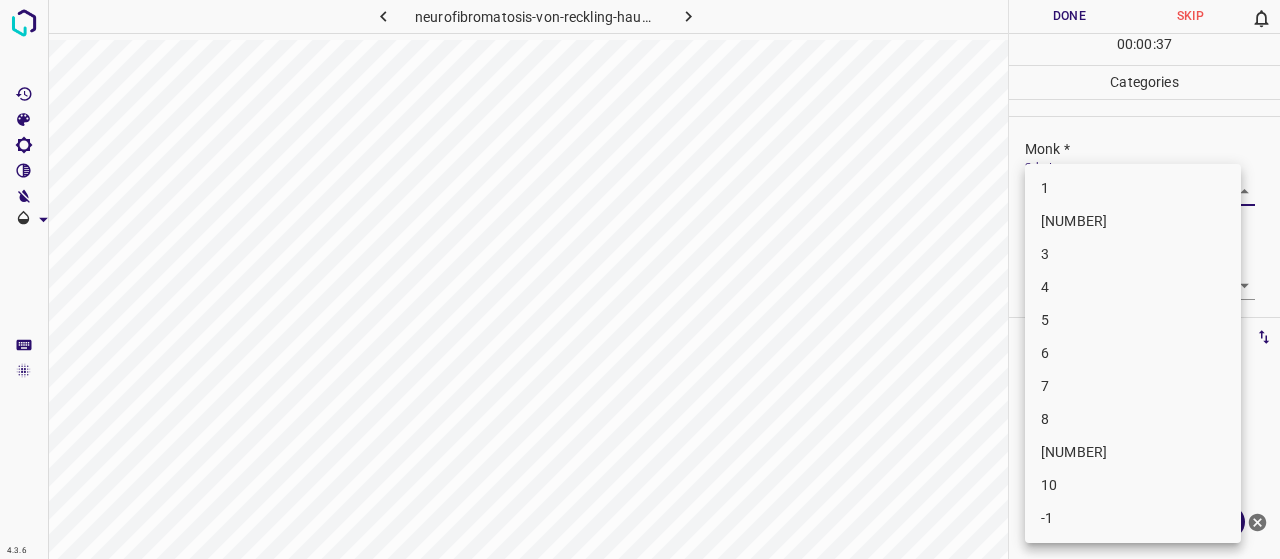click on "4.3.6  neurofibromatosis-von-reckling-hausen-syndrome99.jpg Done Skip 0 00   : 00   : 37   Categories Monk *  Select ​  Fitzpatrick *  Select ​ Labels   0 Categories 1 Monk 2  Fitzpatrick Tools Space Change between modes (Draw & Edit) I Auto labeling R Restore zoom M Zoom in N Zoom out Delete Delete selecte label Filters Z Restore filters X Saturation filter C Brightness filter V Contrast filter B Gray scale filter General O Download Need Help ? - Text - Hide - Delete 1 2 3 4 5 6 7 8 9 10 -1" at bounding box center [640, 279] 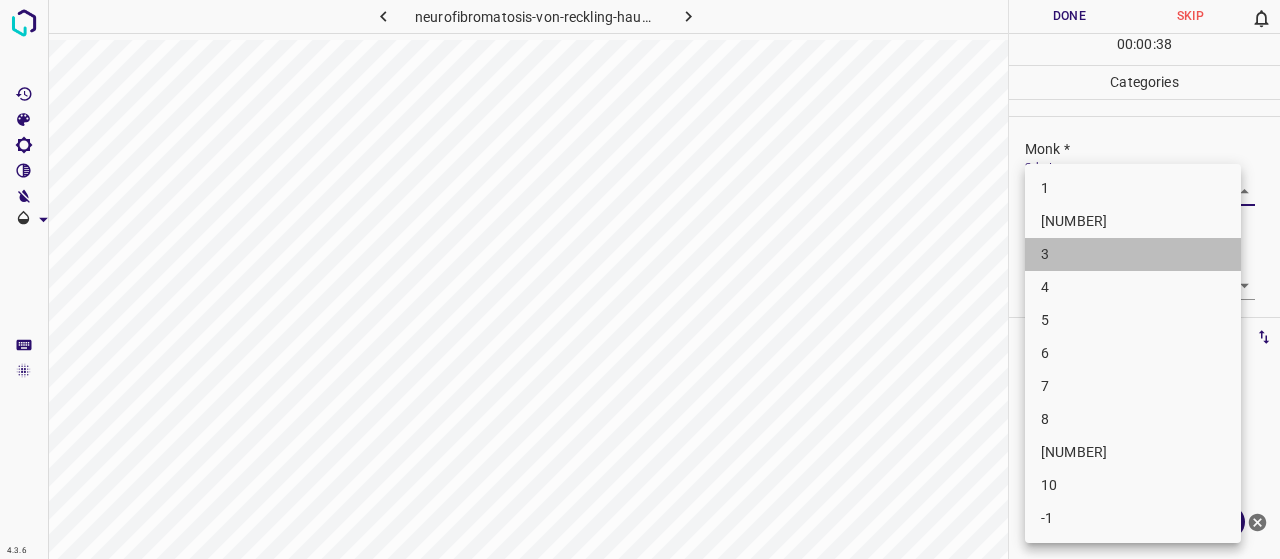 click on "3" at bounding box center (1133, 254) 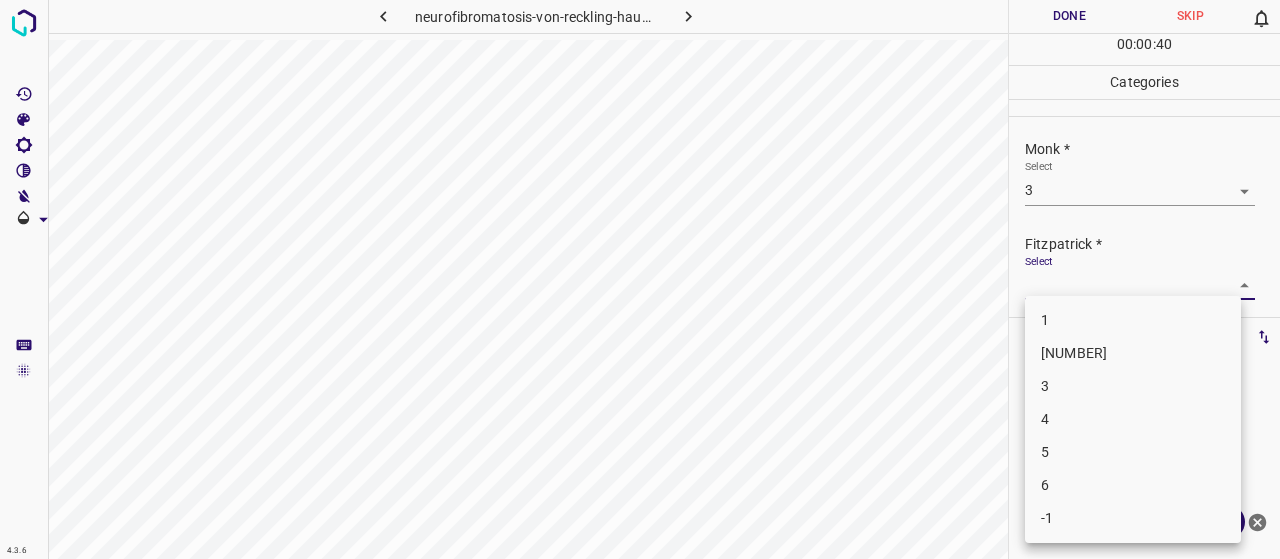 click on "4.3.6  [FILENAME] Done Skip 0 00   : 00   : 40   Categories [PERSON] *  Select 3 3  [PERSON] *  Select ​ Labels   0 Categories 1 [PERSON] 2  [PERSON] Tools Space Change between modes (Draw & Edit) I Auto labeling R Restore zoom M Zoom in N Zoom out Delete Delete selecte label Filters Z Restore filters X Saturation filter C Brightness filter V Contrast filter B Gray scale filter General O Download Need Help ? - Text - Hide - Delete 1 2 3 4 5 6 -1" at bounding box center [640, 279] 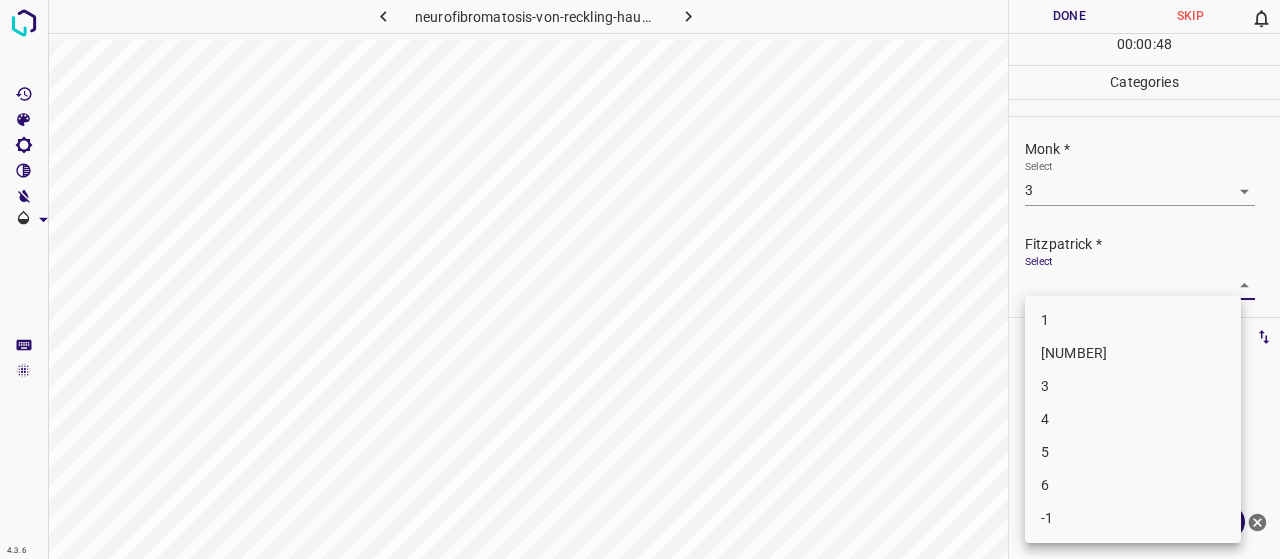 click on "1" at bounding box center (1133, 320) 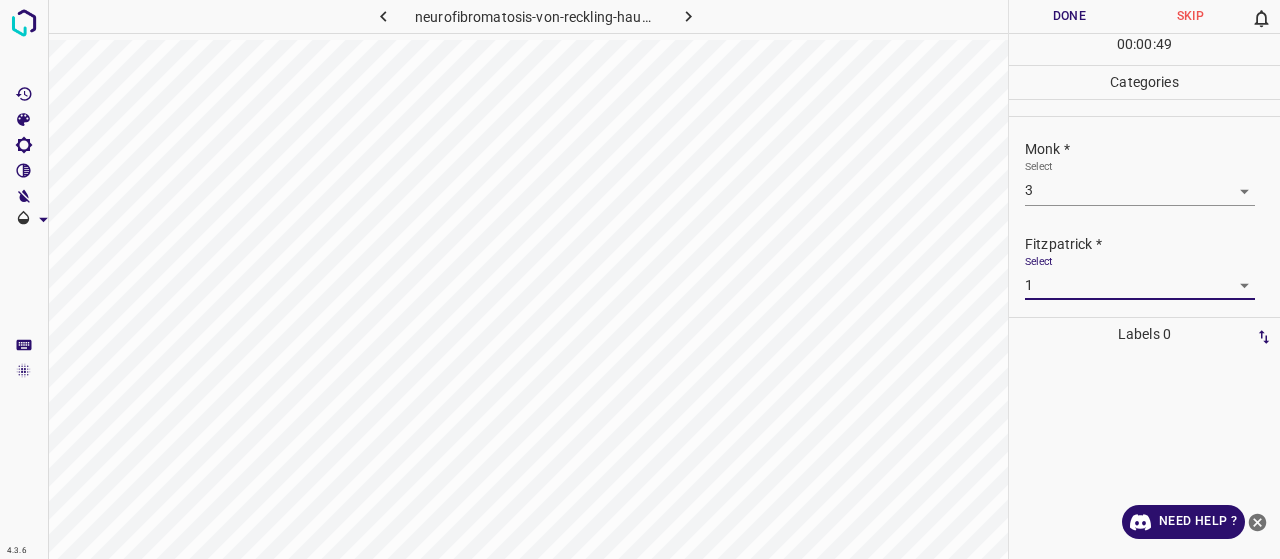 click on "Done" at bounding box center [1069, 16] 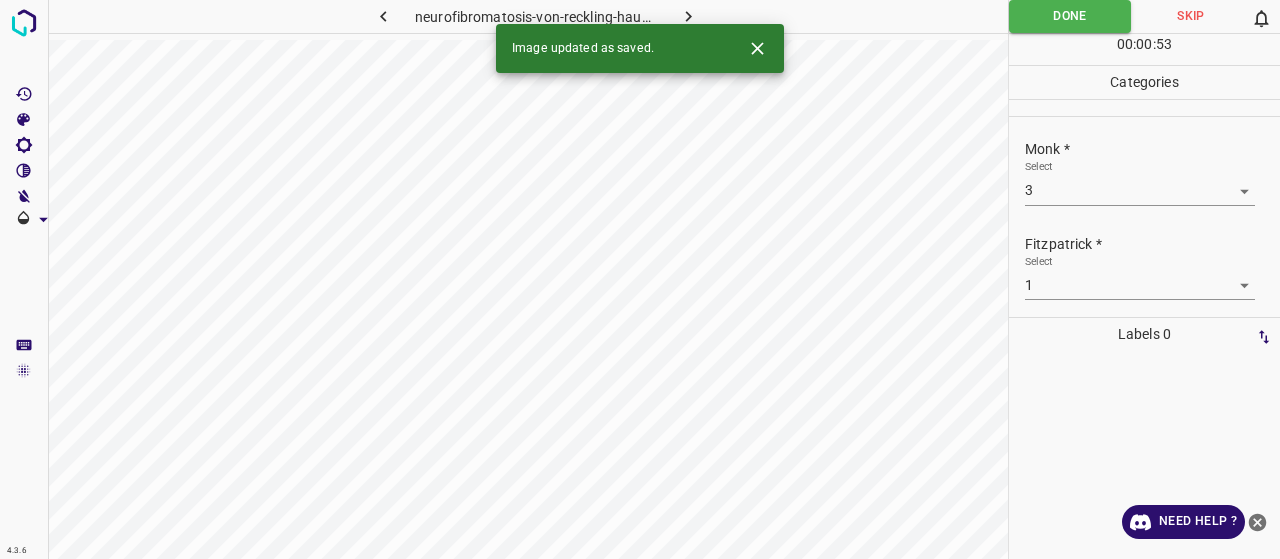 click at bounding box center [688, 16] 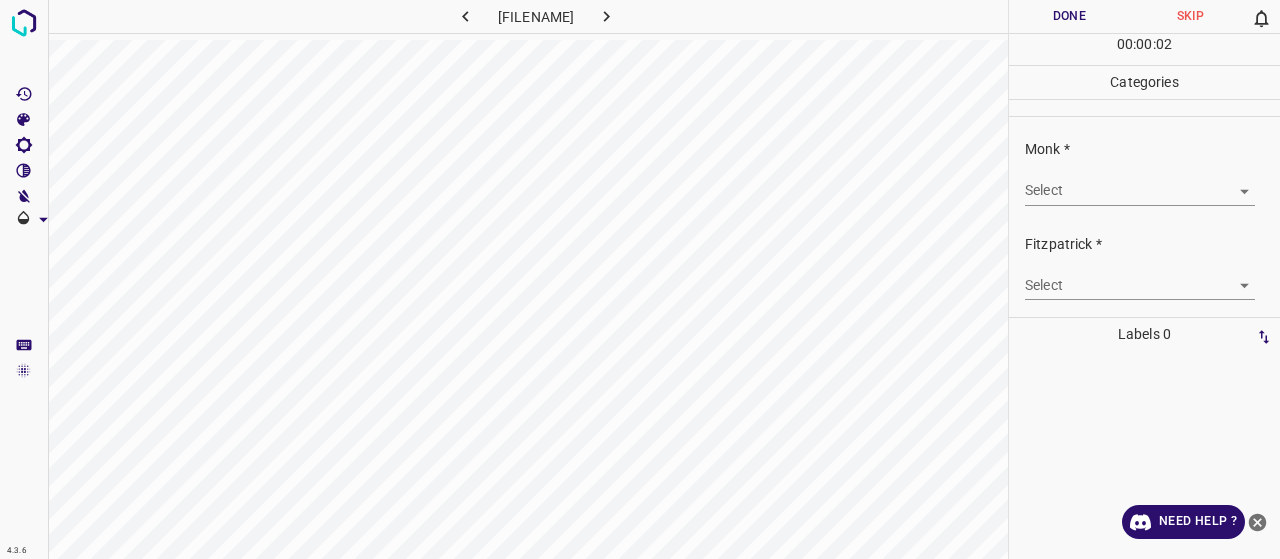click on "4.3.6  [FILENAME] Done Skip 0 00   : 00   : 02   Categories Monk *  Select ​  Fitzpatrick *  Select ​ Labels   0 Categories 1 Monk 2  Fitzpatrick Tools Space Change between modes (Draw & Edit) I Auto labeling R Restore zoom M Zoom in N Zoom out Delete Delete selecte label Filters Z Restore filters X Saturation filter C Brightness filter V Contrast filter B Gray scale filter General O Download Need Help ? - Text - Hide - Delete" at bounding box center [640, 279] 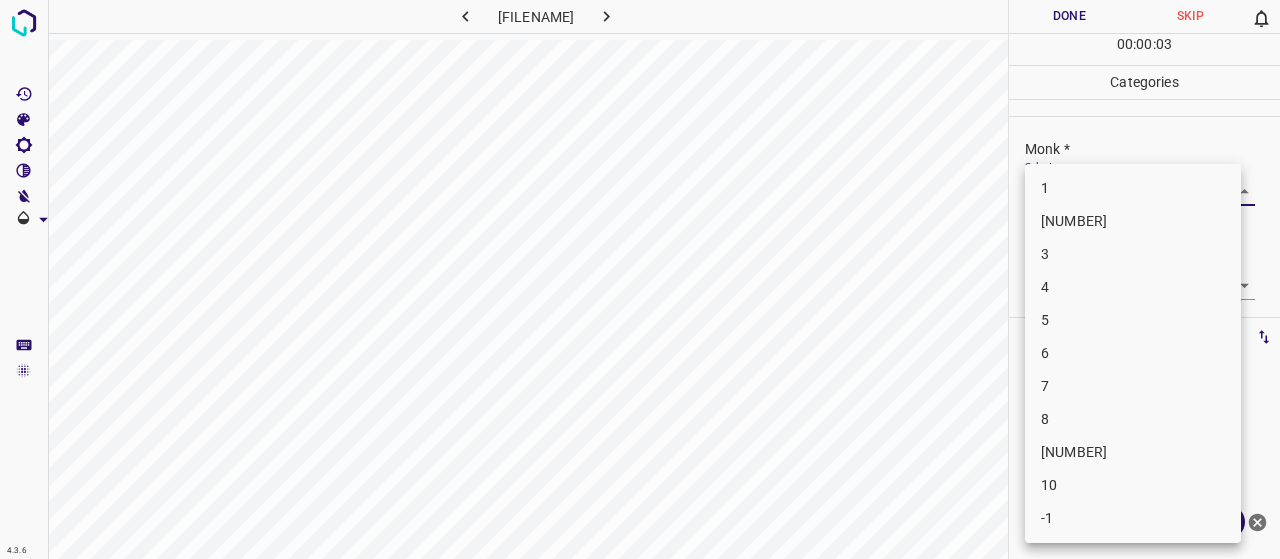 click on "3" at bounding box center (1133, 254) 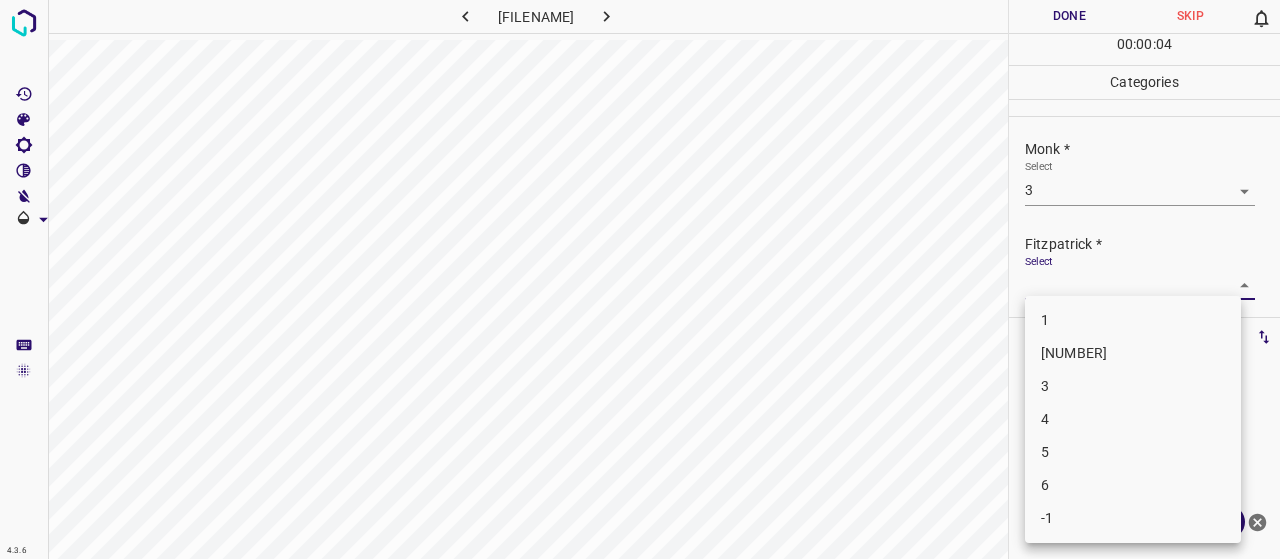click on "4.3.6  sweet-syndrome76.jpg Done Skip 0 00   : 00   : 04   Categories Monk *  Select 3 3  Fitzpatrick *  Select ​ Labels   0 Categories 1 Monk 2  Fitzpatrick Tools Space Change between modes (Draw & Edit) I Auto labeling R Restore zoom M Zoom in N Zoom out Delete Delete selecte label Filters Z Restore filters X Saturation filter C Brightness filter V Contrast filter B Gray scale filter General O Download Need Help ? - Text - Hide - Delete 1 2 3 4 5 6 -1" at bounding box center [640, 279] 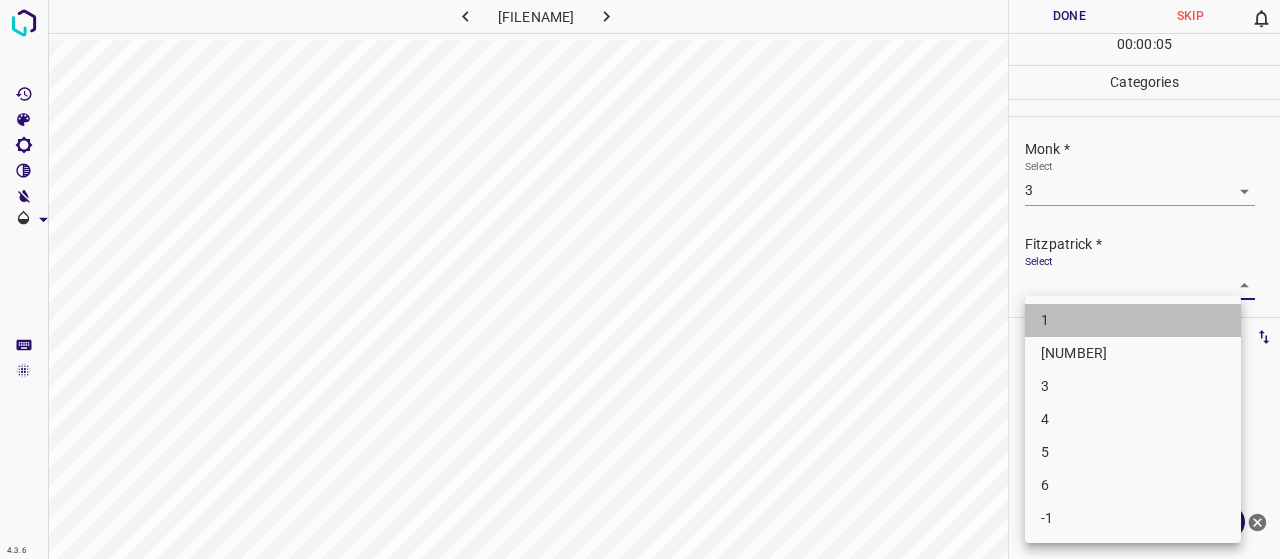 click on "1" at bounding box center (1133, 320) 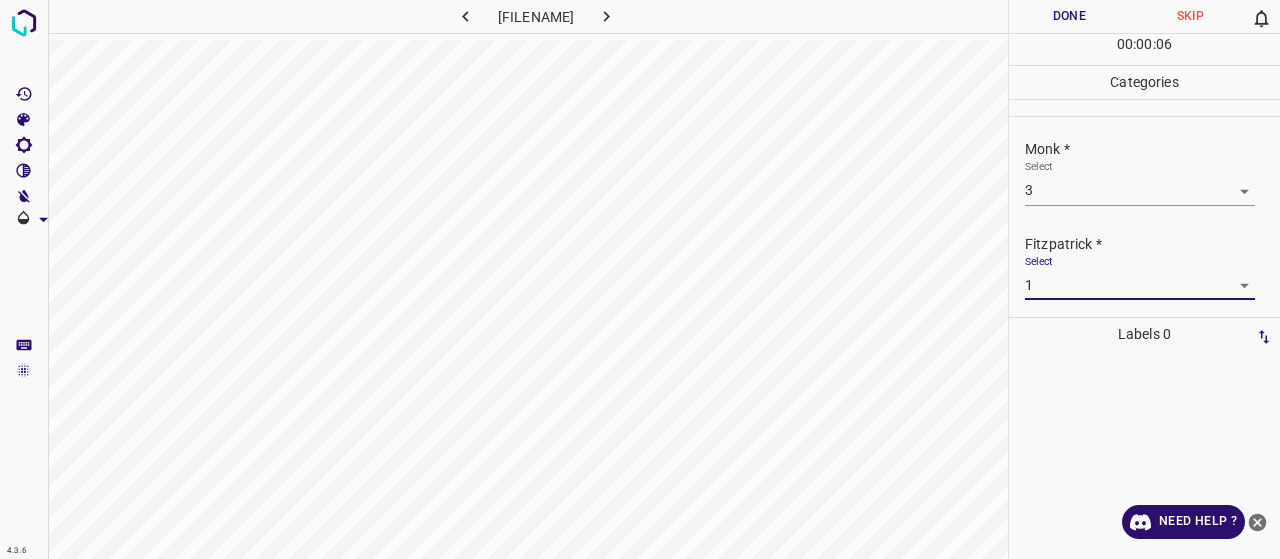 click on "Done" at bounding box center (1069, 16) 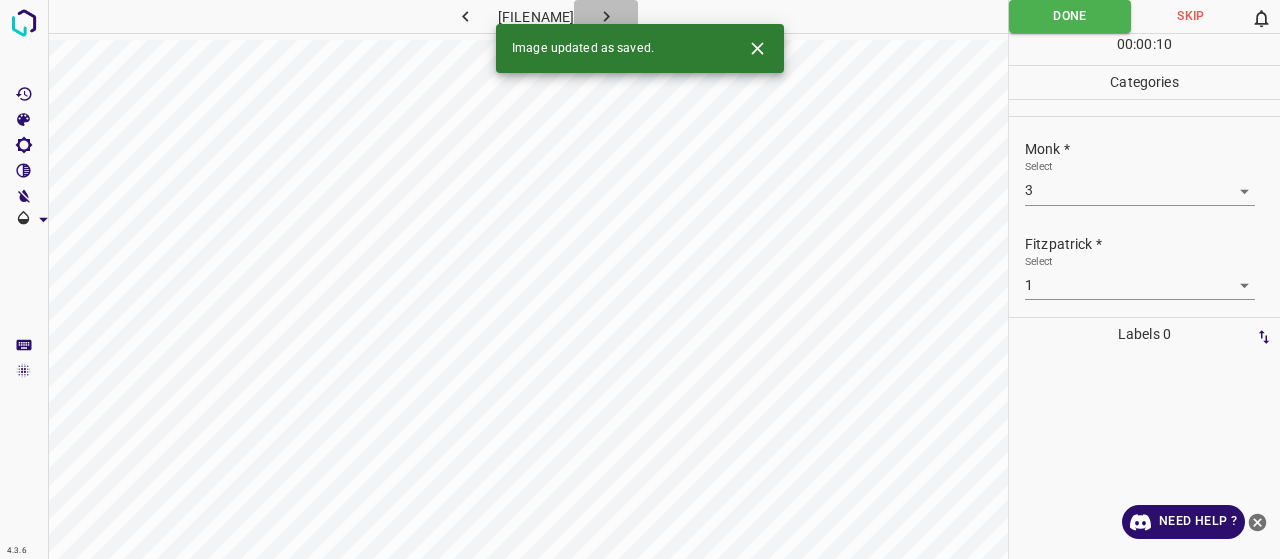 click at bounding box center [606, 16] 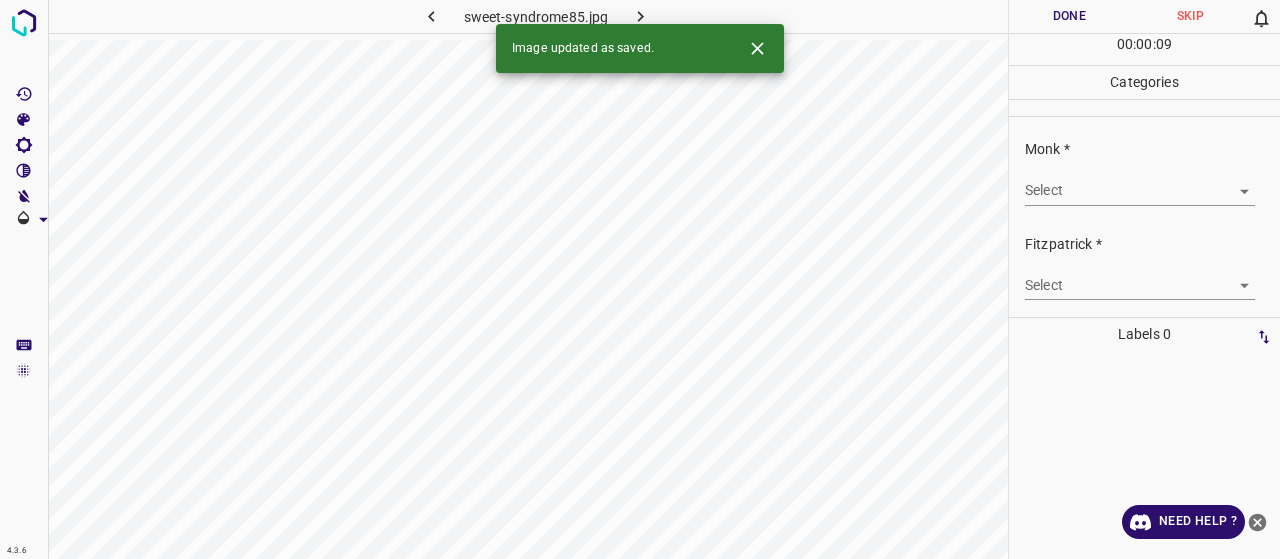 click on "4.3.6  sweet-syndrome85.jpg Done Skip 0 00   : 00   : 09   Categories Monk *  Select ​  Fitzpatrick *  Select ​ Labels   0 Categories 1 Monk 2  Fitzpatrick Tools Space Change between modes (Draw & Edit) I Auto labeling R Restore zoom M Zoom in N Zoom out Delete Delete selecte label Filters Z Restore filters X Saturation filter C Brightness filter V Contrast filter B Gray scale filter General O Download Image updated as saved. Need Help ? - Text - Hide - Delete" at bounding box center (640, 279) 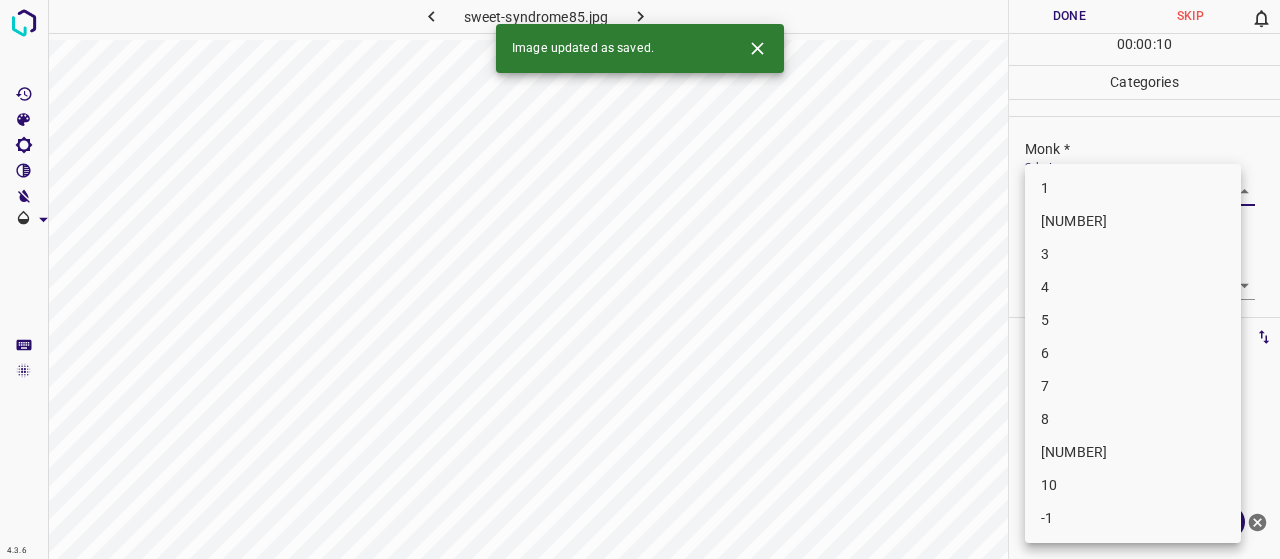 click on "5" at bounding box center [1133, 320] 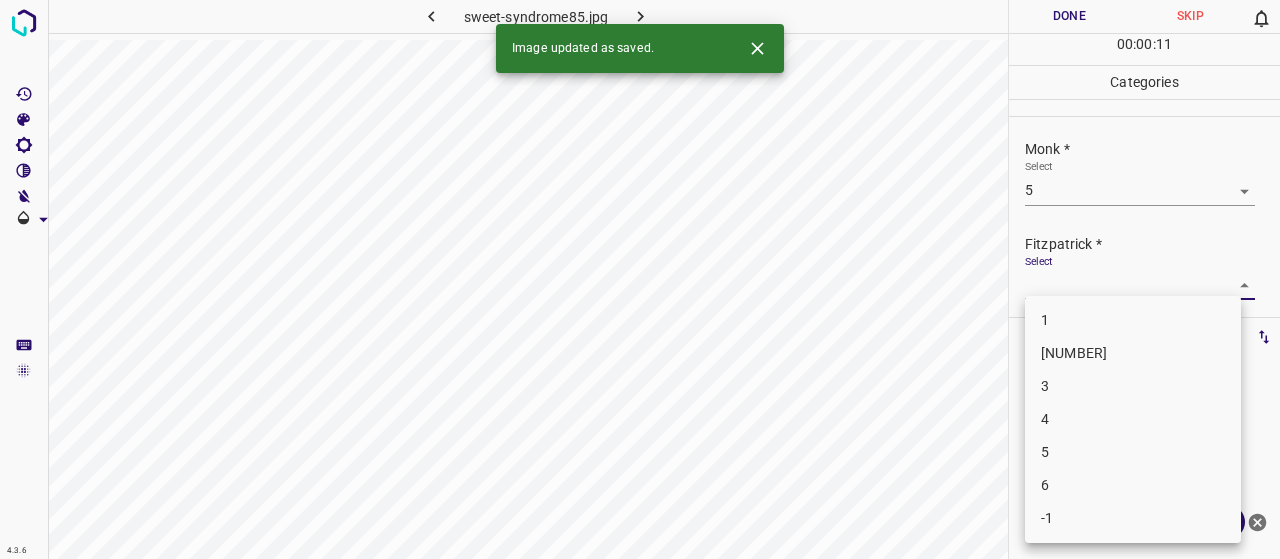 click on "4.3.6  sweet-syndrome85.jpg Done Skip 0 00   : 00   : 11   Categories Monk *  Select 5 5  Fitzpatrick *  Select ​ Labels   0 Categories 1 Monk 2  Fitzpatrick Tools Space Change between modes (Draw & Edit) I Auto labeling R Restore zoom M Zoom in N Zoom out Delete Delete selecte label Filters Z Restore filters X Saturation filter C Brightness filter V Contrast filter B Gray scale filter General O Download Image updated as saved. Need Help ? - Text - Hide - Delete 1 2 3 4 5 6 -1" at bounding box center [640, 279] 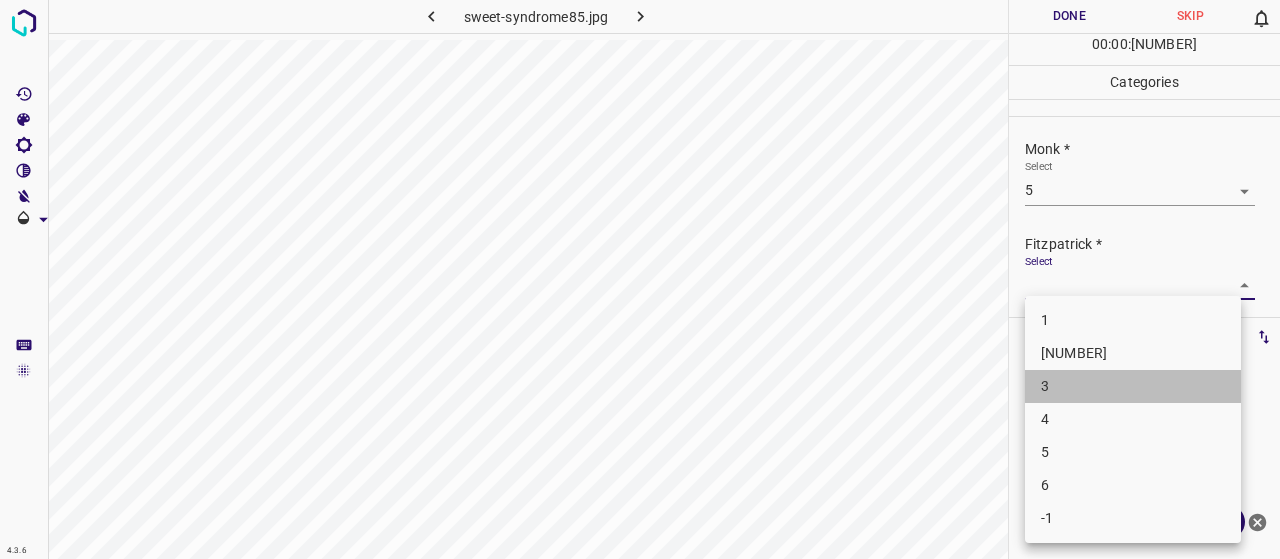 click on "3" at bounding box center (1133, 386) 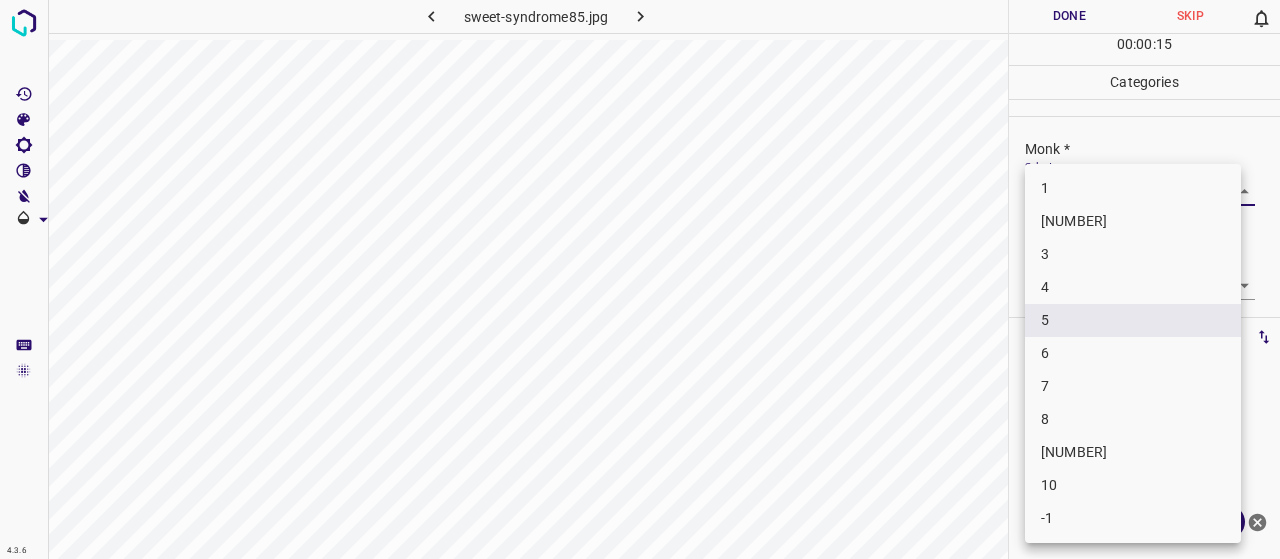 click on "4.3.6  sweet-syndrome85.jpg Done Skip 0 00   : 00   : 15   Categories Monk *  Select 5 5  Fitzpatrick *  Select 3 3 Labels   0 Categories 1 Monk 2  Fitzpatrick Tools Space Change between modes (Draw & Edit) I Auto labeling R Restore zoom M Zoom in N Zoom out Delete Delete selecte label Filters Z Restore filters X Saturation filter C Brightness filter V Contrast filter B Gray scale filter General O Download Need Help ? - Text - Hide - Delete 1 2 3 4 5 6 7 8 9 10 -1" at bounding box center (640, 279) 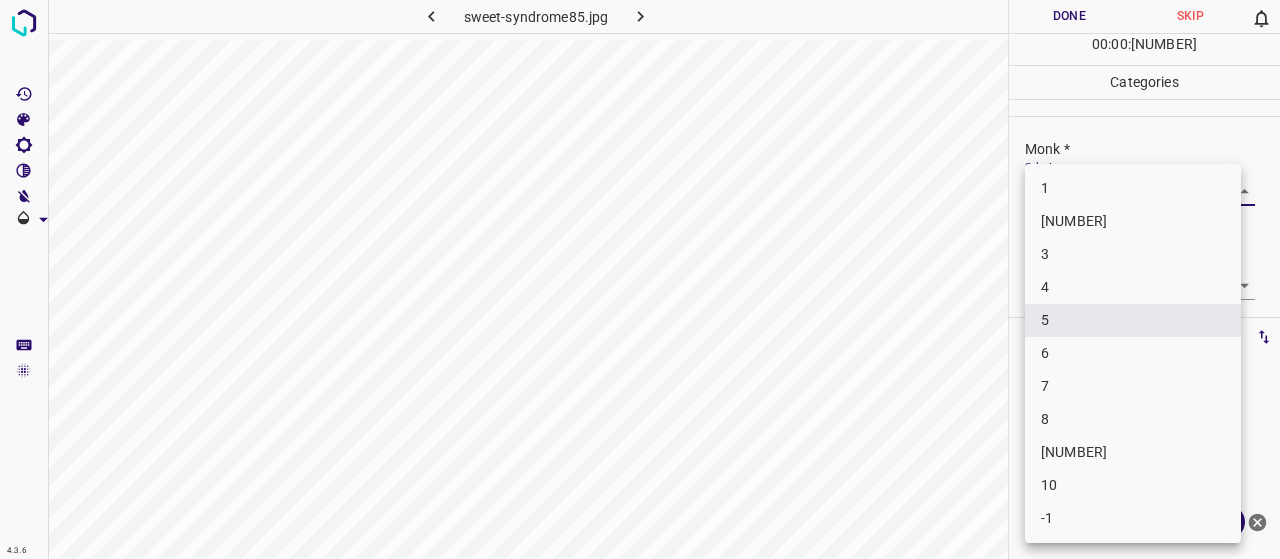 click on "4" at bounding box center (1133, 287) 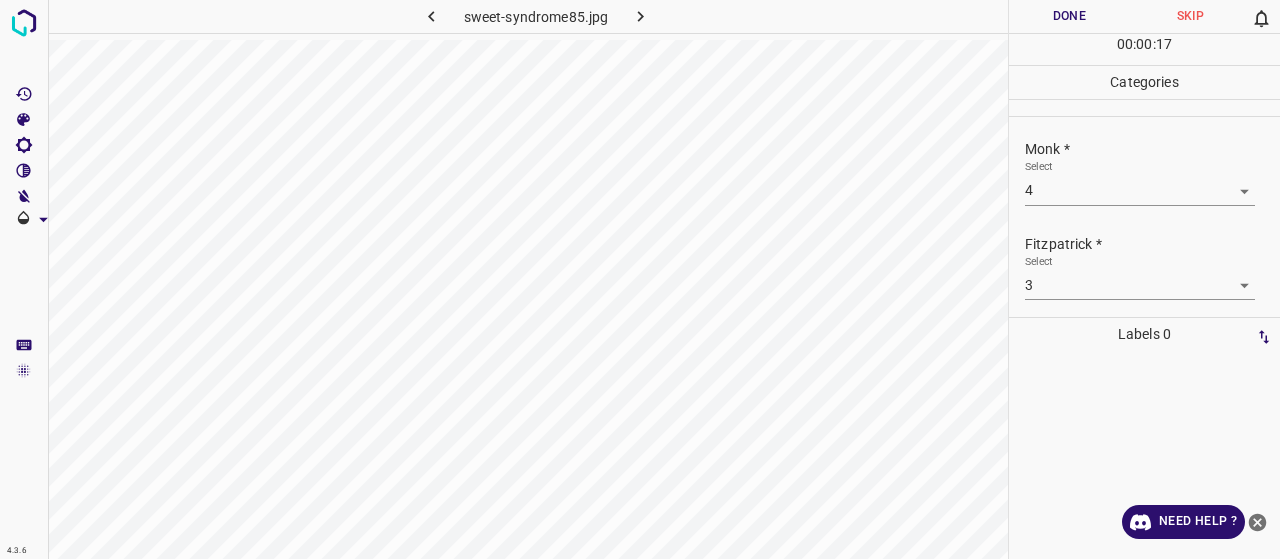 click on "Fitzpatrick *  Select 3 3" at bounding box center (1144, 172) 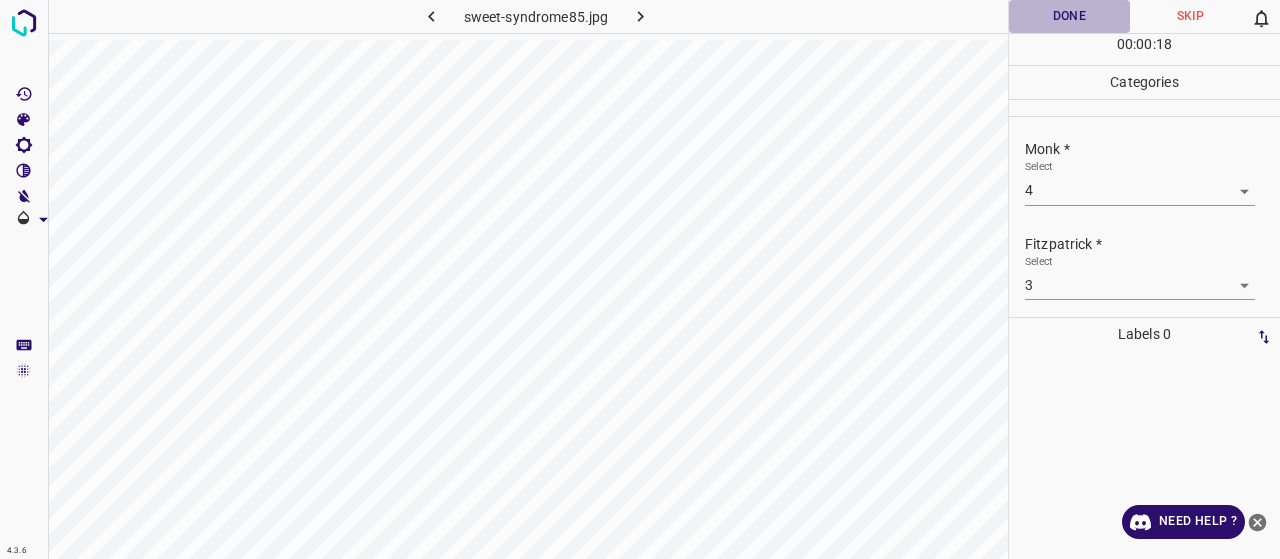 click on "Done" at bounding box center [1069, 16] 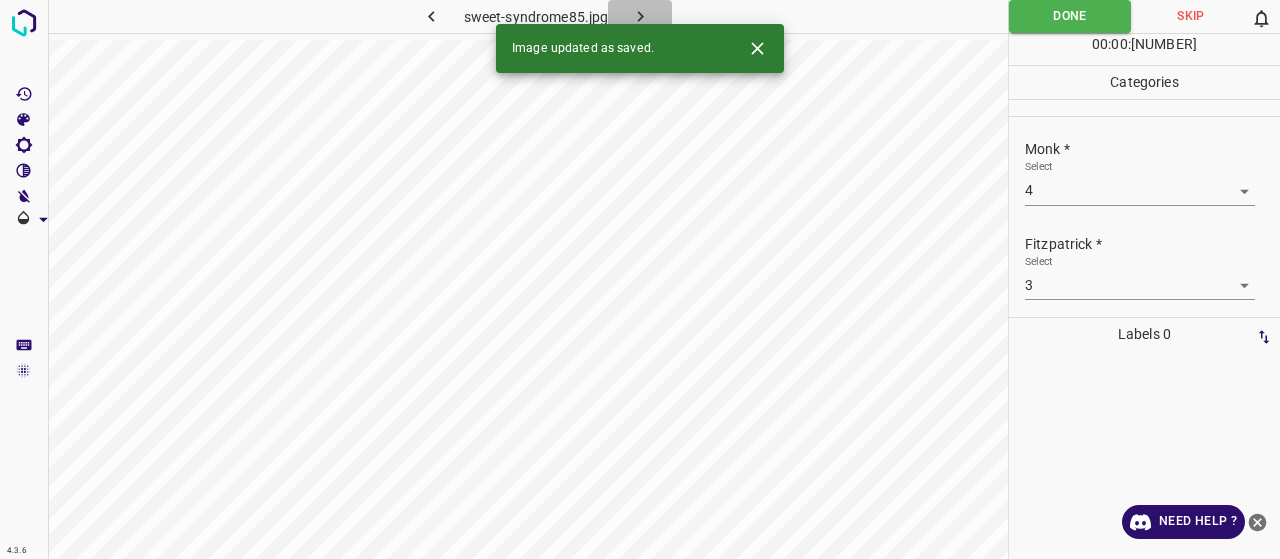 click at bounding box center [640, 16] 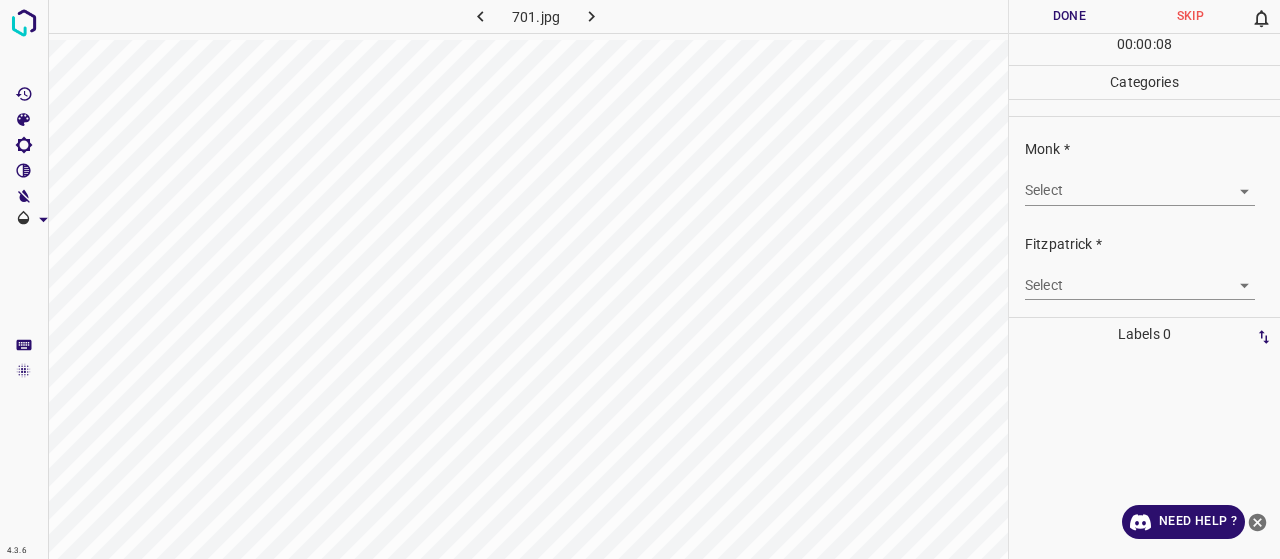 click on "4.3.6  701.jpg Done Skip 0 00   : 00   : 08   Categories Monk *  Select ​  Fitzpatrick *  Select ​ Labels   0 Categories 1 Monk 2  Fitzpatrick Tools Space Change between modes (Draw & Edit) I Auto labeling R Restore zoom M Zoom in N Zoom out Delete Delete selecte label Filters Z Restore filters X Saturation filter C Brightness filter V Contrast filter B Gray scale filter General O Download Need Help ? - Text - Hide - Delete" at bounding box center [640, 279] 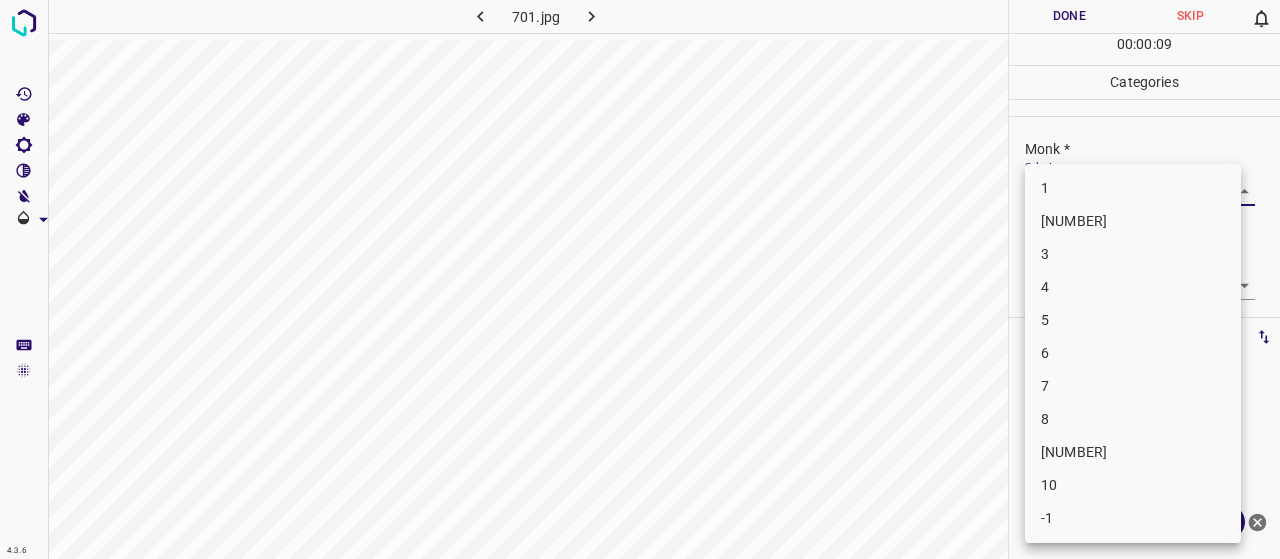 click on "4" at bounding box center [1133, 287] 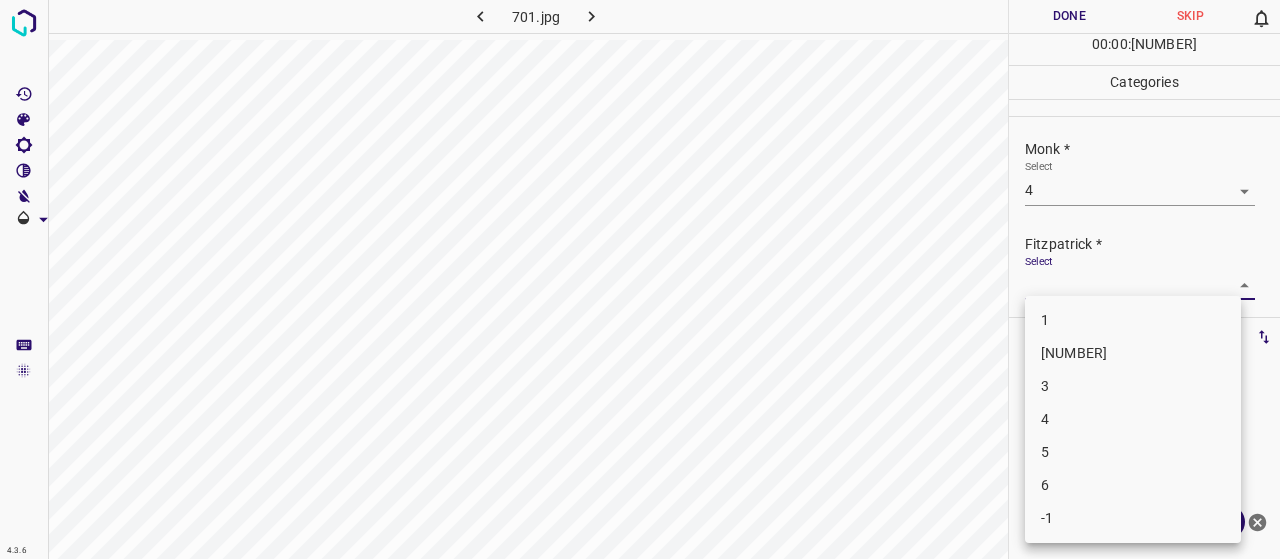click on "4.3.6  701.jpg Done Skip 0 00   : 00   : 16   Categories Monk *  Select 4 4  Fitzpatrick *  Select ​ Labels   0 Categories 1 Monk 2  Fitzpatrick Tools Space Change between modes (Draw & Edit) I Auto labeling R Restore zoom M Zoom in N Zoom out Delete Delete selecte label Filters Z Restore filters X Saturation filter C Brightness filter V Contrast filter B Gray scale filter General O Download Need Help ? - Text - Hide - Delete 1 2 3 4 5 6 -1" at bounding box center [640, 279] 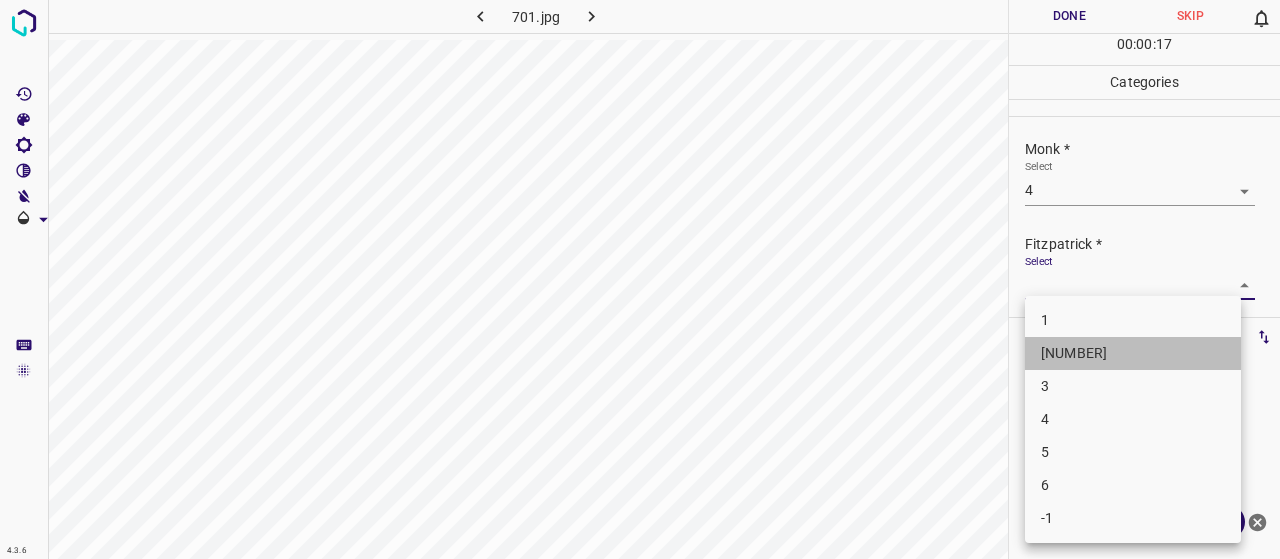 click on "[NUMBER]" at bounding box center [1133, 353] 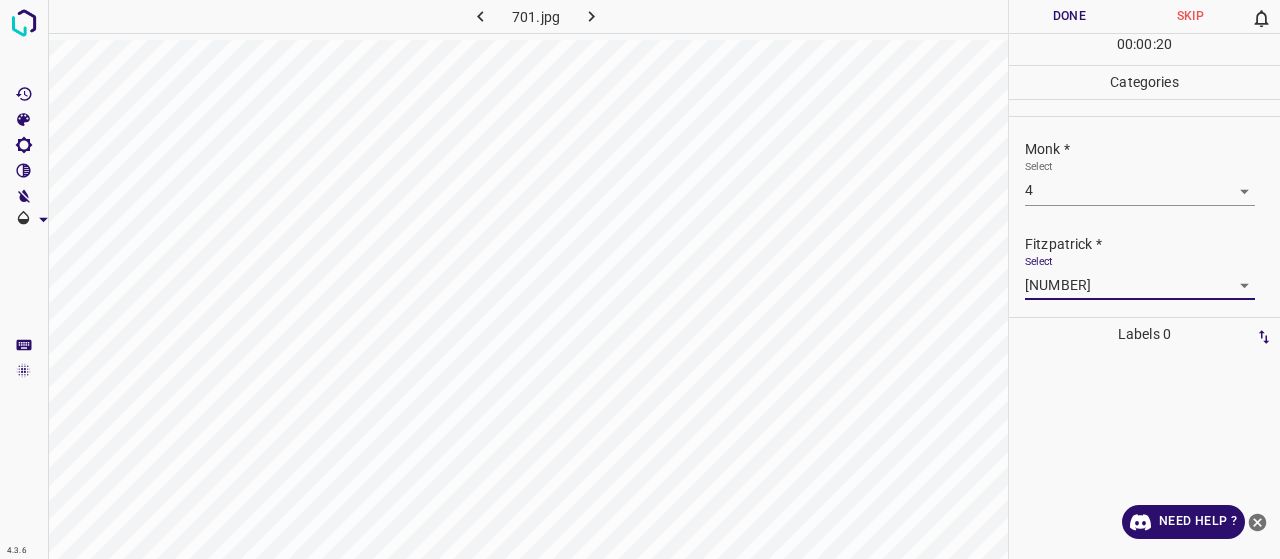 click on "Done" at bounding box center [1069, 16] 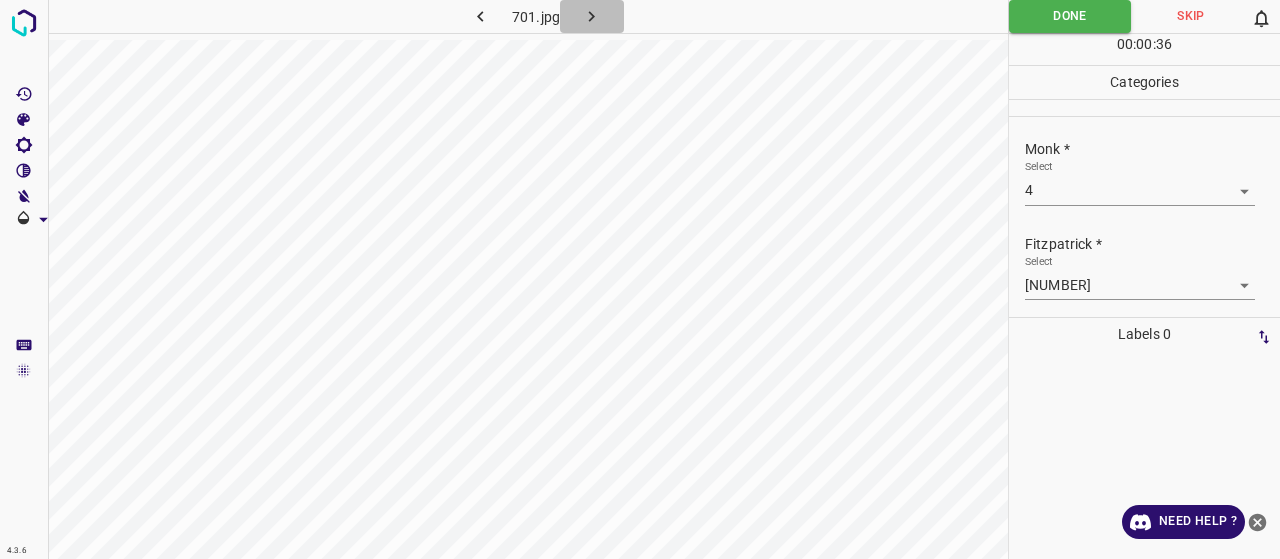 click at bounding box center [591, 16] 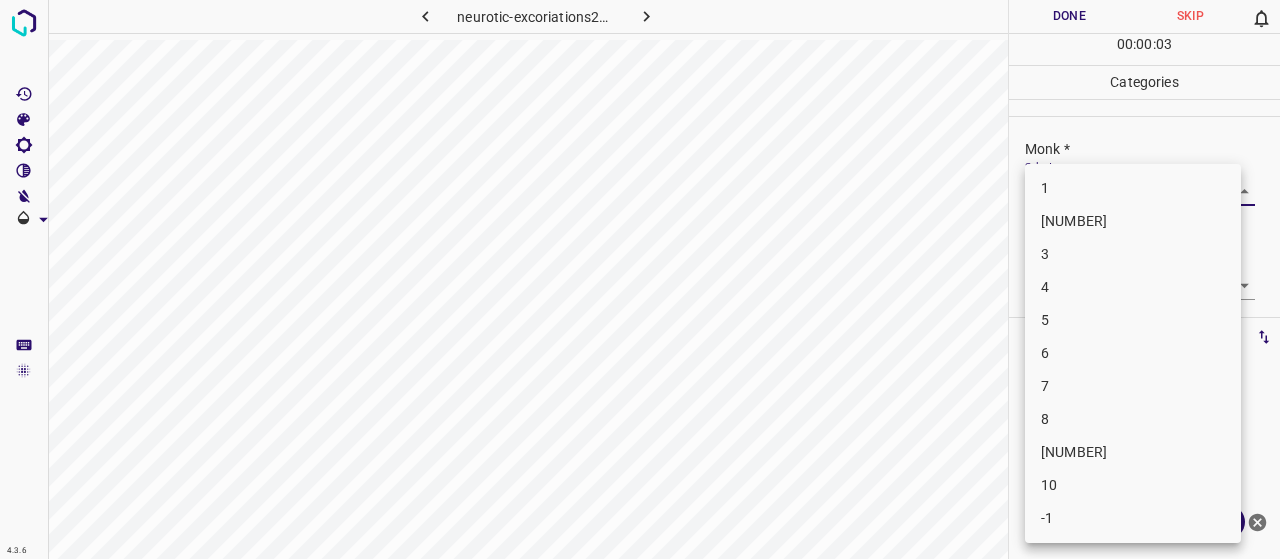 click on "4.3.6  neurotic-excoriations23.jpg Done Skip 0 00   : 00   : 03   Categories Monk *  Select ​  Fitzpatrick *  Select ​ Labels   0 Categories 1 Monk 2  Fitzpatrick Tools Space Change between modes (Draw & Edit) I Auto labeling R Restore zoom M Zoom in N Zoom out Delete Delete selecte label Filters Z Restore filters X Saturation filter C Brightness filter V Contrast filter B Gray scale filter General O Download Need Help ? - Text - Hide - Delete 1 2 3 4 5 6 7 8 9 10 -1" at bounding box center [640, 279] 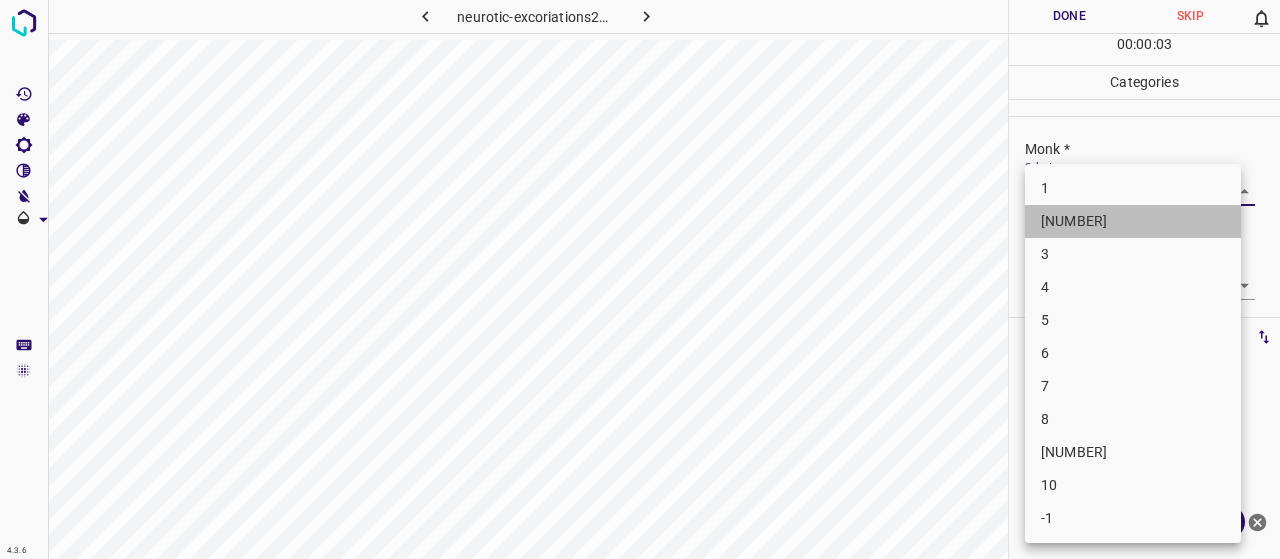 click on "[NUMBER]" at bounding box center [1133, 221] 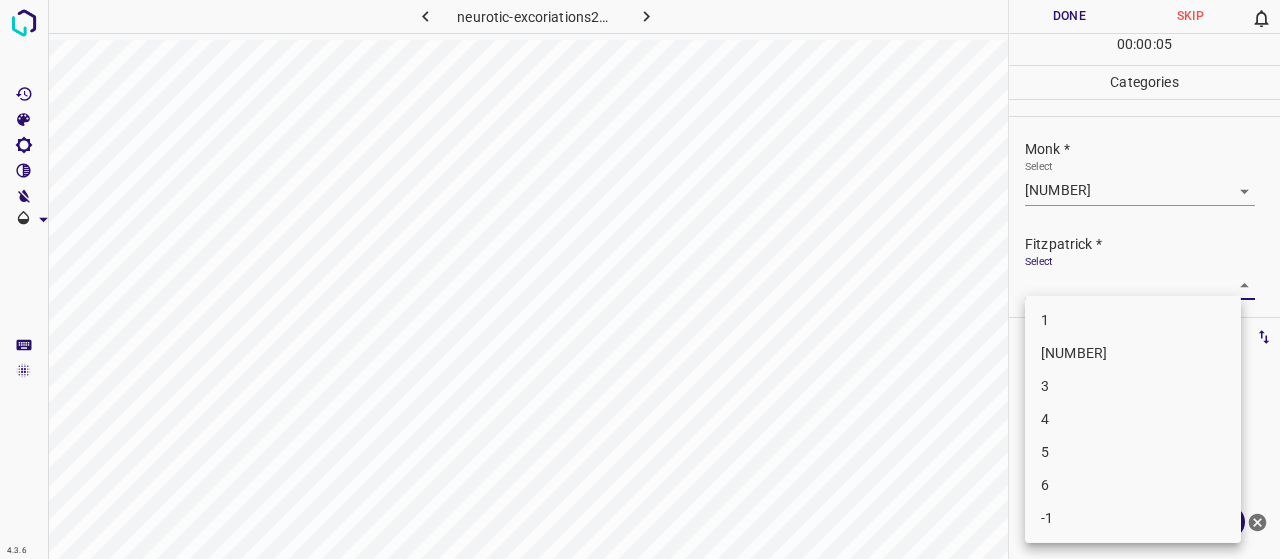 click on "4.3.6  [FILENAME] Done Skip 0 00   : 00   : 05   Categories Monk *  Select 2 2  Fitzpatrick *  Select ​ Labels   0 Categories 1 Monk 2  Fitzpatrick Tools Space Change between modes (Draw & Edit) I Auto labeling R Restore zoom M Zoom in N Zoom out Delete Delete selecte label Filters Z Restore filters X Saturation filter C Brightness filter V Contrast filter B Gray scale filter General O Download Need Help ? - Text - Hide - Delete 1 2 3 4 5 6 -1" at bounding box center (640, 279) 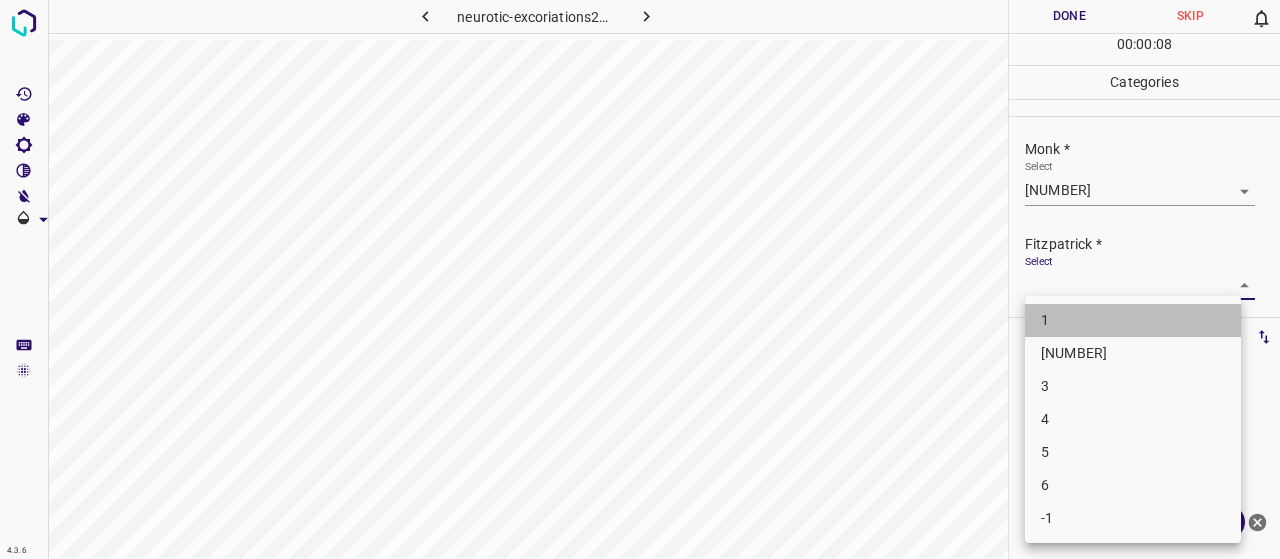 click on "1" at bounding box center (1133, 320) 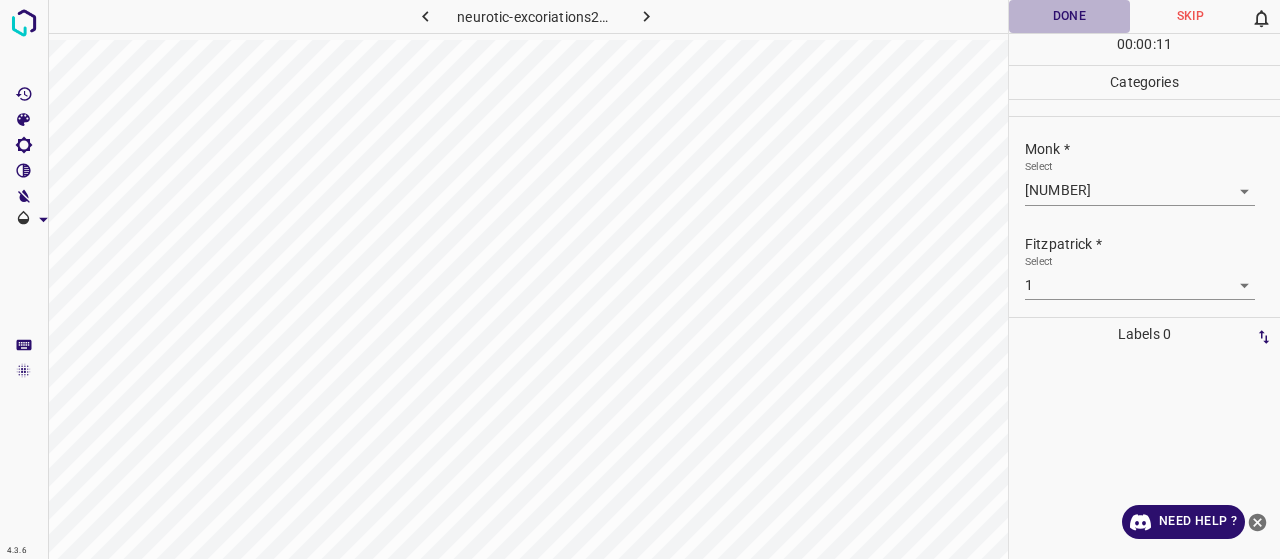 click on "Done" at bounding box center (1069, 16) 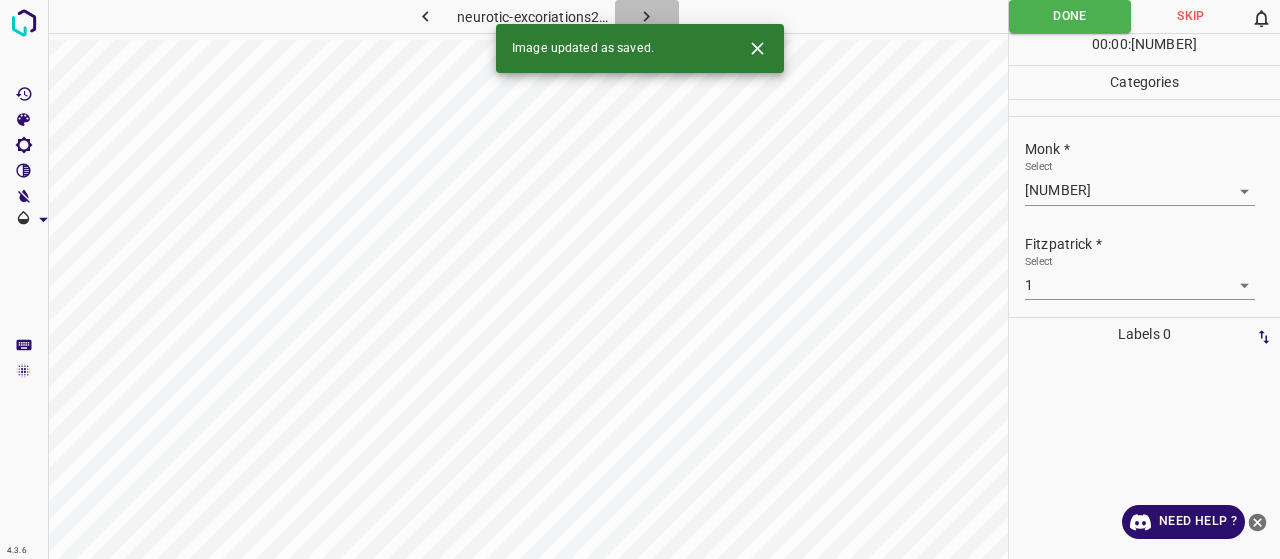 click at bounding box center (646, 16) 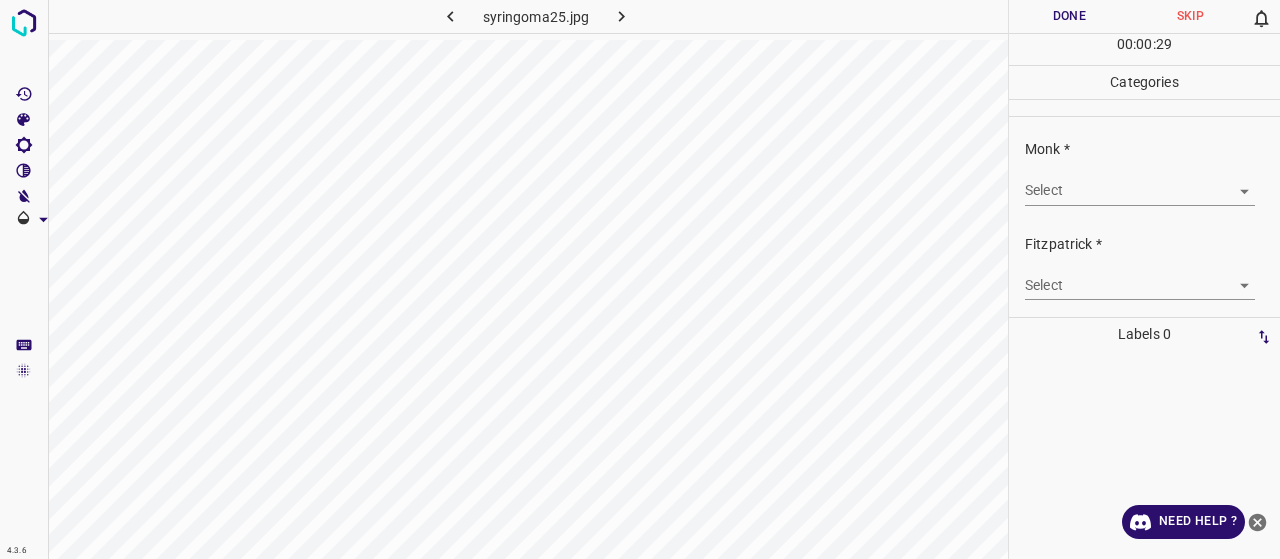 click on "4.3.6  [FILENAME] Done Skip 0 00   : 00   : 29   Categories [PERSON] *  Select ​  [PERSON] *  Select ​ Labels   0 Categories 1 [PERSON] 2  [PERSON] Tools Space Change between modes (Draw & Edit) I Auto labeling R Restore zoom M Zoom in N Zoom out Delete Delete selecte label Filters Z Restore filters X Saturation filter C Brightness filter V Contrast filter B Gray scale filter General O Download Need Help ? - Text - Hide - Delete" at bounding box center [640, 279] 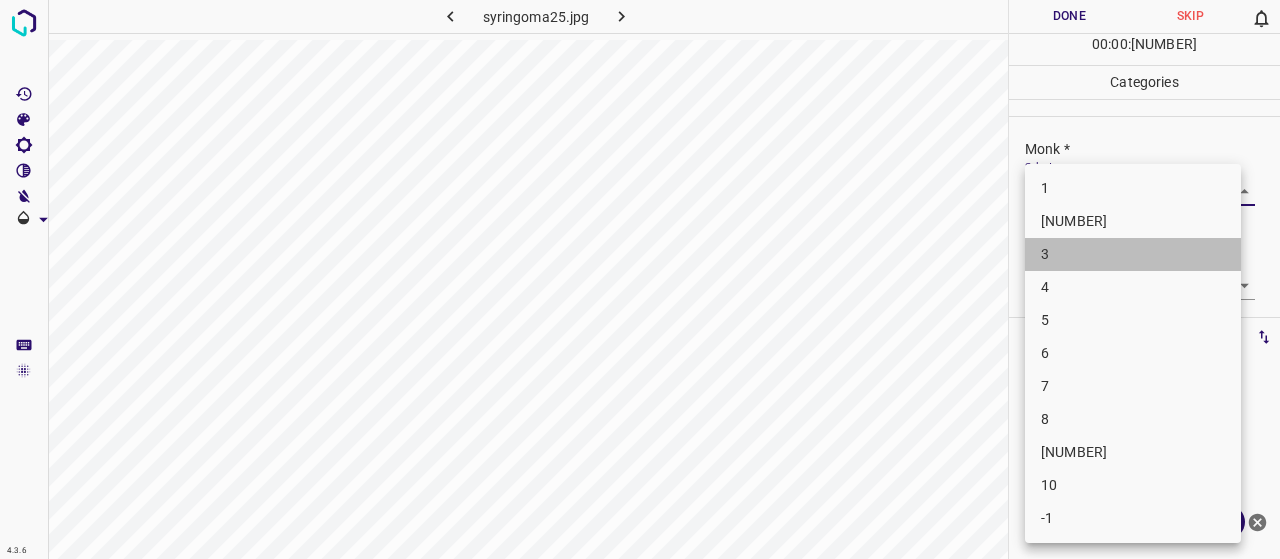 click on "3" at bounding box center (1133, 254) 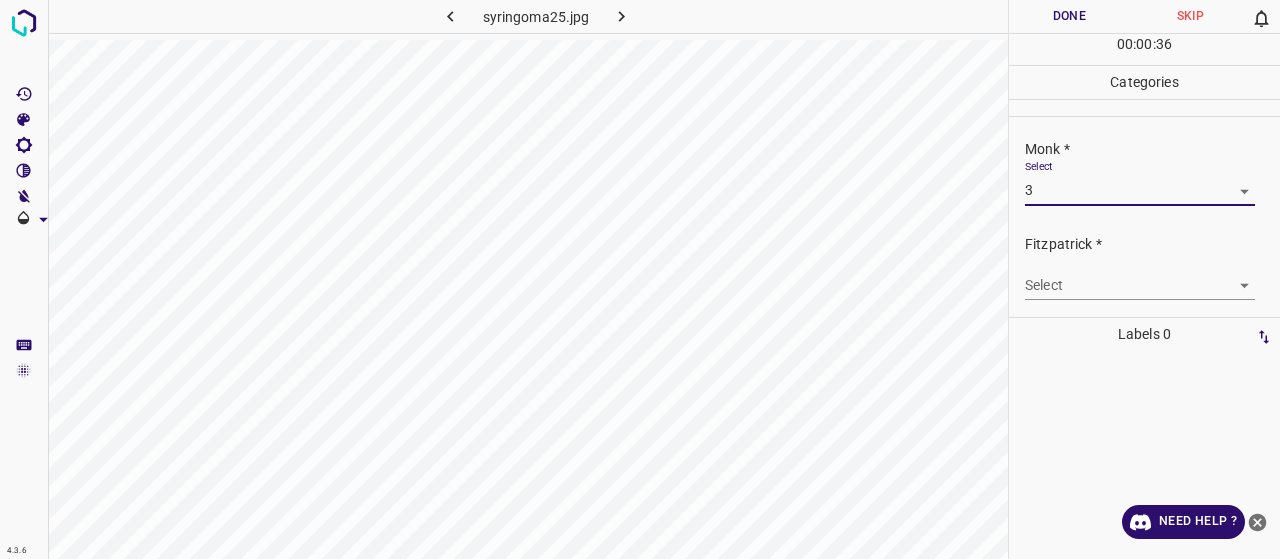 click on "4.3.6  syringoma25.jpg Done Skip 0 00   : 00   : 36   Categories Monk *  Select 3 3  Fitzpatrick *  Select ​ Labels   0 Categories 1 Monk 2  Fitzpatrick Tools Space Change between modes (Draw & Edit) I Auto labeling R Restore zoom M Zoom in N Zoom out Delete Delete selecte label Filters Z Restore filters X Saturation filter C Brightness filter V Contrast filter B Gray scale filter General O Download Need Help ? - Text - Hide - Delete" at bounding box center [640, 279] 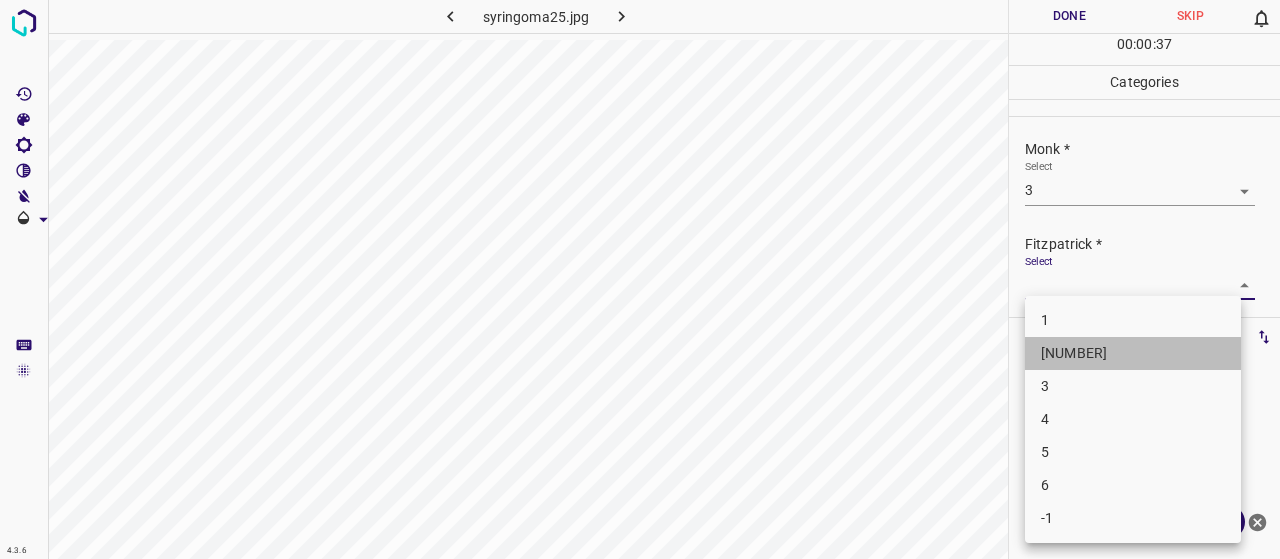 click on "[NUMBER]" at bounding box center [1133, 353] 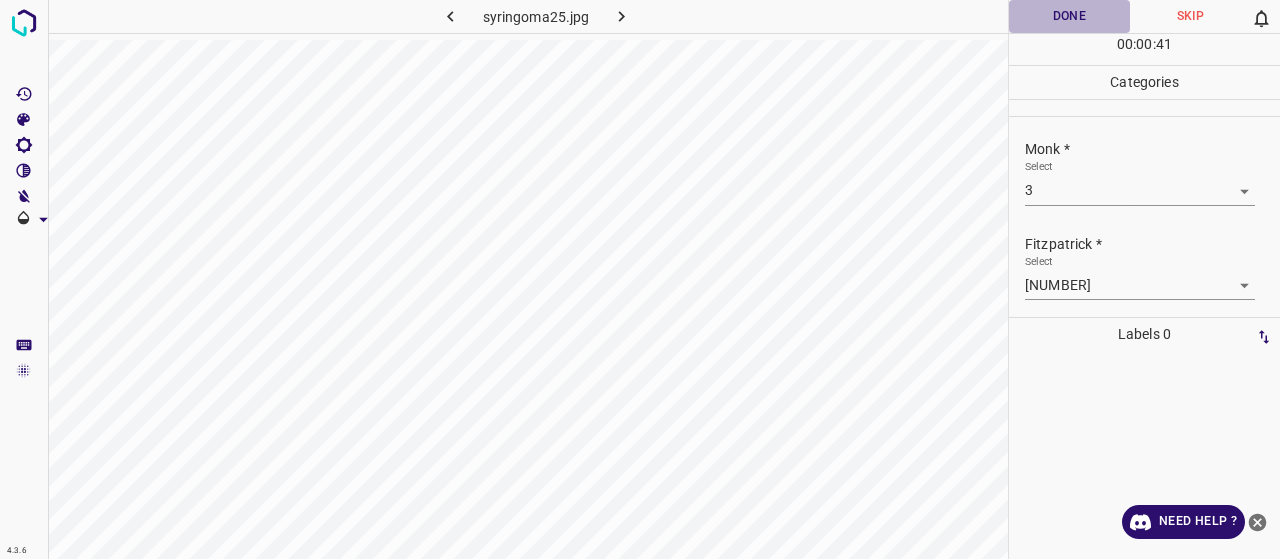 click on "Done" at bounding box center [1069, 16] 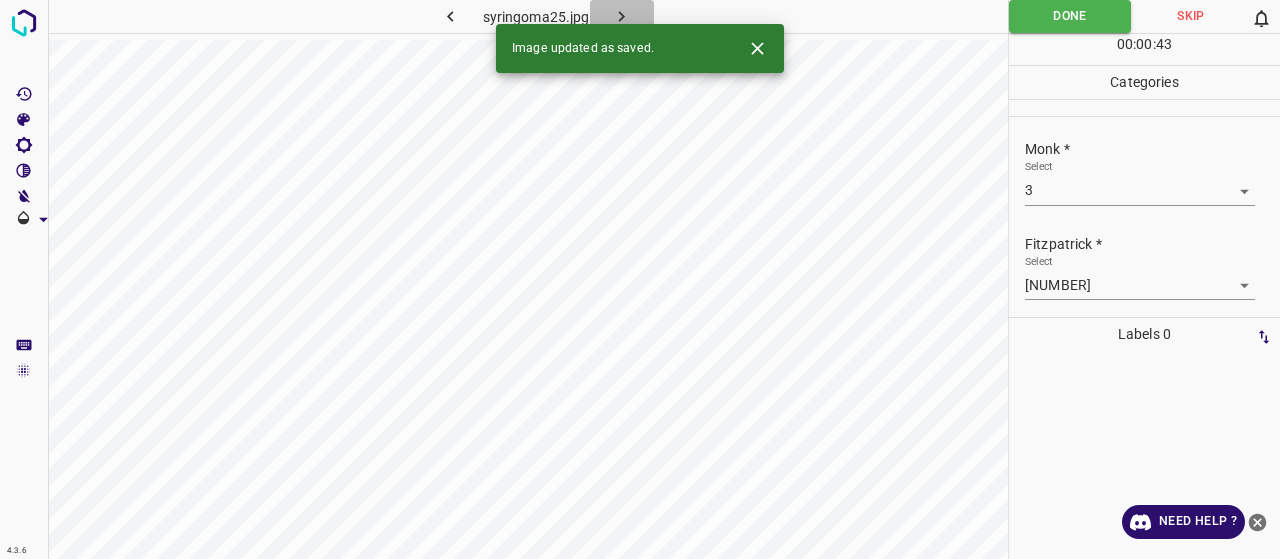 click at bounding box center [622, 16] 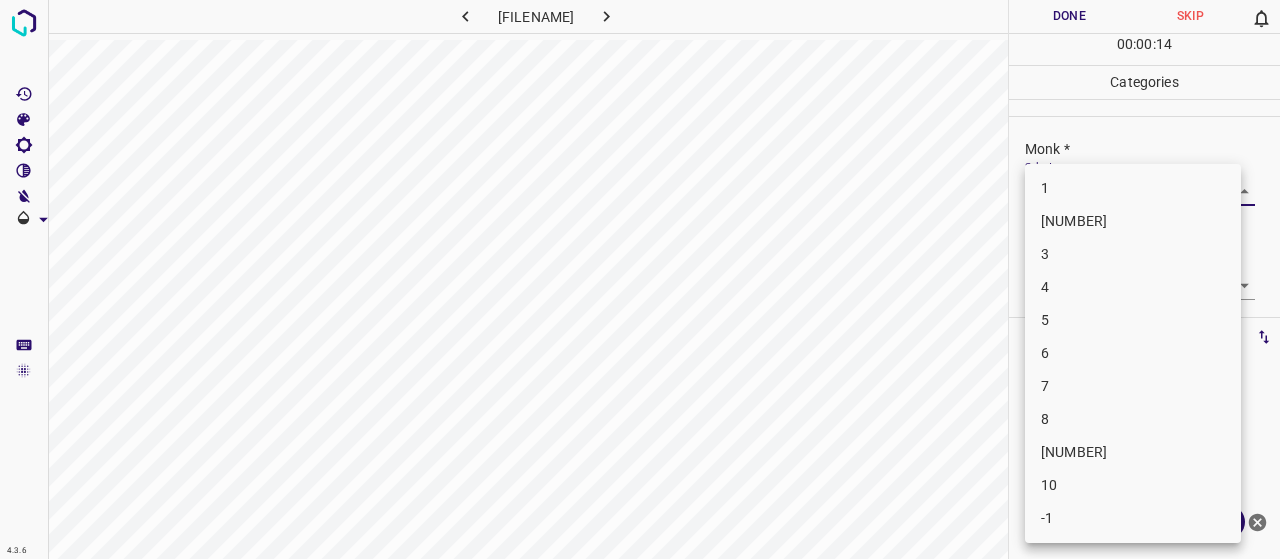 click on "4.3.6  7129.jpg Done Skip 0 00   : 00   : 14   Categories Monk *  Select ​  Fitzpatrick *  Select ​ Labels   0 Categories 1 Monk 2  Fitzpatrick Tools Space Change between modes (Draw & Edit) I Auto labeling R Restore zoom M Zoom in N Zoom out Delete Delete selecte label Filters Z Restore filters X Saturation filter C Brightness filter V Contrast filter B Gray scale filter General O Download Need Help ? - Text - Hide - Delete 1 2 3 4 5 6 7 8 9 10 -1" at bounding box center [640, 279] 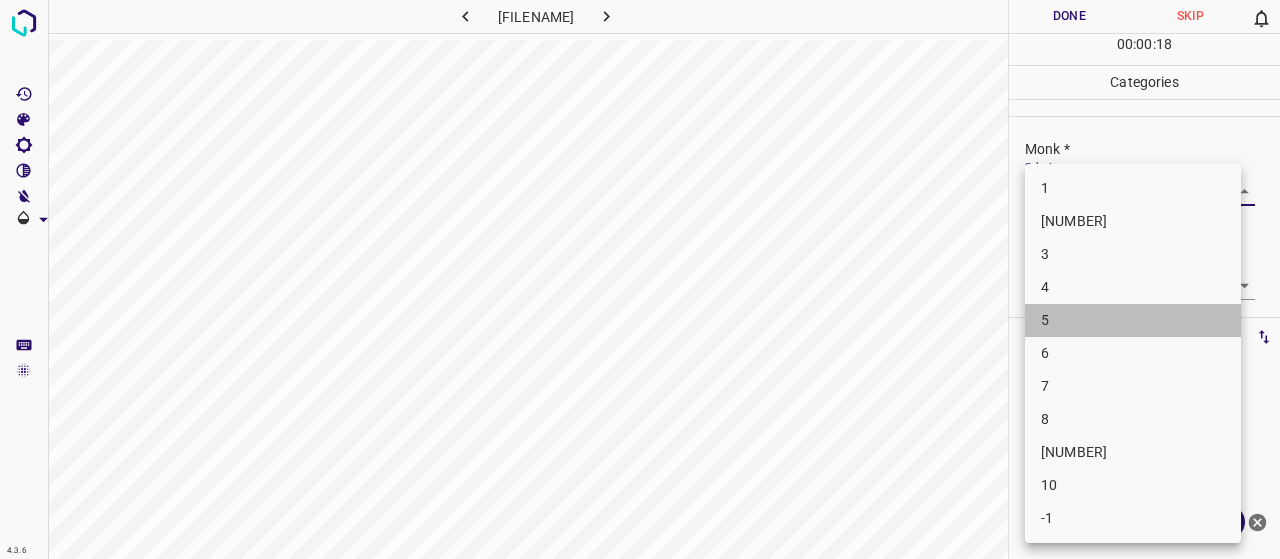 click on "5" at bounding box center [1133, 320] 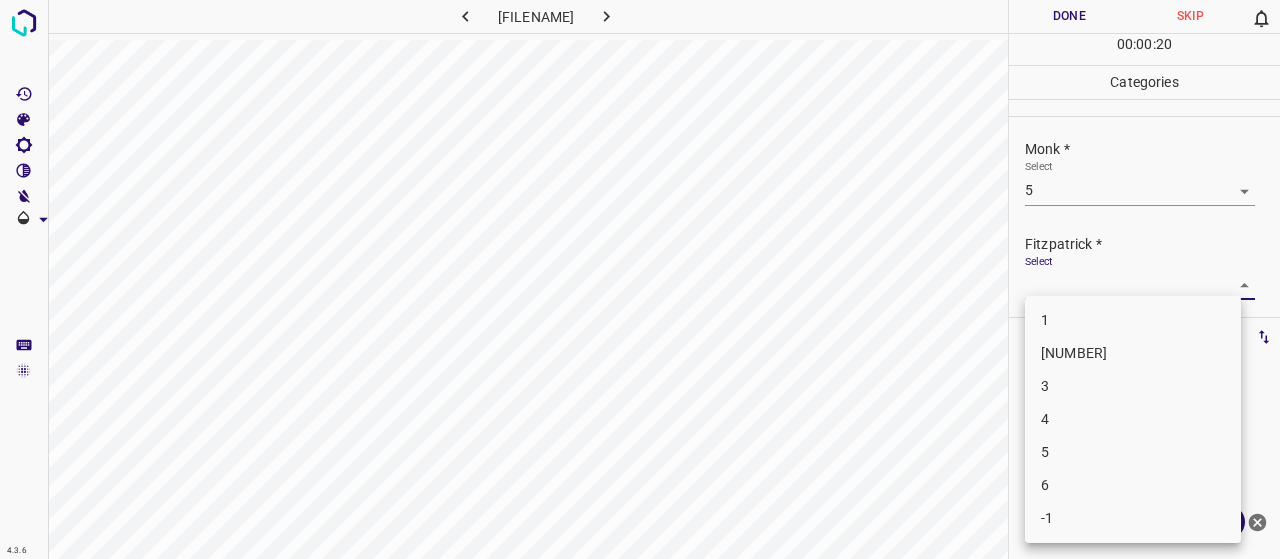 click on "4.3.6  [FILENAME] Done Skip 0 00   : 00   : 20   Categories Monk *  Select 5 5  Fitzpatrick *  Select ​ Labels   0 Categories 1 Monk 2  Fitzpatrick Tools Space Change between modes (Draw & Edit) I Auto labeling R Restore zoom M Zoom in N Zoom out Delete Delete selecte label Filters Z Restore filters X Saturation filter C Brightness filter V Contrast filter B Gray scale filter General O Download Need Help ? - Text - Hide - Delete 1 2 3 4 5 6 -1" at bounding box center [640, 279] 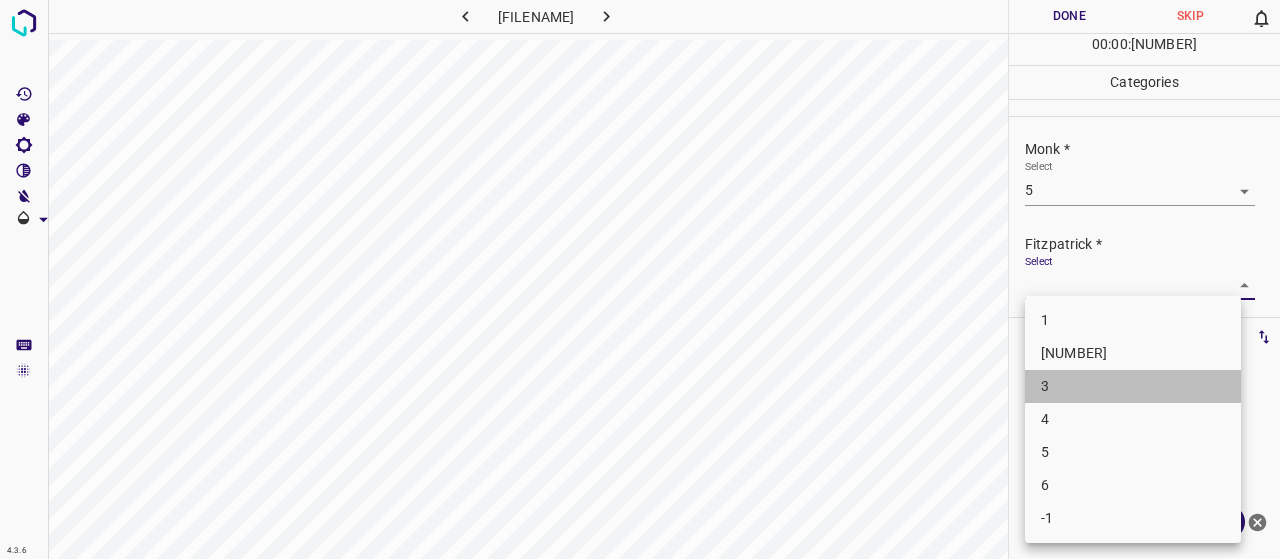 click on "3" at bounding box center [1133, 386] 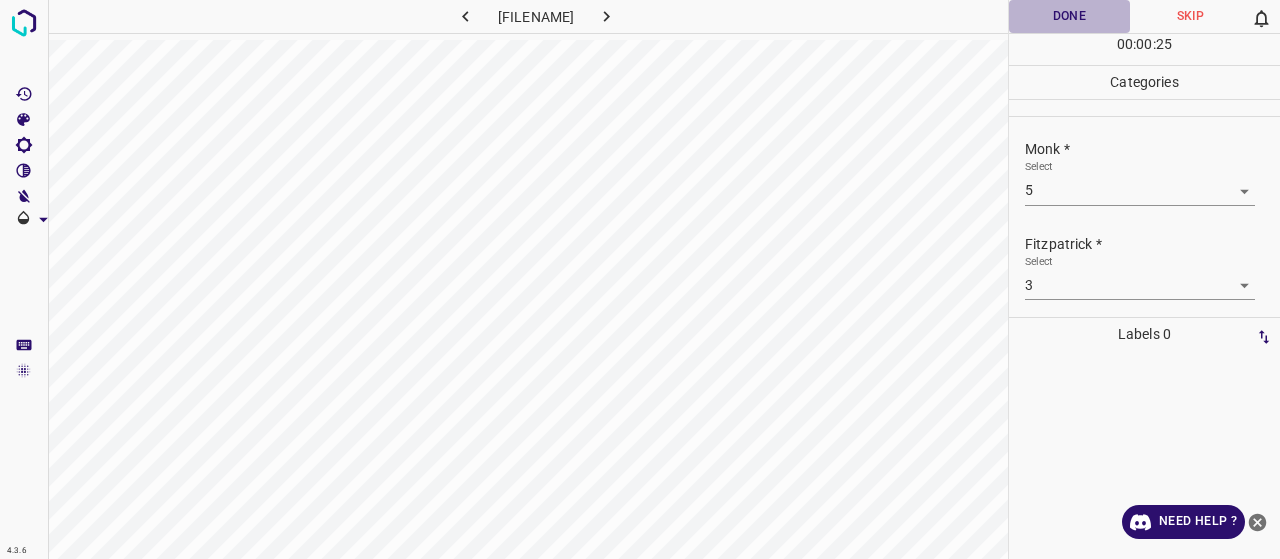 click on "Done" at bounding box center (1069, 16) 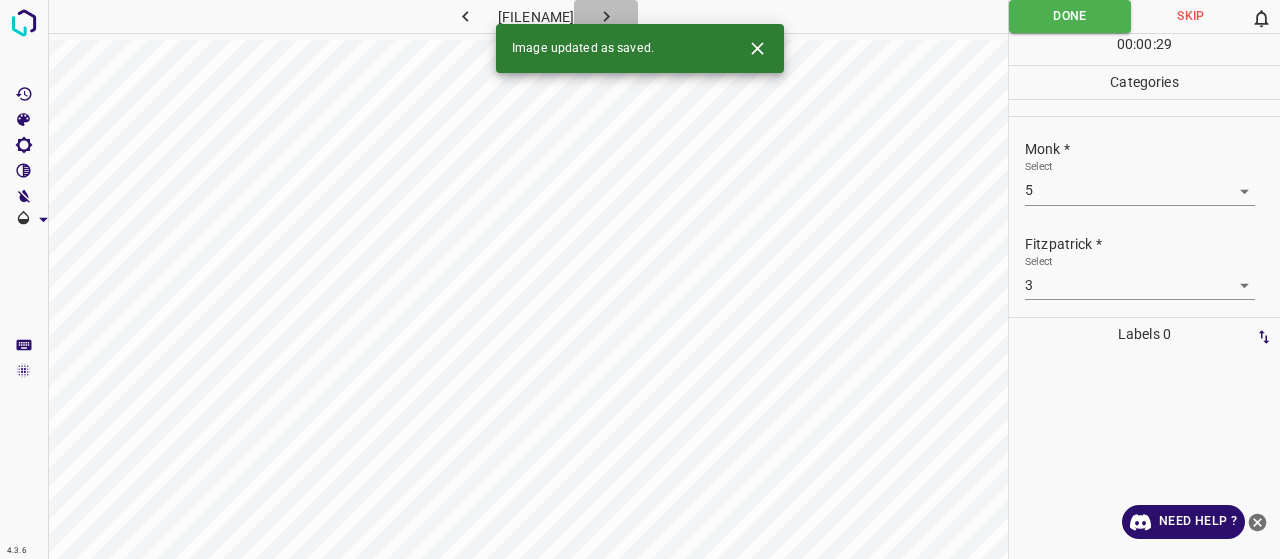 click at bounding box center (606, 16) 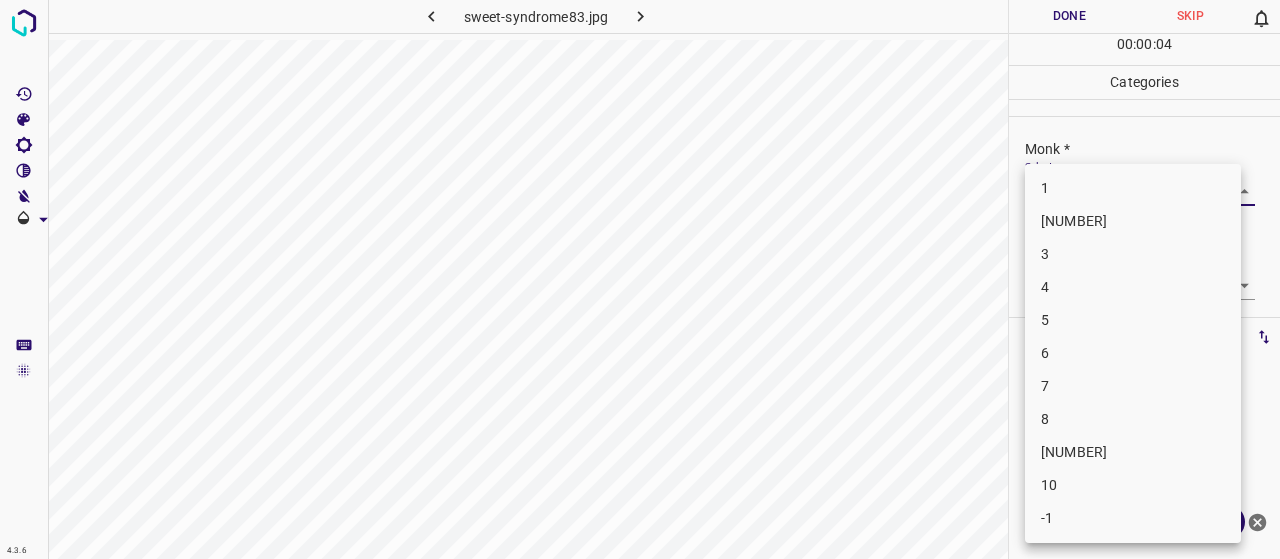click on "4.3.6  sweet-syndrome83.jpg Done Skip 0 00   : 00   : 04   Categories Monk *  Select ​  Fitzpatrick *  Select ​ Labels   0 Categories 1 Monk 2  Fitzpatrick Tools Space Change between modes (Draw & Edit) I Auto labeling R Restore zoom M Zoom in N Zoom out Delete Delete selecte label Filters Z Restore filters X Saturation filter C Brightness filter V Contrast filter B Gray scale filter General O Download Need Help ? - Text - Hide - Delete 1 2 3 4 5 6 7 8 9 10 -1" at bounding box center (640, 279) 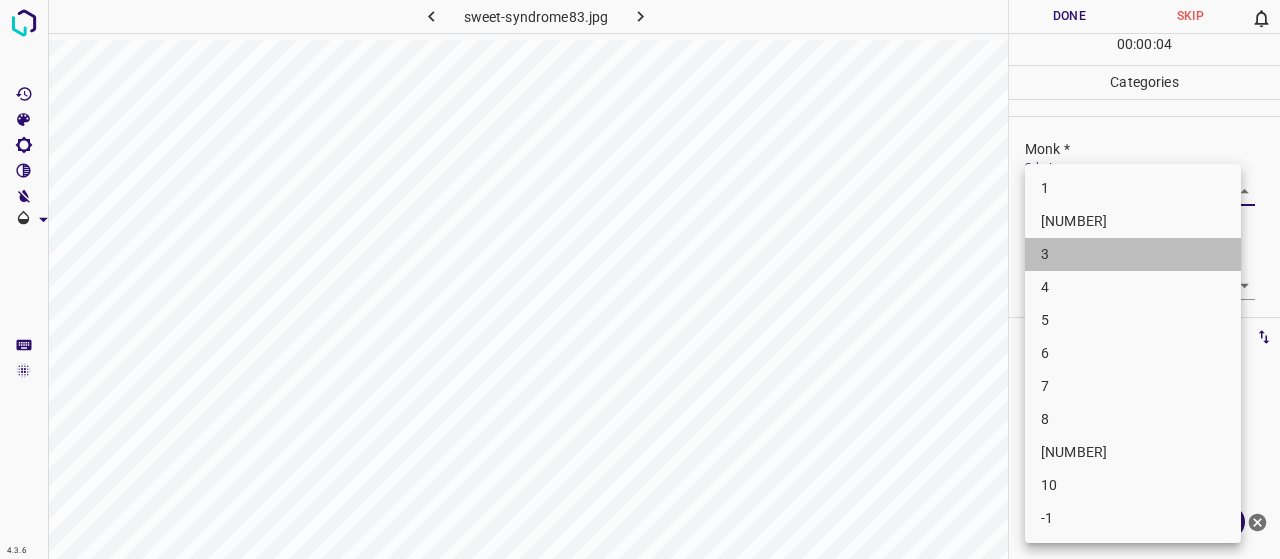 click on "3" at bounding box center [1133, 254] 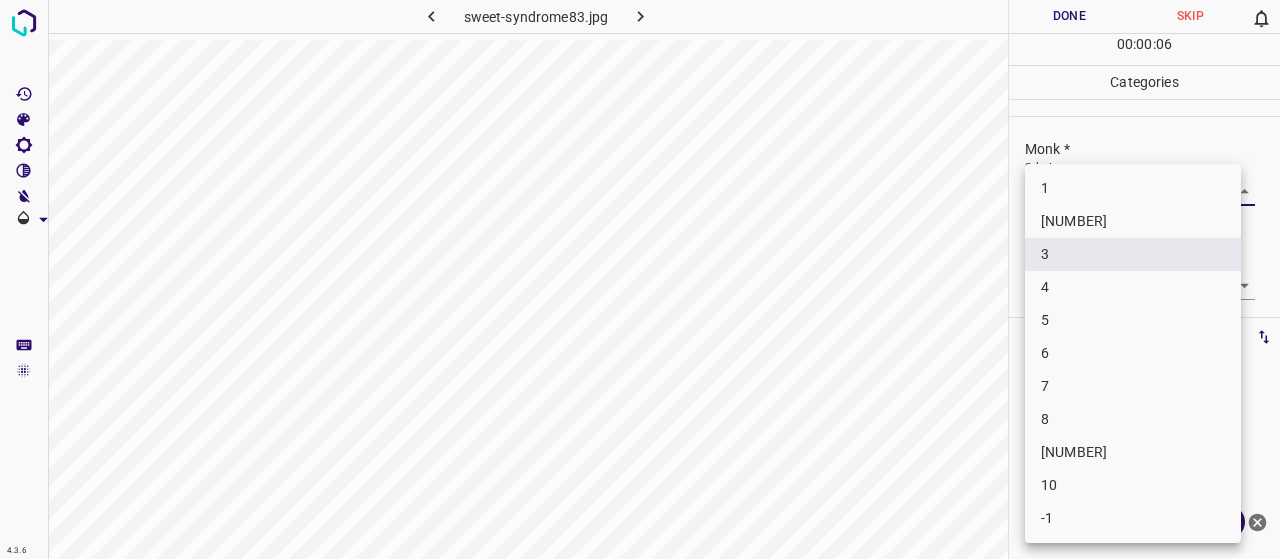 click on "4.3.6  [FILENAME] Done Skip 0 00   : 00   : 06   Categories [PERSON] *  Select 3 3  [PERSON] *  Select ​ Labels   0 Categories 1 [PERSON] 2  [PERSON] Tools Space Change between modes (Draw & Edit) I Auto labeling R Restore zoom M Zoom in N Zoom out Delete Delete selecte label Filters Z Restore filters X Saturation filter C Brightness filter V Contrast filter B Gray scale filter General O Download Need Help ? - Text - Hide - Delete 1 2 3 4 5 6 7 8 9 10 -1" at bounding box center [640, 279] 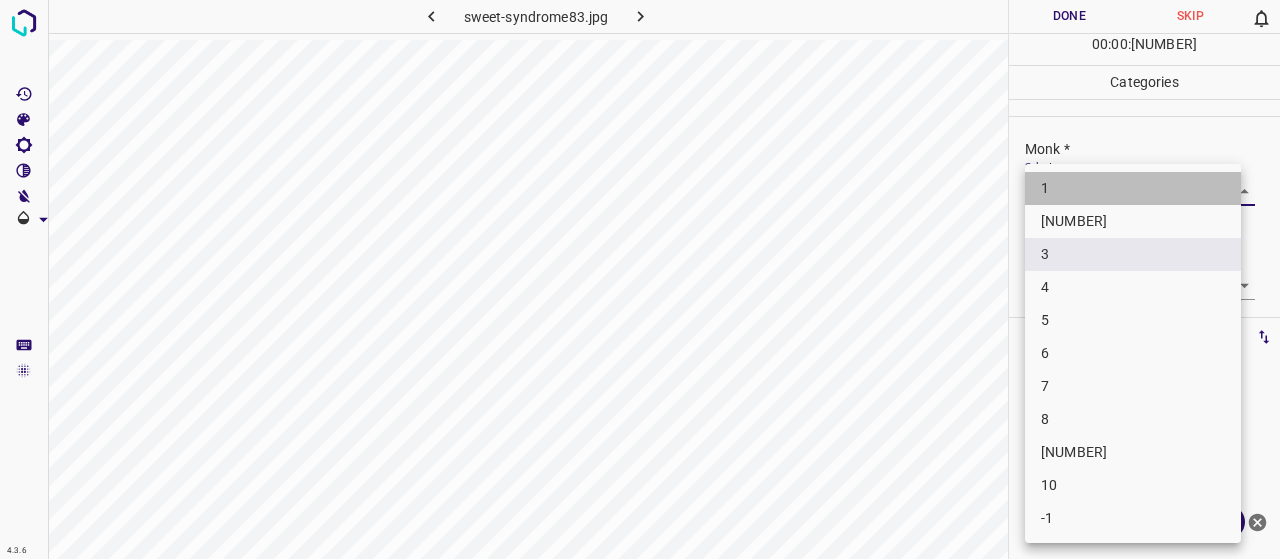 click on "1" at bounding box center (1133, 188) 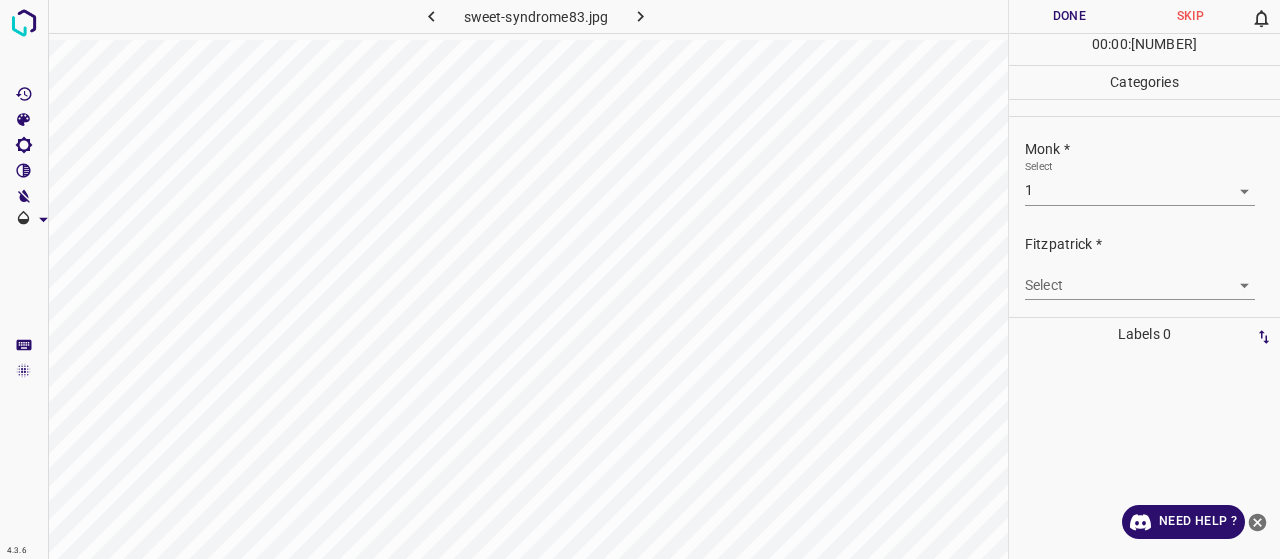 click on "[FILENAME] Done Skip 0 00   : 00   : 12   Categories [PERSON] *  Select 1 1  [PERSON] *  Select ​ Labels   0" at bounding box center [640, 279] 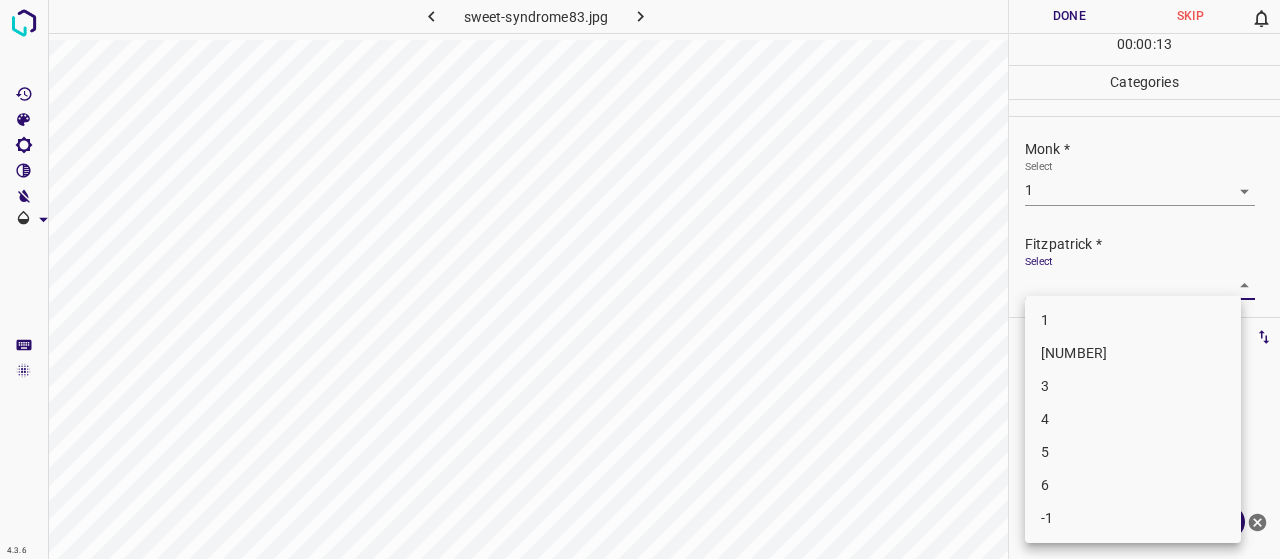 click on "4.3.6  [FILENAME] Done Skip 0 00   : 00   : 13   Categories [PERSON] *  Select 1 1  [PERSON] *  Select ​ Labels   0 Categories 1 [PERSON] 2  [PERSON] Tools Space Change between modes (Draw & Edit) I Auto labeling R Restore zoom M Zoom in N Zoom out Delete Delete selecte label Filters Z Restore filters X Saturation filter C Brightness filter V Contrast filter B Gray scale filter General O Download Need Help ? - Text - Hide - Delete 1 2 3 4 5 6 -1" at bounding box center (640, 279) 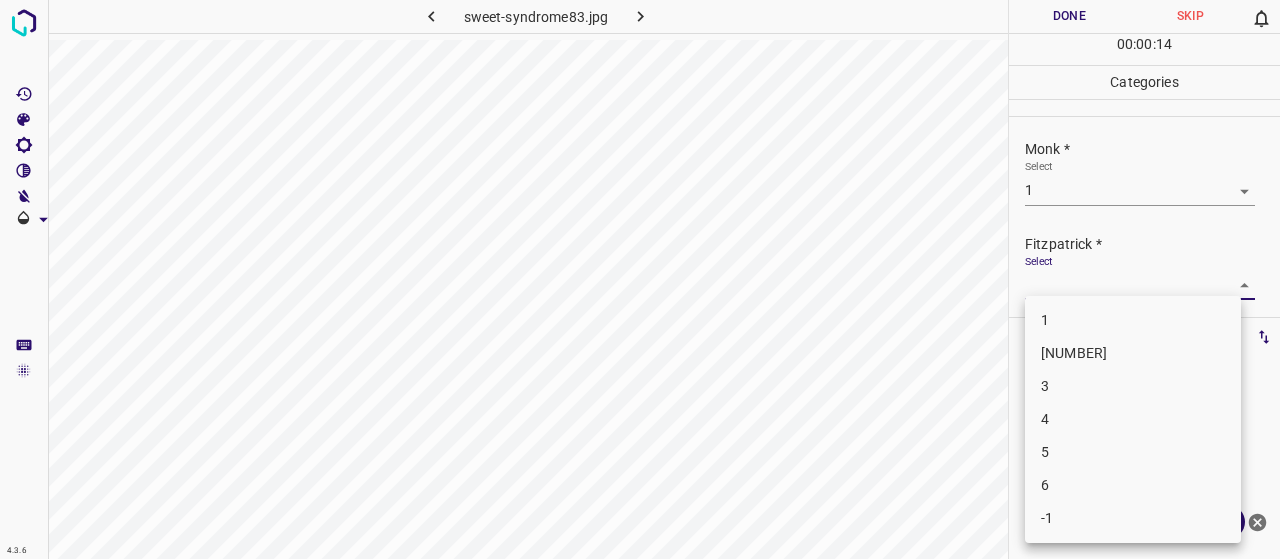 click on "1" at bounding box center (1133, 320) 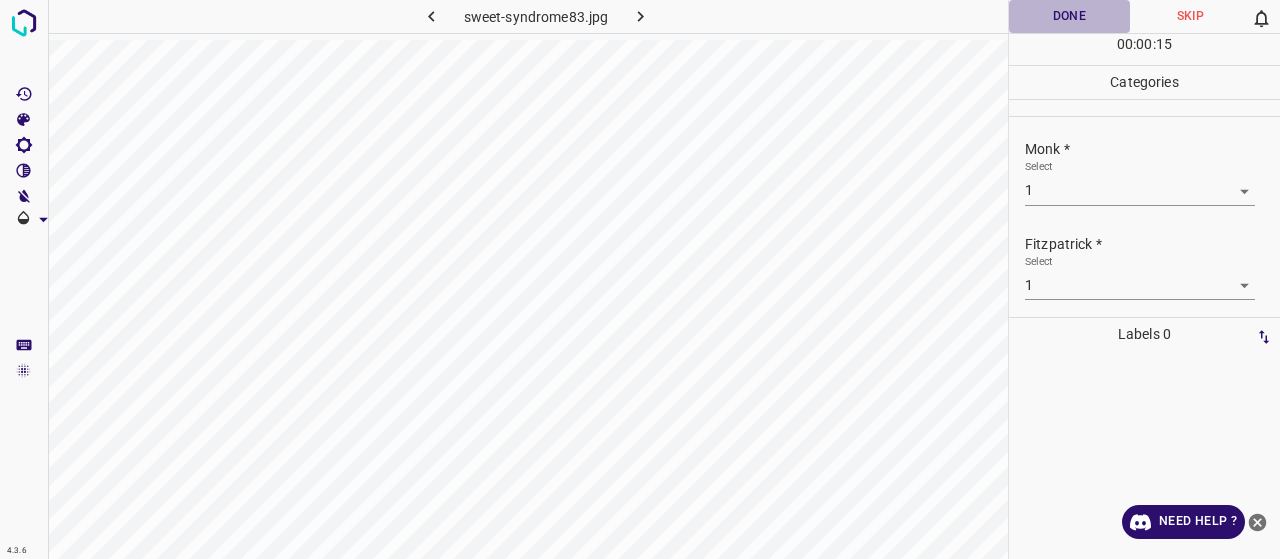 click on "Done" at bounding box center (1069, 16) 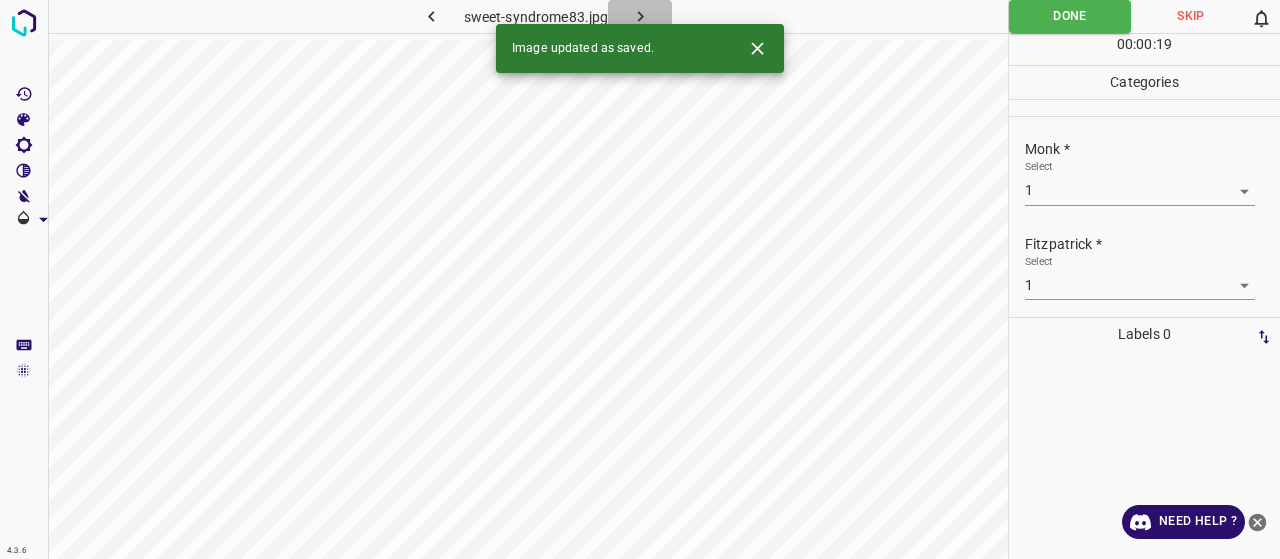click at bounding box center [640, 16] 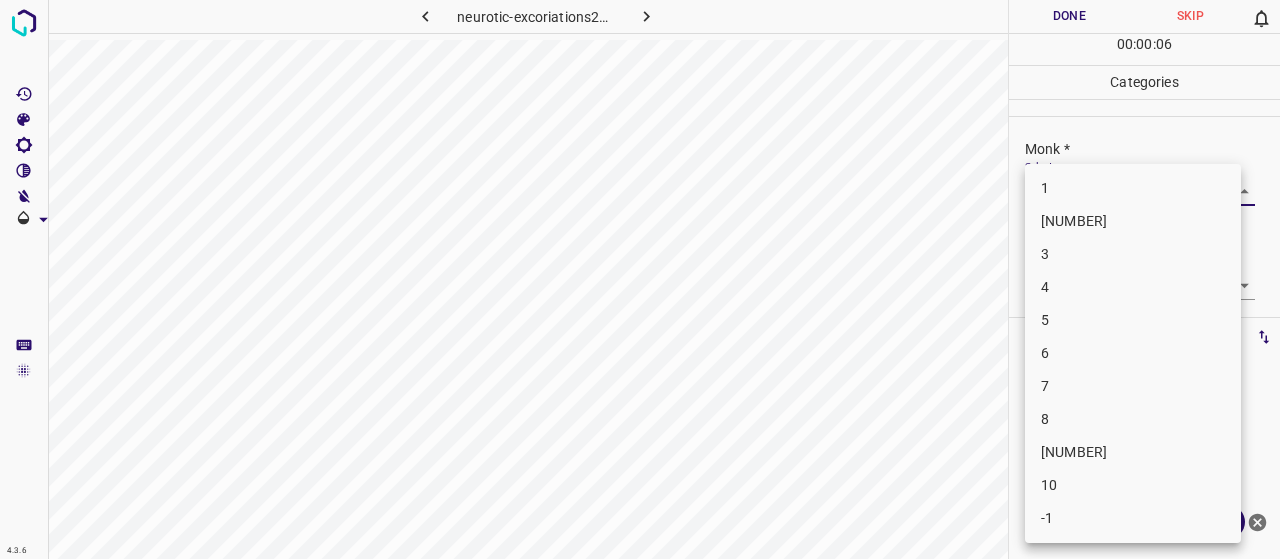 click on "4.3.6  neurotic-excoriations27.jpg Done Skip 0 00   : 00   : 06   Categories Monk *  Select ​  Fitzpatrick *  Select ​ Labels   0 Categories 1 Monk 2  Fitzpatrick Tools Space Change between modes (Draw & Edit) I Auto labeling R Restore zoom M Zoom in N Zoom out Delete Delete selecte label Filters Z Restore filters X Saturation filter C Brightness filter V Contrast filter B Gray scale filter General O Download Need Help ? - Text - Hide - Delete 1 2 3 4 5 6 7 8 9 10 -1" at bounding box center (640, 279) 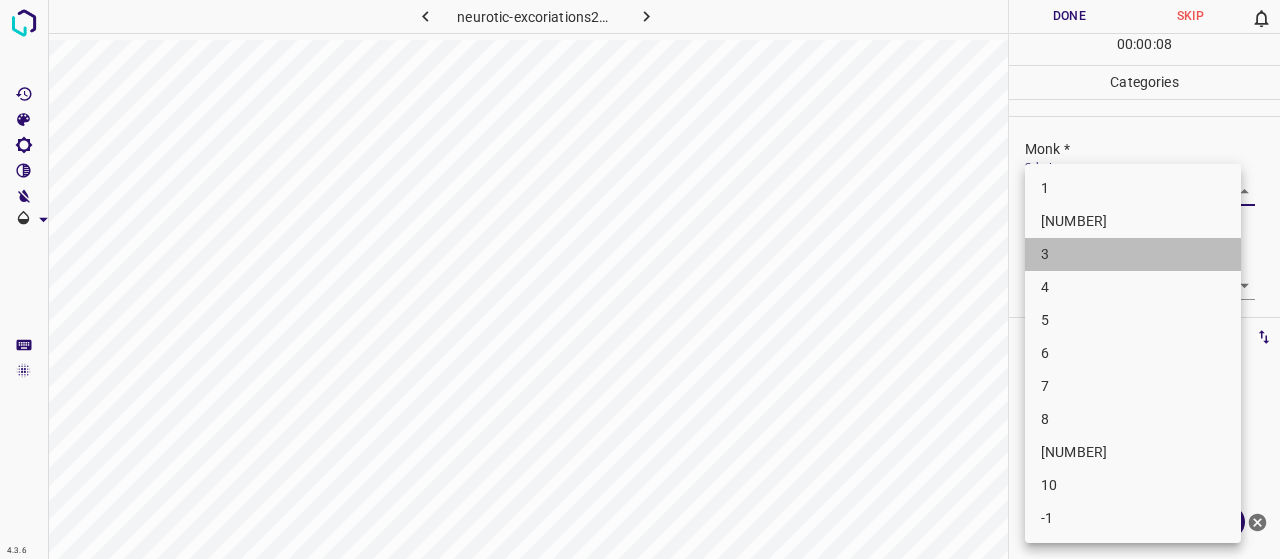 click on "3" at bounding box center (1133, 254) 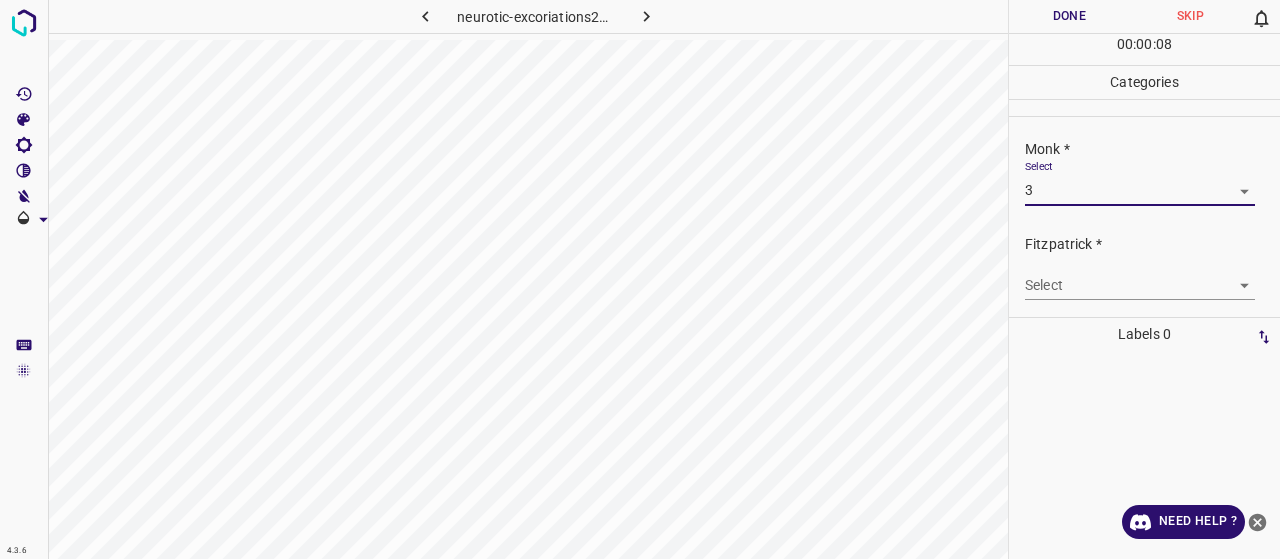 click on "4.3.6  neurotic-excoriations27.jpg Done Skip 0 00   : 00   : 08   Categories Monk *  Select 3 3  Fitzpatrick *  Select ​ Labels   0 Categories 1 Monk 2  Fitzpatrick Tools Space Change between modes (Draw & Edit) I Auto labeling R Restore zoom M Zoom in N Zoom out Delete Delete selecte label Filters Z Restore filters X Saturation filter C Brightness filter V Contrast filter B Gray scale filter General O Download Need Help ? - Text - Hide - Delete" at bounding box center (640, 279) 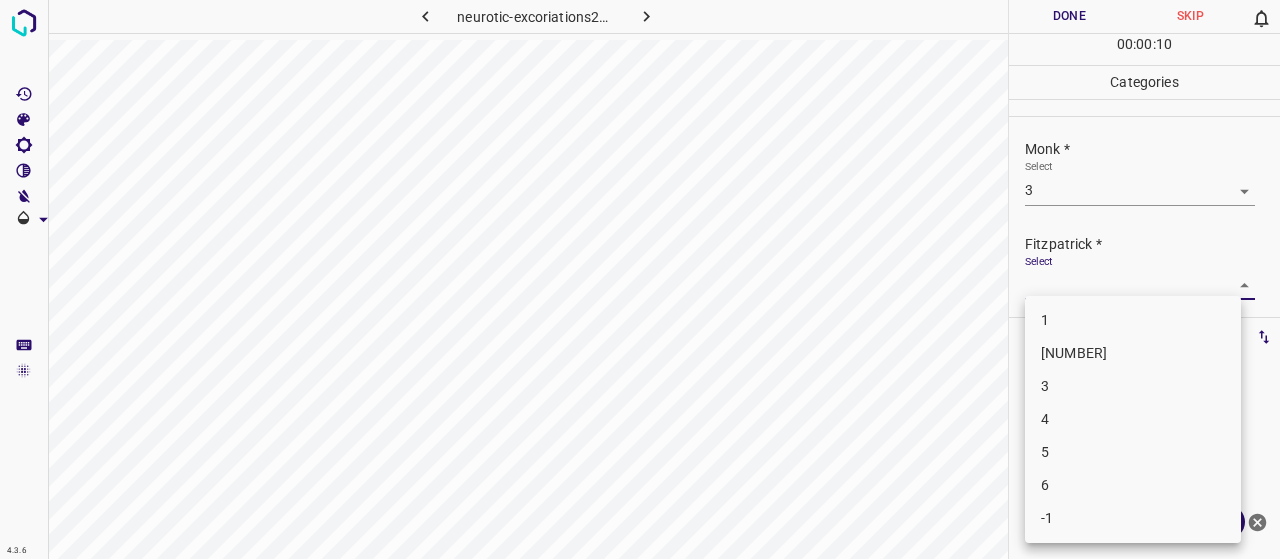 click on "1" at bounding box center (1133, 320) 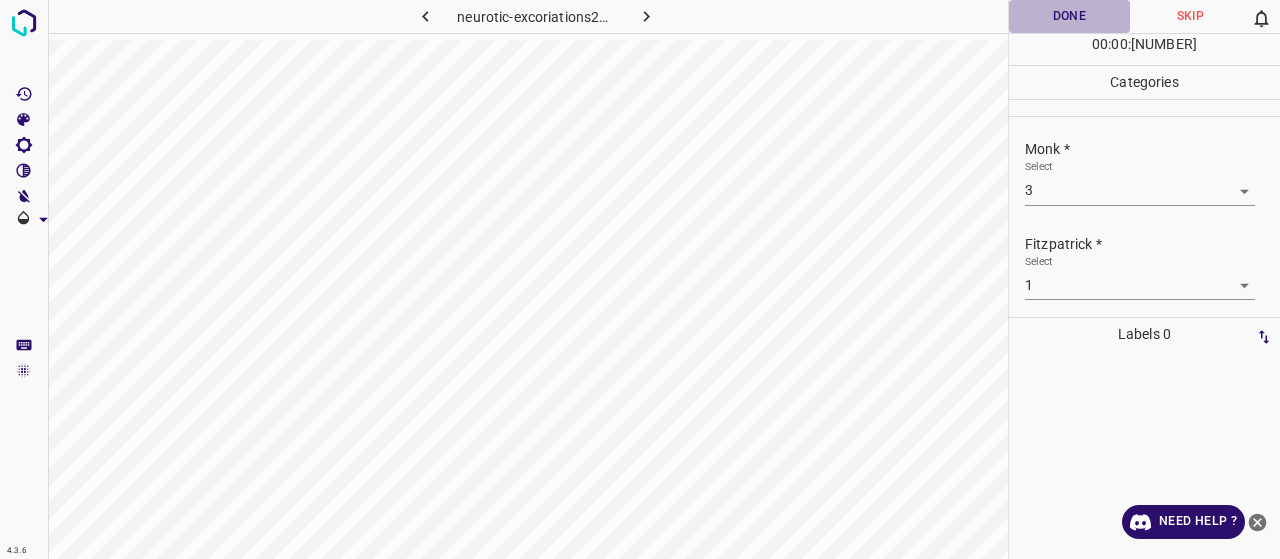 click on "Done" at bounding box center (1069, 16) 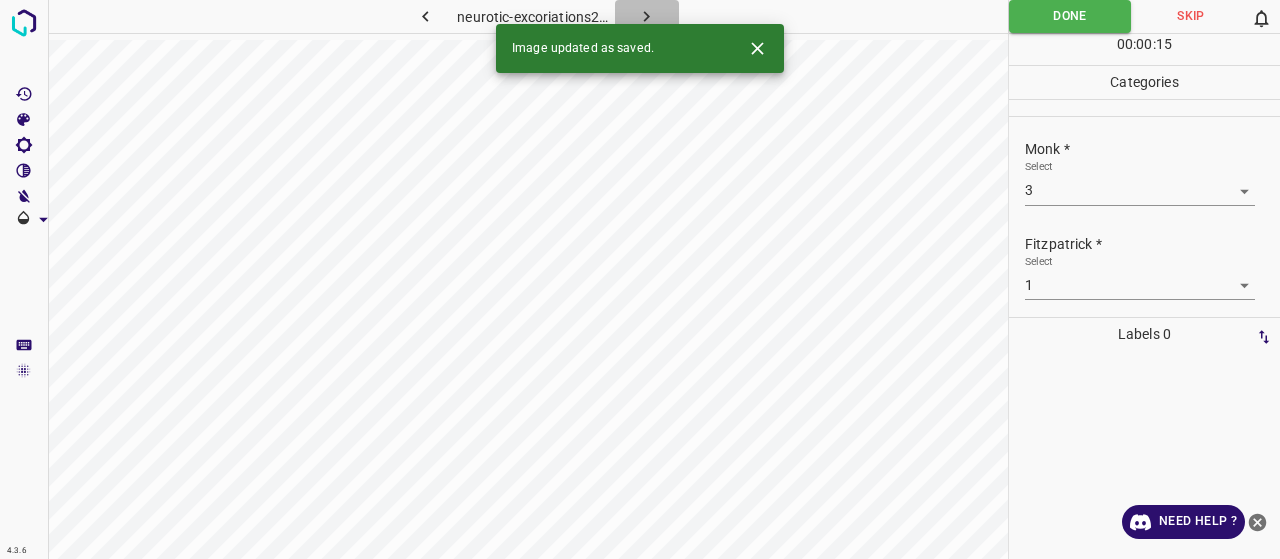 click at bounding box center [646, 16] 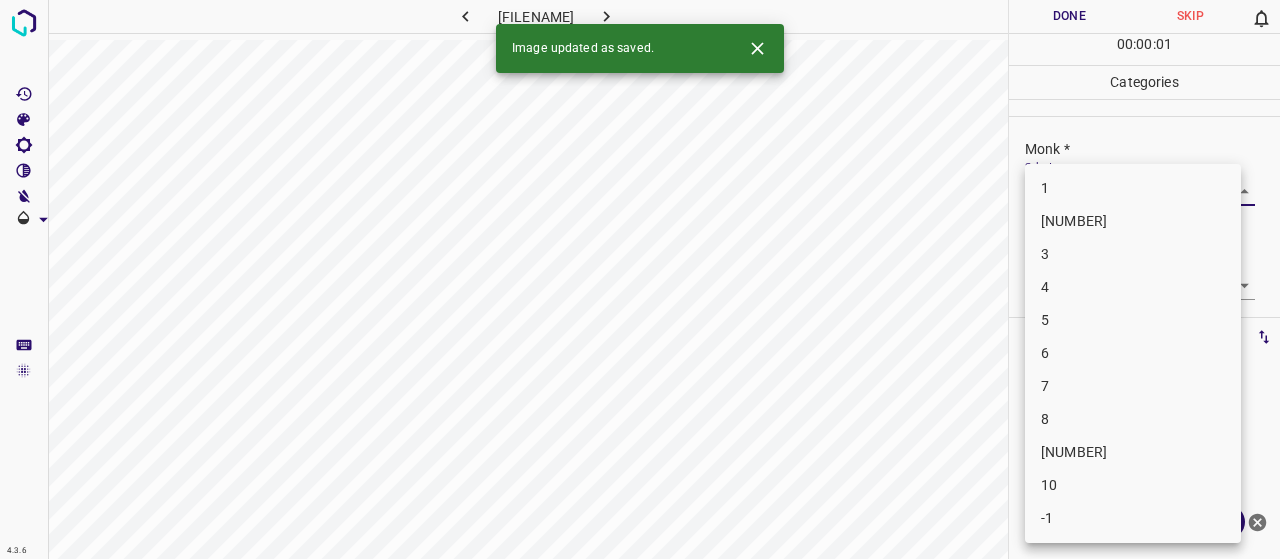 click on "4.3.6  sweet-syndrome8.jpg Done Skip 0 00   : 00   : 01   Categories Monk *  Select ​  Fitzpatrick *  Select ​ Labels   0 Categories 1 Monk 2  Fitzpatrick Tools Space Change between modes (Draw & Edit) I Auto labeling R Restore zoom M Zoom in N Zoom out Delete Delete selecte label Filters Z Restore filters X Saturation filter C Brightness filter V Contrast filter B Gray scale filter General O Download Image updated as saved. Need Help ? - Text - Hide - Delete 1 2 3 4 5 6 7 8 9 10 -1" at bounding box center [640, 279] 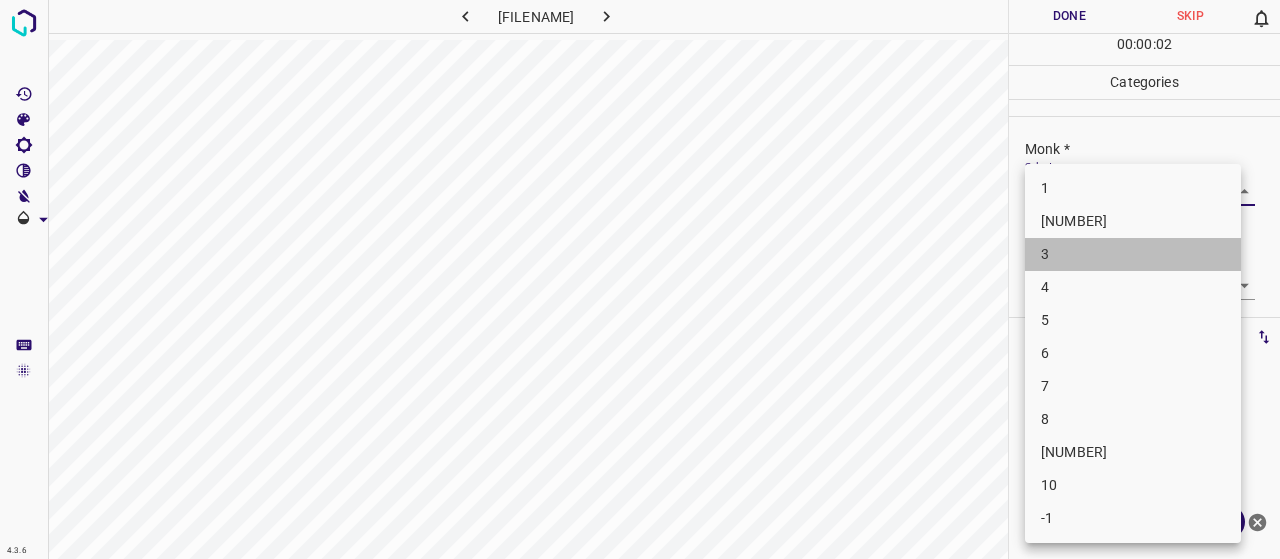 click on "3" at bounding box center (1133, 254) 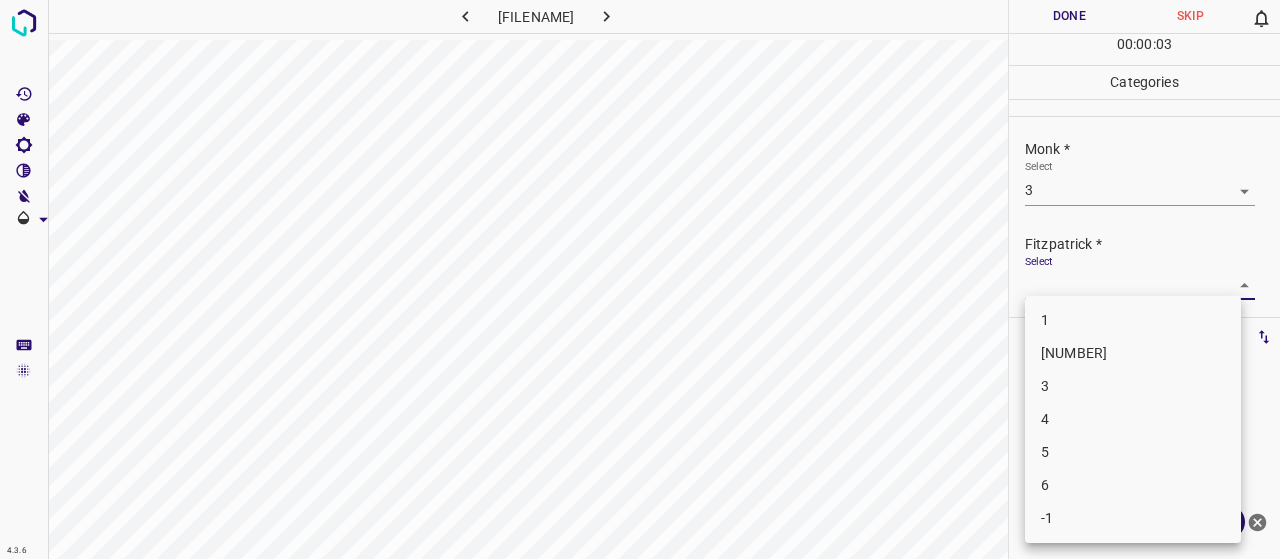 click on "4.3.6  [FILENAME] Done Skip 0 00   : 00   : 03   Categories [PERSON] *  Select 3 3  [PERSON] *  Select ​ Labels   0 Categories 1 [PERSON] 2  [PERSON] Tools Space Change between modes (Draw & Edit) I Auto labeling R Restore zoom M Zoom in N Zoom out Delete Delete selecte label Filters Z Restore filters X Saturation filter C Brightness filter V Contrast filter B Gray scale filter General O Download Need Help ? - Text - Hide - Delete 1 2 3 4 5 6 -1" at bounding box center (640, 279) 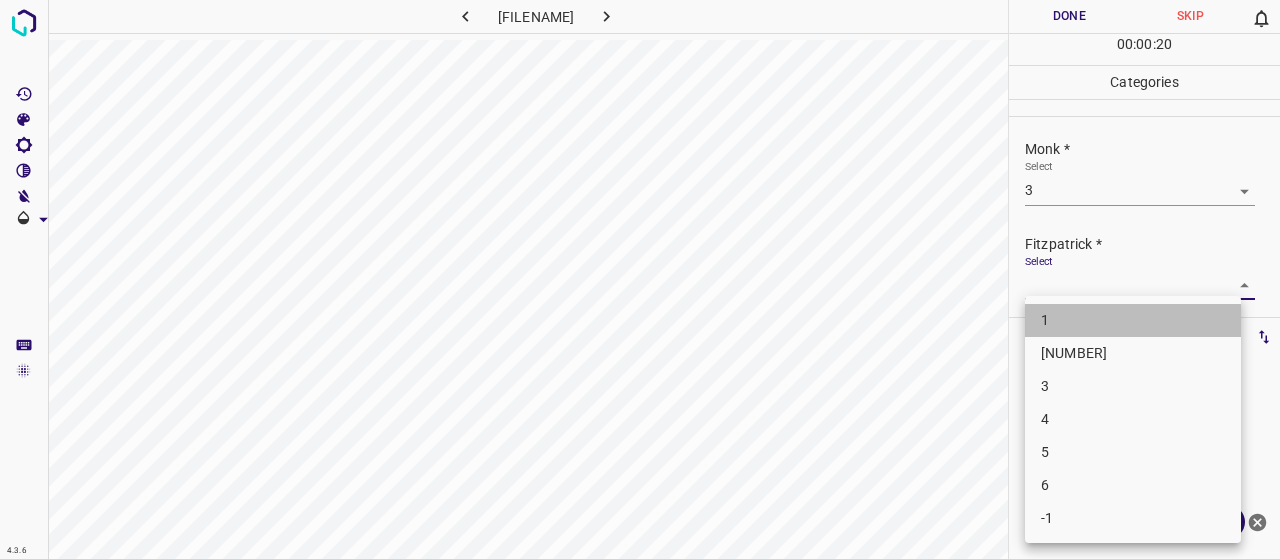 click on "1" at bounding box center (1133, 320) 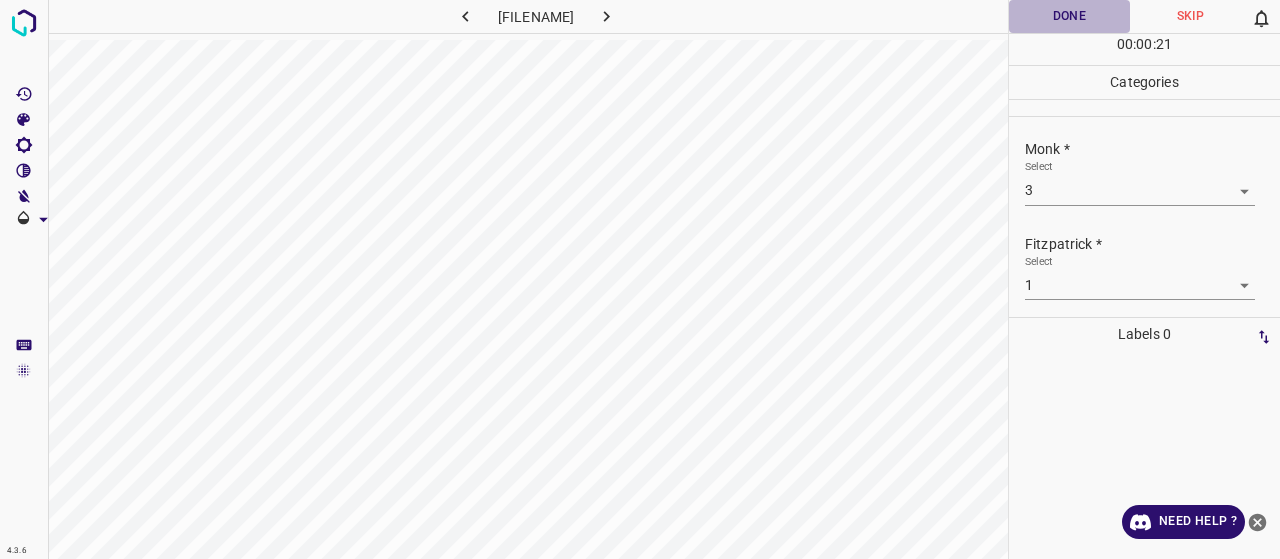 click on "Done" at bounding box center (1069, 16) 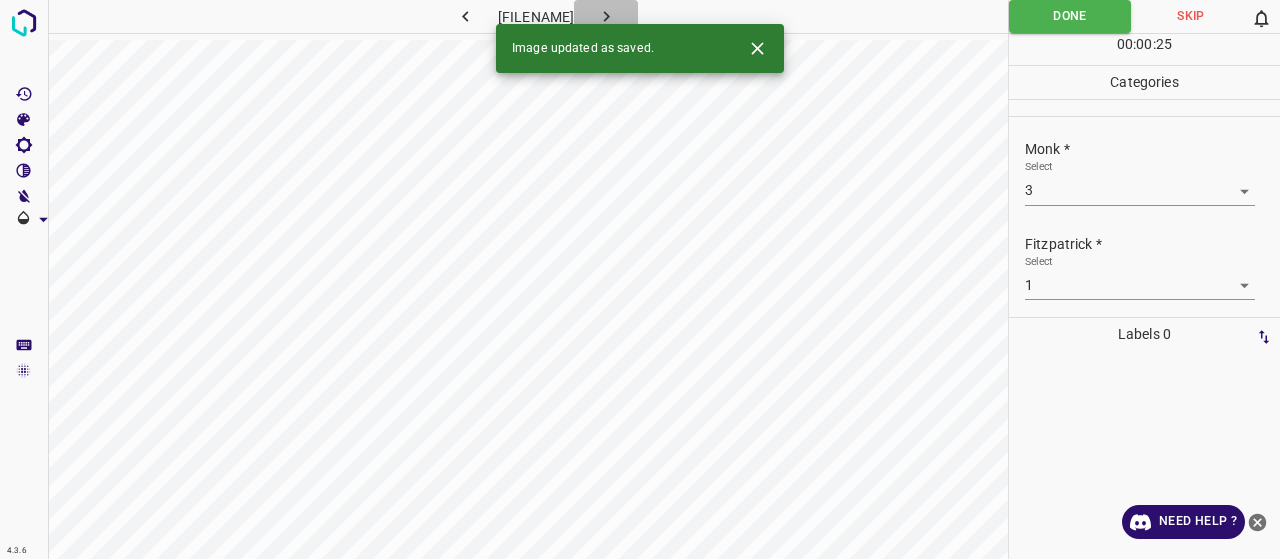 click at bounding box center (606, 16) 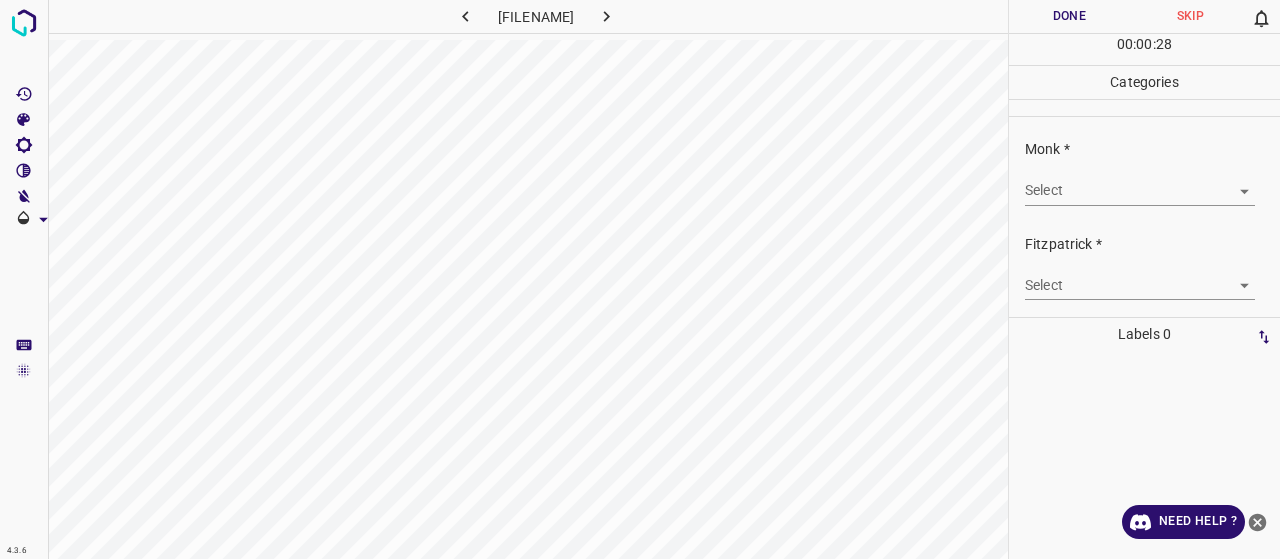 click on "Monk *  Select ​" at bounding box center [1144, 172] 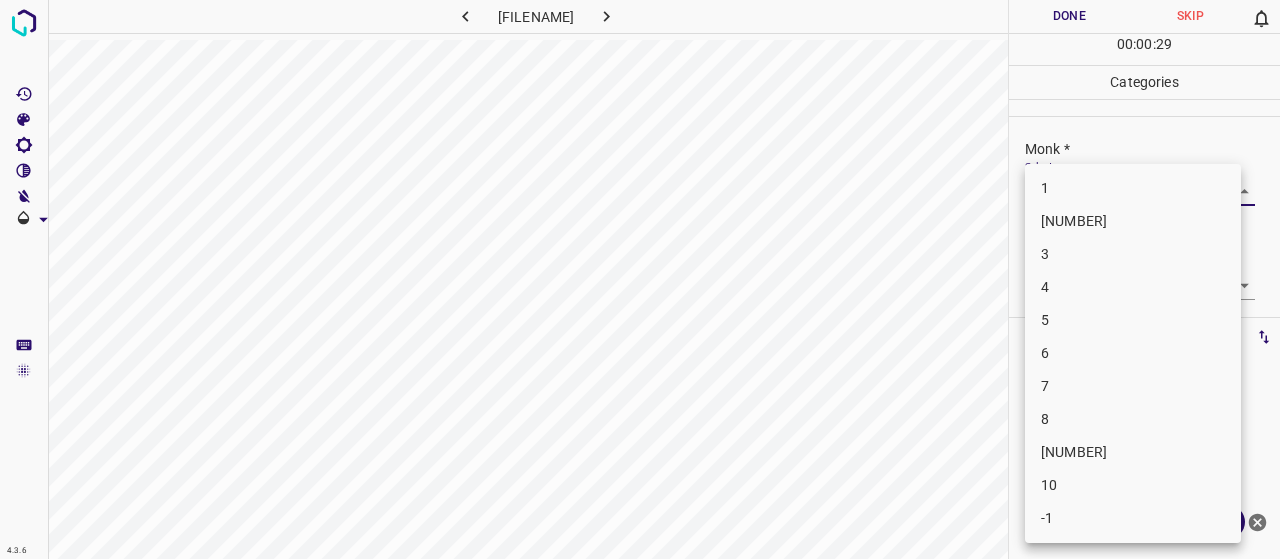 click on "4.3.6  7603.jpg Done Skip 0 00   : 00   : 29   Categories Monk *  Select ​  Fitzpatrick *  Select ​ Labels   0 Categories 1 Monk 2  Fitzpatrick Tools Space Change between modes (Draw & Edit) I Auto labeling R Restore zoom M Zoom in N Zoom out Delete Delete selecte label Filters Z Restore filters X Saturation filter C Brightness filter V Contrast filter B Gray scale filter General O Download Need Help ? - Text - Hide - Delete 1 2 3 4 5 6 7 8 9 10 -1" at bounding box center [640, 279] 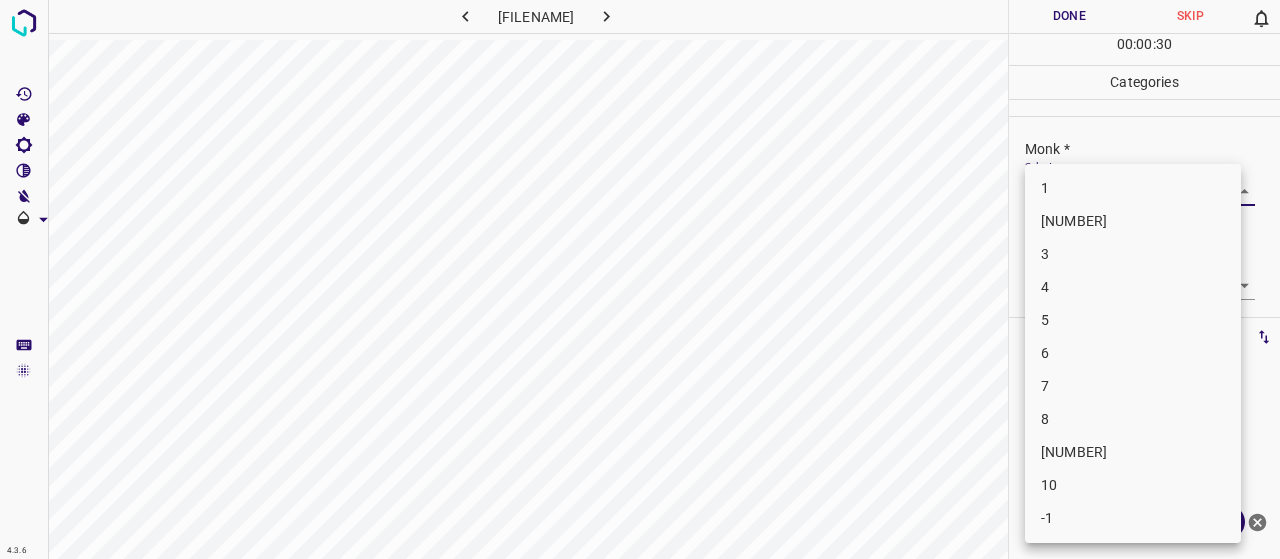 click on "5" at bounding box center [1133, 320] 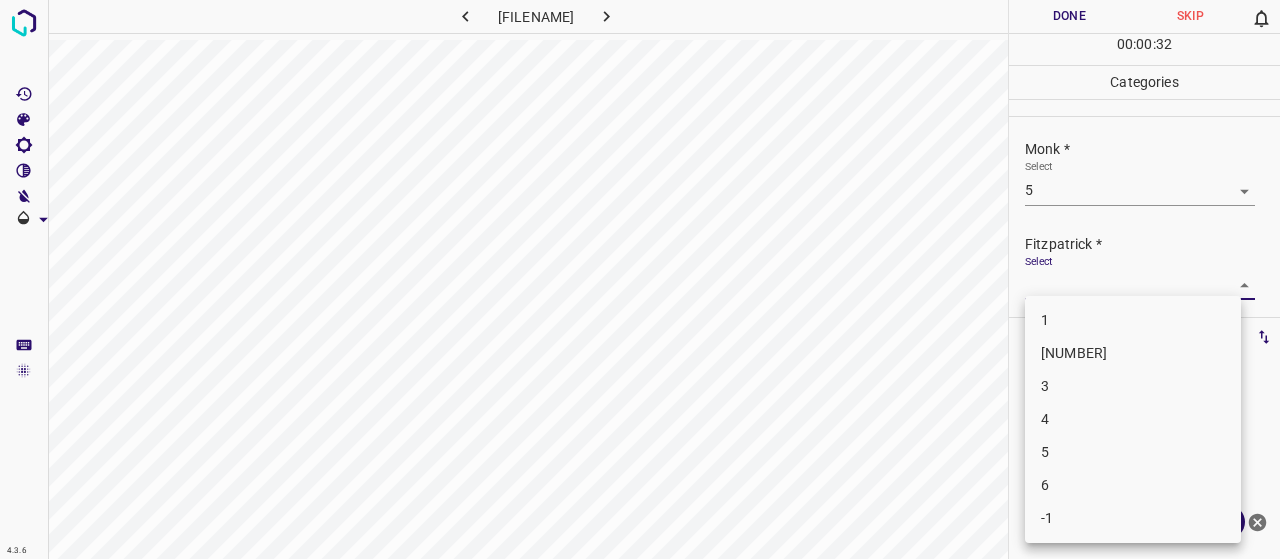 click on "4.3.6  7603.jpg Done Skip 0 00   : 00   : 32   Categories Monk *  Select 5 5  Fitzpatrick *  Select ​ Labels   0 Categories 1 Monk 2  Fitzpatrick Tools Space Change between modes (Draw & Edit) I Auto labeling R Restore zoom M Zoom in N Zoom out Delete Delete selecte label Filters Z Restore filters X Saturation filter C Brightness filter V Contrast filter B Gray scale filter General O Download Need Help ? - Text - Hide - Delete 1 2 3 4 5 6 -1" at bounding box center (640, 279) 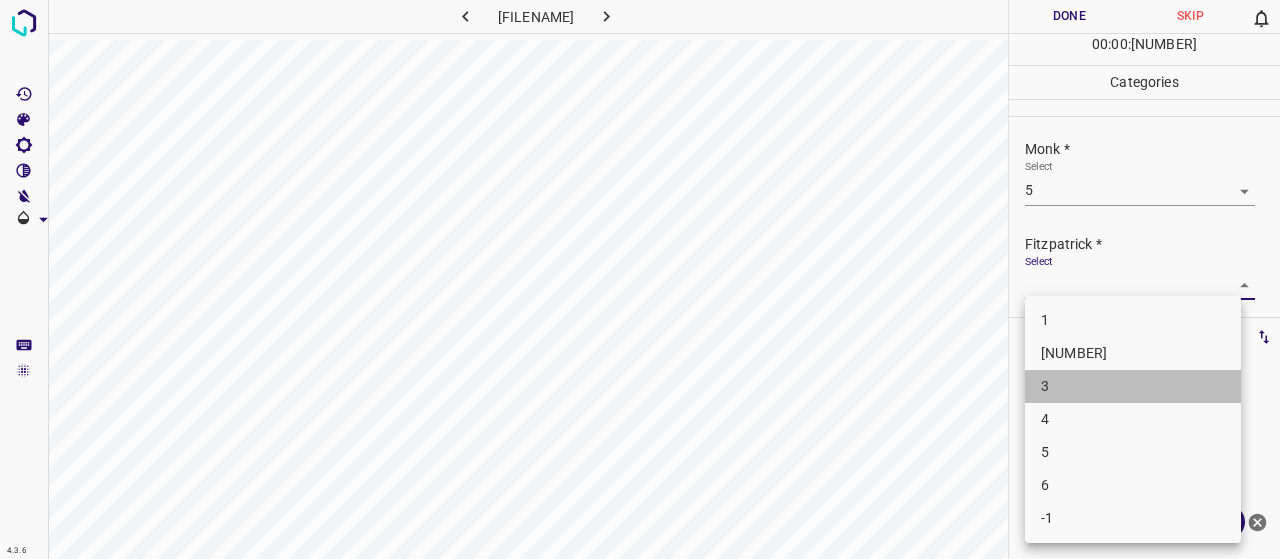 click on "3" at bounding box center [1133, 386] 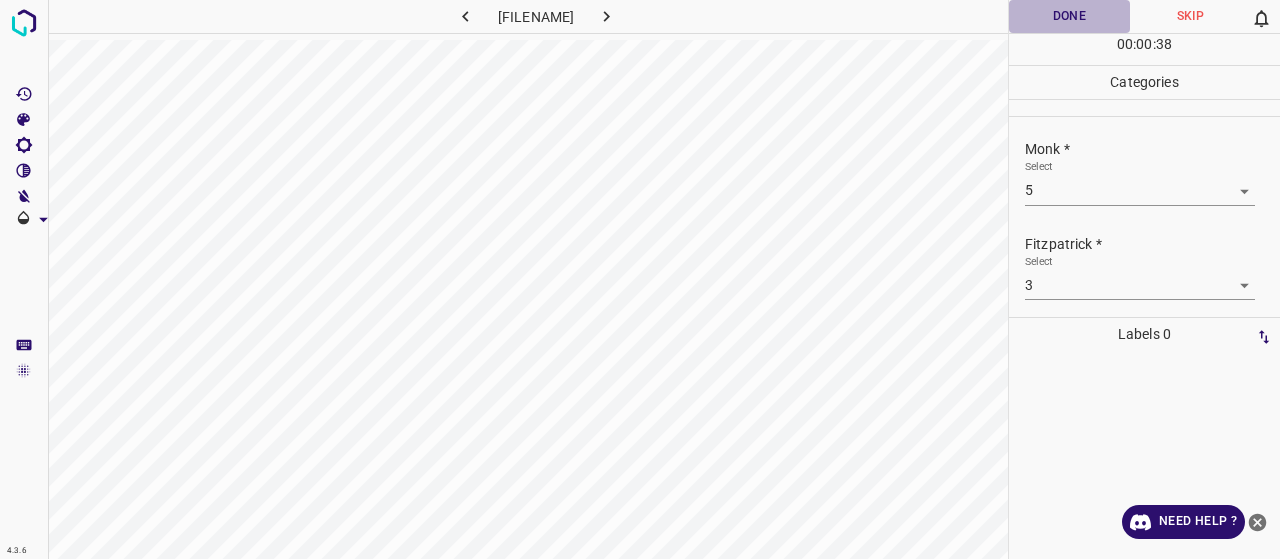 click on "Done" at bounding box center [1069, 16] 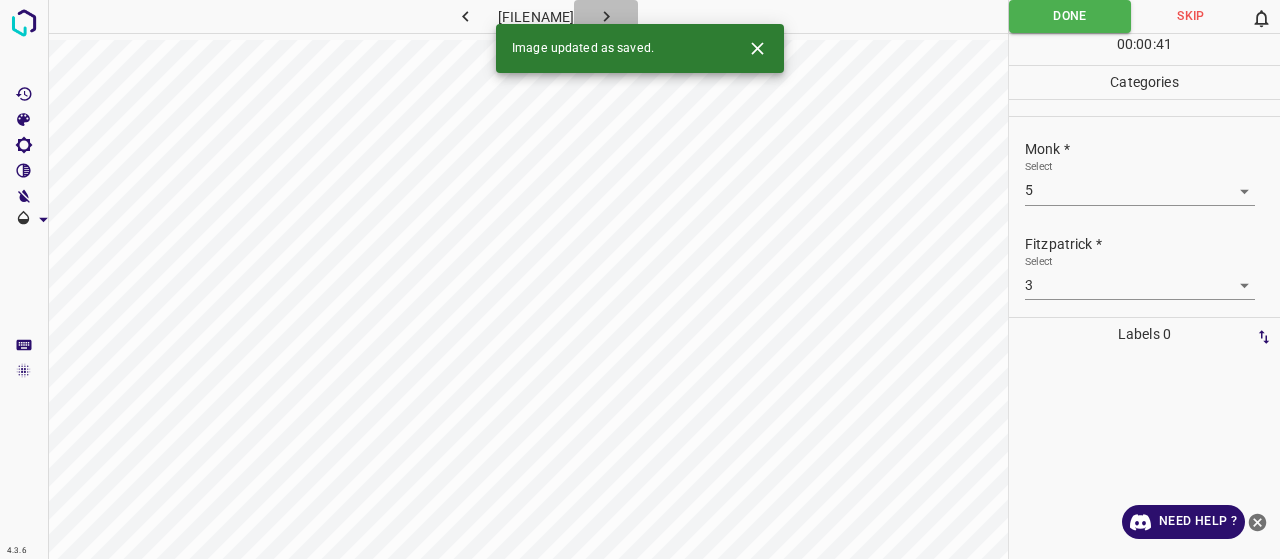 click at bounding box center (606, 16) 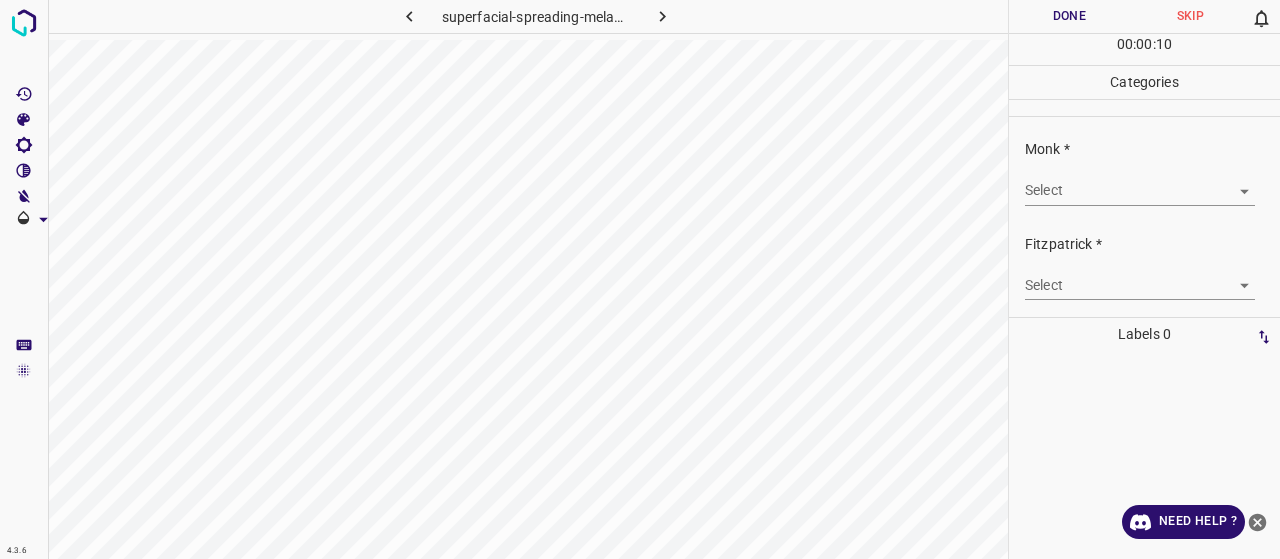 click on "4.3.6  superfacial-spreading-melanoma89.jpg Done Skip 0 00   : 00   : 10   Categories Monk *  Select ​  Fitzpatrick *  Select ​ Labels   0 Categories 1 Monk 2  Fitzpatrick Tools Space Change between modes (Draw & Edit) I Auto labeling R Restore zoom M Zoom in N Zoom out Delete Delete selecte label Filters Z Restore filters X Saturation filter C Brightness filter V Contrast filter B Gray scale filter General O Download Need Help ? - Text - Hide - Delete" at bounding box center (640, 279) 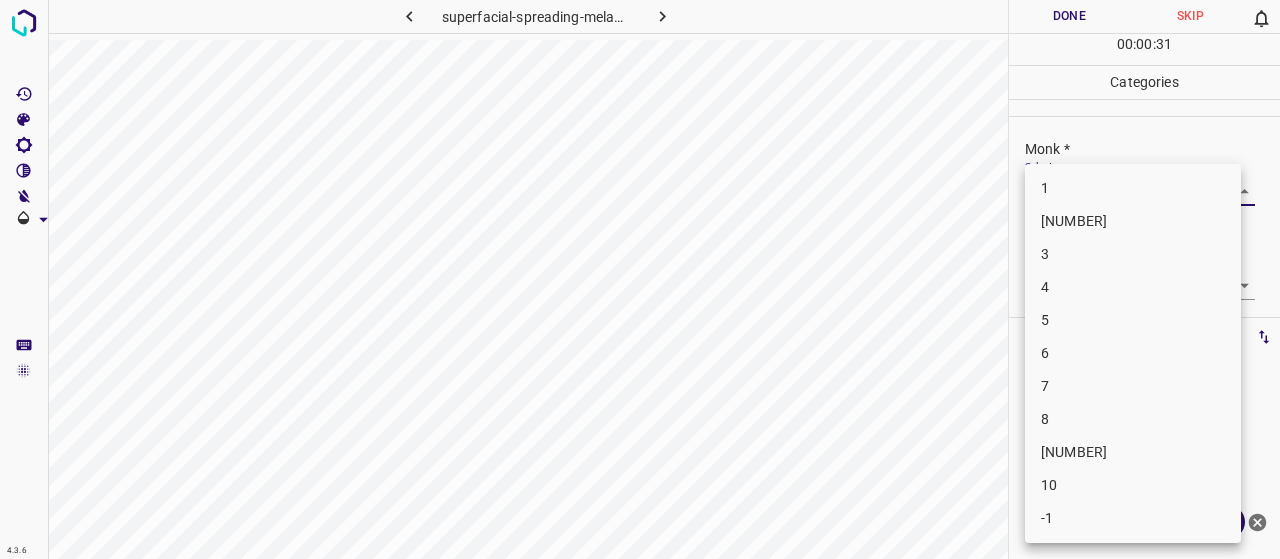 click at bounding box center (640, 279) 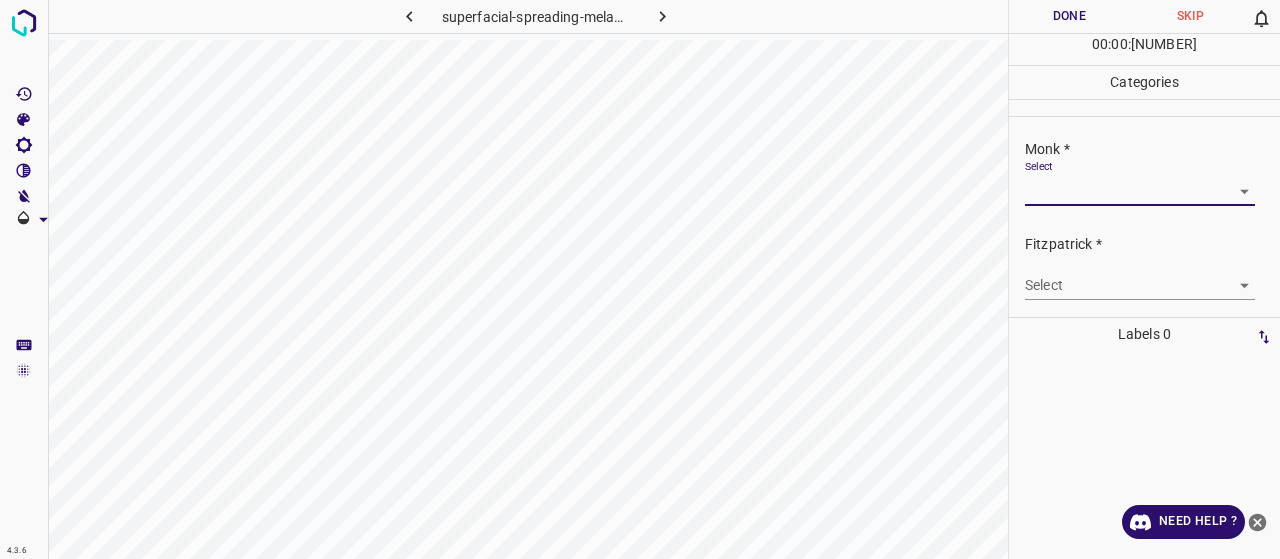click on "4.3.6  superfacial-spreading-melanoma89.jpg Done Skip 0 00   : 00   : 33   Categories Monk *  Select ​  Fitzpatrick *  Select ​ Labels   0 Categories 1 Monk 2  Fitzpatrick Tools Space Change between modes (Draw & Edit) I Auto labeling R Restore zoom M Zoom in N Zoom out Delete Delete selecte label Filters Z Restore filters X Saturation filter C Brightness filter V Contrast filter B Gray scale filter General O Download Need Help ? - Text - Hide - Delete" at bounding box center [640, 279] 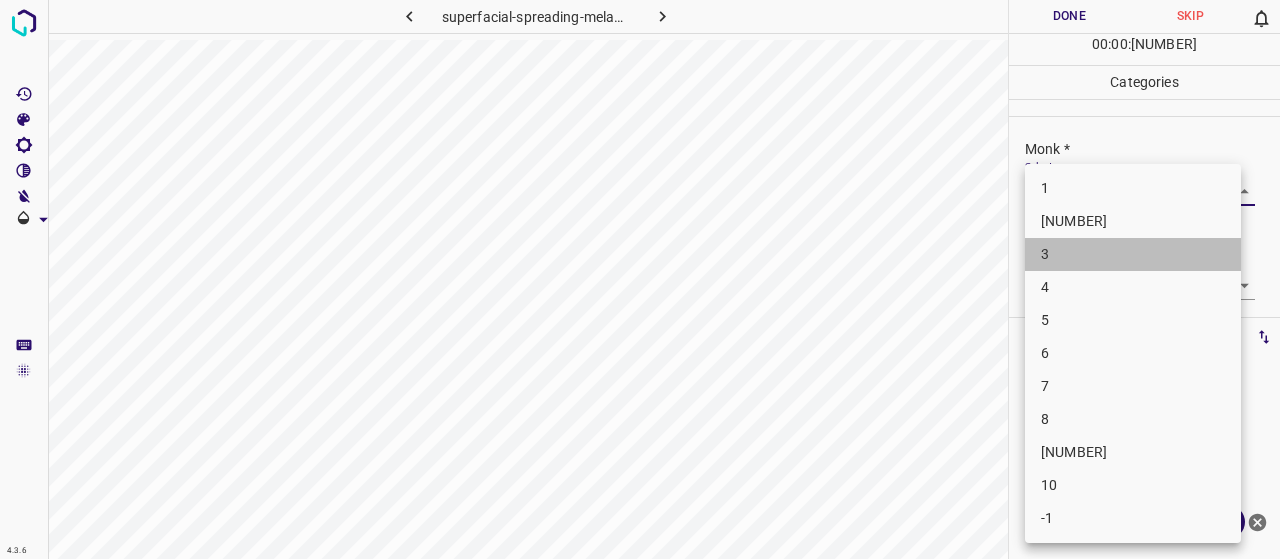 click on "3" at bounding box center [1133, 254] 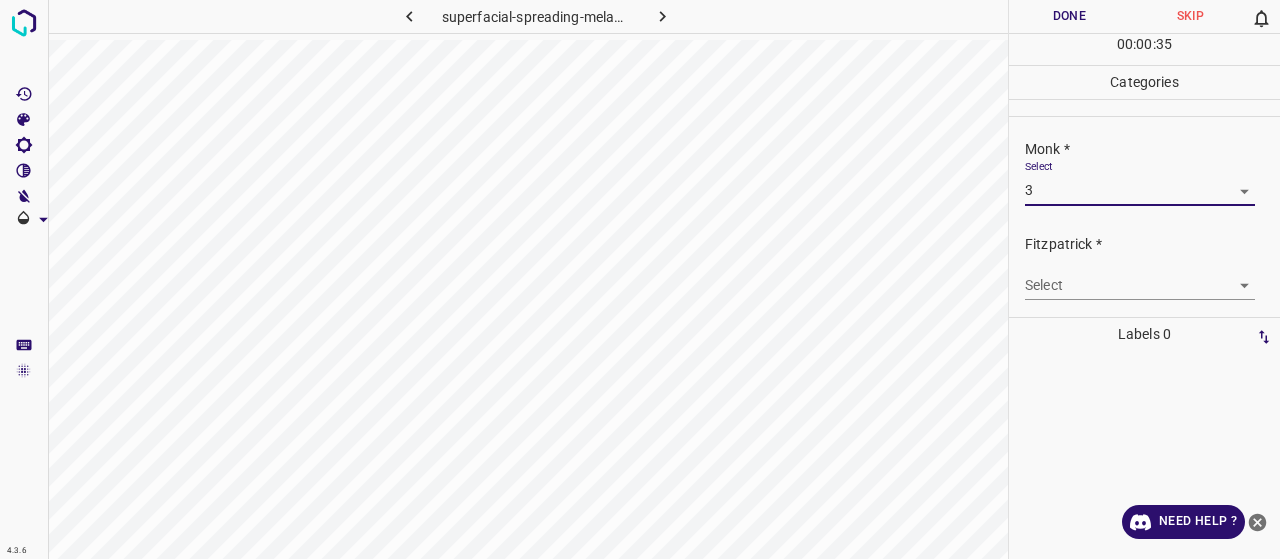 click on "4.3.6  superfacial-spreading-melanoma89.jpg Done Skip 0 00   : 00   : 35   Categories Monk *  Select 3 3  Fitzpatrick *  Select ​ Labels   0 Categories 1 Monk 2  Fitzpatrick Tools Space Change between modes (Draw & Edit) I Auto labeling R Restore zoom M Zoom in N Zoom out Delete Delete selecte label Filters Z Restore filters X Saturation filter C Brightness filter V Contrast filter B Gray scale filter General O Download Need Help ? - Text - Hide - Delete" at bounding box center [640, 279] 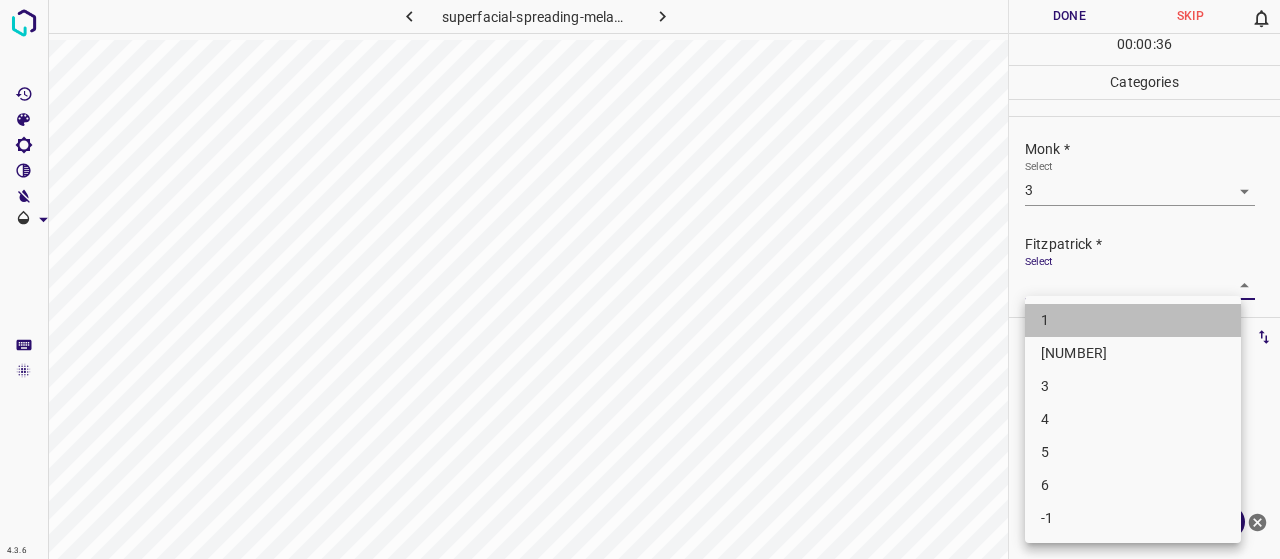 click on "1" at bounding box center [1133, 320] 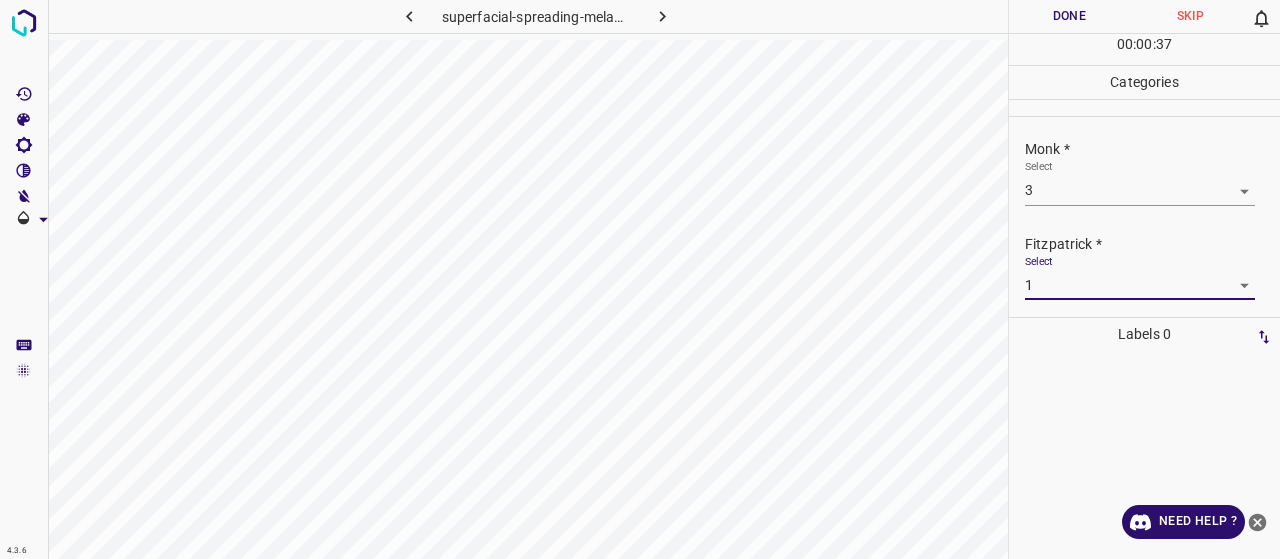 click on "Done" at bounding box center (1069, 16) 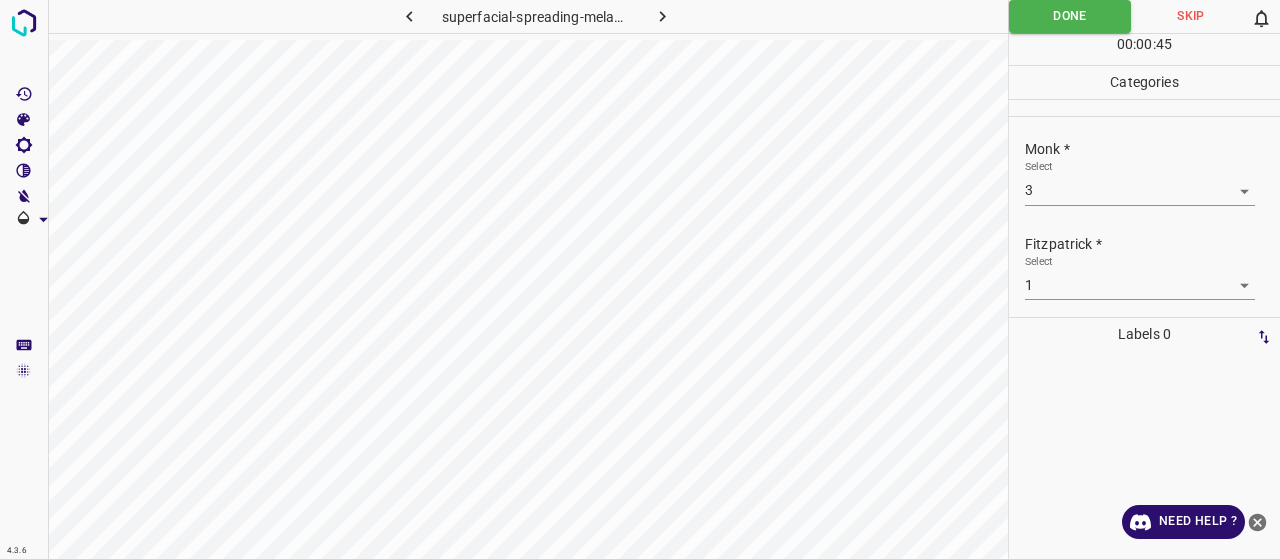 click at bounding box center [662, 16] 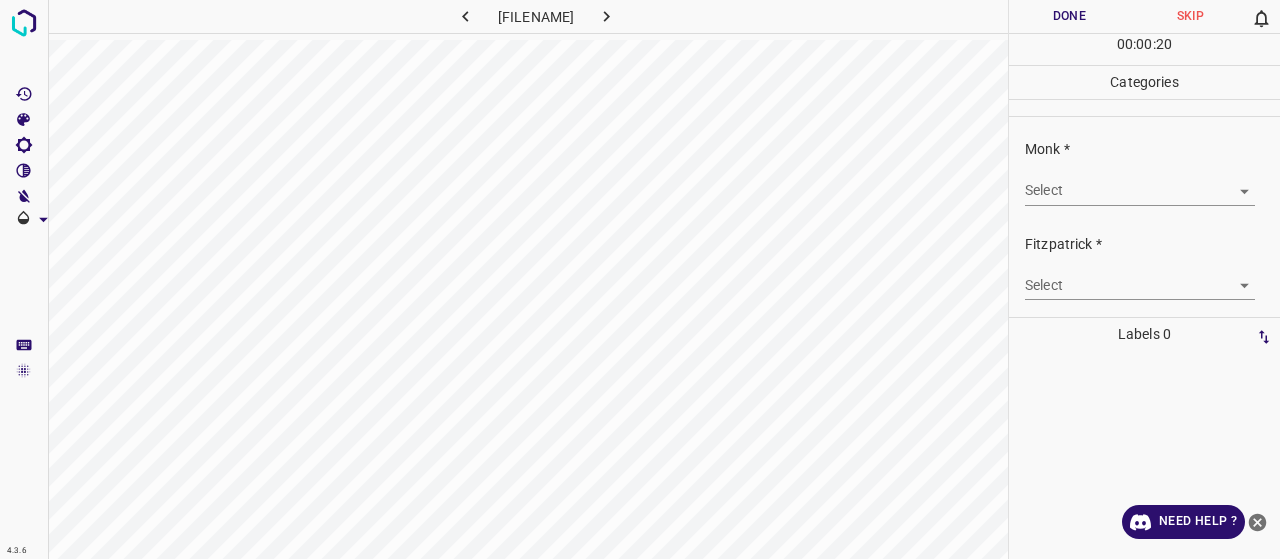 click on "4.3.6  neutrophilic-dermatosis7.jpg Done Skip 0 00   : 00   : 20   Categories Monk *  Select ​  Fitzpatrick *  Select ​ Labels   0 Categories 1 Monk 2  Fitzpatrick Tools Space Change between modes (Draw & Edit) I Auto labeling R Restore zoom M Zoom in N Zoom out Delete Delete selecte label Filters Z Restore filters X Saturation filter C Brightness filter V Contrast filter B Gray scale filter General O Download Need Help ? - Text - Hide - Delete" at bounding box center (640, 279) 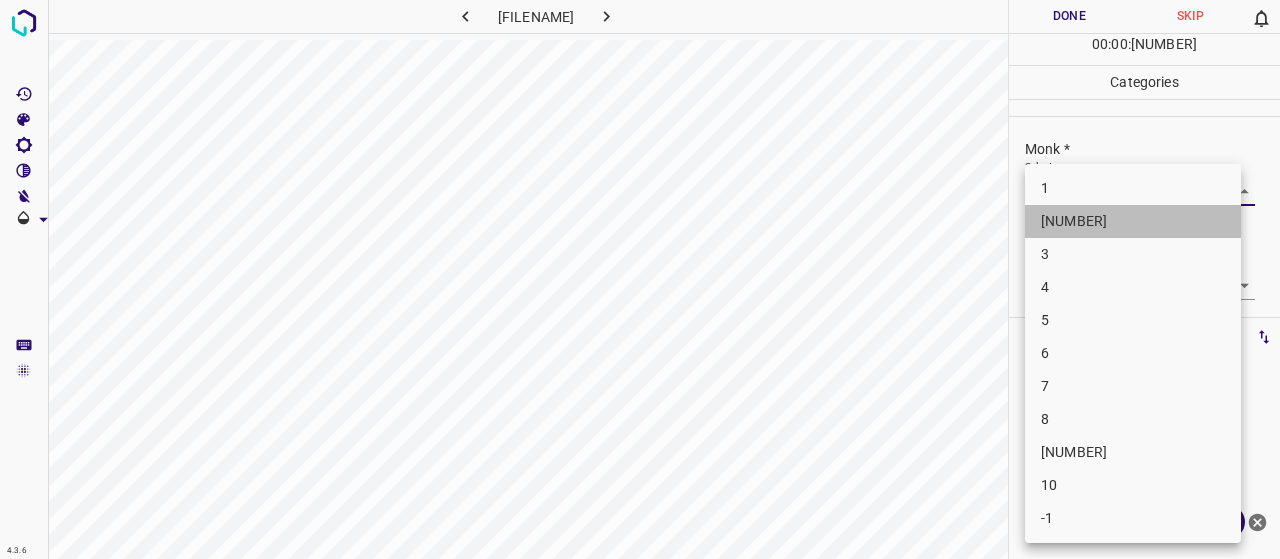 click on "[NUMBER]" at bounding box center [1133, 221] 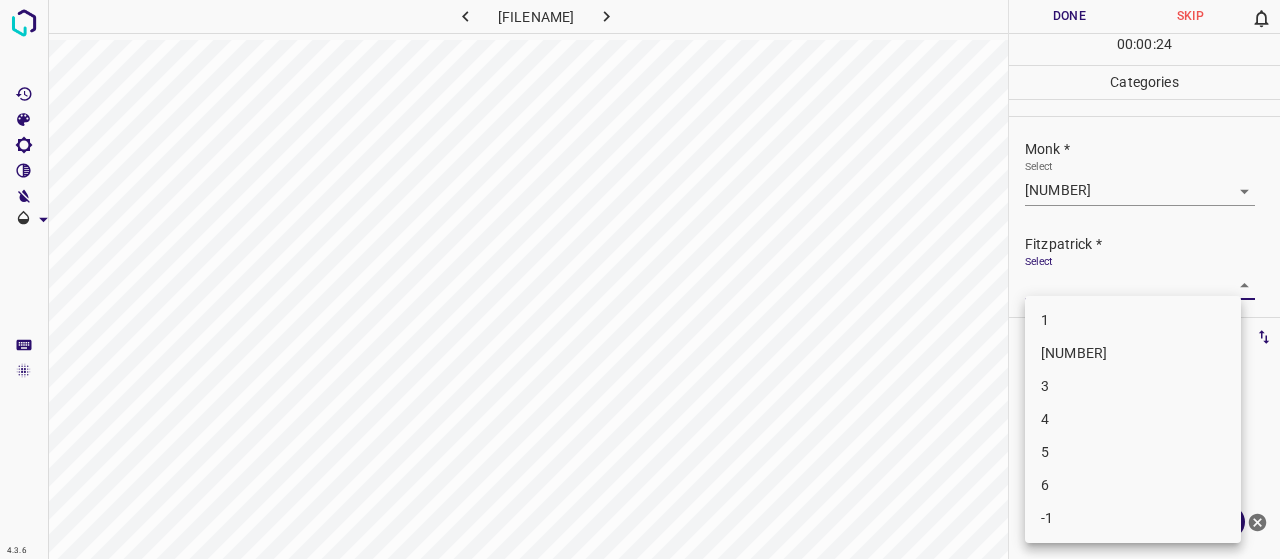 click on "4.3.6  [FILENAME] Done Skip 0 00   : 00   : 24   Categories Monk *  Select 2 2  Fitzpatrick *  Select ​ Labels   0 Categories 1 Monk 2  Fitzpatrick Tools Space Change between modes (Draw & Edit) I Auto labeling R Restore zoom M Zoom in N Zoom out Delete Delete selecte label Filters Z Restore filters X Saturation filter C Brightness filter V Contrast filter B Gray scale filter General O Download Need Help ? - Text - Hide - Delete 1 2 3 4 5 6 -1" at bounding box center [640, 279] 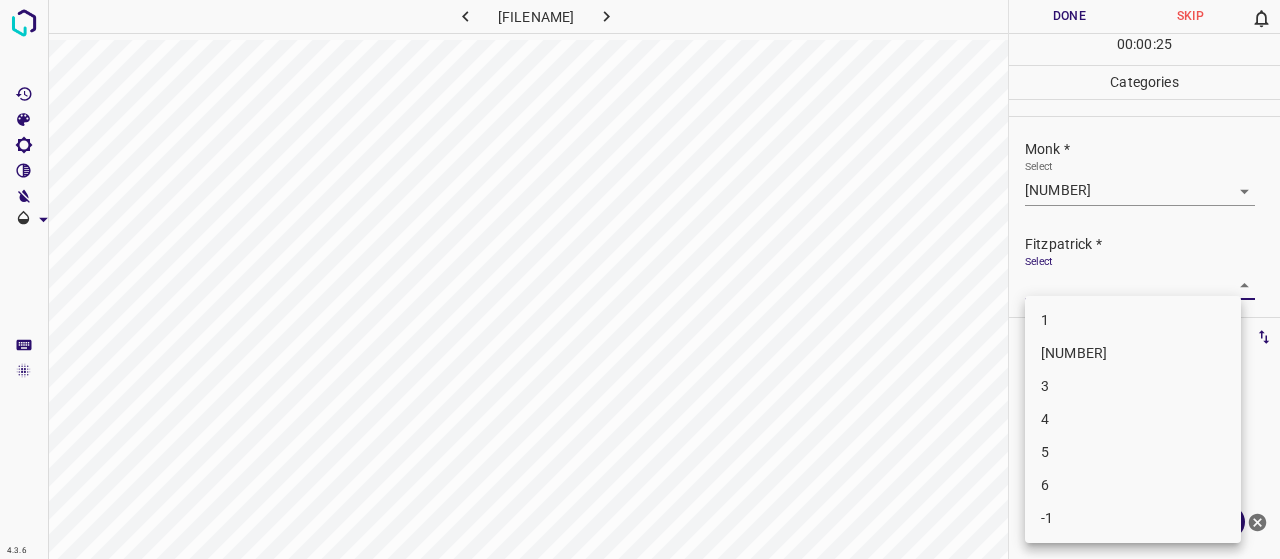 click on "1" at bounding box center [1133, 320] 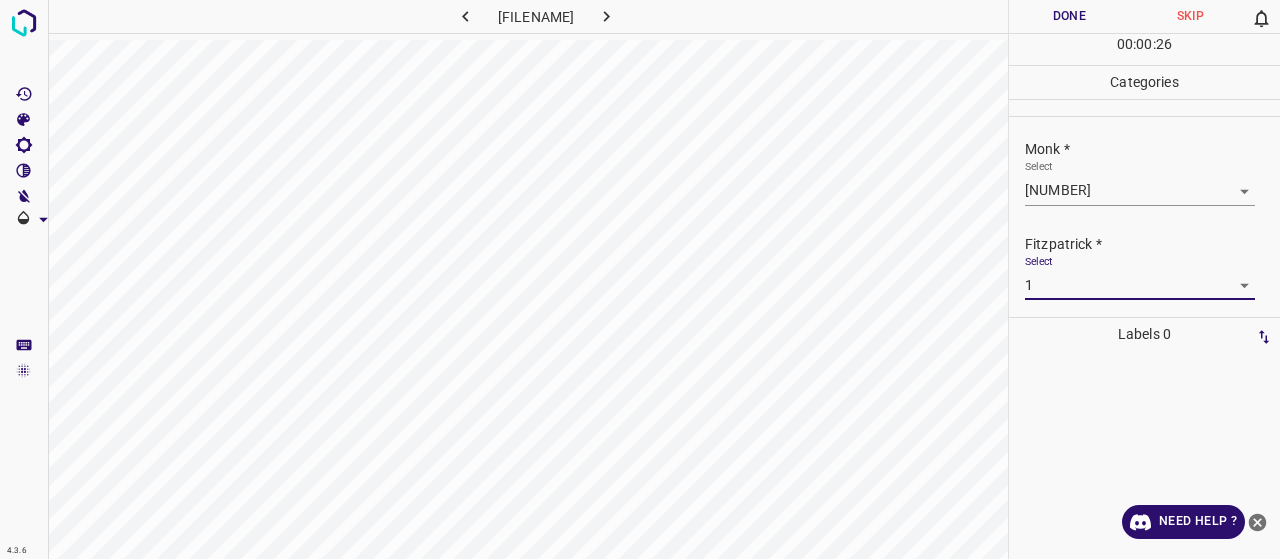 click on "Done" at bounding box center [1069, 16] 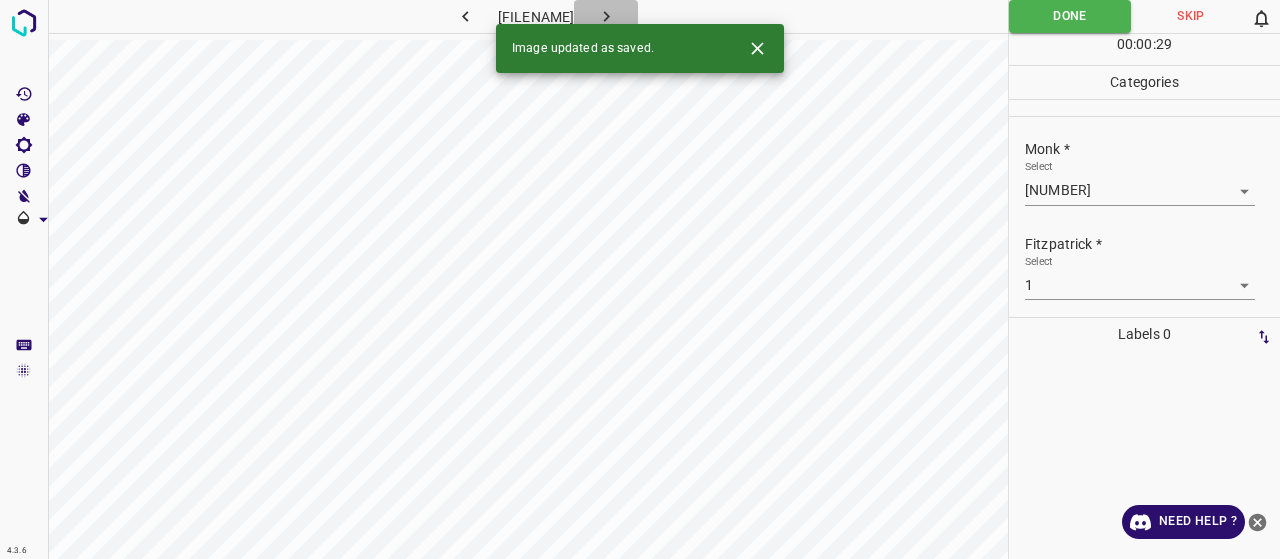 click at bounding box center (606, 16) 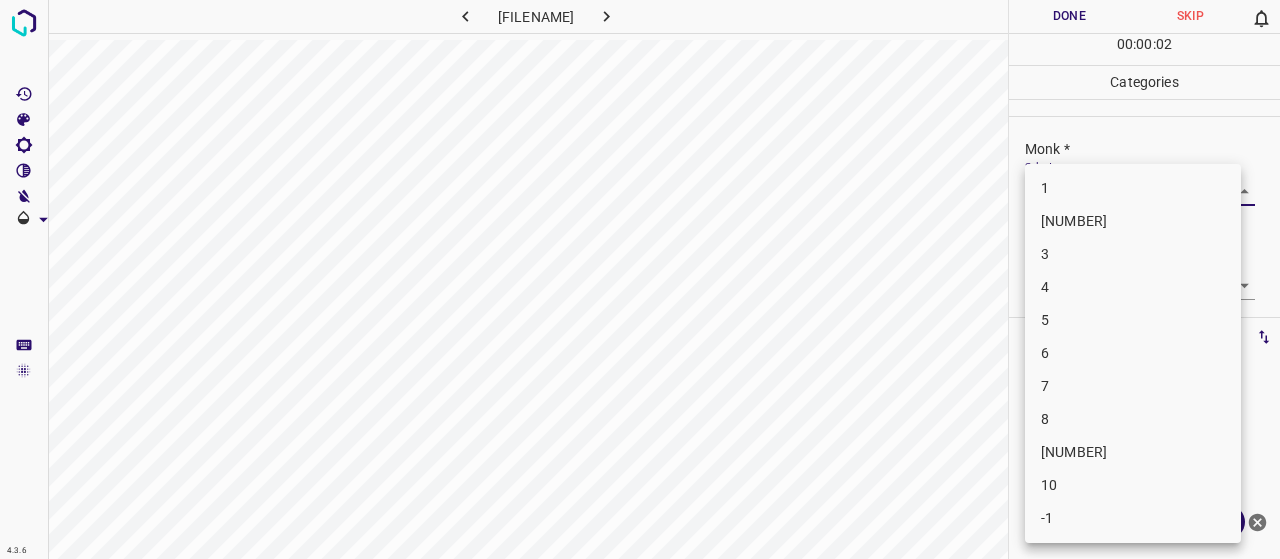 click on "4.3.6  sweet-syndrome98.jpg Done Skip 0 00   : 00   : 02   Categories Monk *  Select ​  Fitzpatrick *  Select ​ Labels   0 Categories 1 Monk 2  Fitzpatrick Tools Space Change between modes (Draw & Edit) I Auto labeling R Restore zoom M Zoom in N Zoom out Delete Delete selecte label Filters Z Restore filters X Saturation filter C Brightness filter V Contrast filter B Gray scale filter General O Download Need Help ? - Text - Hide - Delete 1 2 3 4 5 6 7 8 9 10 -1" at bounding box center [640, 279] 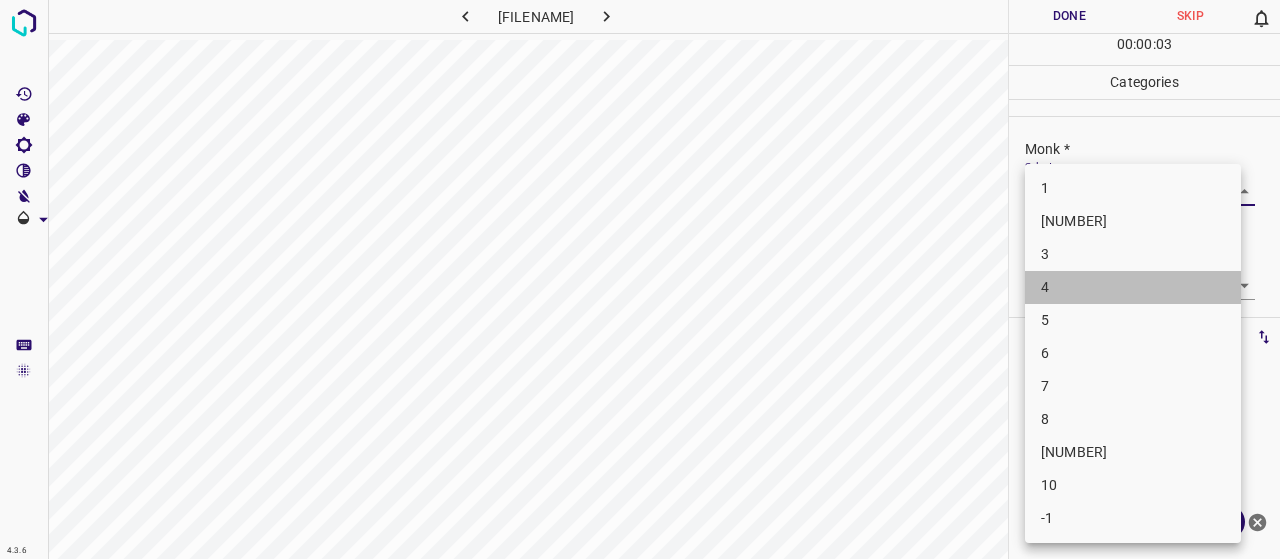click on "4" at bounding box center [1133, 287] 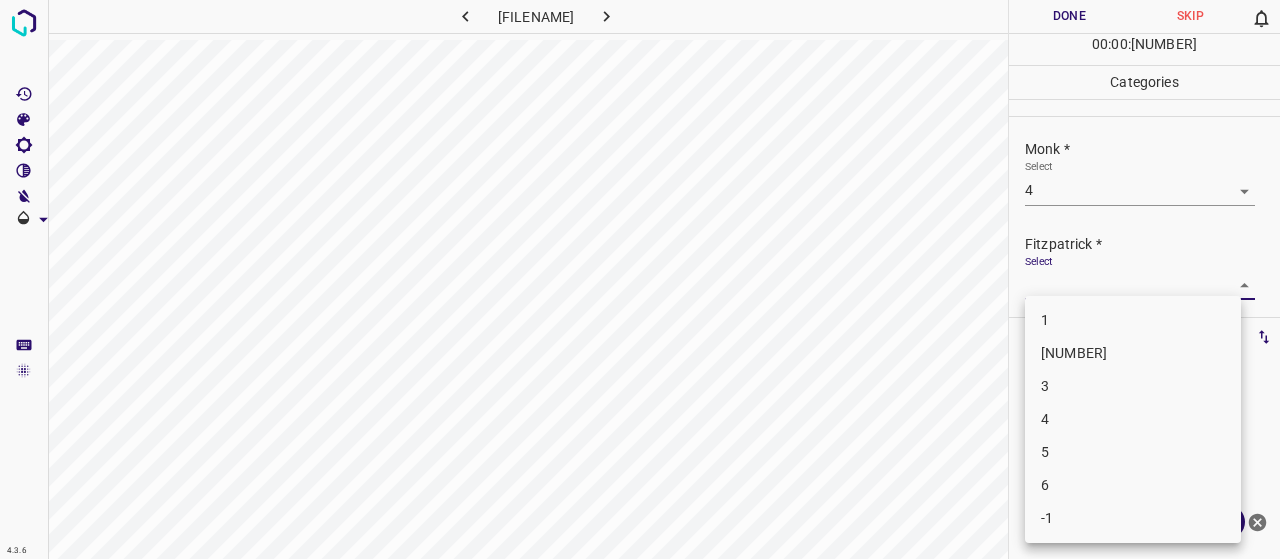 click on "4.3.6  sweet-syndrome98.jpg Done Skip 0 00   : 00   : 16   Categories Monk *  Select 4 4  Fitzpatrick *  Select ​ Labels   0 Categories 1 Monk 2  Fitzpatrick Tools Space Change between modes (Draw & Edit) I Auto labeling R Restore zoom M Zoom in N Zoom out Delete Delete selecte label Filters Z Restore filters X Saturation filter C Brightness filter V Contrast filter B Gray scale filter General O Download Need Help ? - Text - Hide - Delete 1 2 3 4 5 6 -1" at bounding box center [640, 279] 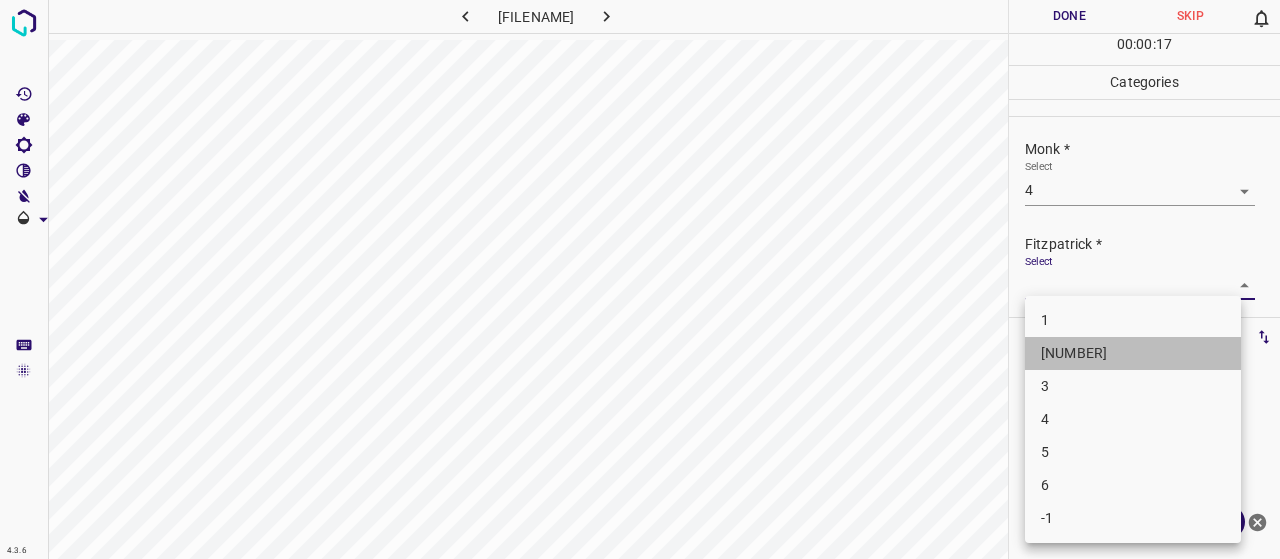 click on "[NUMBER]" at bounding box center [1133, 353] 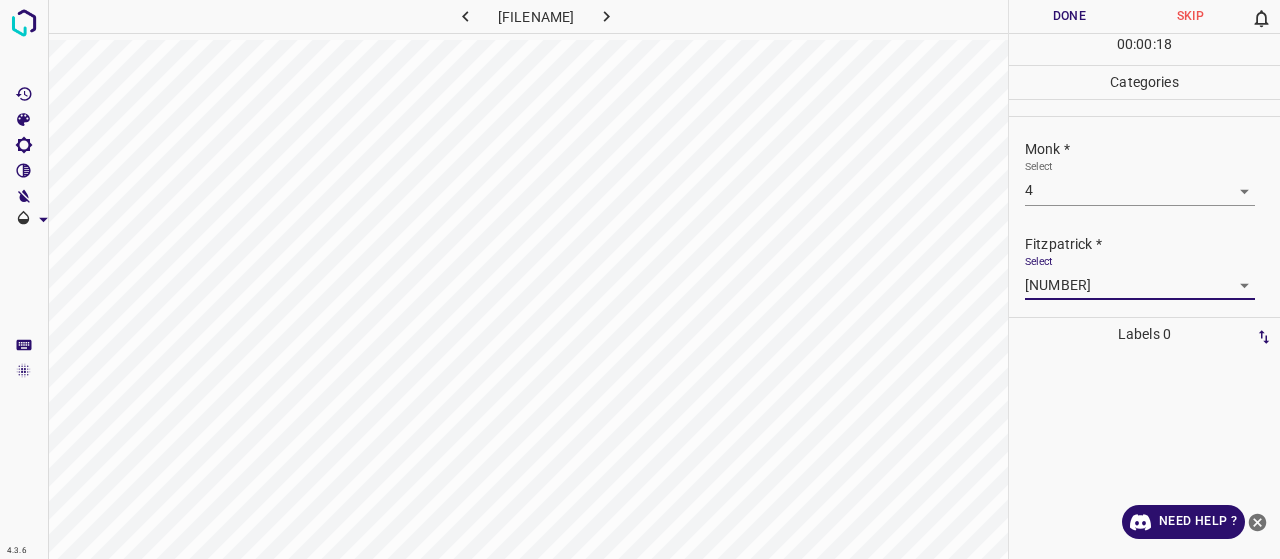 click on "4.3.6  sweet-syndrome98.jpg Done Skip 0 00   : 00   : 18   Categories Monk *  Select 4 4  Fitzpatrick *  Select 2 2 Labels   0 Categories 1 Monk 2  Fitzpatrick Tools Space Change between modes (Draw & Edit) I Auto labeling R Restore zoom M Zoom in N Zoom out Delete Delete selecte label Filters Z Restore filters X Saturation filter C Brightness filter V Contrast filter B Gray scale filter General O Download Need Help ? - Text - Hide - Delete" at bounding box center [640, 279] 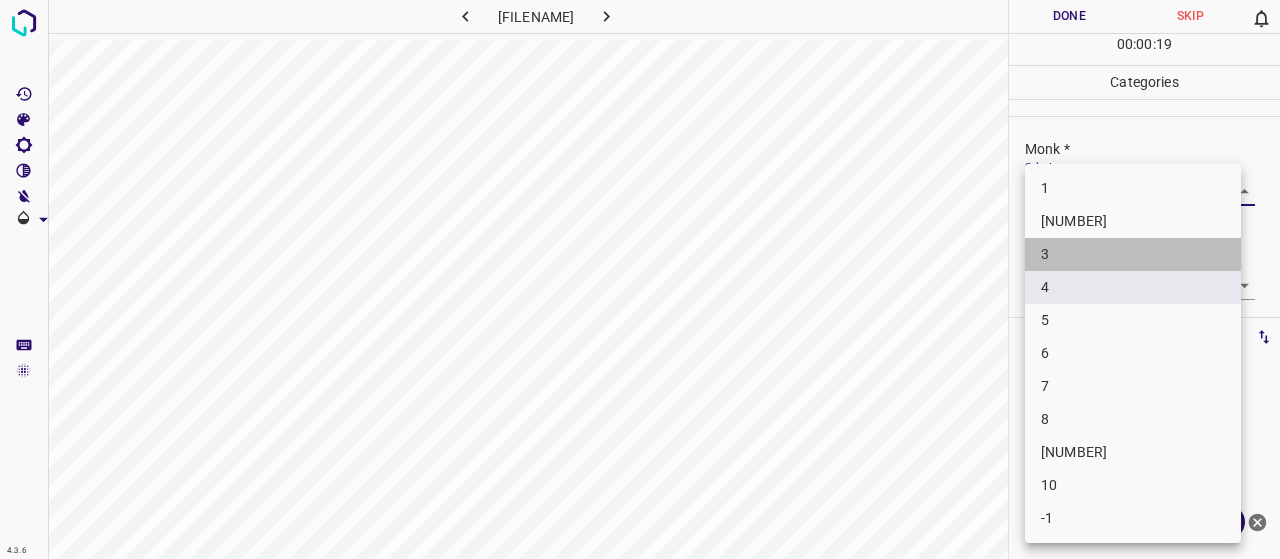 click on "3" at bounding box center (1133, 254) 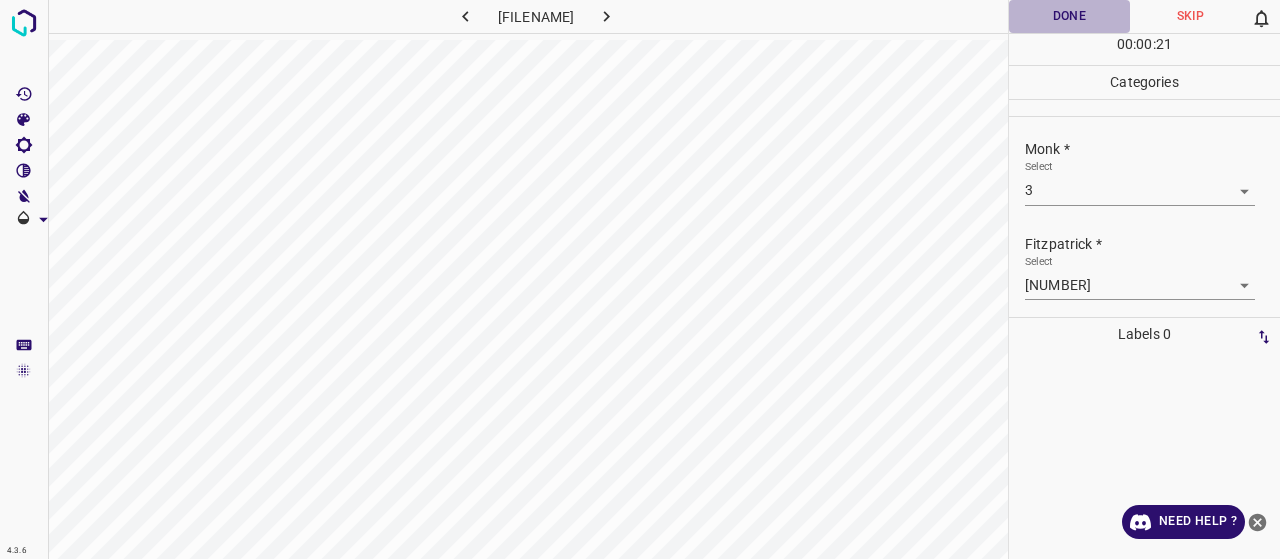 click on "Done" at bounding box center (1069, 16) 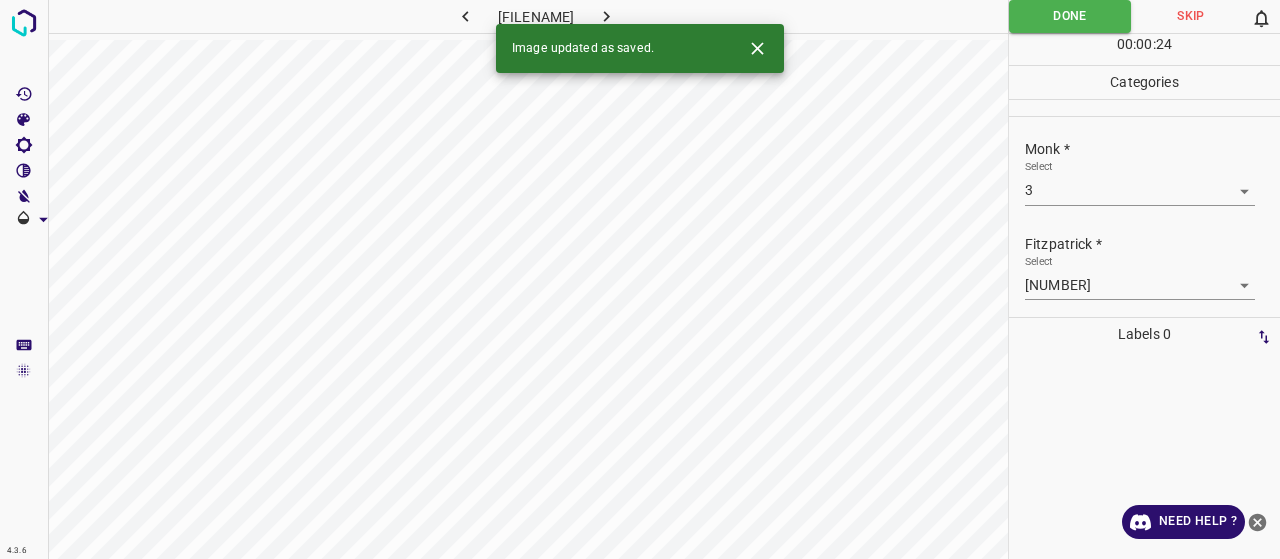 click at bounding box center (606, 16) 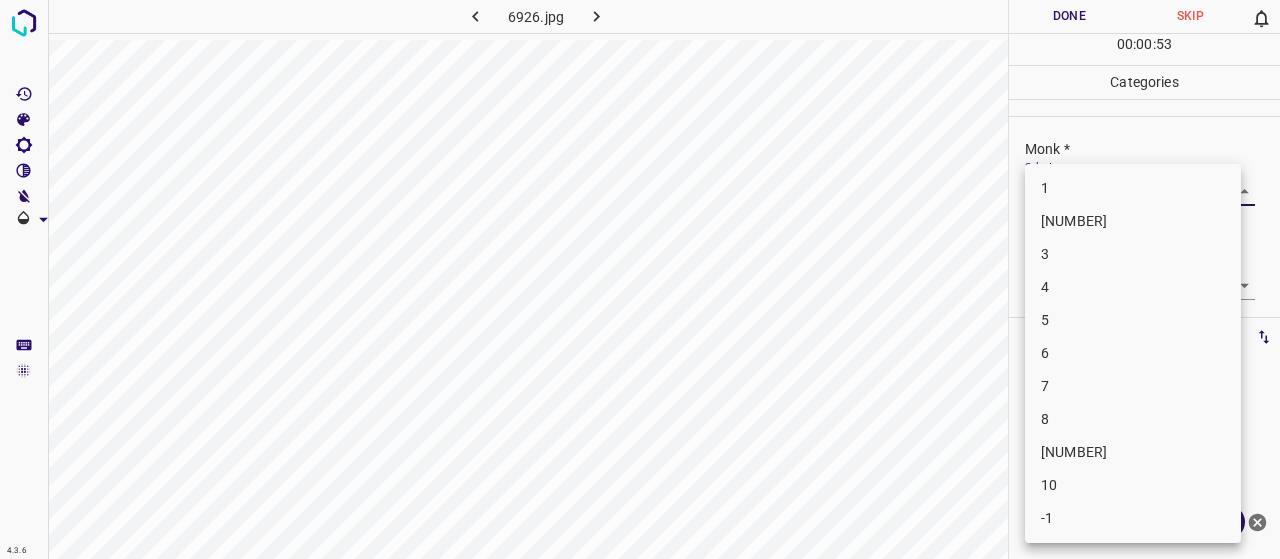 click on "4.3.6  6926.jpg Done Skip 0 00   : 00   : 53   Categories Monk *  Select ​  Fitzpatrick *  Select ​ Labels   0 Categories 1 Monk 2  Fitzpatrick Tools Space Change between modes (Draw & Edit) I Auto labeling R Restore zoom M Zoom in N Zoom out Delete Delete selecte label Filters Z Restore filters X Saturation filter C Brightness filter V Contrast filter B Gray scale filter General O Download Need Help ? - Text - Hide - Delete 1 2 3 4 5 6 7 8 9 10 -1" at bounding box center (640, 279) 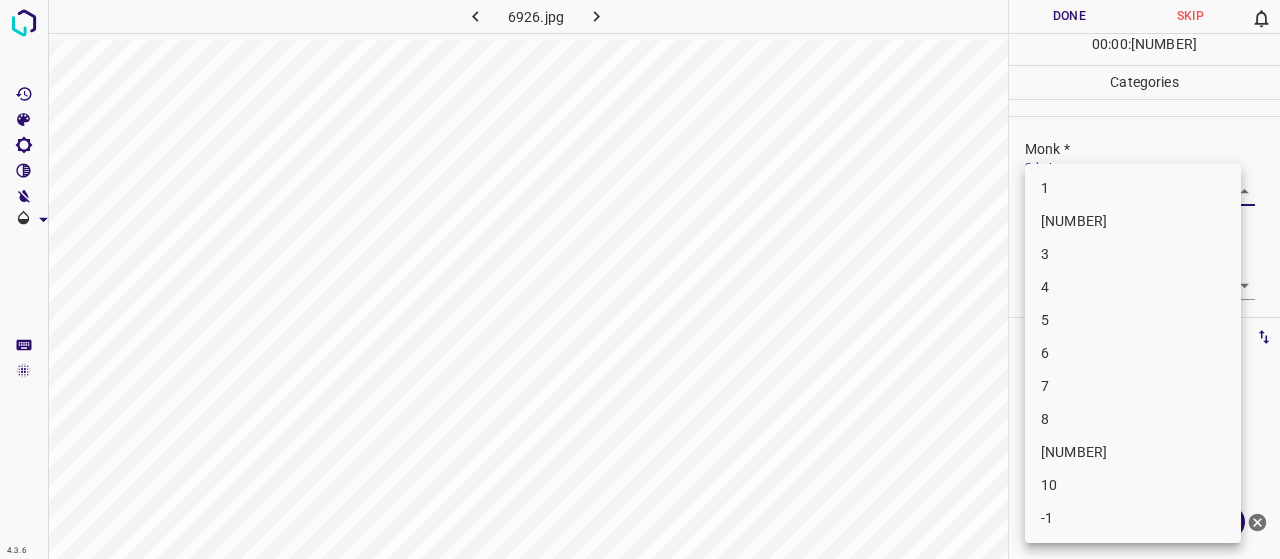 click on "4" at bounding box center (1133, 287) 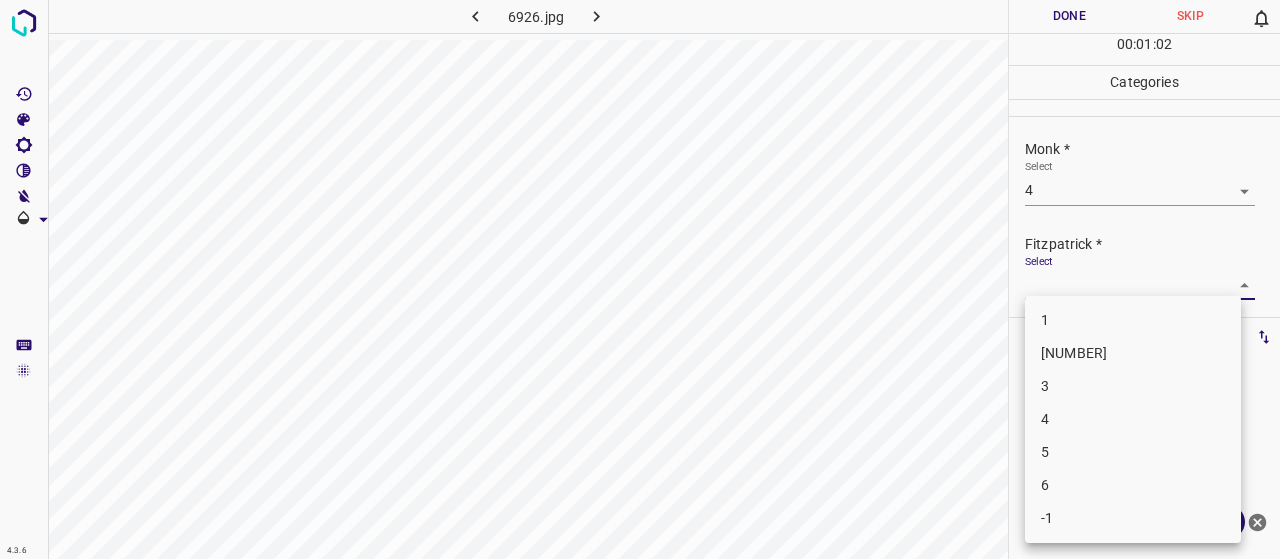click on "4.3.6  [FILENAME] Done Skip 0 00   : 01   : 02   Categories Monk *  Select 4 4  Fitzpatrick *  Select ​ Labels   0 Categories 1 Monk 2  Fitzpatrick Tools Space Change between modes (Draw & Edit) I Auto labeling R Restore zoom M Zoom in N Zoom out Delete Delete selecte label Filters Z Restore filters X Saturation filter C Brightness filter V Contrast filter B Gray scale filter General O Download Need Help ? - Text - Hide - Delete 1 2 3 4 5 6 -1" at bounding box center (640, 279) 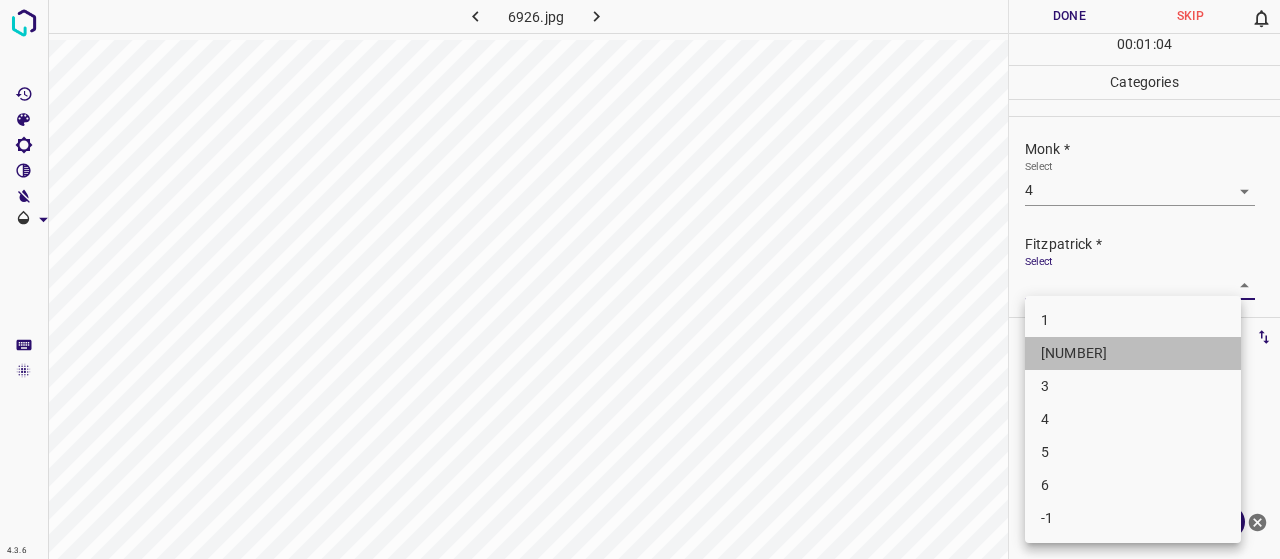 click on "[NUMBER]" at bounding box center [1133, 353] 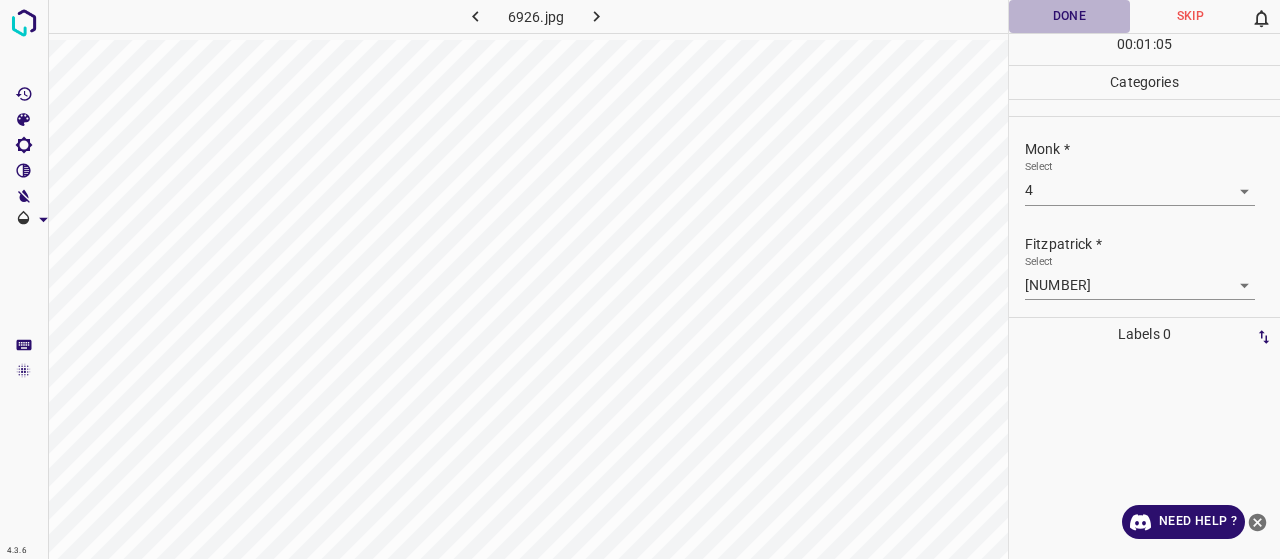 click on "Done" at bounding box center [1069, 16] 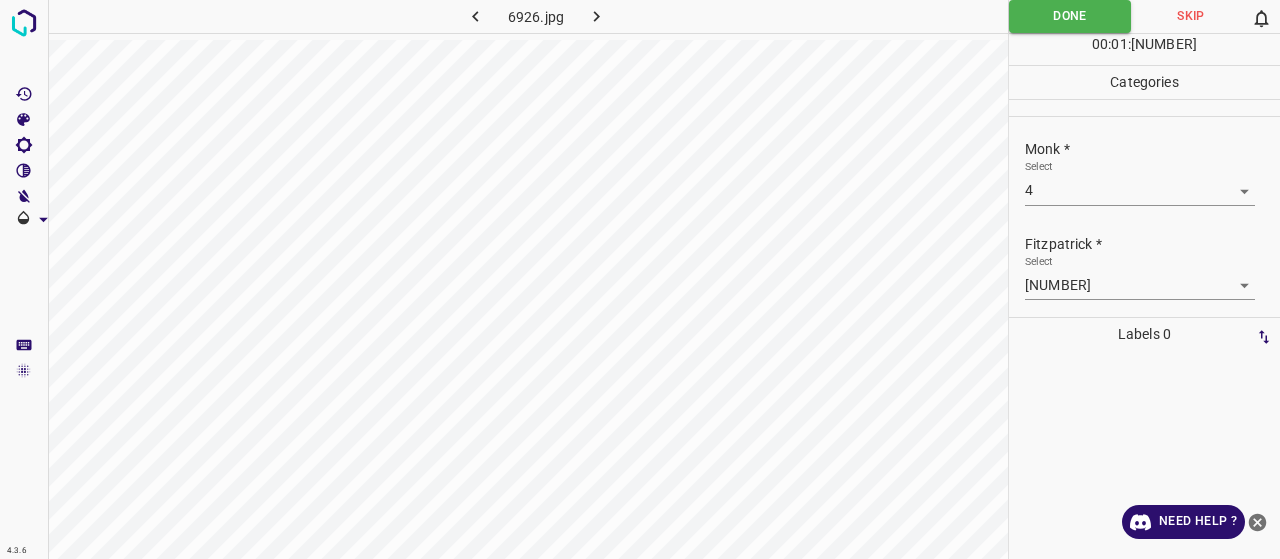 click at bounding box center [596, 16] 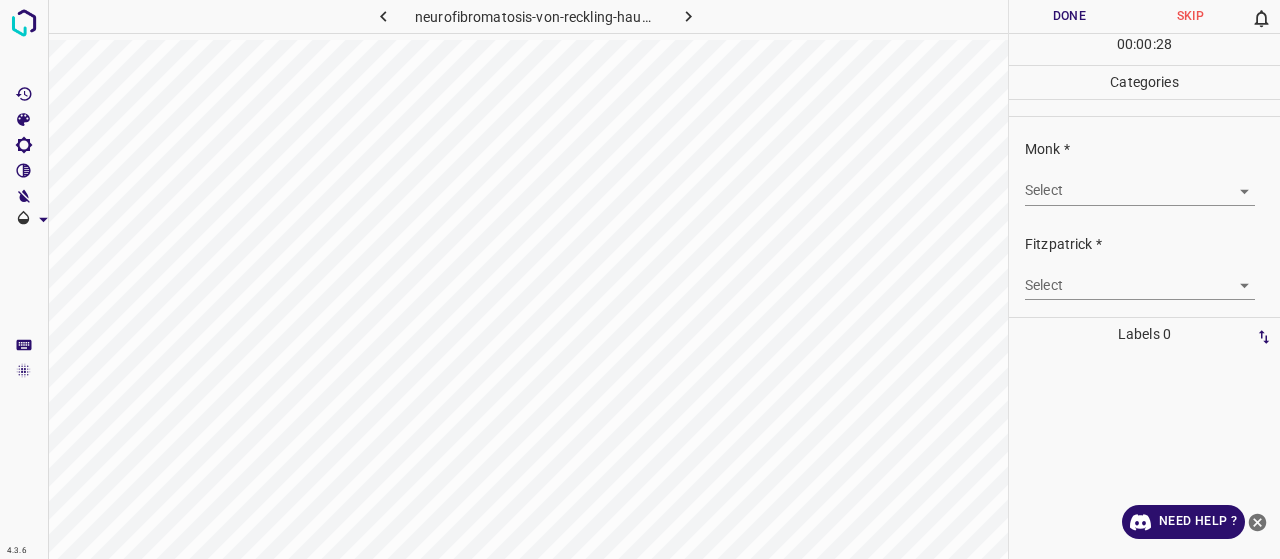 click on "4.3.6  [FILENAME] Done Skip 0 00   : 00   : 28   Categories Monk *  Select ​  Fitzpatrick *  Select ​ Labels   0 Categories 1 Monk 2  Fitzpatrick Tools Space Change between modes (Draw & Edit) I Auto labeling R Restore zoom M Zoom in N Zoom out Delete Delete selecte label Filters Z Restore filters X Saturation filter C Brightness filter V Contrast filter B Gray scale filter General O Download Need Help ? - Text - Hide - Delete" at bounding box center [640, 279] 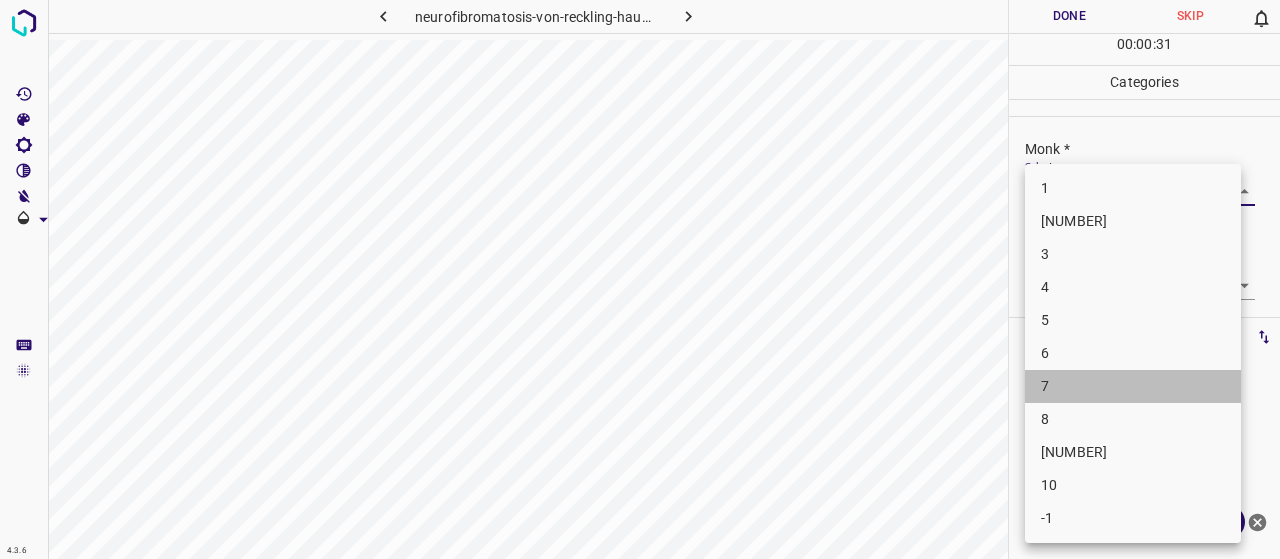 click on "7" at bounding box center (1133, 386) 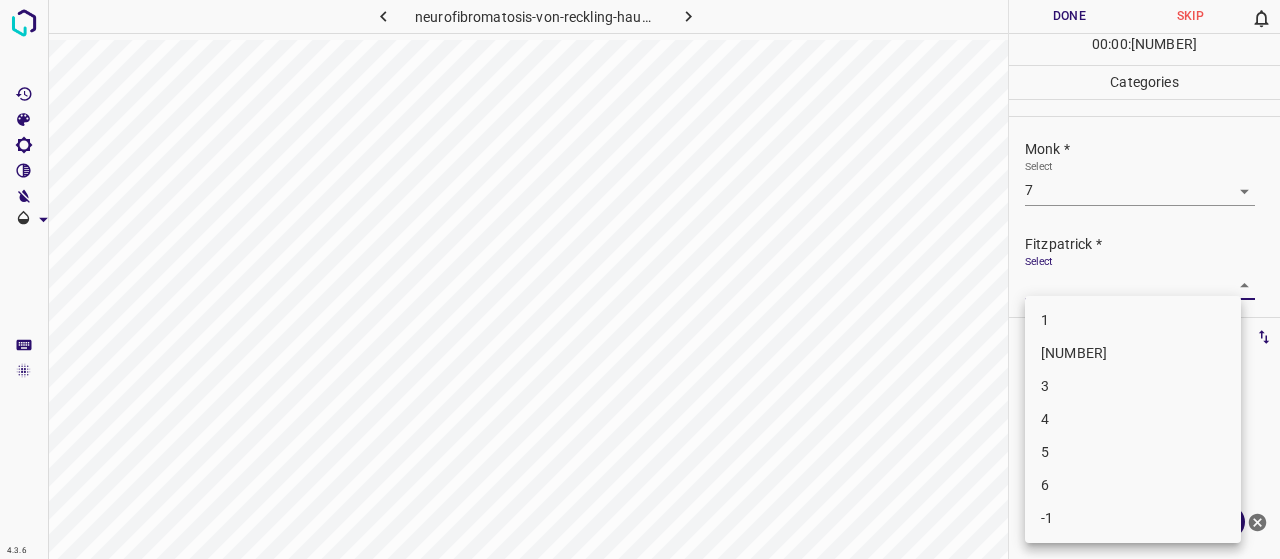 click on "4.3.6  neurofibromatosis-von-reckling-hausen-syndrome41.jpg Done Skip 0 00   : 00   : 33   Categories Monk *  Select 7 7  Fitzpatrick *  Select ​ Labels   0 Categories 1 Monk 2  Fitzpatrick Tools Space Change between modes (Draw & Edit) I Auto labeling R Restore zoom M Zoom in N Zoom out Delete Delete selecte label Filters Z Restore filters X Saturation filter C Brightness filter V Contrast filter B Gray scale filter General O Download Need Help ? - Text - Hide - Delete 1 2 3 4 5 6 -1" at bounding box center (640, 279) 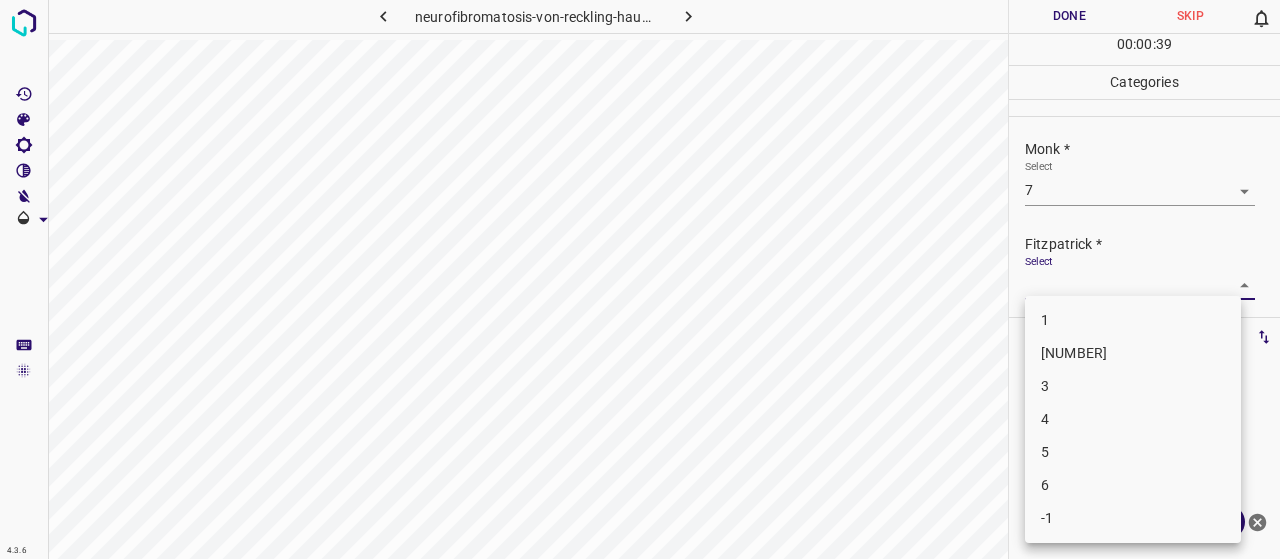 click at bounding box center (640, 279) 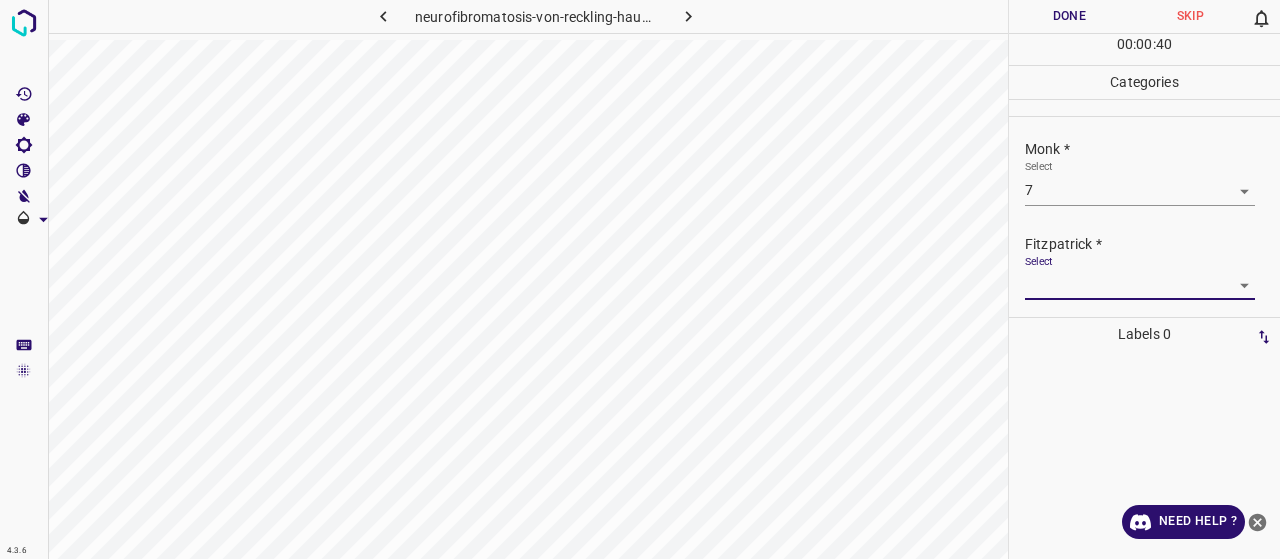 click on "Fitzpatrick *  Select ​" at bounding box center [1144, 172] 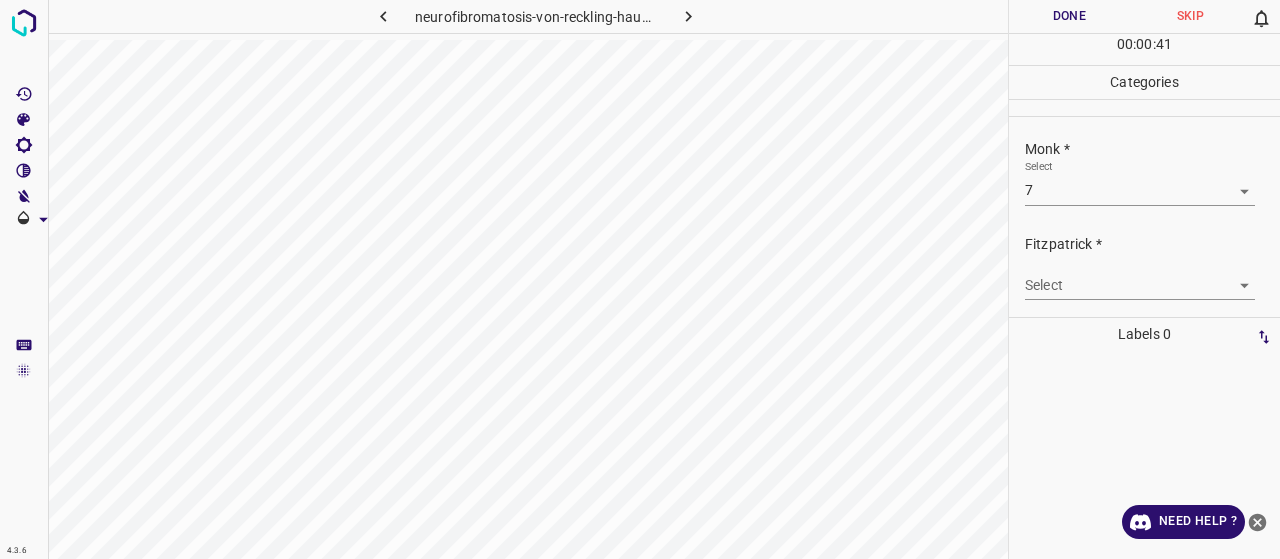 click on "Fitzpatrick *  Select ​" at bounding box center (1144, 172) 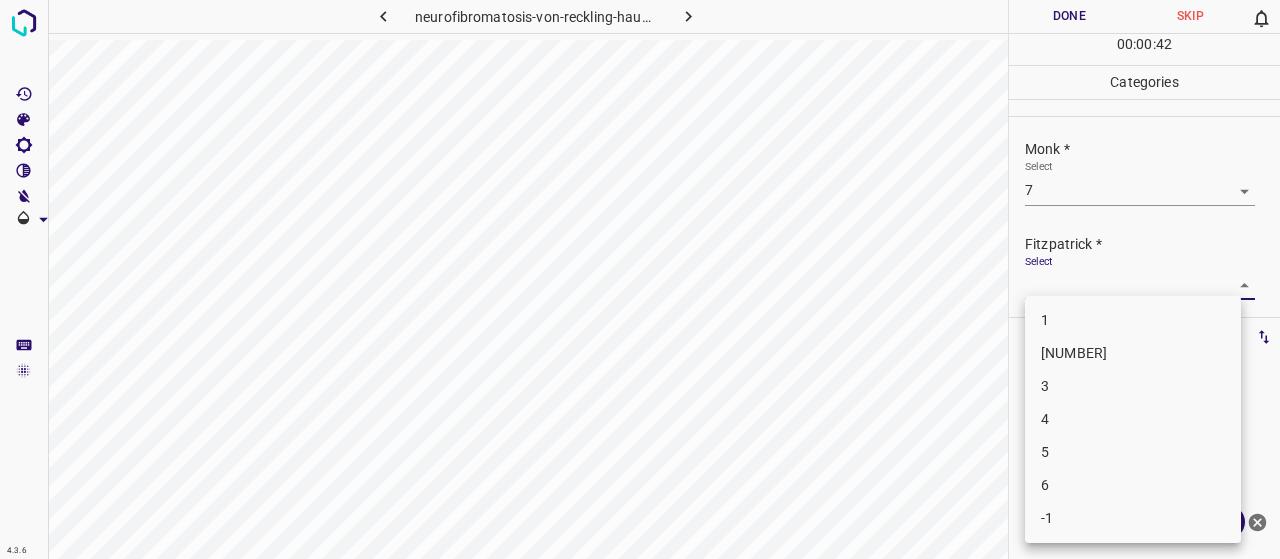 click on "4.3.6  neurofibromatosis-von-reckling-hausen-syndrome41.jpg Done Skip 0 00   : 00   : 42   Categories Monk *  Select 7 7  Fitzpatrick *  Select ​ Labels   0 Categories 1 Monk 2  Fitzpatrick Tools Space Change between modes (Draw & Edit) I Auto labeling R Restore zoom M Zoom in N Zoom out Delete Delete selecte label Filters Z Restore filters X Saturation filter C Brightness filter V Contrast filter B Gray scale filter General O Download Need Help ? - Text - Hide - Delete 1 2 3 4 5 6 -1" at bounding box center [640, 279] 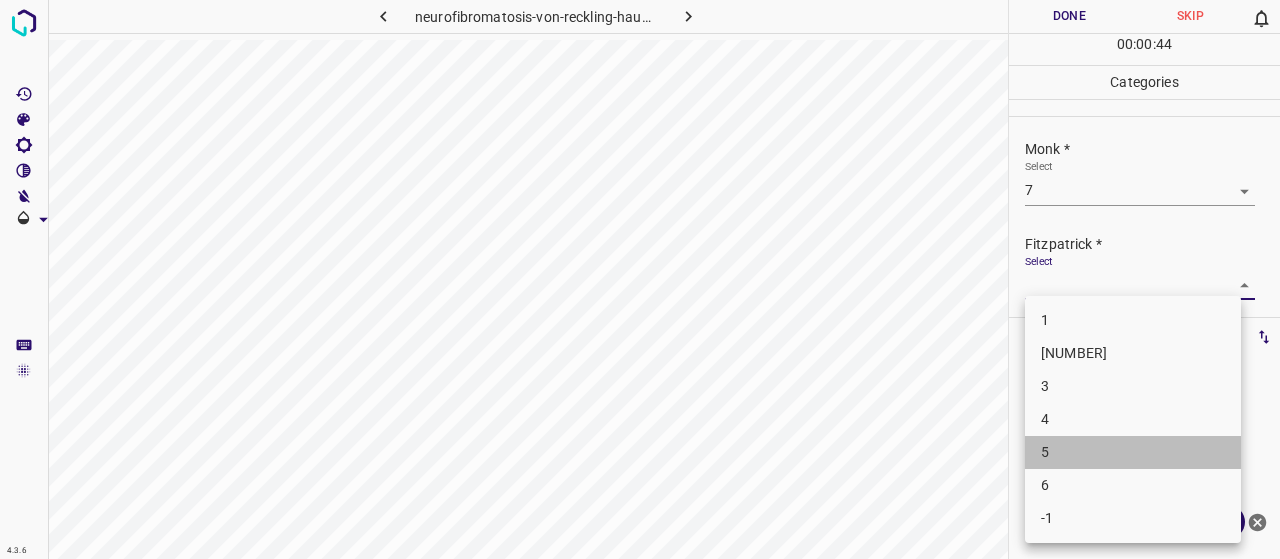 click on "5" at bounding box center (1133, 452) 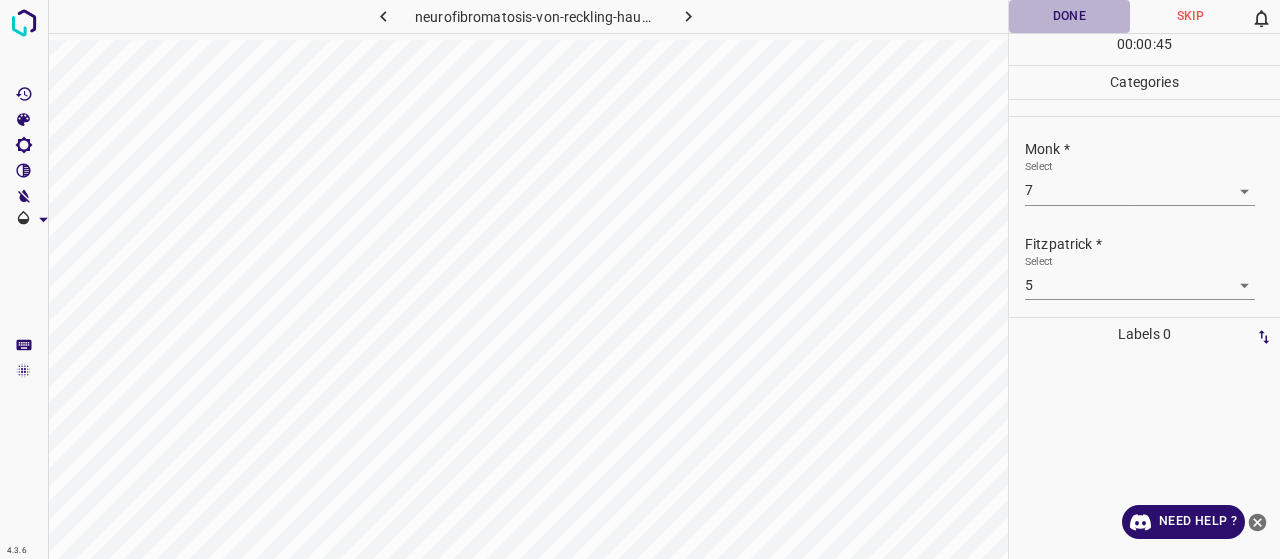 click on "Done" at bounding box center [1069, 16] 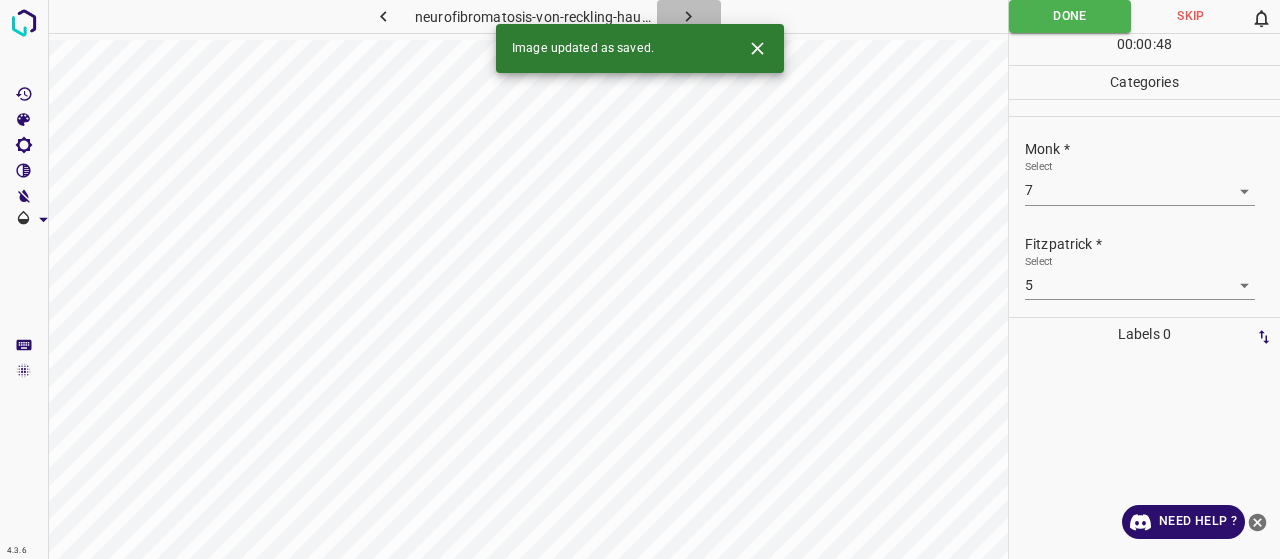 click at bounding box center [688, 16] 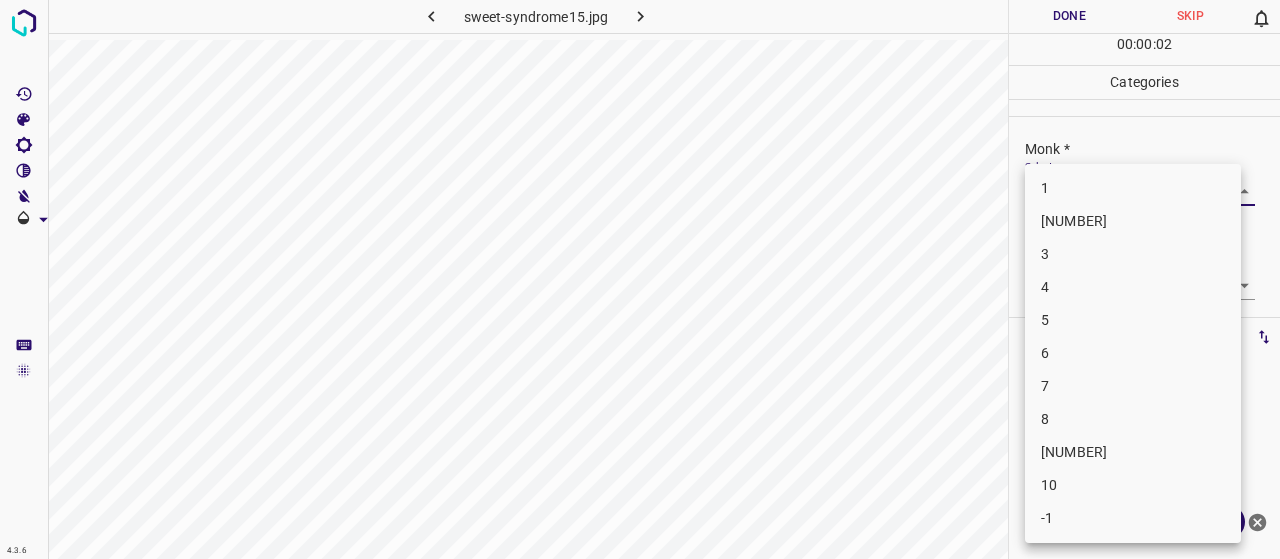 click on "4.3.6  [FILENAME] Done Skip 0 00   : 00   : 02   Categories [PERSON] *  Select ​  [PERSON] *  Select ​ Labels   0 Categories 1 [PERSON] 2  [PERSON] Tools Space Change between modes (Draw & Edit) I Auto labeling R Restore zoom M Zoom in N Zoom out Delete Delete selecte label Filters Z Restore filters X Saturation filter C Brightness filter V Contrast filter B Gray scale filter General O Download Need Help ? - Text - Hide - Delete 1 2 3 4 5 6 7 8 9 10 -1" at bounding box center [640, 279] 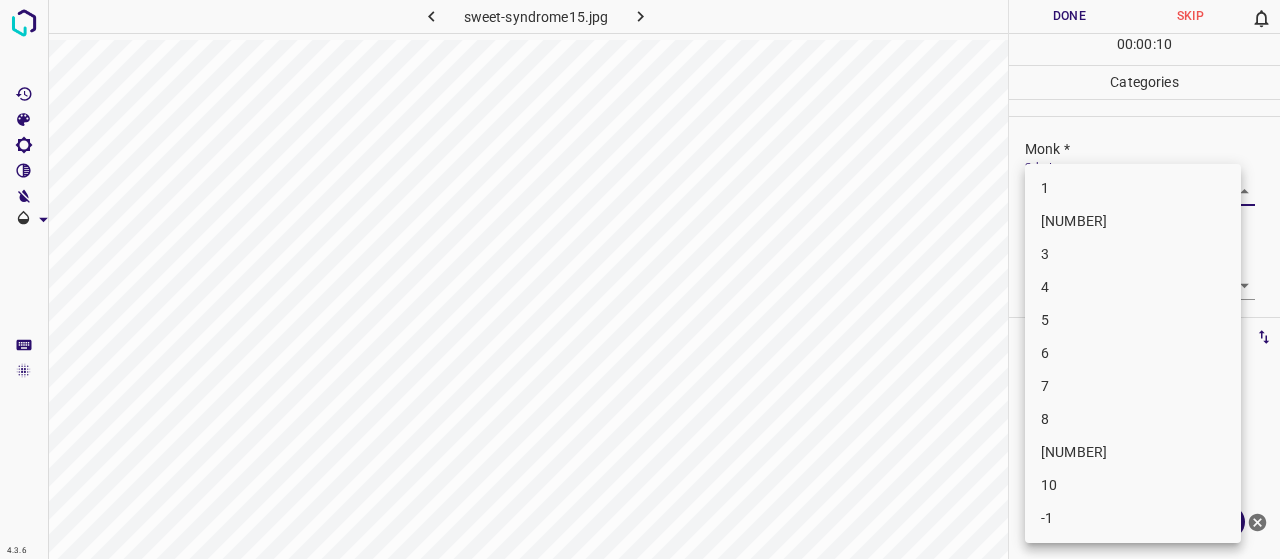 click at bounding box center (640, 279) 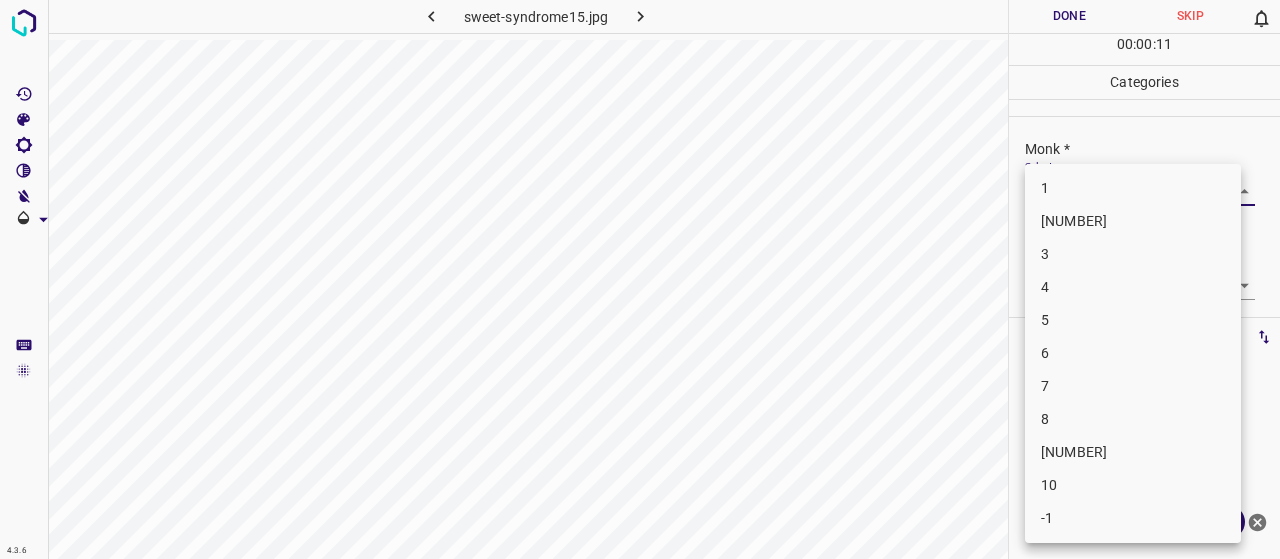 click on "4.3.6  sweet-syndrome15.jpg Done Skip 0 00   : 00   : 11   Categories Monk *  Select ​  Fitzpatrick *  Select ​ Labels   0 Categories 1 Monk 2  Fitzpatrick Tools Space Change between modes (Draw & Edit) I Auto labeling R Restore zoom M Zoom in N Zoom out Delete Delete selecte label Filters Z Restore filters X Saturation filter C Brightness filter V Contrast filter B Gray scale filter General O Download Need Help ? - Text - Hide - Delete 1 2 3 4 5 6 7 8 9 10 -1" at bounding box center [640, 279] 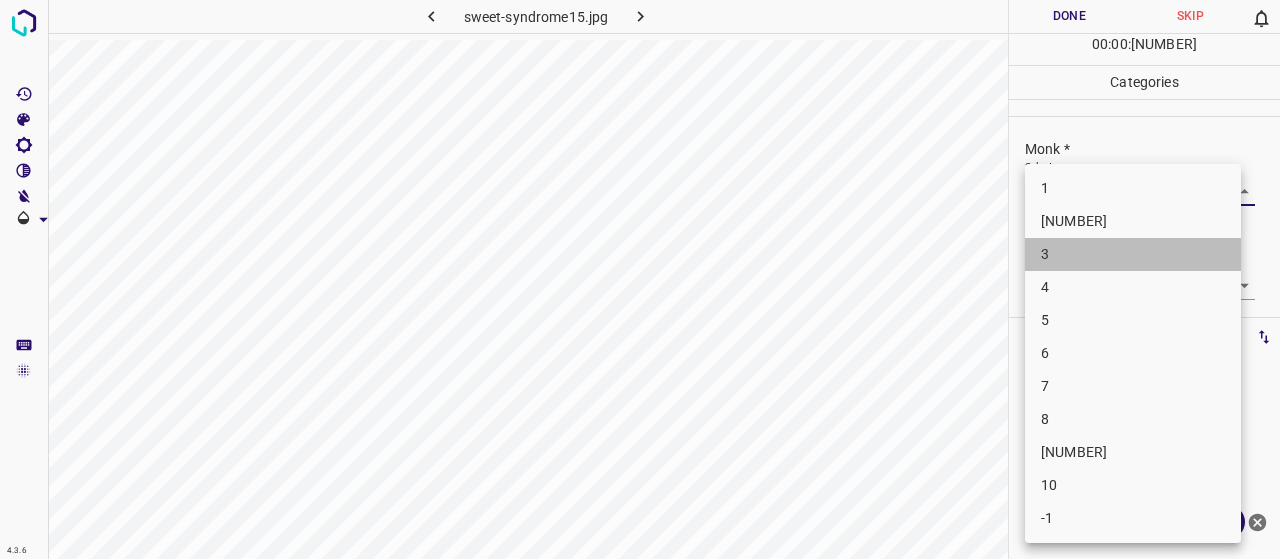click on "3" at bounding box center (1133, 254) 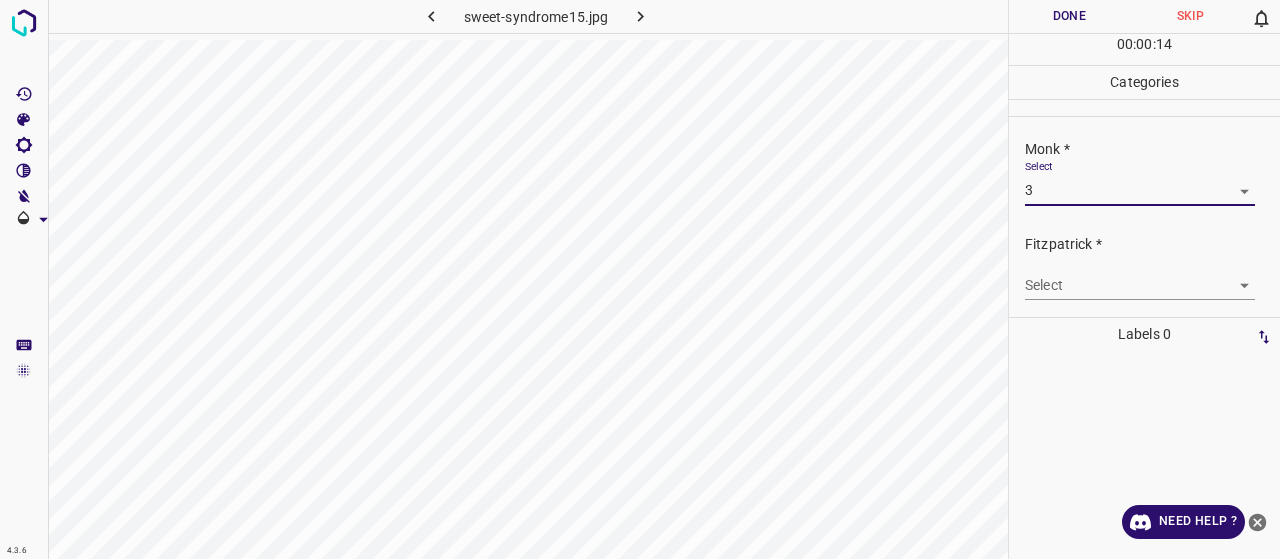 click on "4.3.6  sweet-syndrome15.jpg Done Skip 0 00   : 00   : 14   Categories Monk *  Select 3 3  Fitzpatrick *  Select ​ Labels   0 Categories 1 Monk 2  Fitzpatrick Tools Space Change between modes (Draw & Edit) I Auto labeling R Restore zoom M Zoom in N Zoom out Delete Delete selecte label Filters Z Restore filters X Saturation filter C Brightness filter V Contrast filter B Gray scale filter General O Download Need Help ? - Text - Hide - Delete" at bounding box center [640, 279] 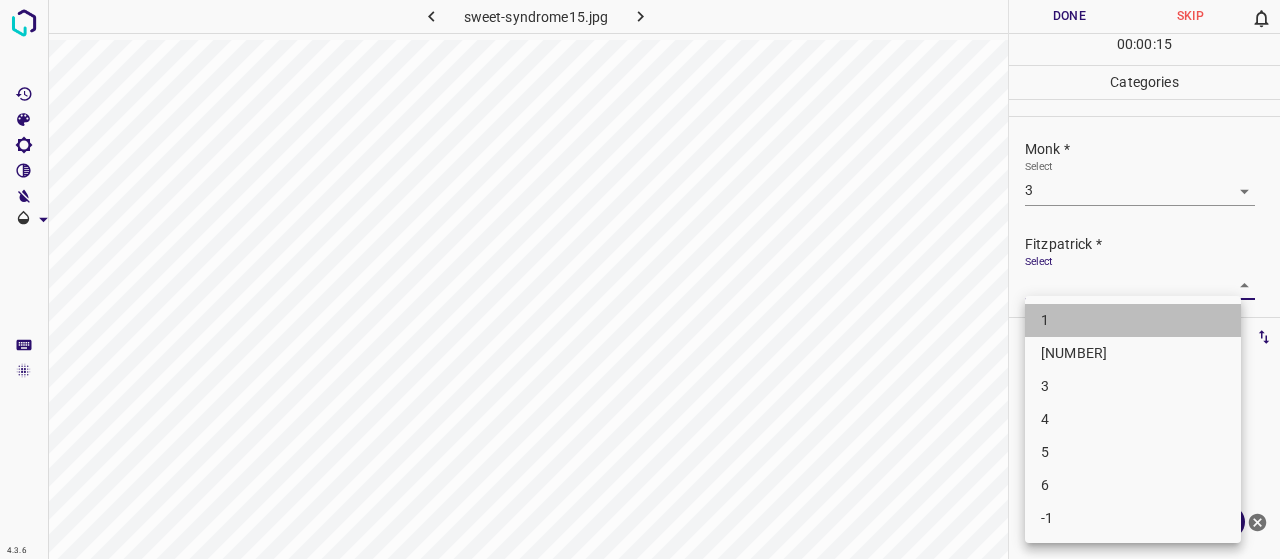 click on "1" at bounding box center (1133, 320) 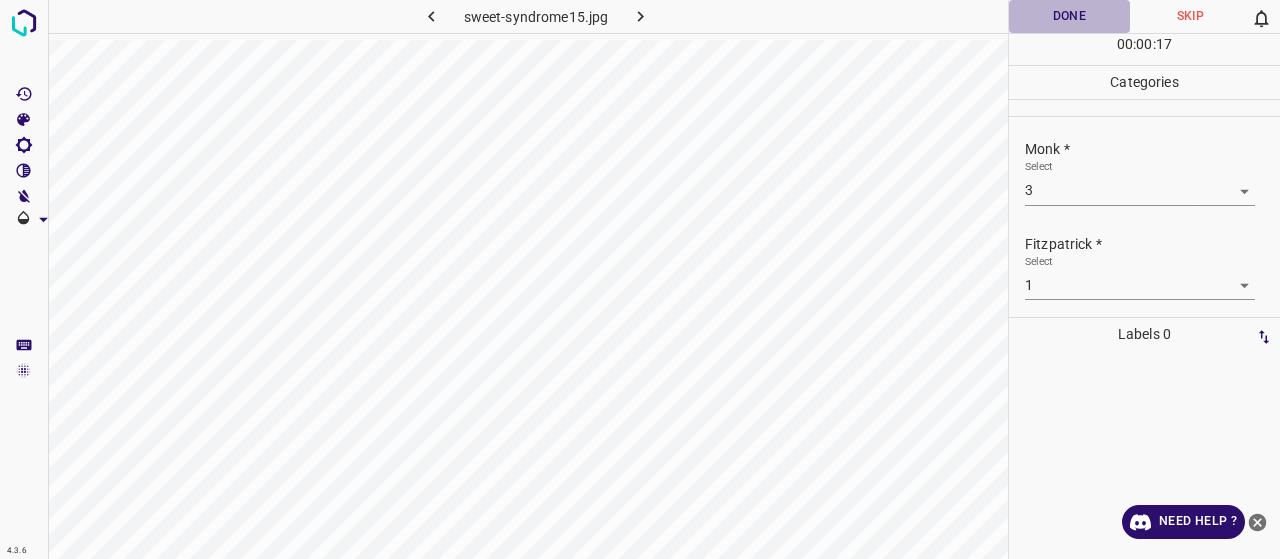 click on "Done" at bounding box center (1069, 16) 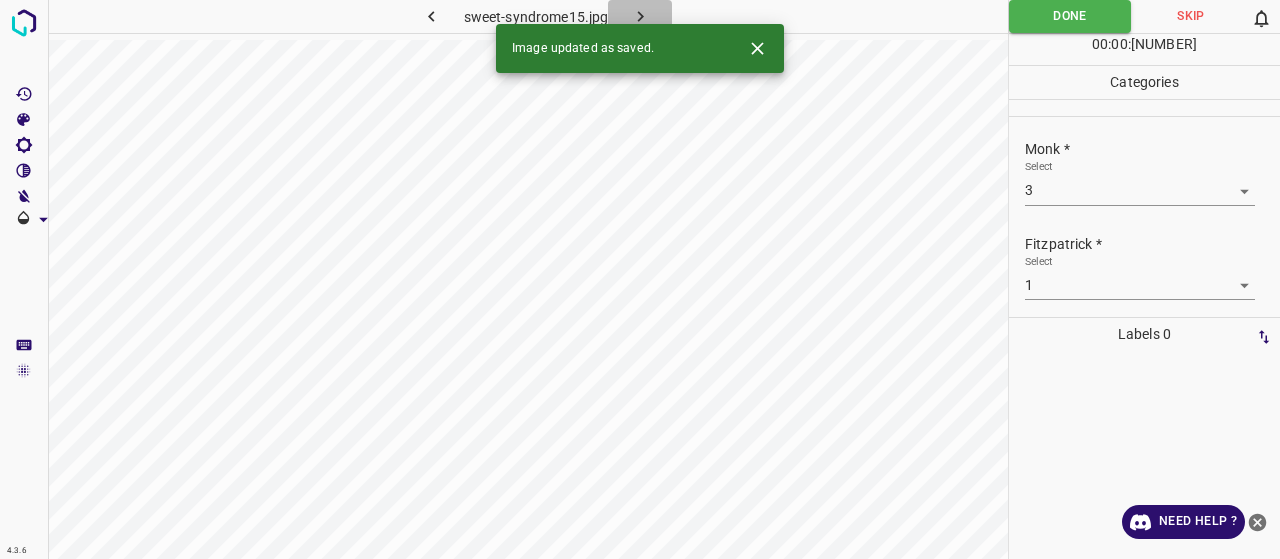 click at bounding box center (640, 16) 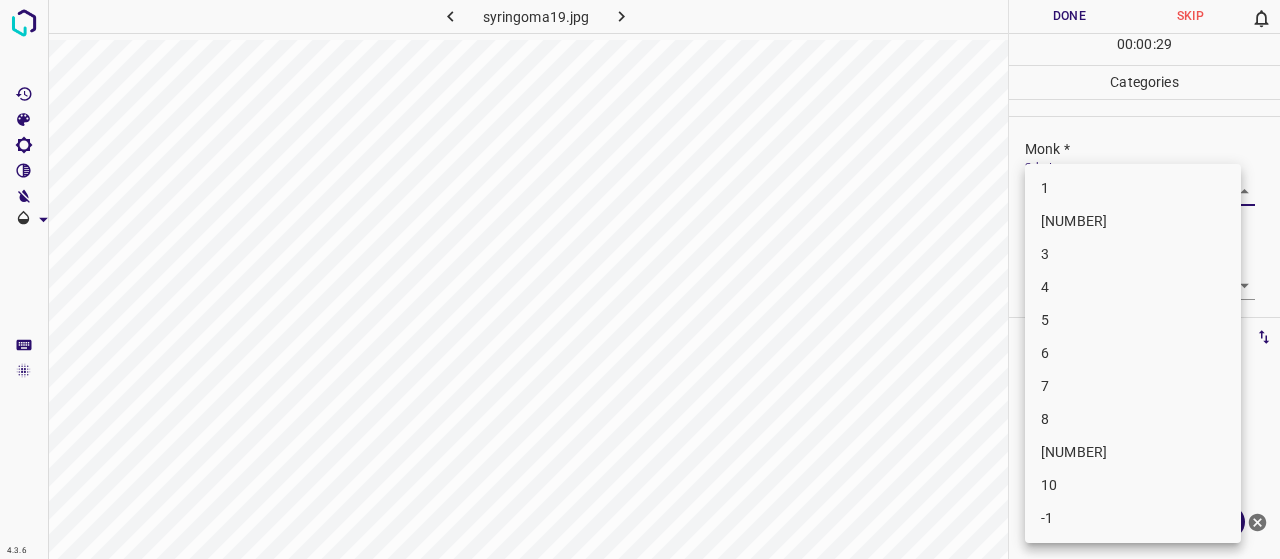 click on "4.3.6  syringoma19.jpg Done Skip 0 00   : 00   : 29   Categories Monk *  Select ​  Fitzpatrick *  Select ​ Labels   0 Categories 1 Monk 2  Fitzpatrick Tools Space Change between modes (Draw & Edit) I Auto labeling R Restore zoom M Zoom in N Zoom out Delete Delete selecte label Filters Z Restore filters X Saturation filter C Brightness filter V Contrast filter B Gray scale filter General O Download Need Help ? - Text - Hide - Delete 1 2 3 4 5 6 7 8 9 10 -1" at bounding box center (640, 279) 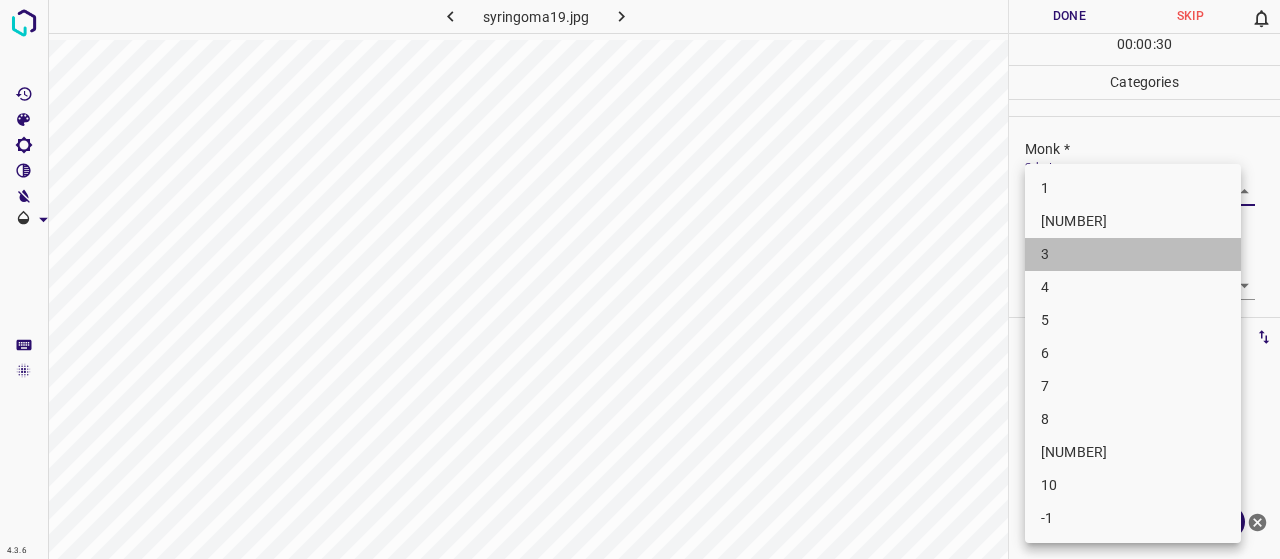 click on "3" at bounding box center (1133, 254) 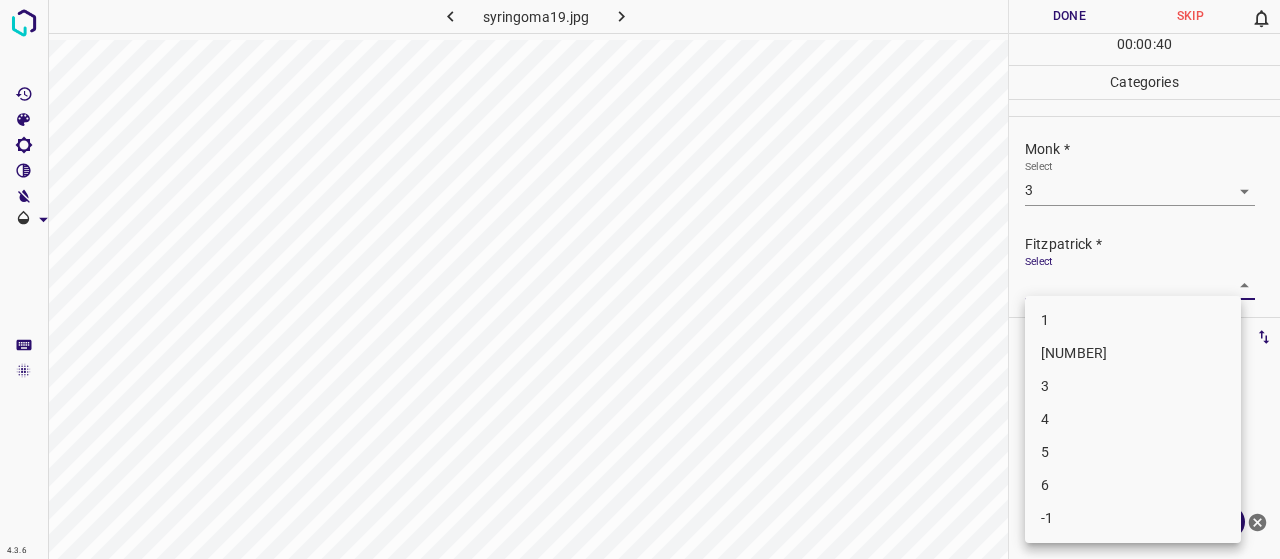 click on "4.3.6  [FILENAME] Done Skip 0 00   : 00   : 40   Categories Monk *  Select 3 3  Fitzpatrick *  Select ​ Labels   0 Categories 1 Monk 2  Fitzpatrick Tools Space Change between modes (Draw & Edit) I Auto labeling R Restore zoom M Zoom in N Zoom out Delete Delete selecte label Filters Z Restore filters X Saturation filter C Brightness filter V Contrast filter B Gray scale filter General O Download Need Help ? - Text - Hide - Delete 1 2 3 4 5 6 -1" at bounding box center (640, 279) 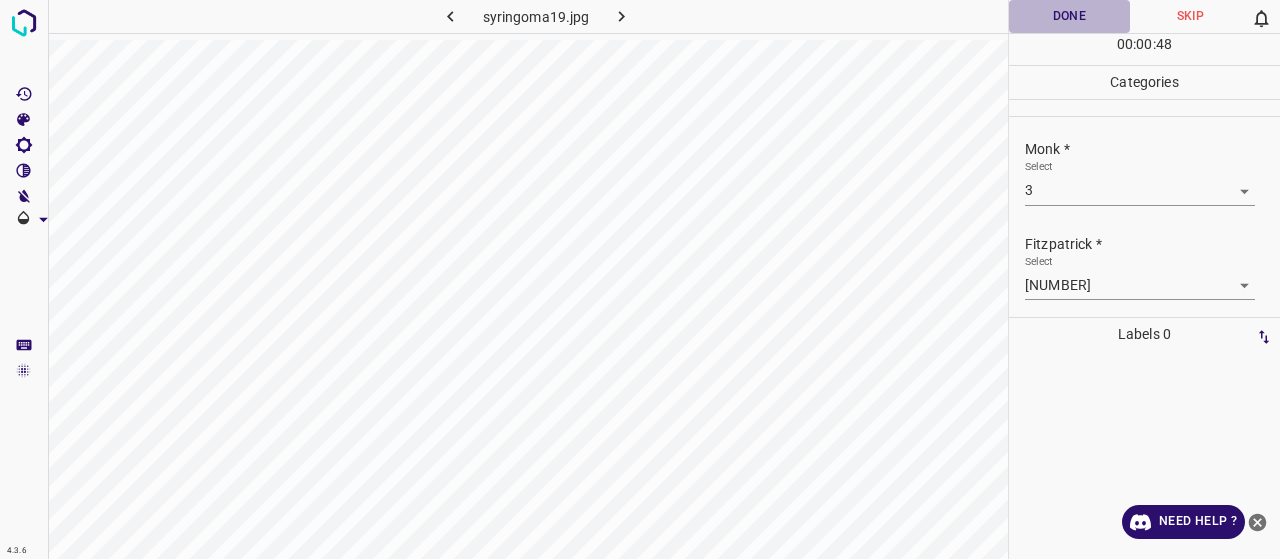click on "Done" at bounding box center (1069, 16) 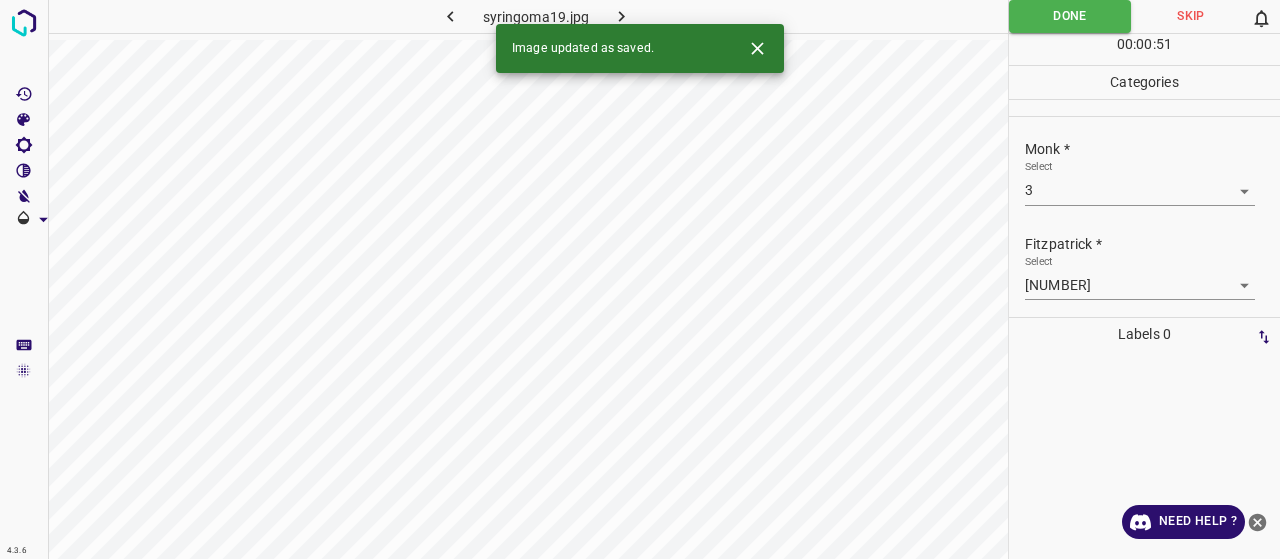 click at bounding box center (621, 16) 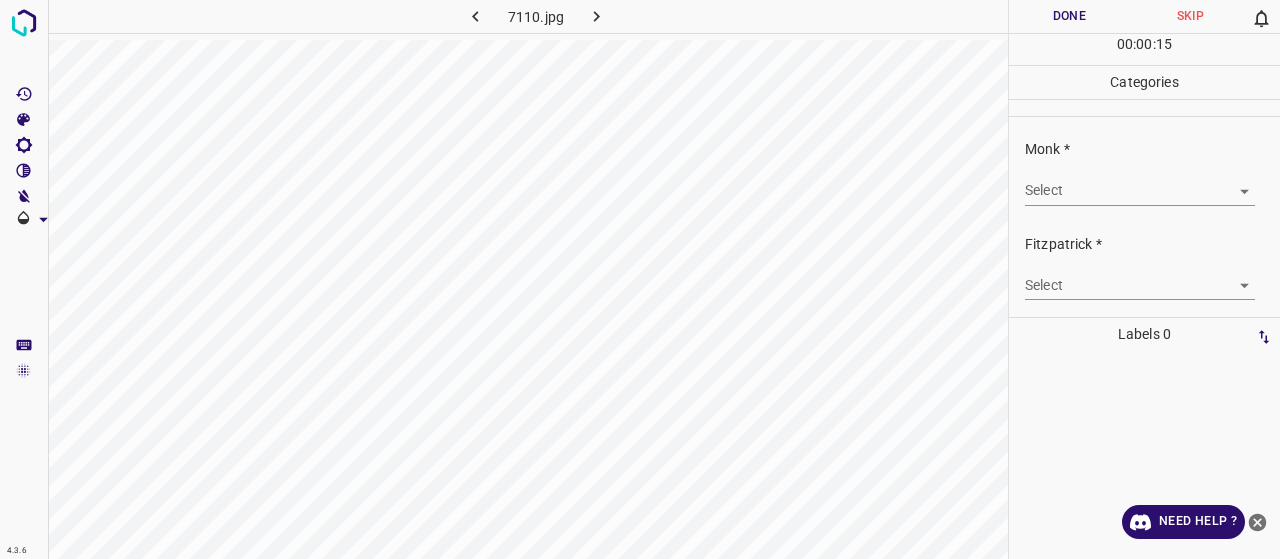 click on "4.3.6  7110.jpg Done Skip 0 00   : 00   : 15   Categories Monk *  Select ​  Fitzpatrick *  Select ​ Labels   0 Categories 1 Monk 2  Fitzpatrick Tools Space Change between modes (Draw & Edit) I Auto labeling R Restore zoom M Zoom in N Zoom out Delete Delete selecte label Filters Z Restore filters X Saturation filter C Brightness filter V Contrast filter B Gray scale filter General O Download Need Help ? - Text - Hide - Delete" at bounding box center [640, 279] 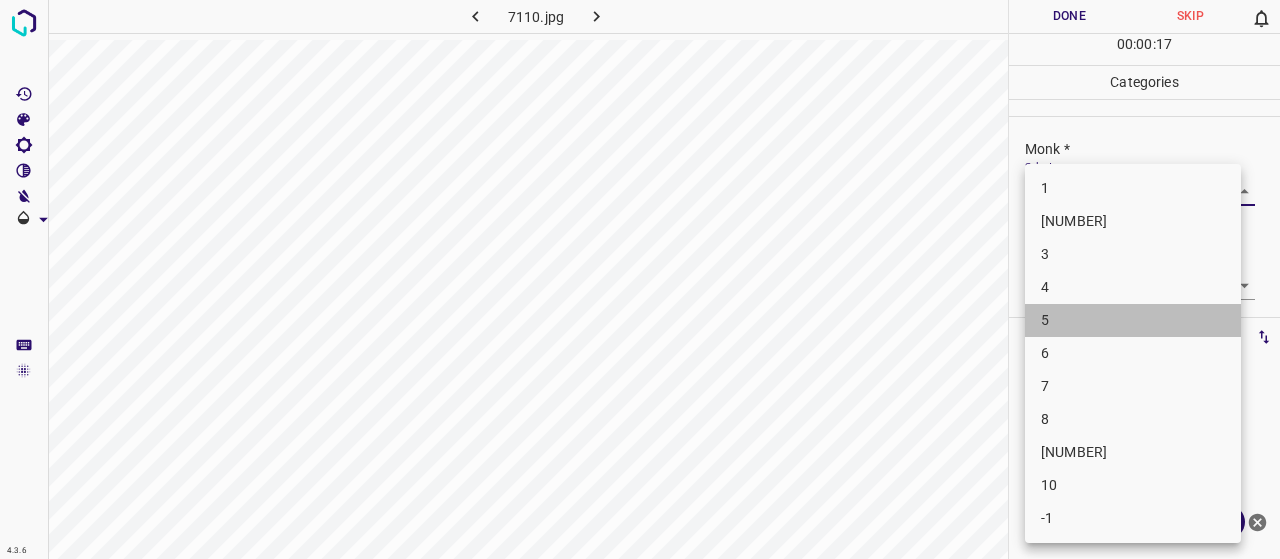 click on "5" at bounding box center [1133, 320] 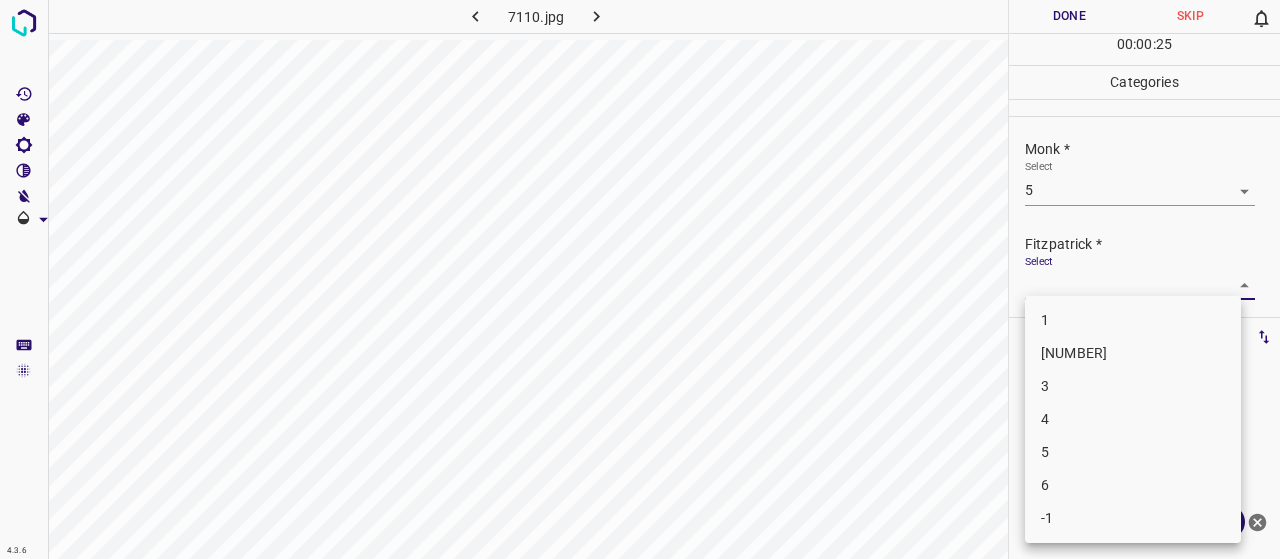 click on "4.3.6  7110.jpg Done Skip 0 00   : 00   : 25   Categories Monk *  Select 5 5  Fitzpatrick *  Select ​ Labels   0 Categories 1 Monk 2  Fitzpatrick Tools Space Change between modes (Draw & Edit) I Auto labeling R Restore zoom M Zoom in N Zoom out Delete Delete selecte label Filters Z Restore filters X Saturation filter C Brightness filter V Contrast filter B Gray scale filter General O Download Need Help ? - Text - Hide - Delete 1 2 3 4 5 6 -1" at bounding box center (640, 279) 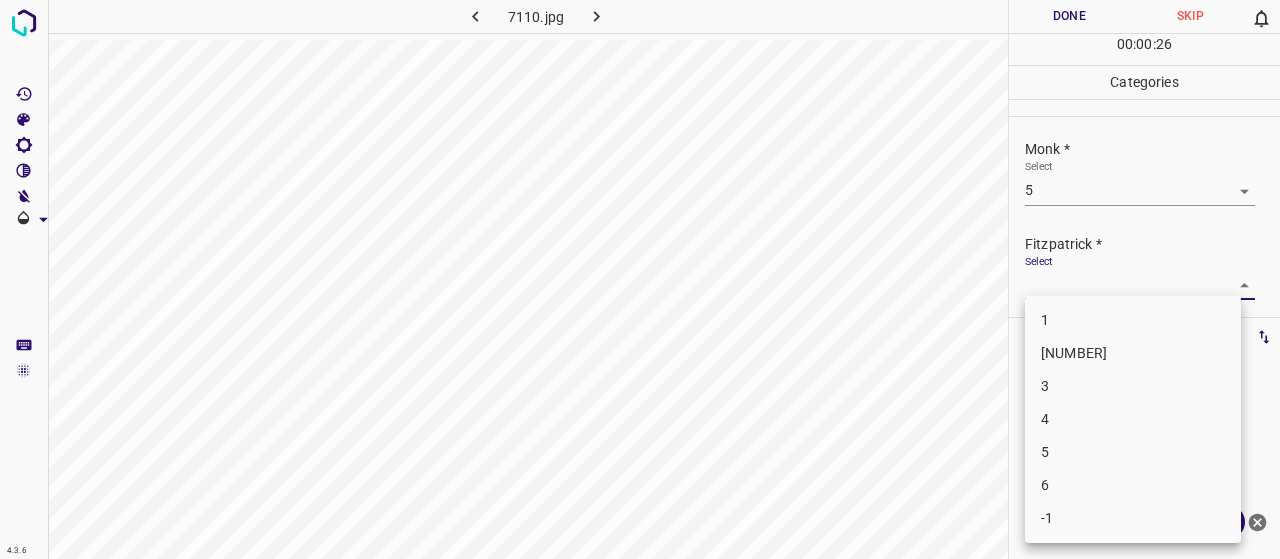 click on "3" at bounding box center (1133, 386) 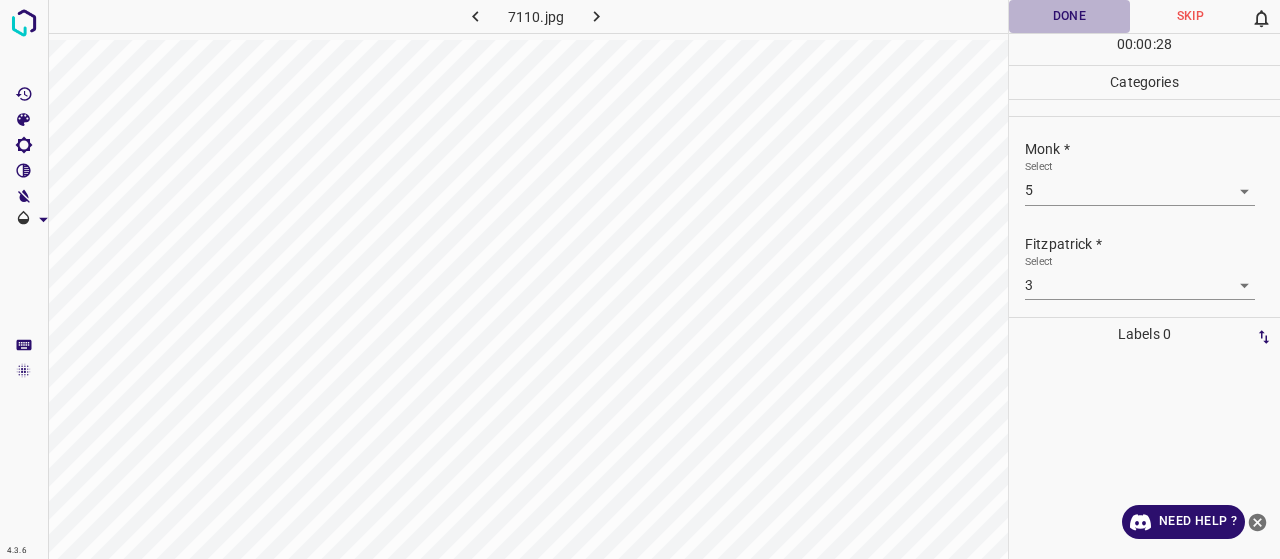 click on "Done" at bounding box center [1069, 16] 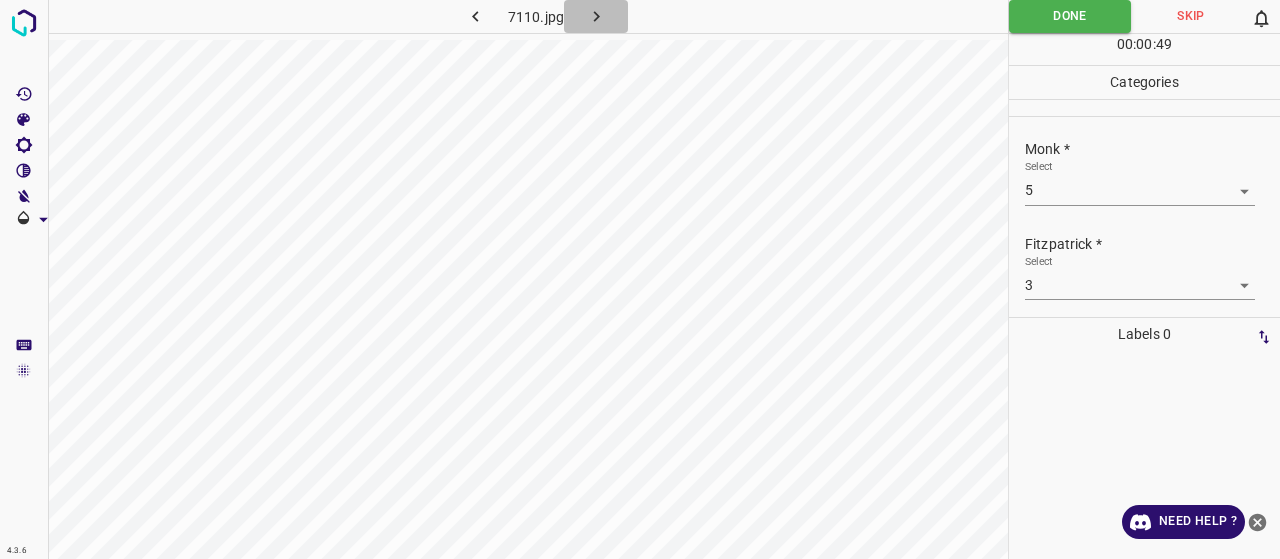 click at bounding box center (596, 16) 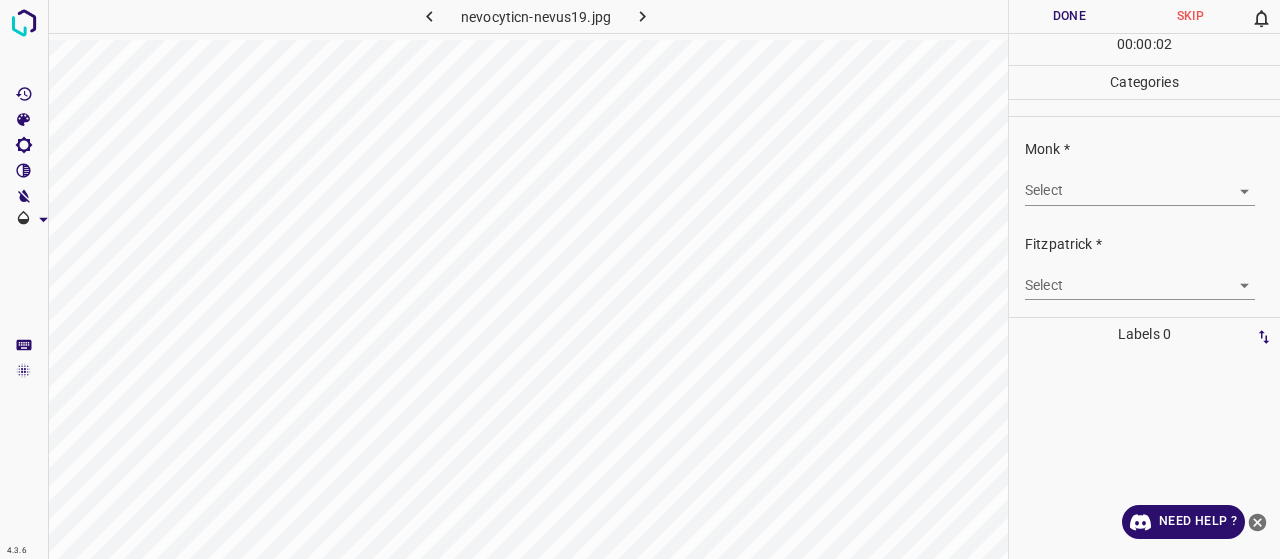 click on "4.3.6  nevocyticn-nevus19.jpg Done Skip 0 00   : 00   : 02   Categories Monk *  Select ​  Fitzpatrick *  Select ​ Labels   0 Categories 1 Monk 2  Fitzpatrick Tools Space Change between modes (Draw & Edit) I Auto labeling R Restore zoom M Zoom in N Zoom out Delete Delete selecte label Filters Z Restore filters X Saturation filter C Brightness filter V Contrast filter B Gray scale filter General O Download Need Help ? - Text - Hide - Delete" at bounding box center (640, 279) 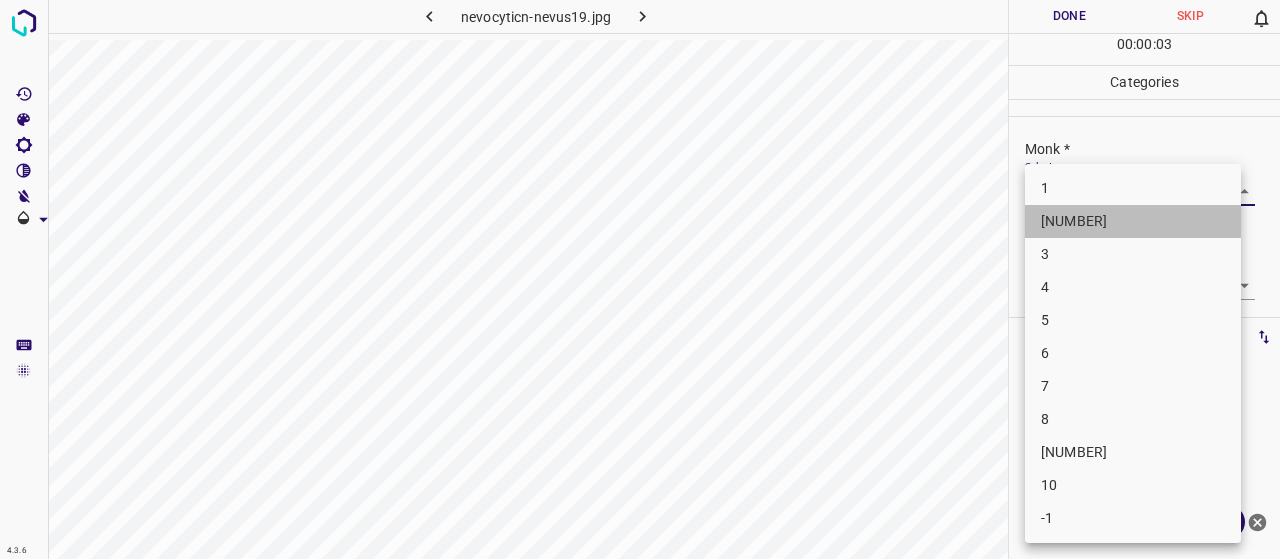 click on "[NUMBER]" at bounding box center (1133, 221) 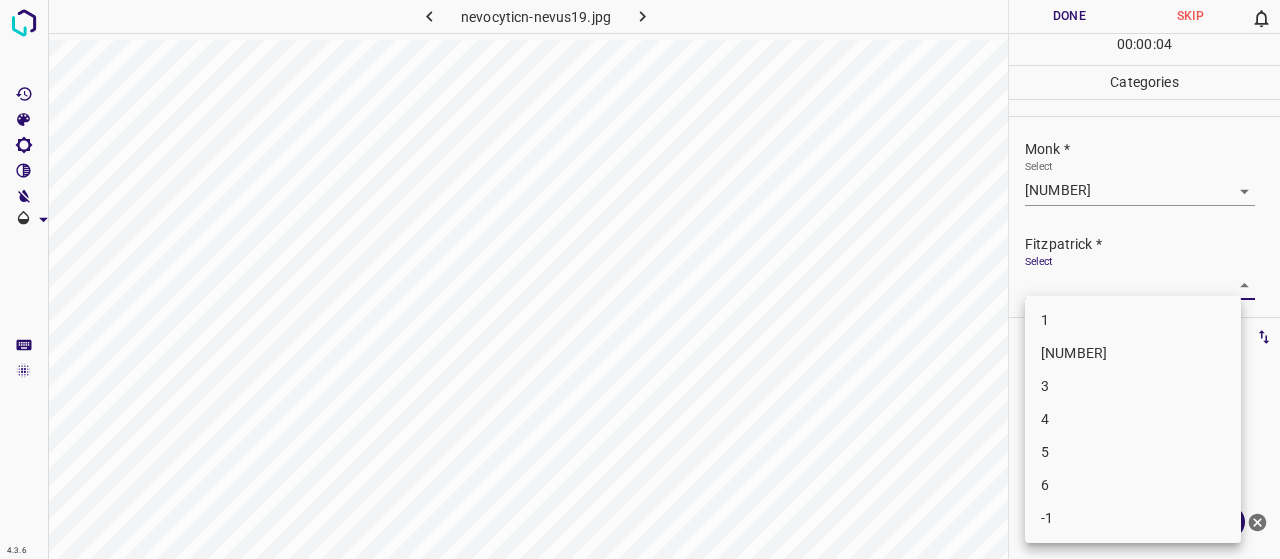 click on "4.3.6  nevocyticn-nevus19.jpg Done Skip 0 00   : 00   : 04   Categories Monk *  Select 2 2  Fitzpatrick *  Select ​ Labels   0 Categories 1 Monk 2  Fitzpatrick Tools Space Change between modes (Draw & Edit) I Auto labeling R Restore zoom M Zoom in N Zoom out Delete Delete selecte label Filters Z Restore filters X Saturation filter C Brightness filter V Contrast filter B Gray scale filter General O Download Need Help ? - Text - Hide - Delete 1 2 3 4 5 6 -1" at bounding box center (640, 279) 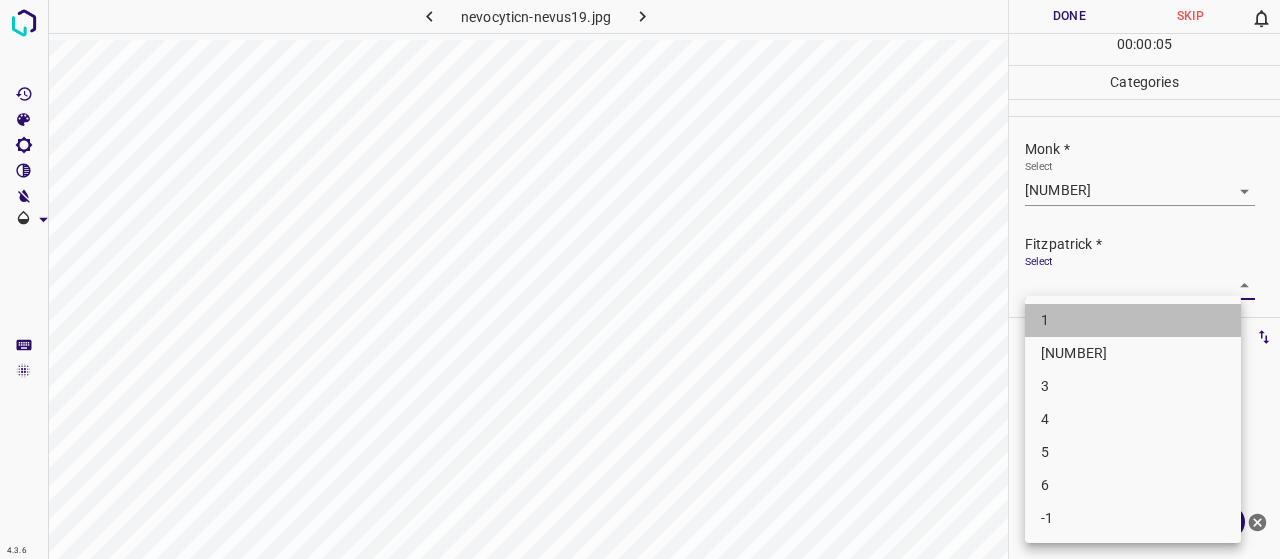 click on "1" at bounding box center (1133, 320) 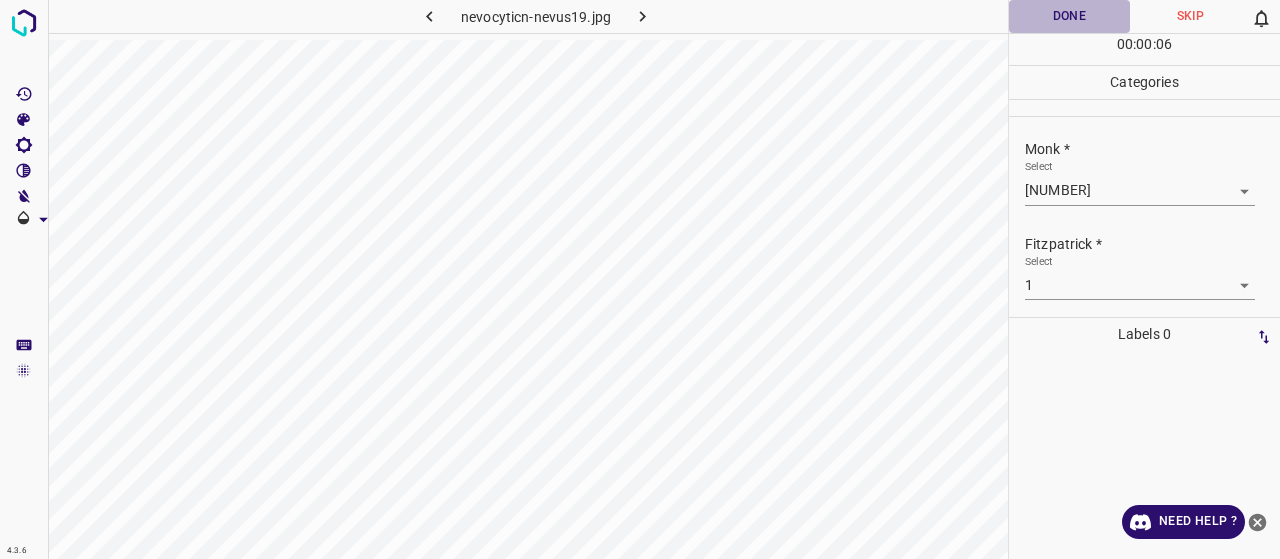 click on "Done" at bounding box center [1069, 16] 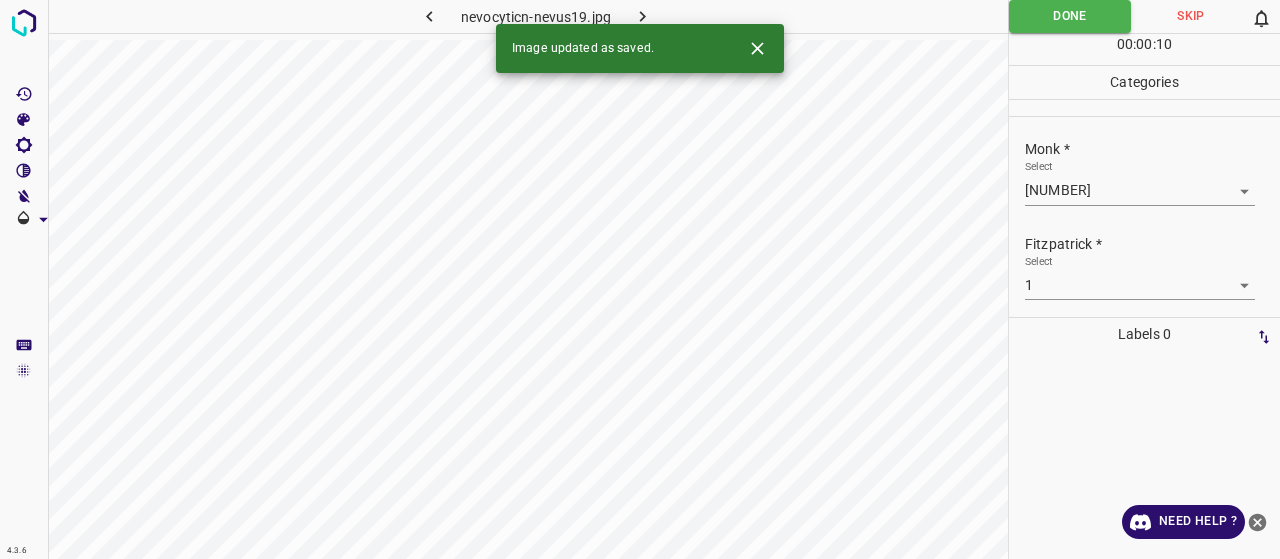 click at bounding box center [642, 16] 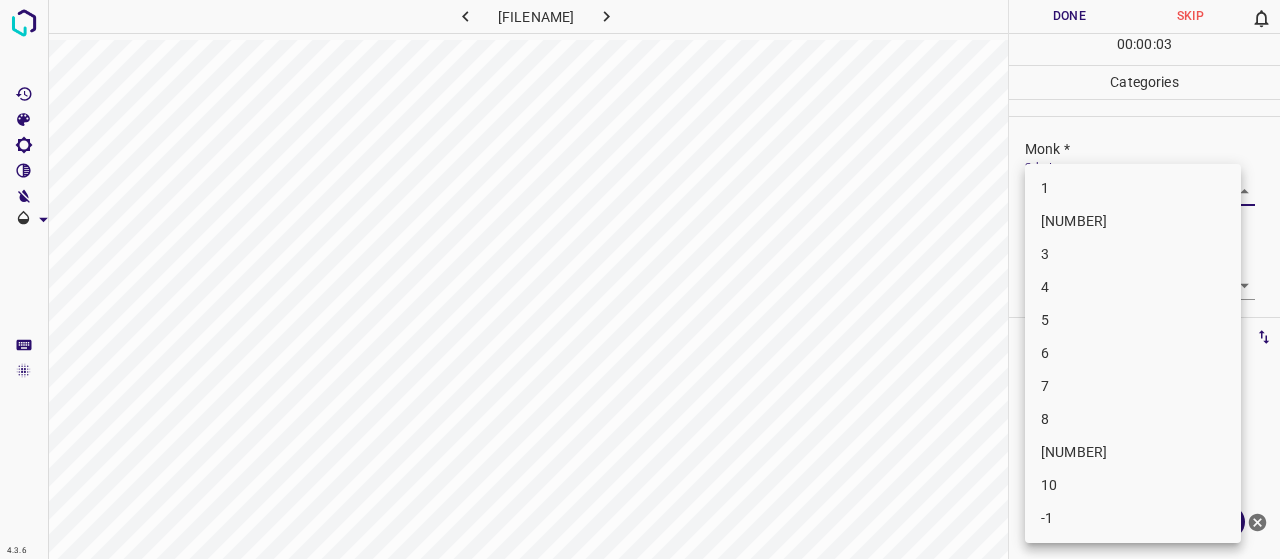 click on "4.3.6  sweet-syndrome19.jpg Done Skip 0 00   : 00   : 03   Categories Monk *  Select ​  Fitzpatrick *  Select ​ Labels   0 Categories 1 Monk 2  Fitzpatrick Tools Space Change between modes (Draw & Edit) I Auto labeling R Restore zoom M Zoom in N Zoom out Delete Delete selecte label Filters Z Restore filters X Saturation filter C Brightness filter V Contrast filter B Gray scale filter General O Download Need Help ? - Text - Hide - Delete 1 2 3 4 5 6 7 8 9 10 -1" at bounding box center [640, 279] 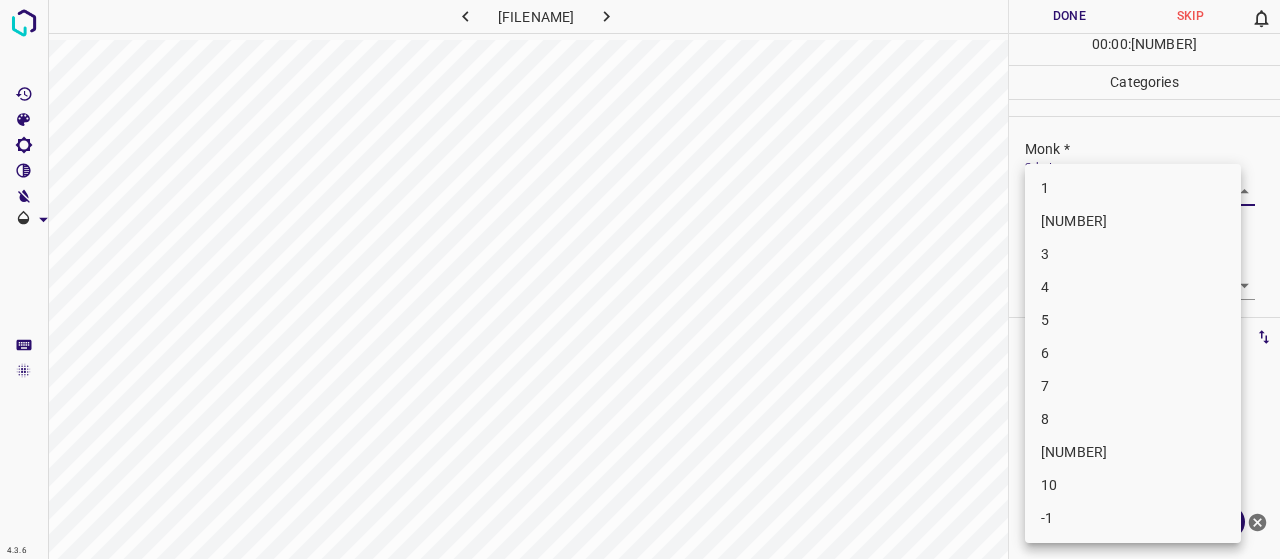 click on "[NUMBER]" at bounding box center [1133, 221] 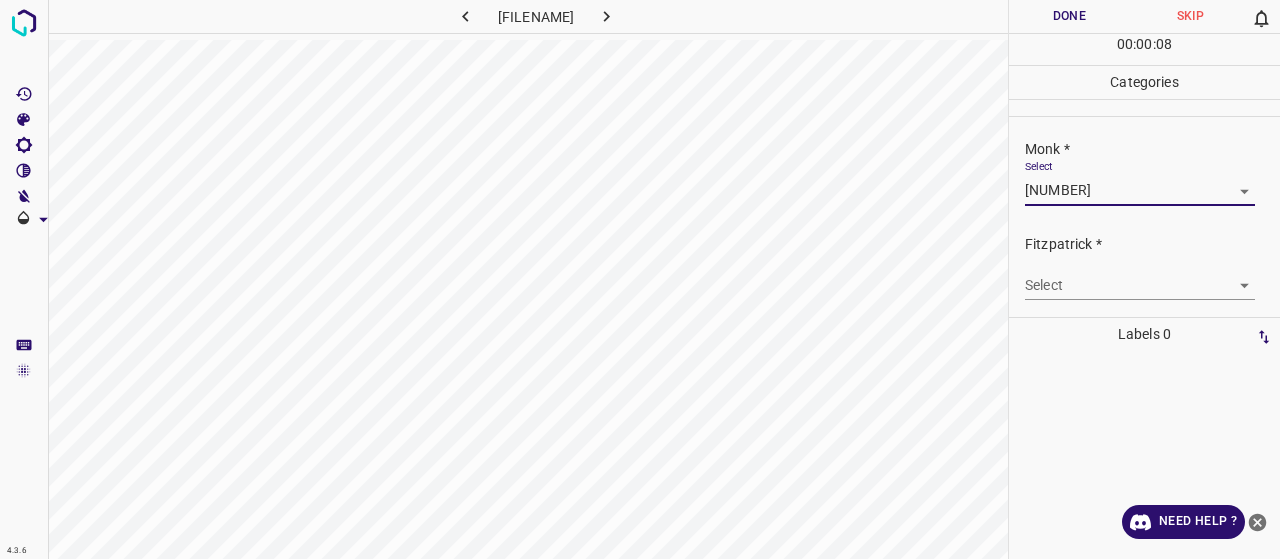 click on "Select ​" at bounding box center [1140, 182] 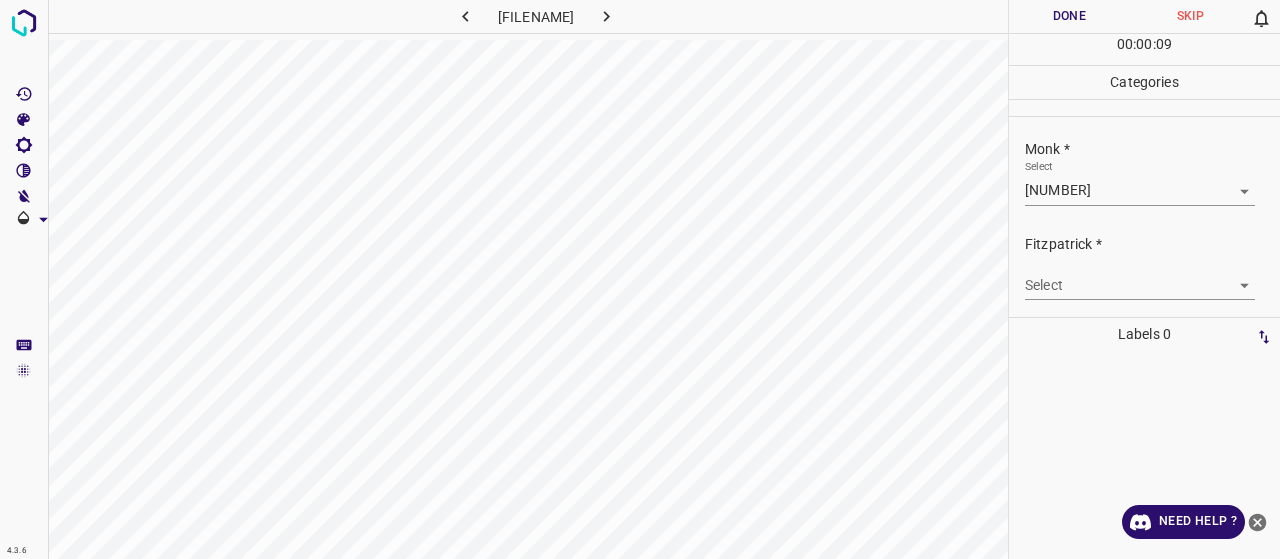 click on "4.3.6  [FILENAME] Done Skip 0 00   : 00   : 09   Categories [PERSON] *  Select 2 2  [PERSON] *  Select ​ Labels   0 Categories 1 [PERSON] 2  [PERSON] Tools Space Change between modes (Draw & Edit) I Auto labeling R Restore zoom M Zoom in N Zoom out Delete Delete selecte label Filters Z Restore filters X Saturation filter C Brightness filter V Contrast filter B Gray scale filter General O Download Need Help ? - Text - Hide - Delete" at bounding box center [640, 279] 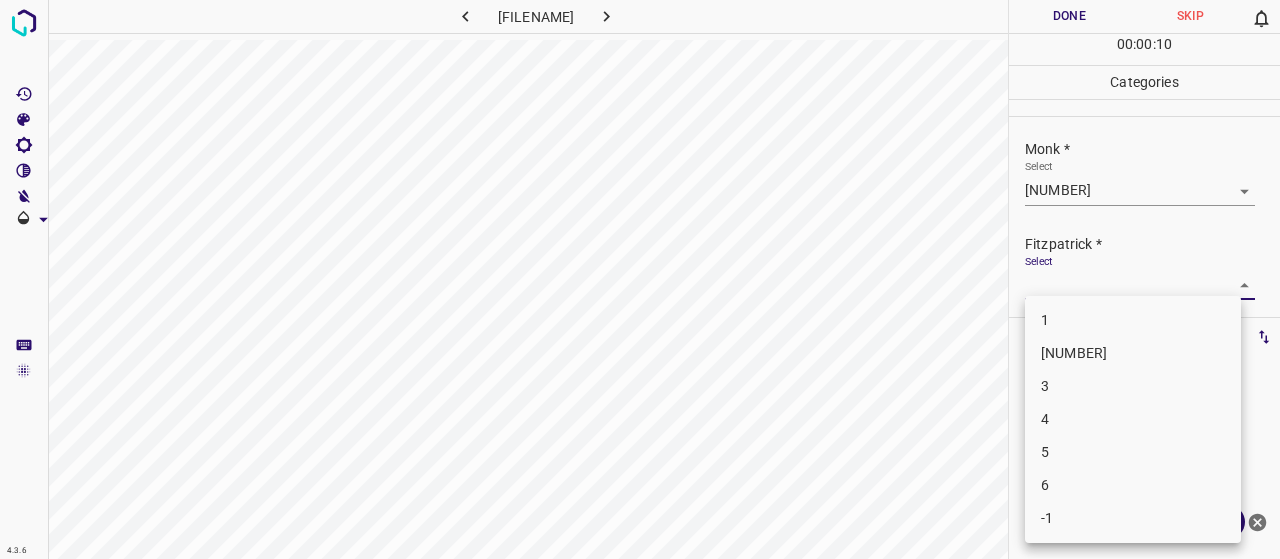 click on "1" at bounding box center [1133, 320] 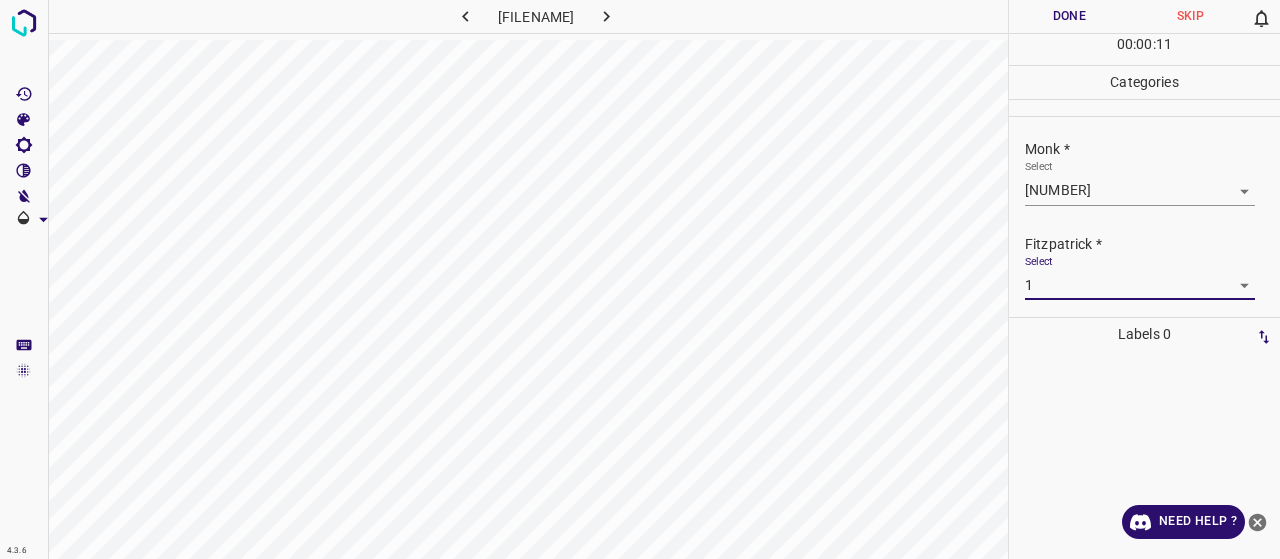 click on "Done" at bounding box center (1069, 16) 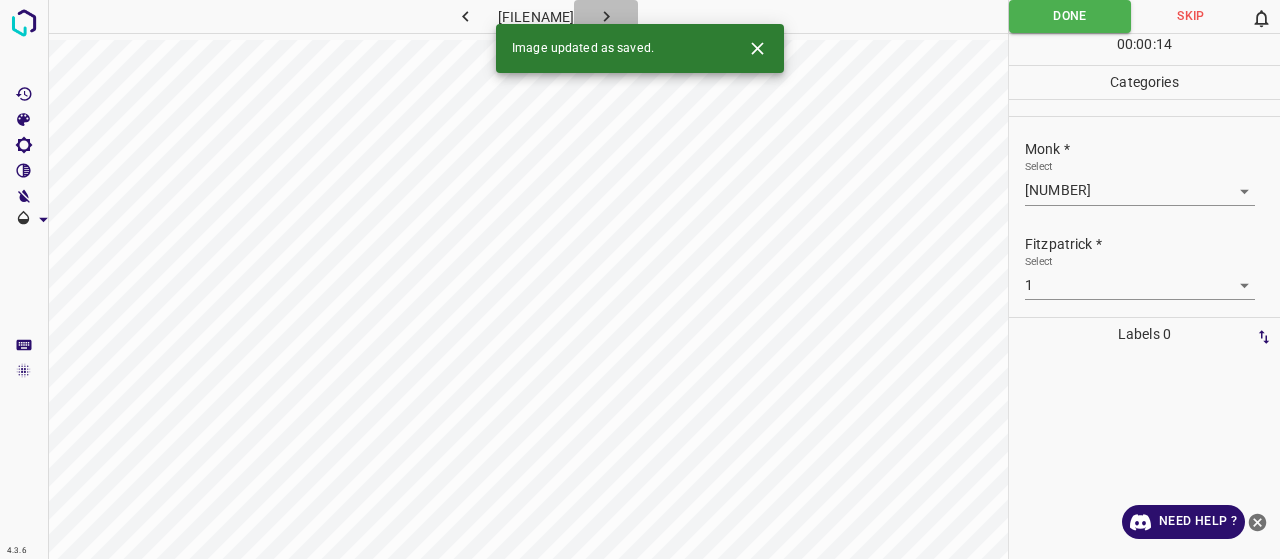 click at bounding box center [606, 16] 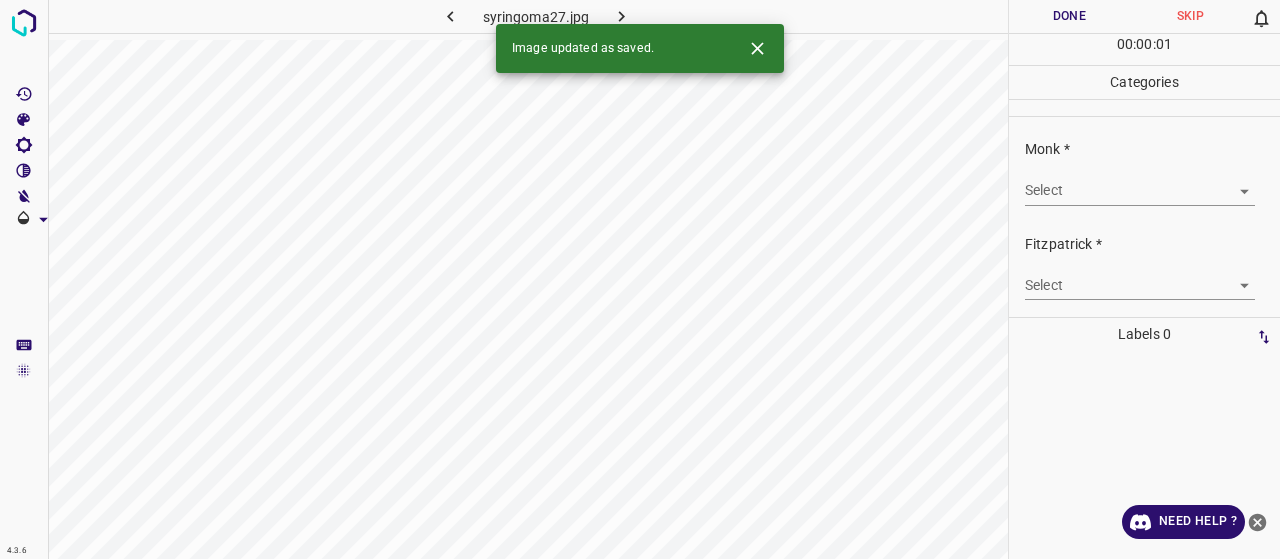 click on "4.3.6  syringoma27.jpg Done Skip 0 00   : 00   : 01   Categories Monk *  Select ​  Fitzpatrick *  Select ​ Labels   0 Categories 1 Monk 2  Fitzpatrick Tools Space Change between modes (Draw & Edit) I Auto labeling R Restore zoom M Zoom in N Zoom out Delete Delete selecte label Filters Z Restore filters X Saturation filter C Brightness filter V Contrast filter B Gray scale filter General O Download Image updated as saved. Need Help ? - Text - Hide - Delete" at bounding box center (640, 279) 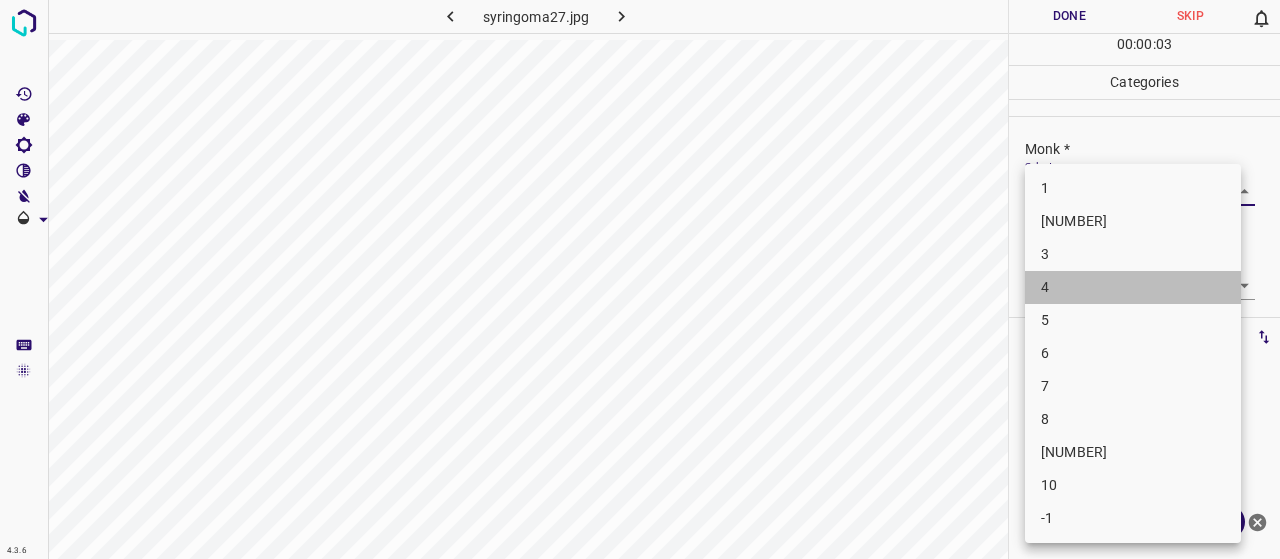 click on "4" at bounding box center (1133, 287) 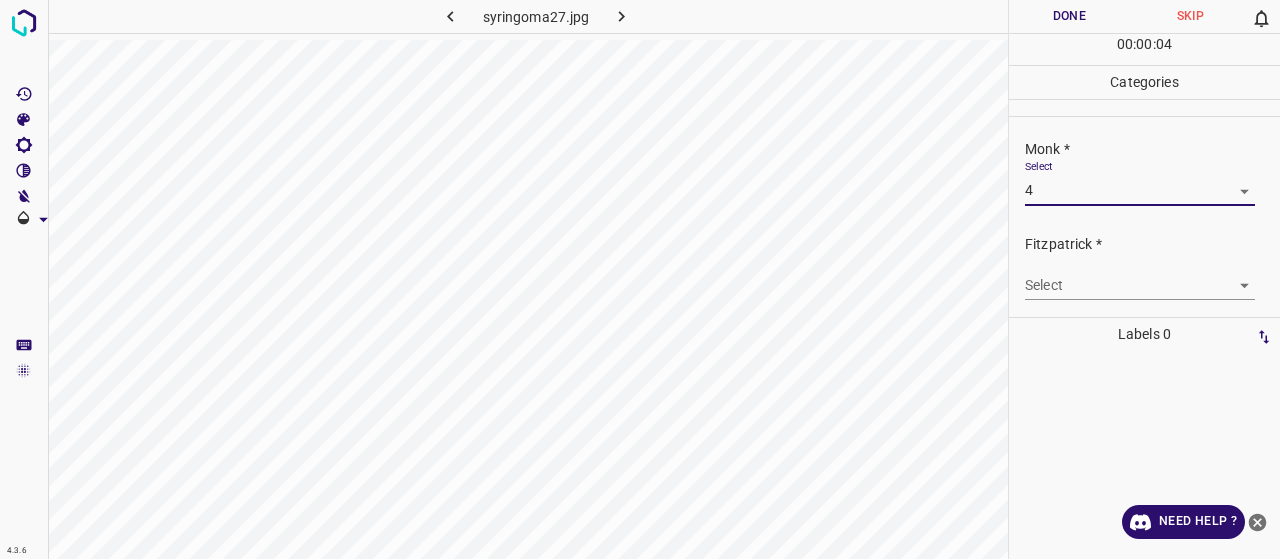 click on "4.3.6  syringoma27.jpg Done Skip 0 00   : 00   : 04   Categories Monk *  Select 4 4  Fitzpatrick *  Select ​ Labels   0 Categories 1 Monk 2  Fitzpatrick Tools Space Change between modes (Draw & Edit) I Auto labeling R Restore zoom M Zoom in N Zoom out Delete Delete selecte label Filters Z Restore filters X Saturation filter C Brightness filter V Contrast filter B Gray scale filter General O Download Need Help ? - Text - Hide - Delete" at bounding box center (640, 279) 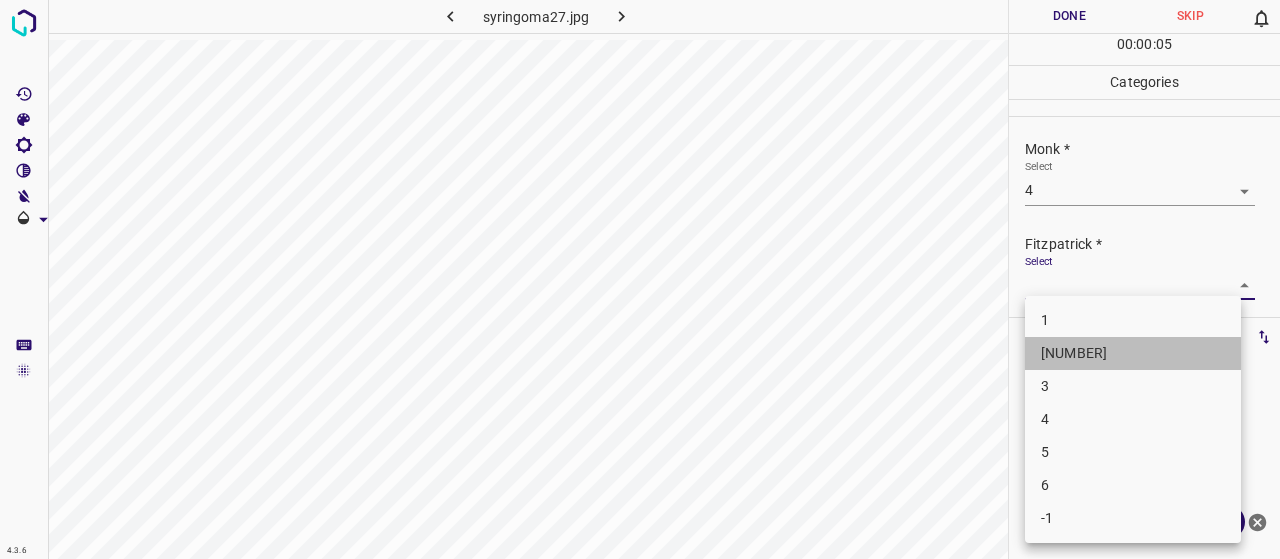 click on "[NUMBER]" at bounding box center (1133, 353) 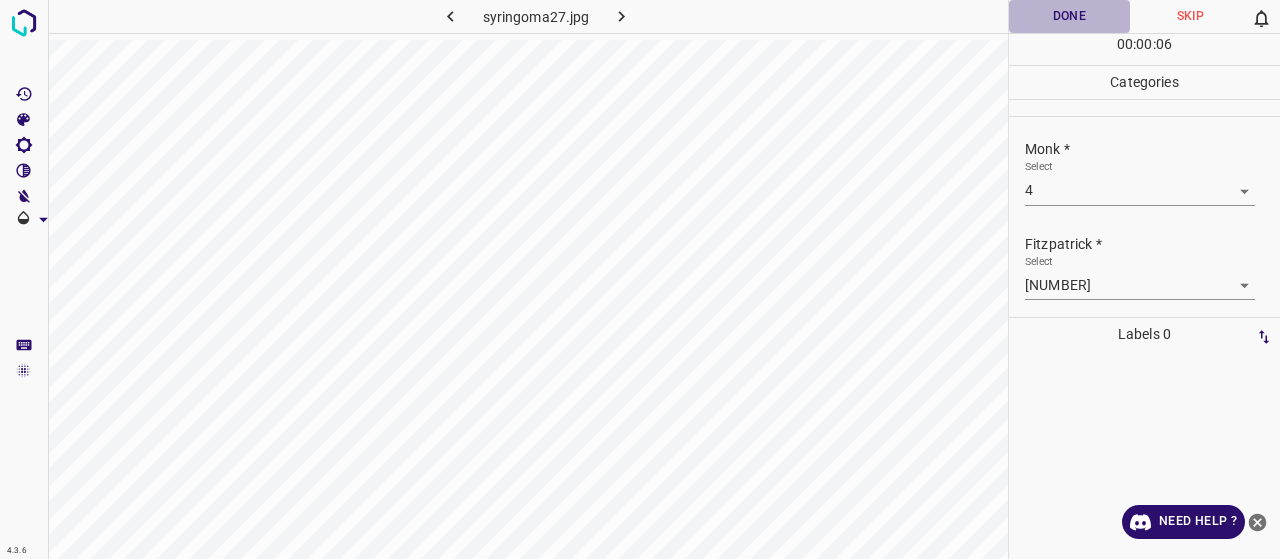 click on "Done" at bounding box center (1069, 16) 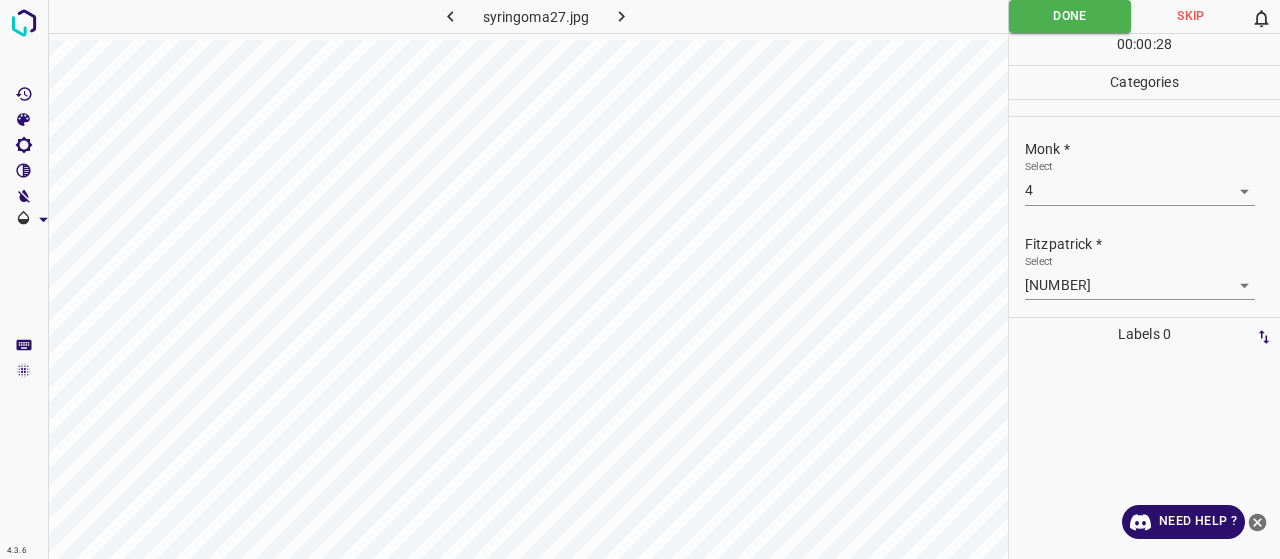 click on "syringoma27.jpg" at bounding box center (528, 279) 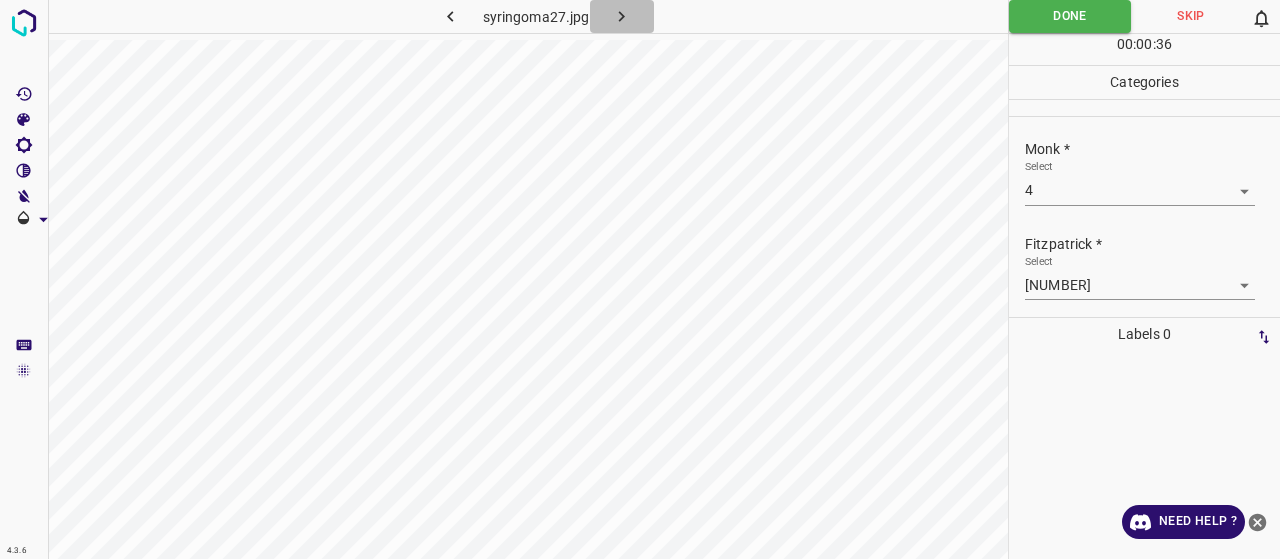 click at bounding box center [621, 16] 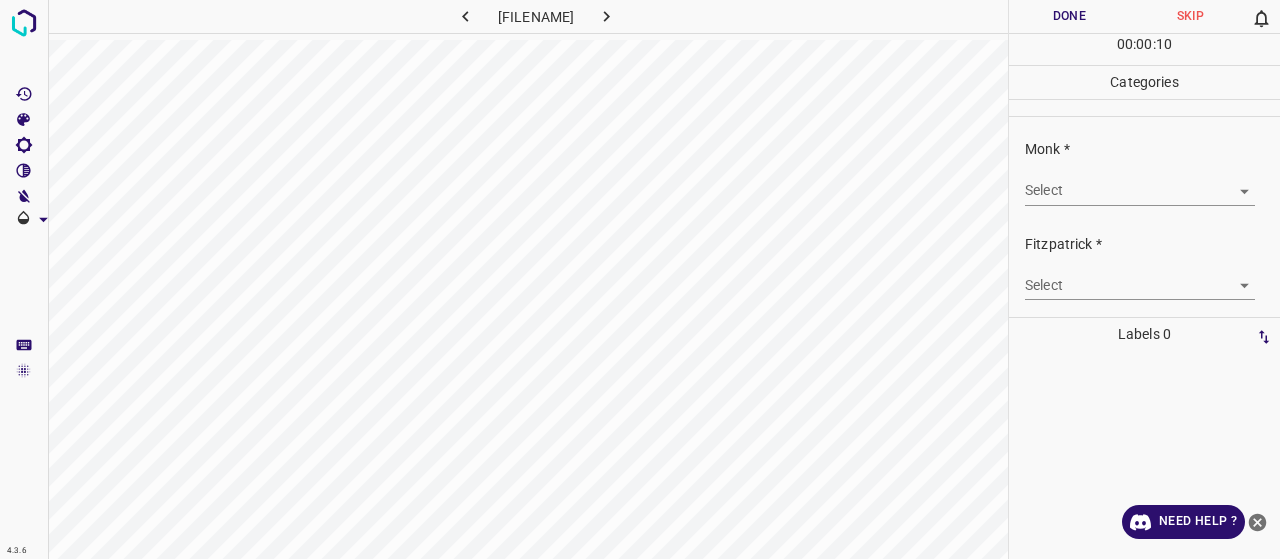 click on "Select ​" at bounding box center [1140, 182] 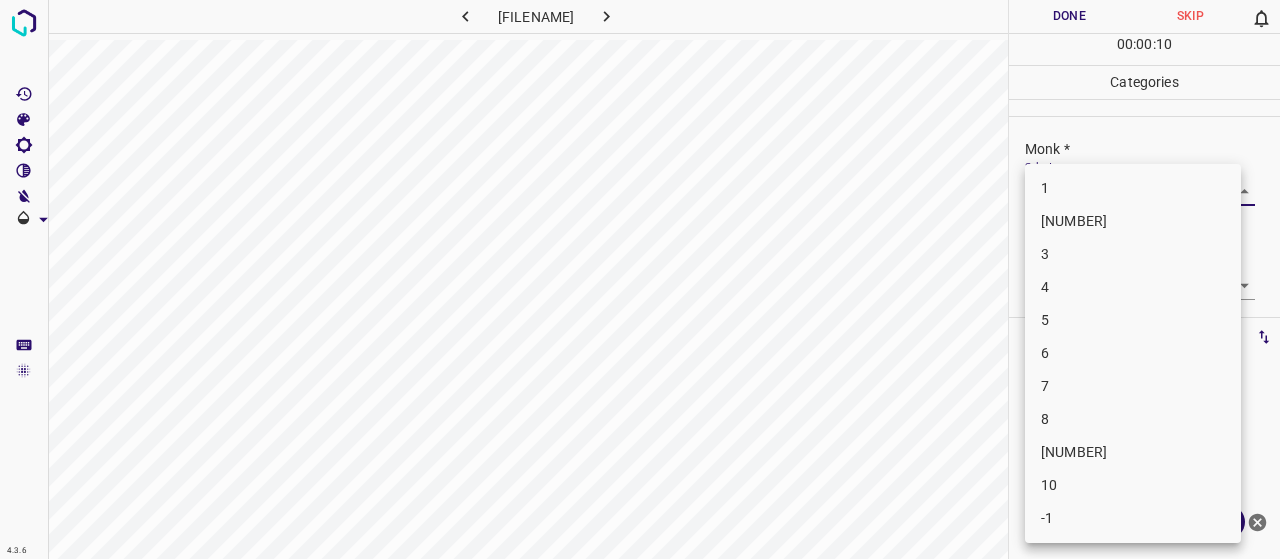 click on "4.3.6  nevocyticn-nevus9.jpg Done Skip 0 00   : 00   : 10   Categories Monk *  Select ​  Fitzpatrick *  Select ​ Labels   0 Categories 1 Monk 2  Fitzpatrick Tools Space Change between modes (Draw & Edit) I Auto labeling R Restore zoom M Zoom in N Zoom out Delete Delete selecte label Filters Z Restore filters X Saturation filter C Brightness filter V Contrast filter B Gray scale filter General O Download Need Help ? - Text - Hide - Delete 1 2 3 4 5 6 7 8 9 10 -1" at bounding box center [640, 279] 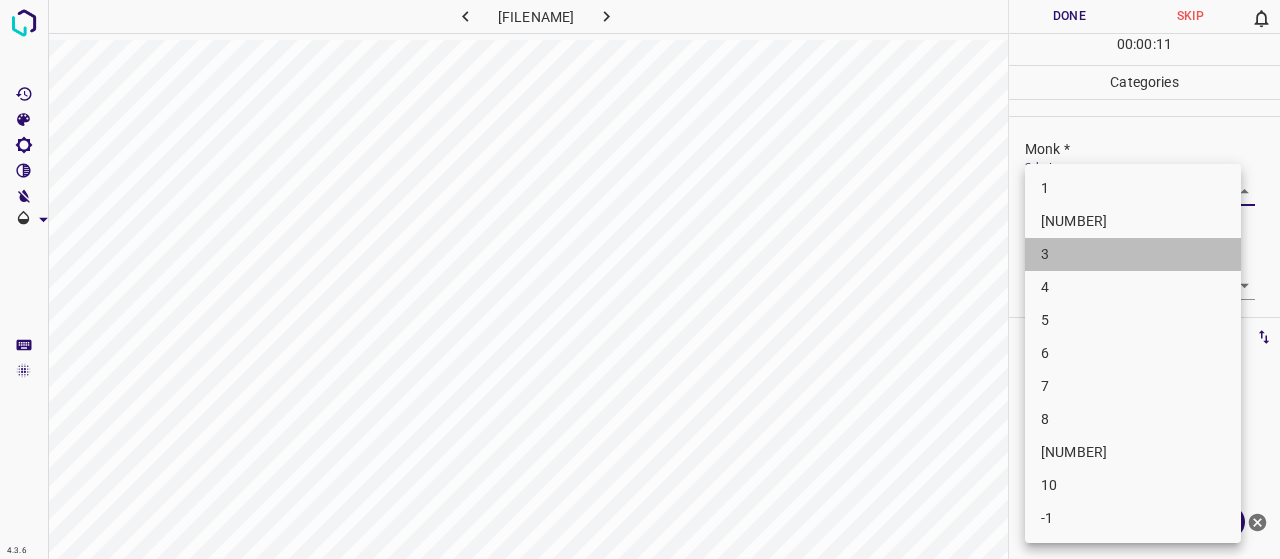 click on "3" at bounding box center (1133, 254) 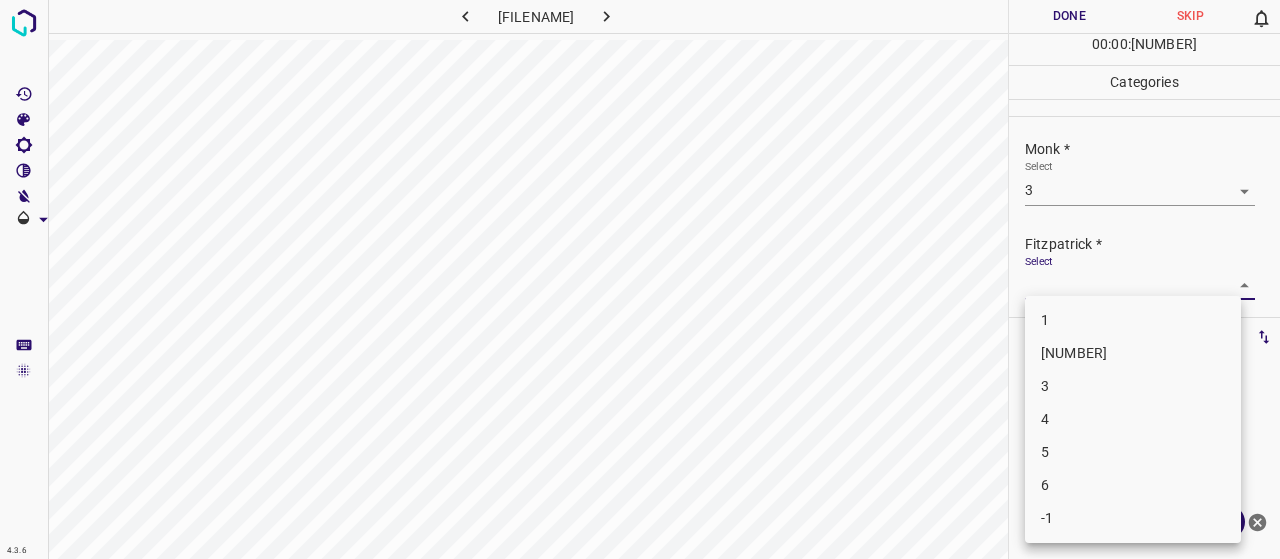 click on "4.3.6  nevocyticn-nevus9.jpg Done Skip 0 00   : 00   : 12   Categories Monk *  Select 3 3  Fitzpatrick *  Select ​ Labels   0 Categories 1 Monk 2  Fitzpatrick Tools Space Change between modes (Draw & Edit) I Auto labeling R Restore zoom M Zoom in N Zoom out Delete Delete selecte label Filters Z Restore filters X Saturation filter C Brightness filter V Contrast filter B Gray scale filter General O Download Need Help ? - Text - Hide - Delete 1 2 3 4 5 6 -1" at bounding box center [640, 279] 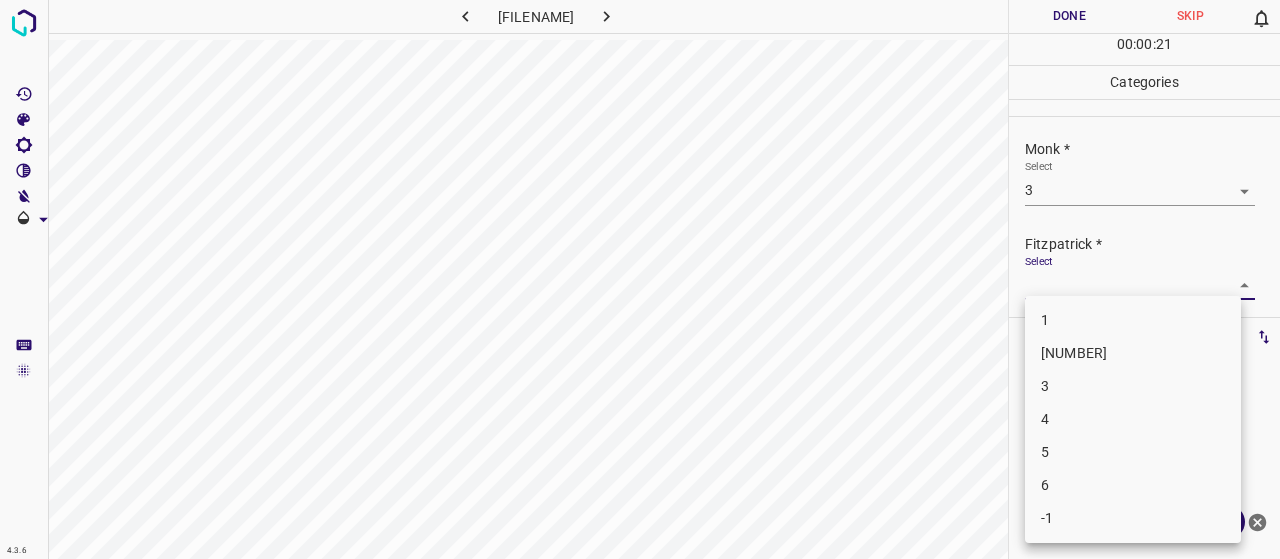 click at bounding box center [640, 279] 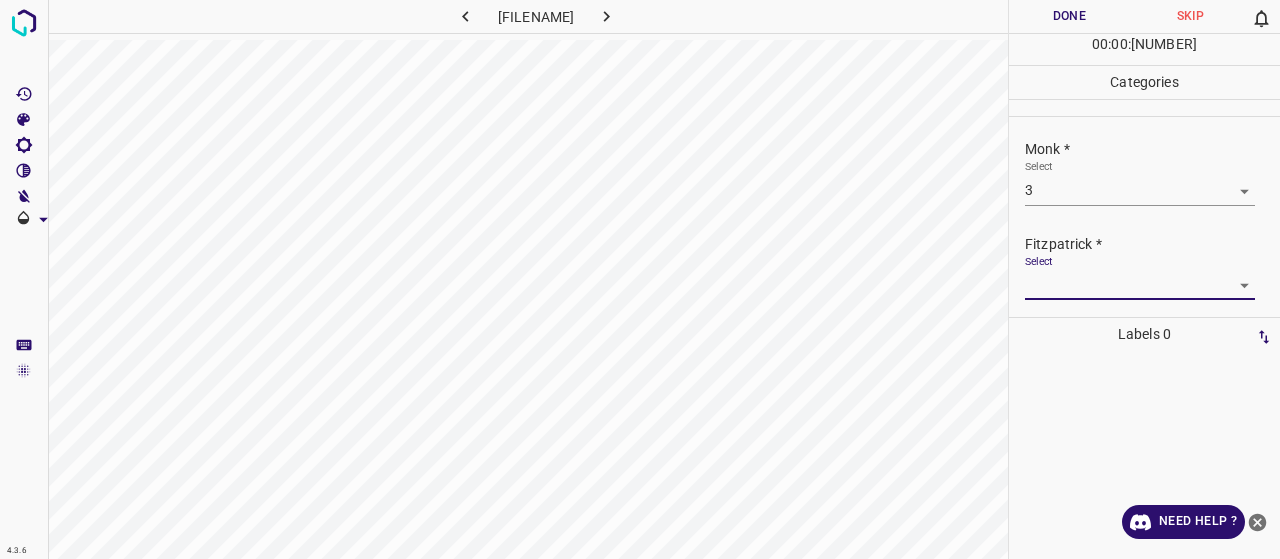 click on "4.3.6  [FILENAME] Done Skip 0 00   : 00   : 22   Categories [PERSON] *  Select 3 3  [PERSON] *  Select ​ Labels   0 Categories 1 [PERSON] 2  [PERSON] Tools Space Change between modes (Draw & Edit) I Auto labeling R Restore zoom M Zoom in N Zoom out Delete Delete selecte label Filters Z Restore filters X Saturation filter C Brightness filter V Contrast filter B Gray scale filter General O Download Need Help ? - Text - Hide - Delete" at bounding box center [640, 279] 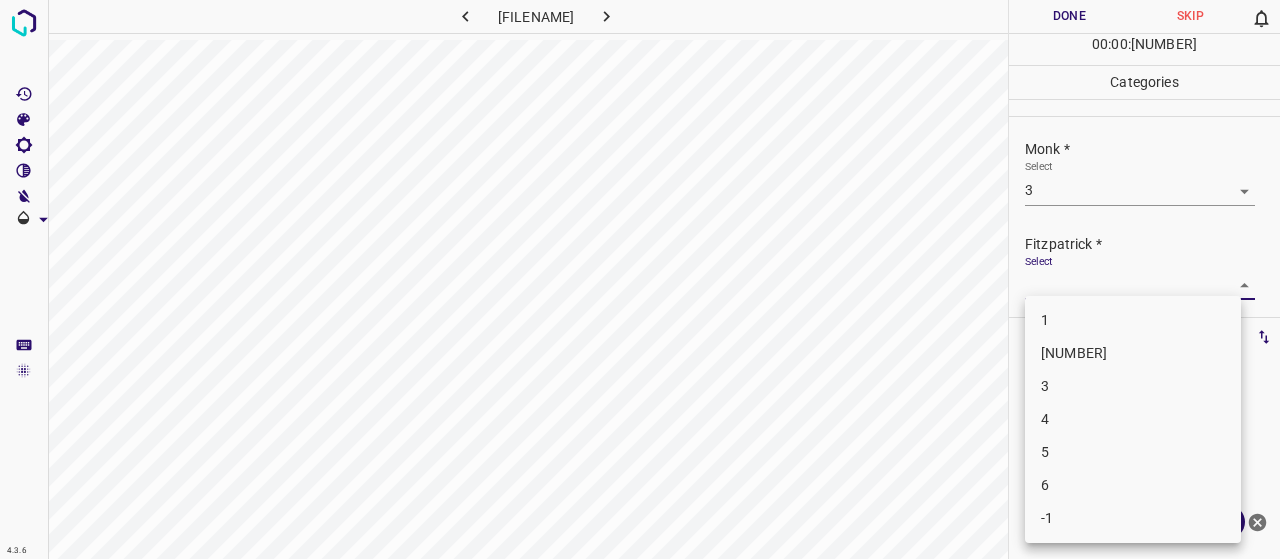 click on "1" at bounding box center (1133, 320) 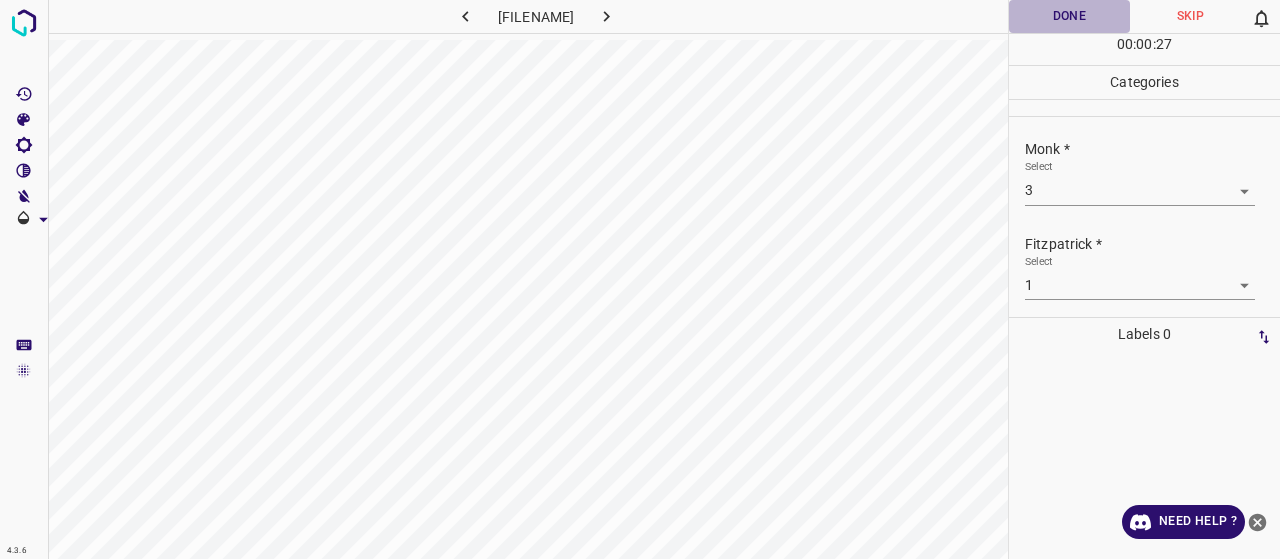 click on "Done" at bounding box center [1069, 16] 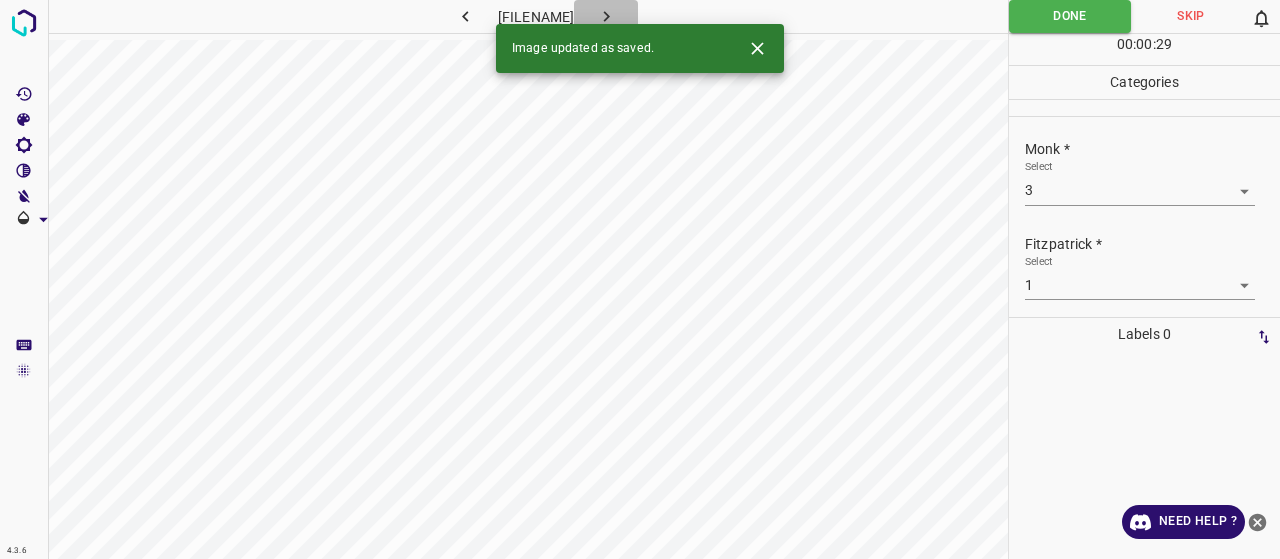 click at bounding box center [606, 16] 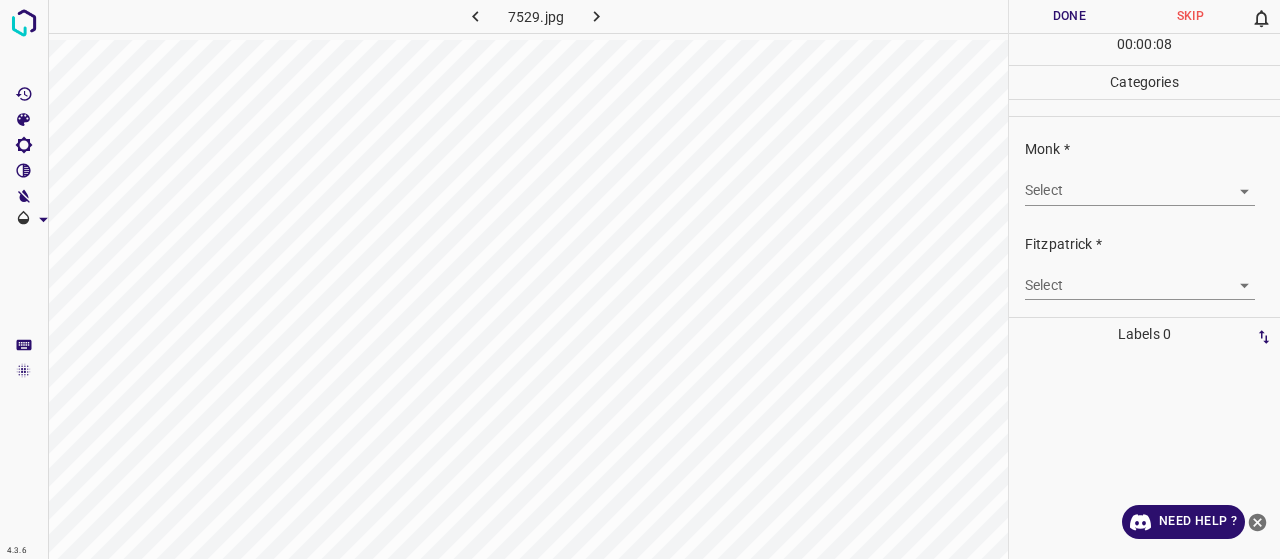 click on "4.3.6  7529.jpg Done Skip 0 00   : 00   : 08   Categories Monk *  Select ​  Fitzpatrick *  Select ​ Labels   0 Categories 1 Monk 2  Fitzpatrick Tools Space Change between modes (Draw & Edit) I Auto labeling R Restore zoom M Zoom in N Zoom out Delete Delete selecte label Filters Z Restore filters X Saturation filter C Brightness filter V Contrast filter B Gray scale filter General O Download Need Help ? - Text - Hide - Delete" at bounding box center (640, 279) 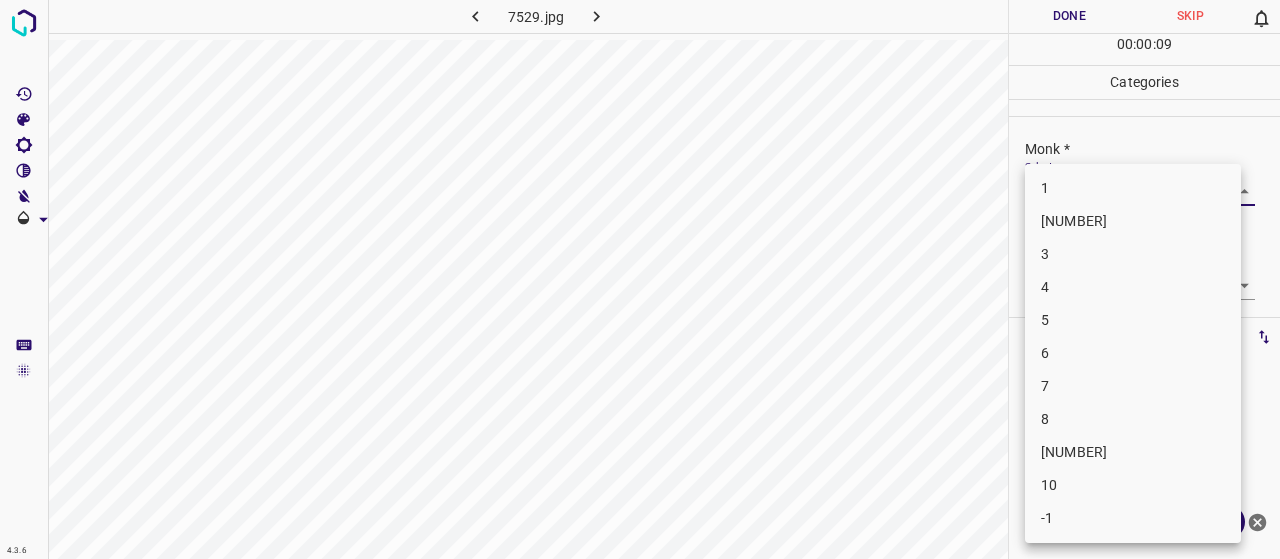 click on "3" at bounding box center [1133, 254] 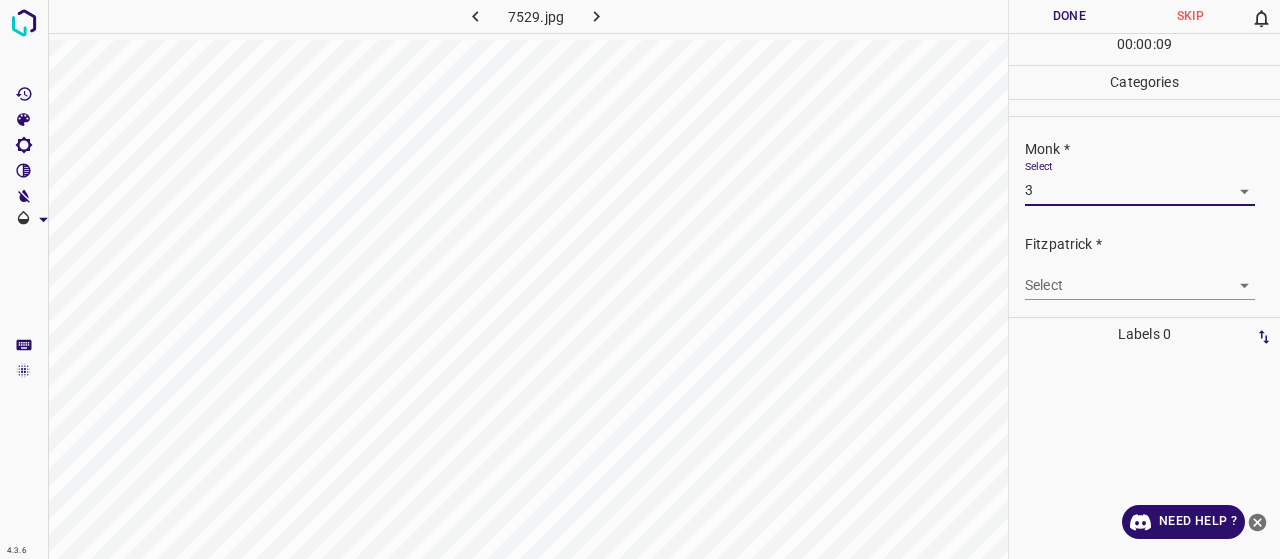 click on "4.3.6  7529.jpg Done Skip 0 00   : 00   : 09   Categories Monk *  Select 3 3  Fitzpatrick *  Select ​ Labels   0 Categories 1 Monk 2  Fitzpatrick Tools Space Change between modes (Draw & Edit) I Auto labeling R Restore zoom M Zoom in N Zoom out Delete Delete selecte label Filters Z Restore filters X Saturation filter C Brightness filter V Contrast filter B Gray scale filter General O Download Need Help ? - Text - Hide - Delete 1 2 3 4 5 6 7 8 9 10 -1" at bounding box center [640, 279] 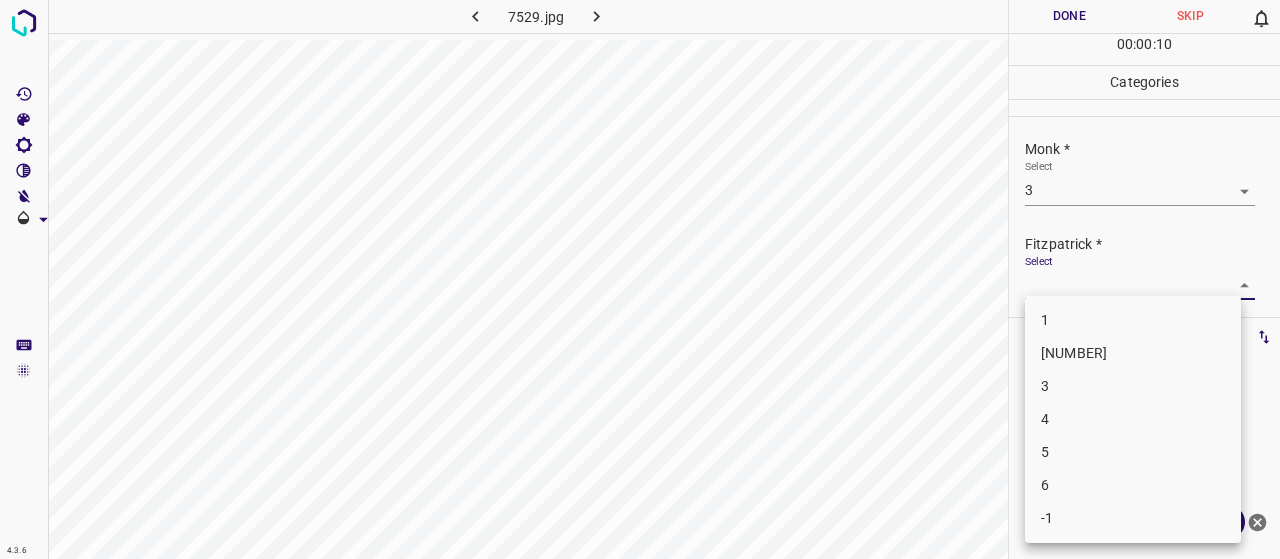 drag, startPoint x: 1070, startPoint y: 337, endPoint x: 1068, endPoint y: 320, distance: 17.117243 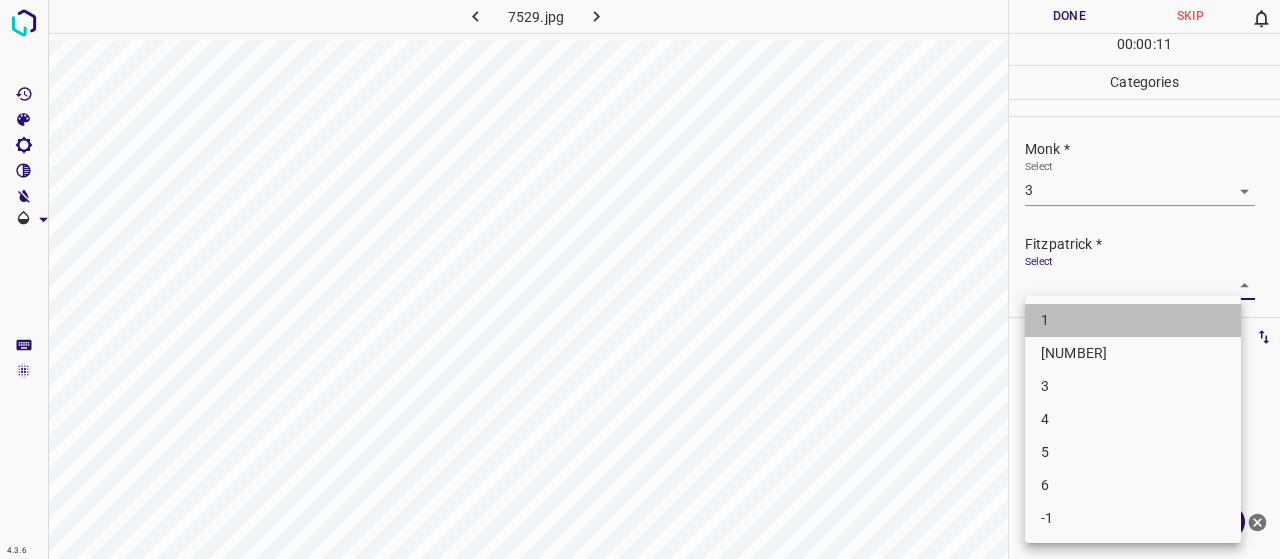 click on "1" at bounding box center (1133, 320) 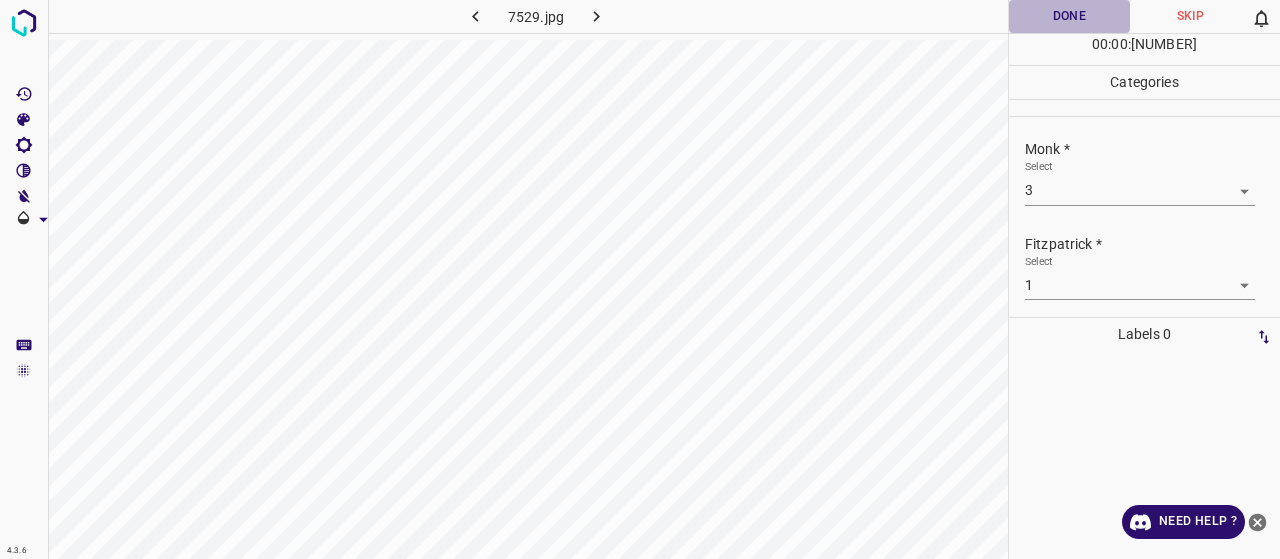 click on "Done" at bounding box center (1069, 16) 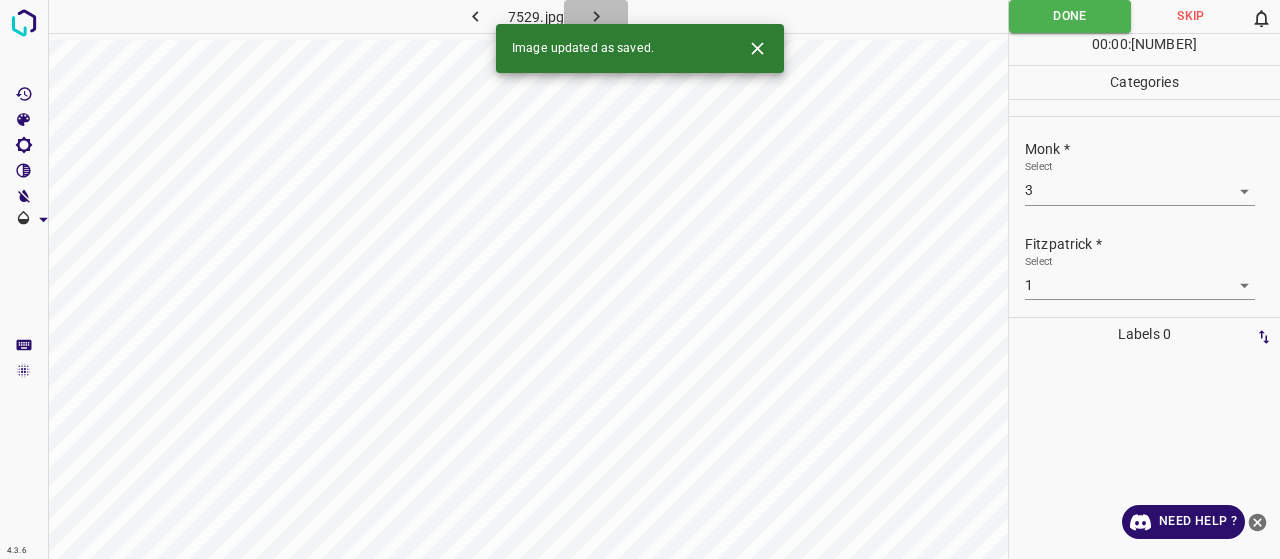 click at bounding box center [596, 16] 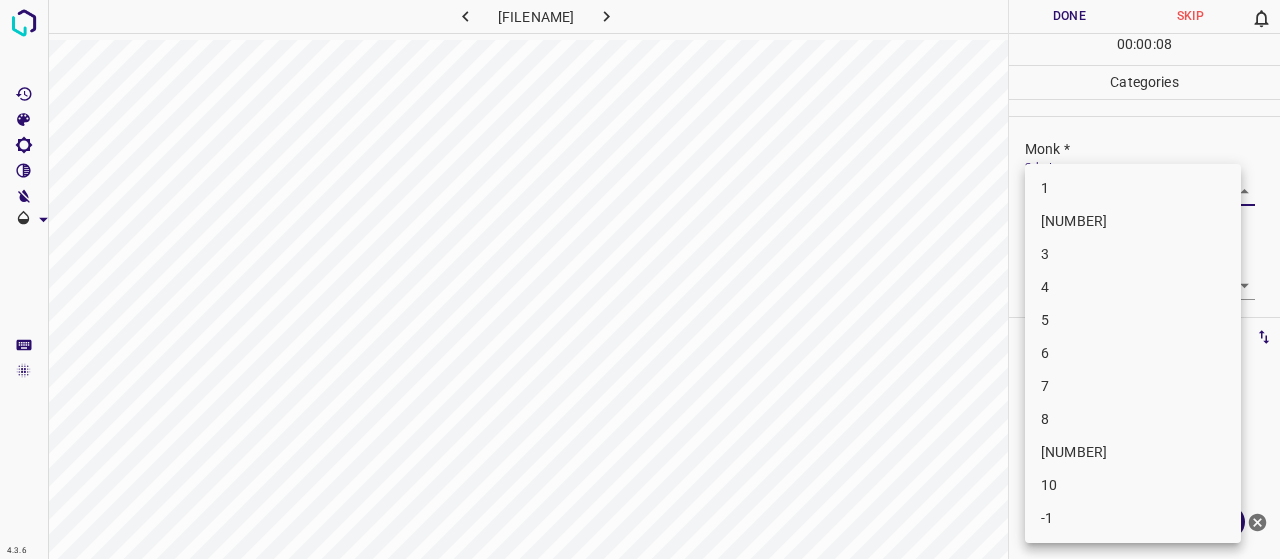 click on "4.3.6  syringoma17.jpg Done Skip 0 00   : 00   : 08   Categories Monk *  Select ​  Fitzpatrick *  Select ​ Labels   0 Categories 1 Monk 2  Fitzpatrick Tools Space Change between modes (Draw & Edit) I Auto labeling R Restore zoom M Zoom in N Zoom out Delete Delete selecte label Filters Z Restore filters X Saturation filter C Brightness filter V Contrast filter B Gray scale filter General O Download Need Help ? - Text - Hide - Delete 1 2 3 4 5 6 7 8 9 10 -1" at bounding box center [640, 279] 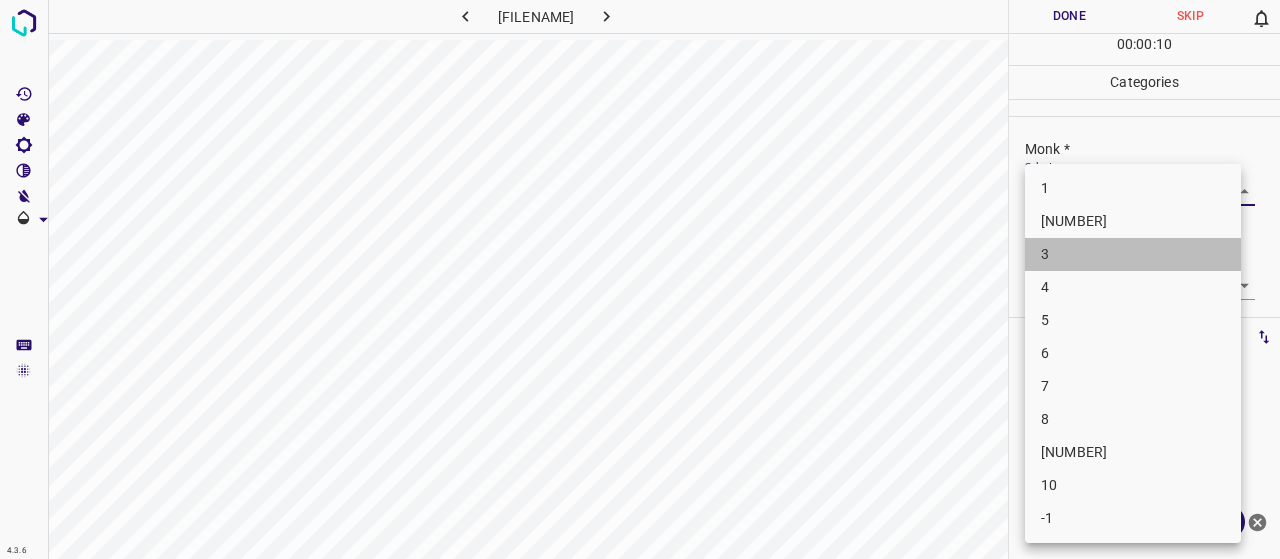 click on "3" at bounding box center (1133, 254) 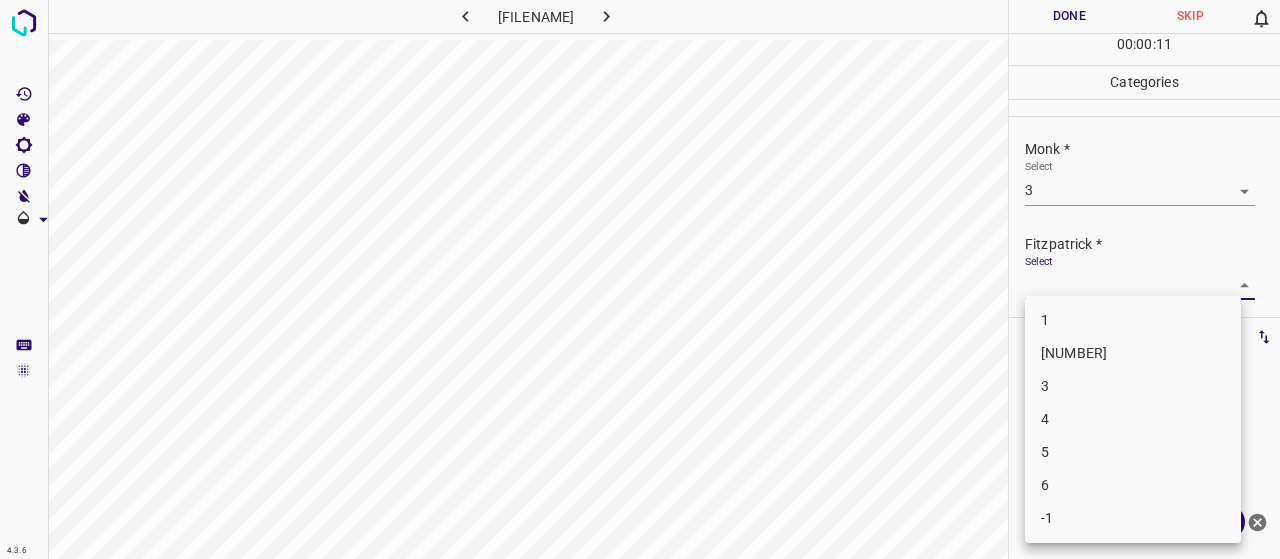 click on "4.3.6  syringoma17.jpg Done Skip 0 00   : 00   : 11   Categories Monk *  Select 3 3  Fitzpatrick *  Select ​ Labels   0 Categories 1 Monk 2  Fitzpatrick Tools Space Change between modes (Draw & Edit) I Auto labeling R Restore zoom M Zoom in N Zoom out Delete Delete selecte label Filters Z Restore filters X Saturation filter C Brightness filter V Contrast filter B Gray scale filter General O Download Need Help ? - Text - Hide - Delete 1 2 3 4 5 6 -1" at bounding box center [640, 279] 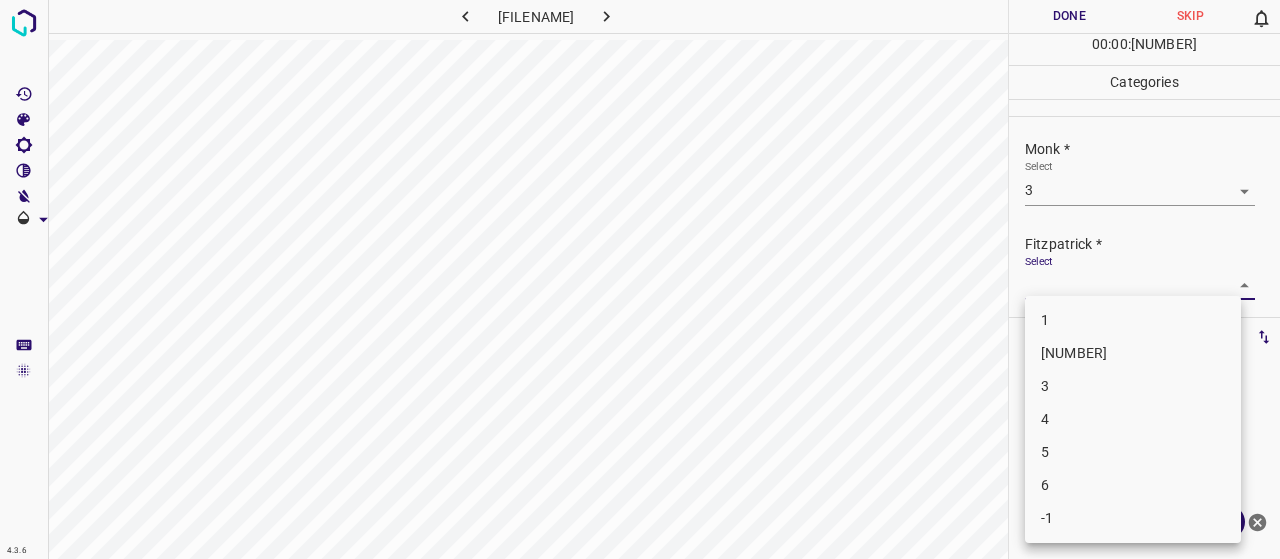 click on "[NUMBER]" at bounding box center (1133, 353) 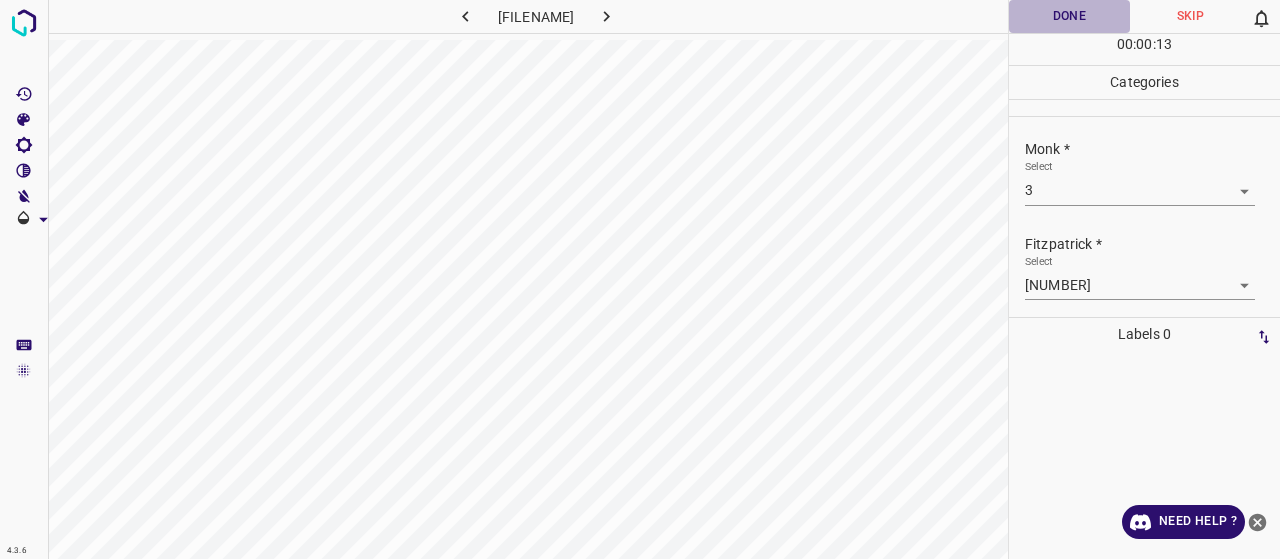 click on "Done" at bounding box center [1069, 16] 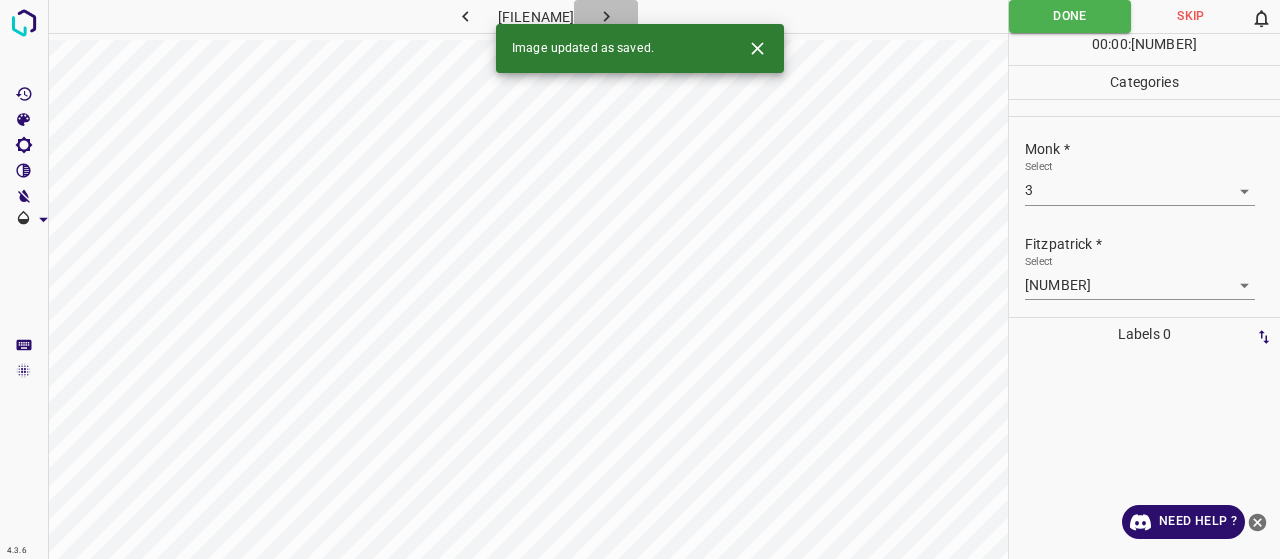 click at bounding box center (606, 16) 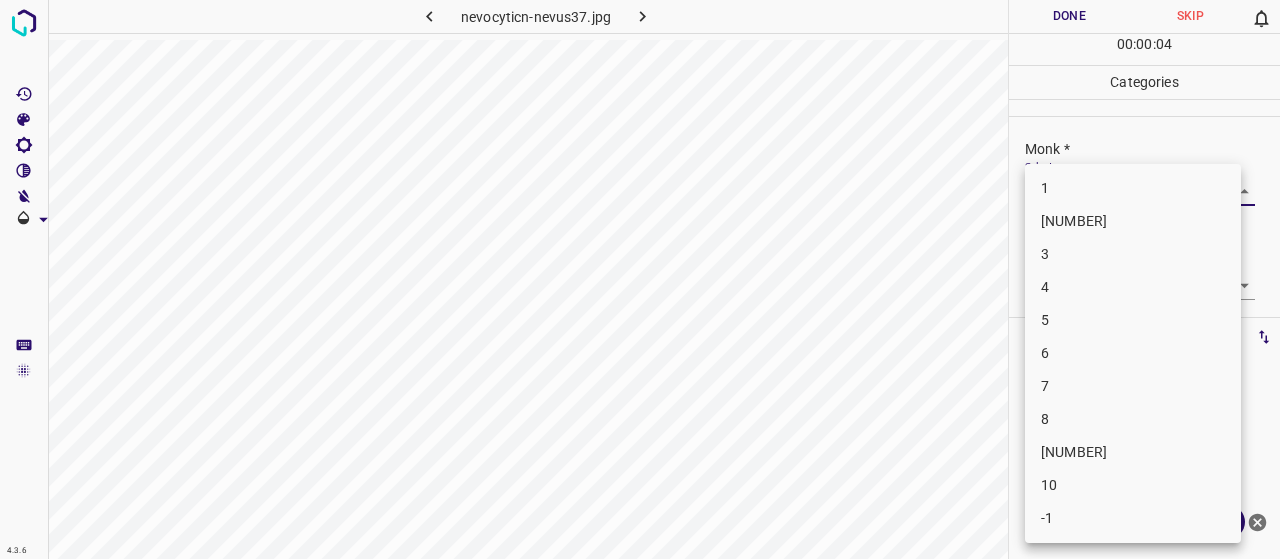 click on "4.3.6  nevocyticn-nevus37.jpg Done Skip 0 00   : 00   : 04   Categories Monk *  Select ​  Fitzpatrick *  Select ​ Labels   0 Categories 1 Monk 2  Fitzpatrick Tools Space Change between modes (Draw & Edit) I Auto labeling R Restore zoom M Zoom in N Zoom out Delete Delete selecte label Filters Z Restore filters X Saturation filter C Brightness filter V Contrast filter B Gray scale filter General O Download Need Help ? - Text - Hide - Delete 1 2 3 4 5 6 7 8 9 10 -1" at bounding box center [640, 279] 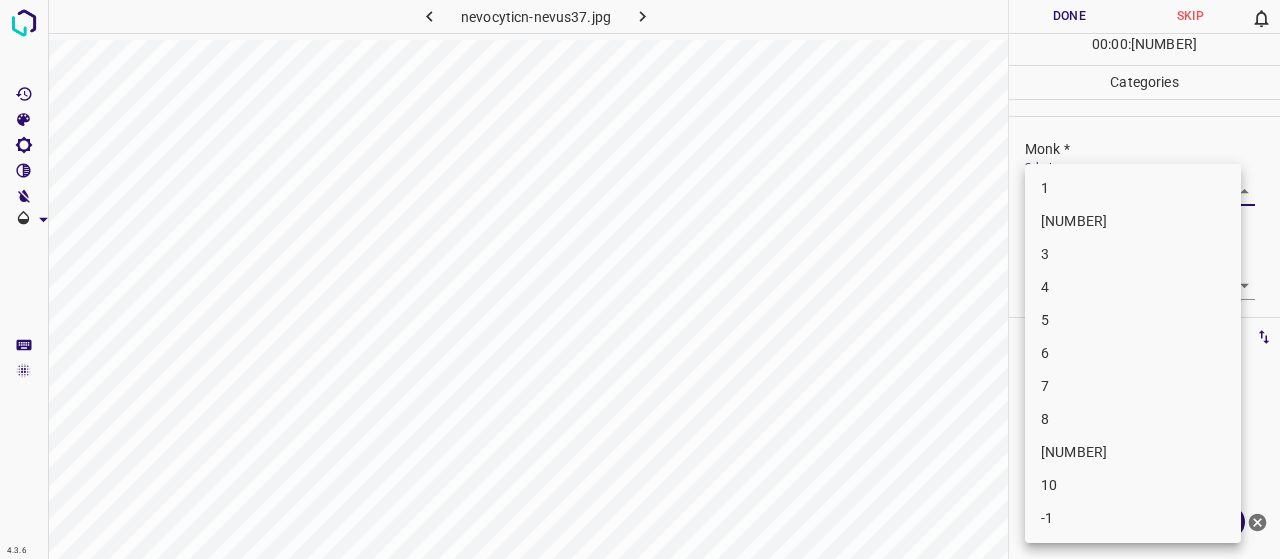 click at bounding box center (640, 279) 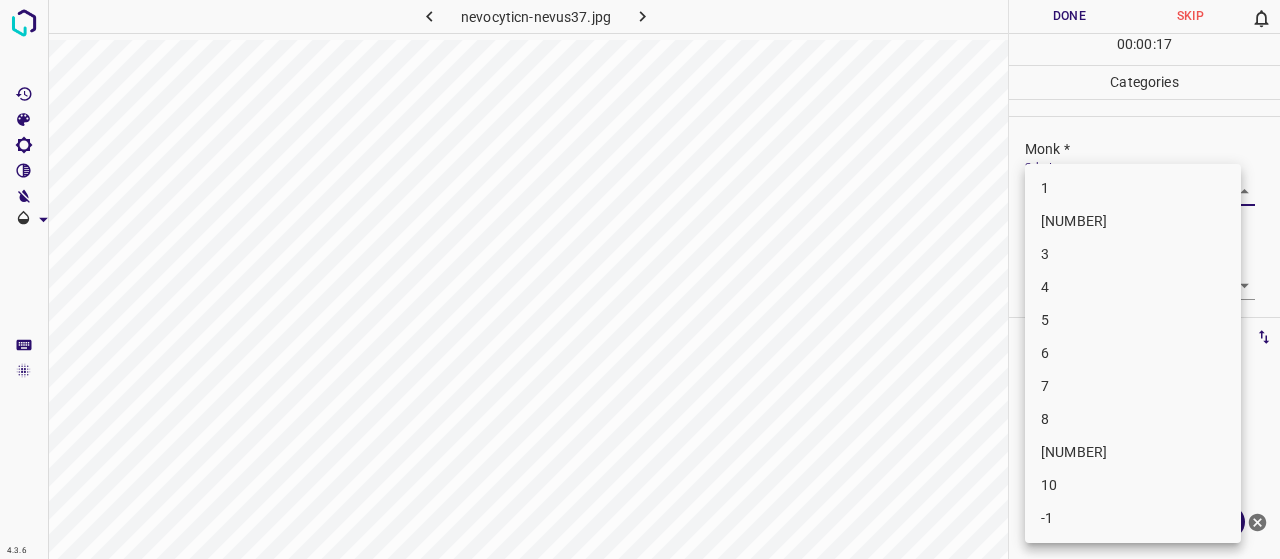 click on "4.3.6  nevocyticn-nevus37.jpg Done Skip 0 00   : 00   : 17   Categories Monk *  Select ​  Fitzpatrick *  Select ​ Labels   0 Categories 1 Monk 2  Fitzpatrick Tools Space Change between modes (Draw & Edit) I Auto labeling R Restore zoom M Zoom in N Zoom out Delete Delete selecte label Filters Z Restore filters X Saturation filter C Brightness filter V Contrast filter B Gray scale filter General O Download Need Help ? - Text - Hide - Delete 1 2 3 4 5 6 7 8 9 10 -1" at bounding box center [640, 279] 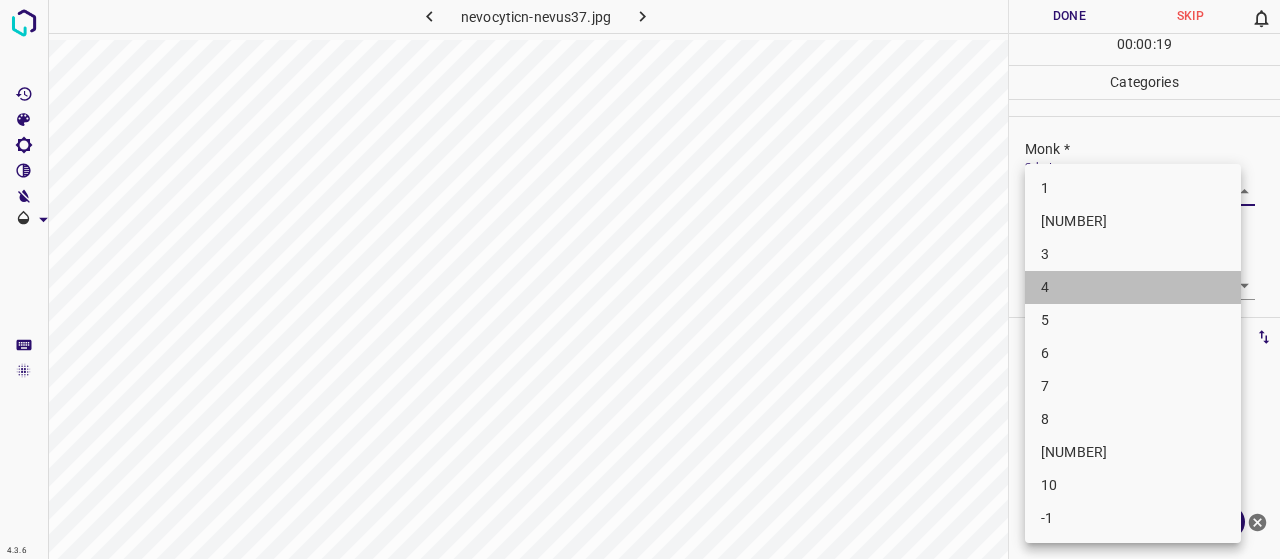 click on "4" at bounding box center [1133, 287] 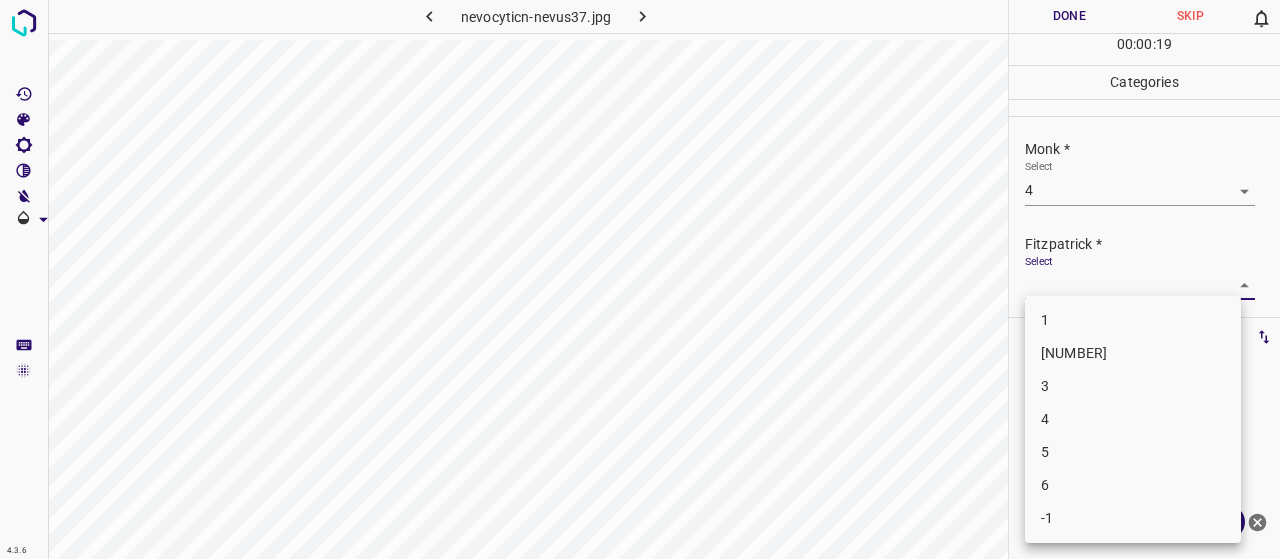click on "4.3.6  [FILENAME] Done Skip 0 00   : 00   : 19   Categories [PERSON] *  Select 4 4  [PERSON] *  Select ​ Labels   0 Categories 1 [PERSON] 2  [PERSON] Tools Space Change between modes (Draw & Edit) I Auto labeling R Restore zoom M Zoom in N Zoom out Delete Delete selecte label Filters Z Restore filters X Saturation filter C Brightness filter V Contrast filter B Gray scale filter General O Download Need Help ? - Text - Hide - Delete 1 2 3 4 5 6 -1" at bounding box center [640, 279] 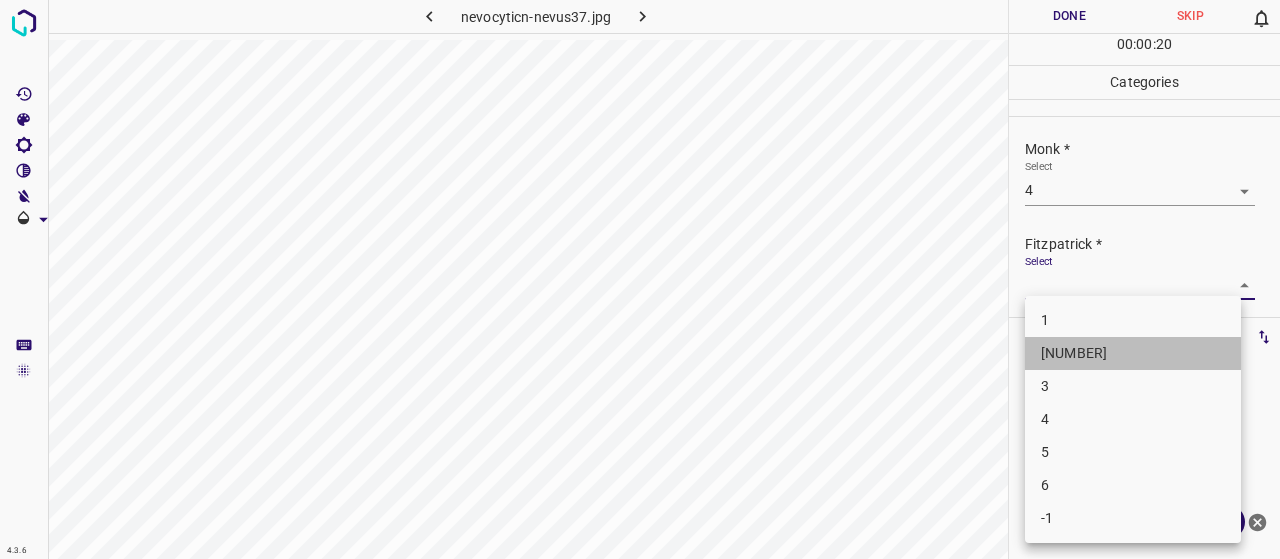 click on "[NUMBER]" at bounding box center (1133, 353) 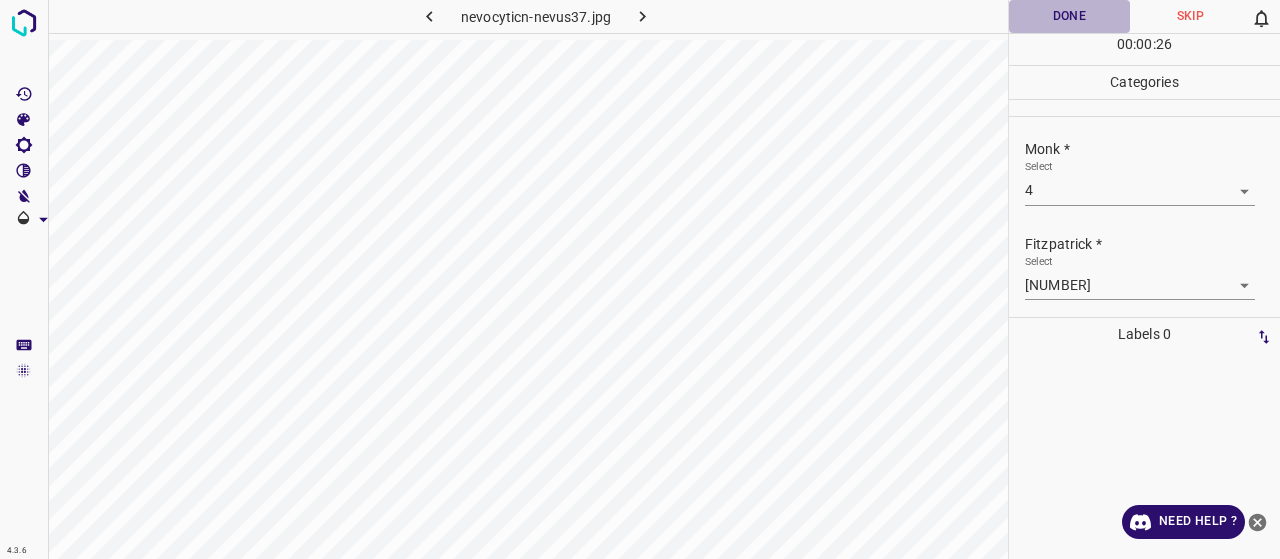 click on "Done" at bounding box center (1069, 16) 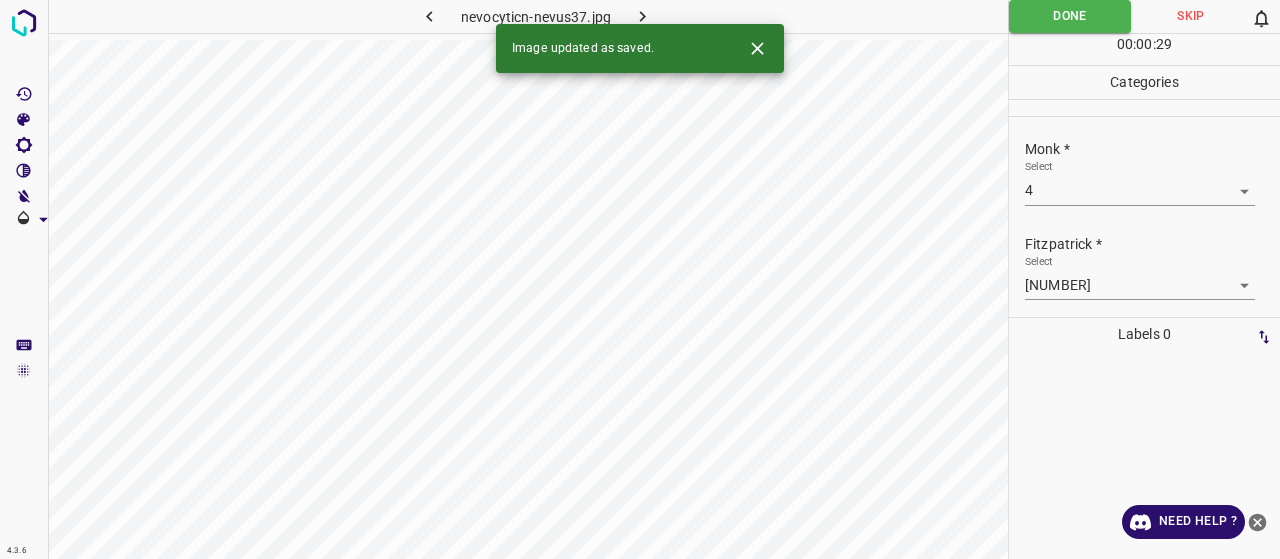 click at bounding box center (642, 16) 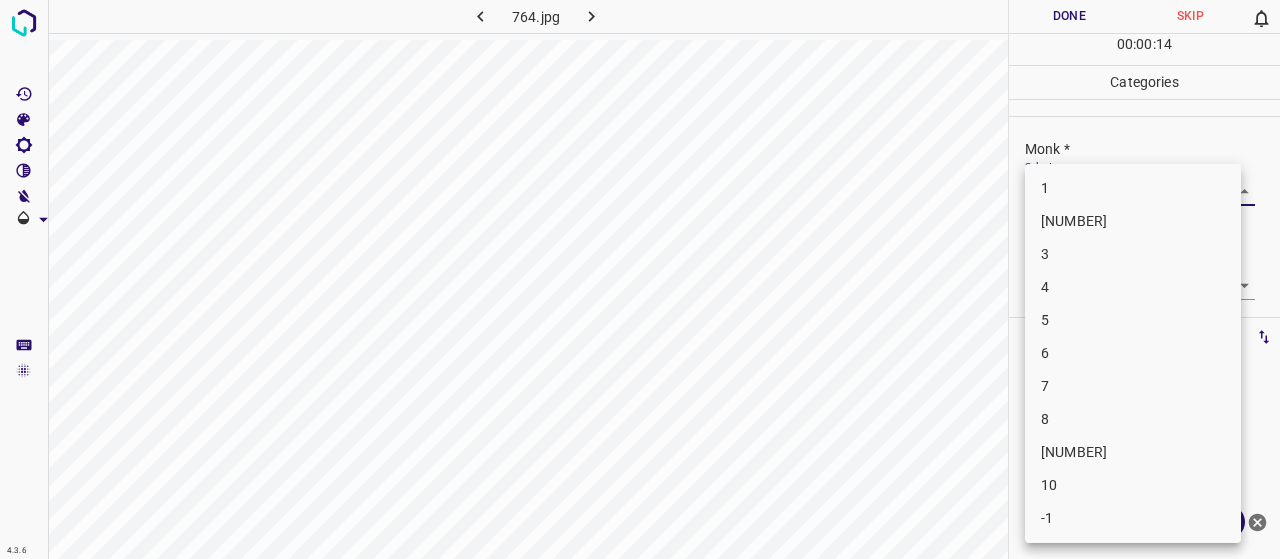 click on "4.3.6  [FILENAME] Done Skip 0 00   : 00   : 14   Categories [PERSON] *  Select ​  [PERSON] *  Select ​ Labels   0 Categories 1 [PERSON] 2  [PERSON] Tools Space Change between modes (Draw & Edit) I Auto labeling R Restore zoom M Zoom in N Zoom out Delete Delete selecte label Filters Z Restore filters X Saturation filter C Brightness filter V Contrast filter B Gray scale filter General O Download Need Help ? - Text - Hide - Delete 1 2 3 4 5 6 7 8 9 10 -1" at bounding box center [640, 279] 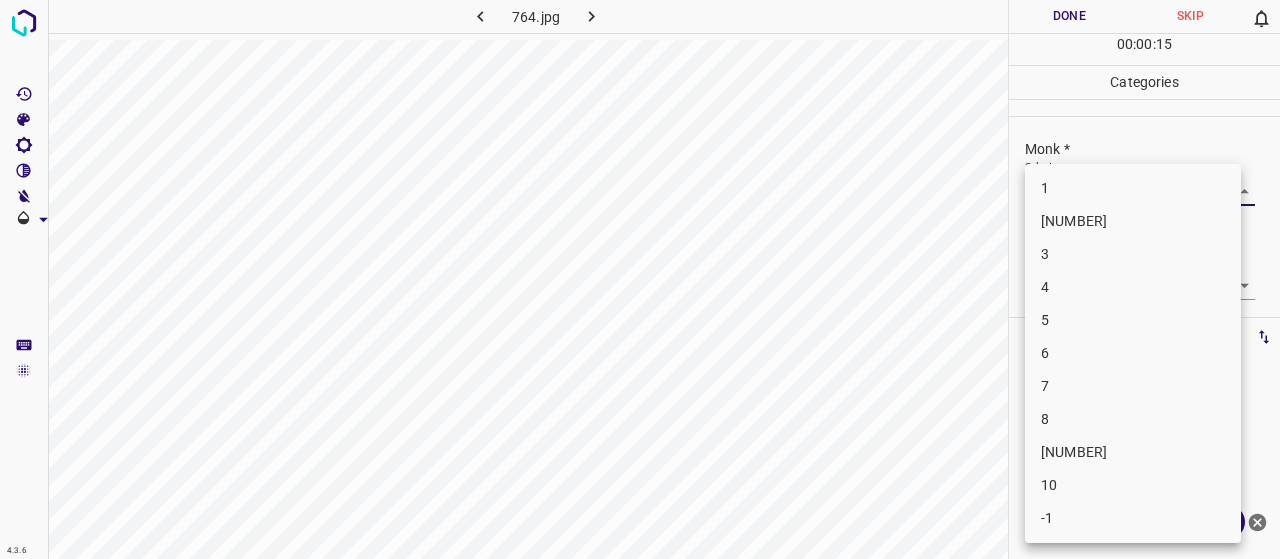 click on "4" at bounding box center (1133, 287) 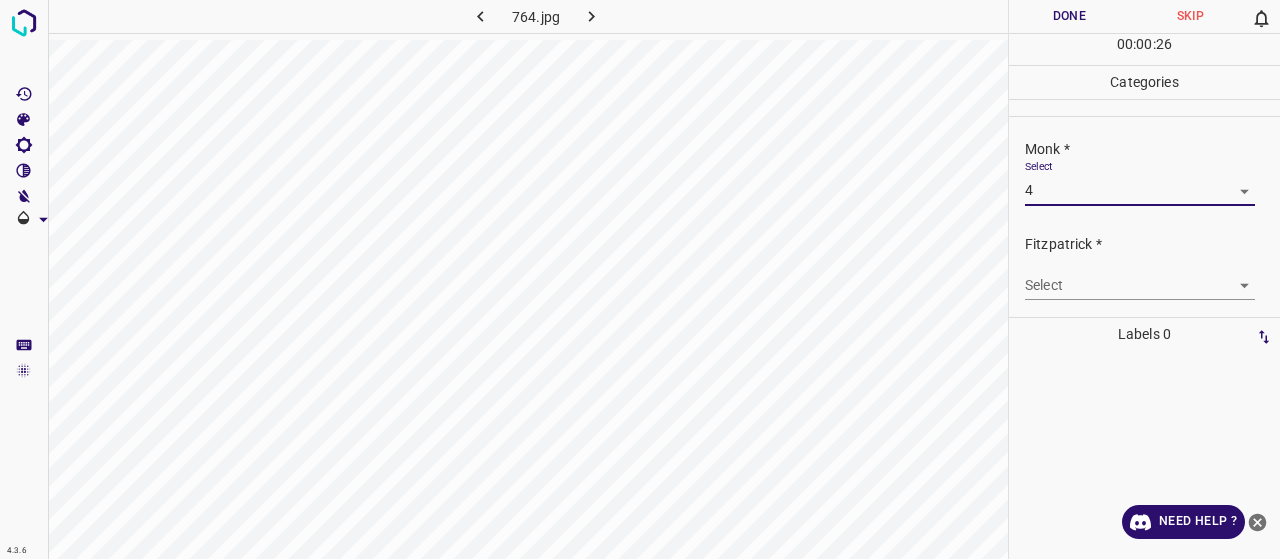 click on "4.3.6  [FILENAME] Done Skip 0 00   : 00   : 26   Categories [PERSON] *  Select 4 4  [PERSON] *  Select ​ Labels   0 Categories 1 [PERSON] 2  [PERSON] Tools Space Change between modes (Draw & Edit) I Auto labeling R Restore zoom M Zoom in N Zoom out Delete Delete selecte label Filters Z Restore filters X Saturation filter C Brightness filter V Contrast filter B Gray scale filter General O Download Need Help ? - Text - Hide - Delete" at bounding box center (640, 279) 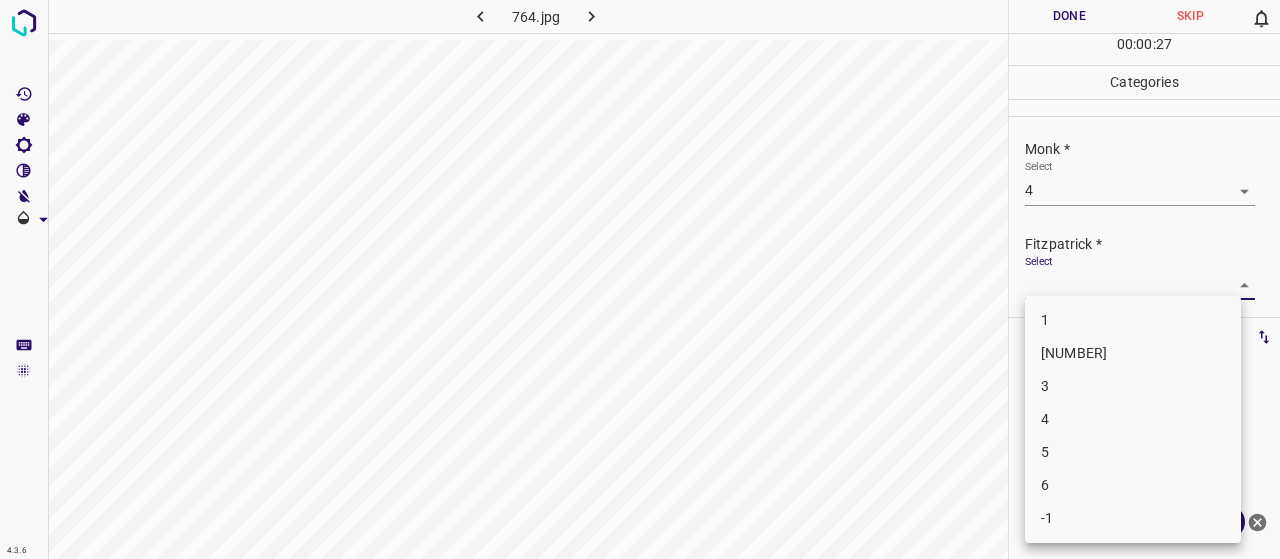 click on "[NUMBER]" at bounding box center (1133, 353) 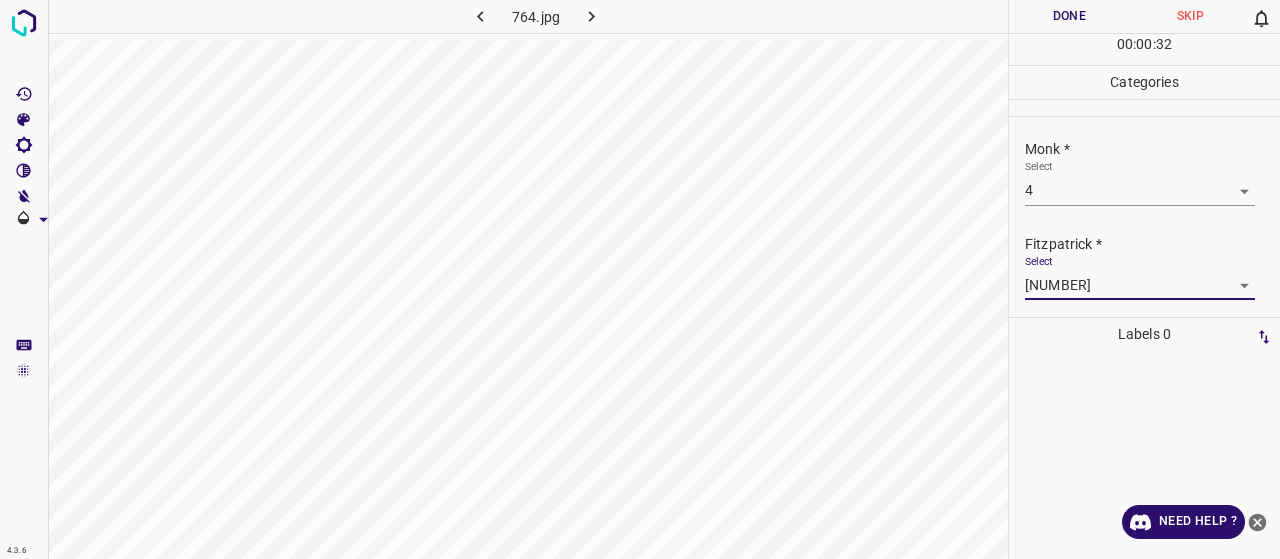 click on "Done" at bounding box center [1069, 16] 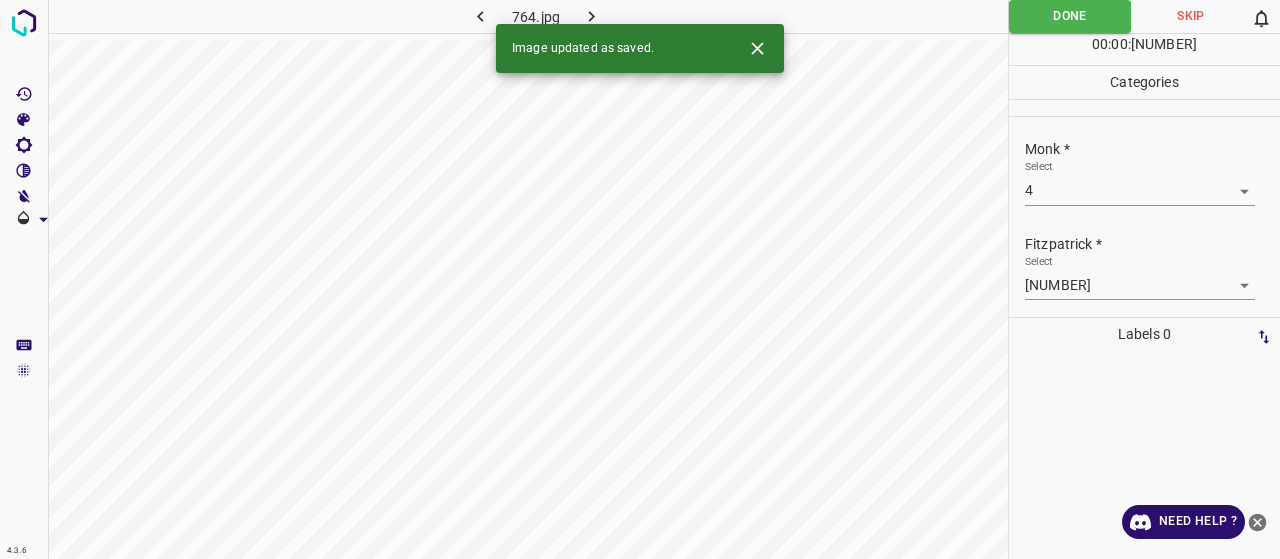 click at bounding box center (592, 16) 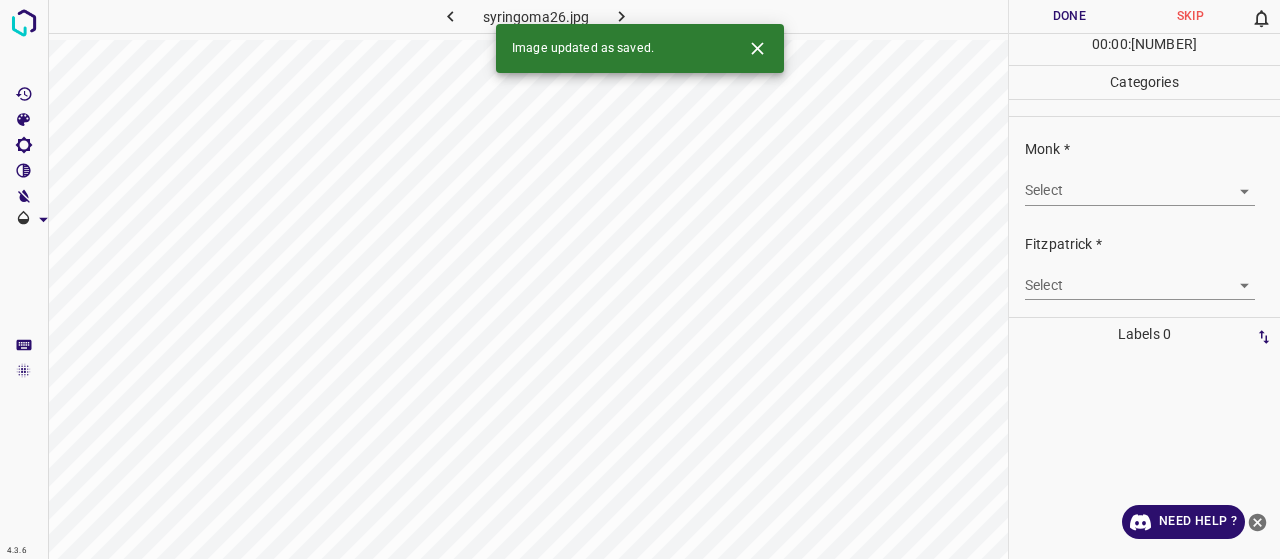 click on "Monk *" at bounding box center (1152, 149) 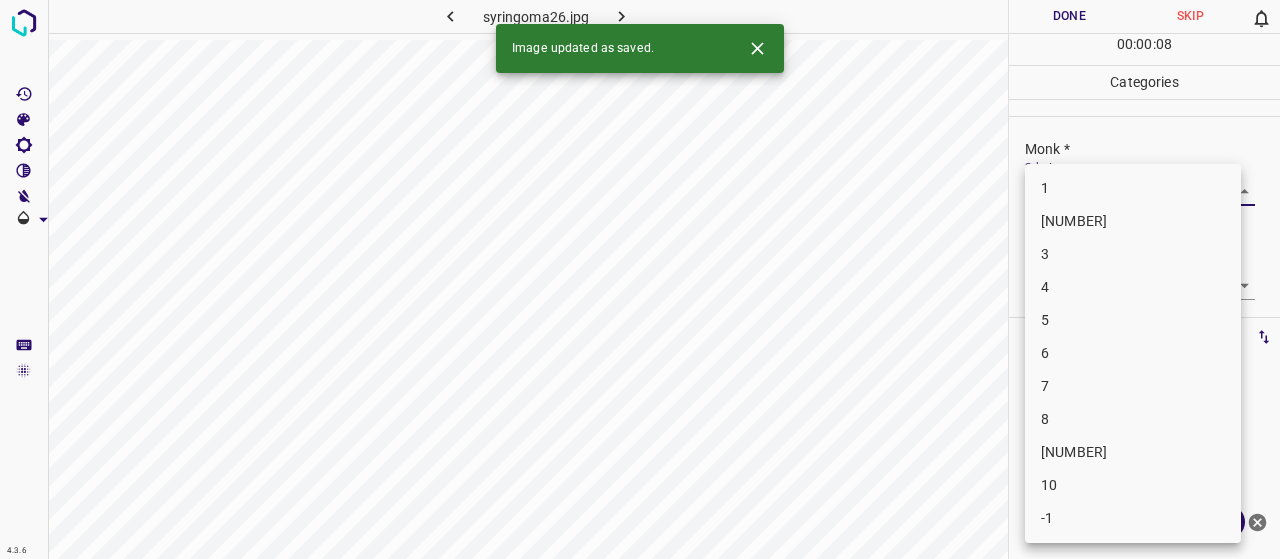 click on "4.3.6  syringoma26.jpg Done Skip 0 00   : 00   : 08   Categories Monk *  Select ​  Fitzpatrick *  Select ​ Labels   0 Categories 1 Monk 2  Fitzpatrick Tools Space Change between modes (Draw & Edit) I Auto labeling R Restore zoom M Zoom in N Zoom out Delete Delete selecte label Filters Z Restore filters X Saturation filter C Brightness filter V Contrast filter B Gray scale filter General O Download Image updated as saved. Need Help ? - Text - Hide - Delete 1 2 3 4 5 6 7 8 9 10 -1" at bounding box center (640, 279) 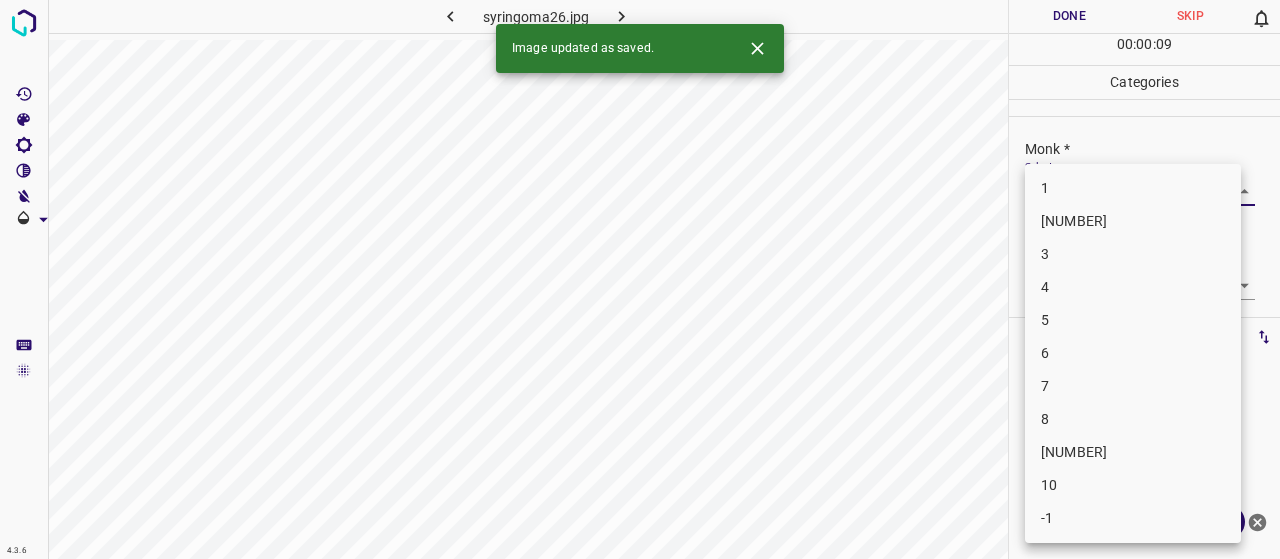 click on "4" at bounding box center [1133, 287] 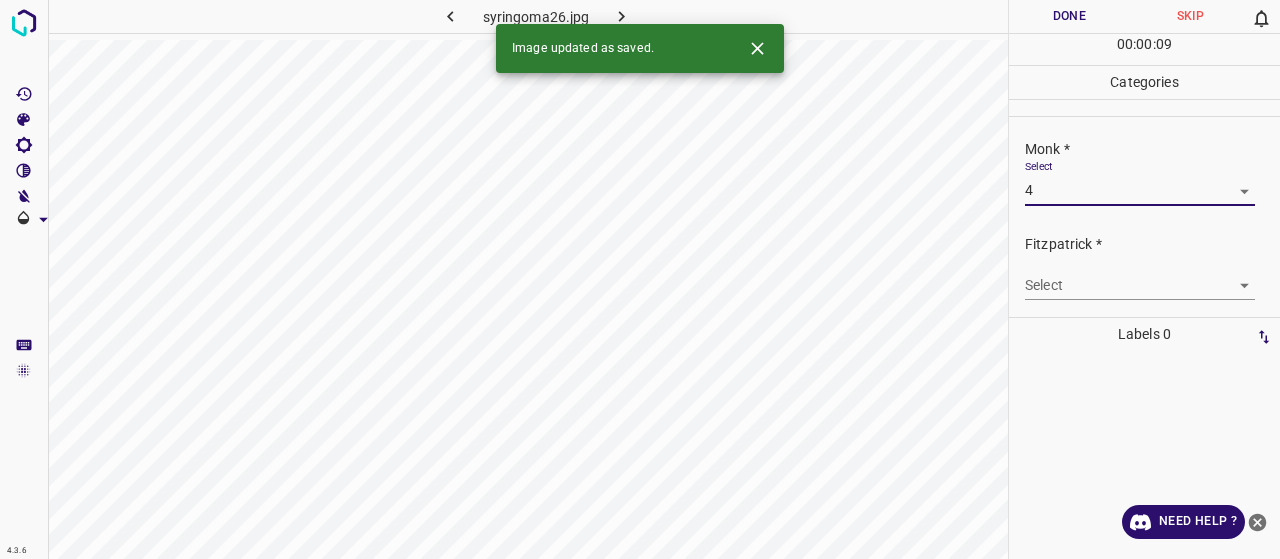 click on "4.3.6  [FILENAME] Done Skip 0 00   : 00   : 09   Categories Monk *  Select 4 4  Fitzpatrick *  Select ​ Labels   0 Categories 1 Monk 2  Fitzpatrick Tools Space Change between modes (Draw & Edit) I Auto labeling R Restore zoom M Zoom in N Zoom out Delete Delete selecte label Filters Z Restore filters X Saturation filter C Brightness filter V Contrast filter B Gray scale filter General O Download Image updated as saved. Need Help ? - Text - Hide - Delete 1 2 3 4 5 6 7 8 9 10 -1" at bounding box center (640, 279) 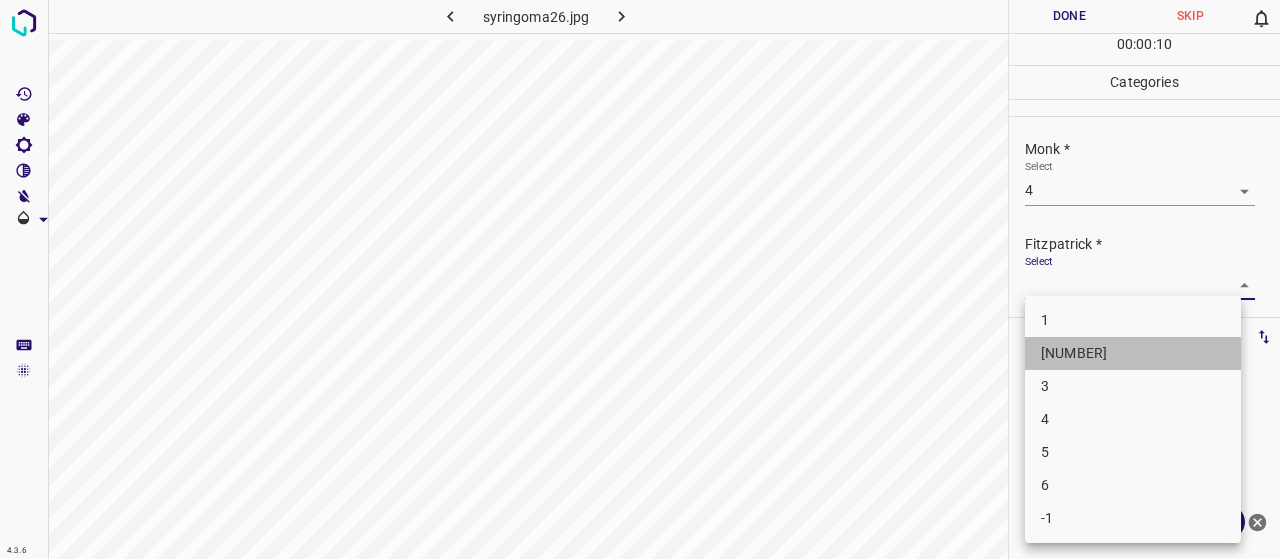 click on "[NUMBER]" at bounding box center (1133, 353) 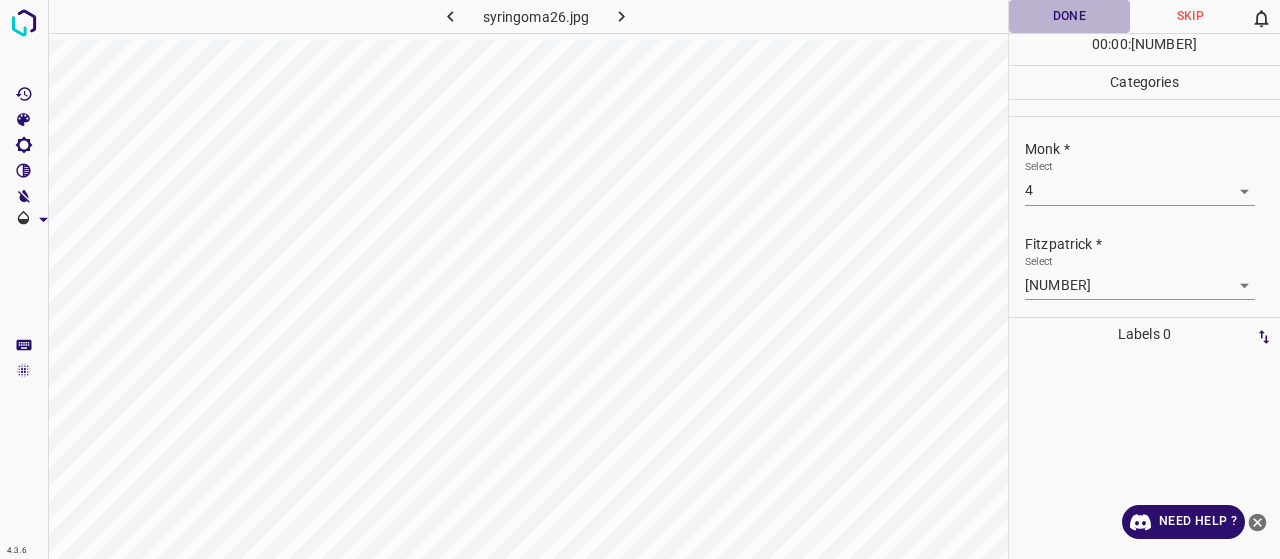 click on "Done" at bounding box center (1069, 16) 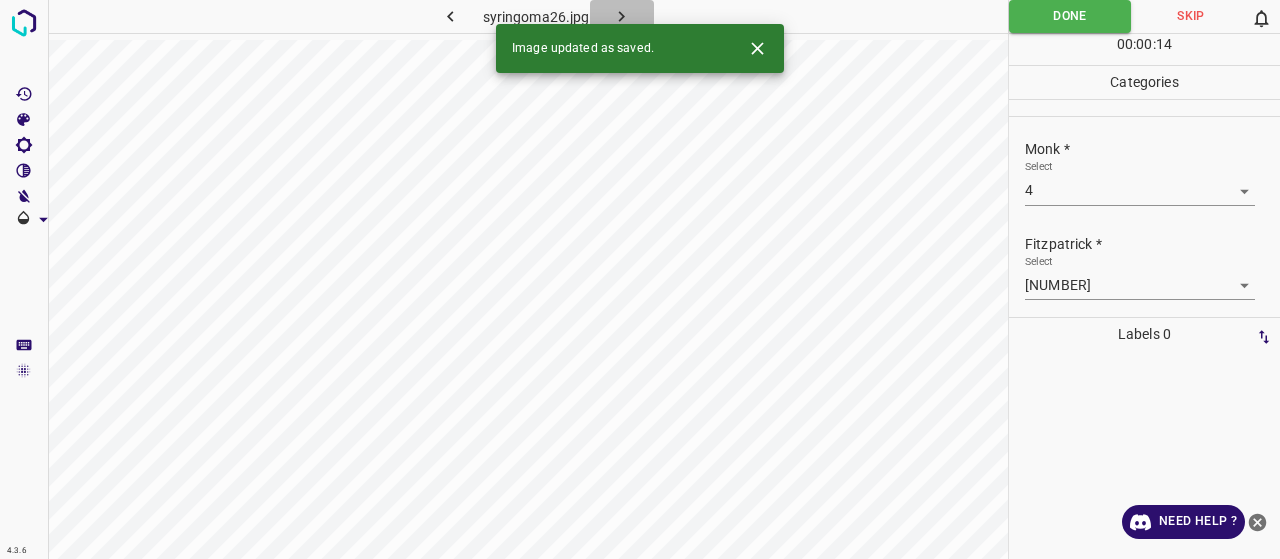 click at bounding box center (621, 16) 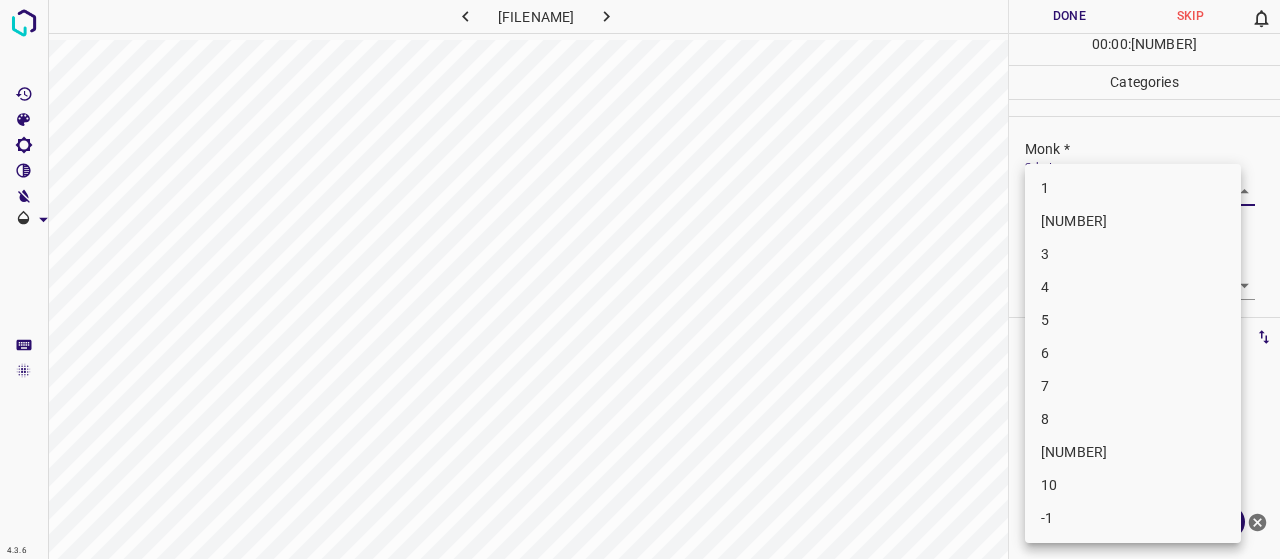 click on "4.3.6  [FILENAME] Done Skip 0 00   : 00   : 07   Categories [PERSON] *  Select ​  [PERSON] *  Select ​ Labels   0 Categories 1 [PERSON] 2  [PERSON] Tools Space Change between modes (Draw & Edit) I Auto labeling R Restore zoom M Zoom in N Zoom out Delete Delete selecte label Filters Z Restore filters X Saturation filter C Brightness filter V Contrast filter B Gray scale filter General O Download Need Help ? - Text - Hide - Delete 1 2 3 4 5 6 7 8 9 10 -1" at bounding box center [640, 279] 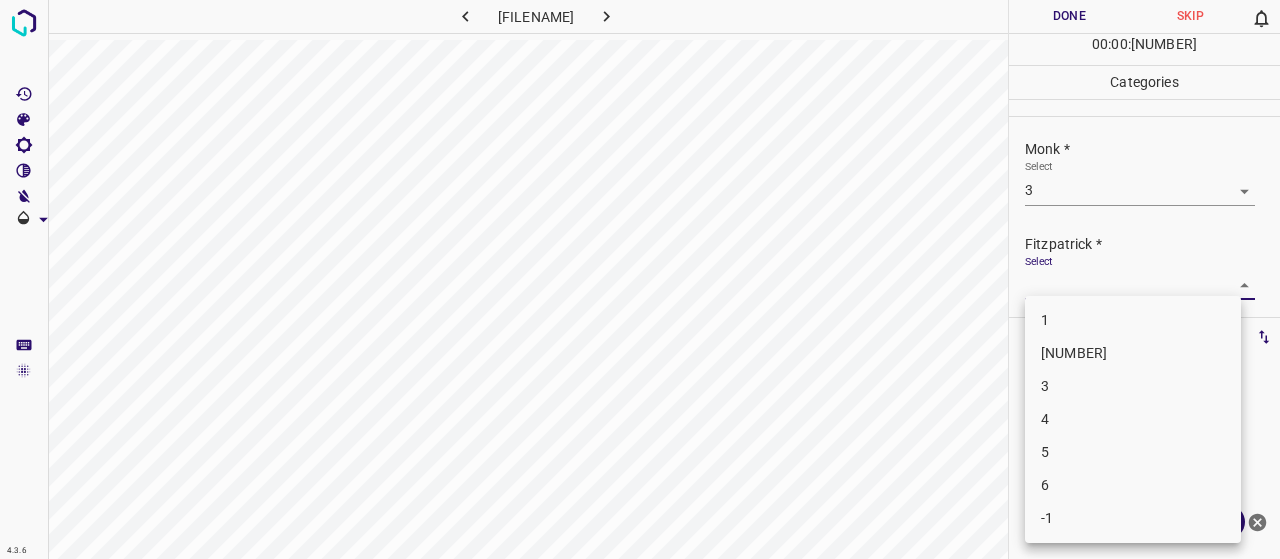click at bounding box center [640, 279] 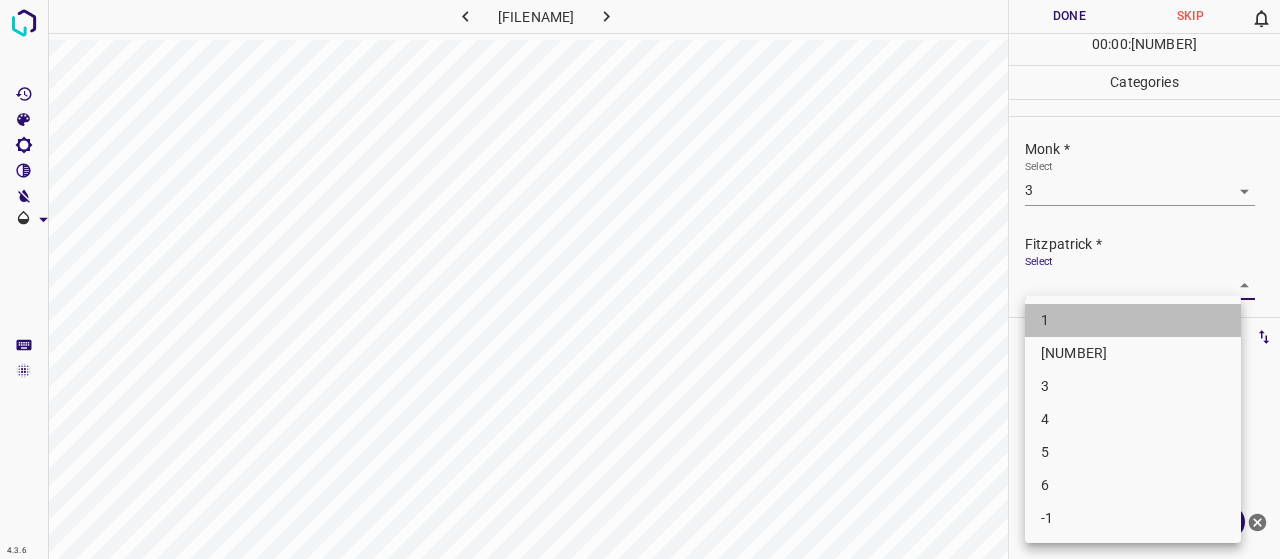 click on "1" at bounding box center (1133, 320) 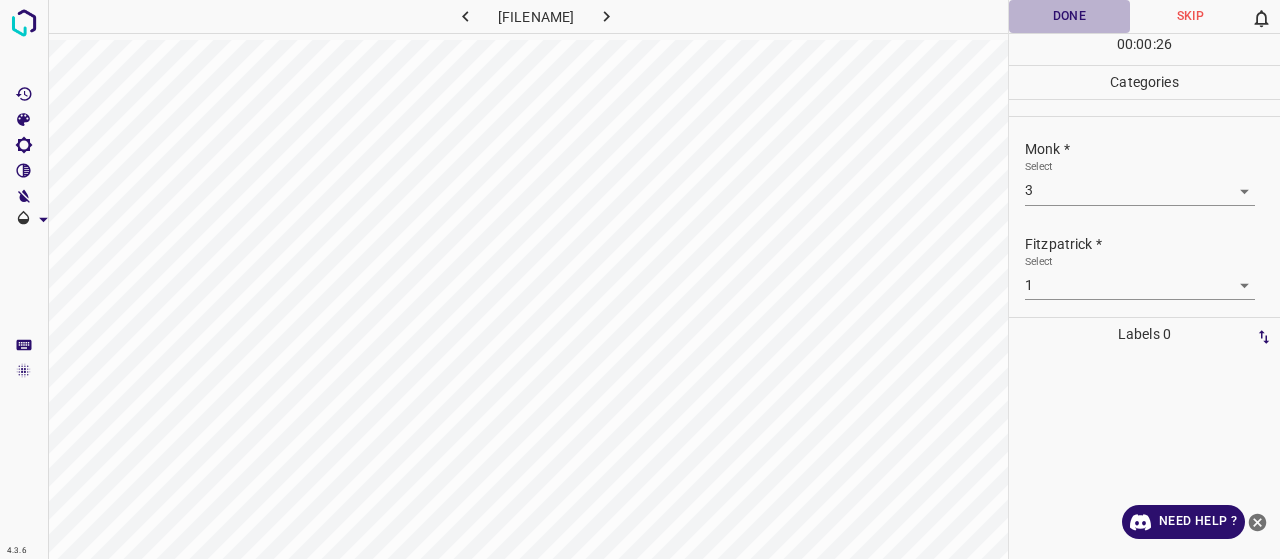click on "Done" at bounding box center (1069, 16) 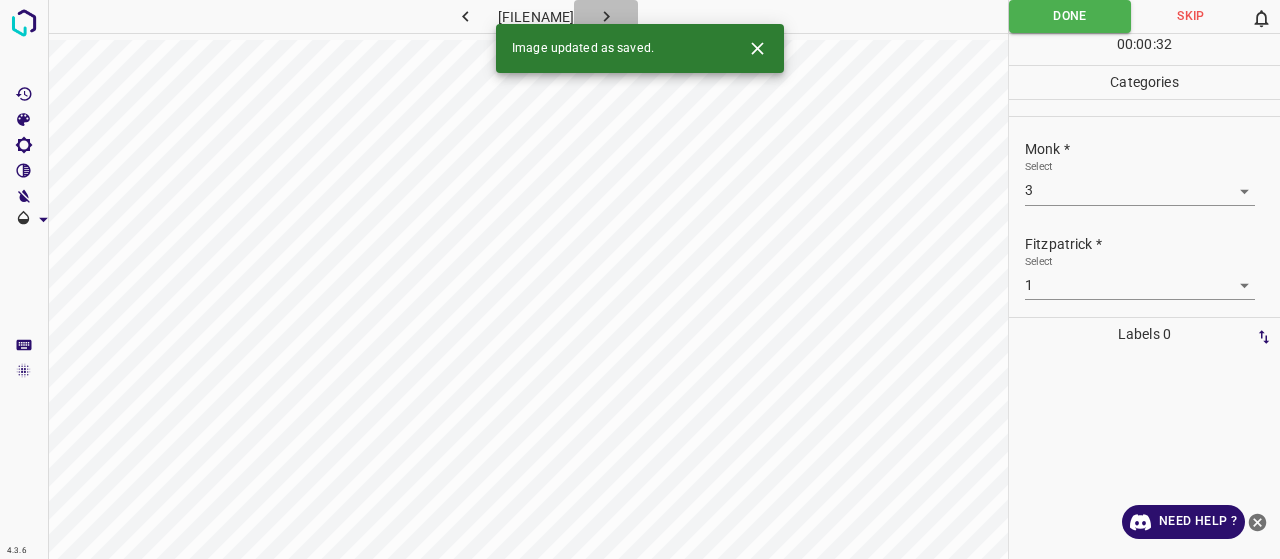 click at bounding box center (606, 16) 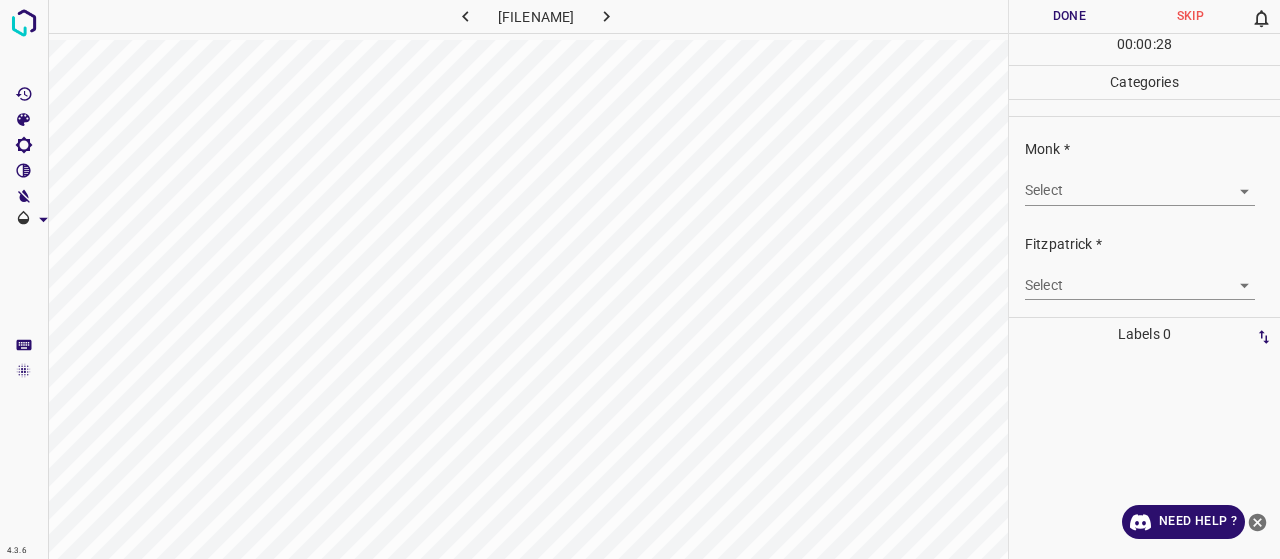 click on "4.3.6  neurotic-excoriations21.jpg Done Skip 0 00   : 00   : 28   Categories Monk *  Select ​  Fitzpatrick *  Select ​ Labels   0 Categories 1 Monk 2  Fitzpatrick Tools Space Change between modes (Draw & Edit) I Auto labeling R Restore zoom M Zoom in N Zoom out Delete Delete selecte label Filters Z Restore filters X Saturation filter C Brightness filter V Contrast filter B Gray scale filter General O Download Need Help ? - Text - Hide - Delete" at bounding box center [640, 279] 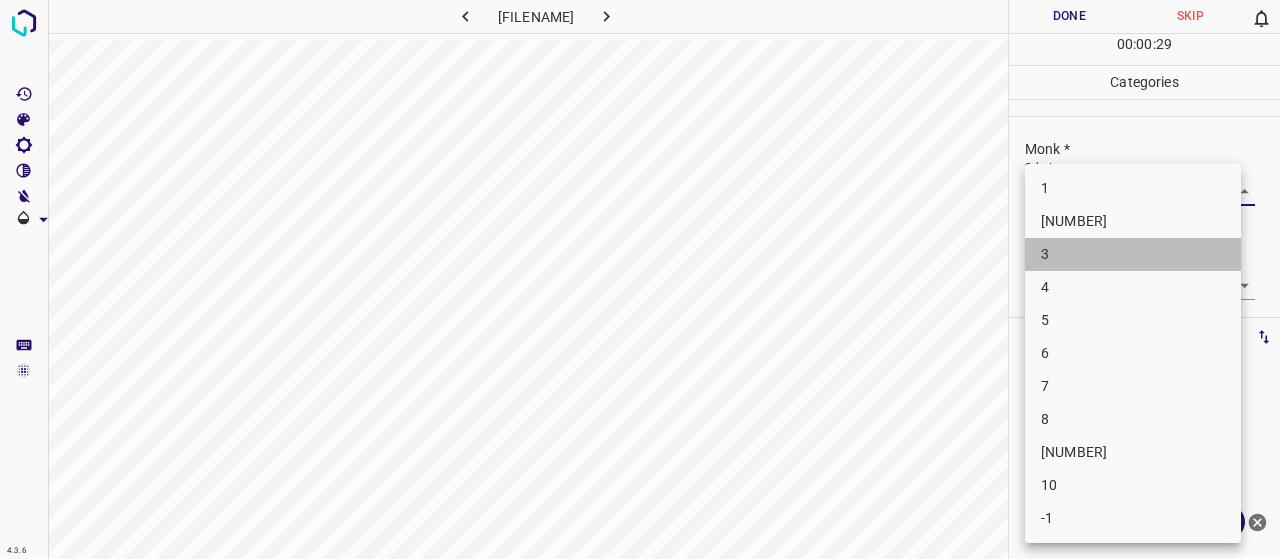 click on "3" at bounding box center (1133, 254) 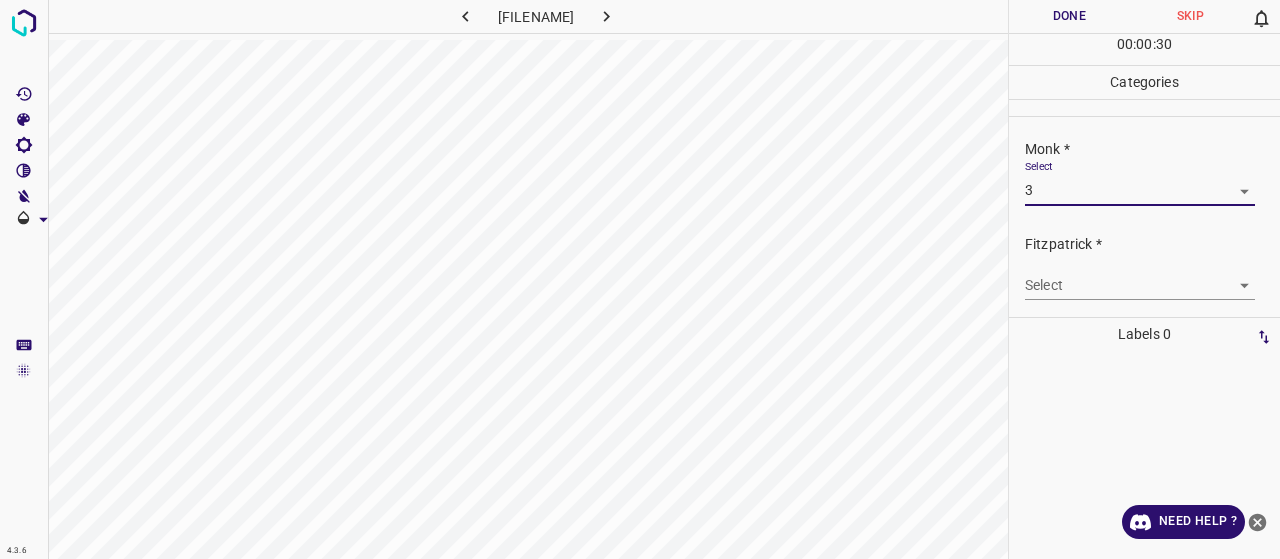 click on "4.3.6  neurotic-excoriations21.jpg Done Skip 0 00   : 00   : 30   Categories Monk *  Select 3 3  Fitzpatrick *  Select ​ Labels   0 Categories 1 Monk 2  Fitzpatrick Tools Space Change between modes (Draw & Edit) I Auto labeling R Restore zoom M Zoom in N Zoom out Delete Delete selecte label Filters Z Restore filters X Saturation filter C Brightness filter V Contrast filter B Gray scale filter General O Download Need Help ? - Text - Hide - Delete" at bounding box center [640, 279] 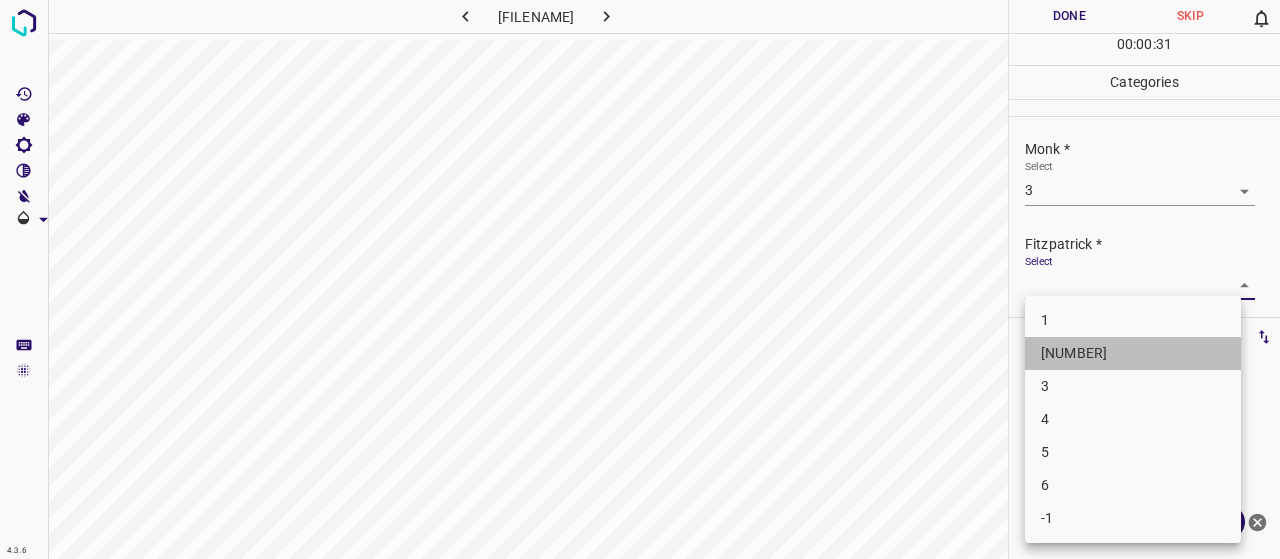 click on "[NUMBER]" at bounding box center (1133, 353) 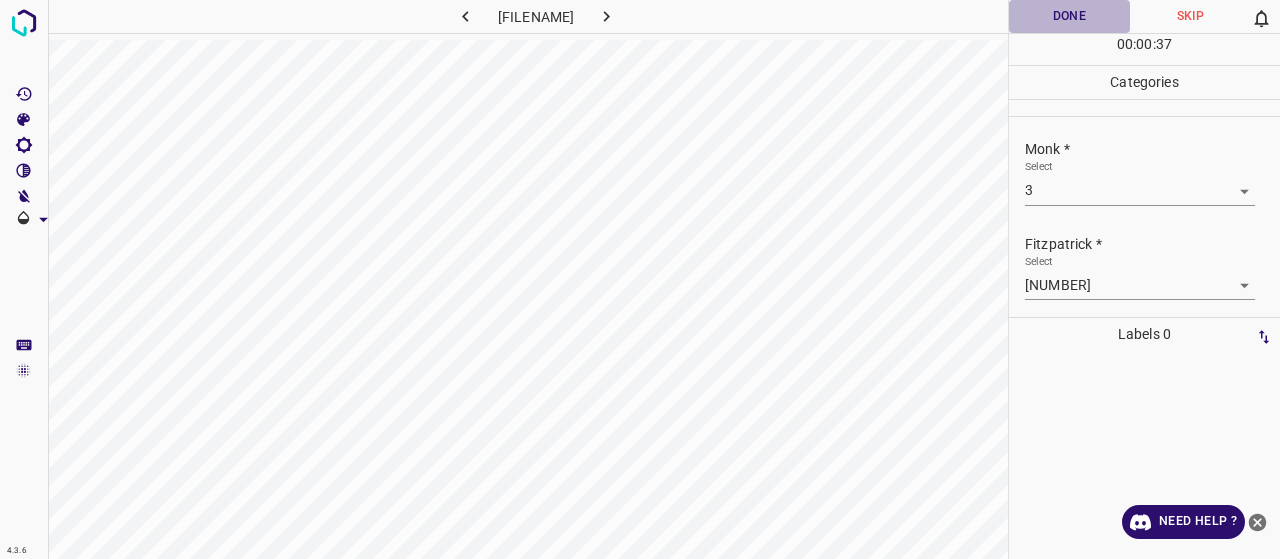 click on "Done" at bounding box center [1069, 16] 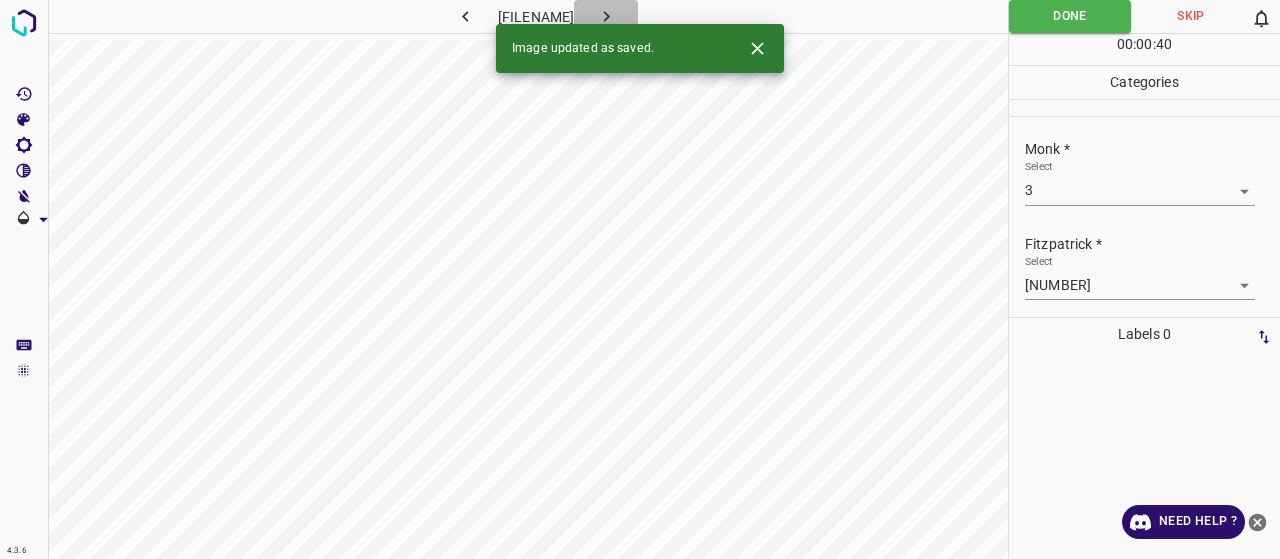 click at bounding box center (606, 16) 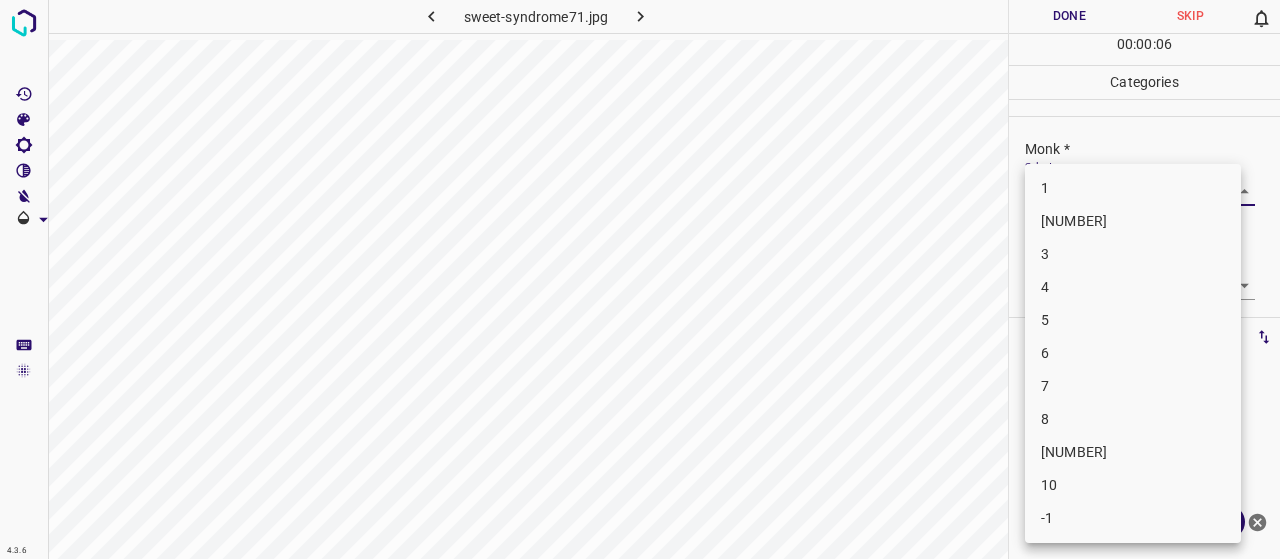 click on "4.3.6  sweet-syndrome71.jpg Done Skip 0 00   : 00   : 06   Categories Monk *  Select ​  Fitzpatrick *  Select ​ Labels   0 Categories 1 Monk 2  Fitzpatrick Tools Space Change between modes (Draw & Edit) I Auto labeling R Restore zoom M Zoom in N Zoom out Delete Delete selecte label Filters Z Restore filters X Saturation filter C Brightness filter V Contrast filter B Gray scale filter General O Download Need Help ? - Text - Hide - Delete 1 2 3 4 5 6 7 8 9 10 -1" at bounding box center (640, 279) 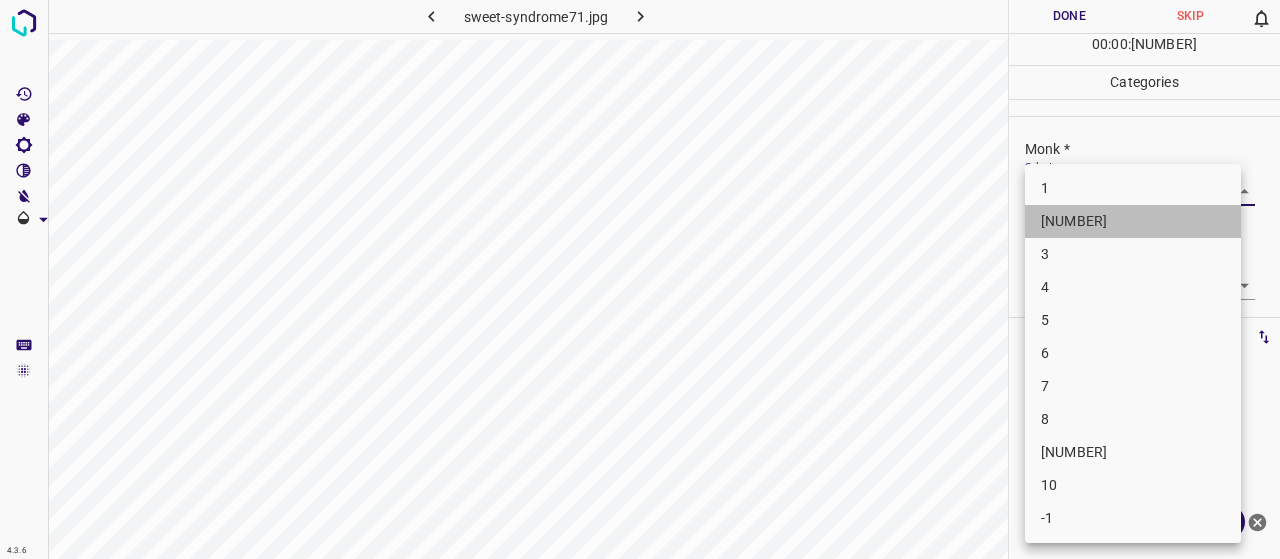 click on "[NUMBER]" at bounding box center (1133, 221) 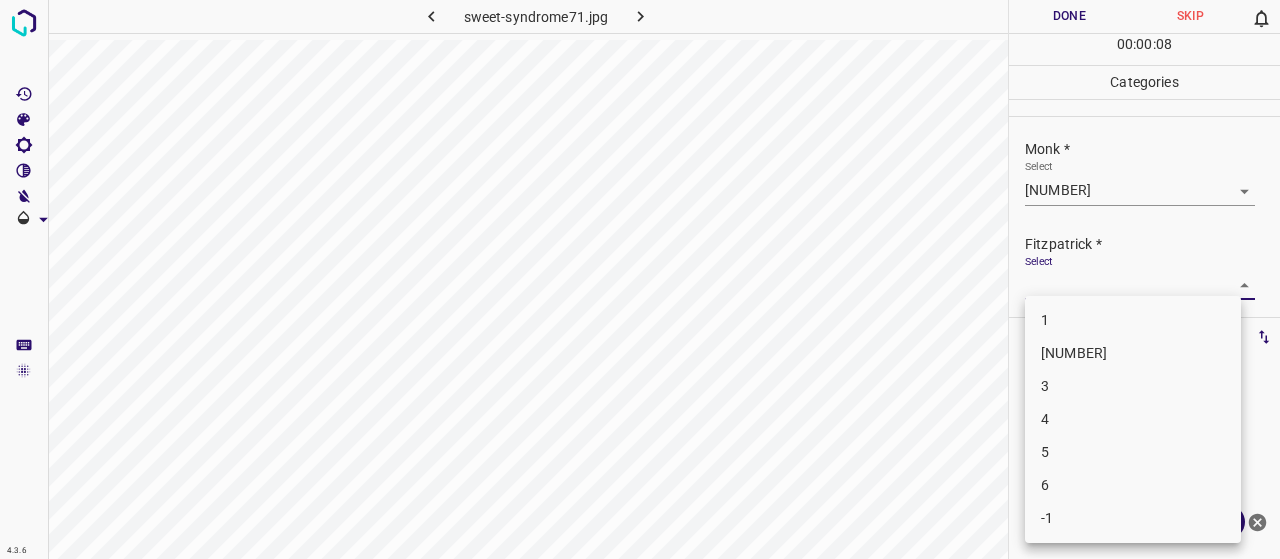 click on "4.3.6  sweet-syndrome71.jpg Done Skip 0 00   : 00   : 08   Categories Monk *  Select 2 2  Fitzpatrick *  Select ​ Labels   0 Categories 1 Monk 2  Fitzpatrick Tools Space Change between modes (Draw & Edit) I Auto labeling R Restore zoom M Zoom in N Zoom out Delete Delete selecte label Filters Z Restore filters X Saturation filter C Brightness filter V Contrast filter B Gray scale filter General O Download Need Help ? - Text - Hide - Delete 1 2 3 4 5 6 -1" at bounding box center [640, 279] 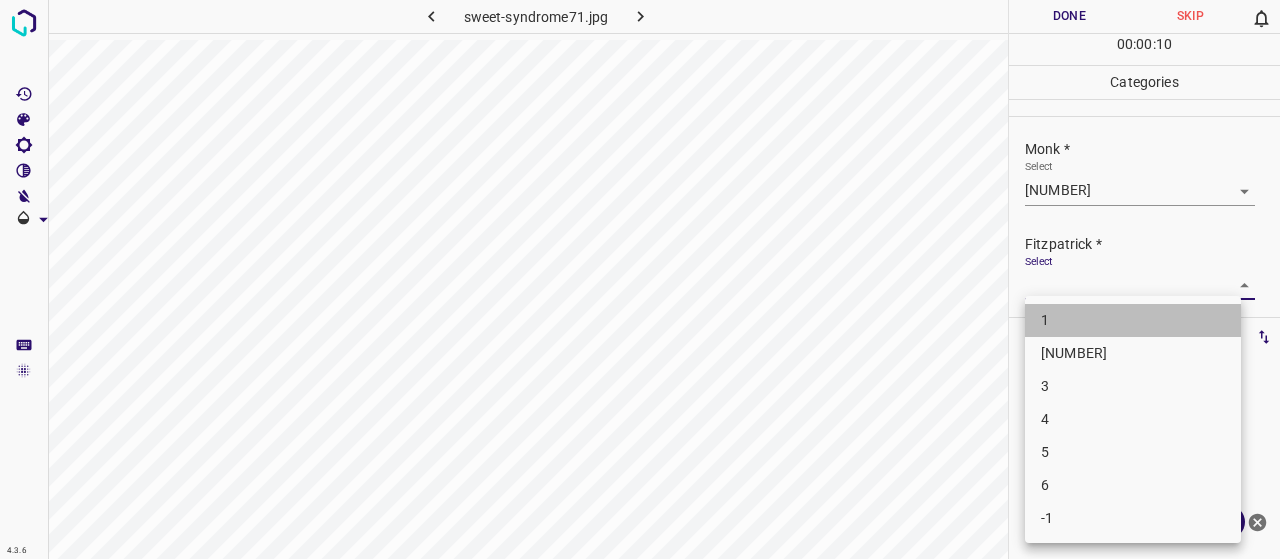 click on "1" at bounding box center [1133, 320] 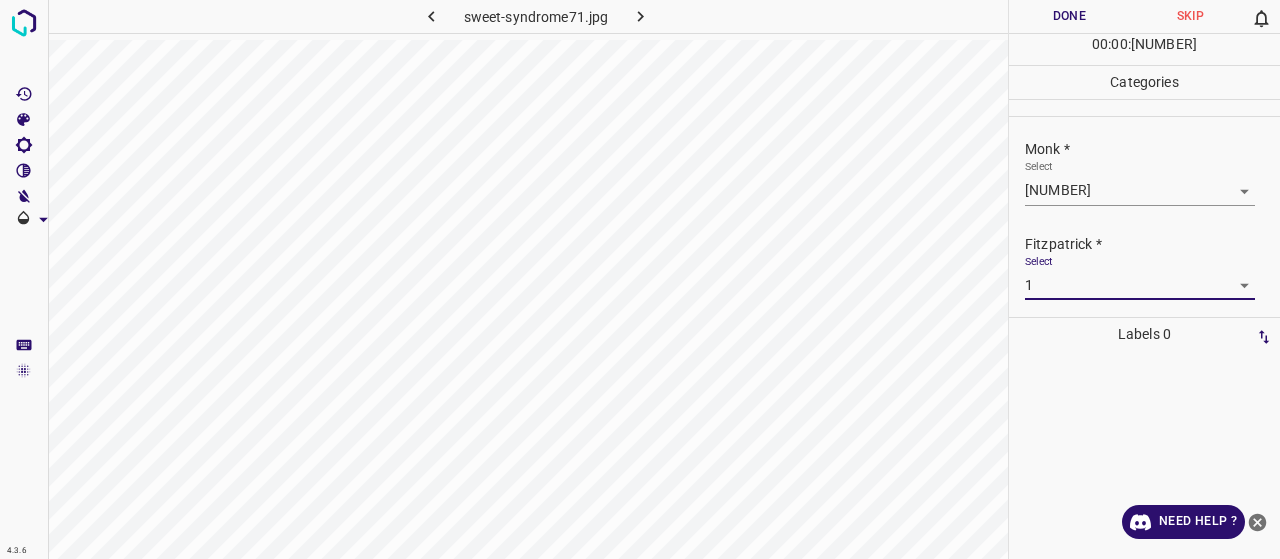 click on "Done" at bounding box center (1069, 16) 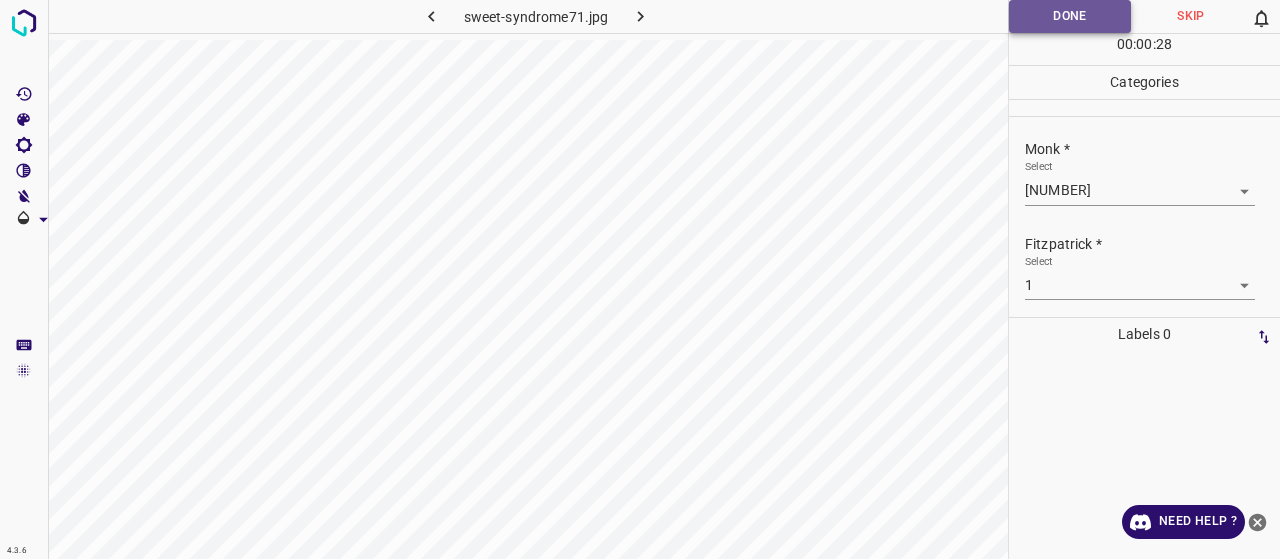 click on "Done" at bounding box center [1070, 16] 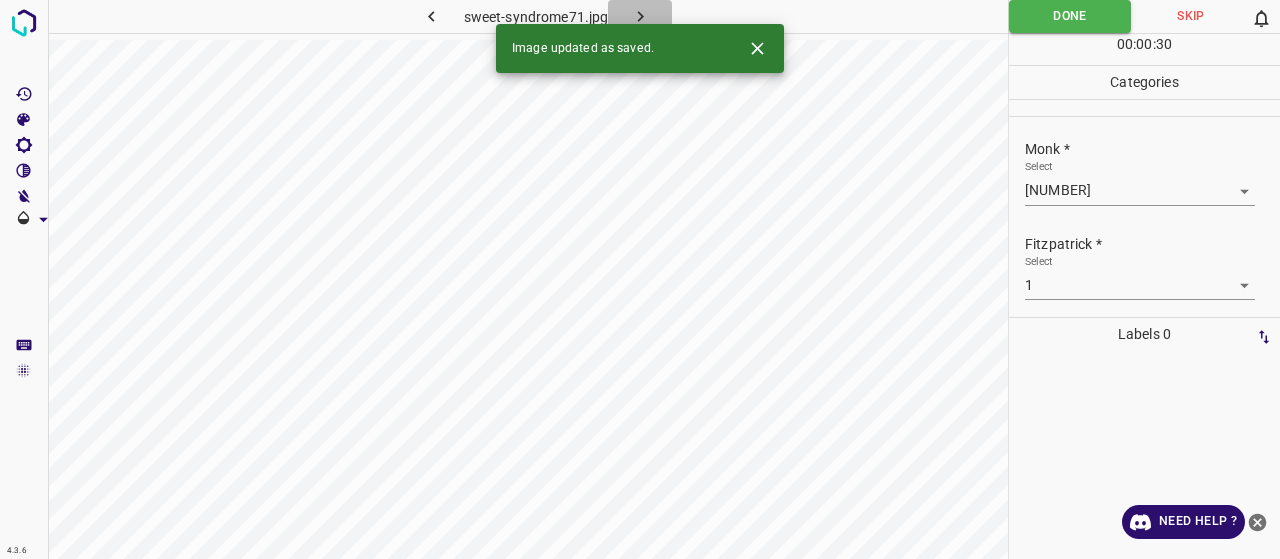 click at bounding box center [640, 16] 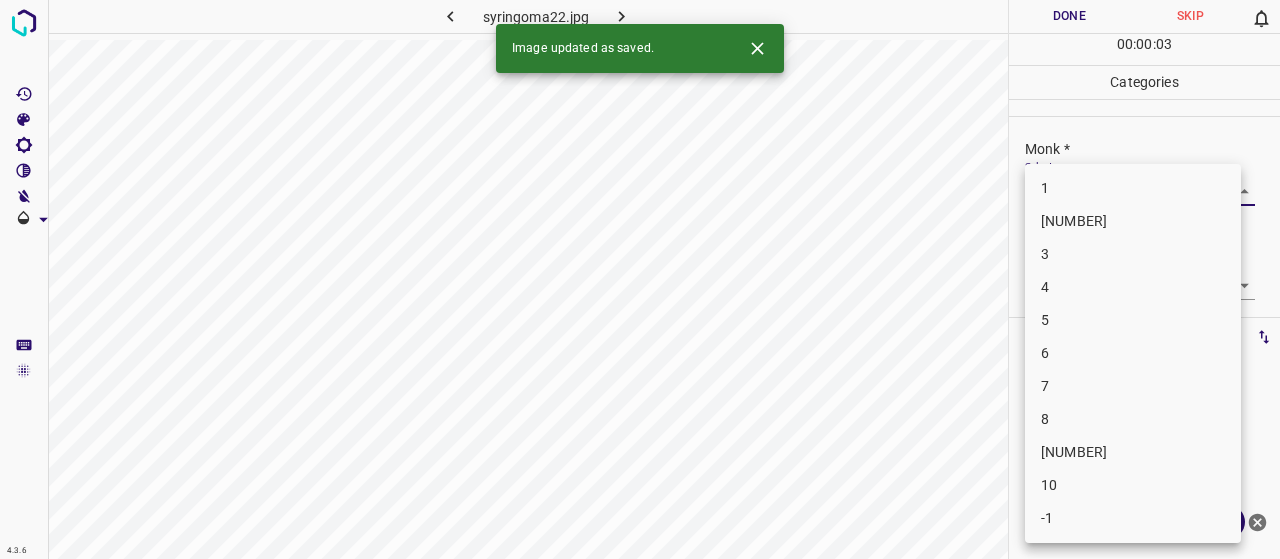 click on "4.3.6  [FILENAME] Done Skip 0 00   : 00   : 03   Categories [PERSON] *  Select ​  [PERSON] *  Select ​ Labels   0 Categories 1 [PERSON] 2  [PERSON] Tools Space Change between modes (Draw & Edit) I Auto labeling R Restore zoom M Zoom in N Zoom out Delete Delete selecte label Filters Z Restore filters X Saturation filter C Brightness filter V Contrast filter B Gray scale filter General O Download Image updated as saved. Need Help ? - Text - Hide - Delete 1 2 3 4 5 6 7 8 9 10 -1" at bounding box center (640, 279) 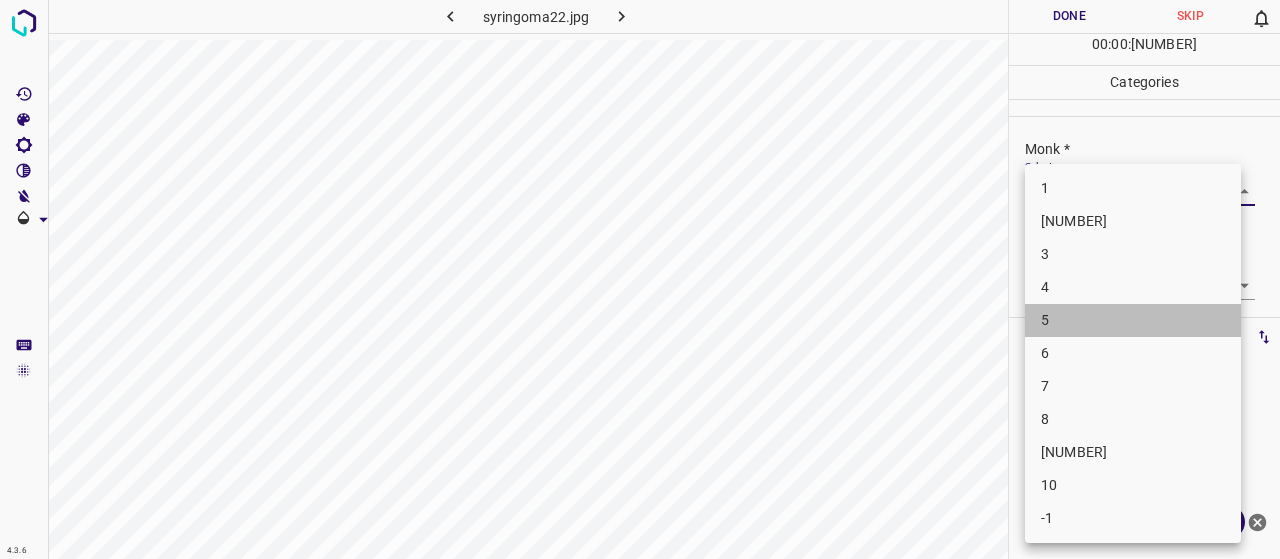 click on "5" at bounding box center (1133, 320) 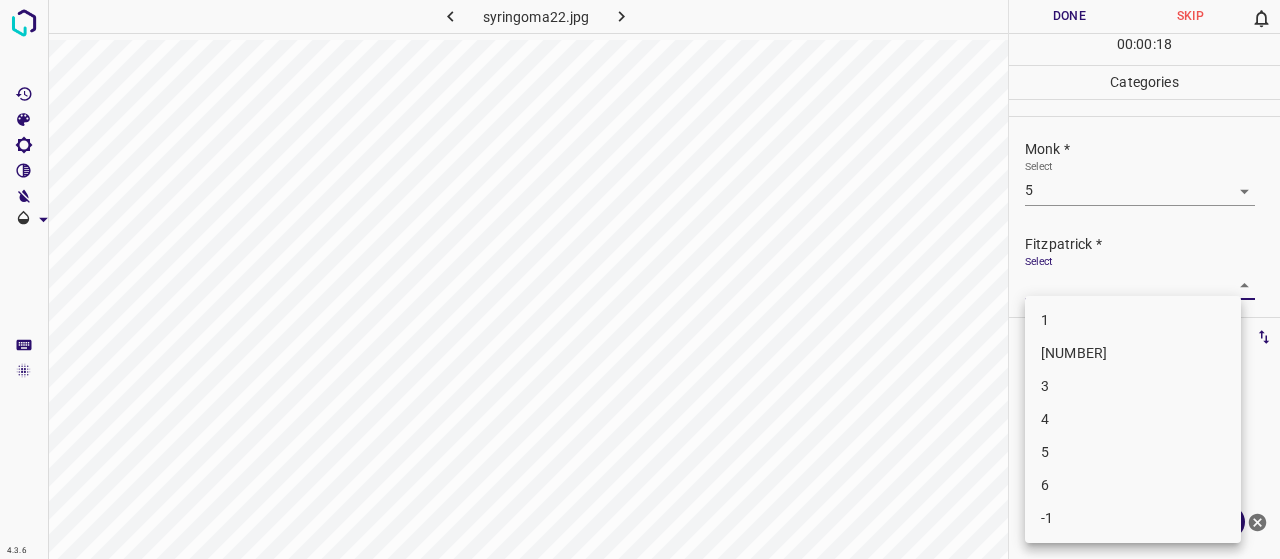 click on "4.3.6  [FILENAME] Done Skip 0 00   : 00   : 18   Categories Monk *  Select 5 5  Fitzpatrick *  Select ​ Labels   0 Categories 1 Monk 2  Fitzpatrick Tools Space Change between modes (Draw & Edit) I Auto labeling R Restore zoom M Zoom in N Zoom out Delete Delete selecte label Filters Z Restore filters X Saturation filter C Brightness filter V Contrast filter B Gray scale filter General O Download Need Help ? - Text - Hide - Delete 1 2 3 4 5 6 -1" at bounding box center [640, 279] 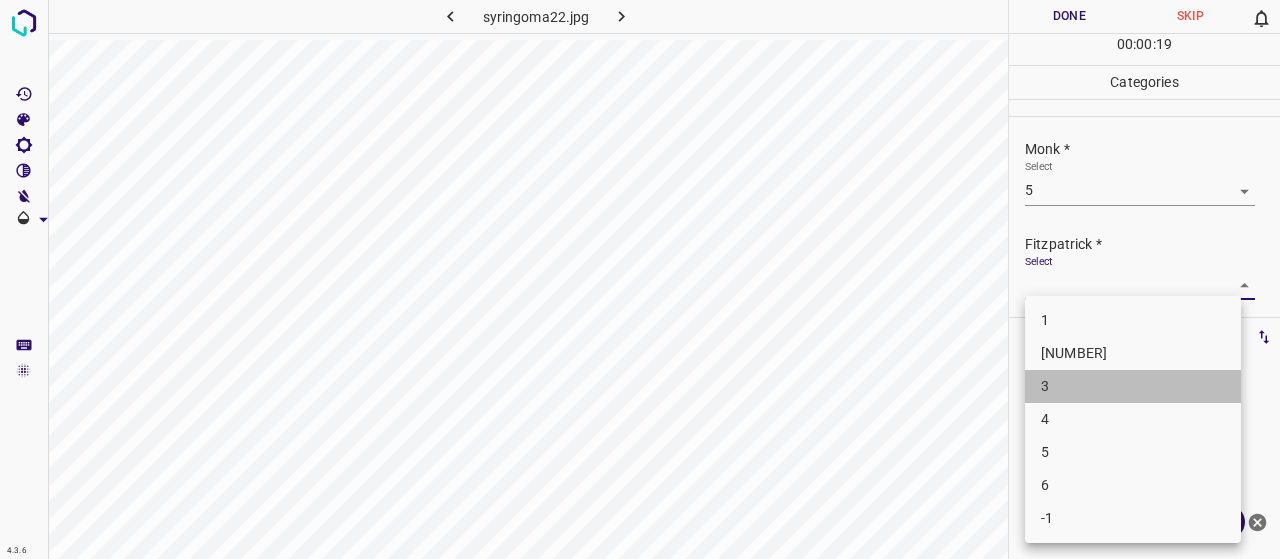 click on "3" at bounding box center [1133, 386] 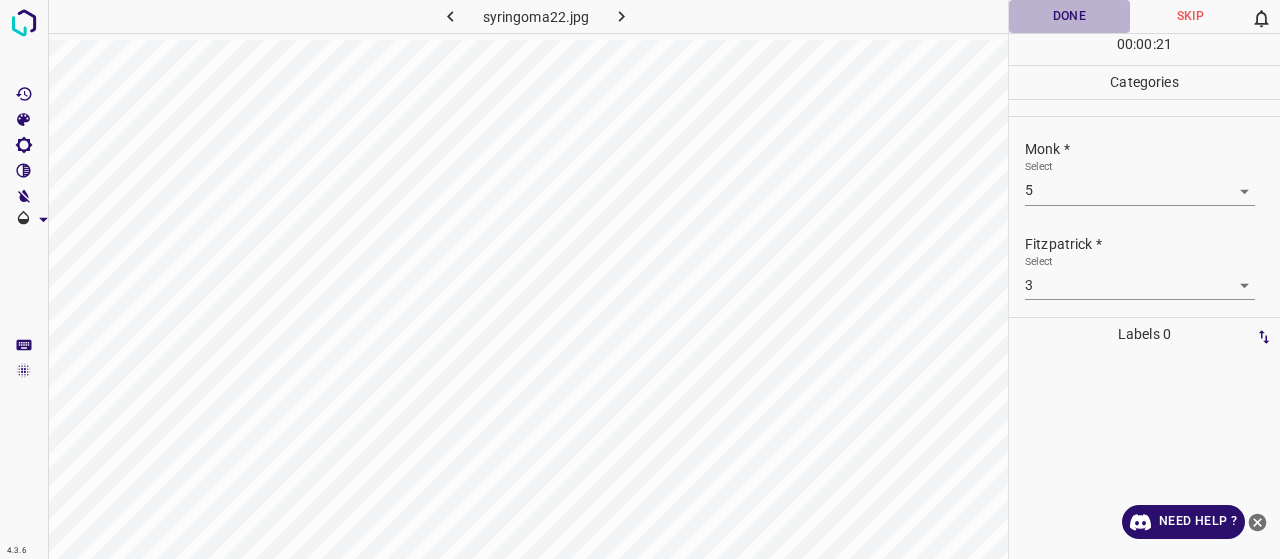 click on "Done" at bounding box center [1069, 16] 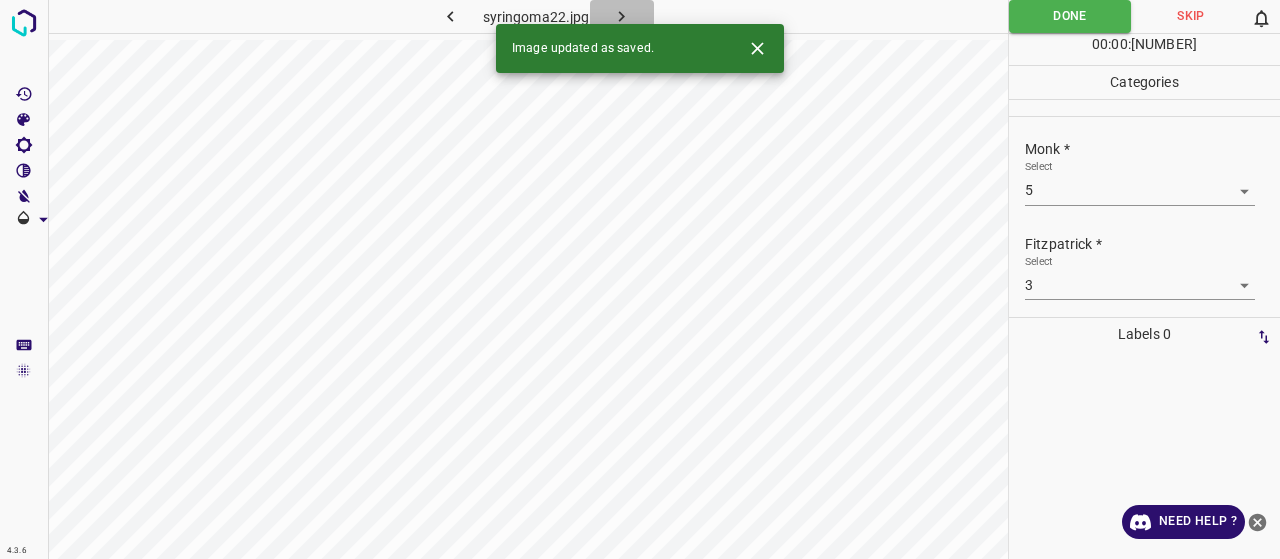 click at bounding box center [621, 16] 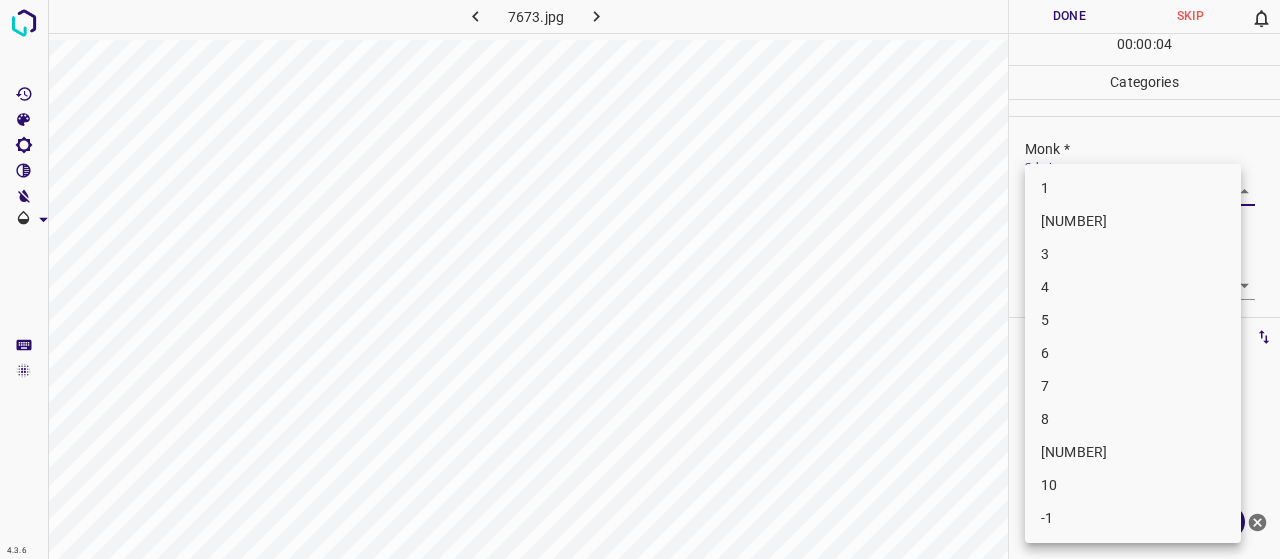 click on "4.3.6  [FILENAME] Done Skip 0 00   : 00   : 04   Categories Monk *  Select ​  Fitzpatrick *  Select ​ Labels   0 Categories 1 Monk 2  Fitzpatrick Tools Space Change between modes (Draw & Edit) I Auto labeling R Restore zoom M Zoom in N Zoom out Delete Delete selecte label Filters Z Restore filters X Saturation filter C Brightness filter V Contrast filter B Gray scale filter General O Download Need Help ? - Text - Hide - Delete 1 2 3 4 5 6 7 8 9 10 -1" at bounding box center [640, 279] 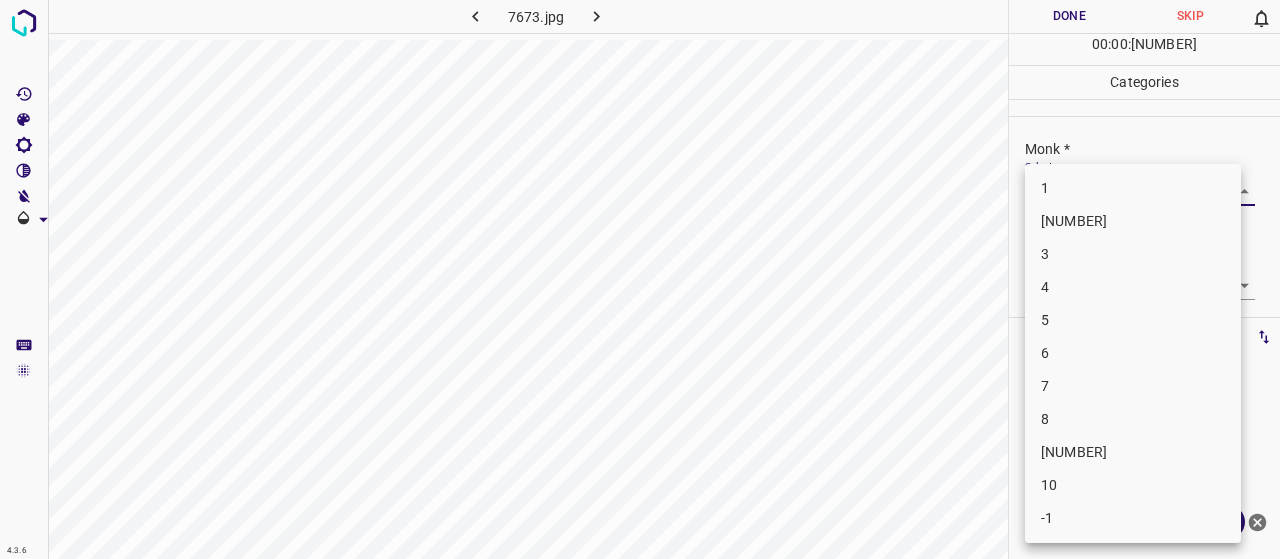 click on "3" at bounding box center [1133, 254] 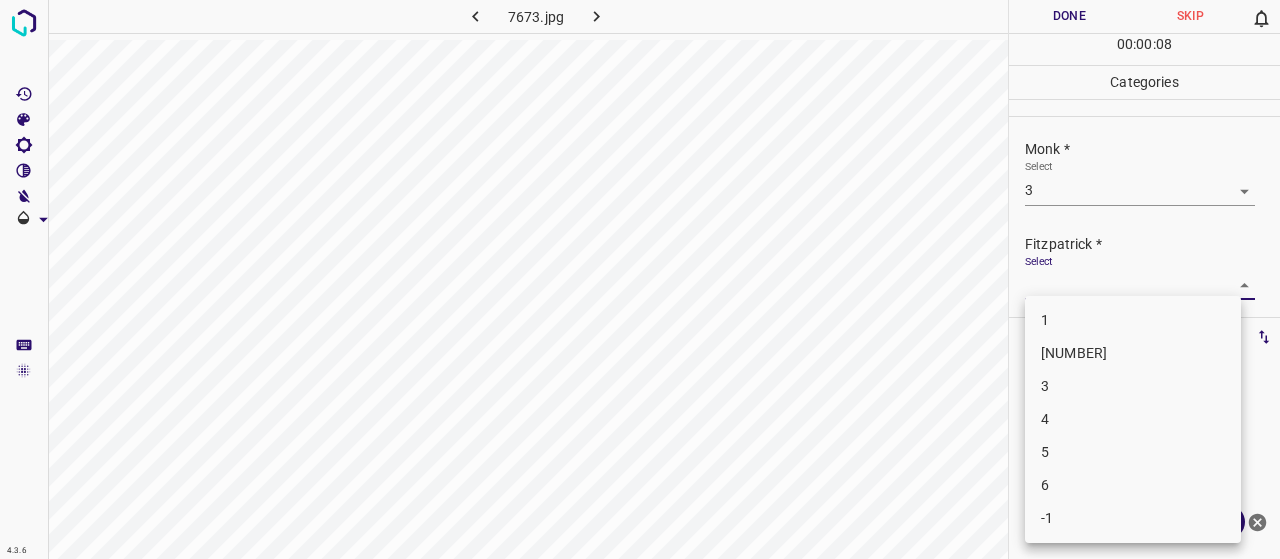 click on "4.3.6  7673.jpg Done Skip 0 00   : 00   : 08   Categories Monk *  Select 3 3  Fitzpatrick *  Select ​ Labels   0 Categories 1 Monk 2  Fitzpatrick Tools Space Change between modes (Draw & Edit) I Auto labeling R Restore zoom M Zoom in N Zoom out Delete Delete selecte label Filters Z Restore filters X Saturation filter C Brightness filter V Contrast filter B Gray scale filter General O Download Need Help ? - Text - Hide - Delete 1 2 3 4 5 6 -1" at bounding box center (640, 279) 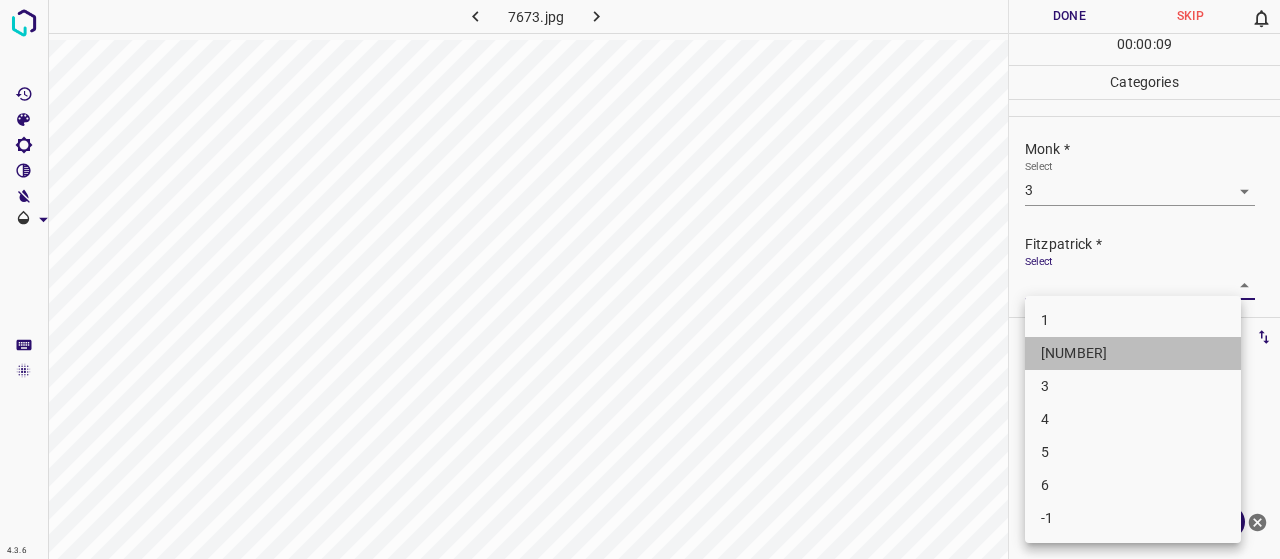 click on "[NUMBER]" at bounding box center [1133, 353] 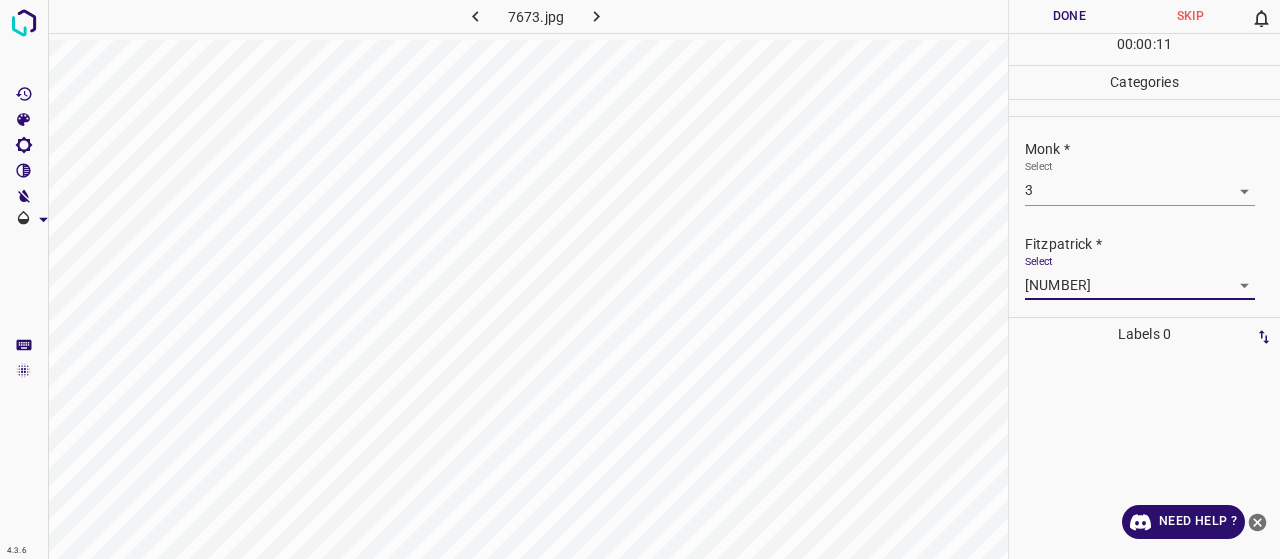 click on "4.3.6  [FILENAME] Done Skip 0 00   : 00   : 11   Categories Monk *  Select 3 3  Fitzpatrick *  Select 2 2 Labels   0 Categories 1 Monk 2  Fitzpatrick Tools Space Change between modes (Draw & Edit) I Auto labeling R Restore zoom M Zoom in N Zoom out Delete Delete selecte label Filters Z Restore filters X Saturation filter C Brightness filter V Contrast filter B Gray scale filter General O Download Need Help ? - Text - Hide - Delete" at bounding box center (640, 279) 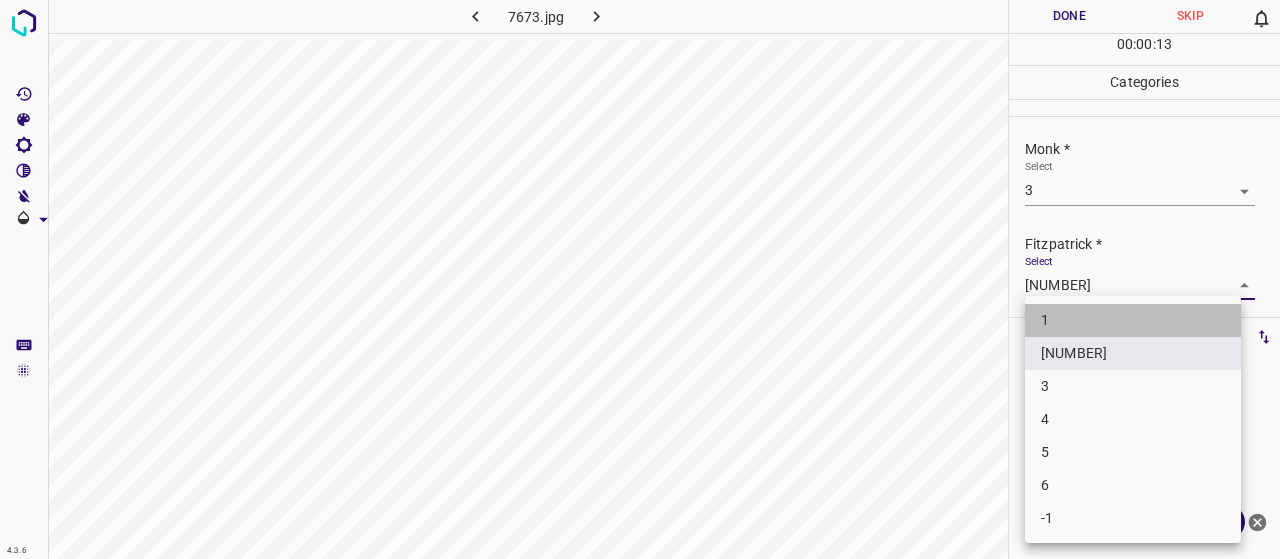 click on "1" at bounding box center (1133, 320) 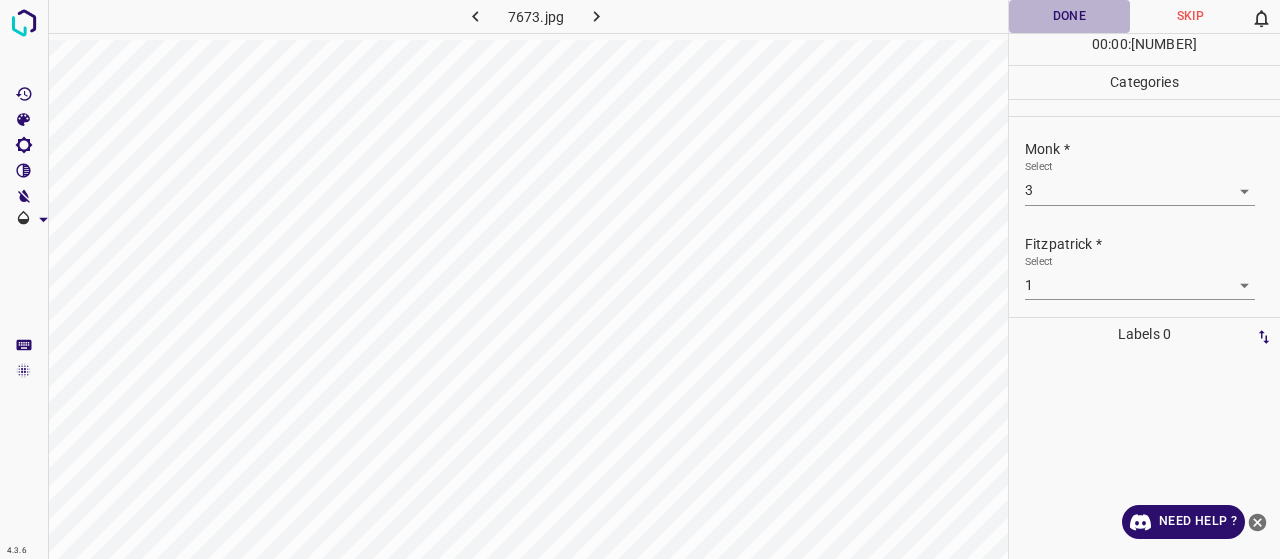 click on "Done" at bounding box center [1069, 16] 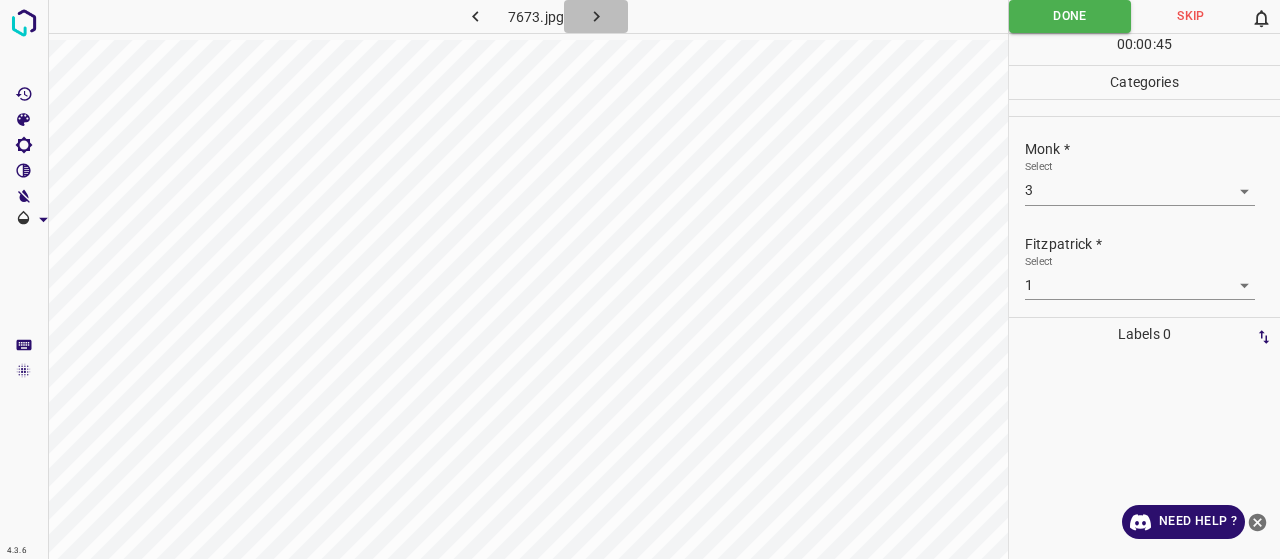 click at bounding box center (596, 16) 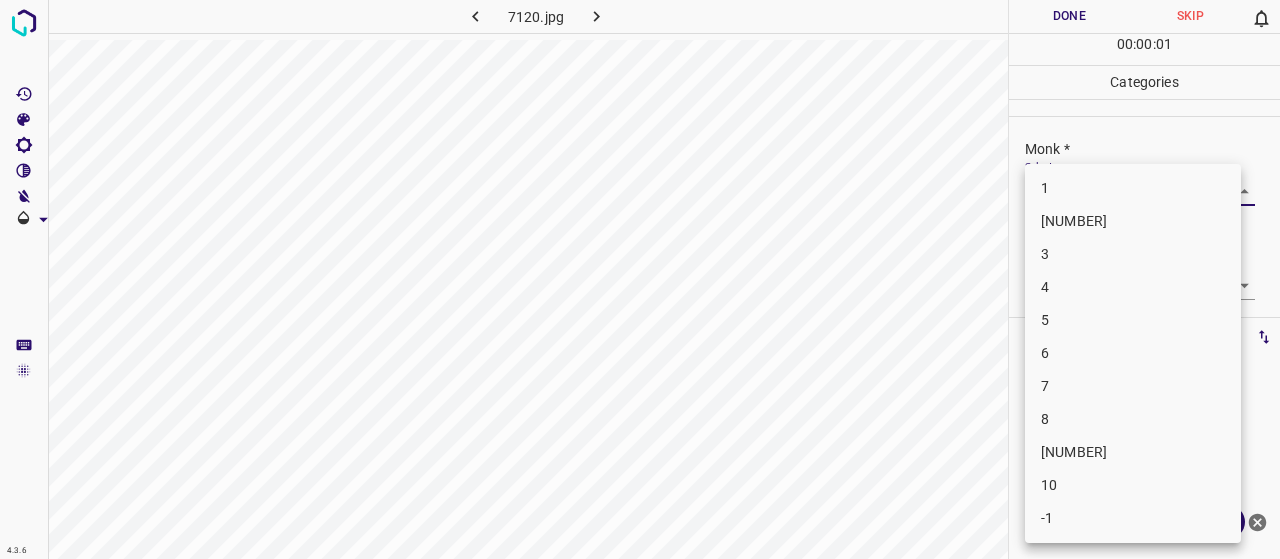 click on "4.3.6  7120.jpg Done Skip 0 00   : 00   : 01   Categories Monk *  Select ​  Fitzpatrick *  Select ​ Labels   0 Categories 1 Monk 2  Fitzpatrick Tools Space Change between modes (Draw & Edit) I Auto labeling R Restore zoom M Zoom in N Zoom out Delete Delete selecte label Filters Z Restore filters X Saturation filter C Brightness filter V Contrast filter B Gray scale filter General O Download Need Help ? - Text - Hide - Delete 1 2 3 4 5 6 7 8 9 10 -1" at bounding box center [640, 279] 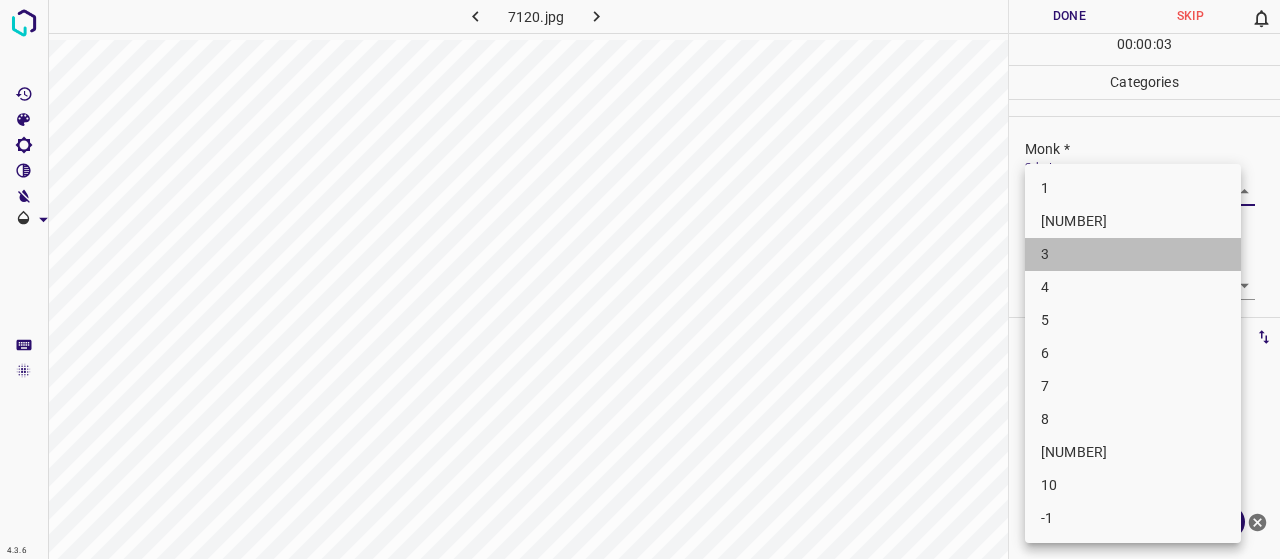 click on "3" at bounding box center [1133, 254] 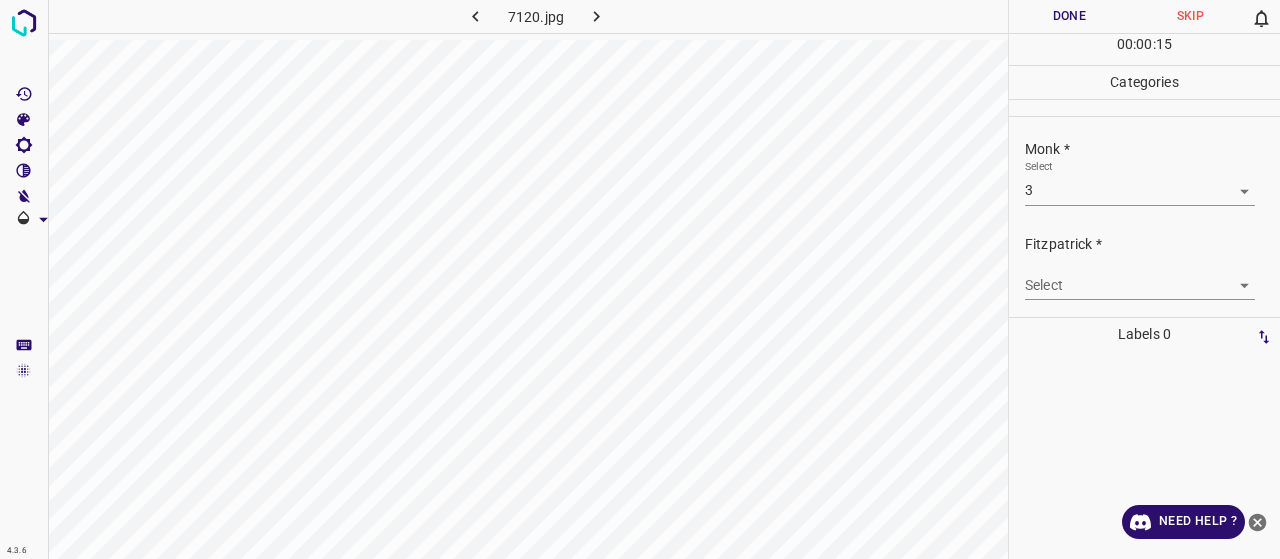 click on "Select ​" at bounding box center (1140, 182) 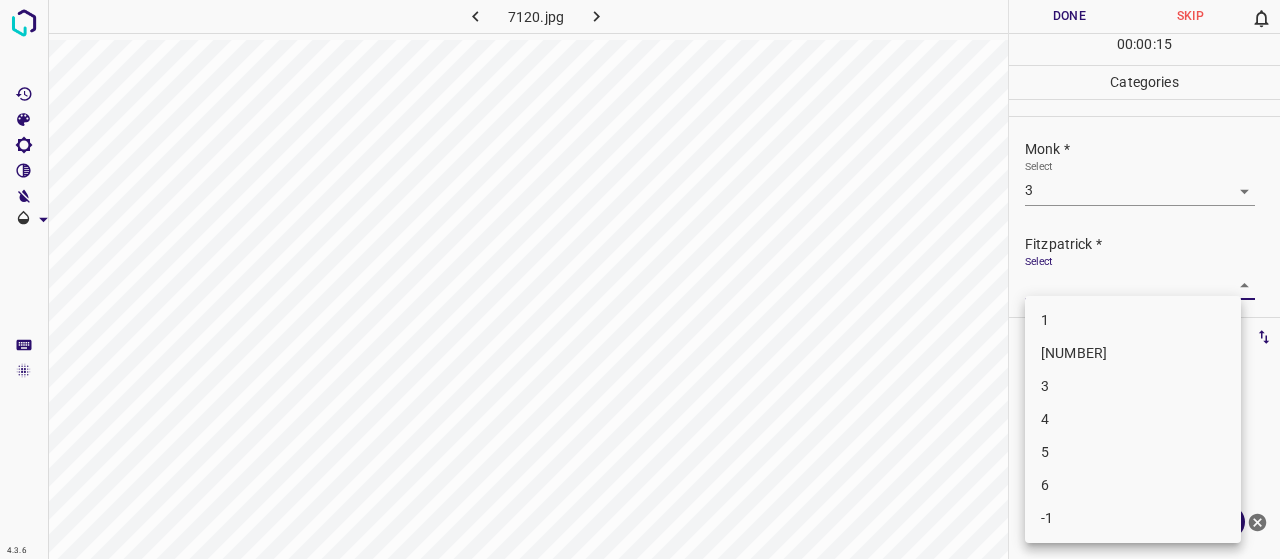 click on "4.3.6  7120.jpg Done Skip 0 00   : 00   : 15   Categories Monk *  Select 3 3  Fitzpatrick *  Select ​ Labels   0 Categories 1 Monk 2  Fitzpatrick Tools Space Change between modes (Draw & Edit) I Auto labeling R Restore zoom M Zoom in N Zoom out Delete Delete selecte label Filters Z Restore filters X Saturation filter C Brightness filter V Contrast filter B Gray scale filter General O Download Need Help ? - Text - Hide - Delete 1 2 3 4 5 6 -1" at bounding box center (640, 279) 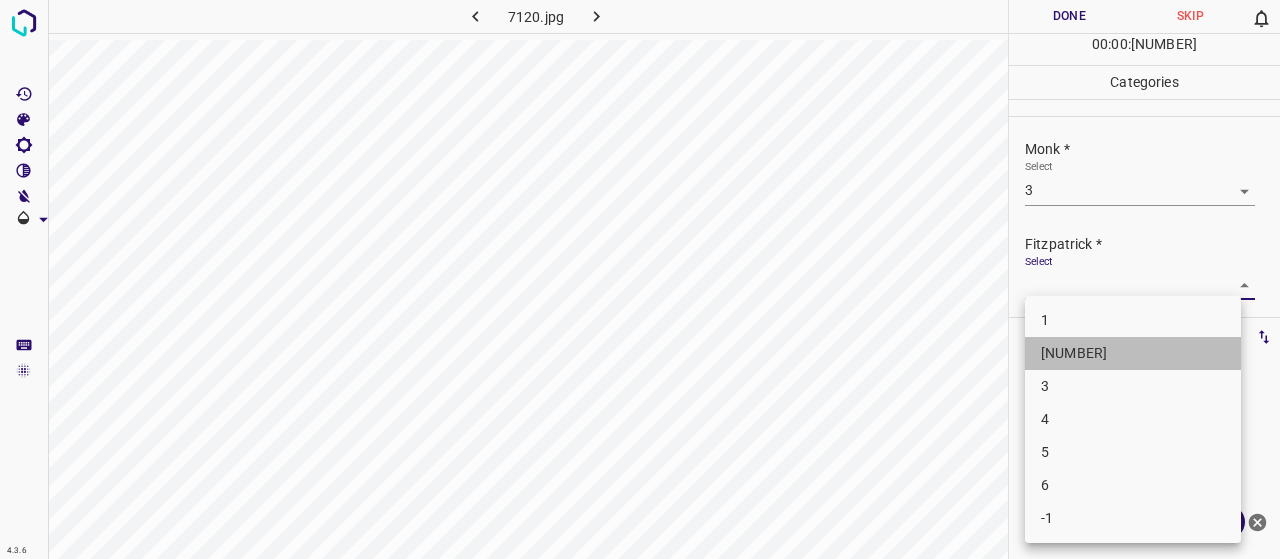 click on "[NUMBER]" at bounding box center (1133, 353) 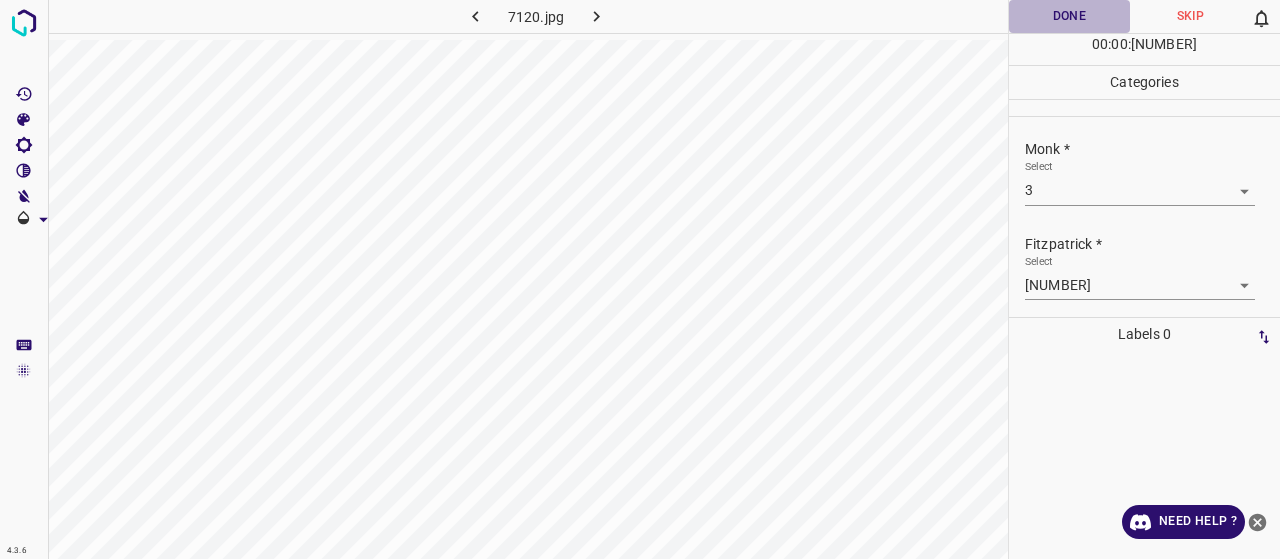 click on "Done" at bounding box center [1069, 16] 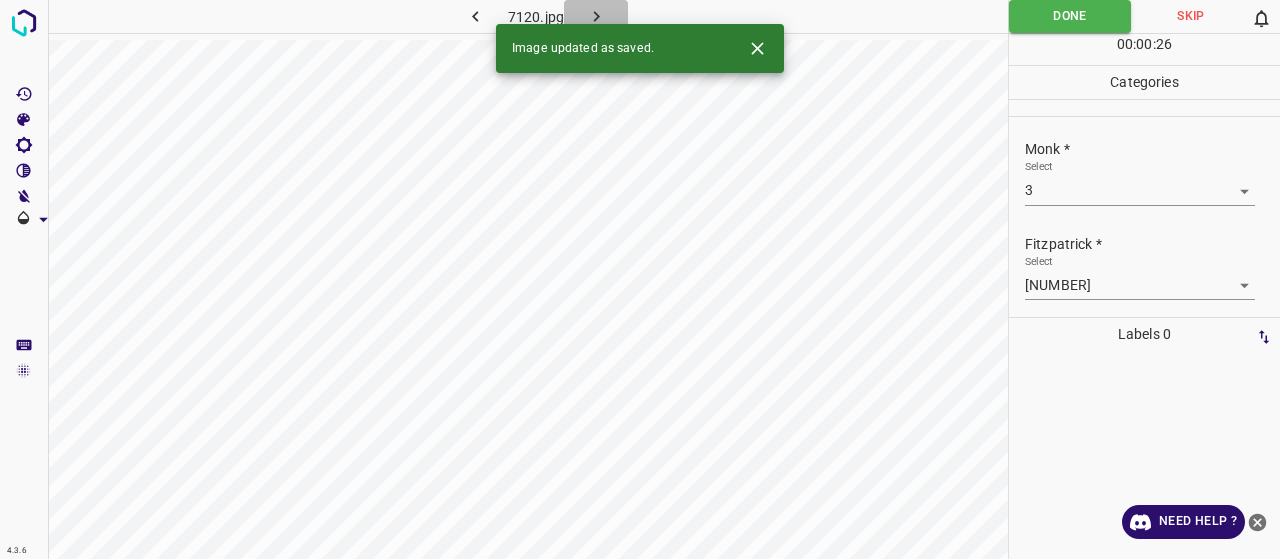 click at bounding box center (596, 16) 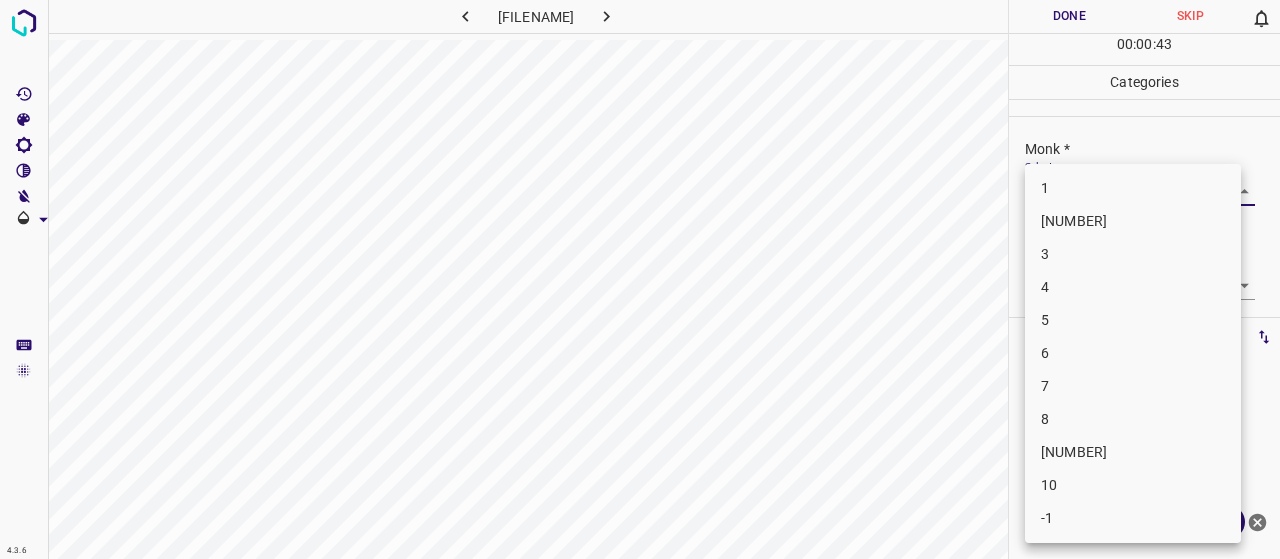 click on "4.3.6  [FILENAME] Done Skip 0 00   : 00   : 43   Categories Monk *  Select ​  Fitzpatrick *  Select ​ Labels   0 Categories 1 Monk 2  Fitzpatrick Tools Space Change between modes (Draw & Edit) I Auto labeling R Restore zoom M Zoom in N Zoom out Delete Delete selecte label Filters Z Restore filters X Saturation filter C Brightness filter V Contrast filter B Gray scale filter General O Download Need Help ? - Text - Hide - Delete 1 2 3 4 5 6 7 8 9 10 -1" at bounding box center (640, 279) 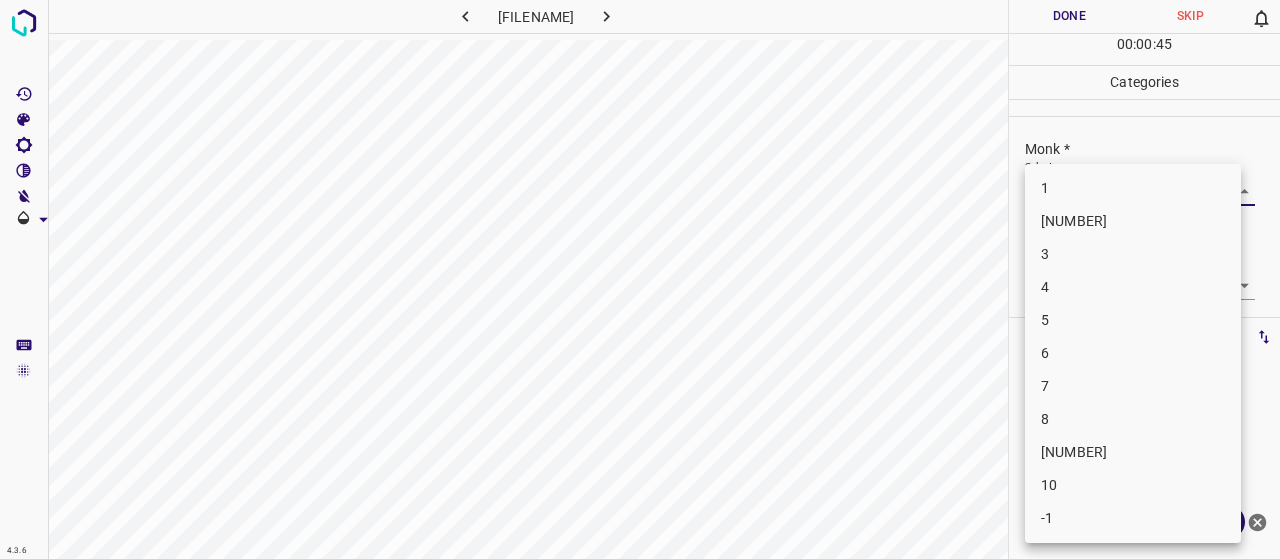 click on "4" at bounding box center (1133, 287) 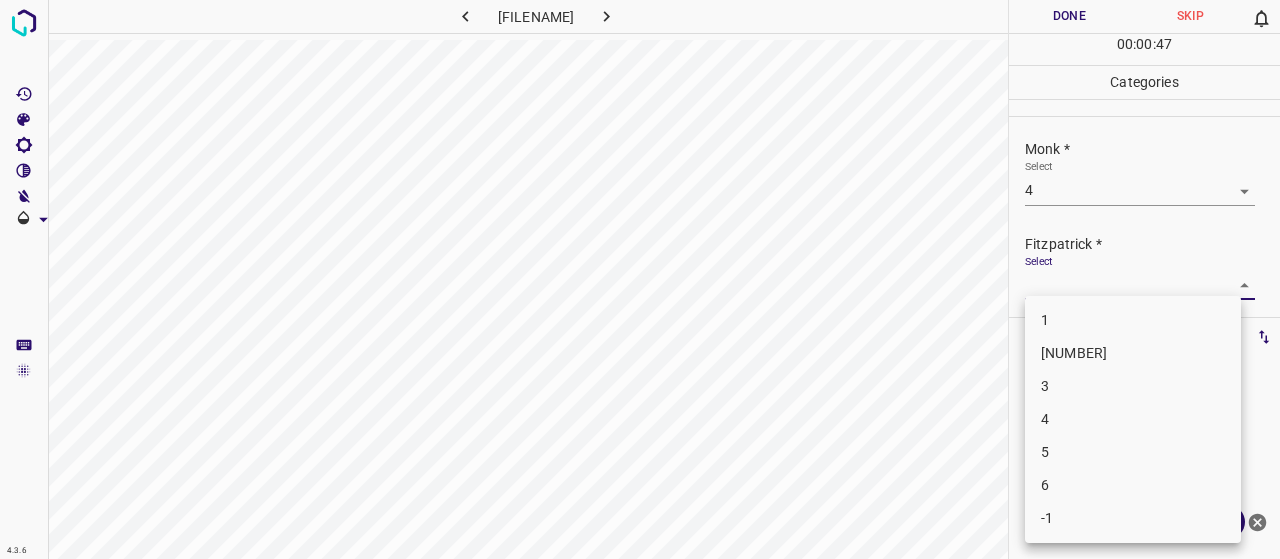 click on "4.3.6  762.jpg Done Skip 0 00   : 00   : 47   Categories Monk *  Select 4 4  Fitzpatrick *  Select ​ Labels   0 Categories 1 Monk 2  Fitzpatrick Tools Space Change between modes (Draw & Edit) I Auto labeling R Restore zoom M Zoom in N Zoom out Delete Delete selecte label Filters Z Restore filters X Saturation filter C Brightness filter V Contrast filter B Gray scale filter General O Download Need Help ? - Text - Hide - Delete 1 2 3 4 5 6 -1" at bounding box center [640, 279] 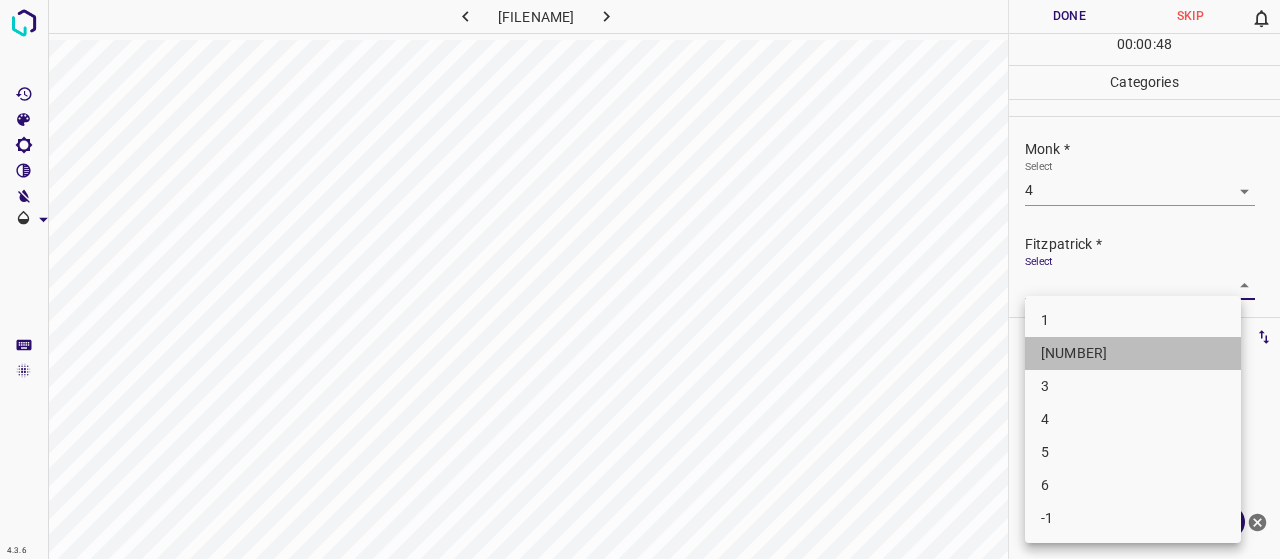 click on "[NUMBER]" at bounding box center (1133, 353) 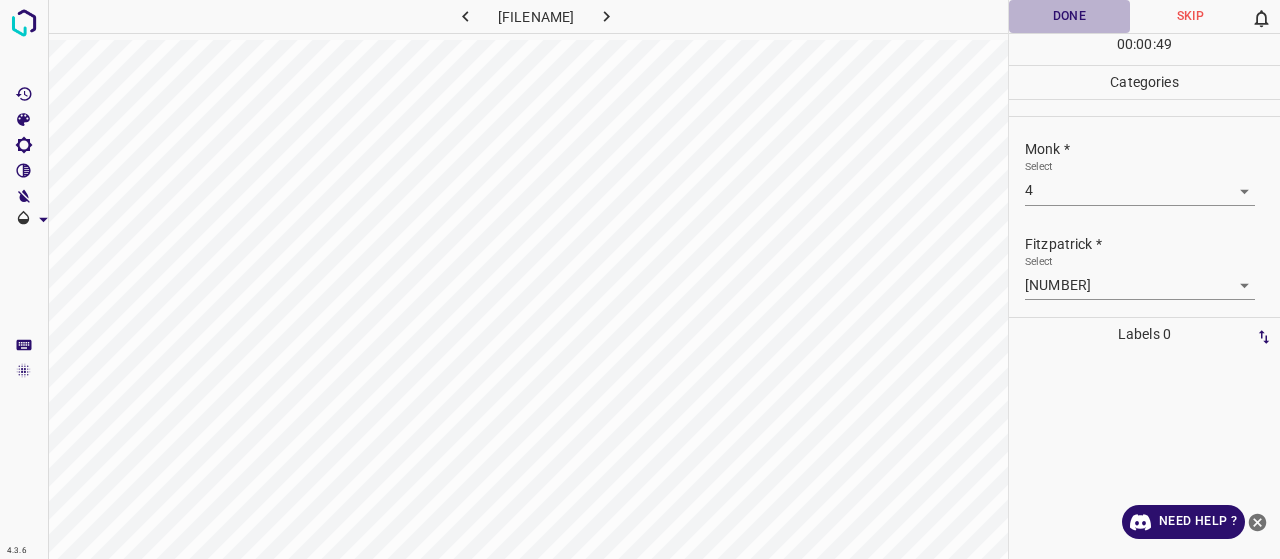 click on "Done" at bounding box center (1069, 16) 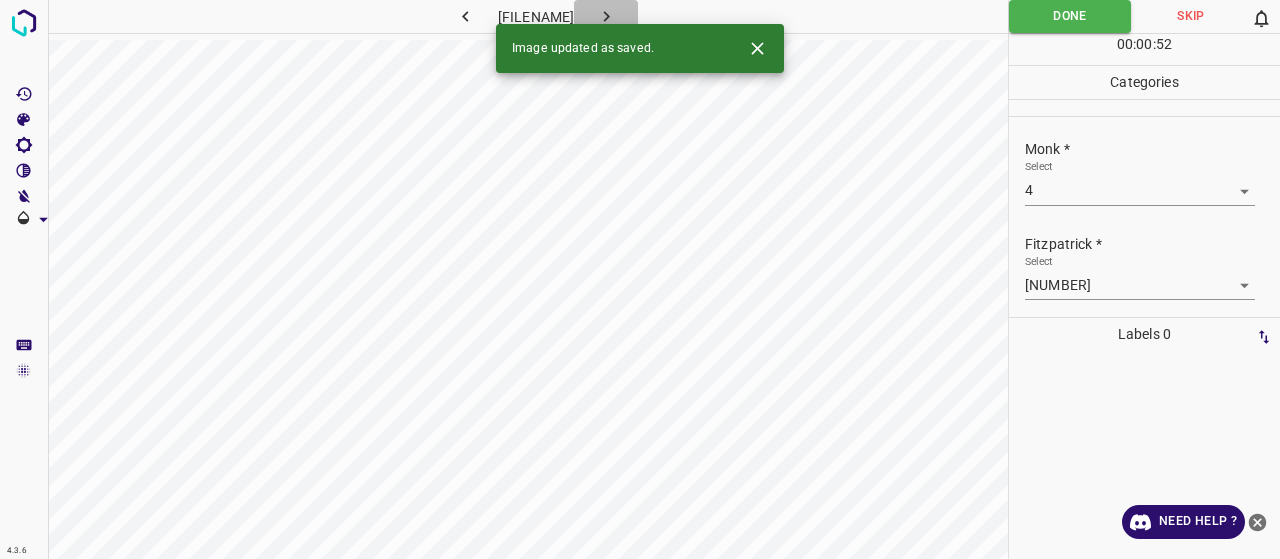 click at bounding box center (606, 16) 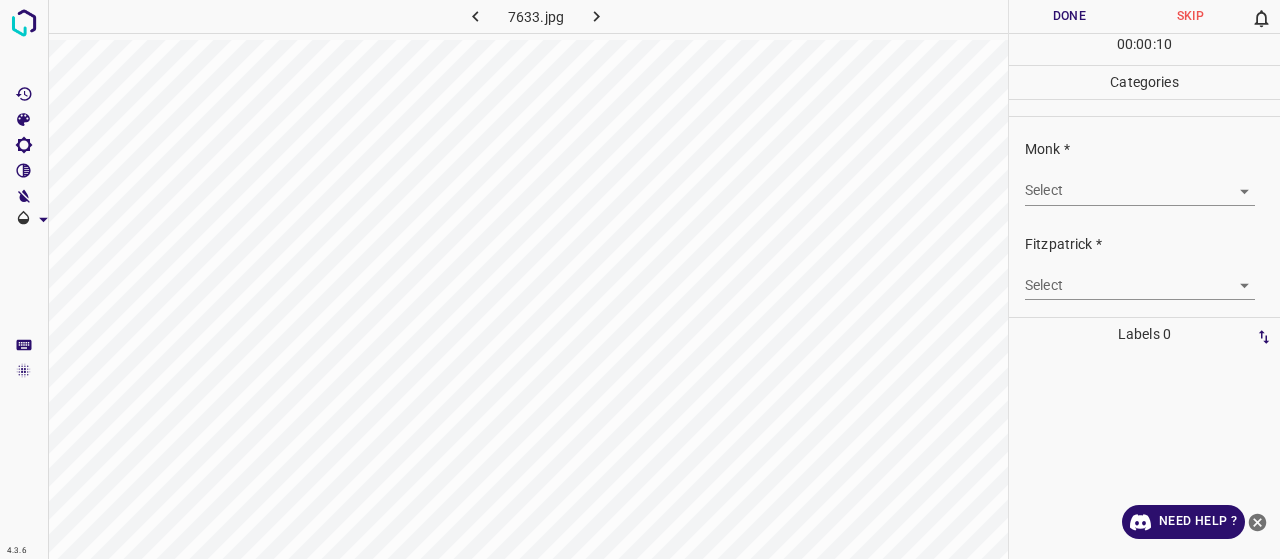 click on "Monk *  Select ​" at bounding box center (1144, 172) 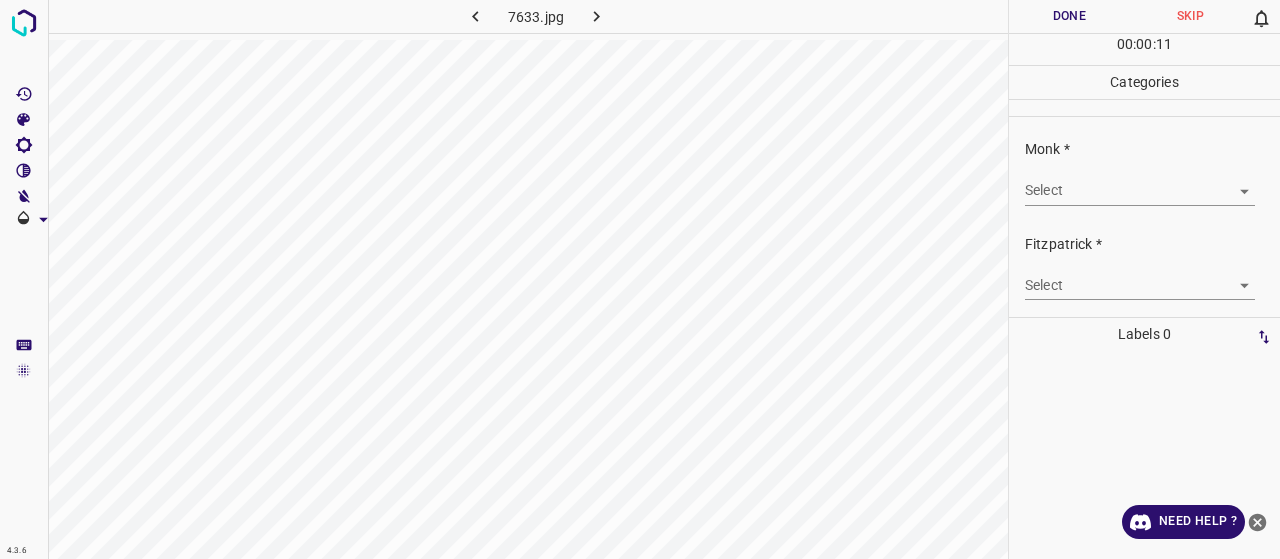 click on "Monk *  Select ​" at bounding box center [1144, 172] 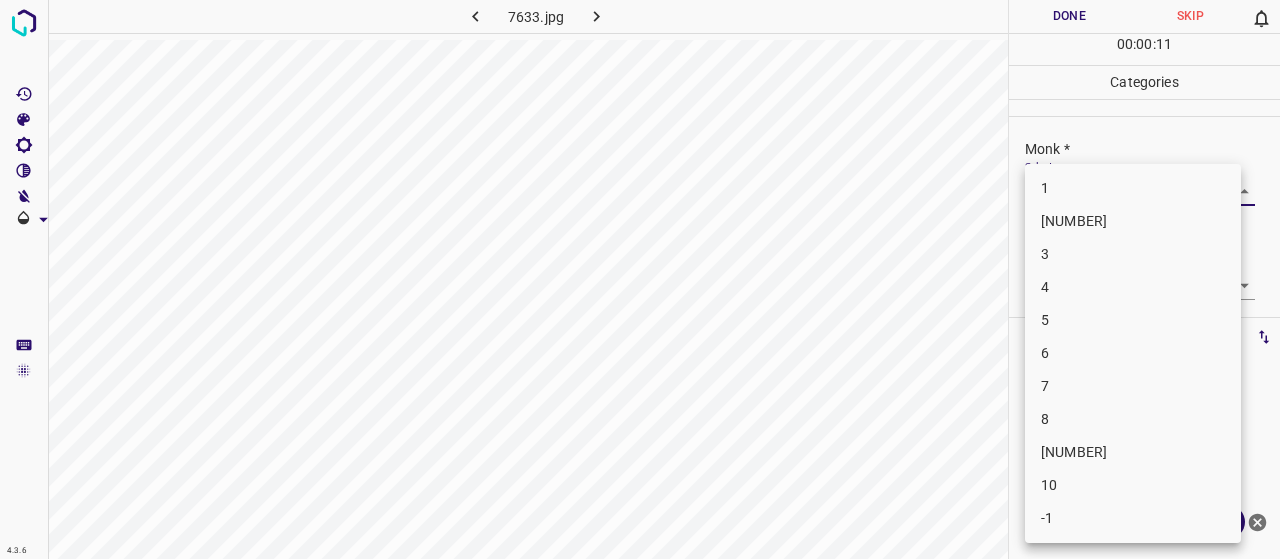 click on "4.3.6  7633.jpg Done Skip 0 00   : 00   : 11   Categories Monk *  Select ​  Fitzpatrick *  Select ​ Labels   0 Categories 1 Monk 2  Fitzpatrick Tools Space Change between modes (Draw & Edit) I Auto labeling R Restore zoom M Zoom in N Zoom out Delete Delete selecte label Filters Z Restore filters X Saturation filter C Brightness filter V Contrast filter B Gray scale filter General O Download Need Help ? - Text - Hide - Delete 1 2 3 4 5 6 7 8 9 10 -1" at bounding box center [640, 279] 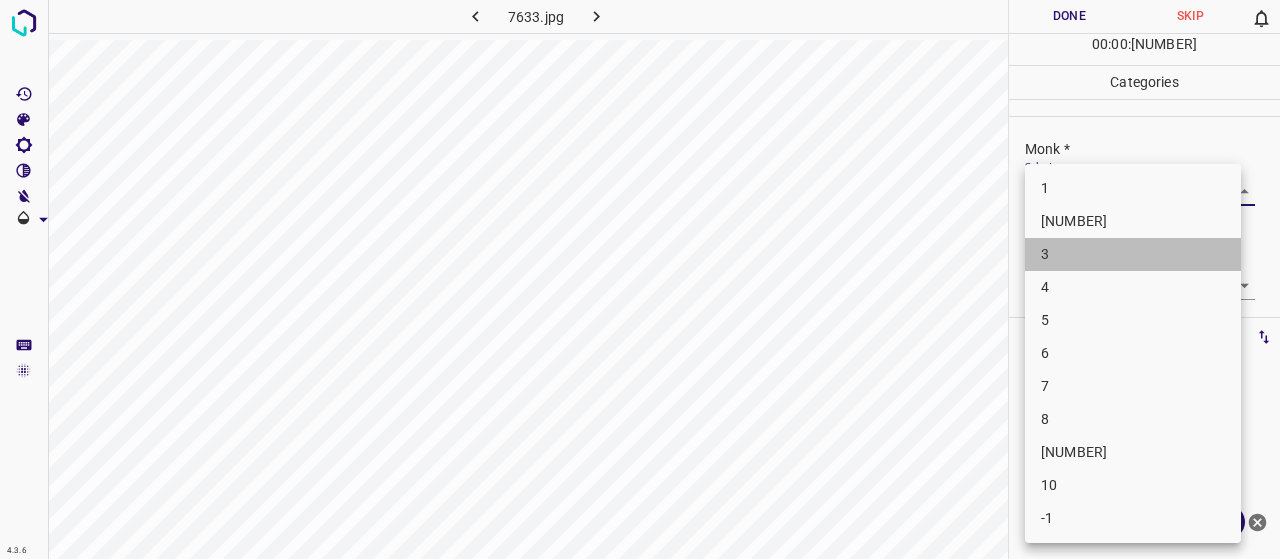 click on "3" at bounding box center [1133, 254] 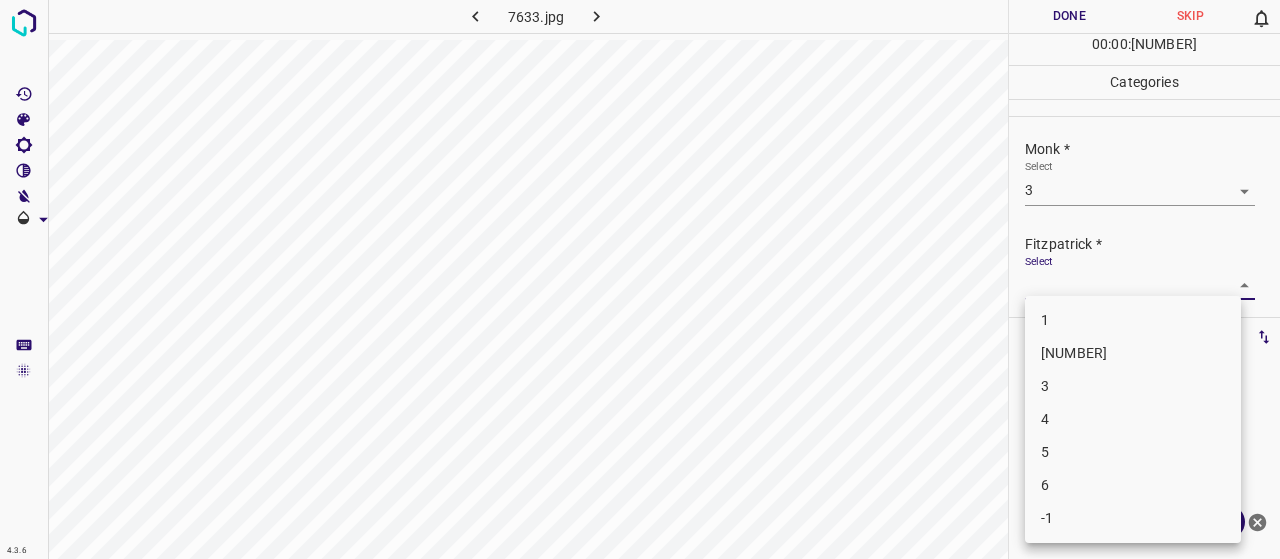 click on "4.3.6  7633.jpg Done Skip 0 00   : 00   : 33   Categories Monk *  Select 3 3  Fitzpatrick *  Select ​ Labels   0 Categories 1 Monk 2  Fitzpatrick Tools Space Change between modes (Draw & Edit) I Auto labeling R Restore zoom M Zoom in N Zoom out Delete Delete selecte label Filters Z Restore filters X Saturation filter C Brightness filter V Contrast filter B Gray scale filter General O Download Need Help ? - Text - Hide - Delete 1 2 3 4 5 6 -1" at bounding box center (640, 279) 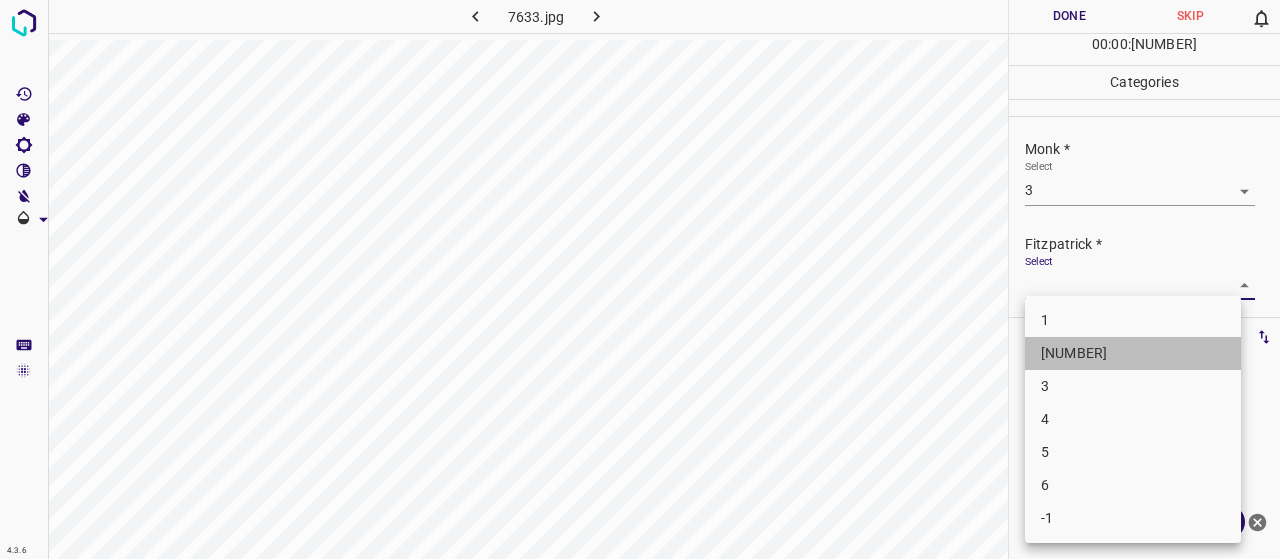 click on "[NUMBER]" at bounding box center [1133, 353] 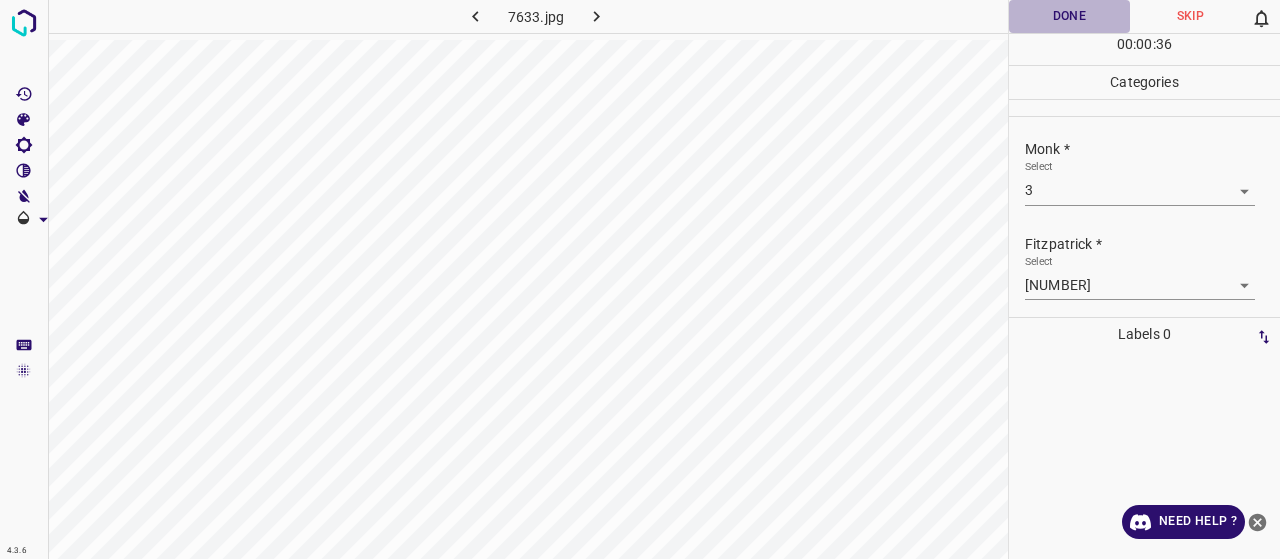 click on "Done" at bounding box center [1069, 16] 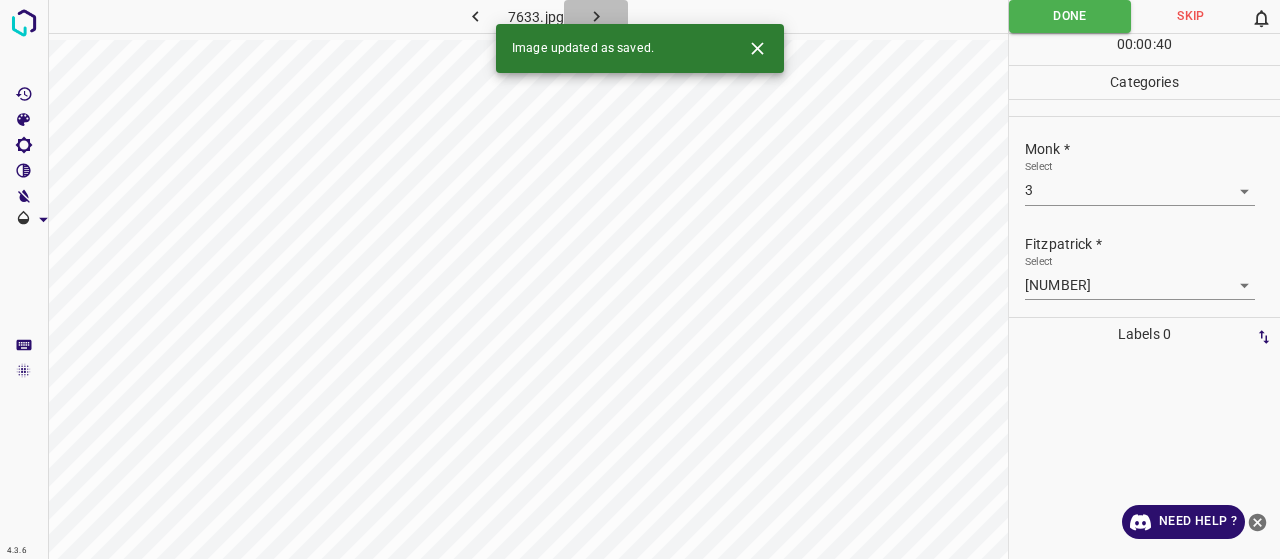 click at bounding box center [596, 16] 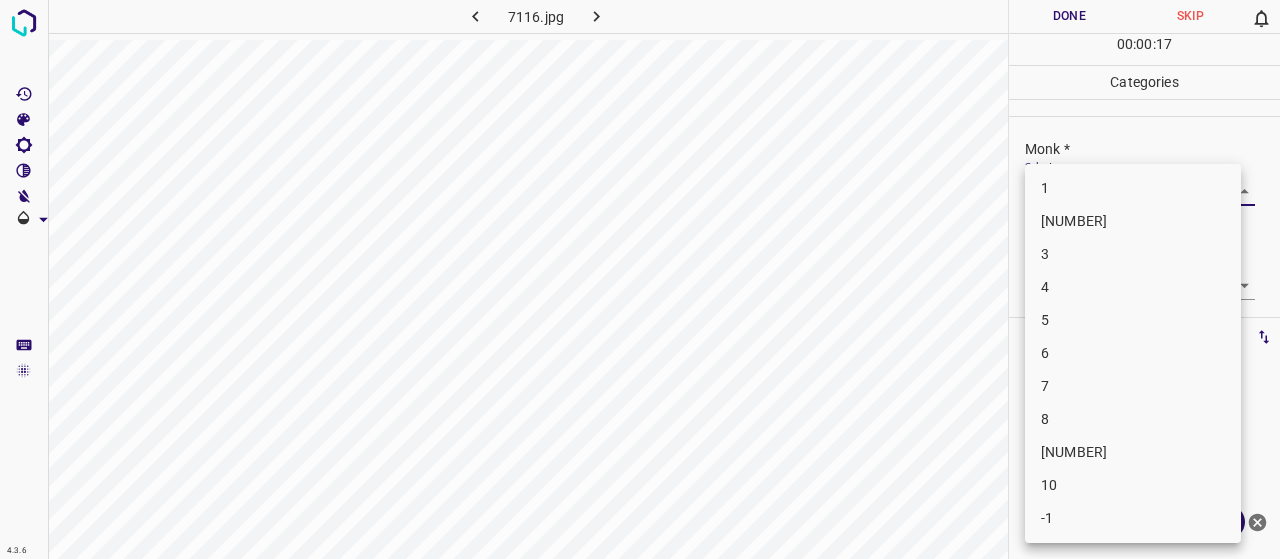 click on "4.3.6  7116.jpg Done Skip 0 00   : 00   : 17   Categories Monk *  Select ​  Fitzpatrick *  Select ​ Labels   0 Categories 1 Monk 2  Fitzpatrick Tools Space Change between modes (Draw & Edit) I Auto labeling R Restore zoom M Zoom in N Zoom out Delete Delete selecte label Filters Z Restore filters X Saturation filter C Brightness filter V Contrast filter B Gray scale filter General O Download Need Help ? - Text - Hide - Delete 1 2 3 4 5 6 7 8 9 10 -1" at bounding box center (640, 279) 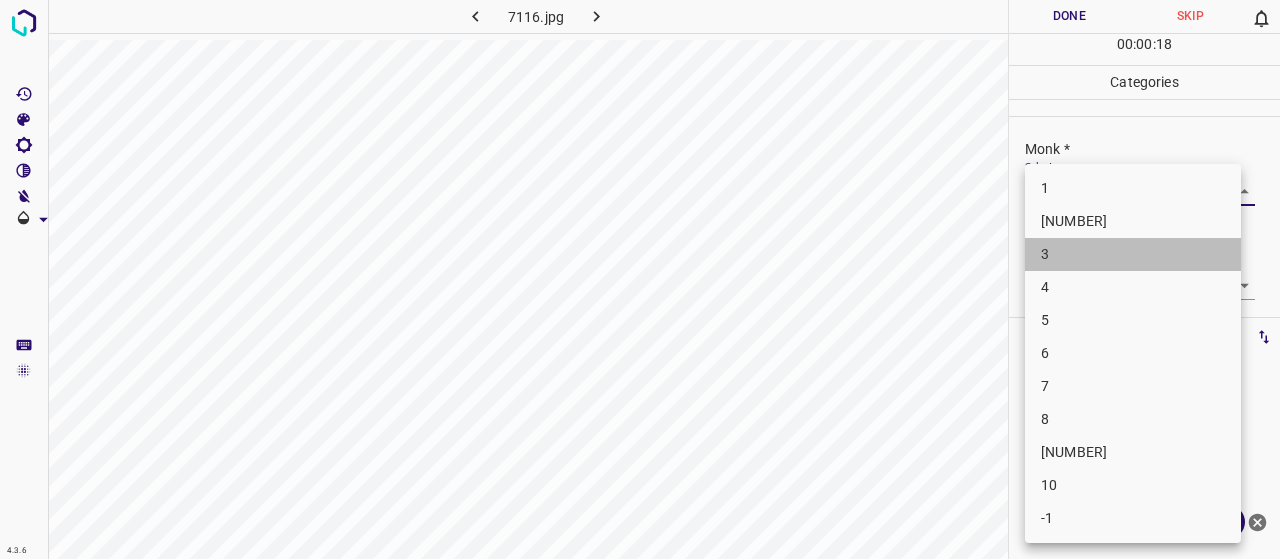 click on "3" at bounding box center [1133, 254] 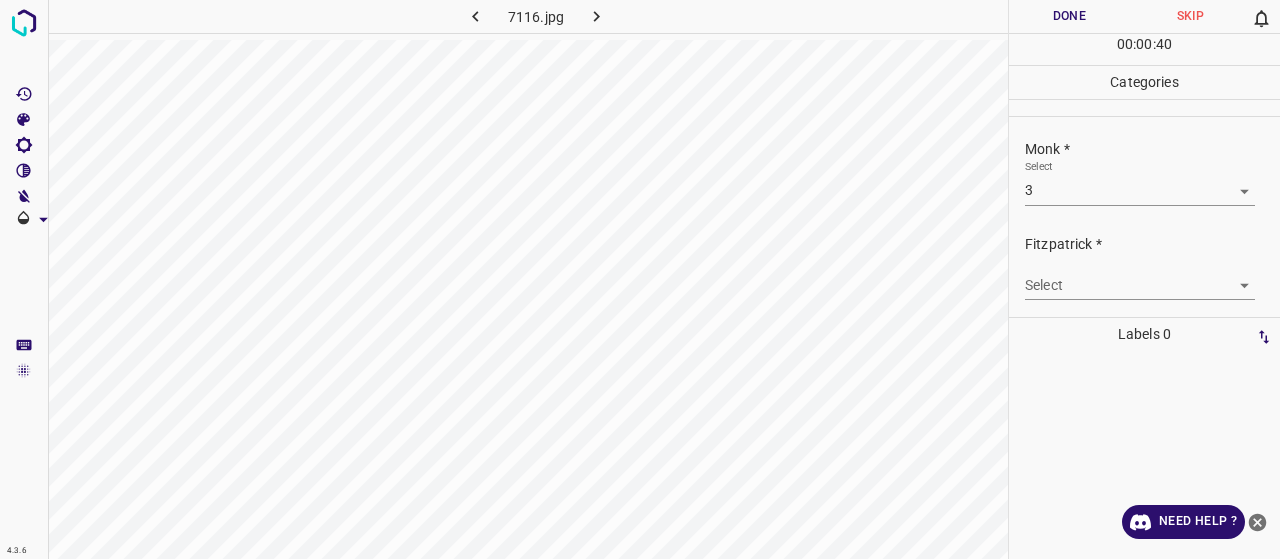 click on "4.3.6  7116.jpg Done Skip 0 00   : 00   : 40   Categories Monk *  Select 3 3  Fitzpatrick *  Select ​ Labels   0 Categories 1 Monk 2  Fitzpatrick Tools Space Change between modes (Draw & Edit) I Auto labeling R Restore zoom M Zoom in N Zoom out Delete Delete selecte label Filters Z Restore filters X Saturation filter C Brightness filter V Contrast filter B Gray scale filter General O Download Need Help ? - Text - Hide - Delete" at bounding box center [640, 279] 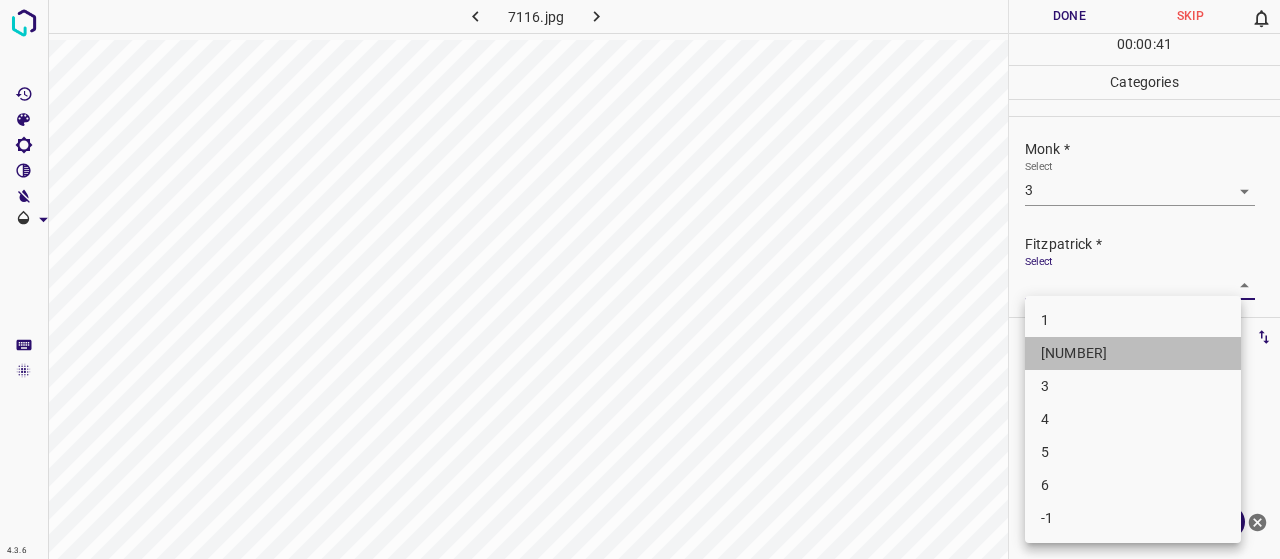click on "[NUMBER]" at bounding box center (1133, 353) 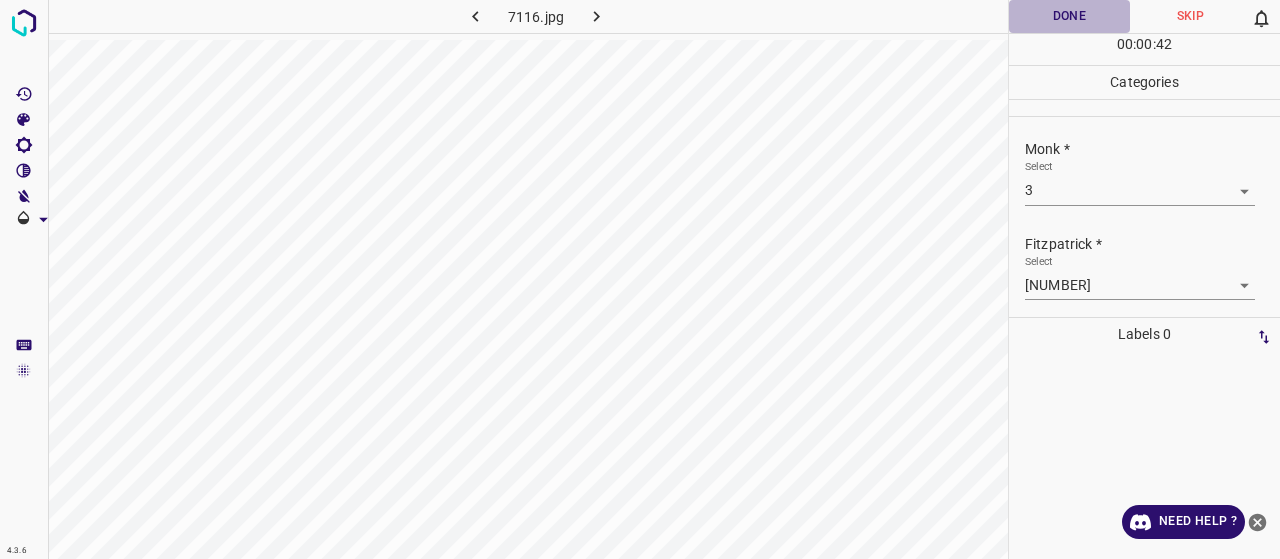click on "Done" at bounding box center (1069, 16) 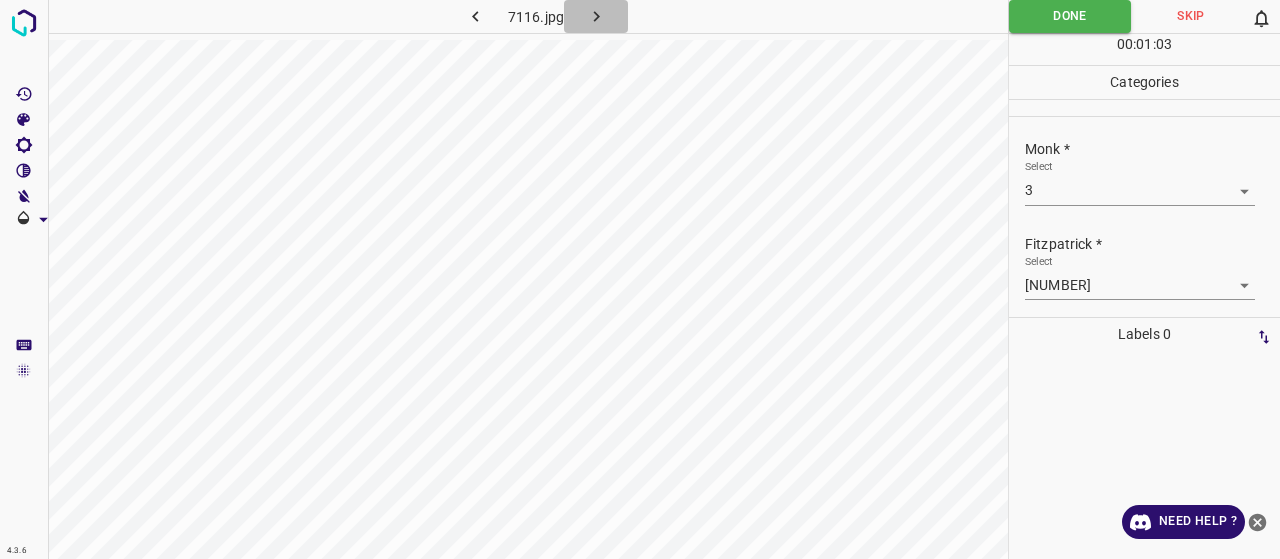 click at bounding box center [596, 16] 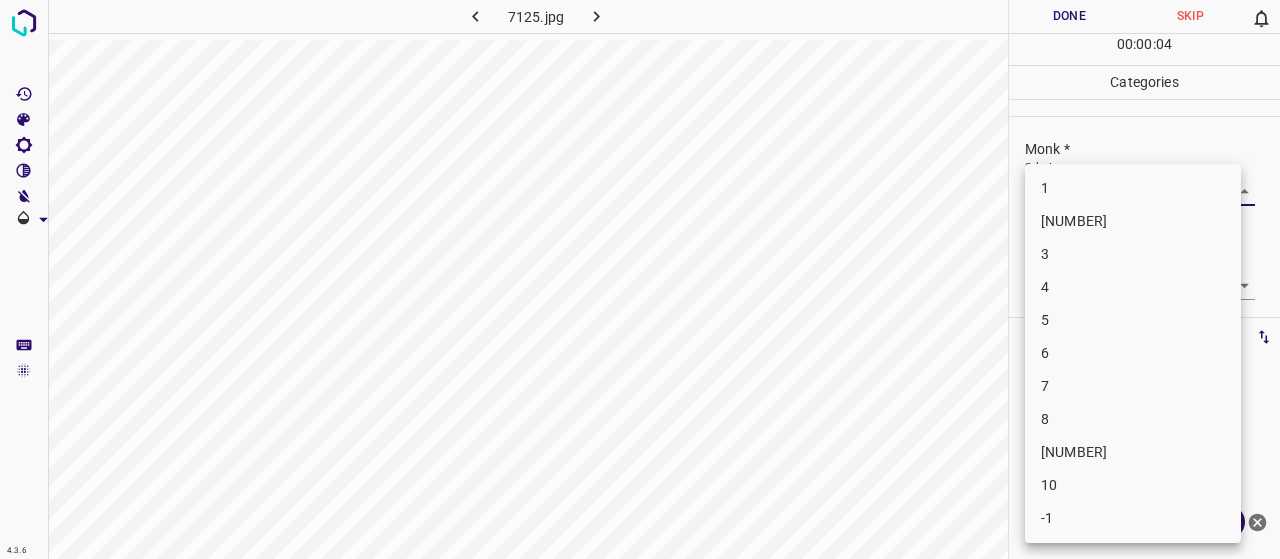 click on "4.3.6  7125.jpg Done Skip 0 00   : 00   : 04   Categories Monk *  Select ​  Fitzpatrick *  Select ​ Labels   0 Categories 1 Monk 2  Fitzpatrick Tools Space Change between modes (Draw & Edit) I Auto labeling R Restore zoom M Zoom in N Zoom out Delete Delete selecte label Filters Z Restore filters X Saturation filter C Brightness filter V Contrast filter B Gray scale filter General O Download Need Help ? - Text - Hide - Delete 1 2 3 4 5 6 7 8 9 10 -1" at bounding box center (640, 279) 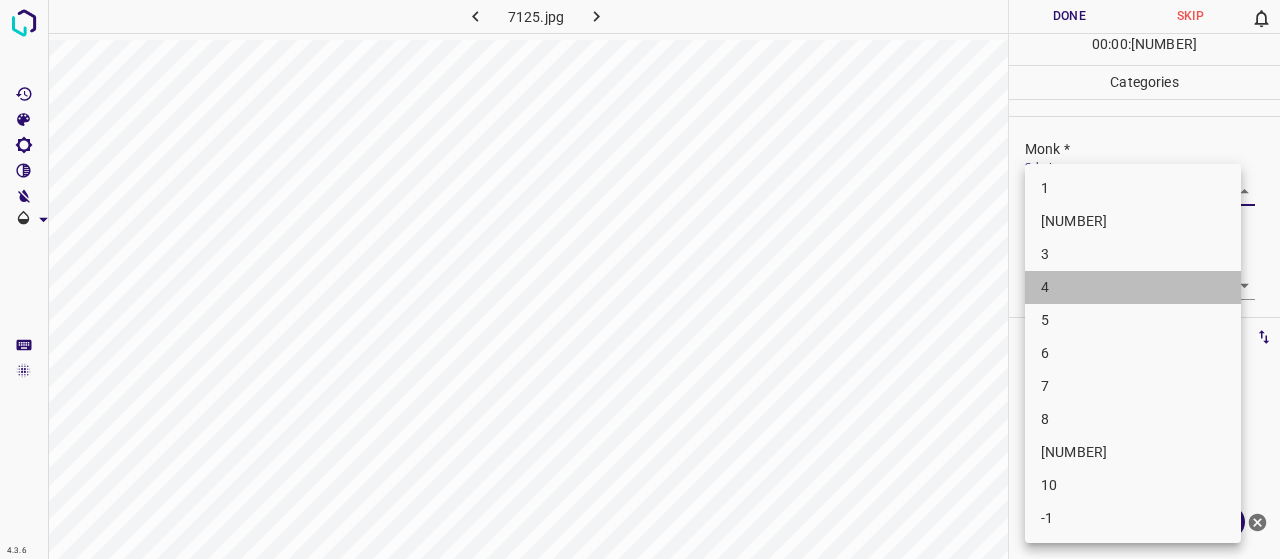 click on "4" at bounding box center (1133, 287) 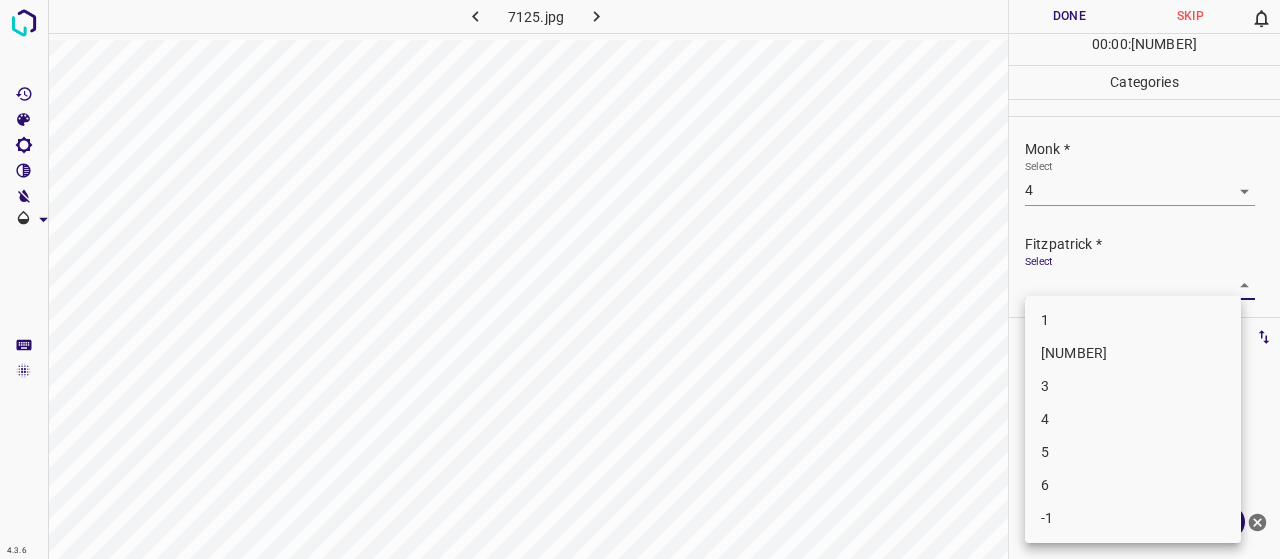 click on "4.3.6  [FILENAME] Done Skip 0 00   : 00   : 12   Categories Monk *  Select 4 4  Fitzpatrick *  Select ​ Labels   0 Categories 1 Monk 2  Fitzpatrick Tools Space Change between modes (Draw & Edit) I Auto labeling R Restore zoom M Zoom in N Zoom out Delete Delete selecte label Filters Z Restore filters X Saturation filter C Brightness filter V Contrast filter B Gray scale filter General O Download Need Help ? - Text - Hide - Delete 1 2 3 4 5 6 -1" at bounding box center [640, 279] 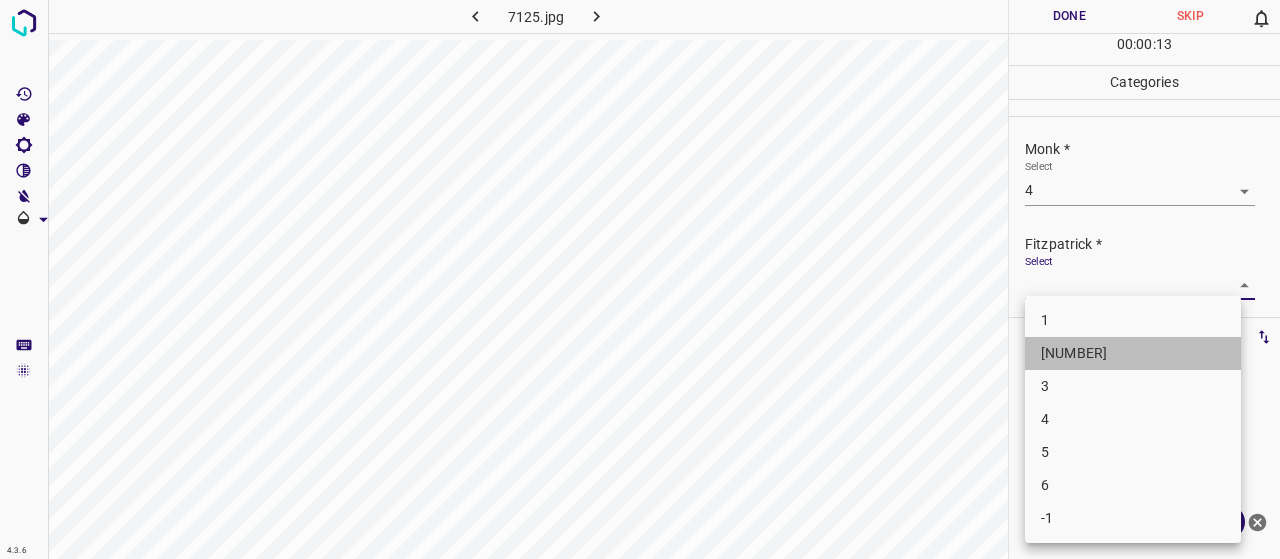 click on "[NUMBER]" at bounding box center (1133, 353) 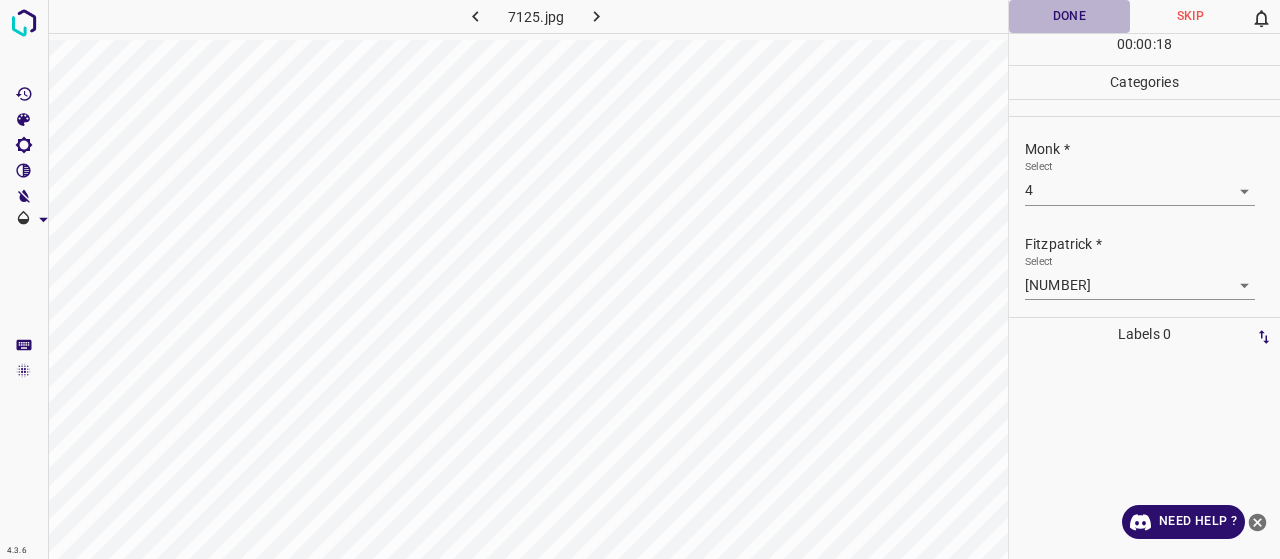click on "Done" at bounding box center [1069, 16] 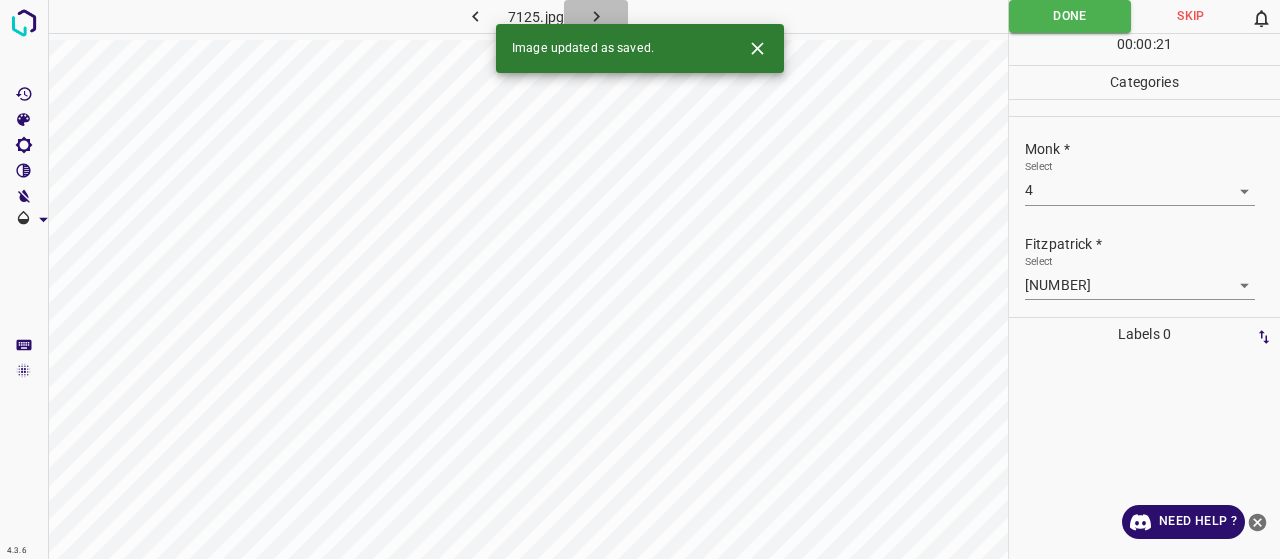 click at bounding box center [596, 16] 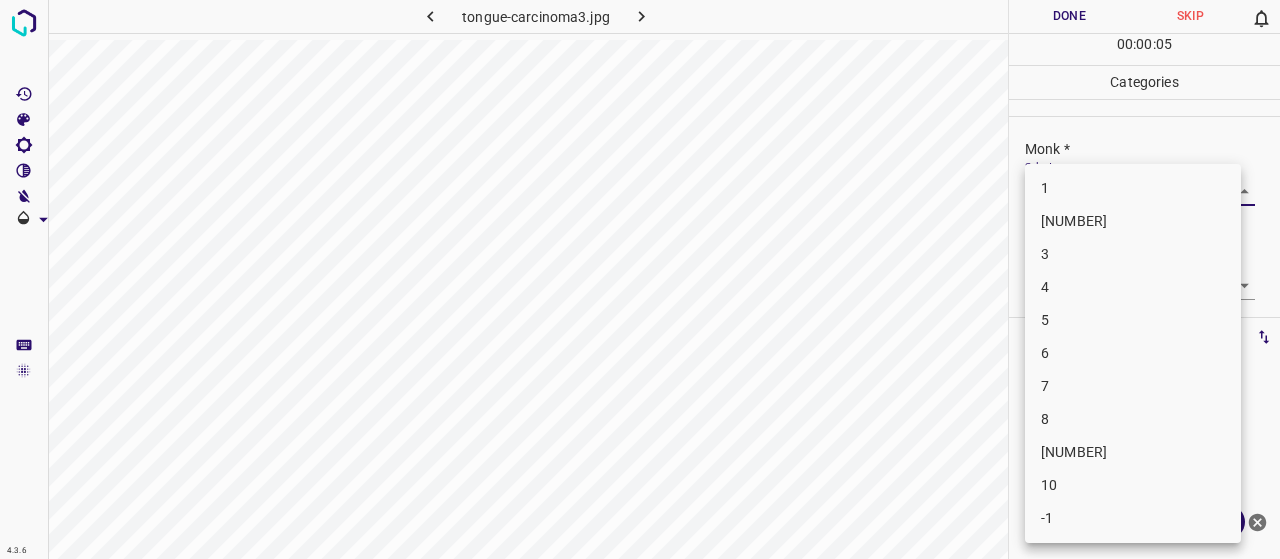 click on "4.3.6  tongue-carcinoma3.jpg Done Skip 0 00   : 00   : 05   Categories Monk *  Select ​  Fitzpatrick *  Select ​ Labels   0 Categories 1 Monk 2  Fitzpatrick Tools Space Change between modes (Draw & Edit) I Auto labeling R Restore zoom M Zoom in N Zoom out Delete Delete selecte label Filters Z Restore filters X Saturation filter C Brightness filter V Contrast filter B Gray scale filter General O Download Need Help ? - Text - Hide - Delete 1 2 3 4 5 6 7 8 9 10 -1" at bounding box center [640, 279] 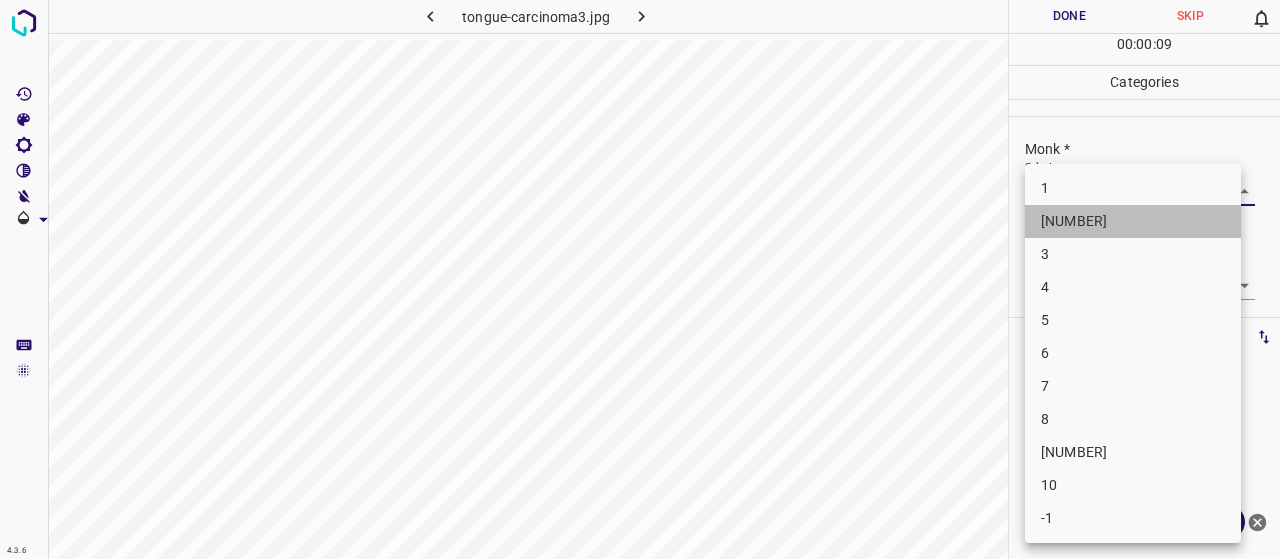 click on "[NUMBER]" at bounding box center [1133, 221] 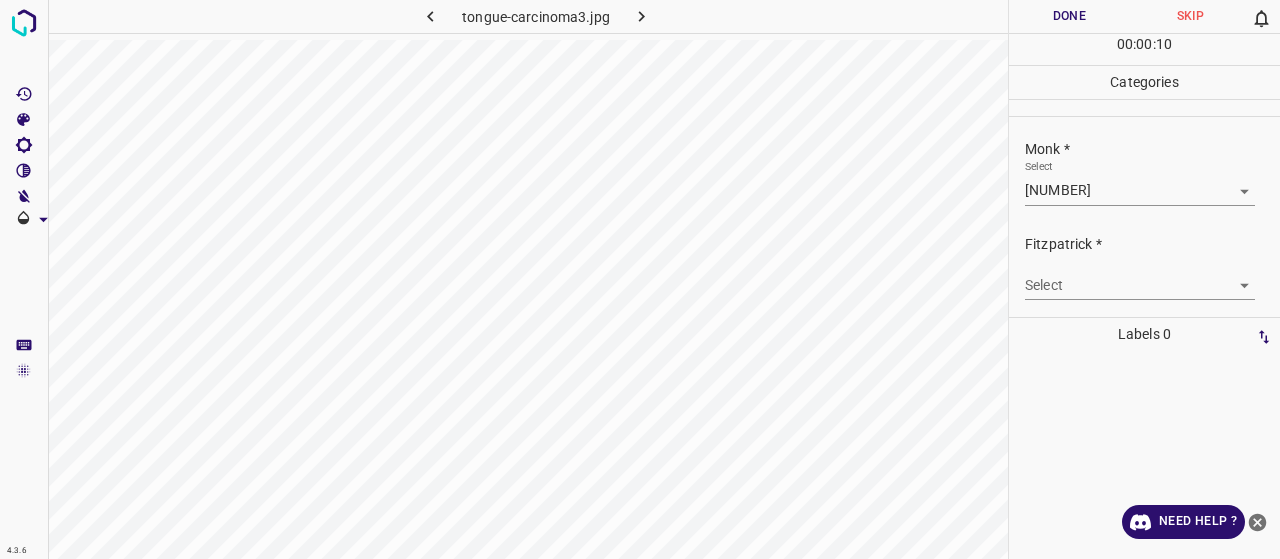 click on "Select ​" at bounding box center [1140, 182] 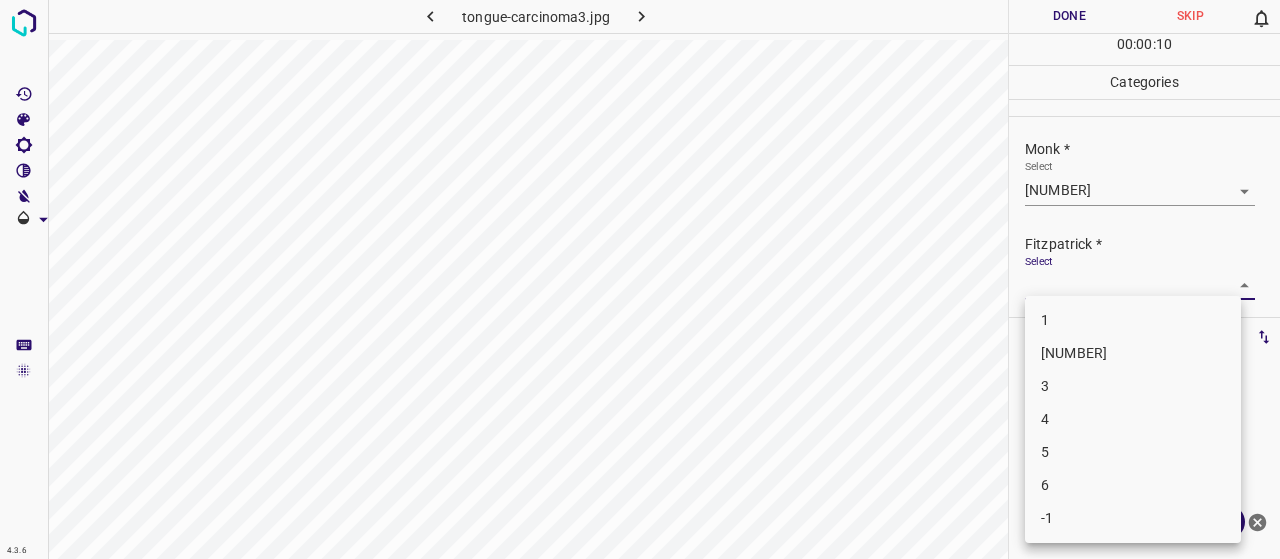 click on "4.3.6  [FILENAME] Done Skip 0 00   : 00   : 10   Categories Monk *  Select 2 2  Fitzpatrick *  Select ​ Labels   0 Categories 1 Monk 2  Fitzpatrick Tools Space Change between modes (Draw & Edit) I Auto labeling R Restore zoom M Zoom in N Zoom out Delete Delete selecte label Filters Z Restore filters X Saturation filter C Brightness filter V Contrast filter B Gray scale filter General O Download Need Help ? - Text - Hide - Delete 1 2 3 4 5 6 -1" at bounding box center (640, 279) 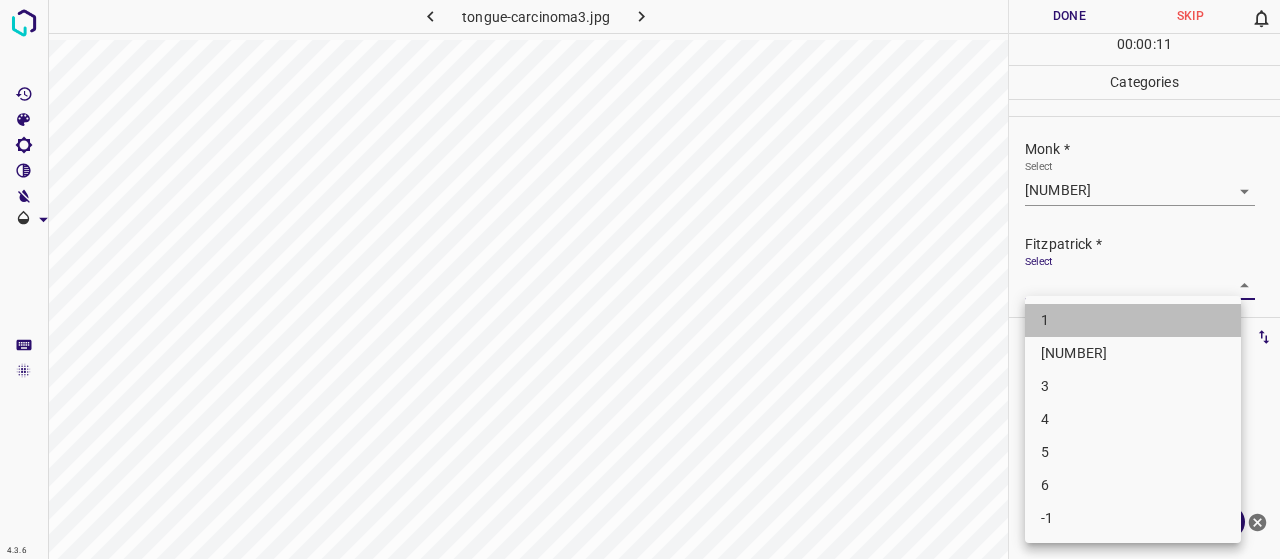 click on "1" at bounding box center (1133, 320) 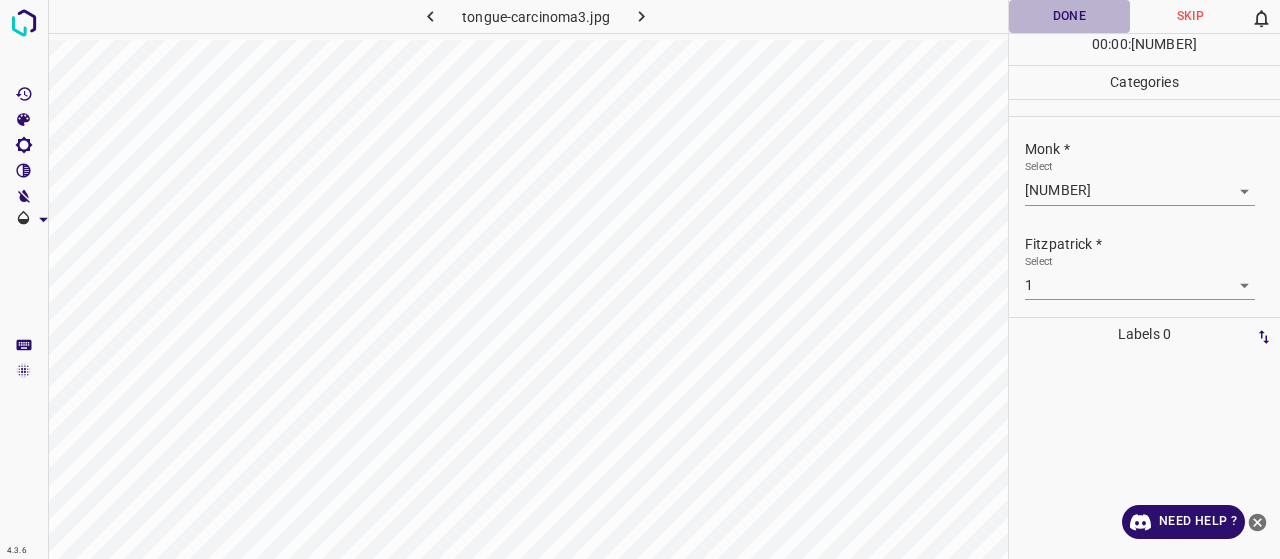 click on "Done" at bounding box center (1069, 16) 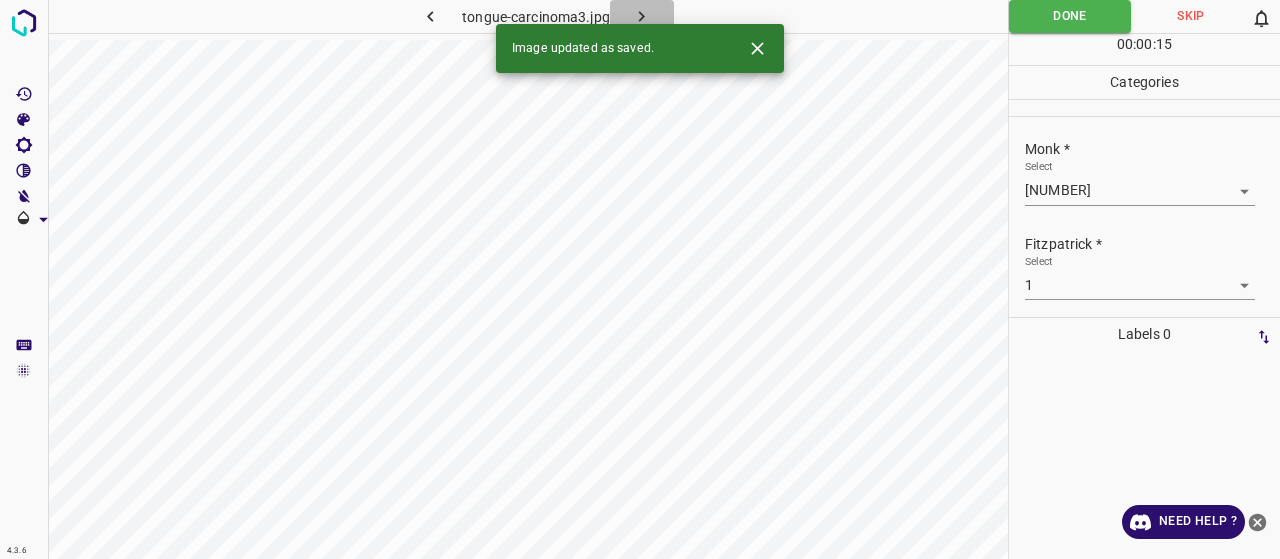 click at bounding box center [641, 16] 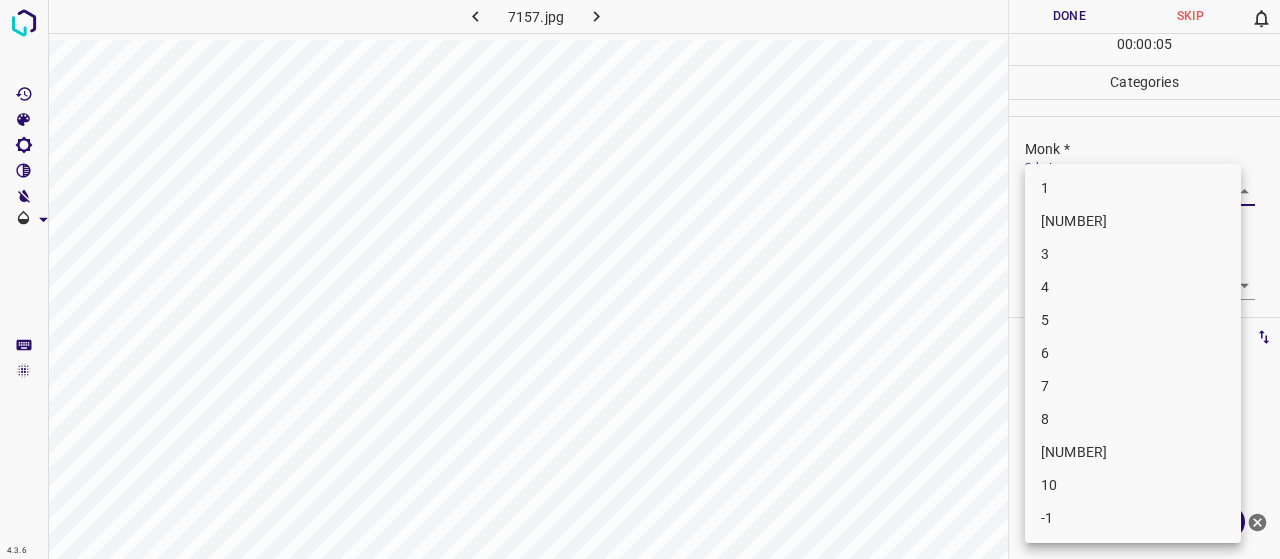 click on "4.3.6  7157.jpg Done Skip 0 00   : 00   : 05   Categories Monk *  Select ​  Fitzpatrick *  Select ​ Labels   0 Categories 1 Monk 2  Fitzpatrick Tools Space Change between modes (Draw & Edit) I Auto labeling R Restore zoom M Zoom in N Zoom out Delete Delete selecte label Filters Z Restore filters X Saturation filter C Brightness filter V Contrast filter B Gray scale filter General O Download Need Help ? - Text - Hide - Delete 1 2 3 4 5 6 7 8 9 10 -1" at bounding box center [640, 279] 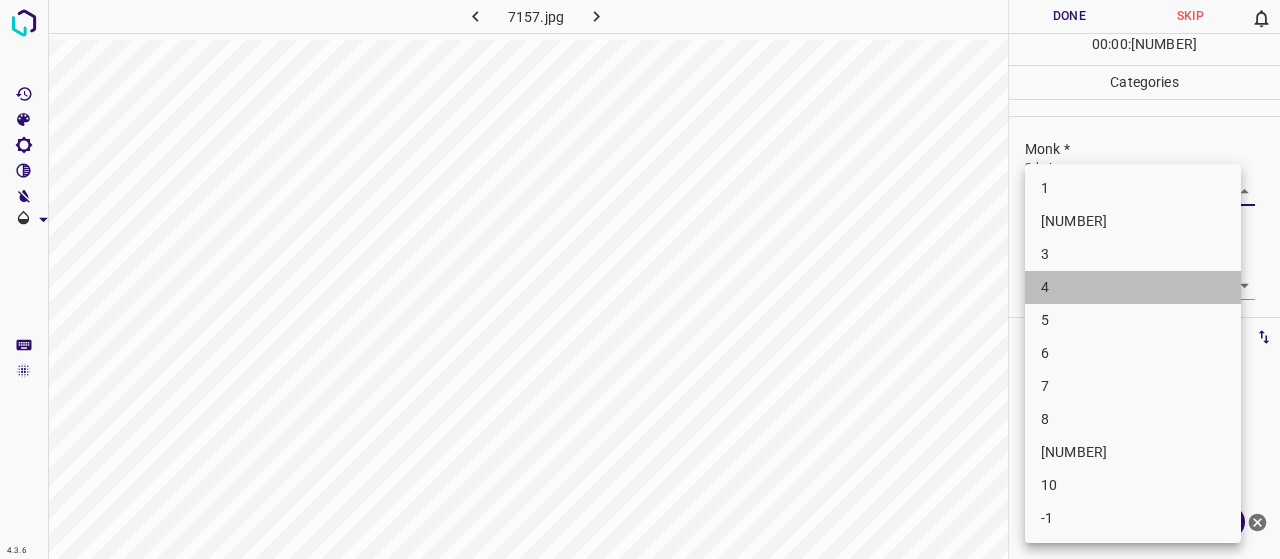 click on "4" at bounding box center [1133, 287] 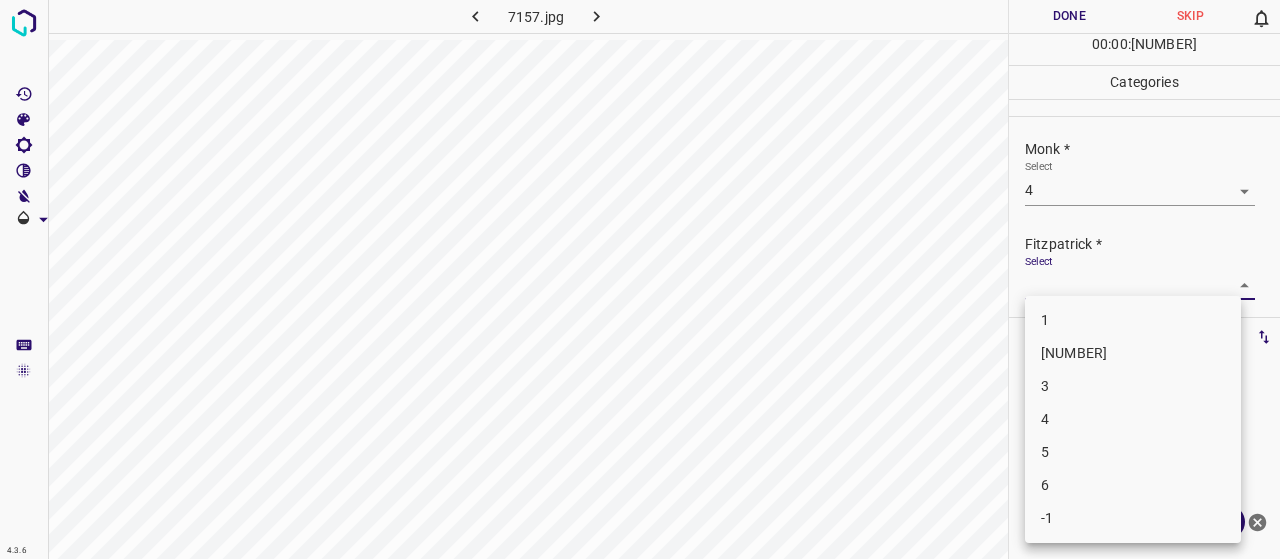 click on "4.3.6  [FILENAME] Done Skip 0 00   : 00   : 07   Categories Monk *  Select 4 4  Fitzpatrick *  Select ​ Labels   0 Categories 1 Monk 2  Fitzpatrick Tools Space Change between modes (Draw & Edit) I Auto labeling R Restore zoom M Zoom in N Zoom out Delete Delete selecte label Filters Z Restore filters X Saturation filter C Brightness filter V Contrast filter B Gray scale filter General O Download Need Help ? - Text - Hide - Delete 1 2 3 4 5 6 -1" at bounding box center [640, 279] 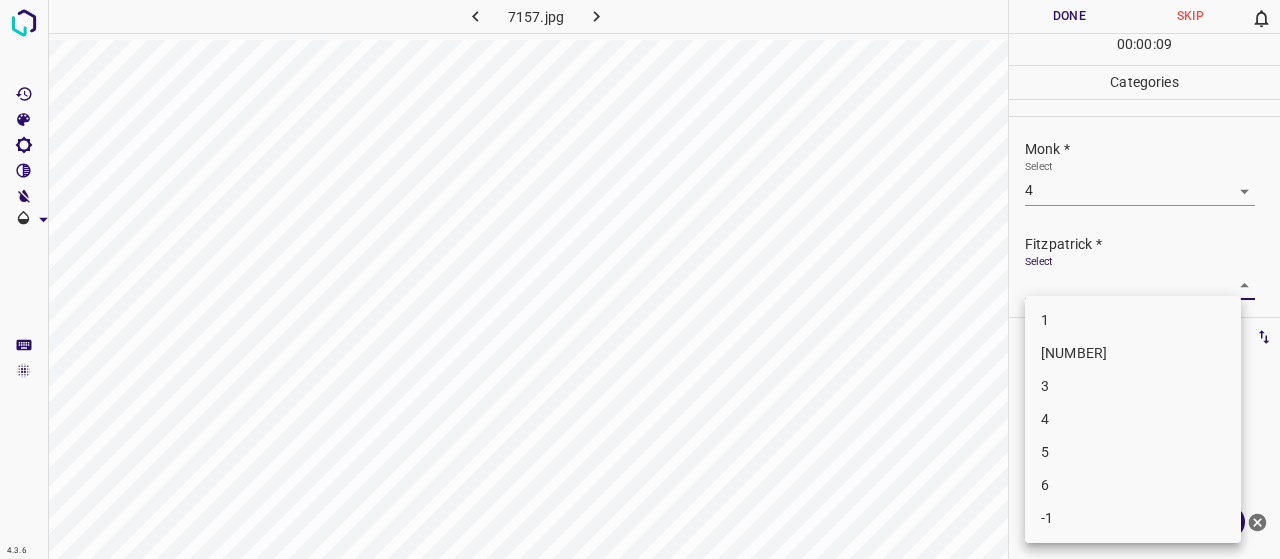 click on "[NUMBER]" at bounding box center (1133, 353) 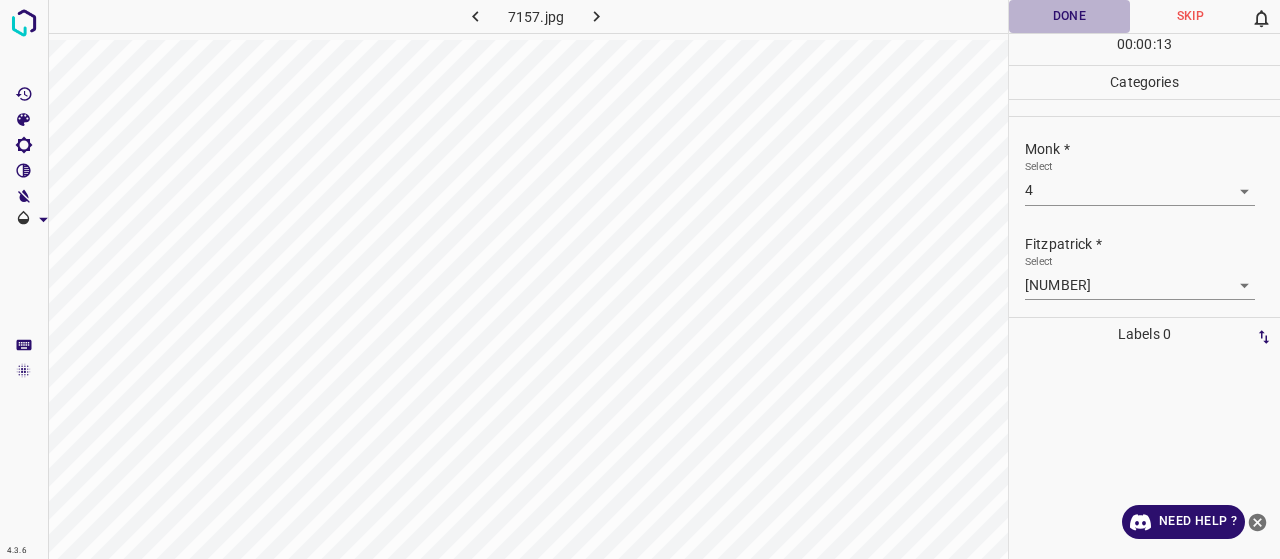 click on "Done" at bounding box center [1069, 16] 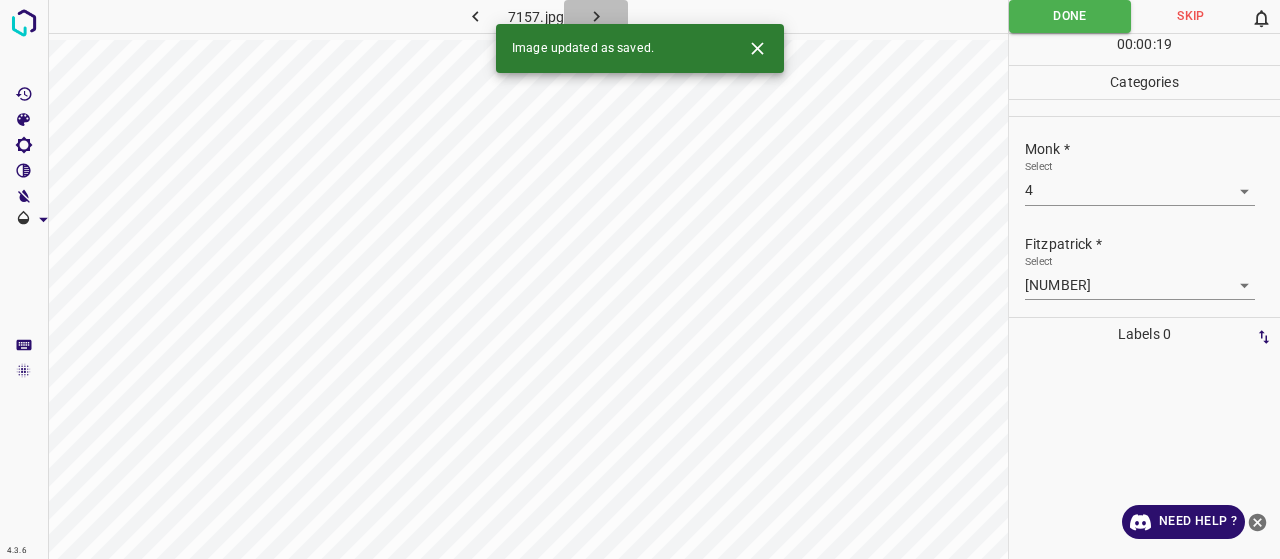 click at bounding box center (596, 16) 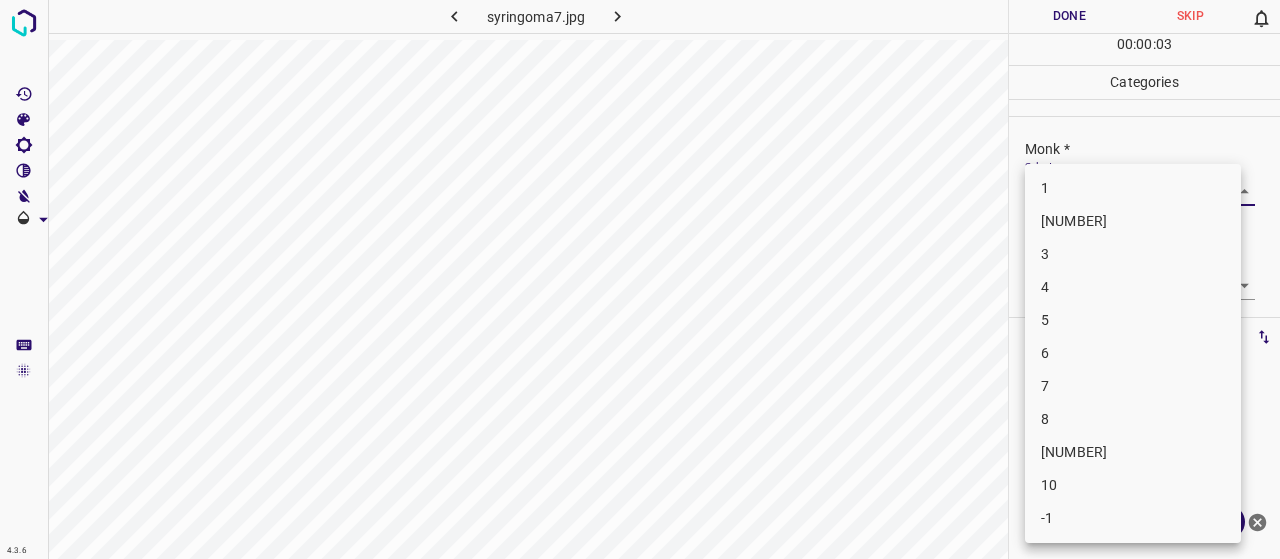 click on "4.3.6  [FILENAME] Done Skip 0 00   : 00   : 03   Categories [PERSON] *  Select ​  [PERSON] *  Select ​ Labels   0 Categories 1 [PERSON] 2  [PERSON] Tools Space Change between modes (Draw & Edit) I Auto labeling R Restore zoom M Zoom in N Zoom out Delete Delete selecte label Filters Z Restore filters X Saturation filter C Brightness filter V Contrast filter B Gray scale filter General O Download Need Help ? - Text - Hide - Delete 1 2 3 4 5 6 7 8 9 10 -1" at bounding box center [640, 279] 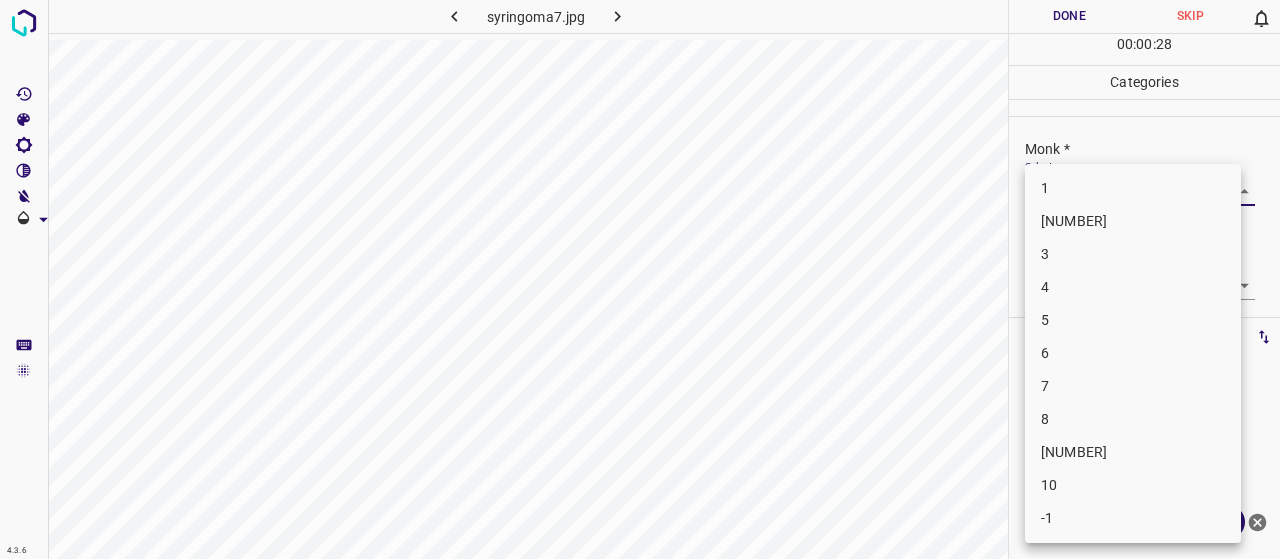 click at bounding box center [640, 279] 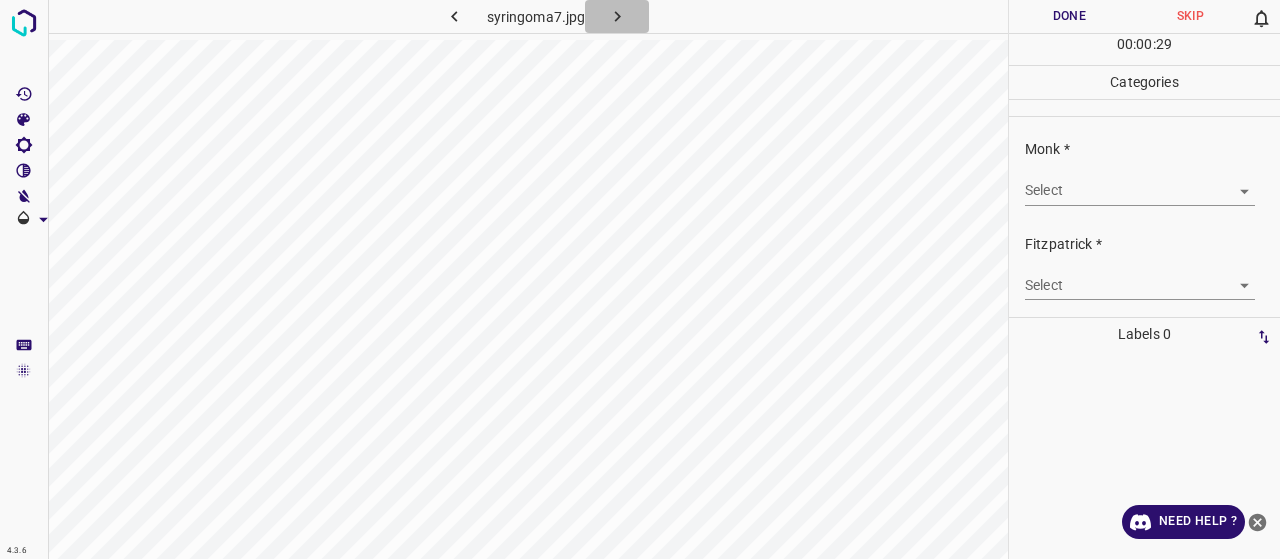 click at bounding box center [617, 16] 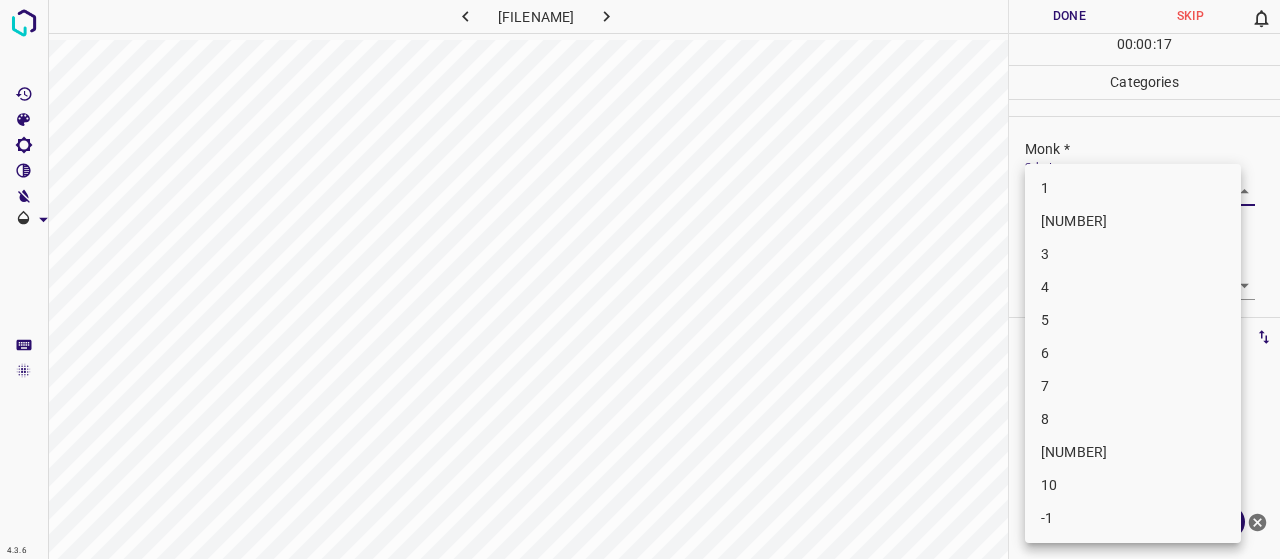 click on "4.3.6  sweet-syndrome54.jpg Done Skip 0 00   : 00   : 17   Categories Monk *  Select ​  Fitzpatrick *  Select ​ Labels   0 Categories 1 Monk 2  Fitzpatrick Tools Space Change between modes (Draw & Edit) I Auto labeling R Restore zoom M Zoom in N Zoom out Delete Delete selecte label Filters Z Restore filters X Saturation filter C Brightness filter V Contrast filter B Gray scale filter General O Download Need Help ? - Text - Hide - Delete 1 2 3 4 5 6 7 8 9 10 -1" at bounding box center [640, 279] 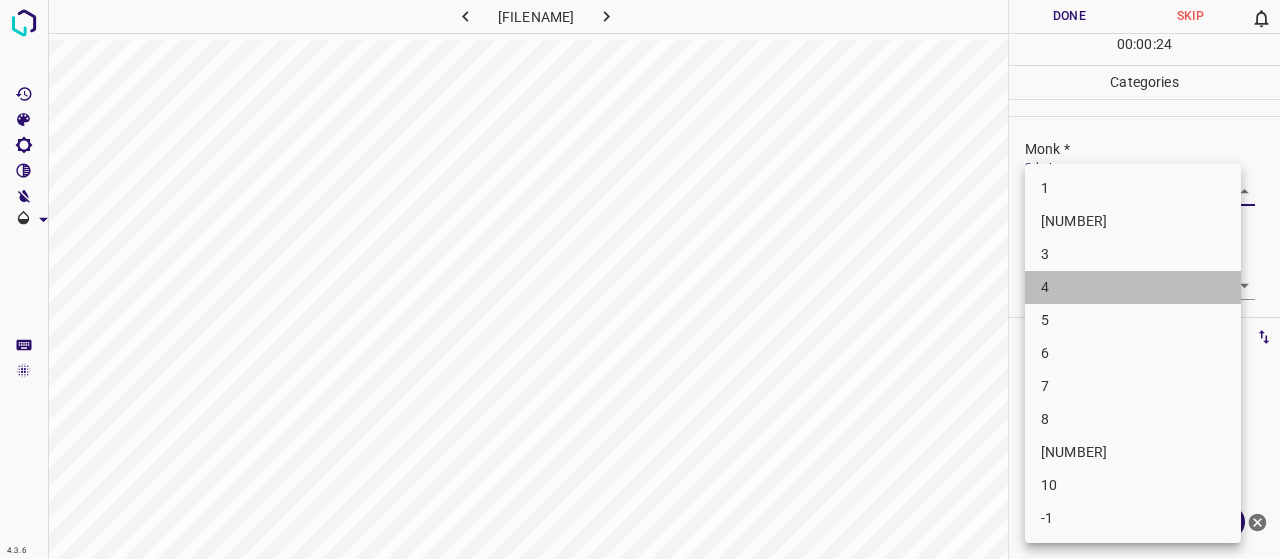 click on "4" at bounding box center [1133, 287] 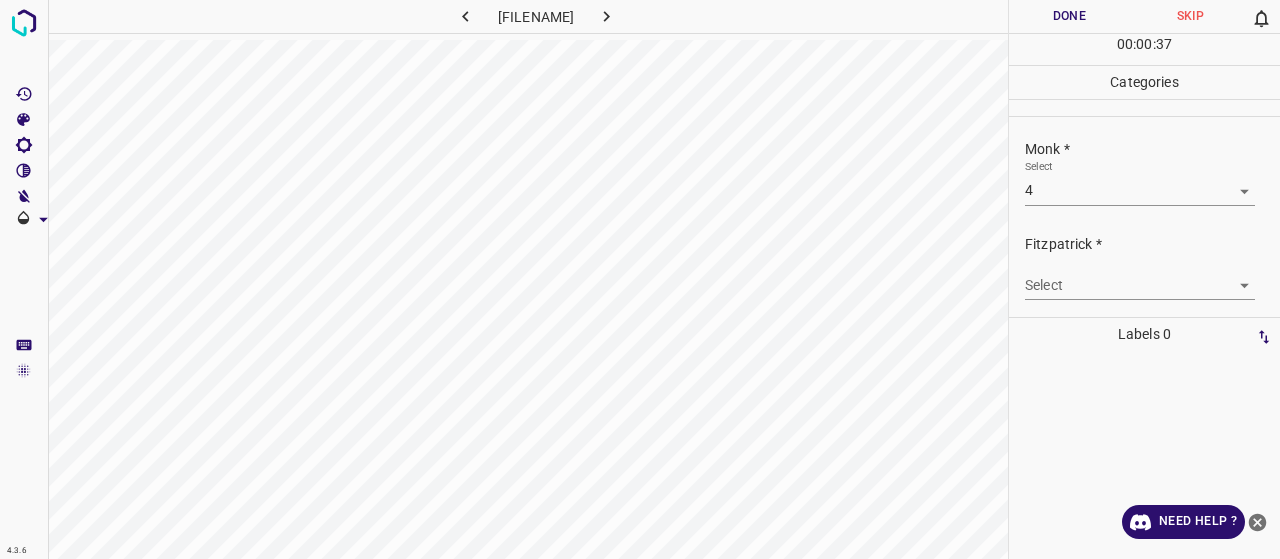 click on "Fitzpatrick *  Select ​" at bounding box center (1144, 172) 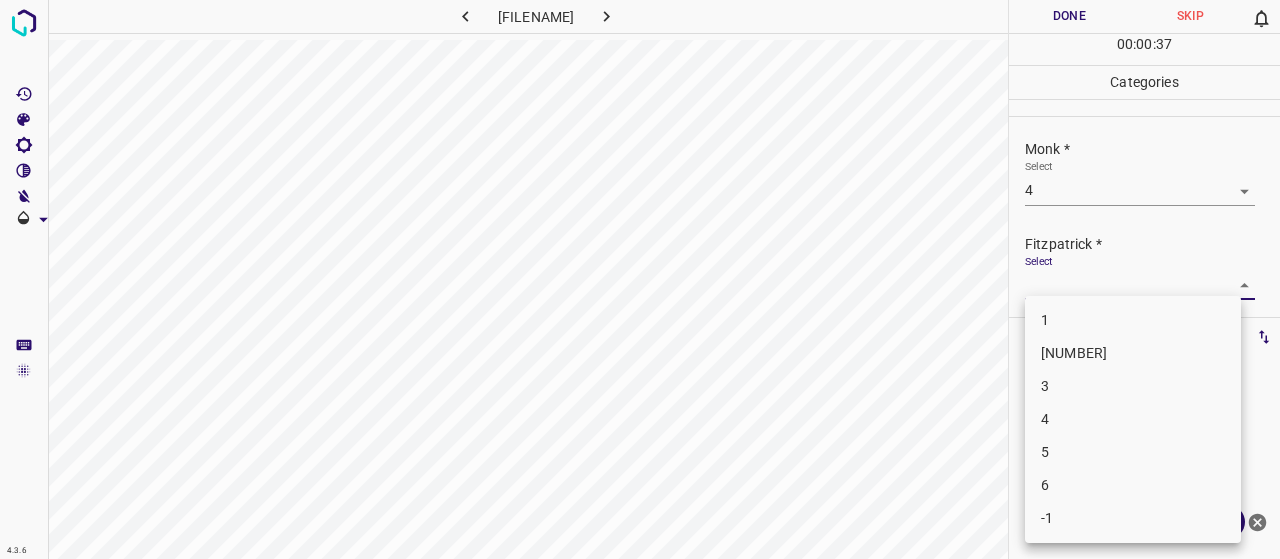 click on "4.3.6  sweet-syndrome54.jpg Done Skip 0 00   : 00   : 37   Categories Monk *  Select 4 4  Fitzpatrick *  Select ​ Labels   0 Categories 1 Monk 2  Fitzpatrick Tools Space Change between modes (Draw & Edit) I Auto labeling R Restore zoom M Zoom in N Zoom out Delete Delete selecte label Filters Z Restore filters X Saturation filter C Brightness filter V Contrast filter B Gray scale filter General O Download Need Help ? - Text - Hide - Delete 1 2 3 4 5 6 -1" at bounding box center (640, 279) 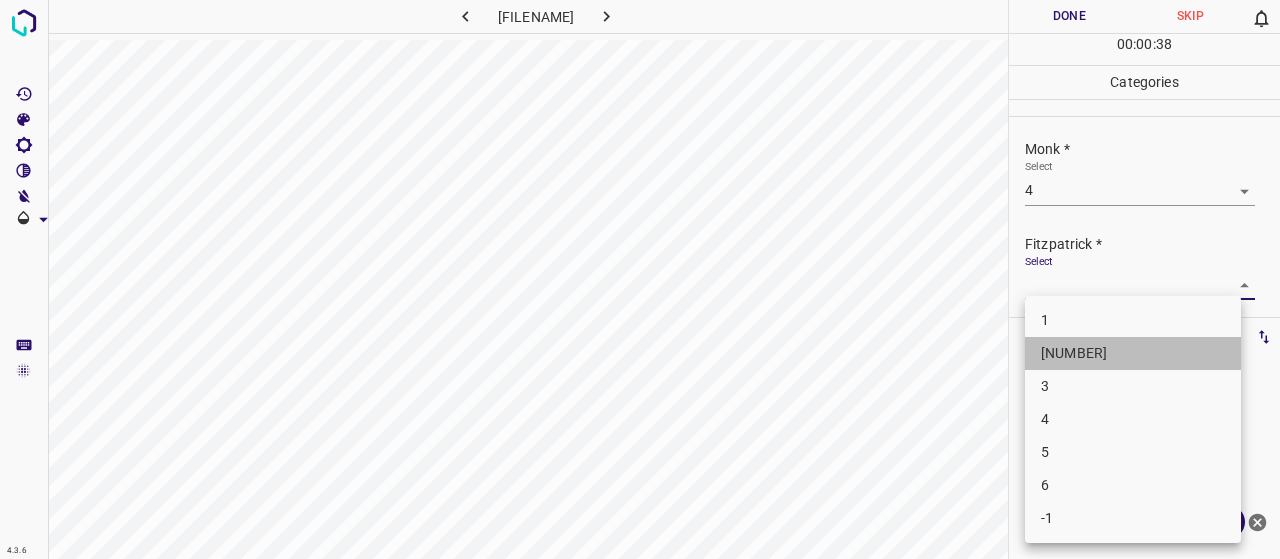click on "[NUMBER]" at bounding box center (1133, 353) 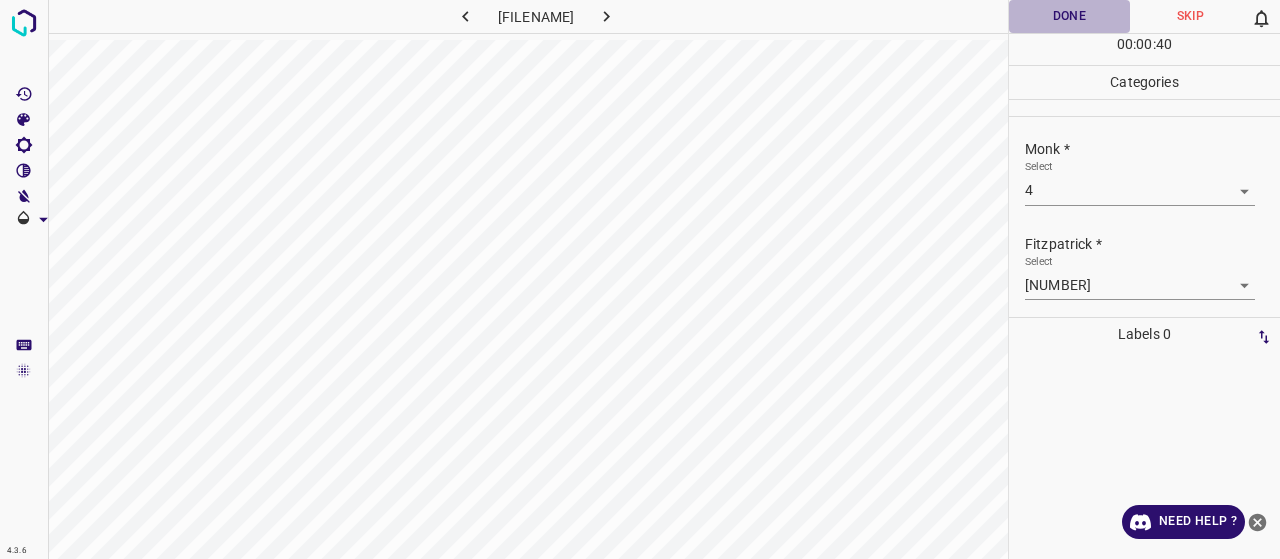 click on "Done" at bounding box center (1069, 16) 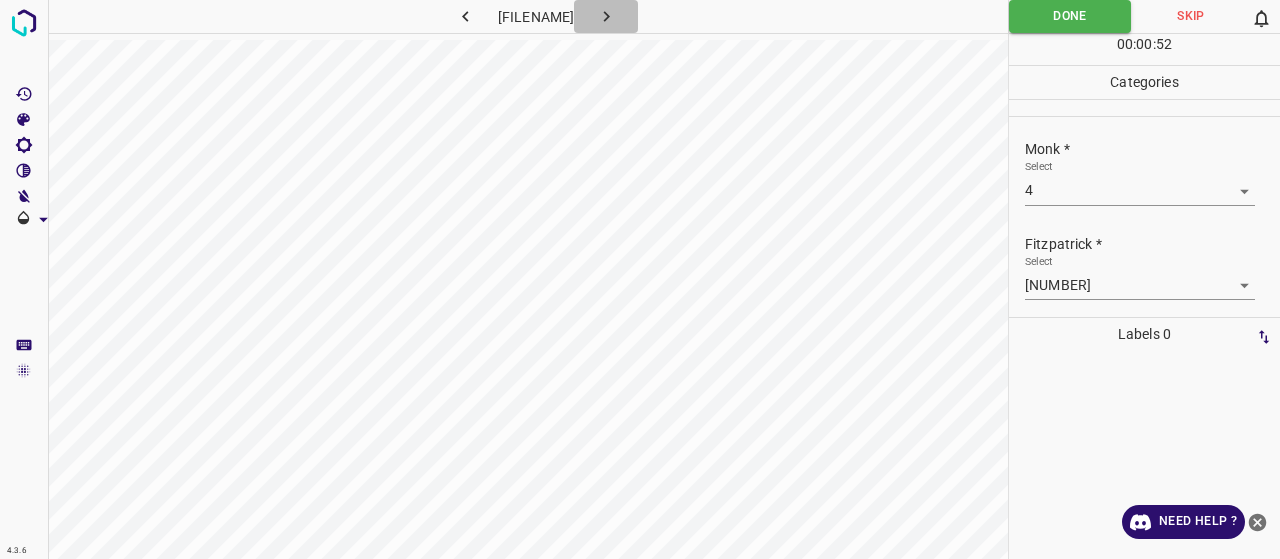 click at bounding box center [606, 16] 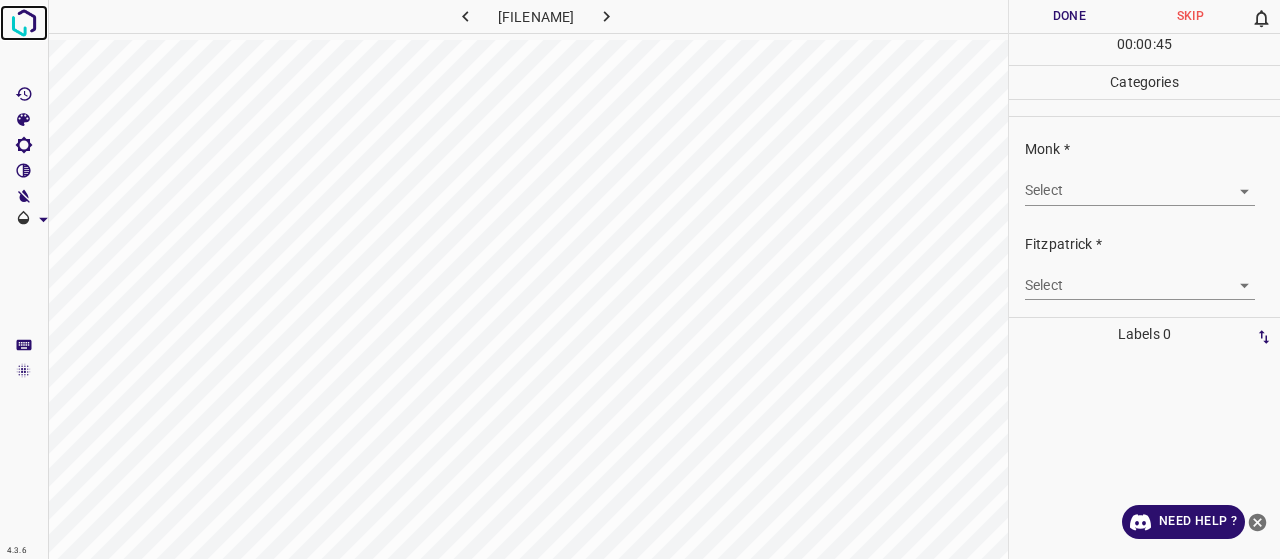 click at bounding box center [24, 23] 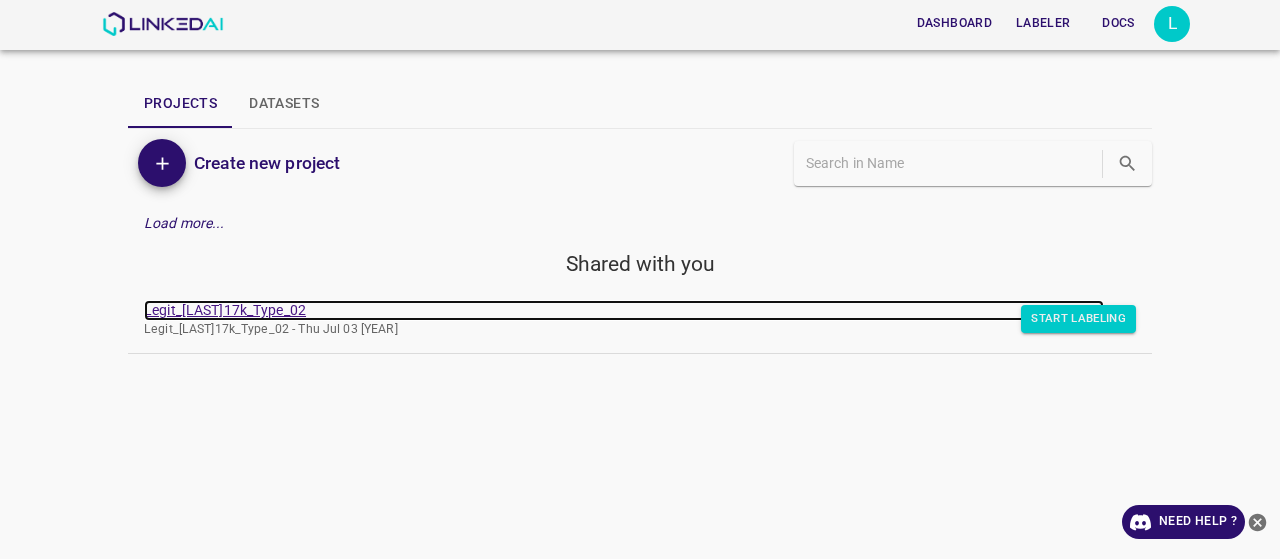 click on "Legit_[LAST]17k_Type_02" at bounding box center (624, 310) 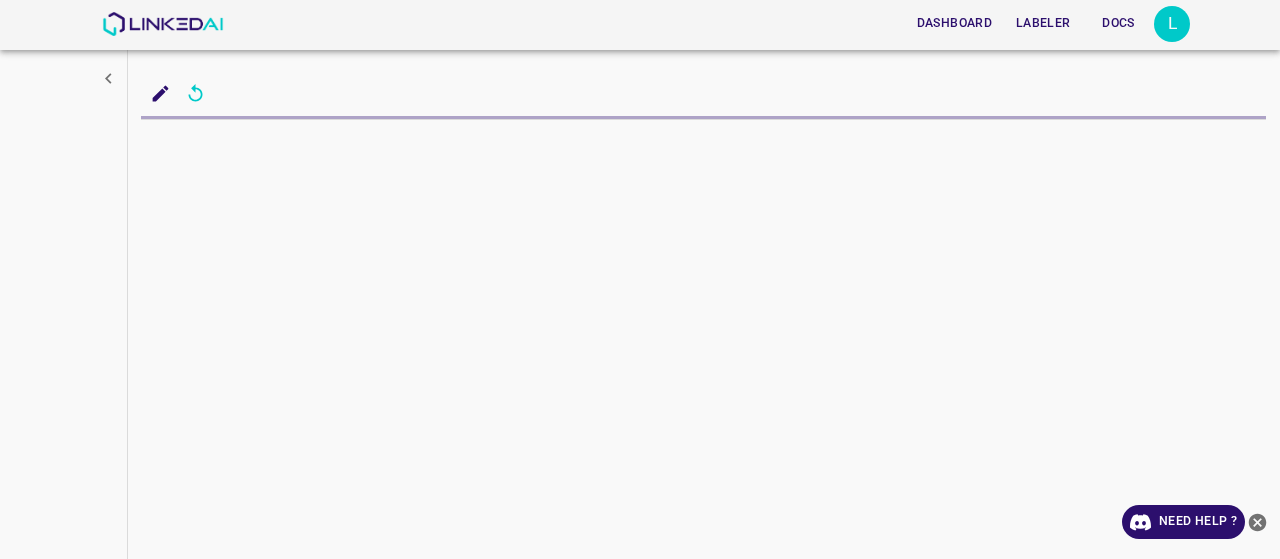 scroll, scrollTop: 0, scrollLeft: 0, axis: both 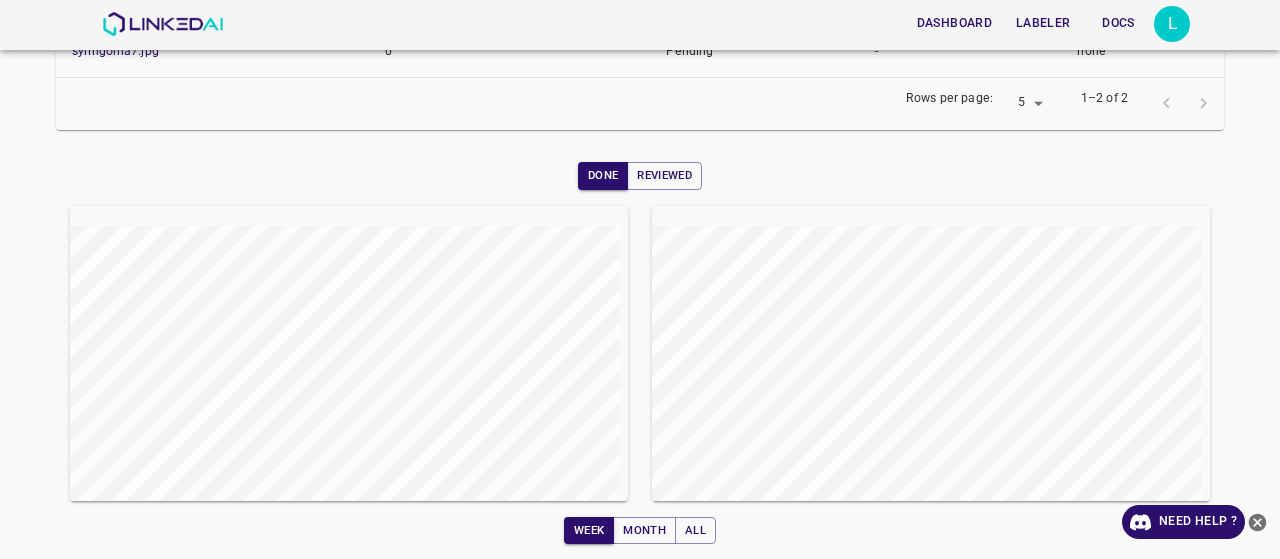 drag, startPoint x: 1260, startPoint y: 285, endPoint x: 1268, endPoint y: 231, distance: 54.589375 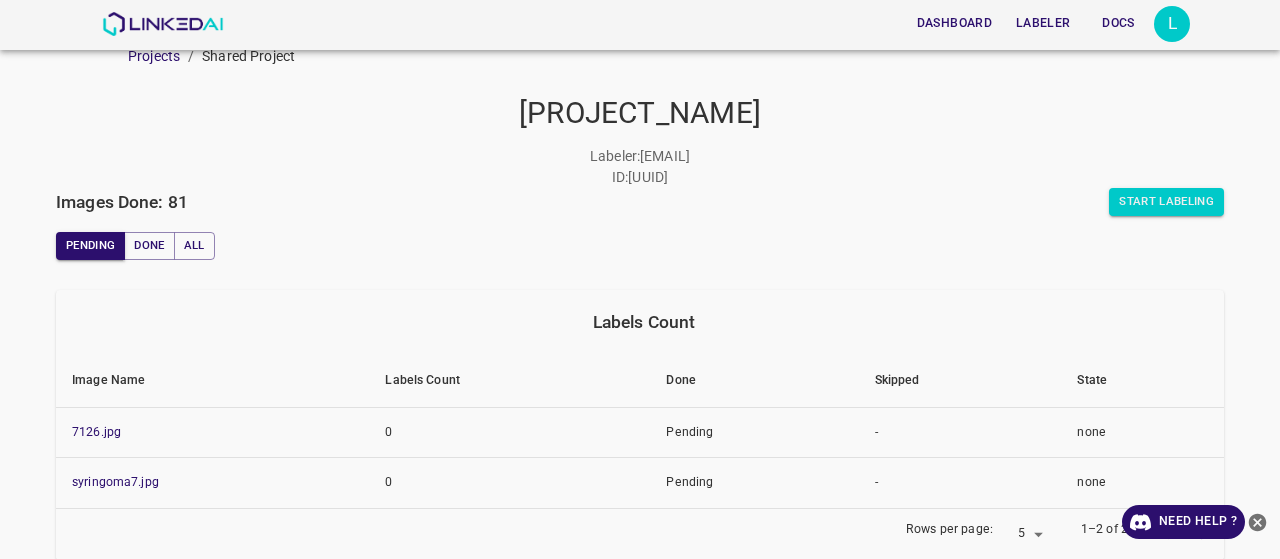 scroll, scrollTop: 29, scrollLeft: 0, axis: vertical 